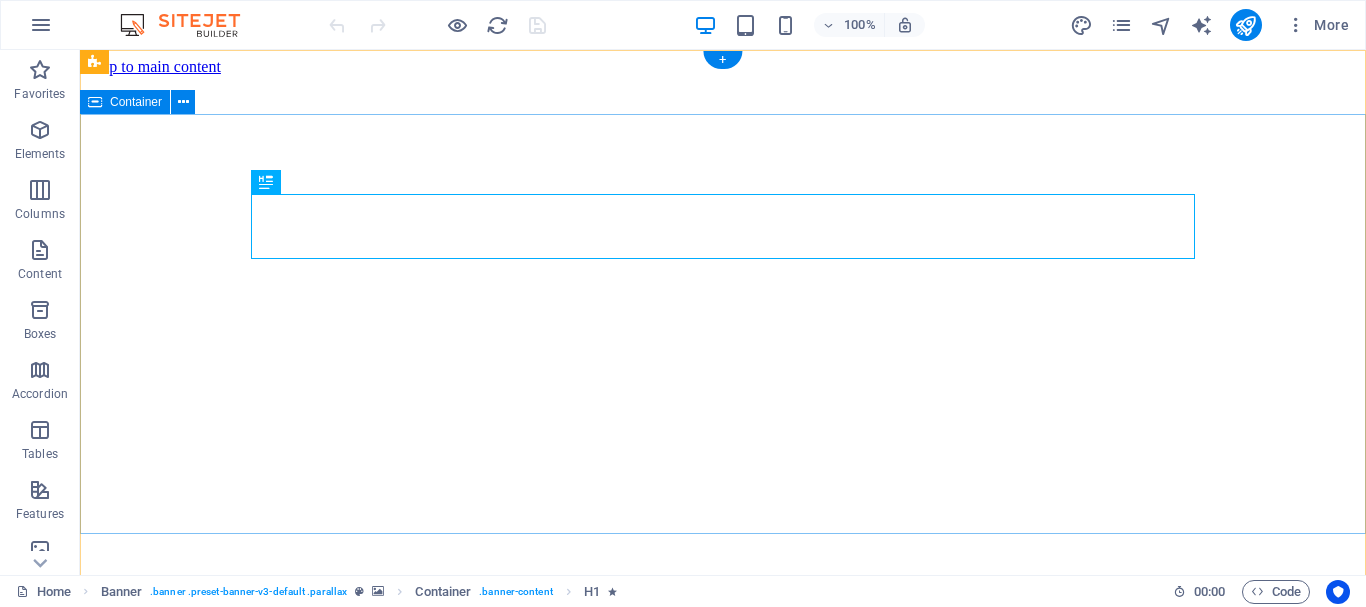 scroll, scrollTop: 0, scrollLeft: 0, axis: both 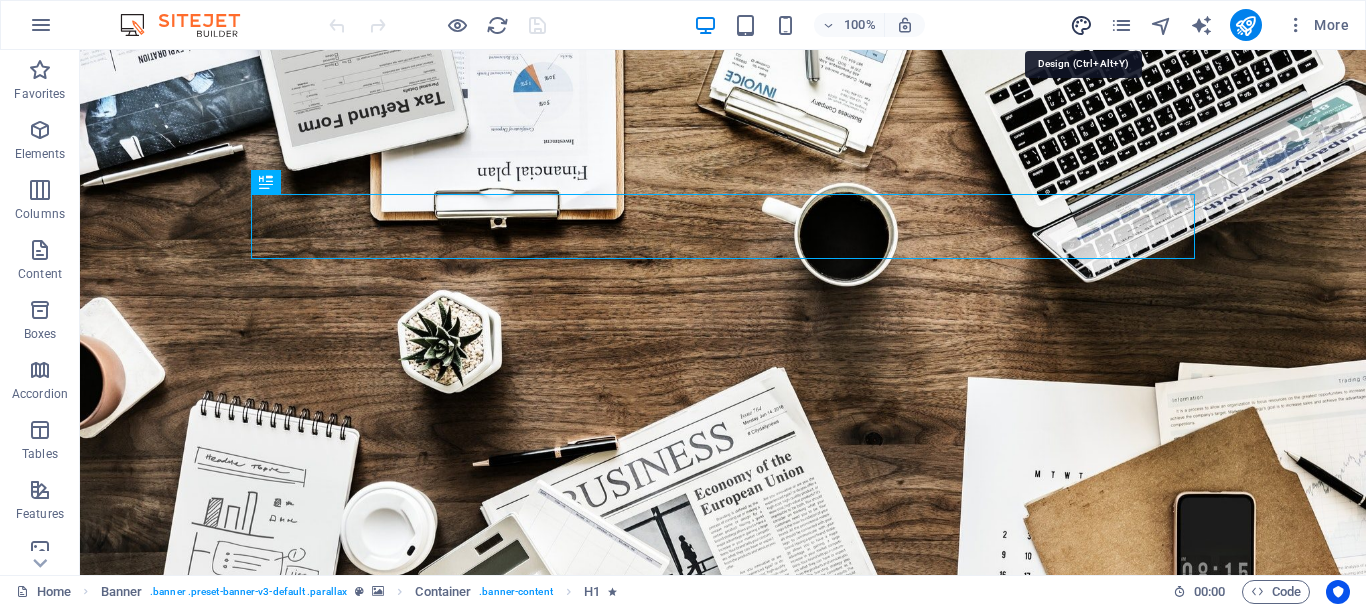 click at bounding box center (1081, 25) 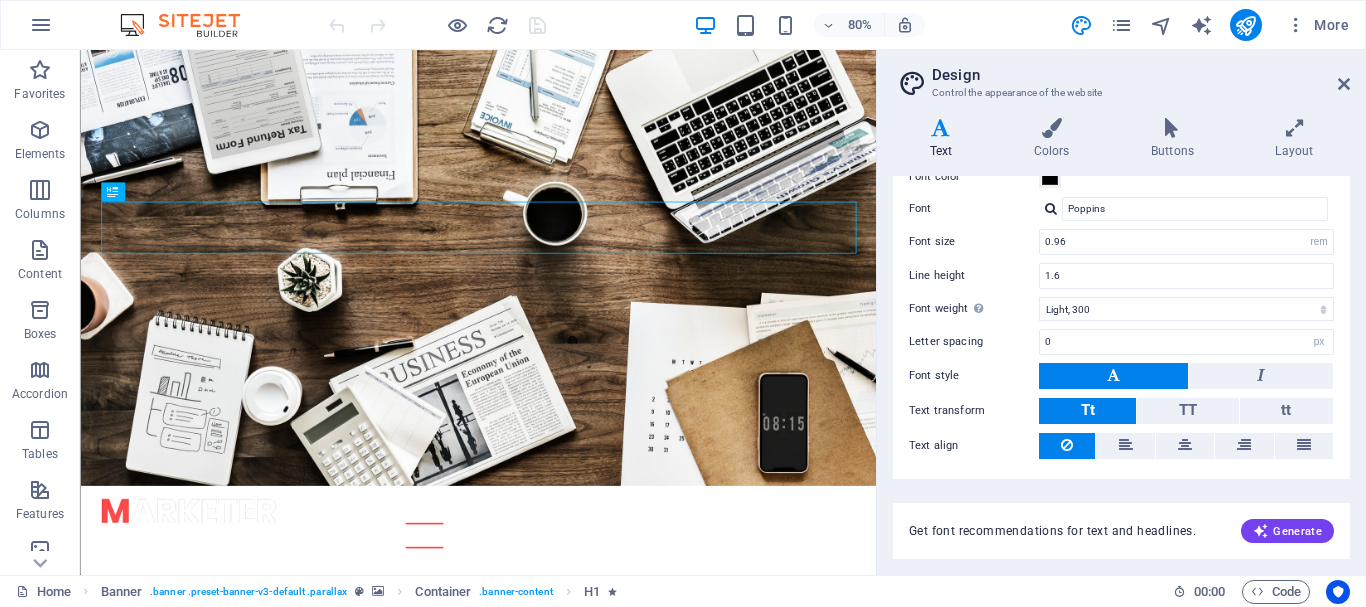 scroll, scrollTop: 151, scrollLeft: 0, axis: vertical 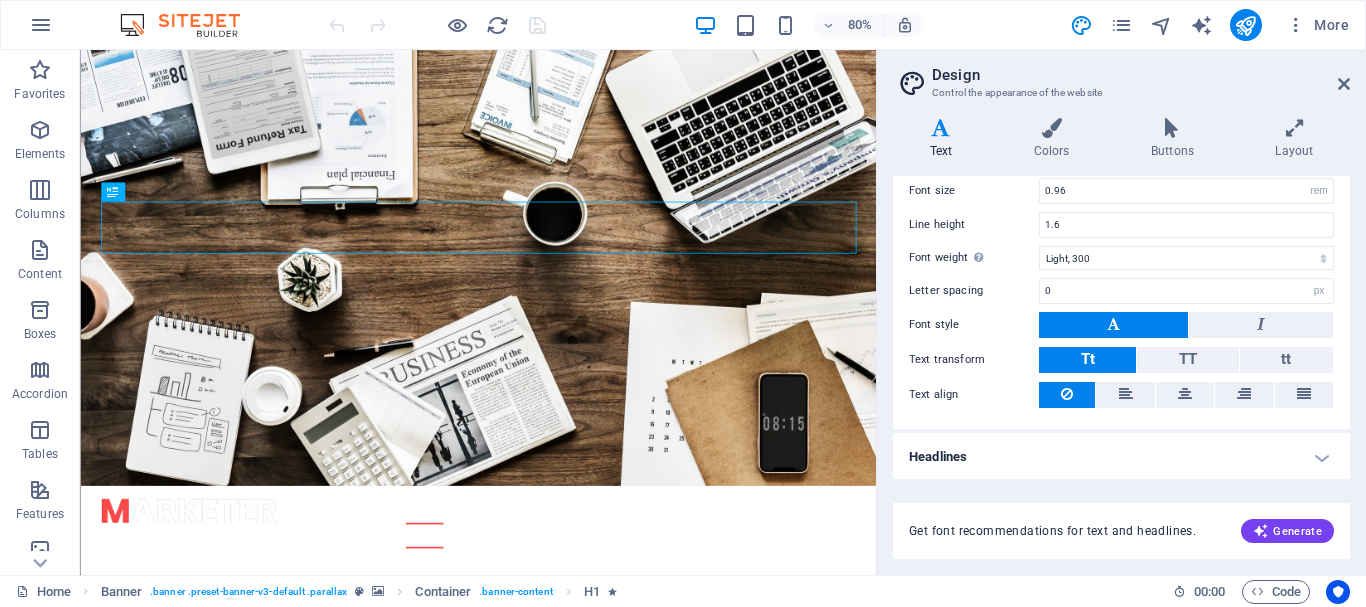 click on "Headlines" at bounding box center (1121, 457) 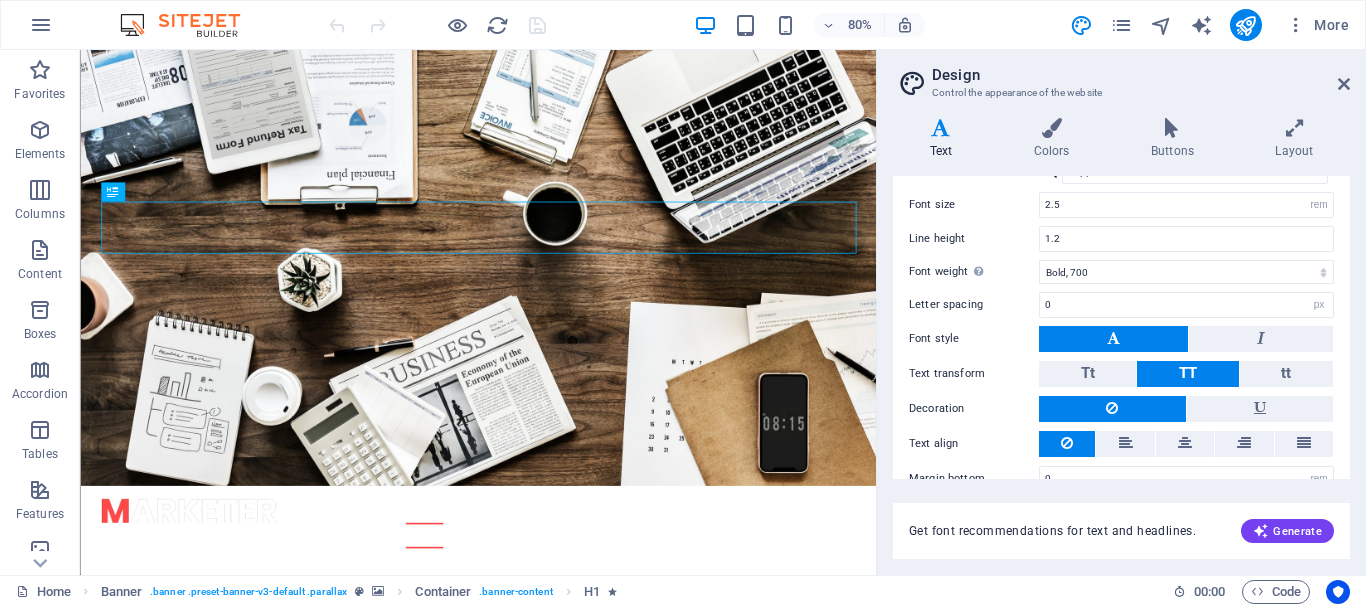 scroll, scrollTop: 574, scrollLeft: 0, axis: vertical 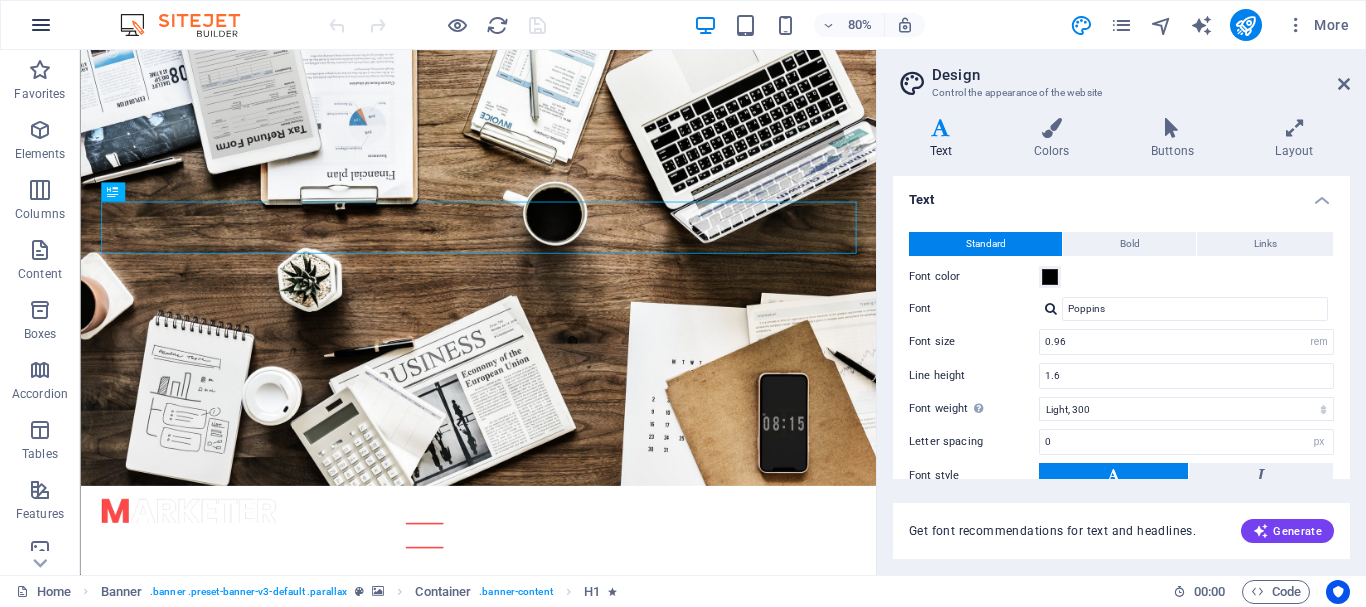 click at bounding box center (41, 25) 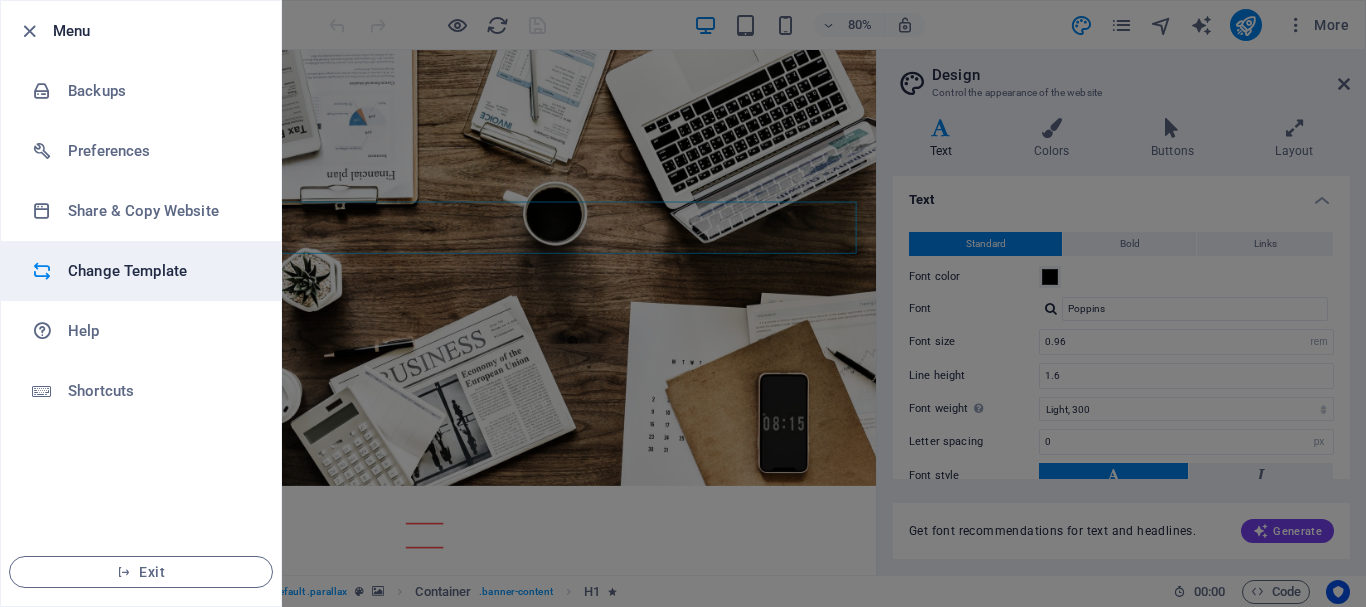 click on "Change Template" at bounding box center (160, 271) 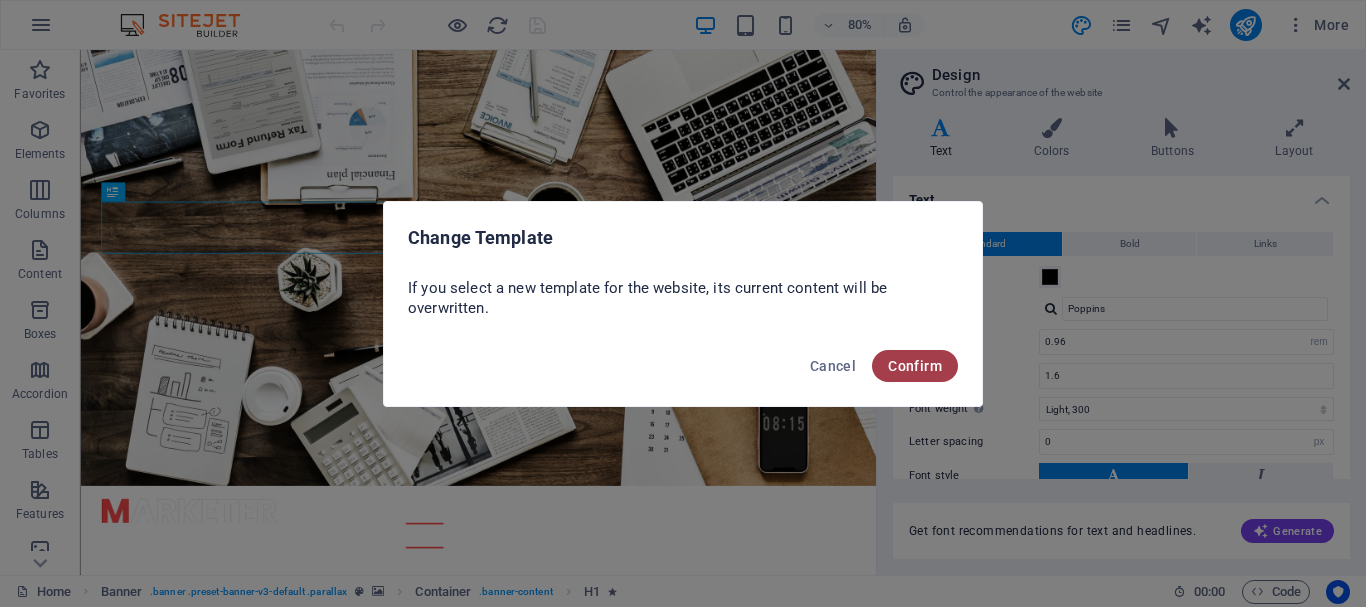 click on "Confirm" at bounding box center (915, 366) 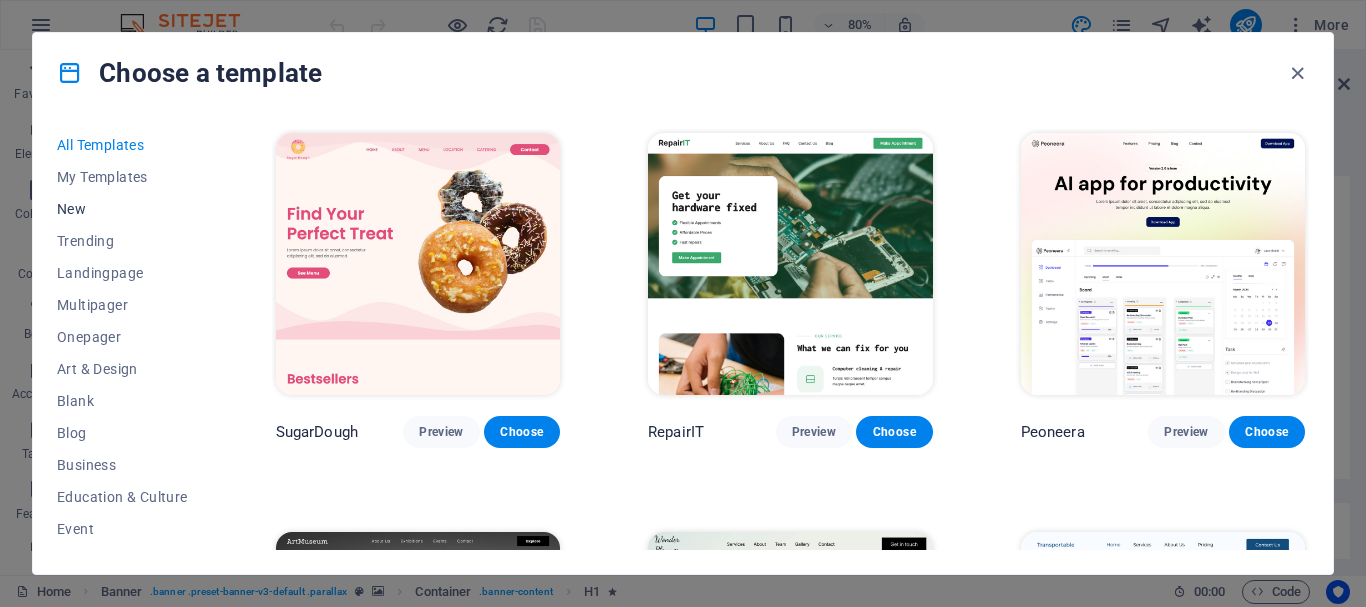 click on "New" at bounding box center (122, 209) 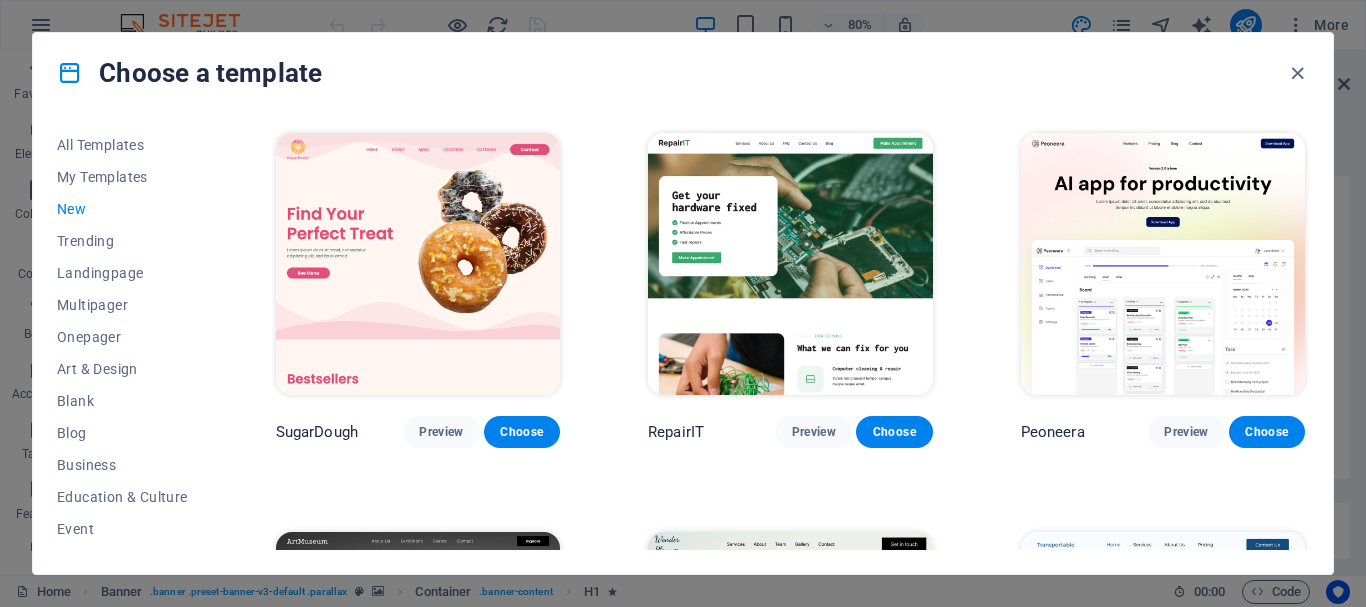 click on "New" at bounding box center (122, 209) 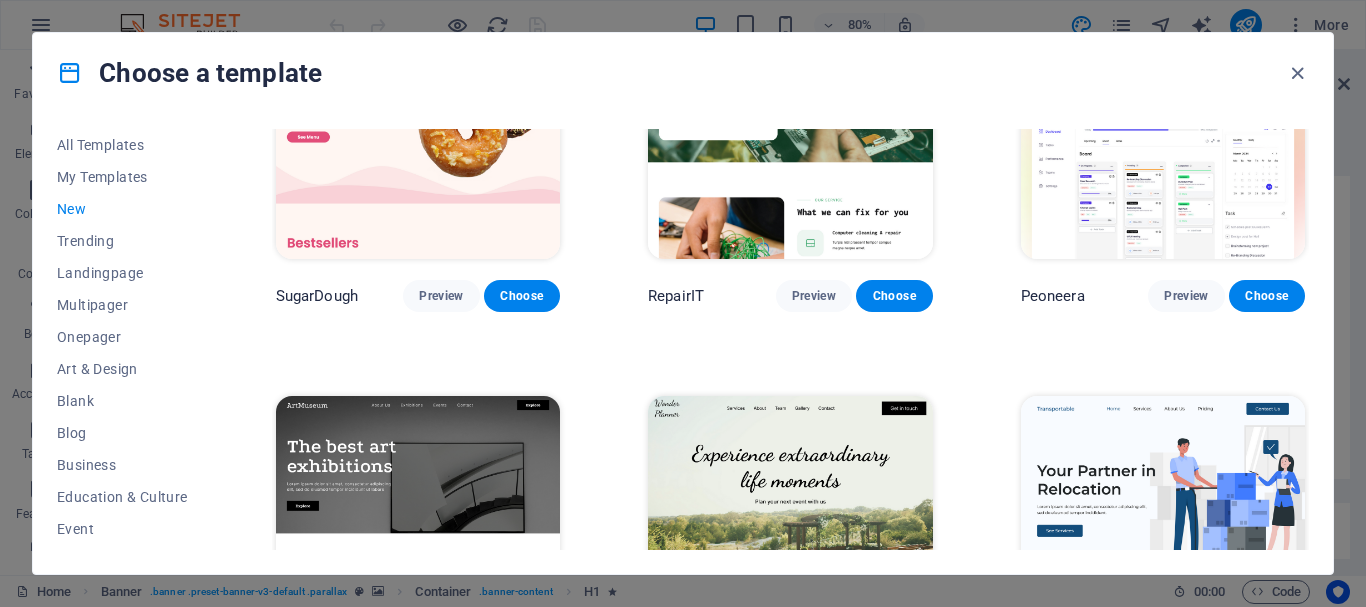 scroll, scrollTop: 0, scrollLeft: 0, axis: both 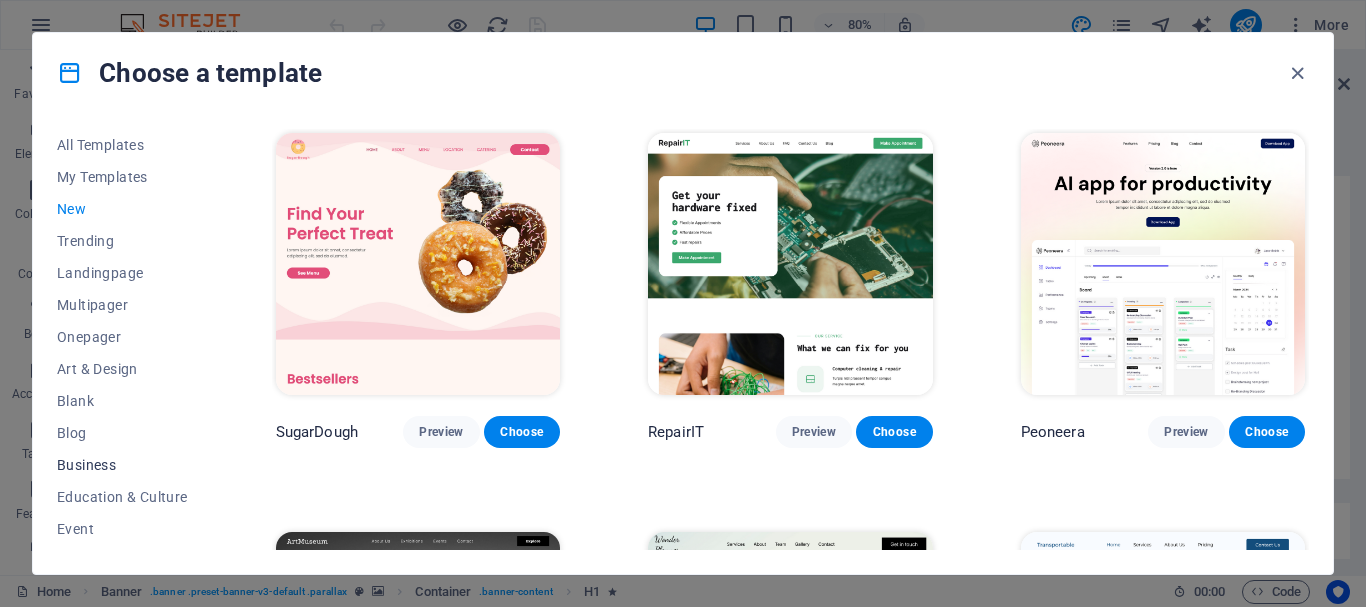 click on "Business" at bounding box center (122, 465) 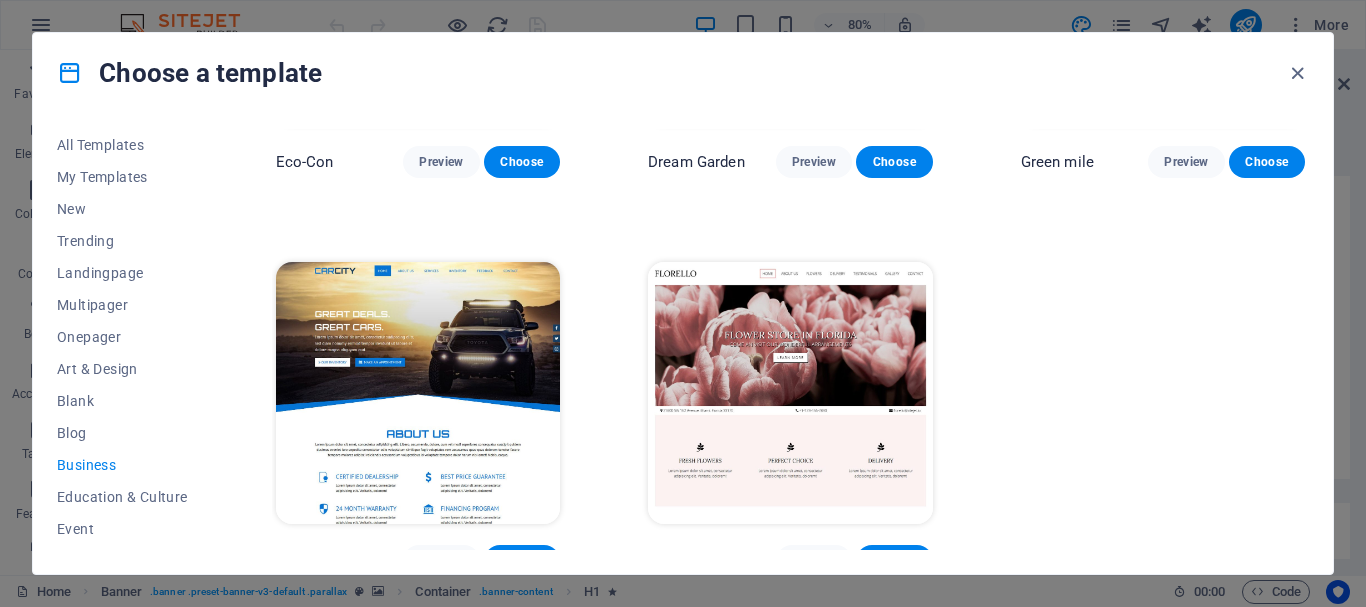 scroll, scrollTop: 297, scrollLeft: 0, axis: vertical 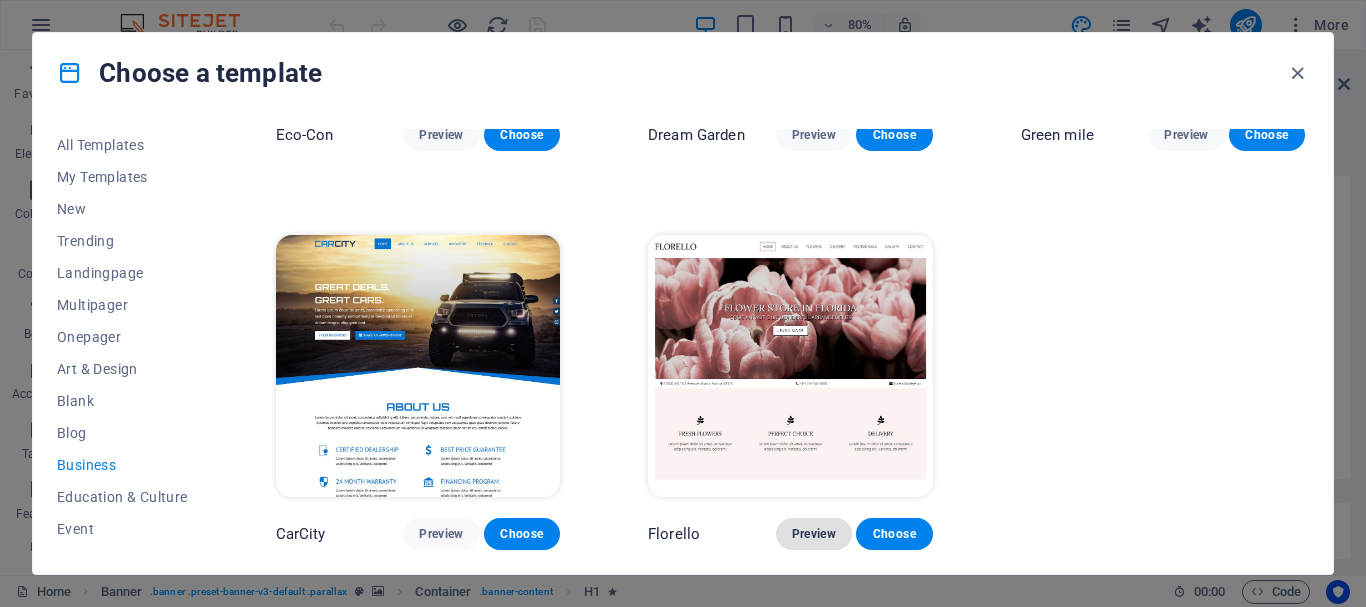 click on "Preview" at bounding box center [814, 534] 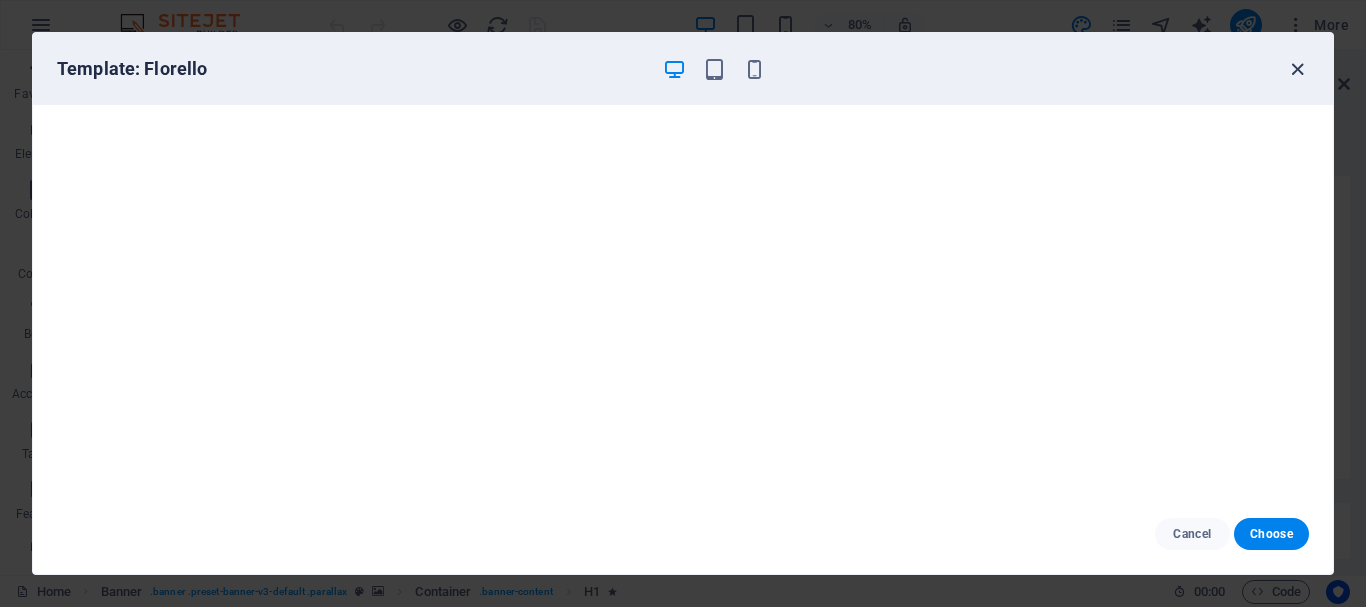 click at bounding box center [1297, 69] 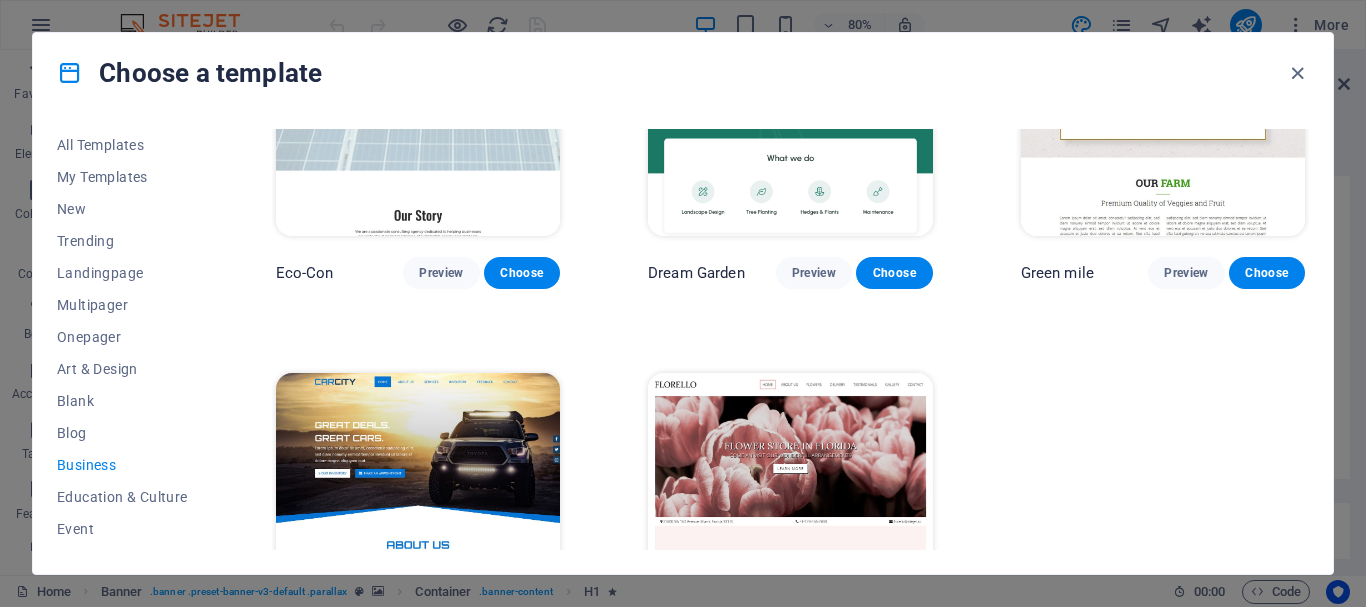 scroll, scrollTop: 27, scrollLeft: 0, axis: vertical 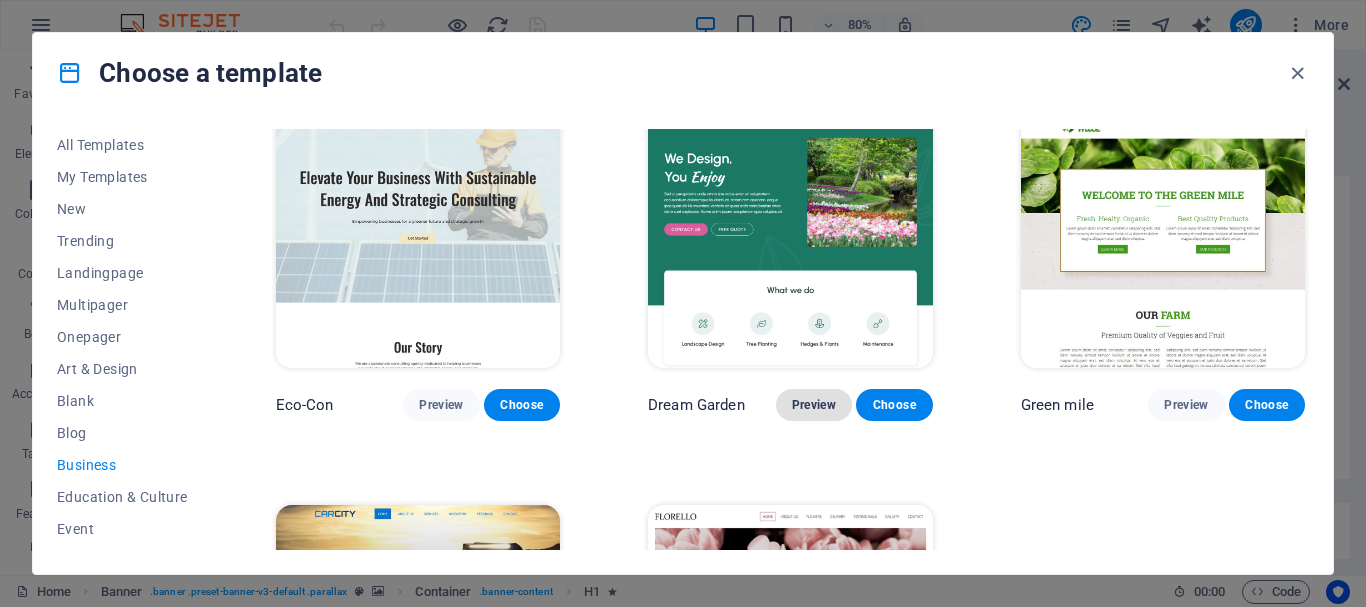 click on "Preview" at bounding box center [814, 405] 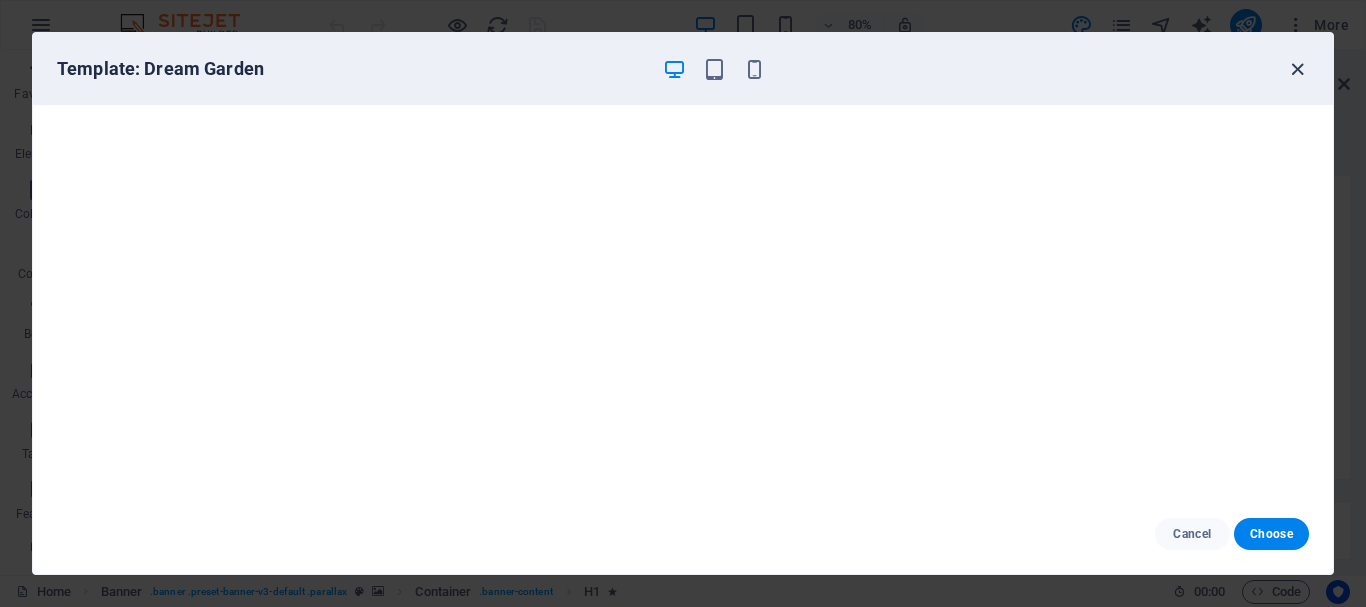 click at bounding box center [1297, 69] 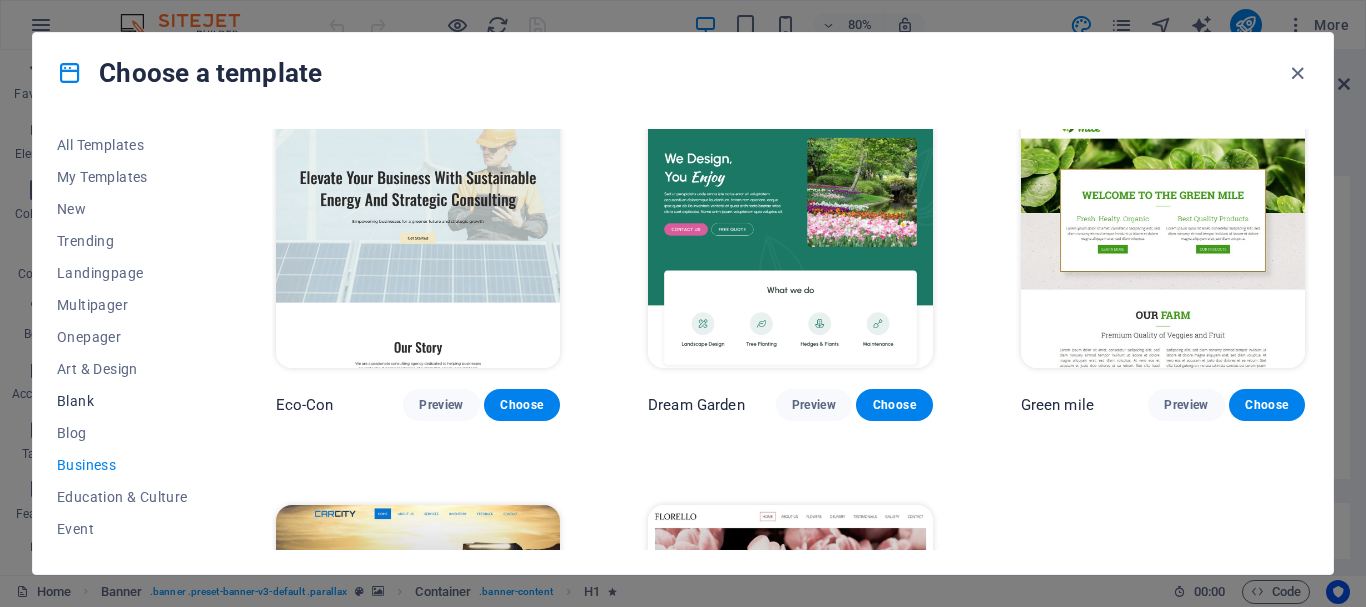 click on "Blank" at bounding box center (122, 401) 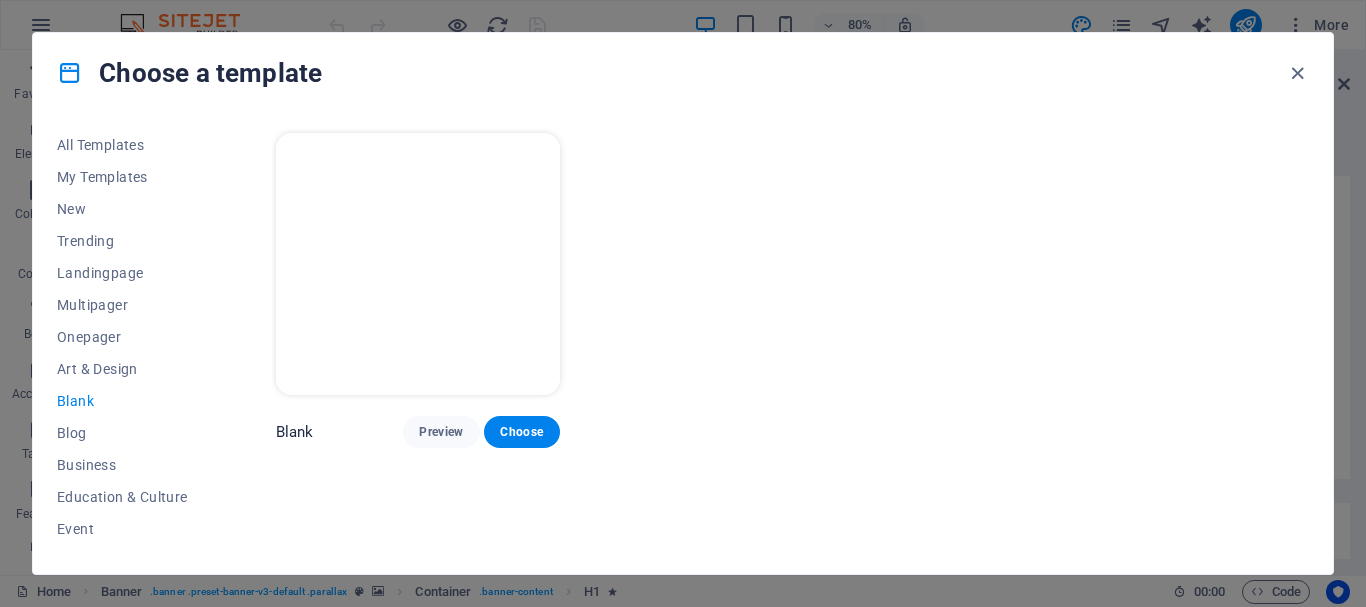 scroll, scrollTop: 0, scrollLeft: 0, axis: both 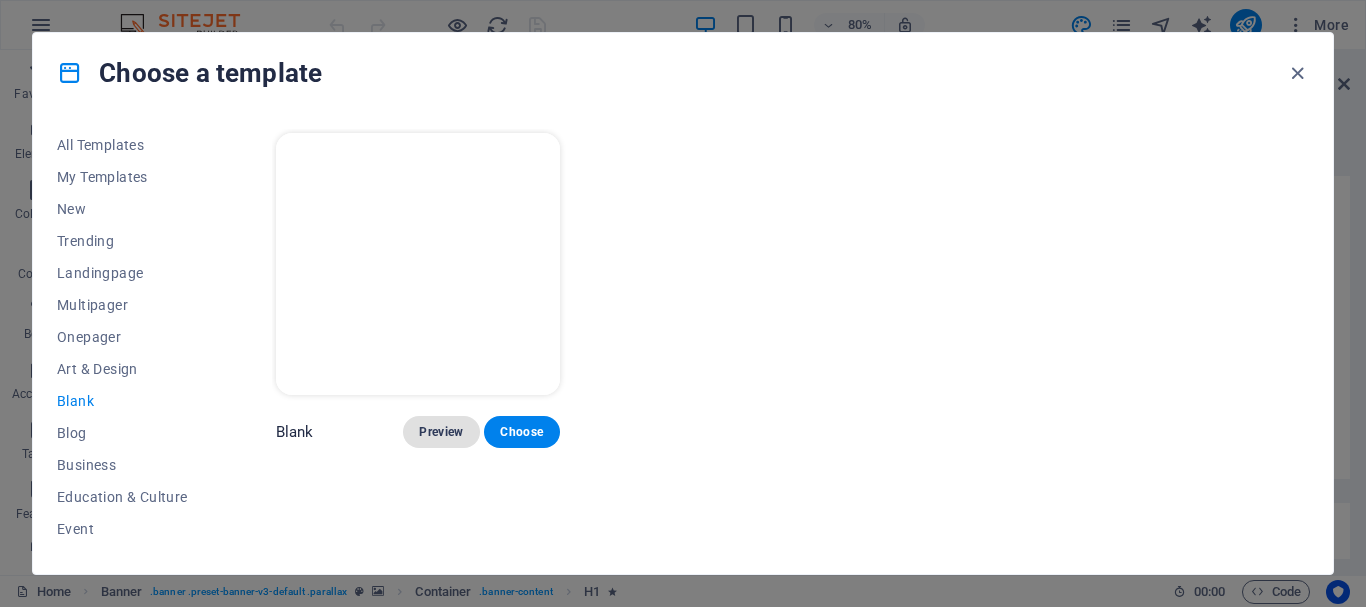 click on "Preview" at bounding box center [441, 432] 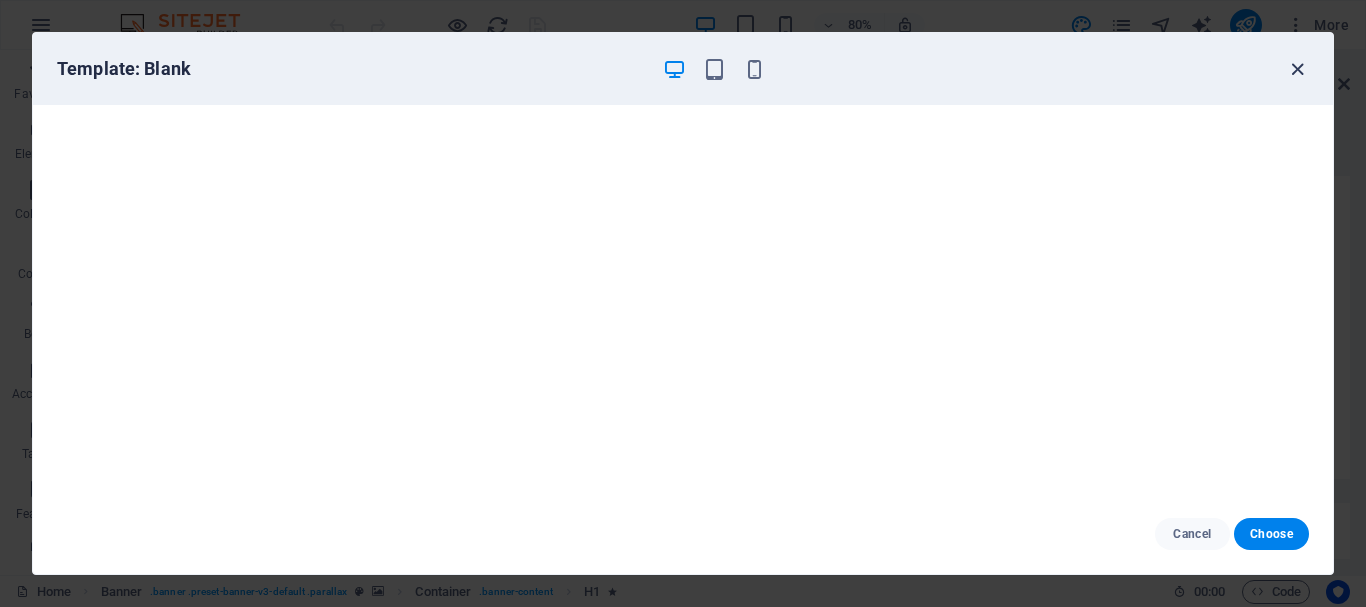click at bounding box center [1297, 69] 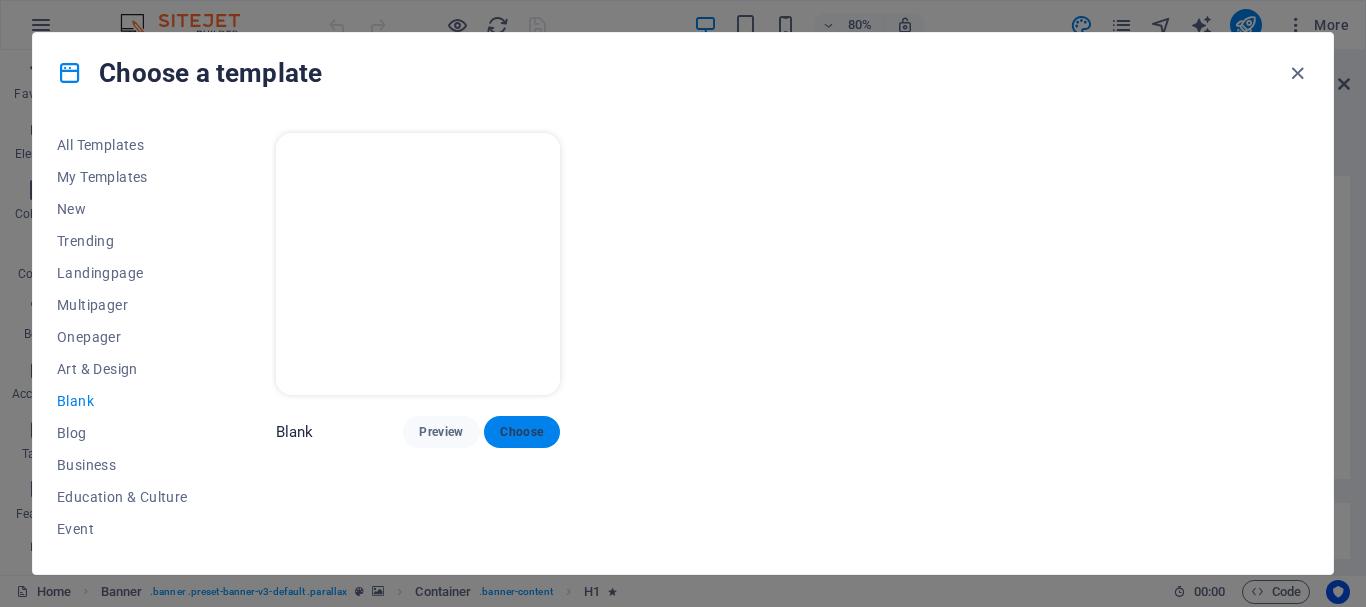 click on "Choose" at bounding box center [522, 432] 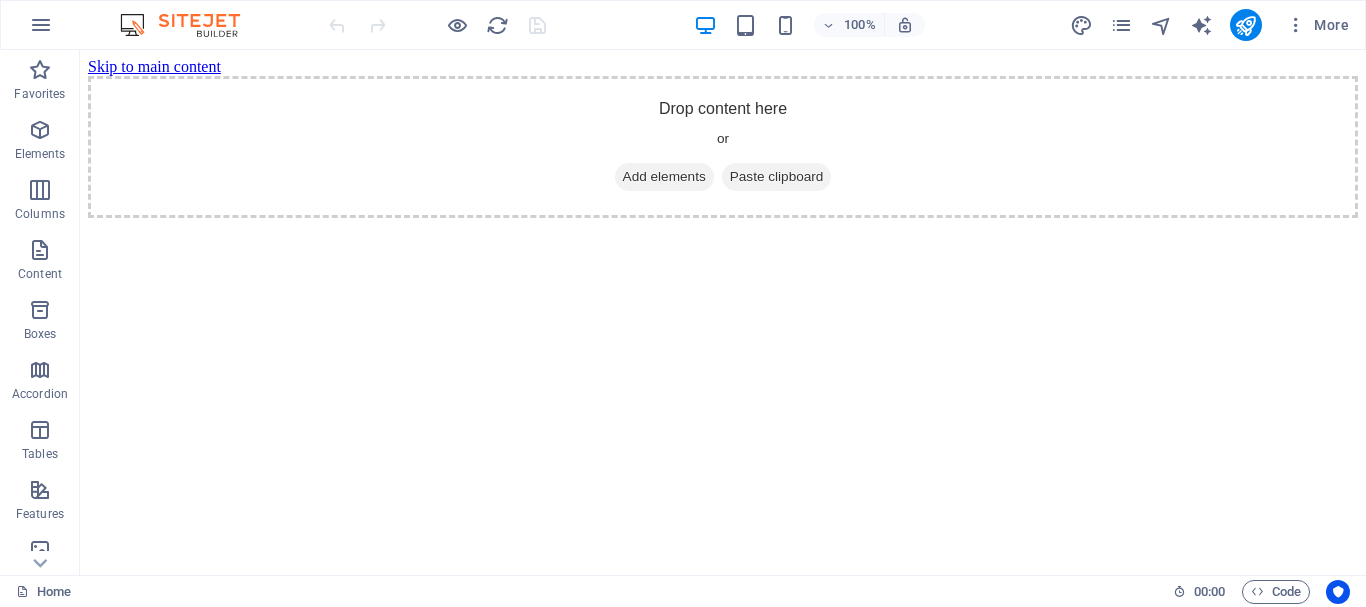 scroll, scrollTop: 0, scrollLeft: 0, axis: both 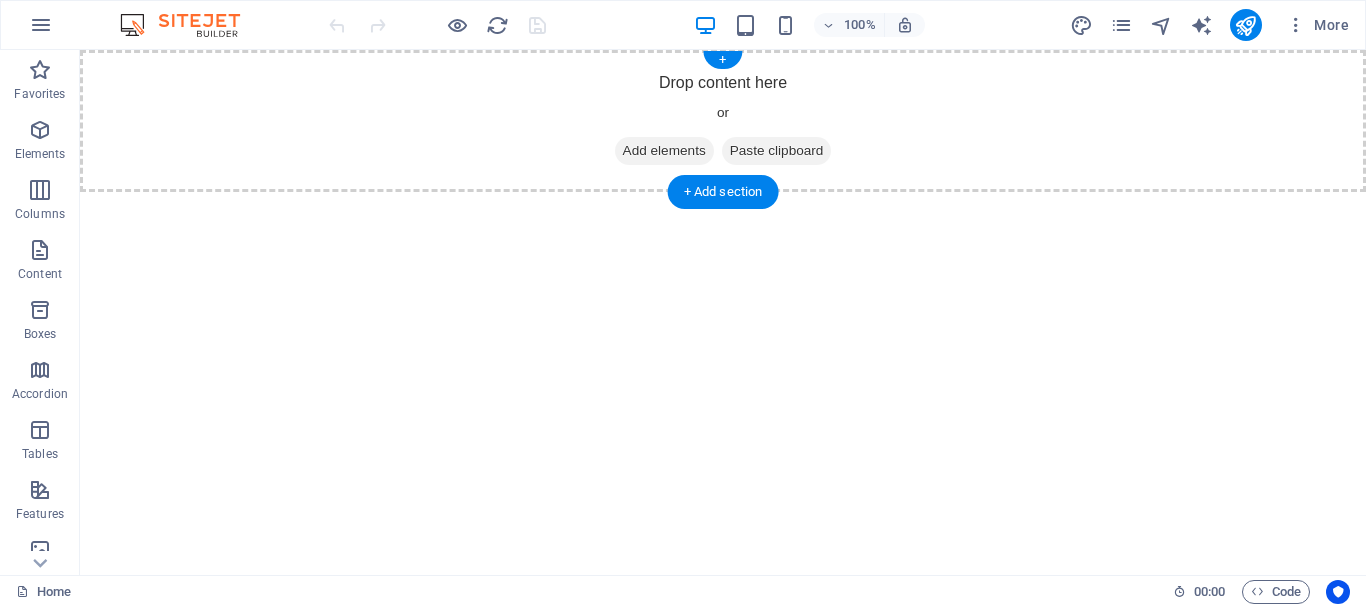 click on "Add elements" at bounding box center (664, 151) 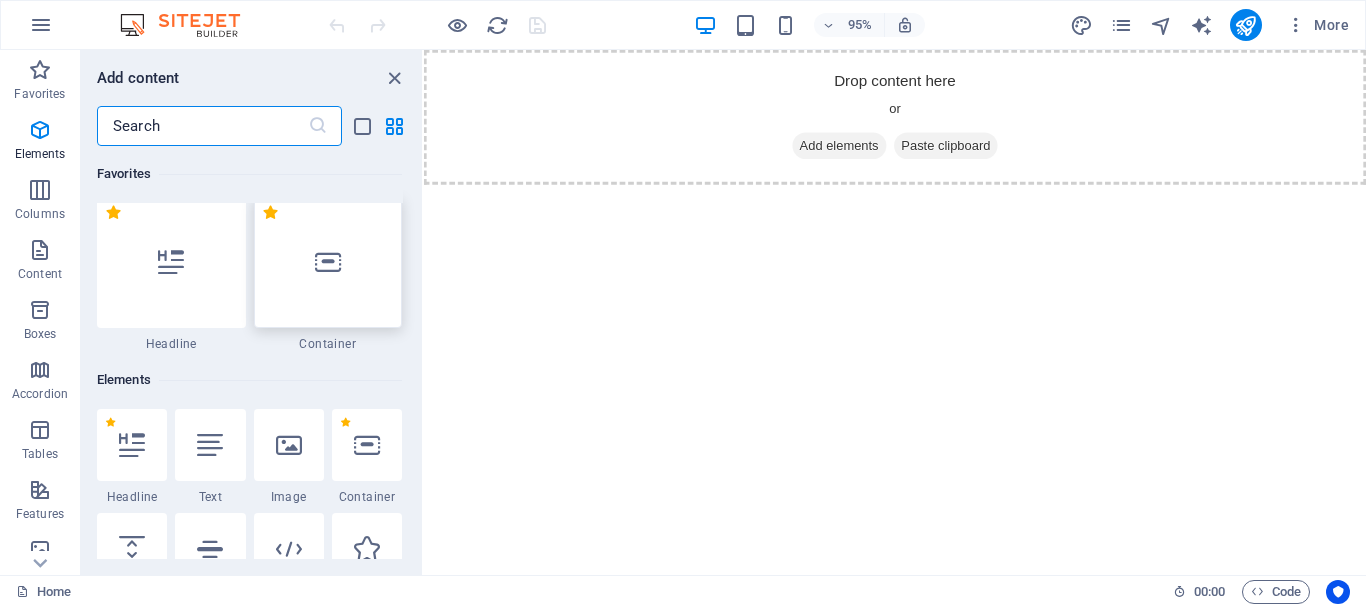 scroll, scrollTop: 0, scrollLeft: 0, axis: both 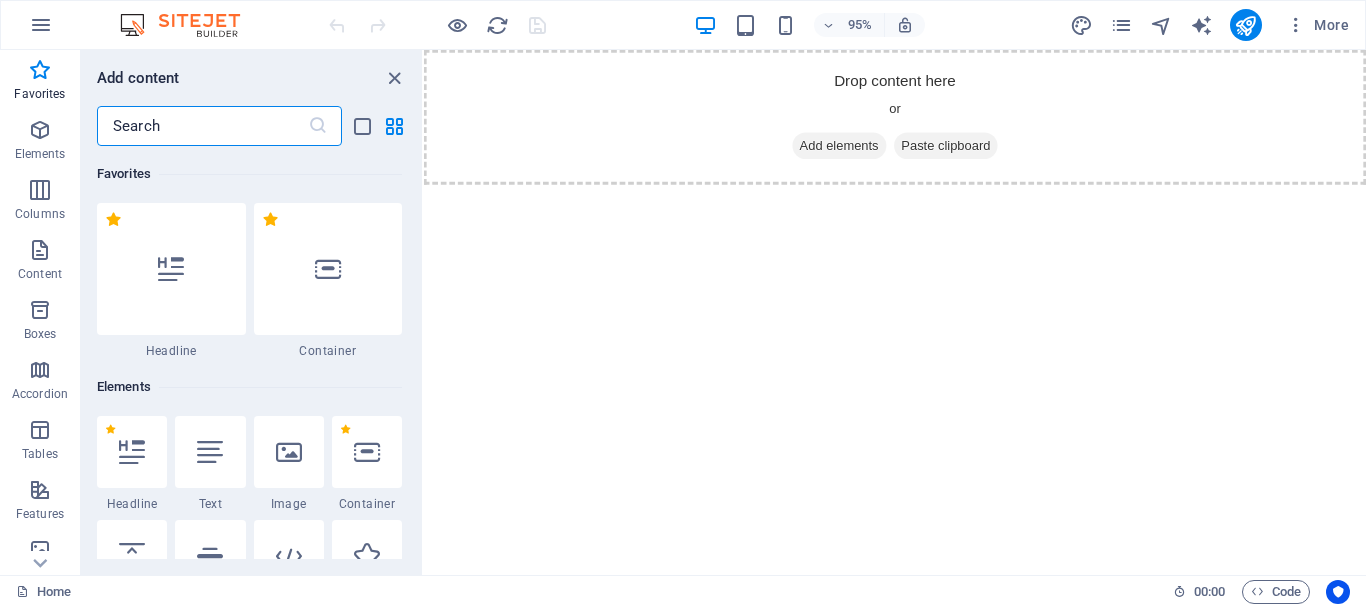 click at bounding box center [202, 126] 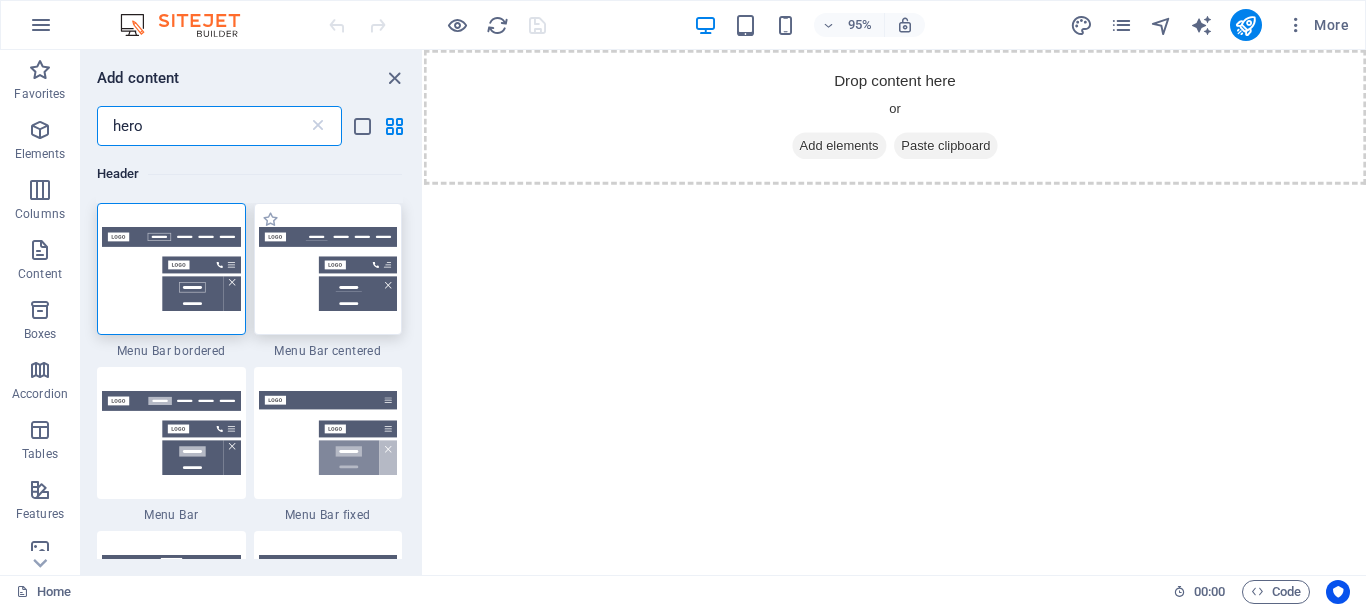 type on "hero" 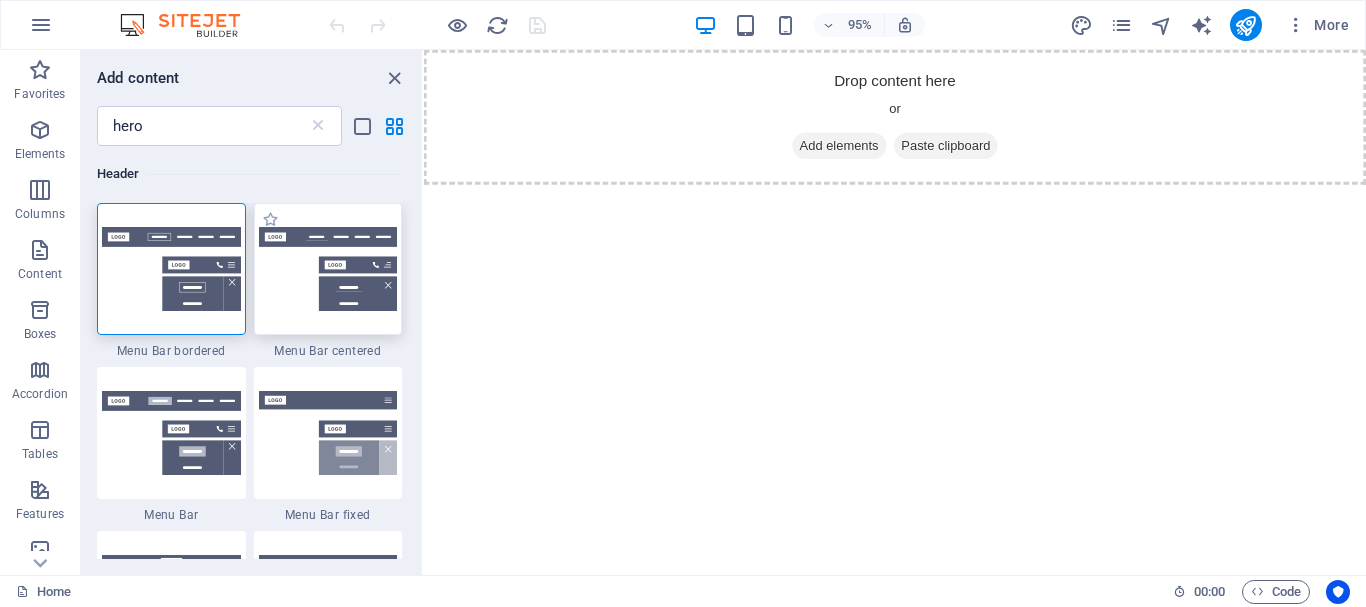 click at bounding box center [328, 269] 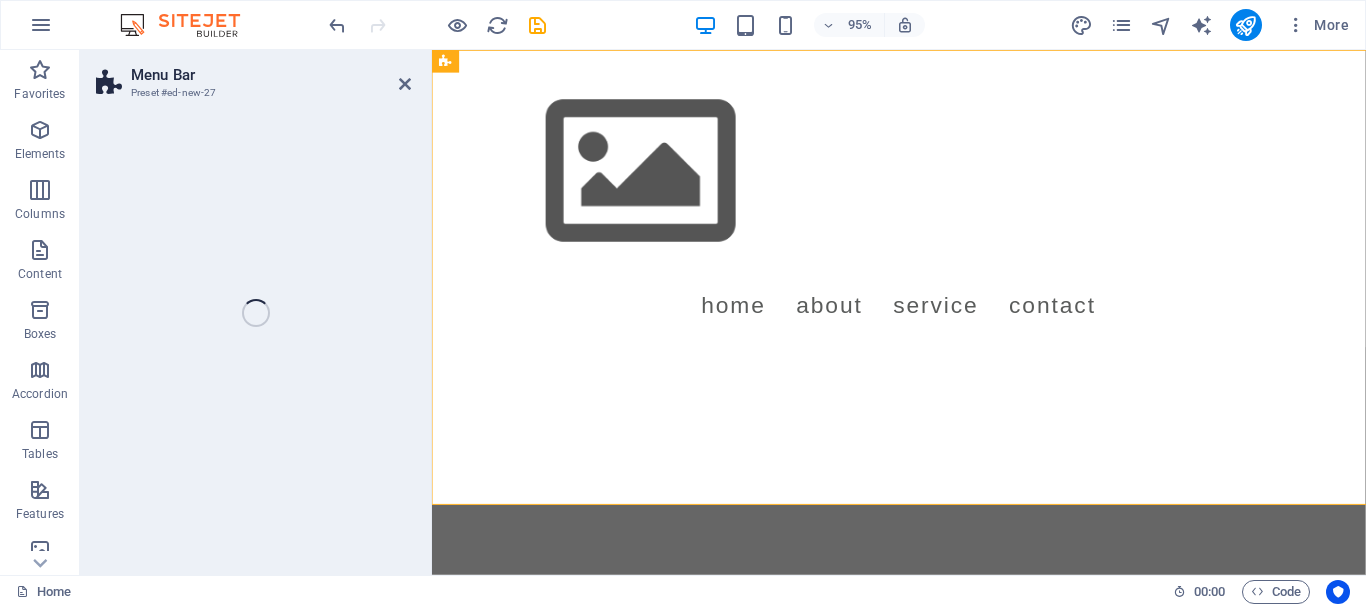 select on "rem" 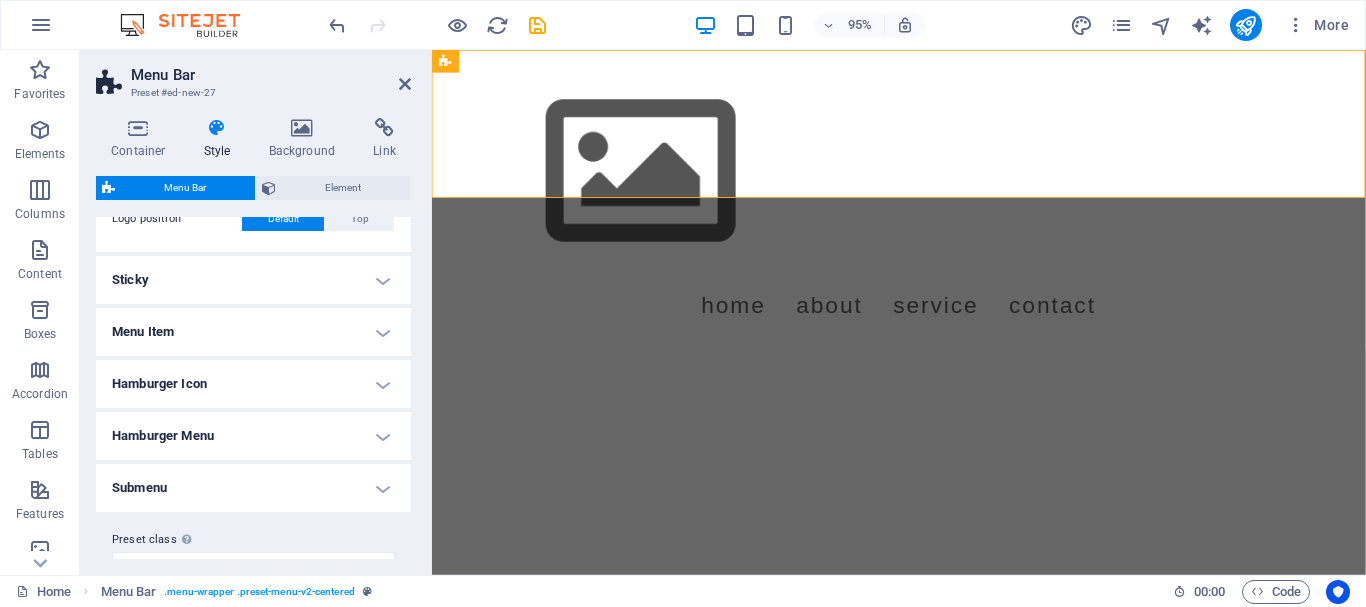 scroll, scrollTop: 539, scrollLeft: 0, axis: vertical 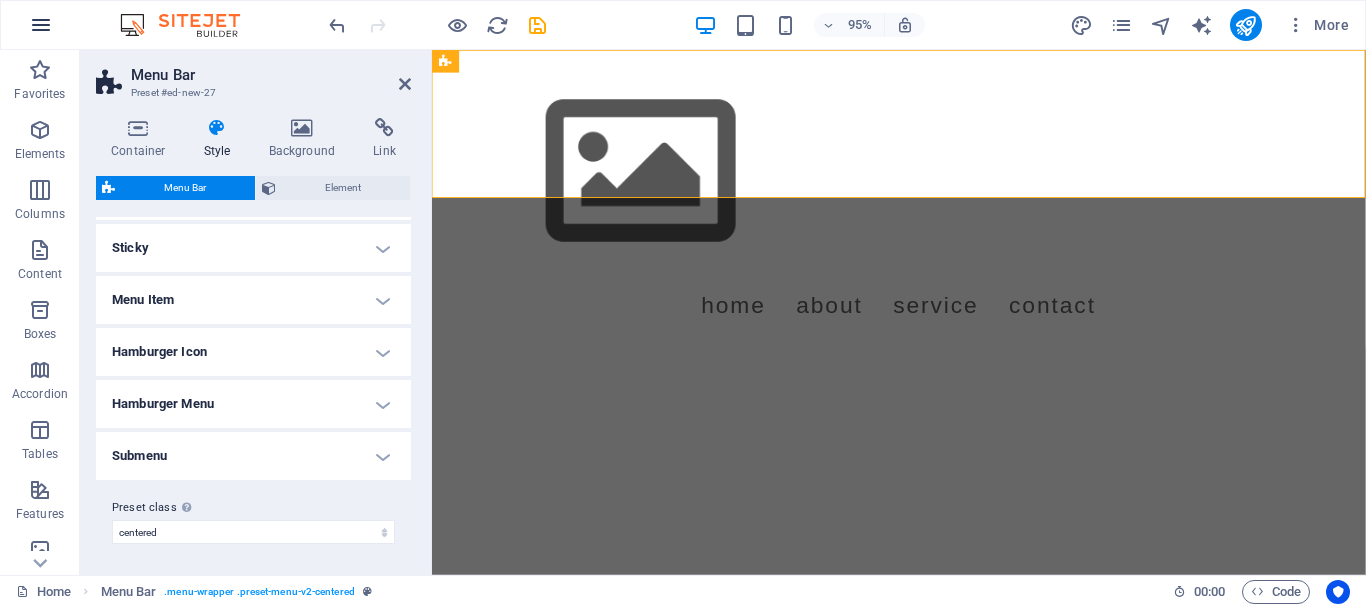 click at bounding box center [41, 25] 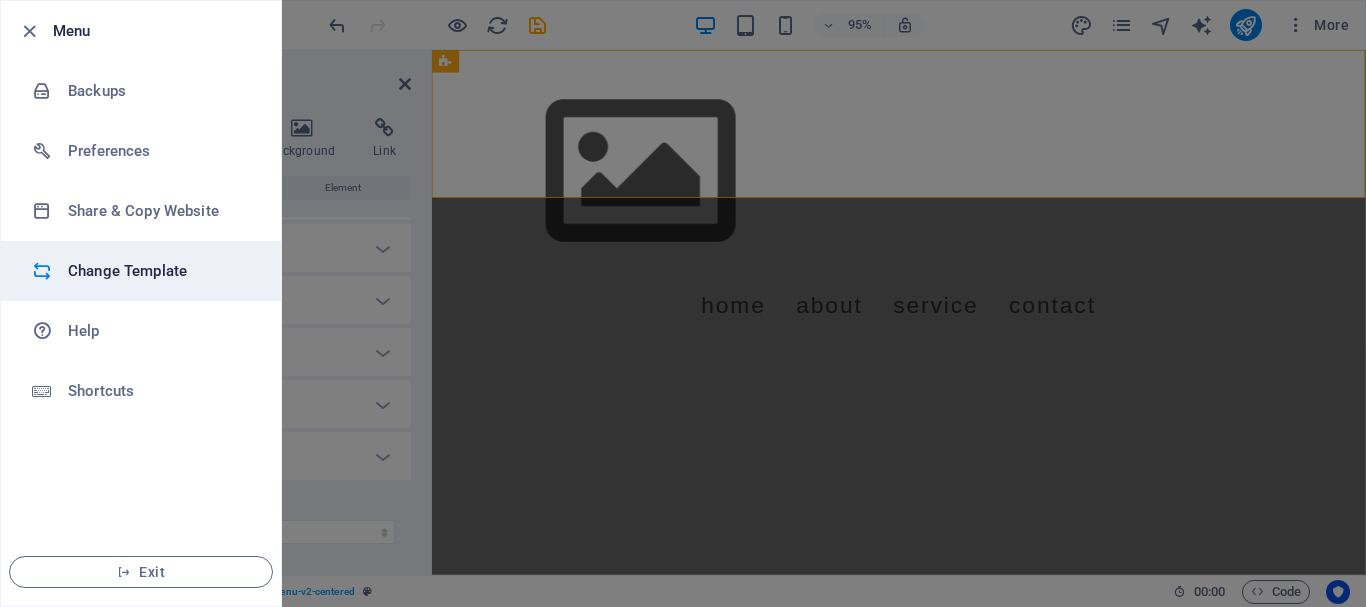 click on "Change Template" at bounding box center (160, 271) 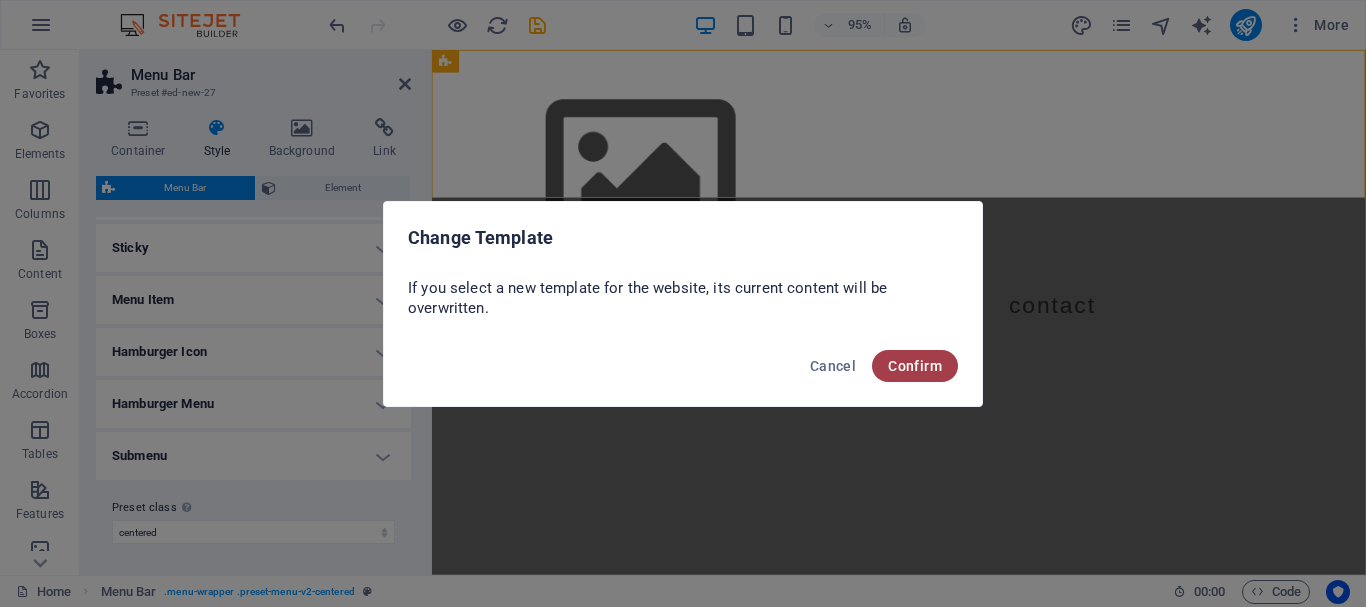 click on "Confirm" at bounding box center [915, 366] 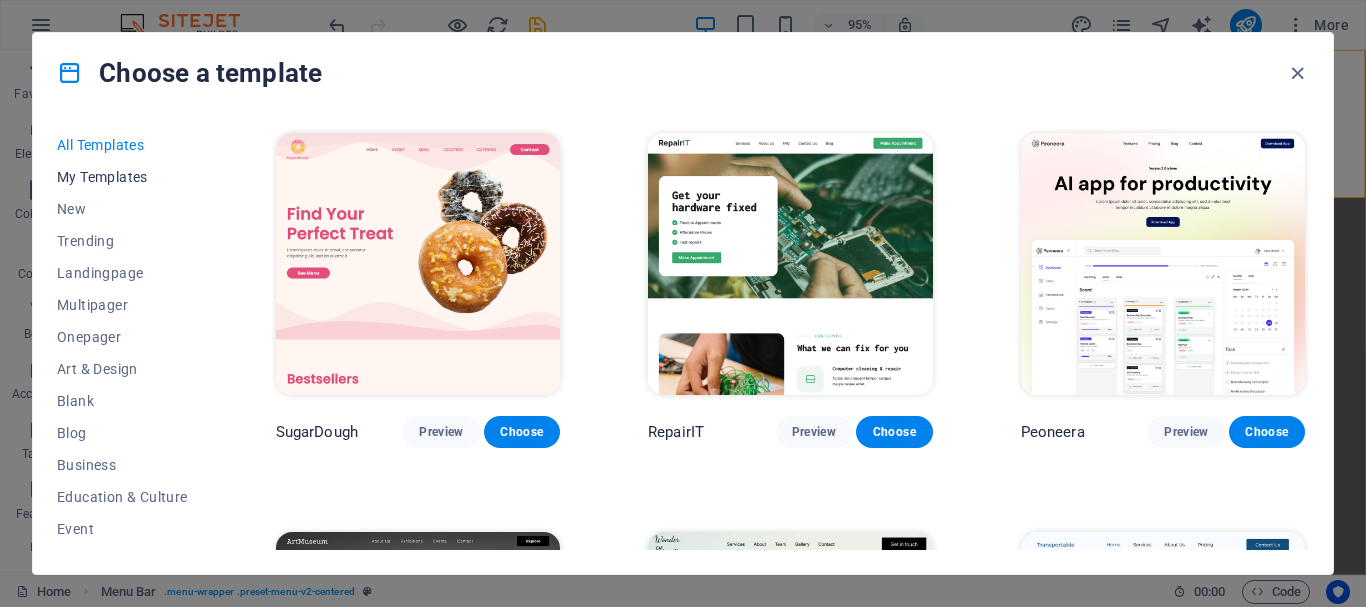 click on "My Templates" at bounding box center (122, 177) 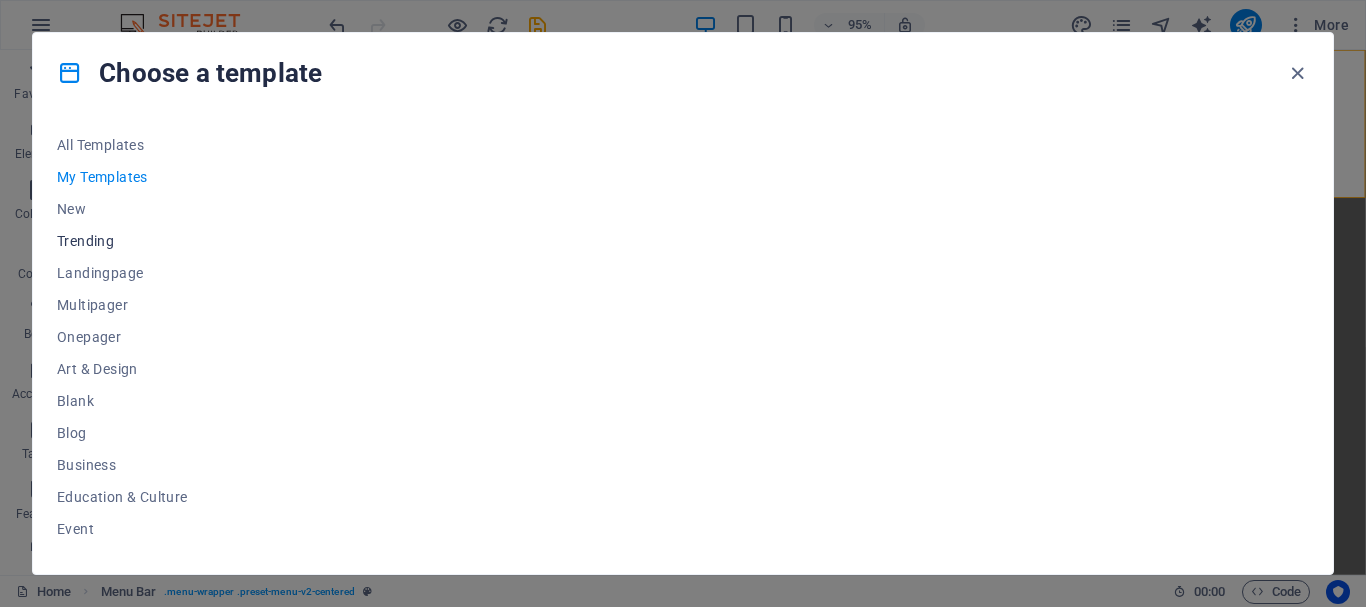 click on "Trending" at bounding box center (122, 241) 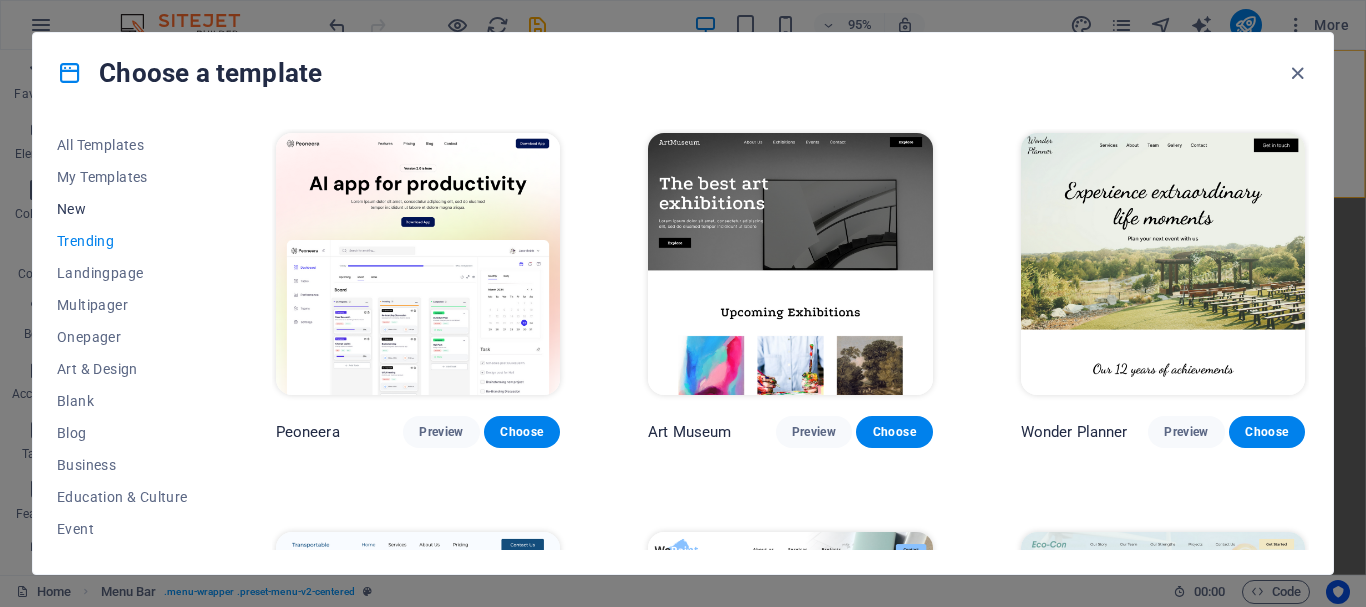 click on "New" at bounding box center [122, 209] 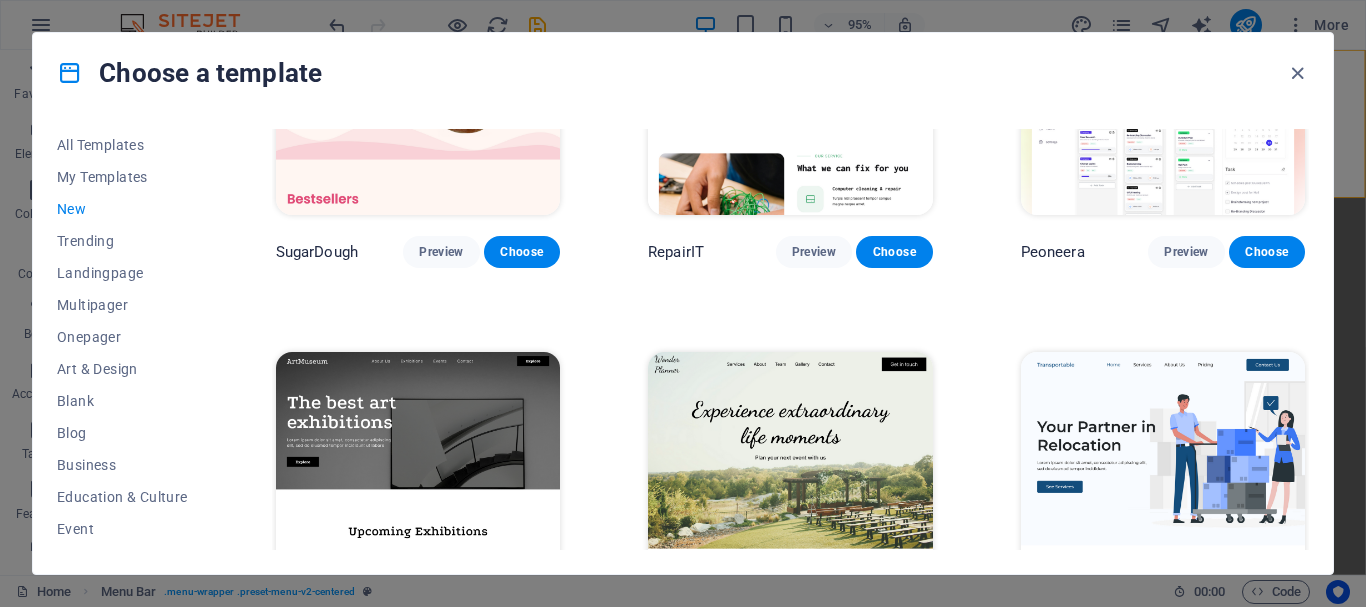 scroll, scrollTop: 90, scrollLeft: 0, axis: vertical 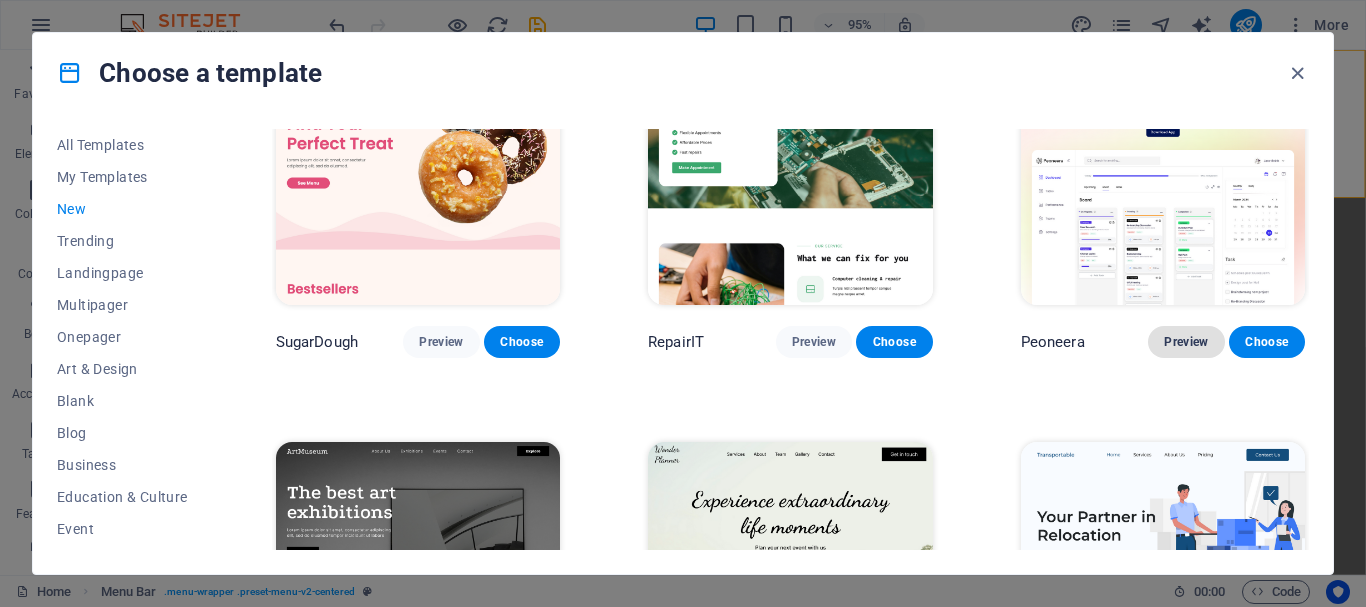 click on "Preview" at bounding box center [1186, 342] 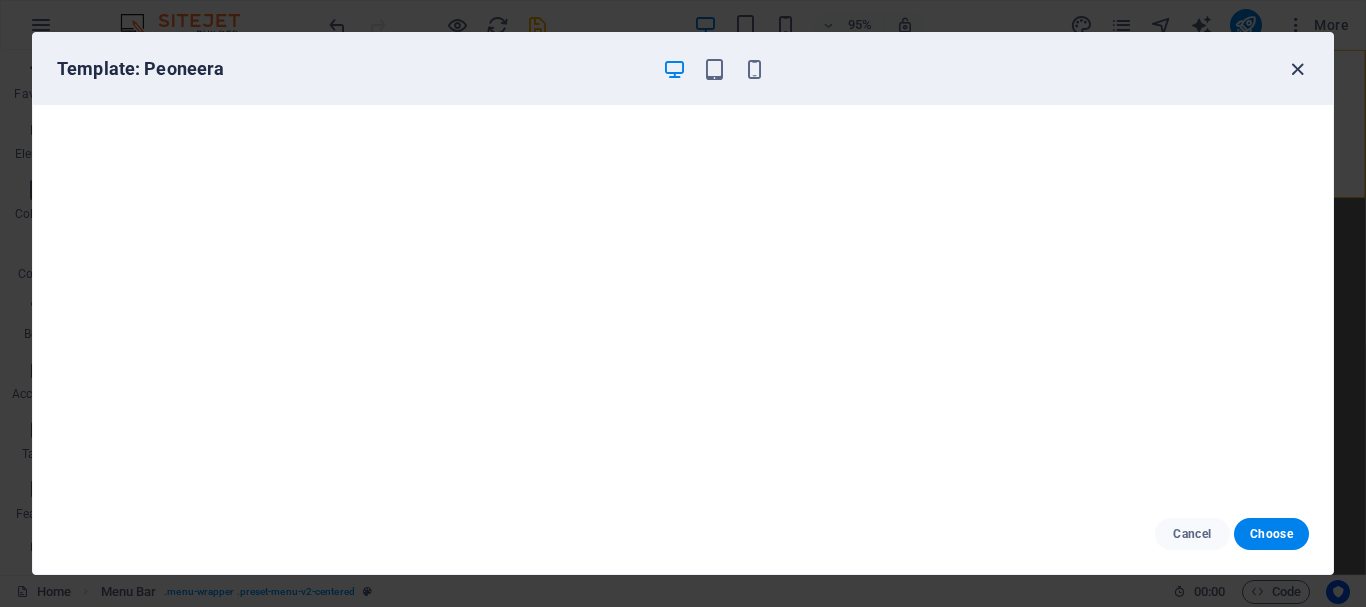 click at bounding box center (1297, 69) 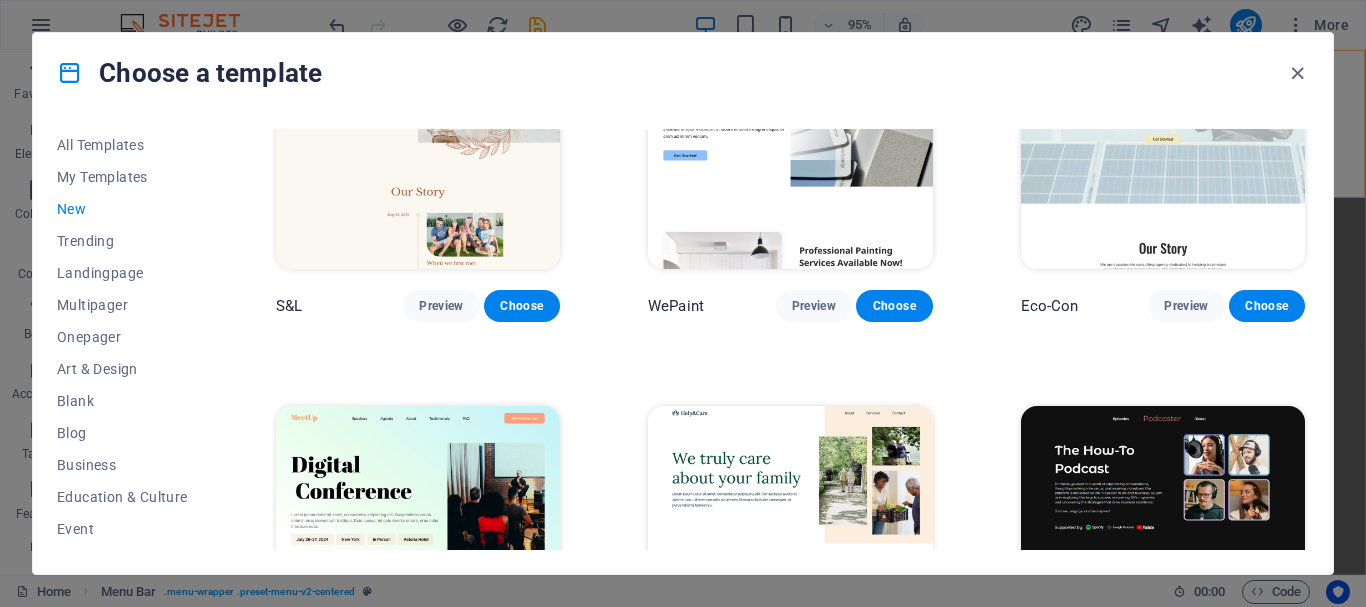 scroll, scrollTop: 900, scrollLeft: 0, axis: vertical 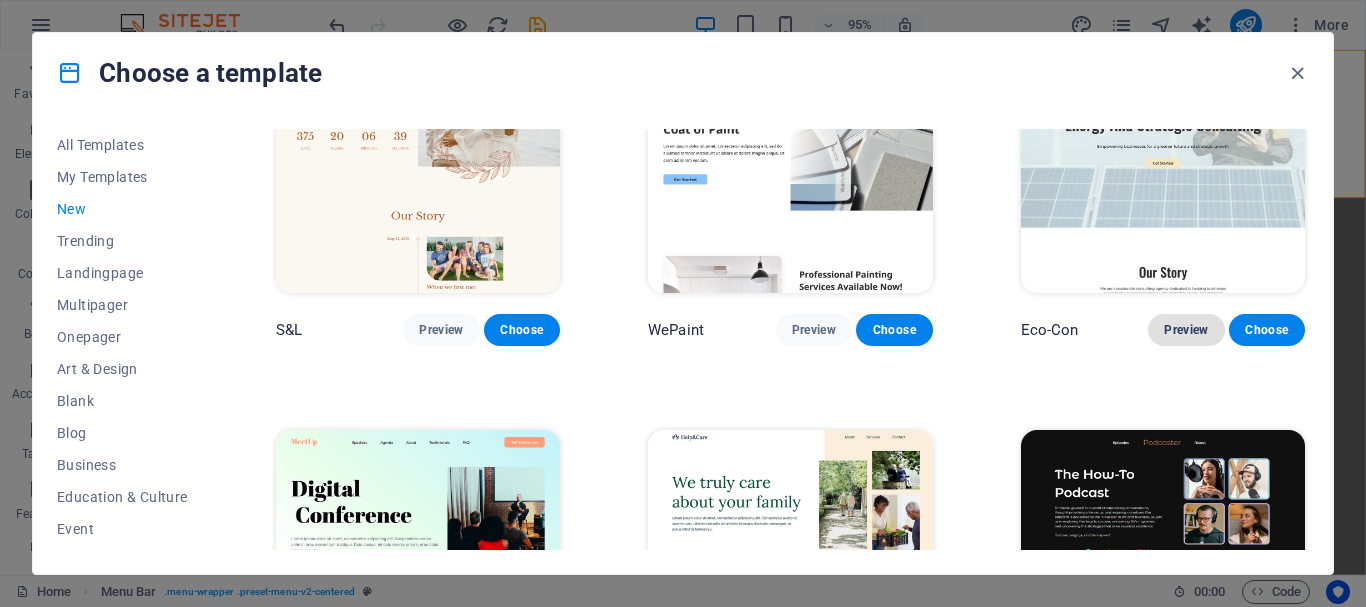 click on "Preview" at bounding box center (1186, 330) 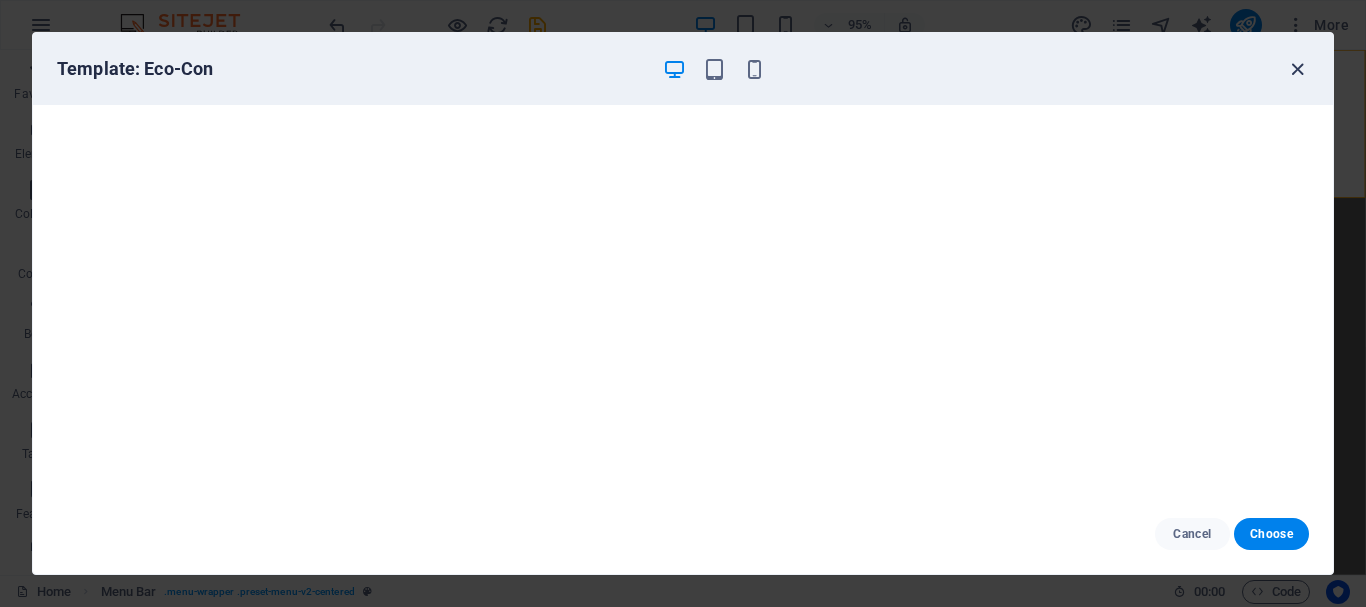 click at bounding box center (1297, 69) 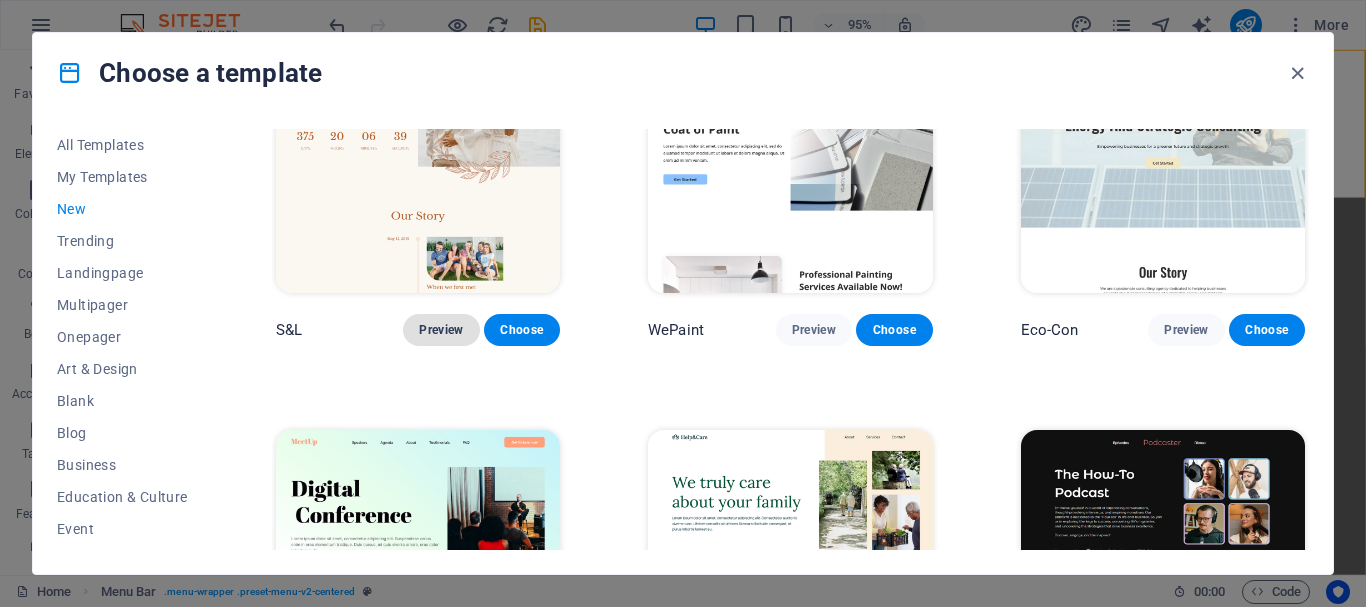 click on "Preview" at bounding box center [441, 330] 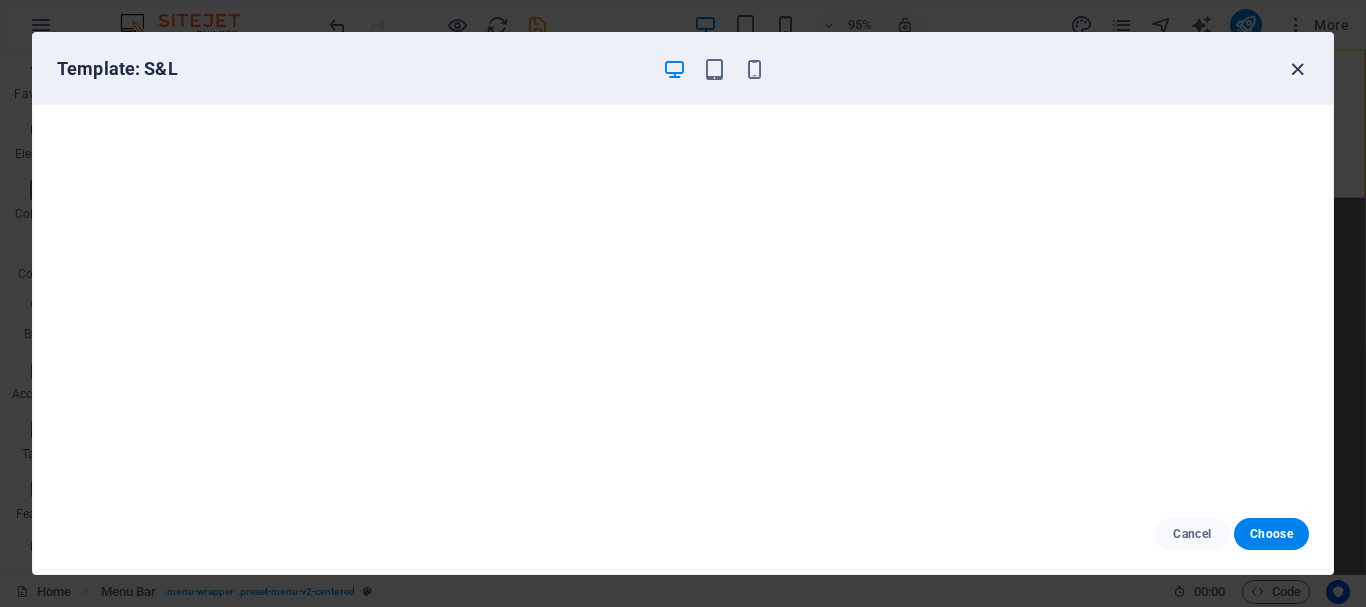 click at bounding box center (1297, 69) 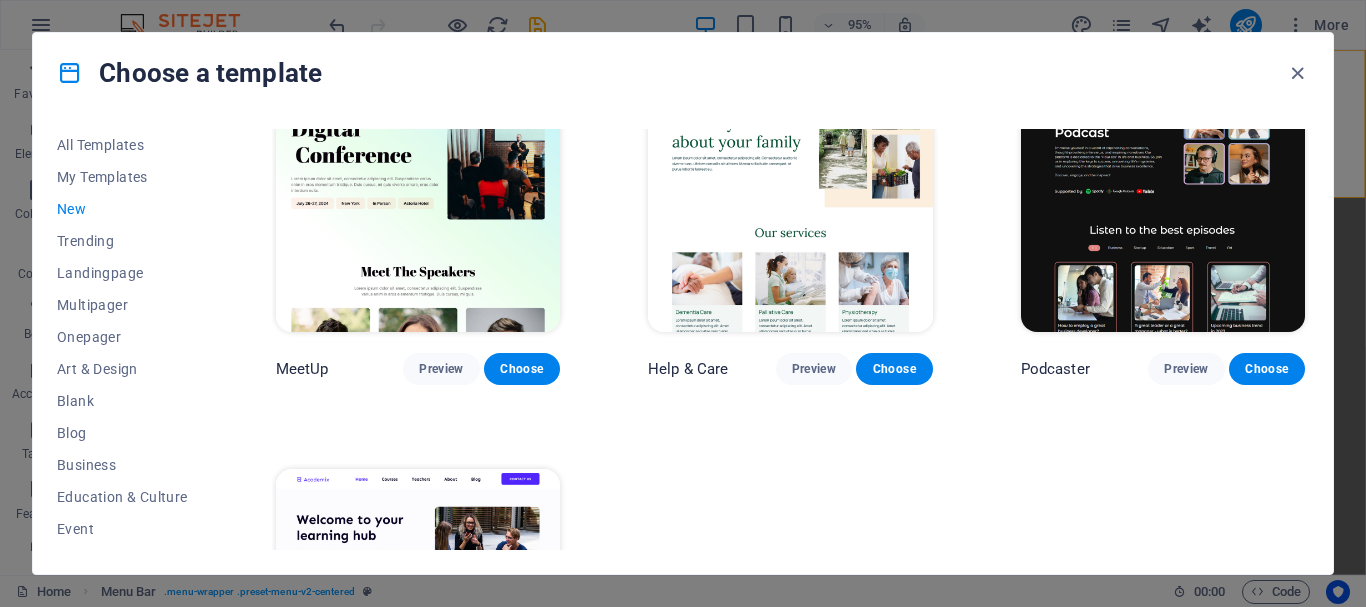 scroll, scrollTop: 1170, scrollLeft: 0, axis: vertical 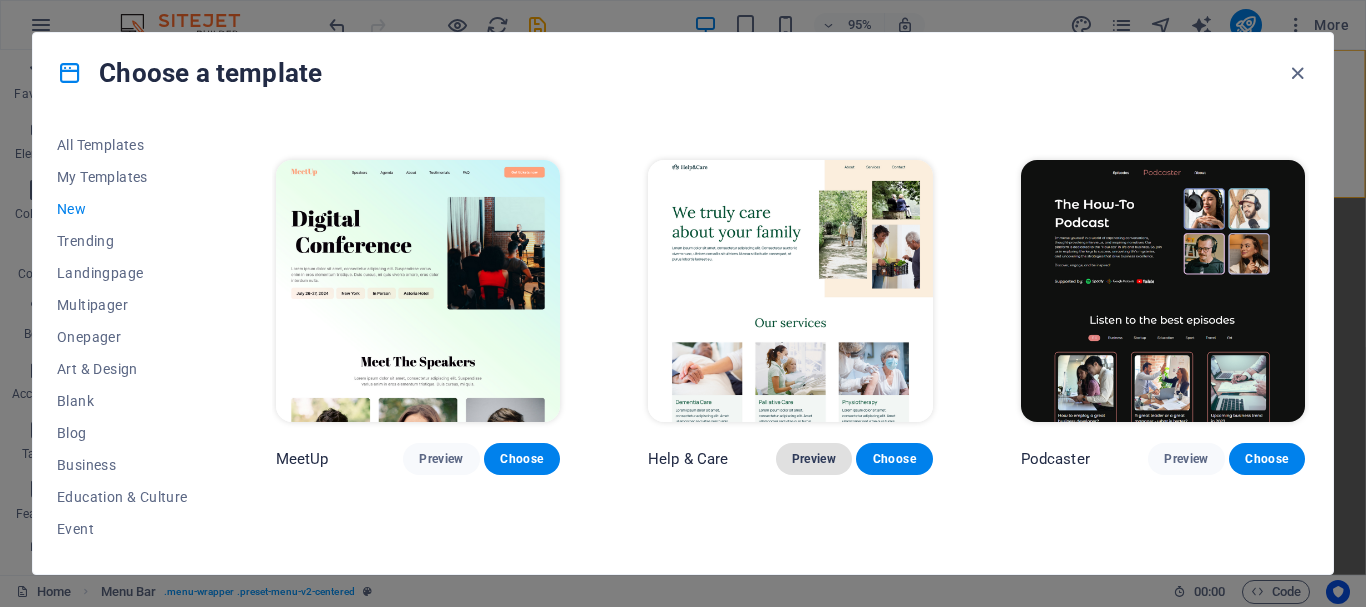 click on "Preview" at bounding box center (814, 459) 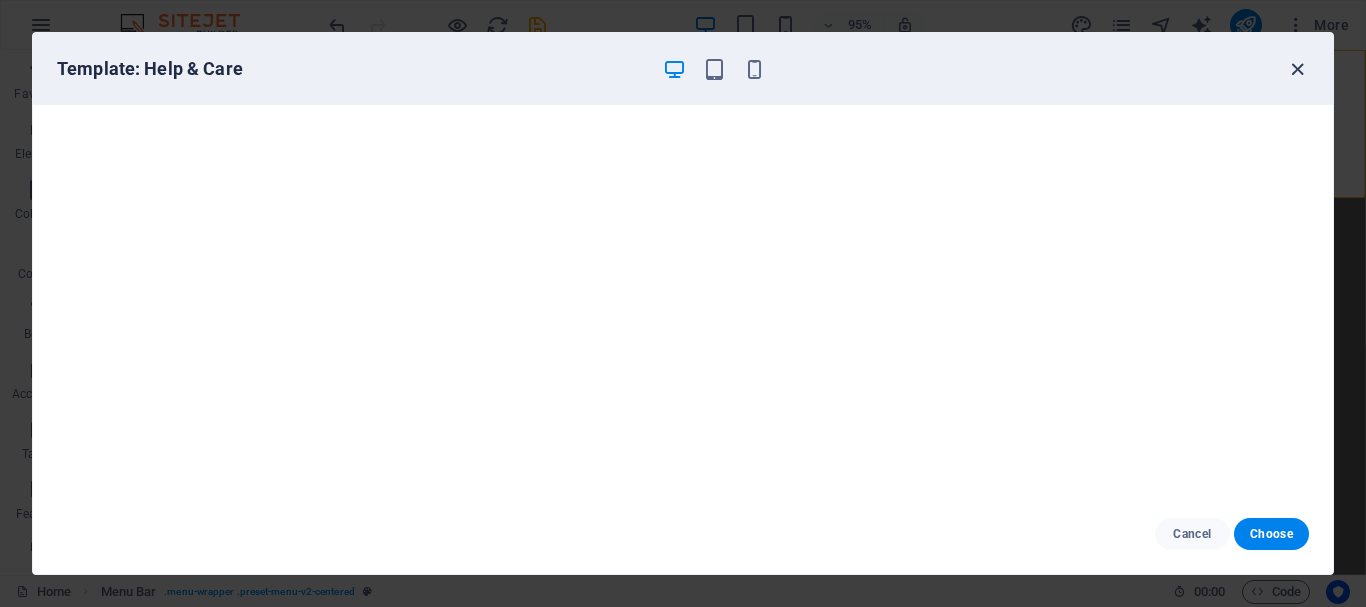 click at bounding box center [1297, 69] 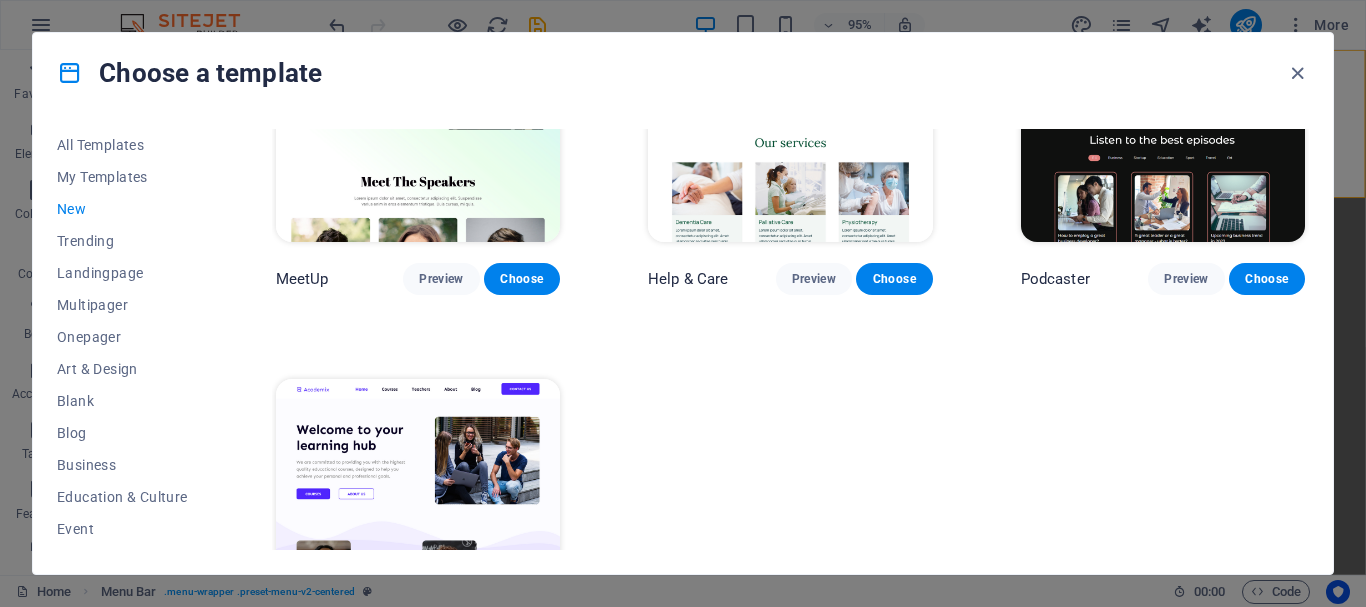 scroll, scrollTop: 1496, scrollLeft: 0, axis: vertical 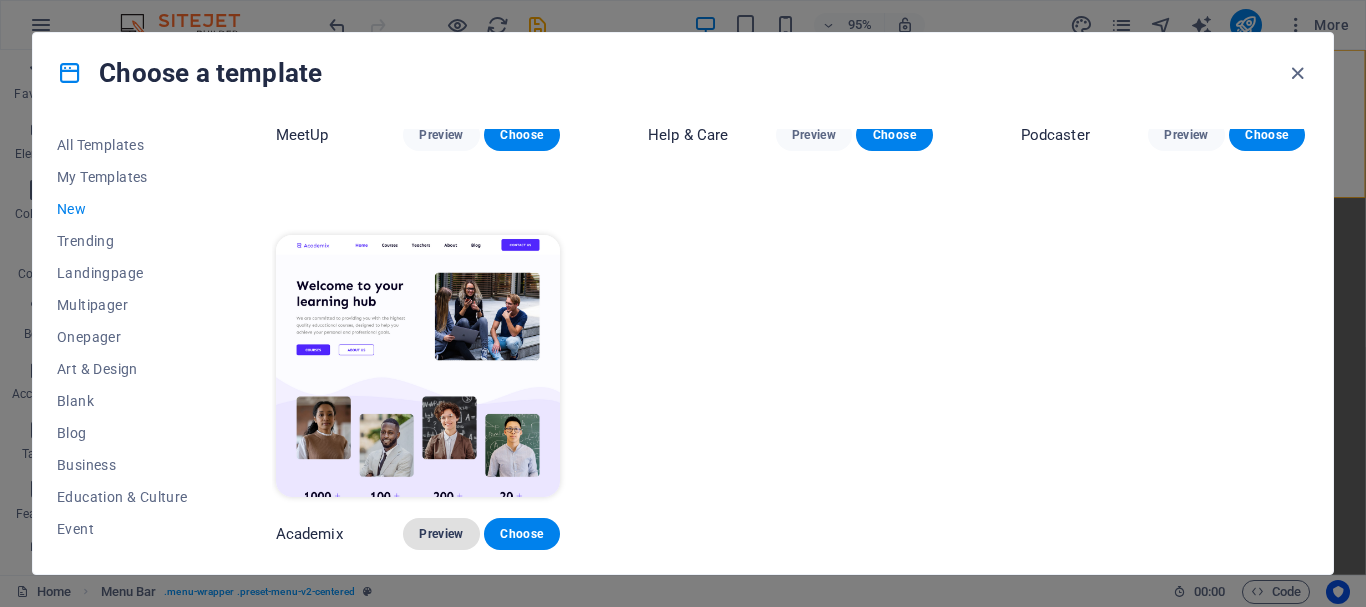 click on "Preview" at bounding box center (441, 534) 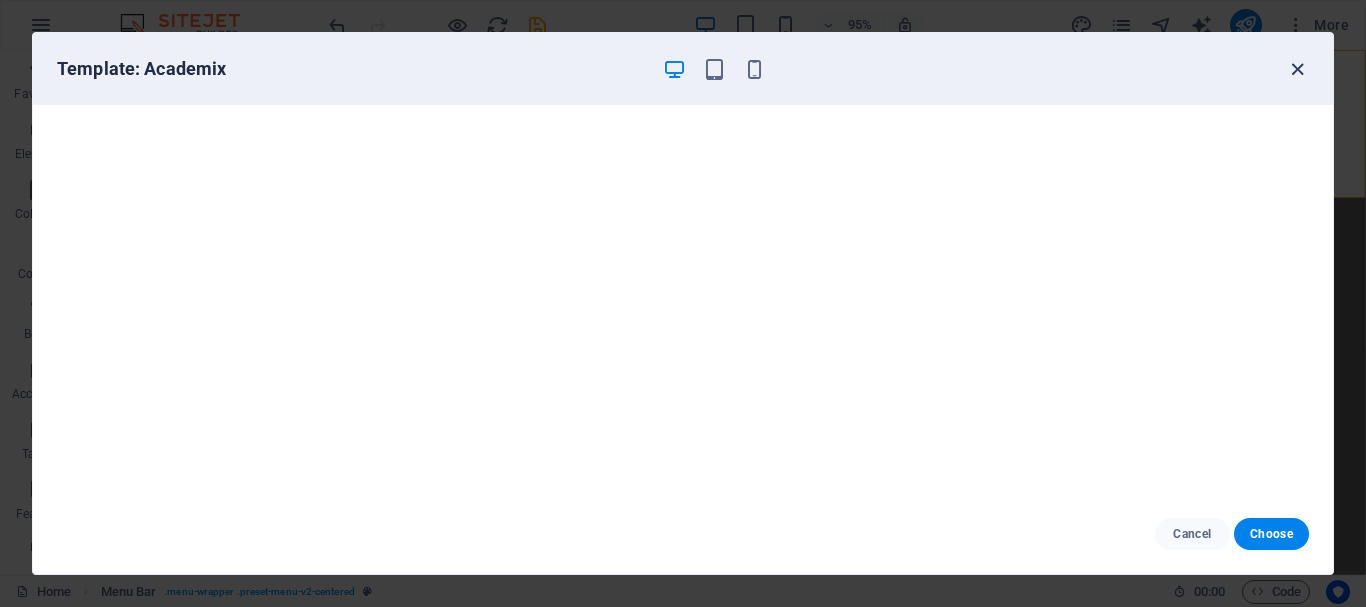 click at bounding box center [1297, 69] 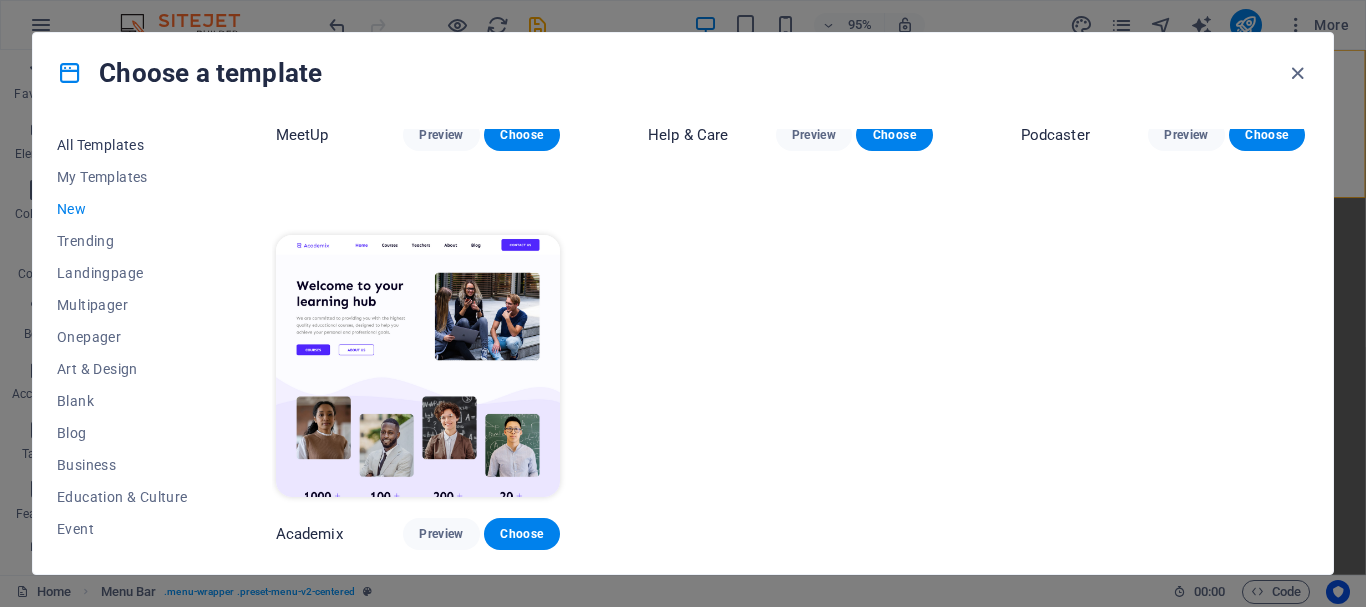 click on "All Templates" at bounding box center [122, 145] 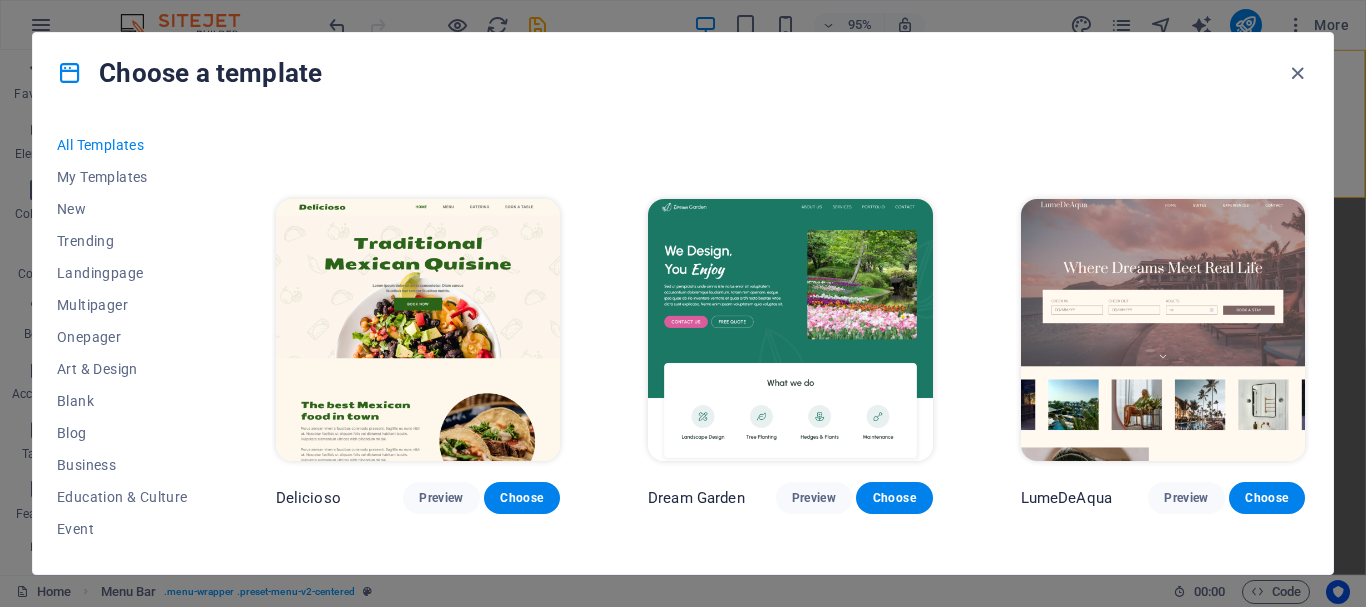 scroll, scrollTop: 2756, scrollLeft: 0, axis: vertical 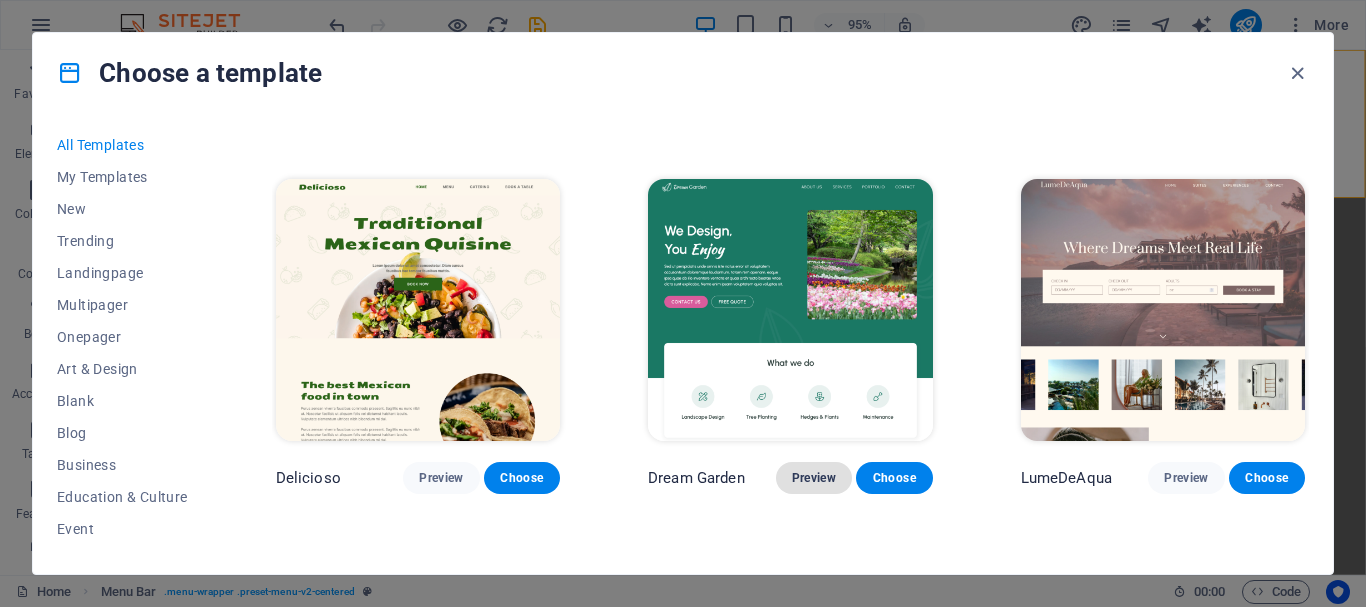 click on "Preview" at bounding box center [814, 478] 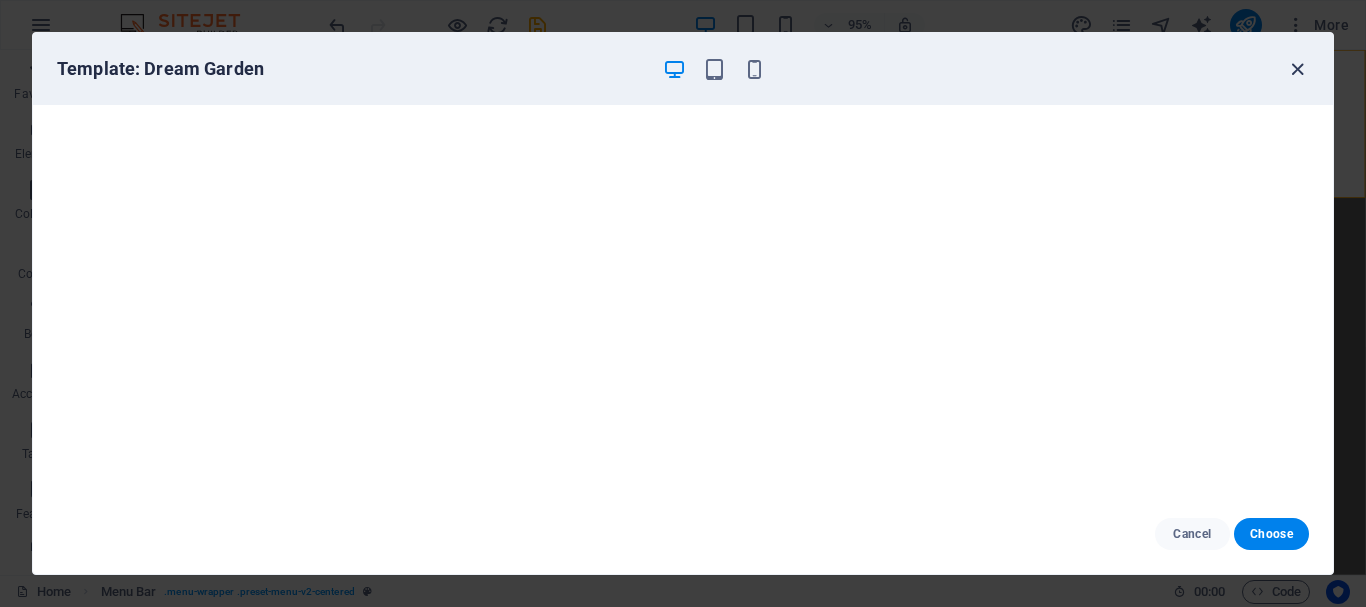 click at bounding box center (1297, 69) 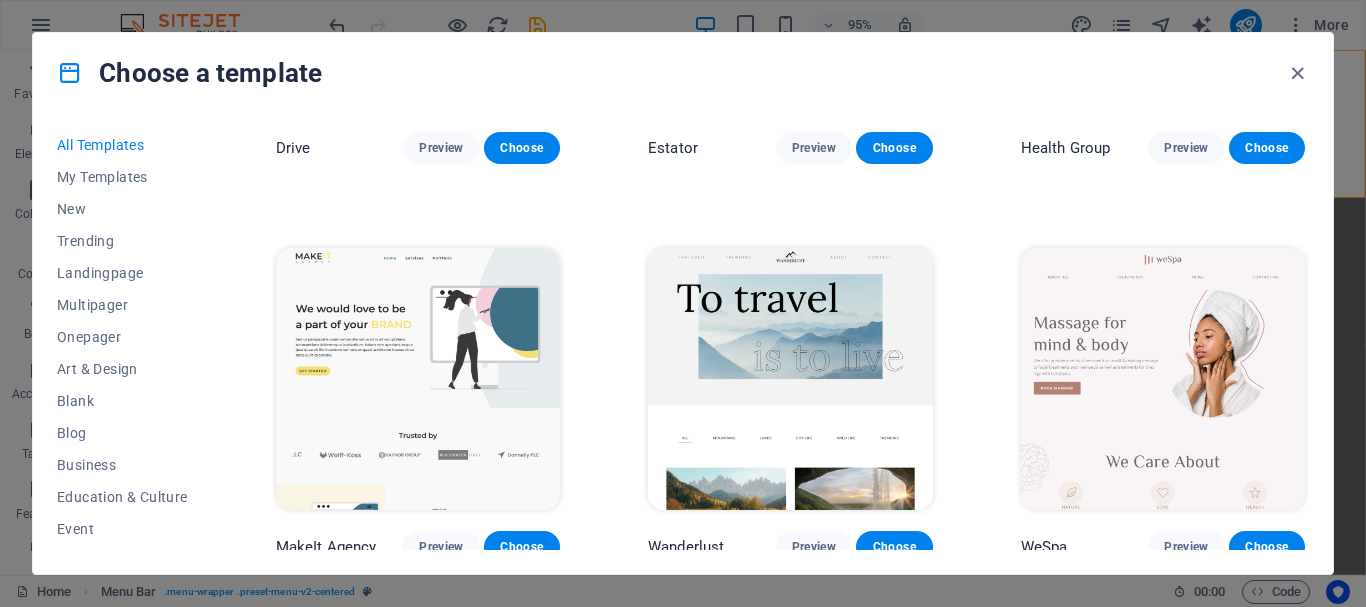 scroll, scrollTop: 3926, scrollLeft: 0, axis: vertical 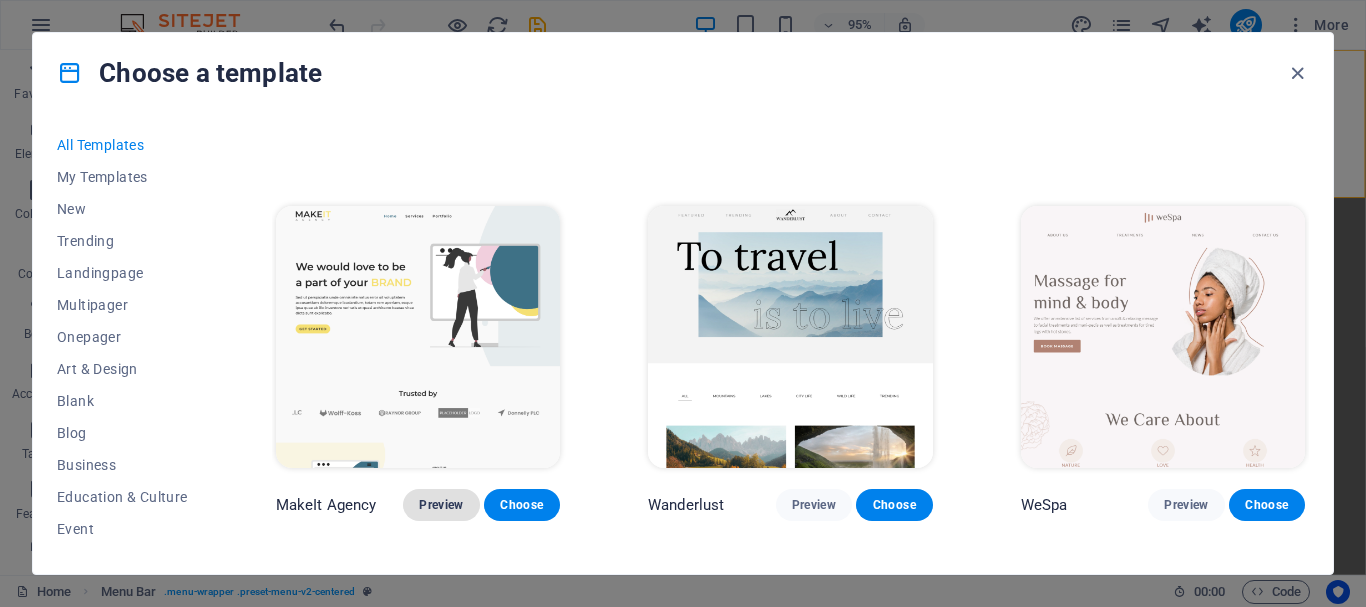 click on "Preview" at bounding box center [441, 505] 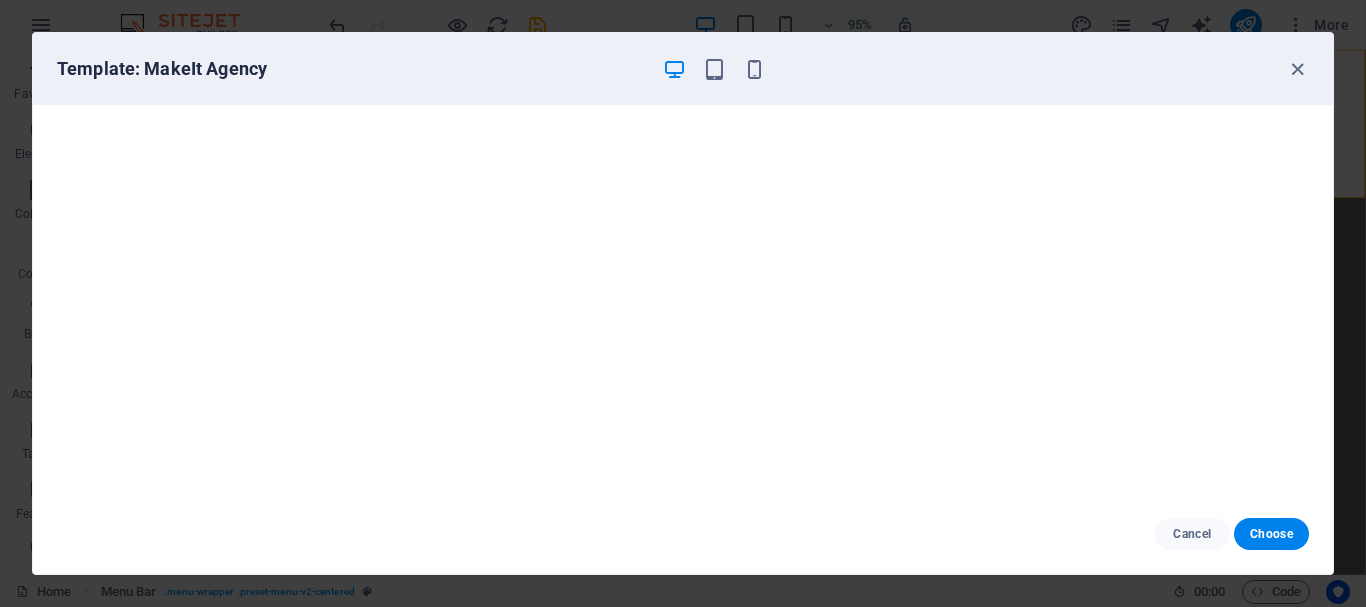 scroll, scrollTop: 0, scrollLeft: 0, axis: both 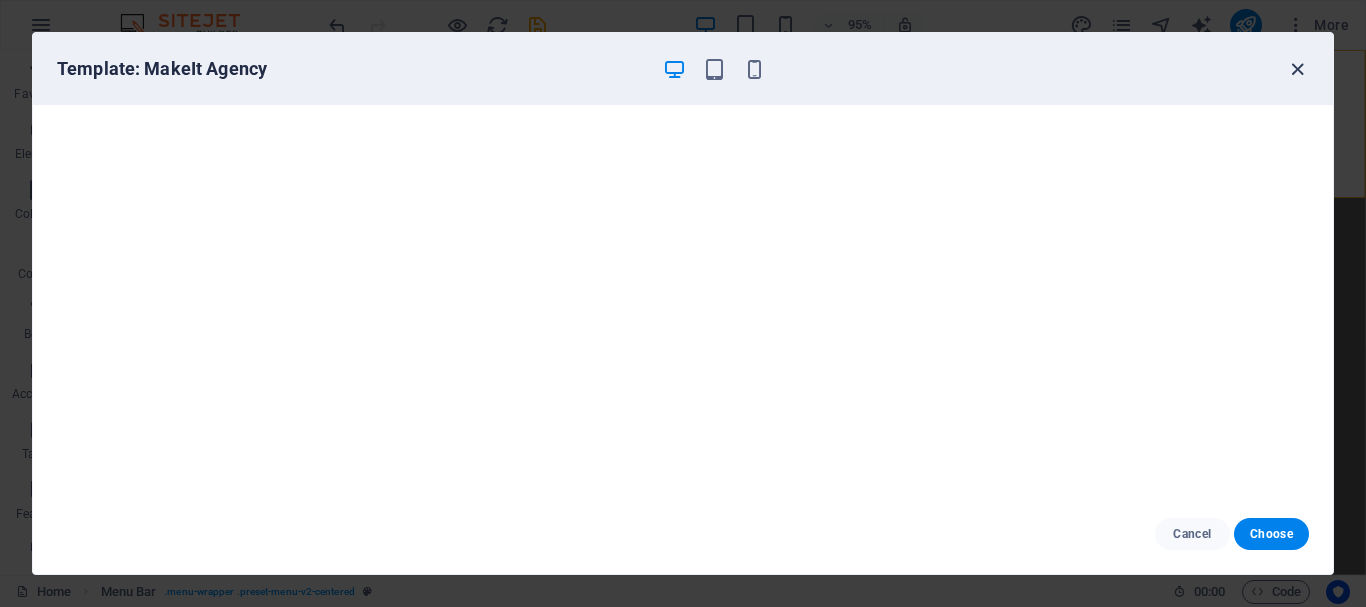 click at bounding box center (1297, 69) 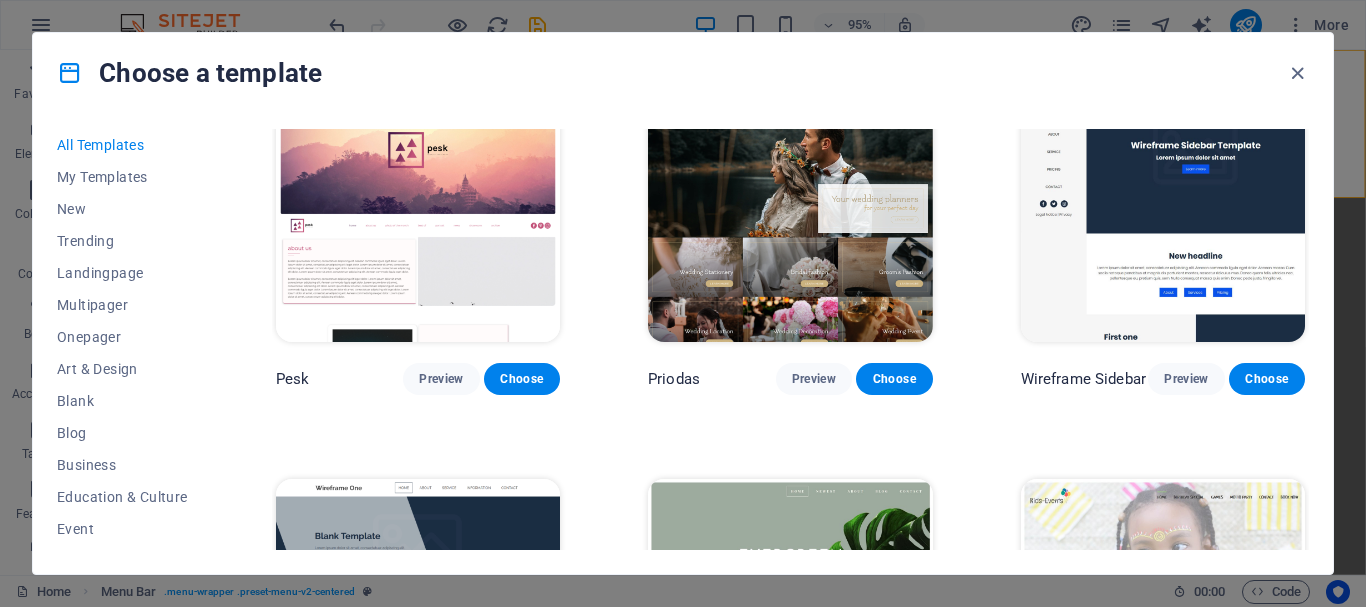 scroll, scrollTop: 6356, scrollLeft: 0, axis: vertical 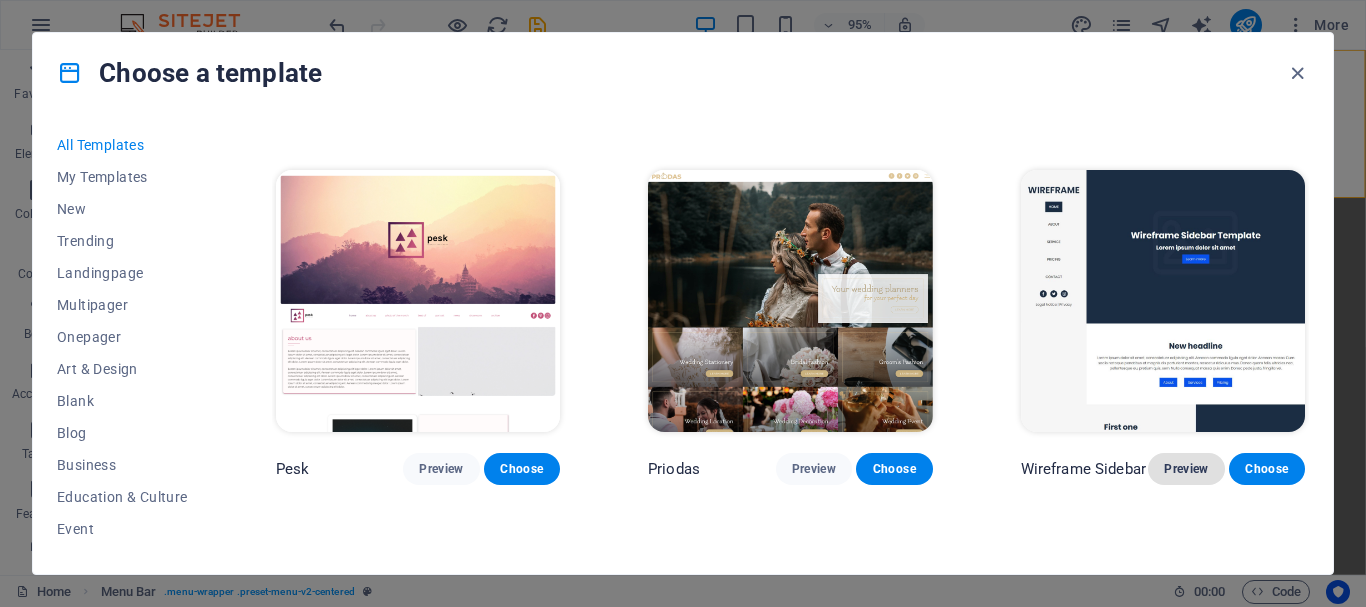 click on "Preview" at bounding box center (1186, 469) 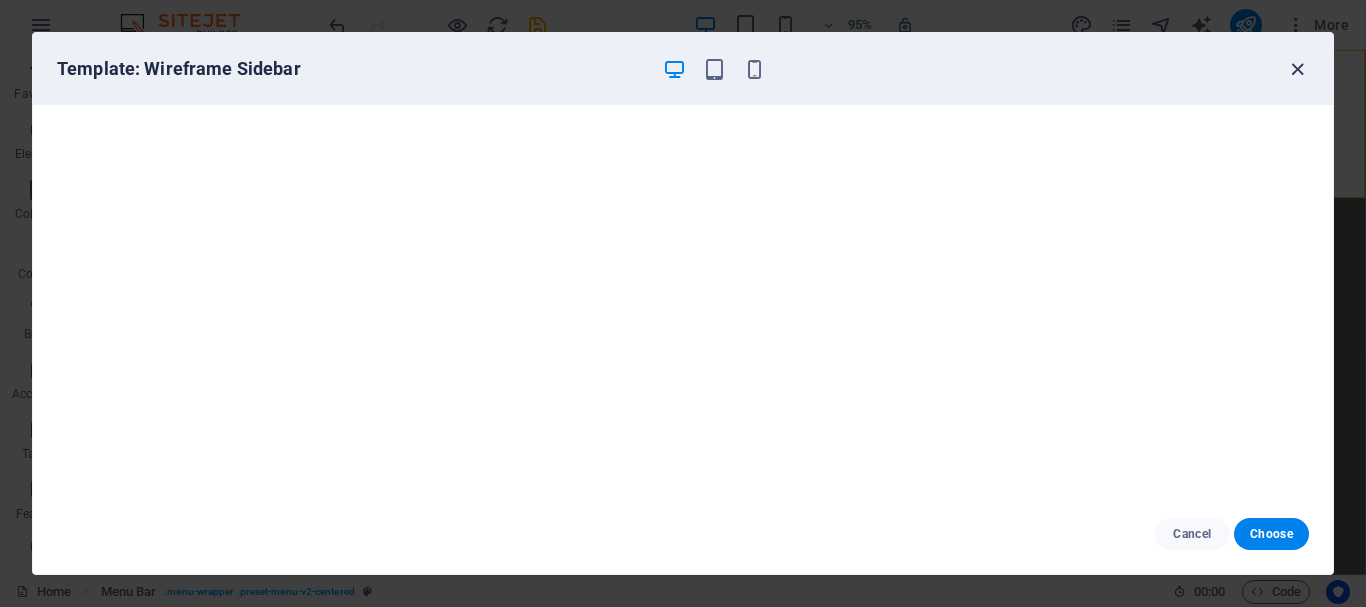 click at bounding box center (1297, 69) 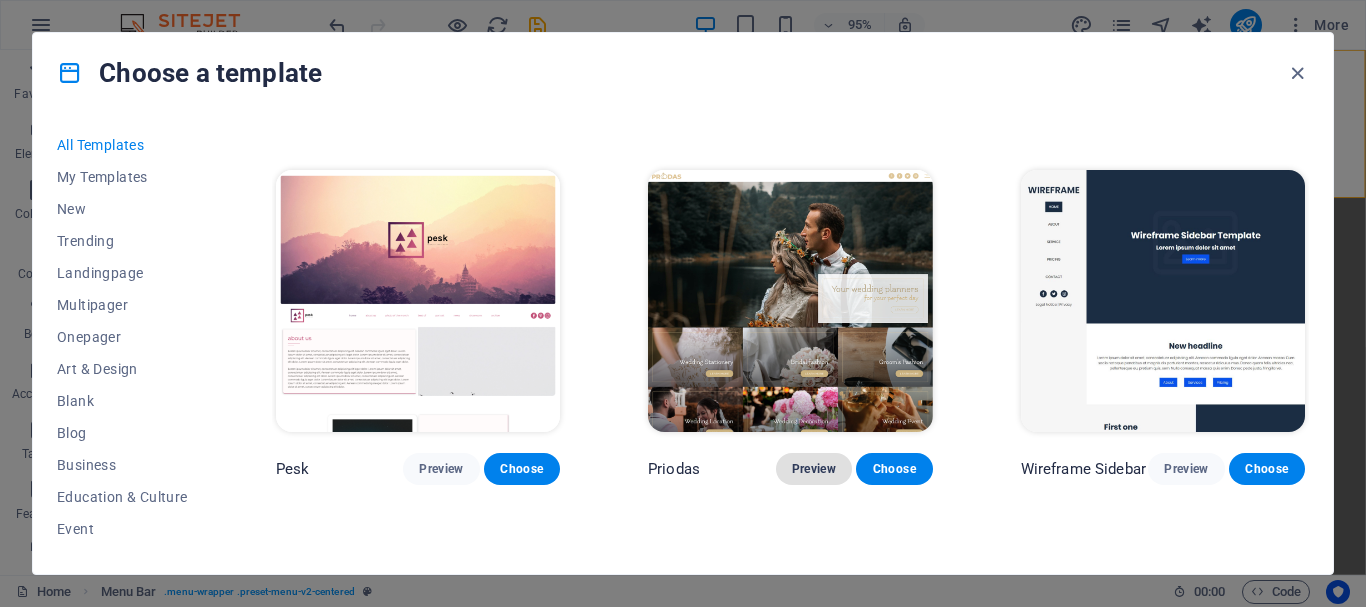 click on "Preview" at bounding box center [814, 469] 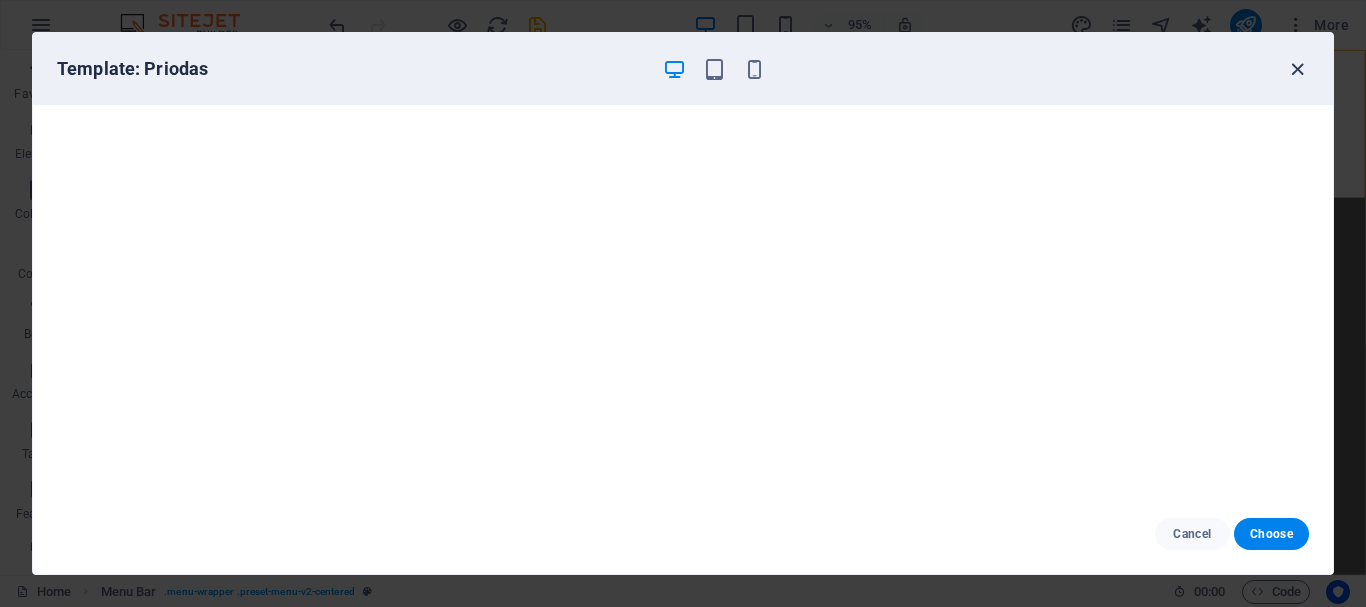 click at bounding box center (1297, 69) 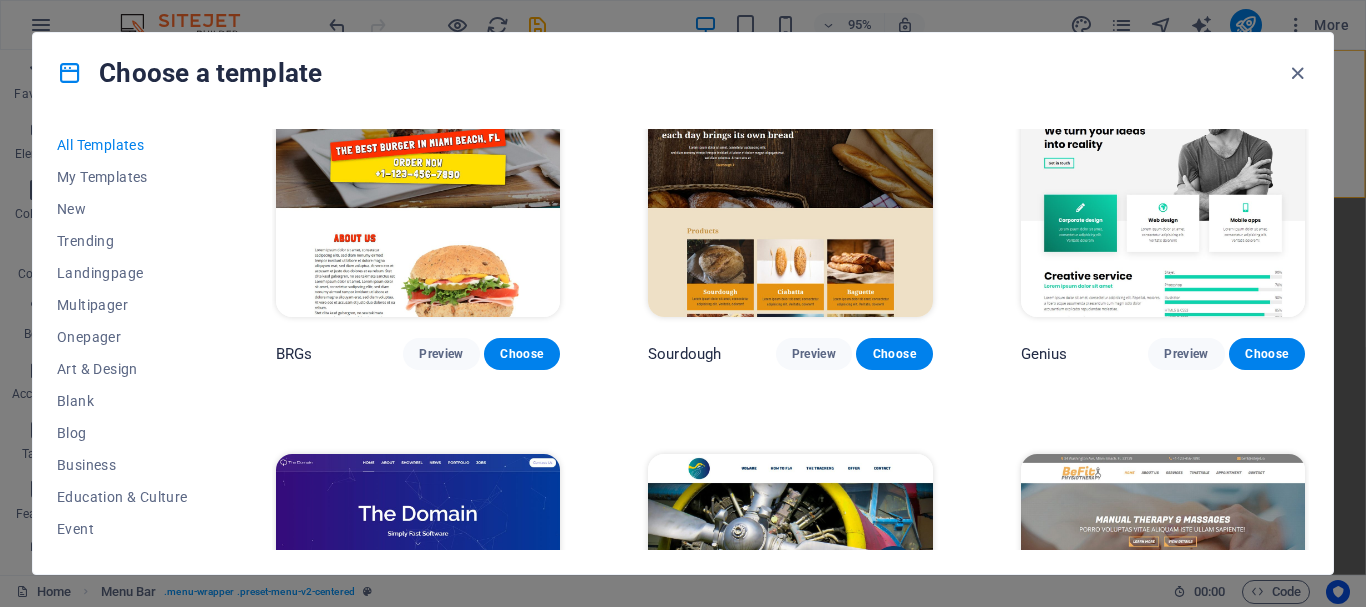 scroll, scrollTop: 9236, scrollLeft: 0, axis: vertical 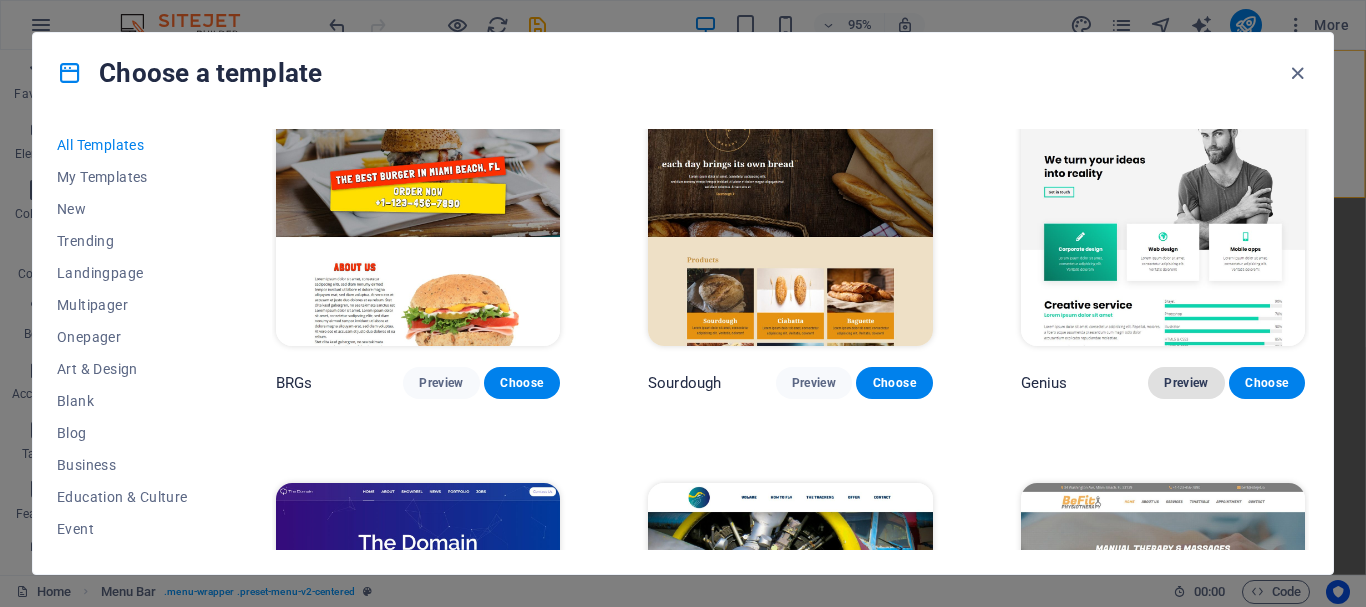 click on "Preview" at bounding box center (1186, 383) 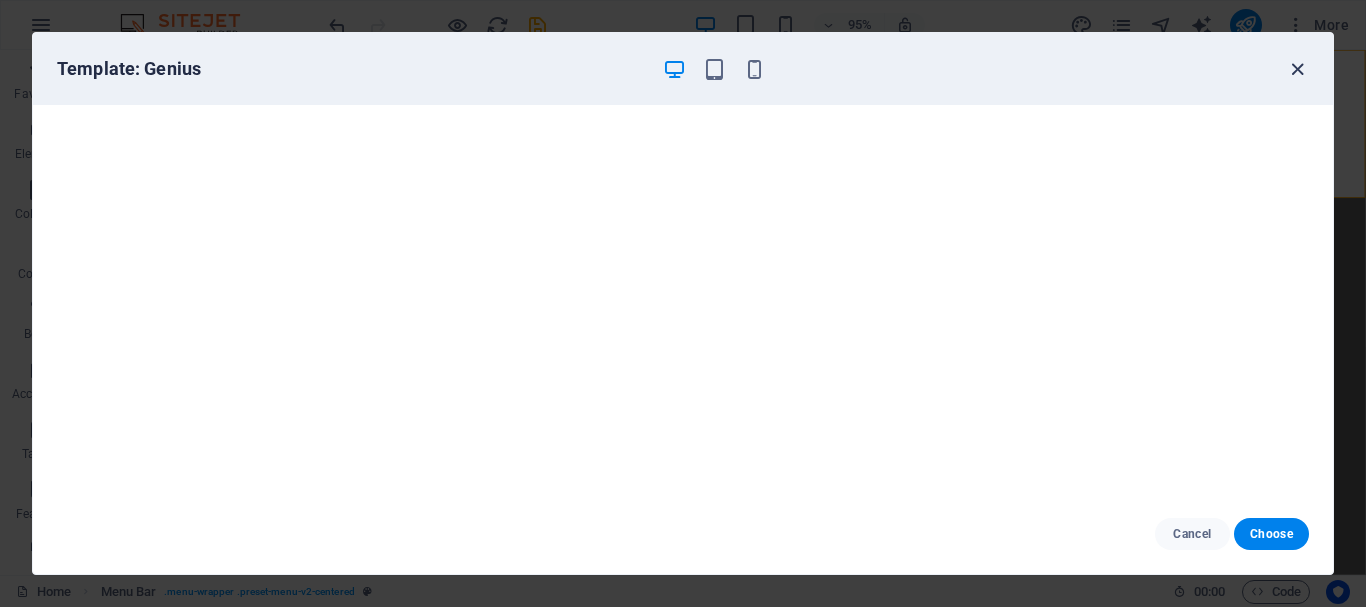 click at bounding box center [1297, 69] 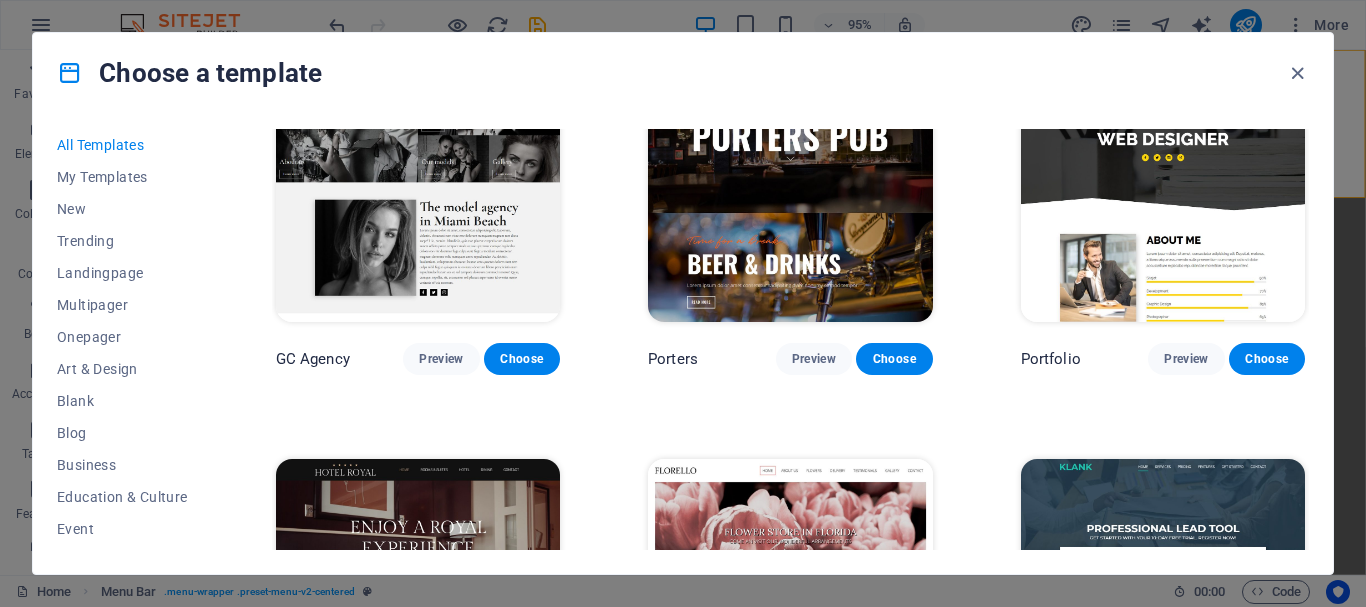 scroll, scrollTop: 14366, scrollLeft: 0, axis: vertical 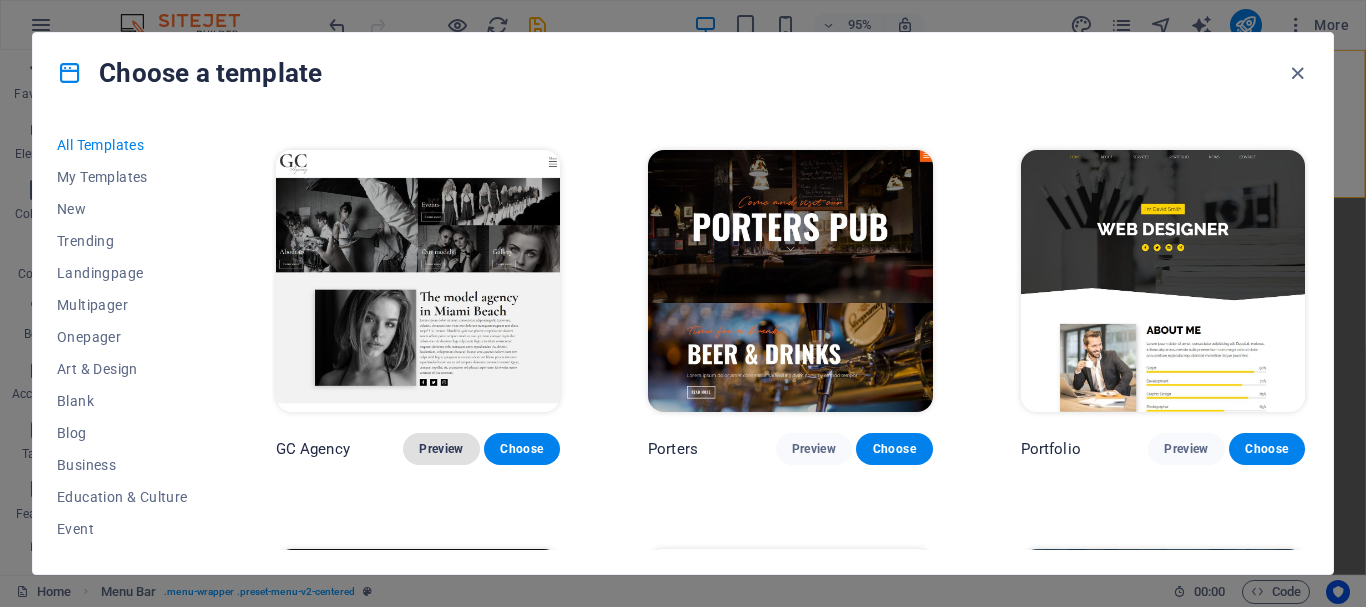 click on "Preview" at bounding box center [441, 449] 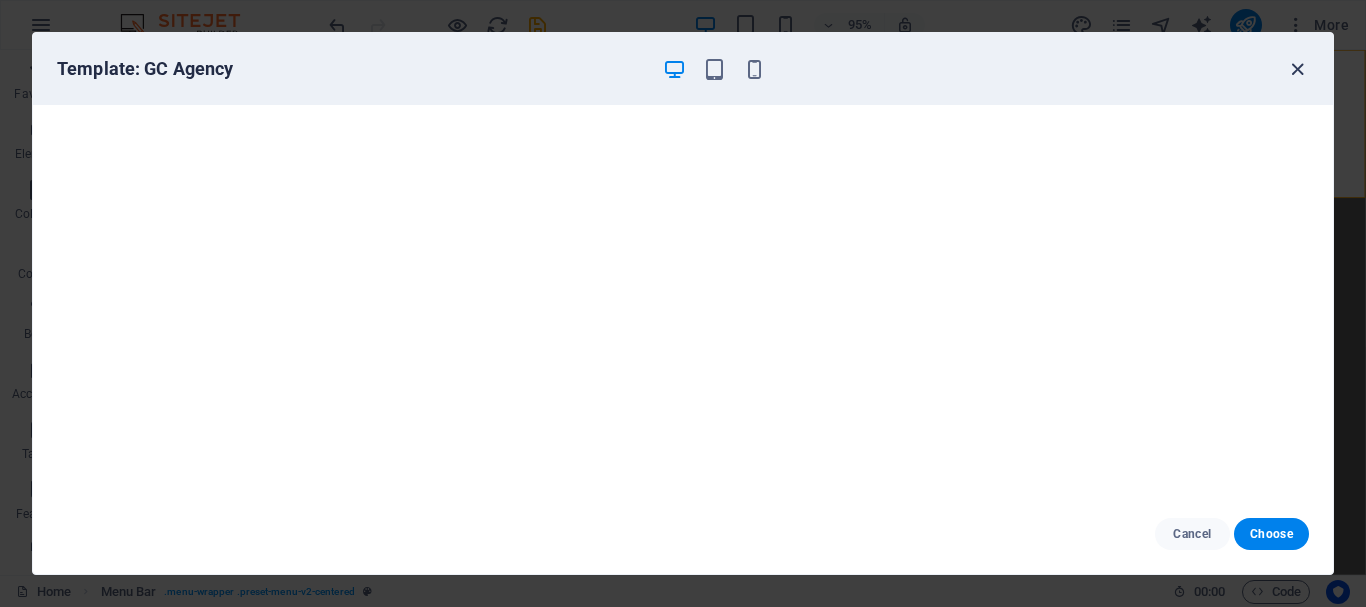 click at bounding box center (1297, 69) 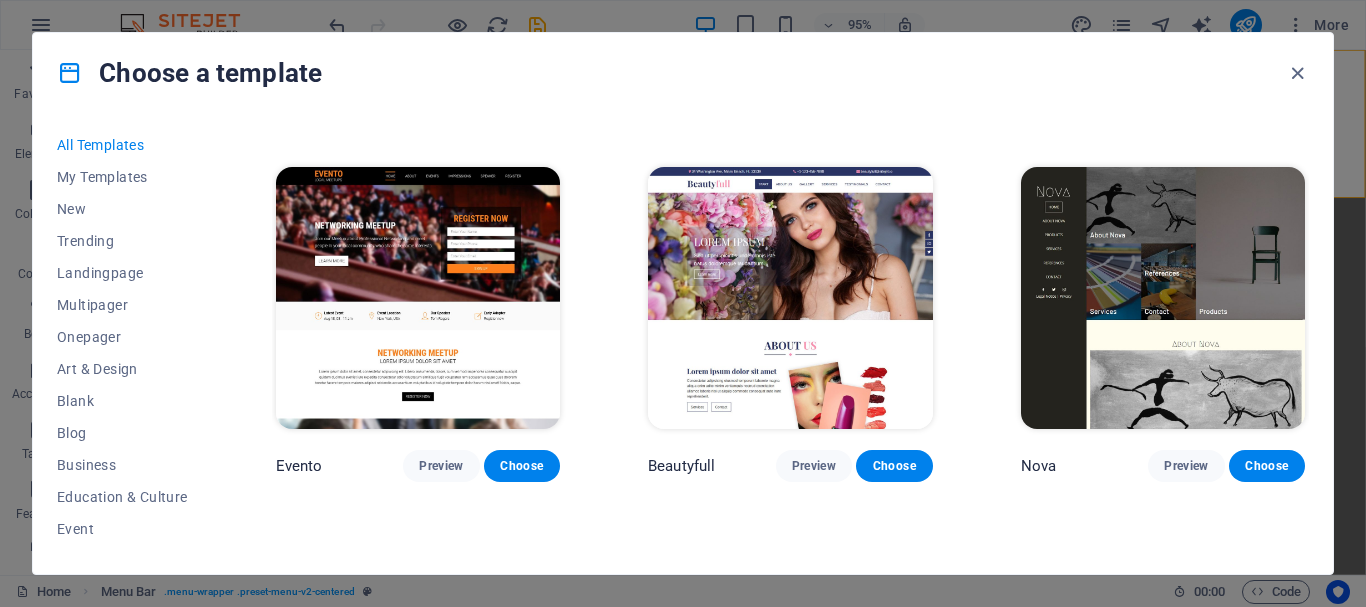 scroll, scrollTop: 15176, scrollLeft: 0, axis: vertical 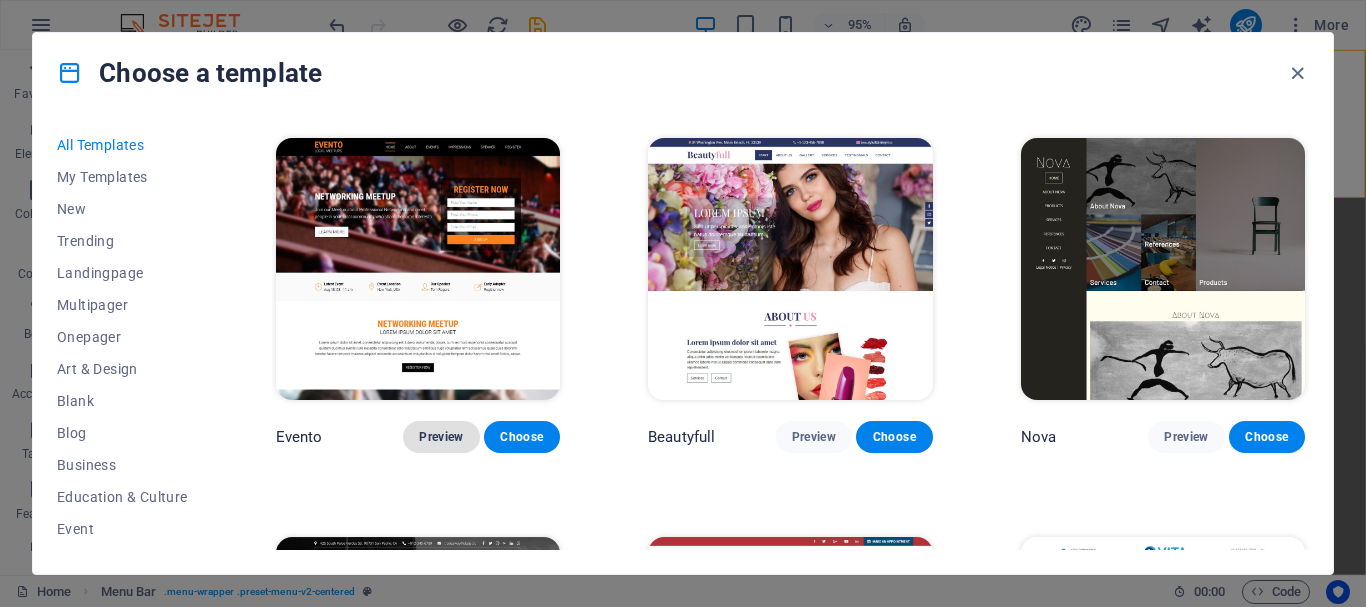 click on "Preview" at bounding box center [441, 437] 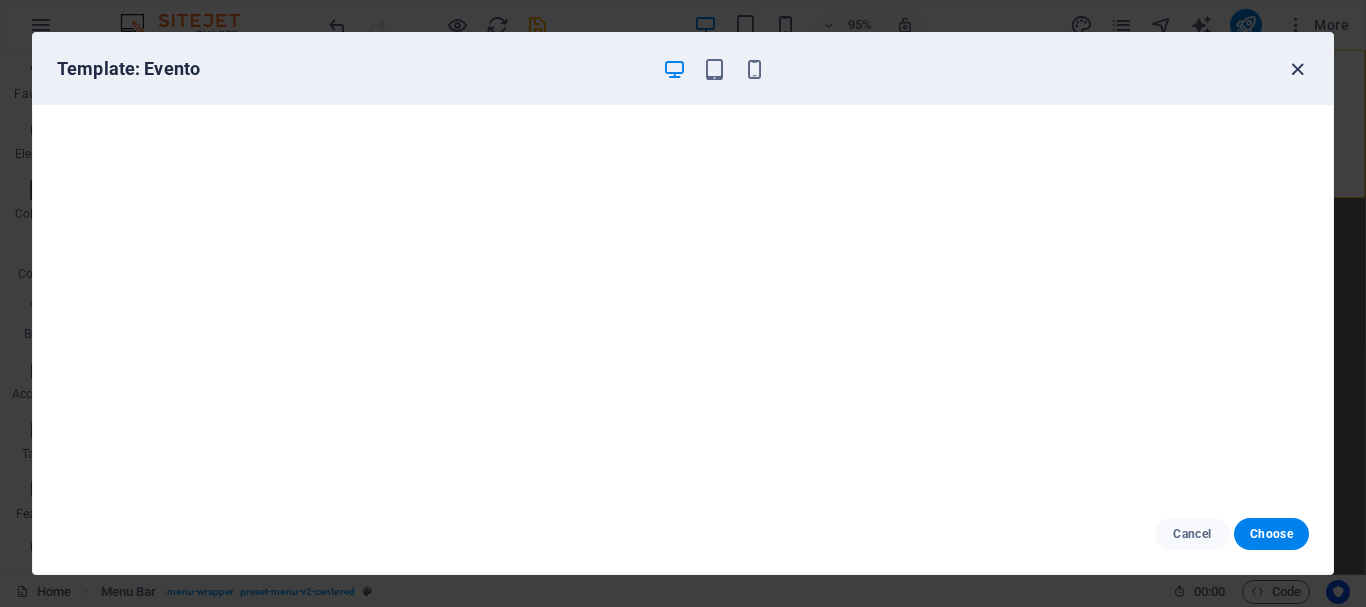 click at bounding box center (1297, 69) 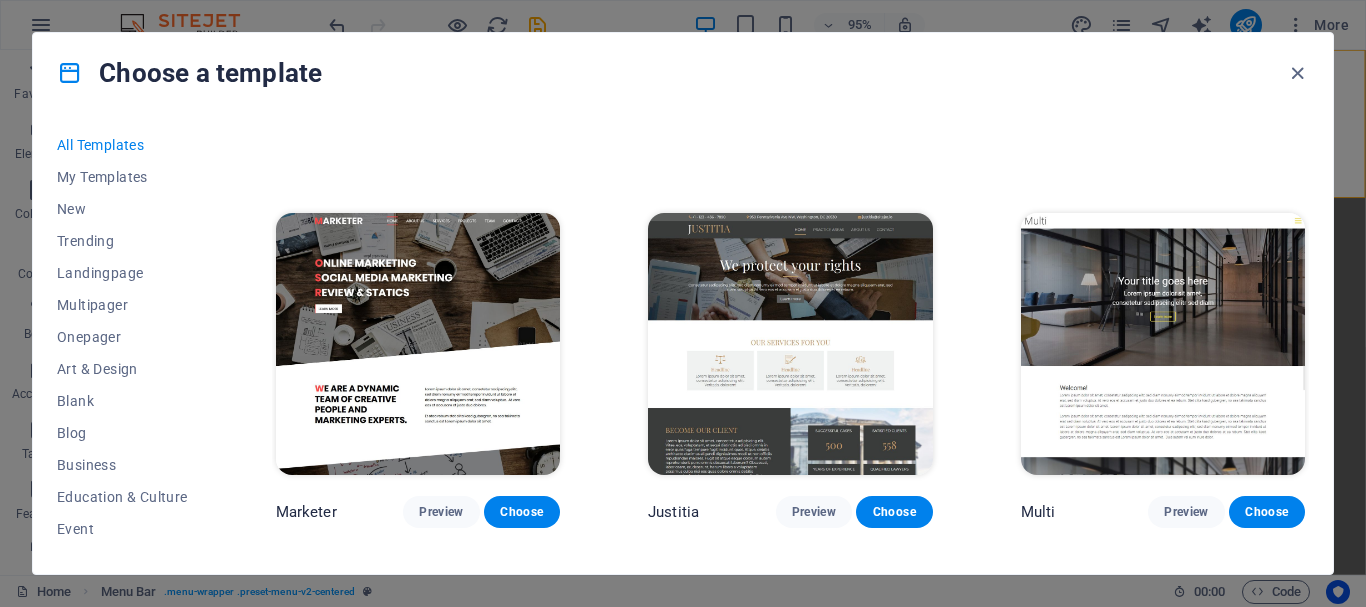 scroll, scrollTop: 15986, scrollLeft: 0, axis: vertical 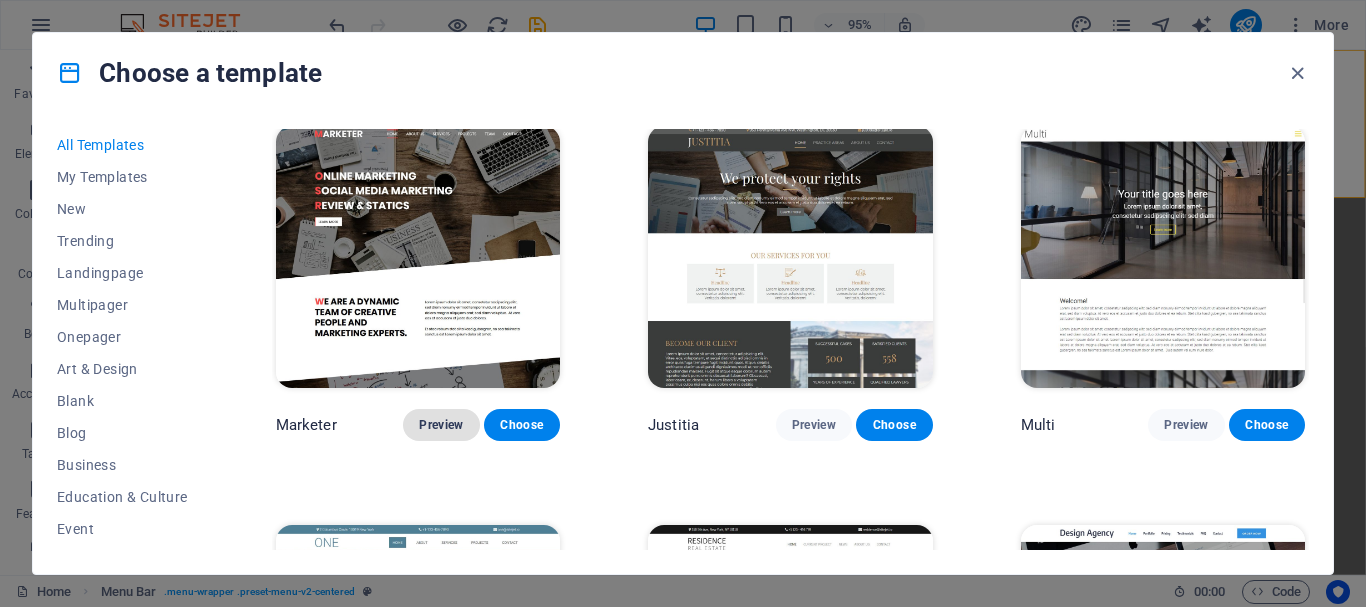 click on "Preview" at bounding box center (441, 425) 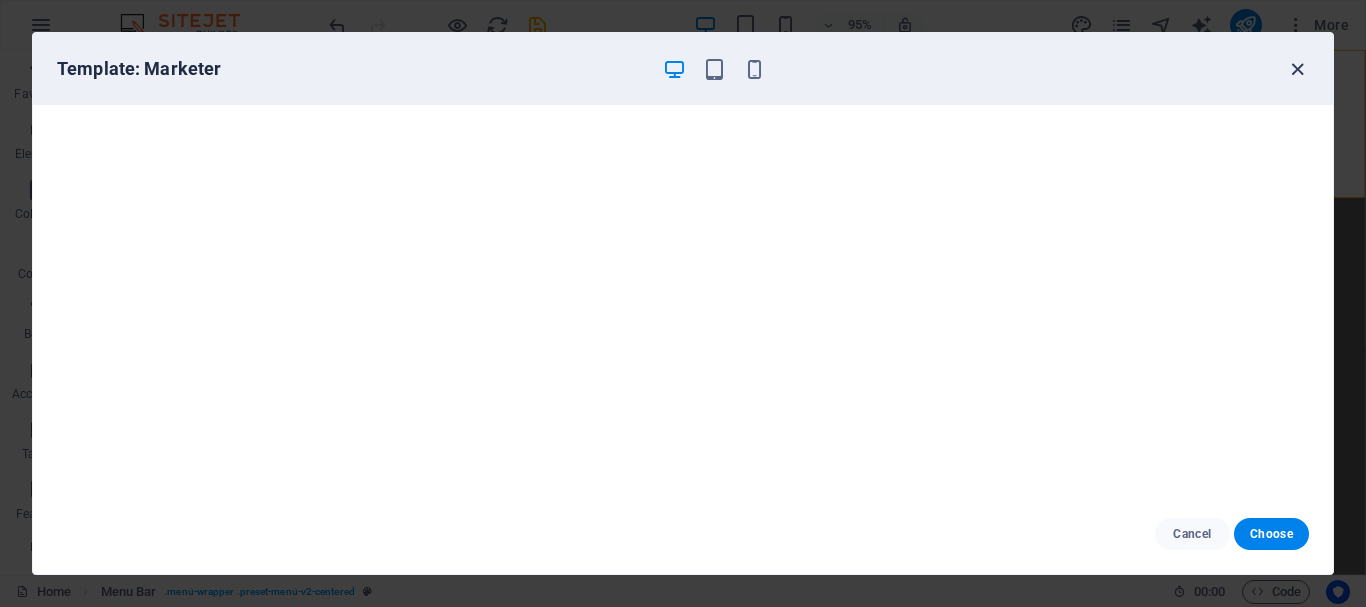 click at bounding box center [1297, 69] 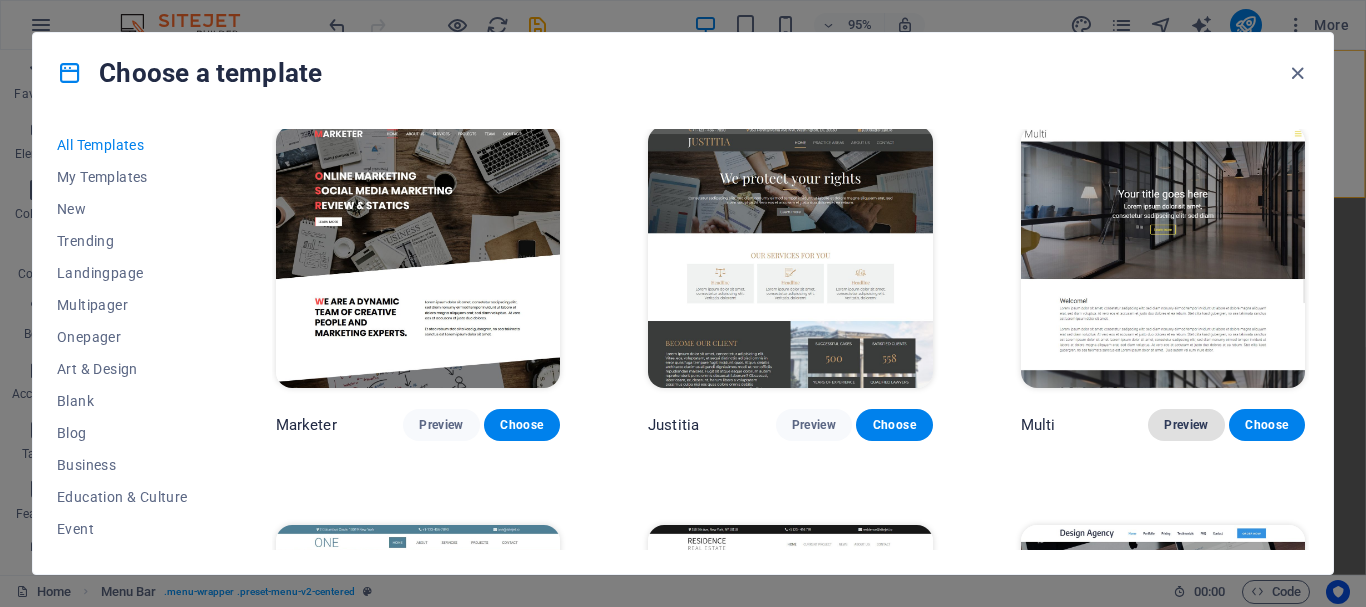 click on "Preview" at bounding box center (1186, 425) 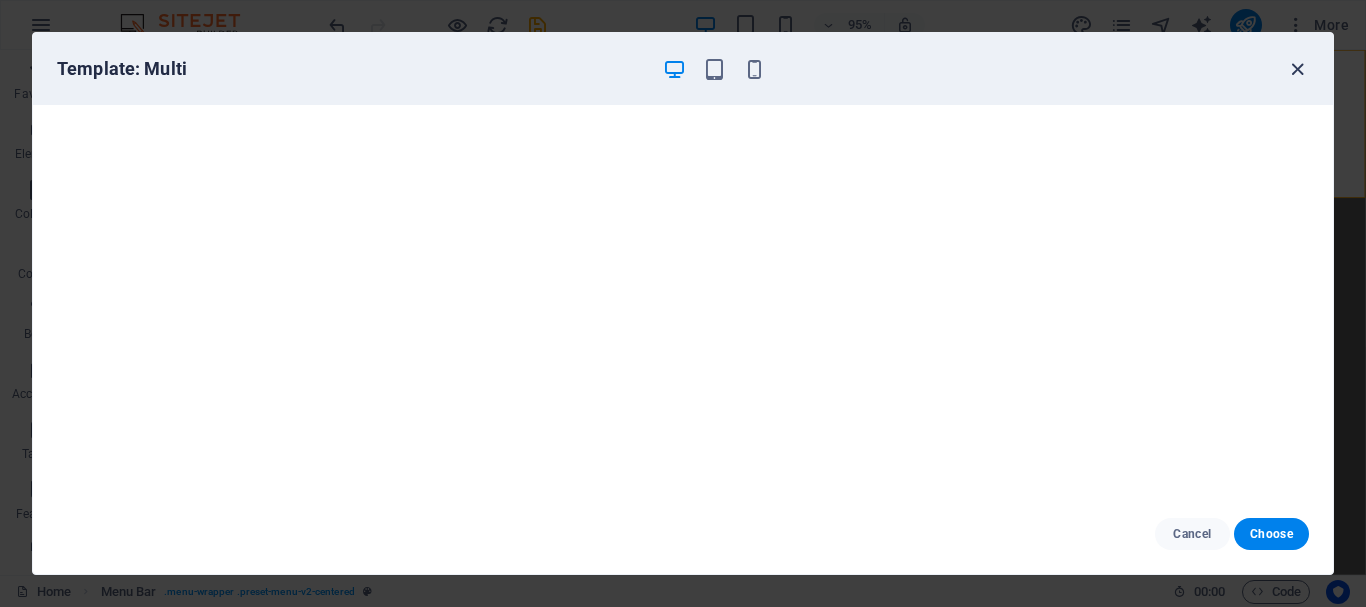 click at bounding box center [1297, 69] 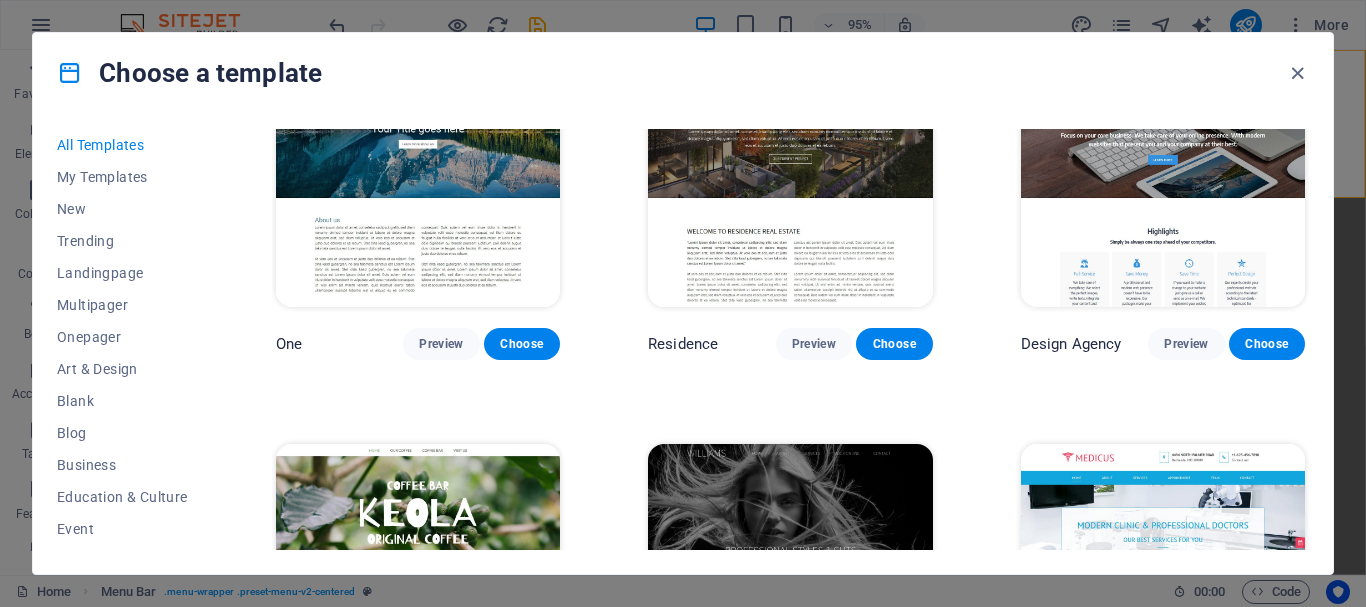 scroll, scrollTop: 16526, scrollLeft: 0, axis: vertical 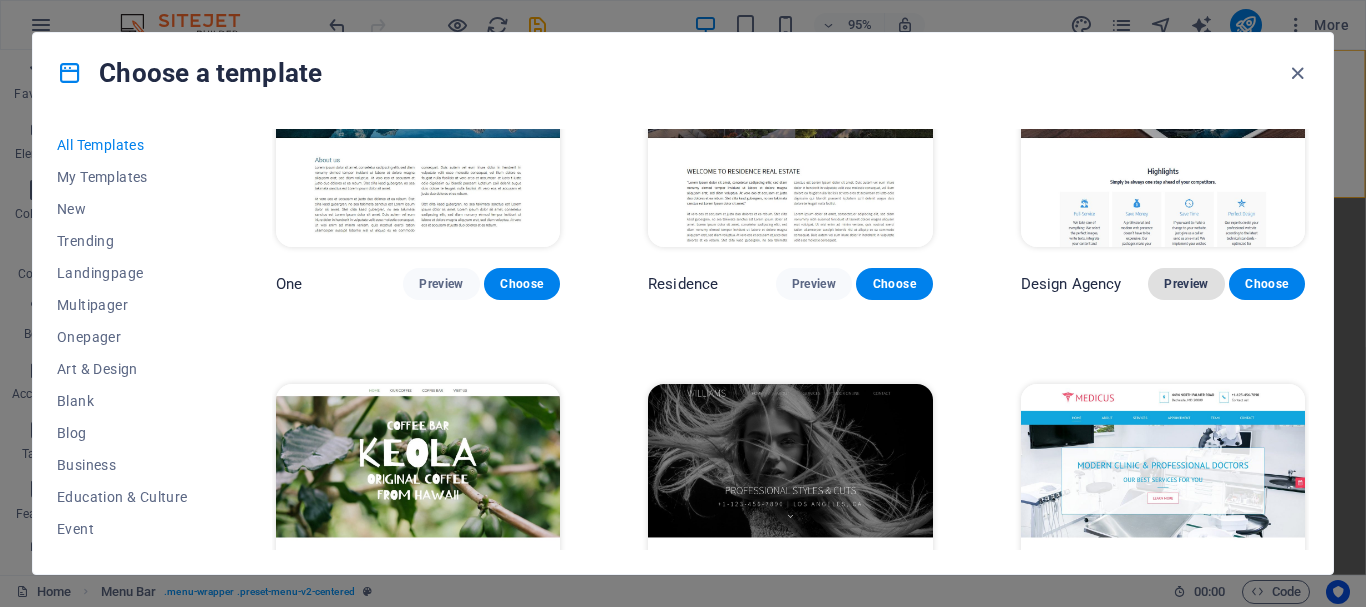 click on "Preview" at bounding box center [1186, 284] 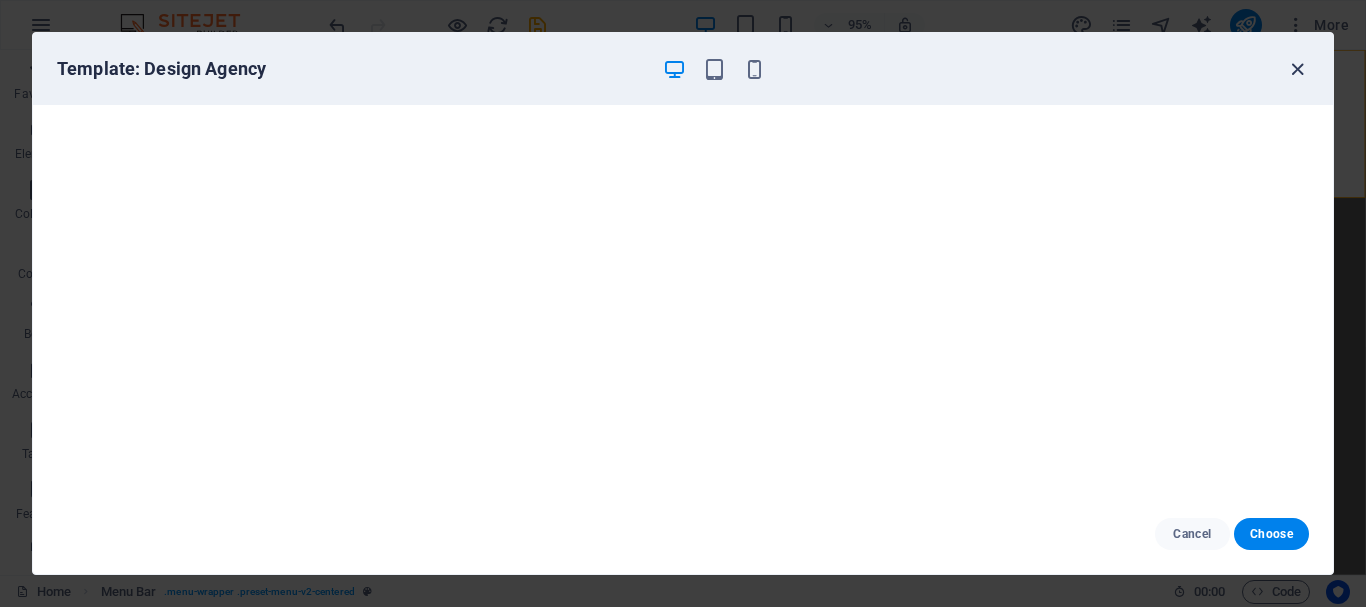 click at bounding box center [1297, 69] 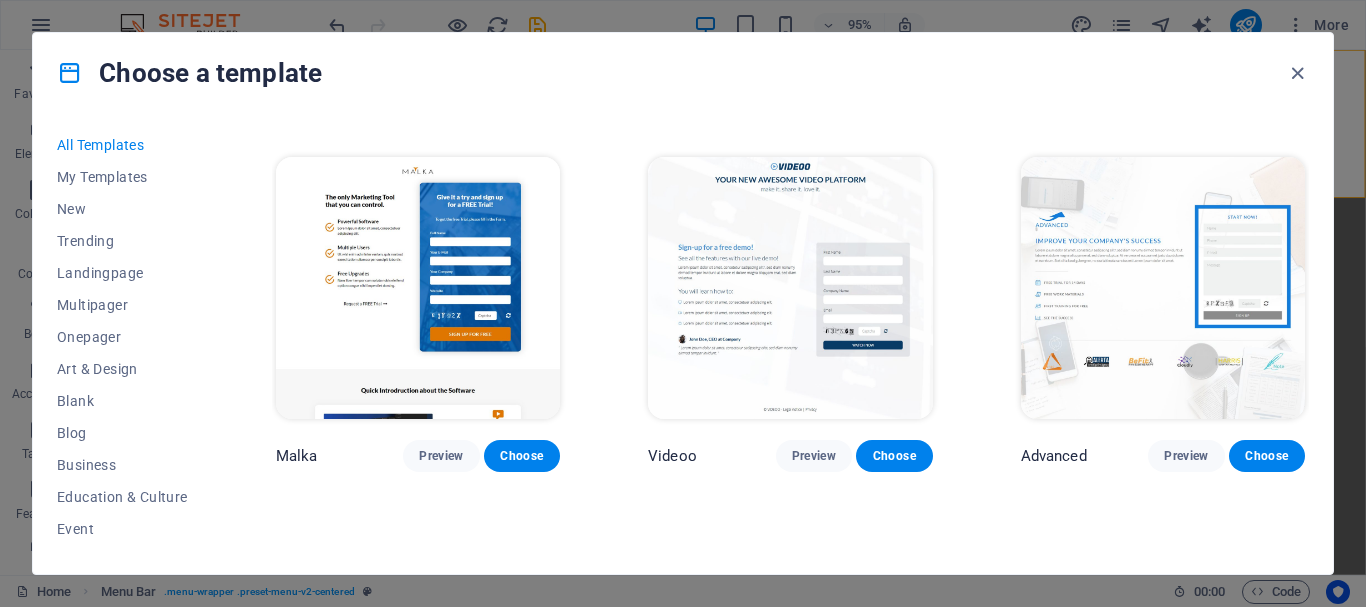 scroll, scrollTop: 18776, scrollLeft: 0, axis: vertical 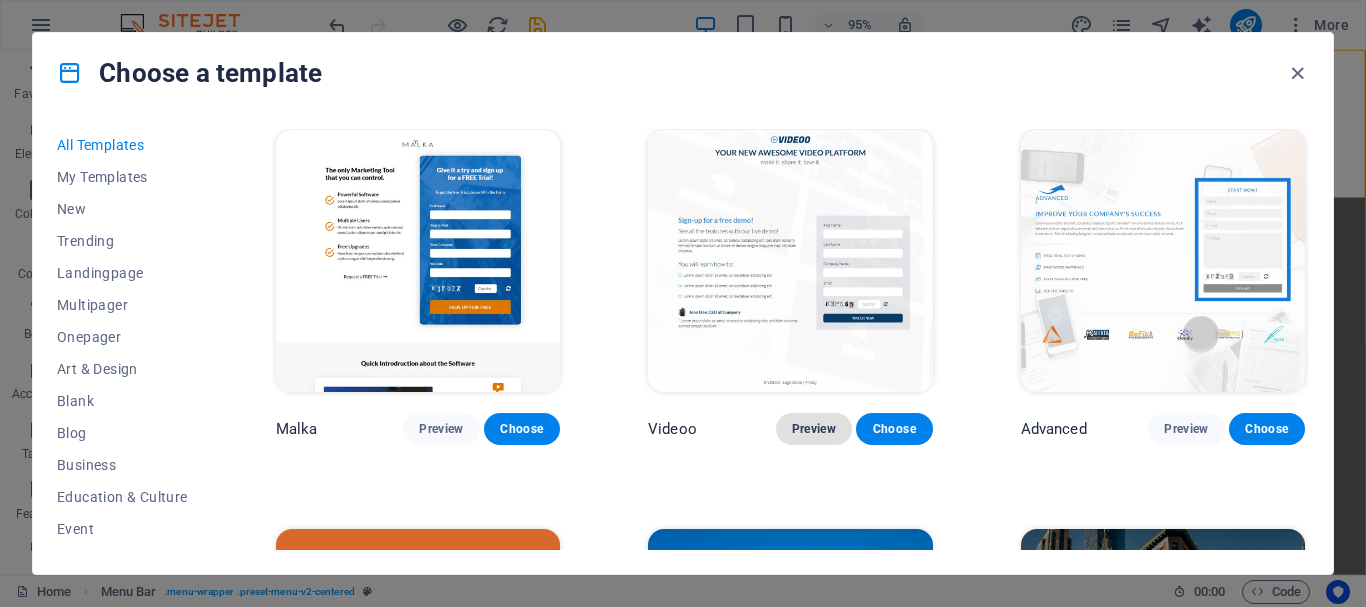 click on "Preview" at bounding box center [814, 429] 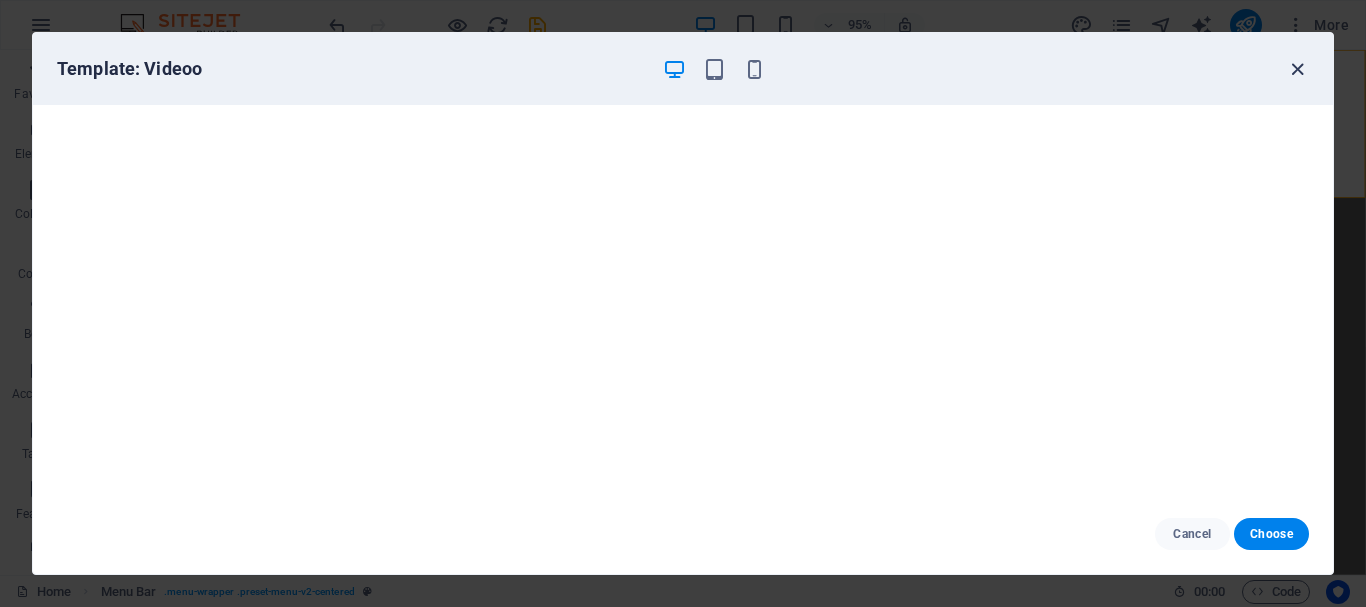 click at bounding box center (1297, 69) 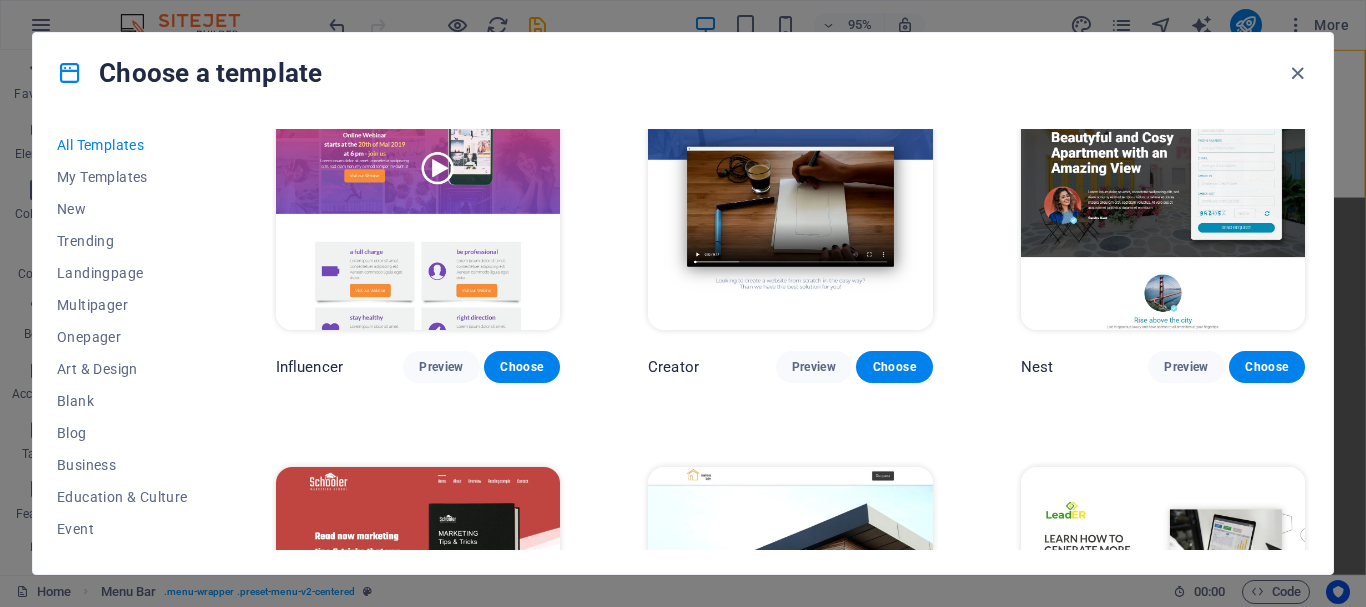 scroll, scrollTop: 20036, scrollLeft: 0, axis: vertical 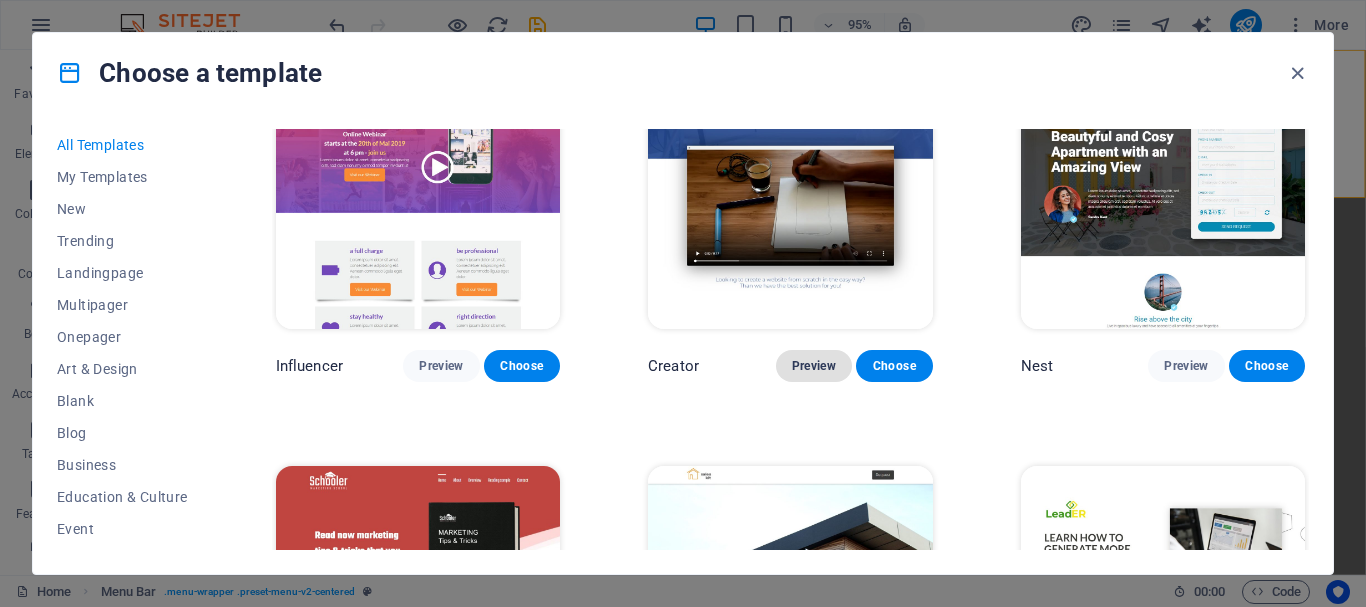 click on "Preview" at bounding box center (814, 366) 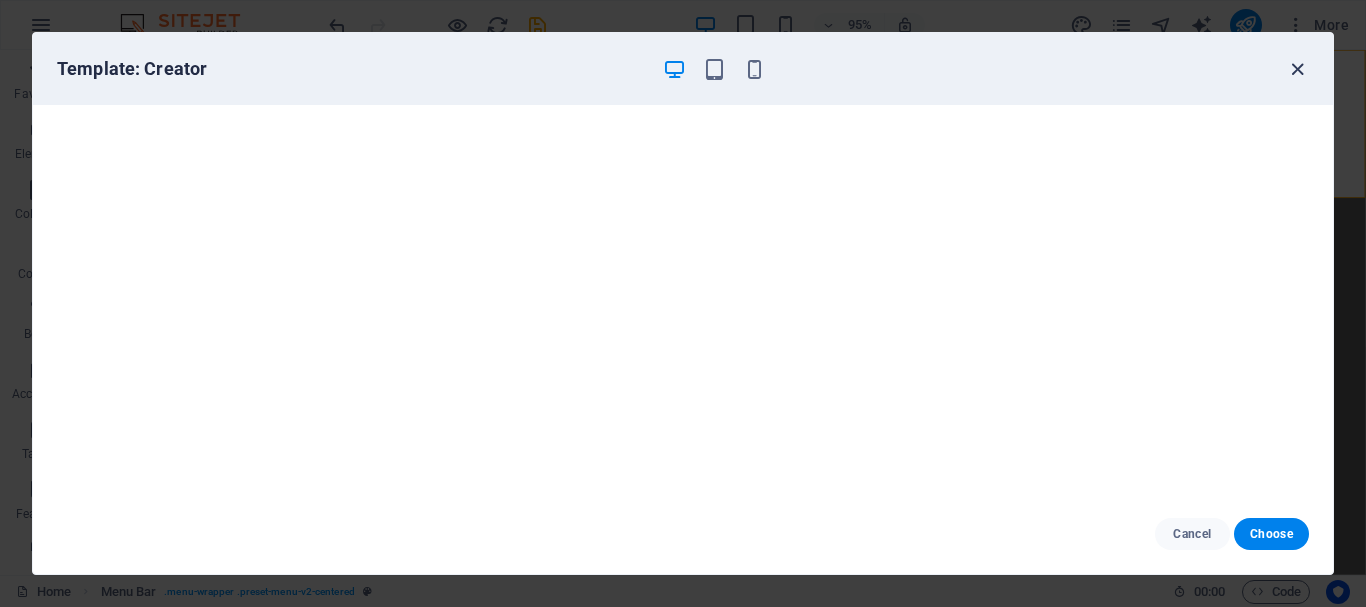 click at bounding box center (1297, 69) 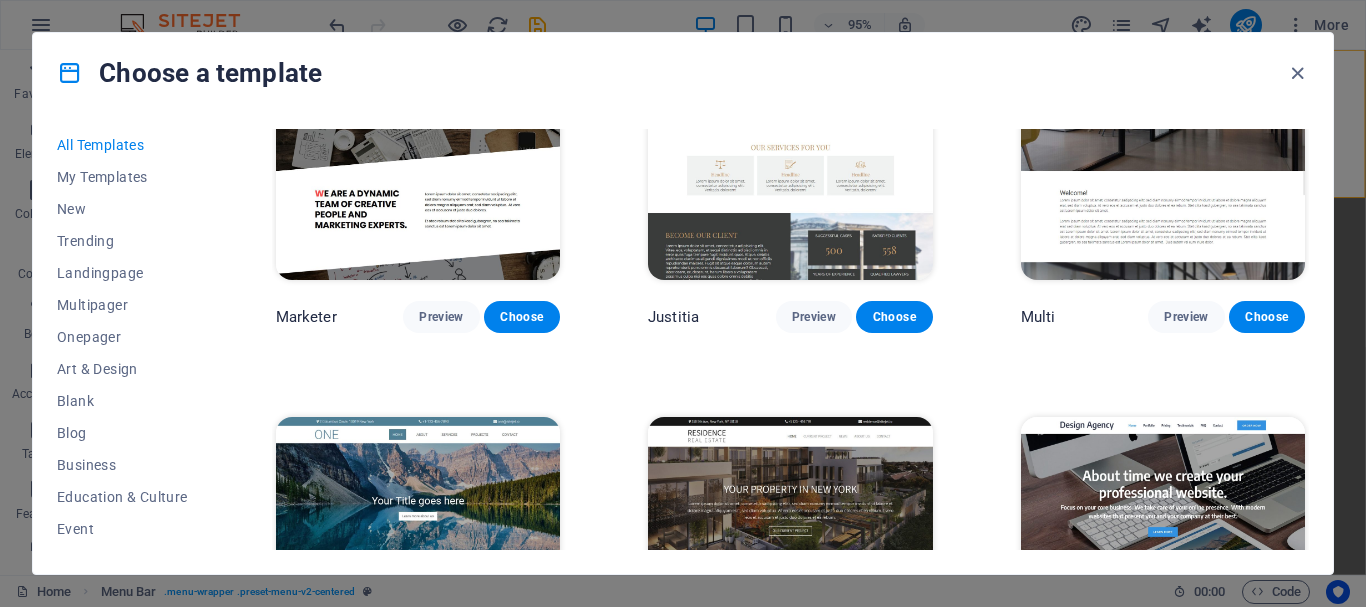 scroll, scrollTop: 16082, scrollLeft: 0, axis: vertical 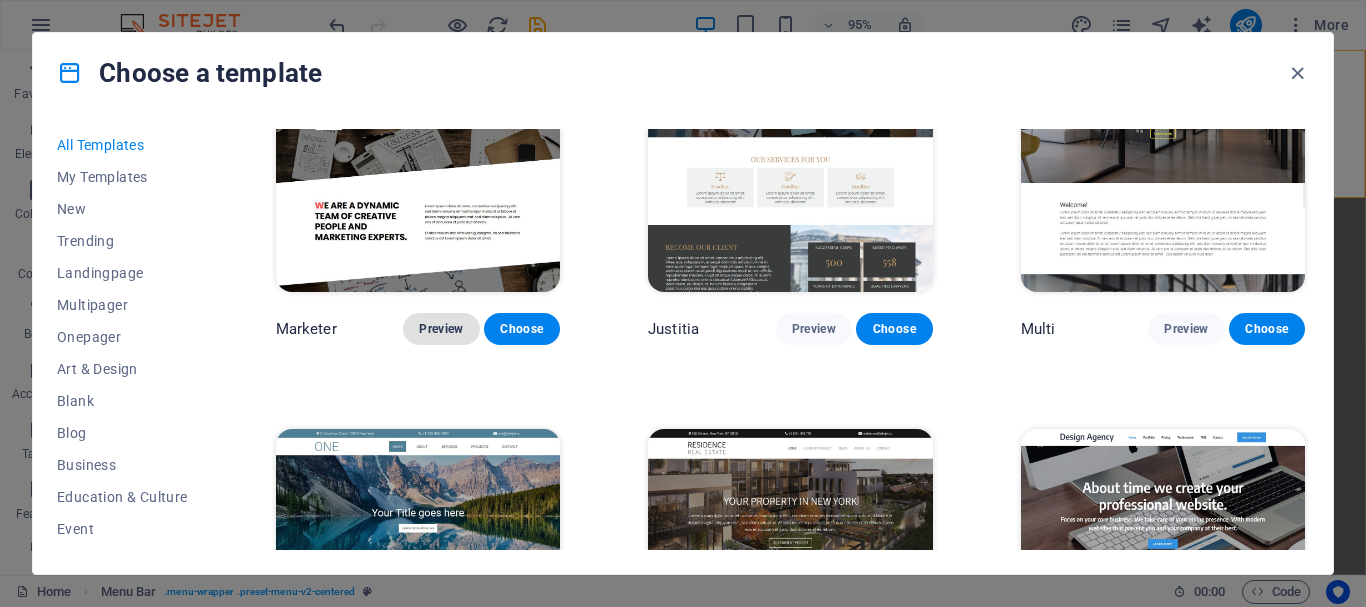 click on "Preview" at bounding box center [441, 329] 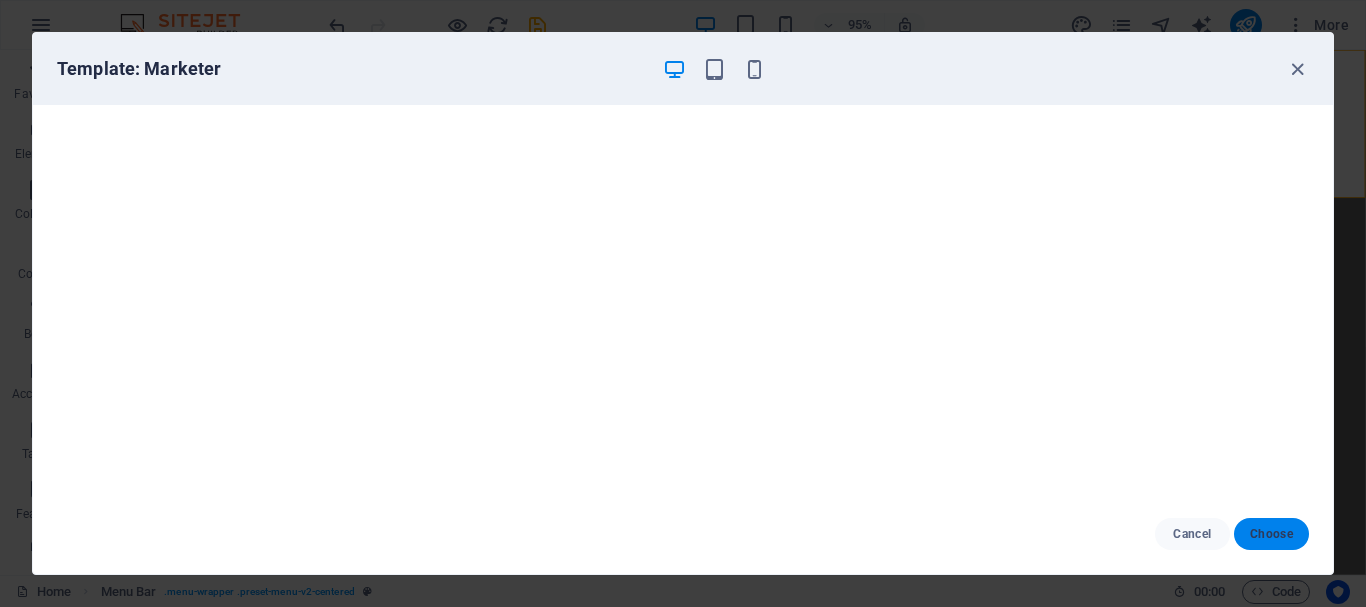 click on "Choose" at bounding box center [1271, 534] 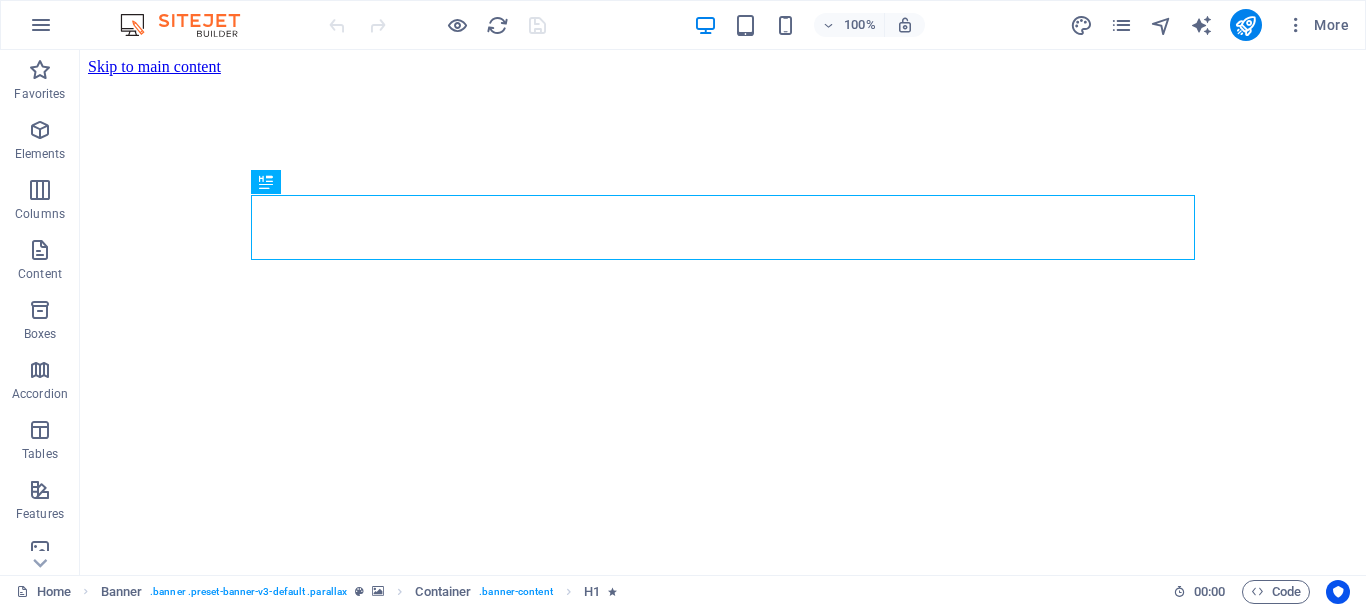 scroll, scrollTop: 0, scrollLeft: 0, axis: both 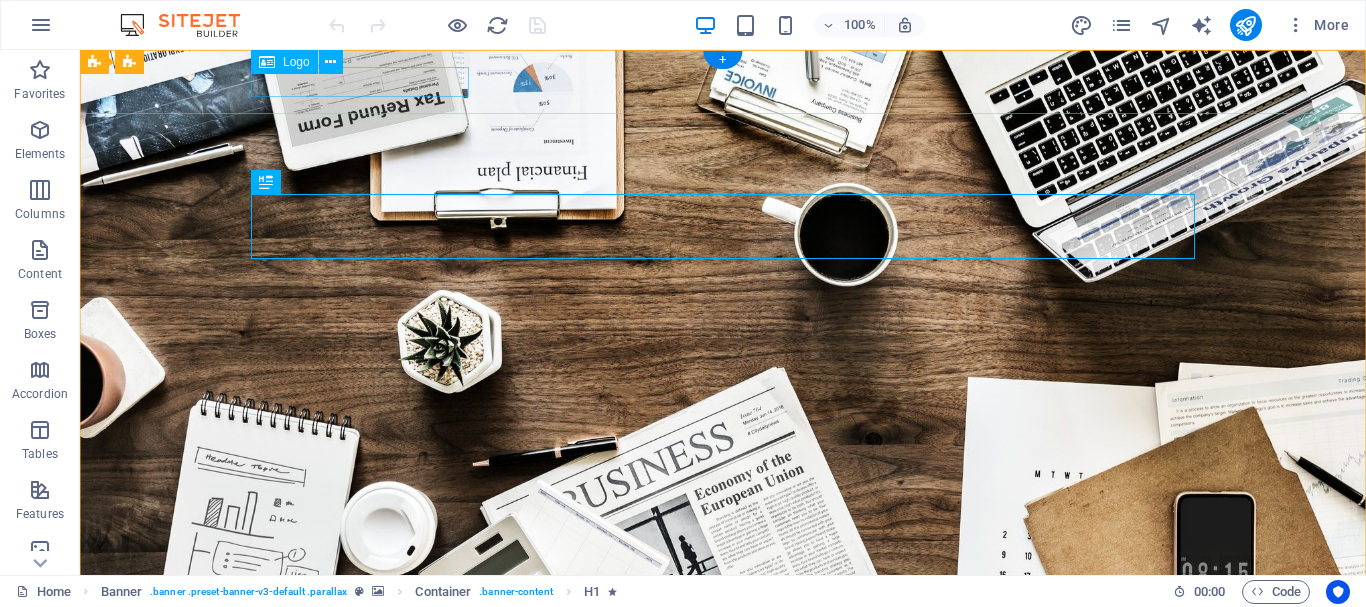click at bounding box center [723, 626] 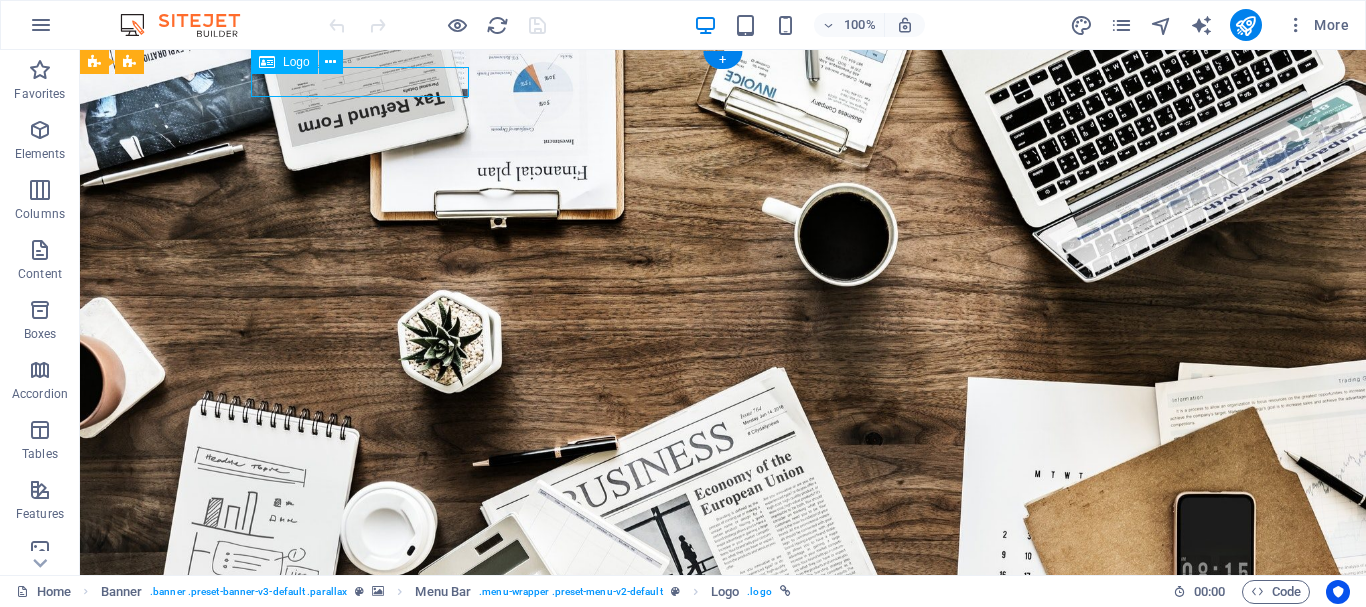 click at bounding box center [723, 626] 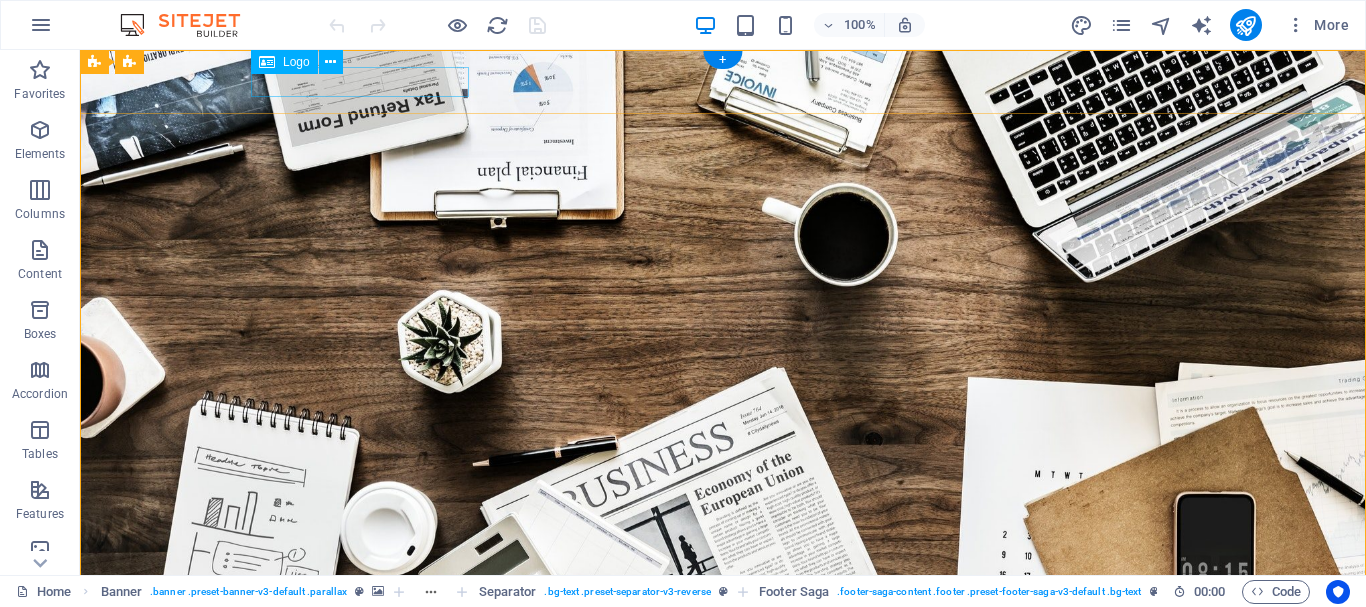 click at bounding box center [723, 626] 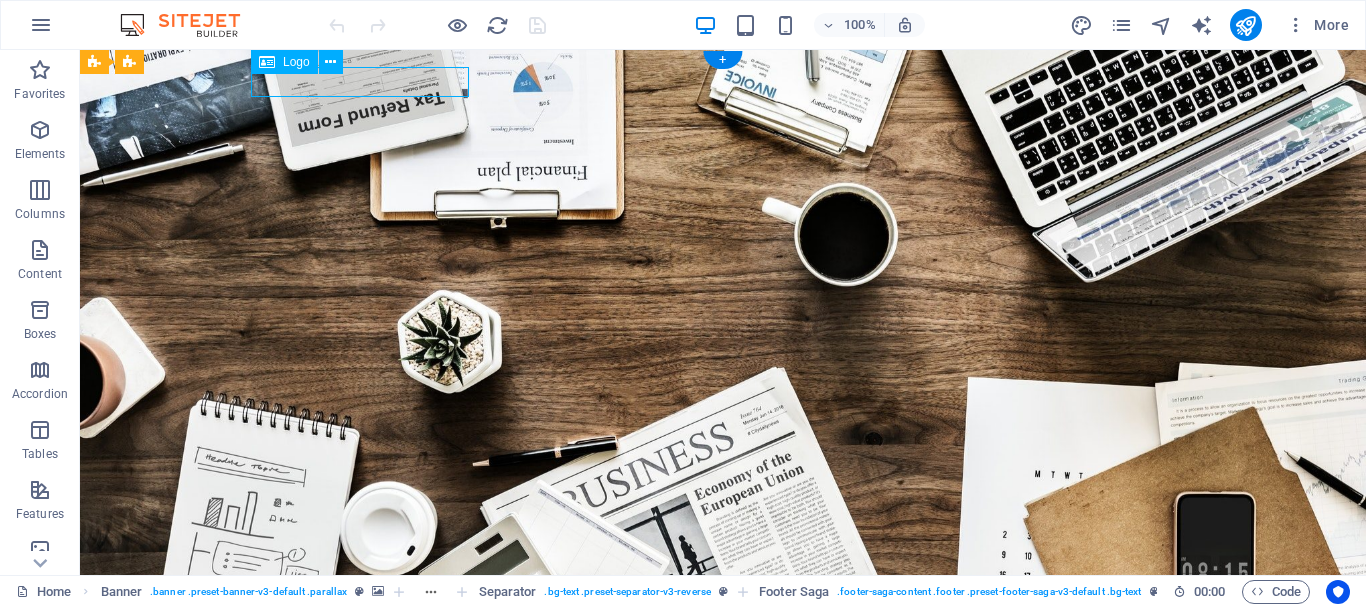 click at bounding box center (723, 626) 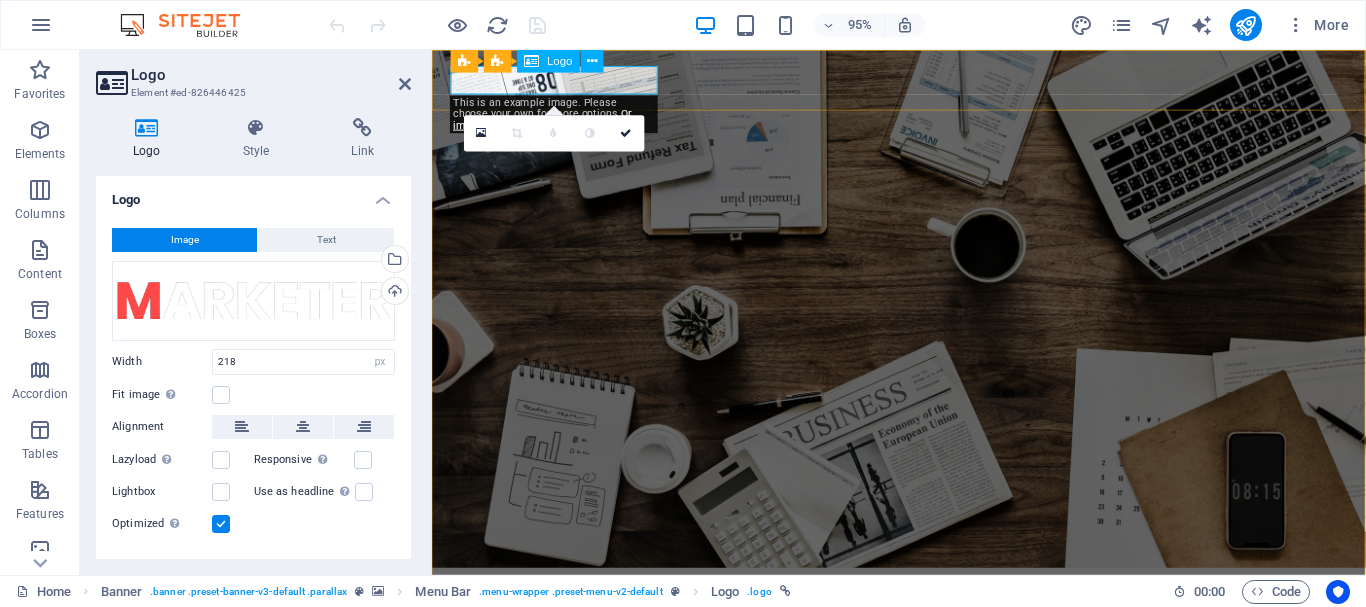 click at bounding box center [924, 626] 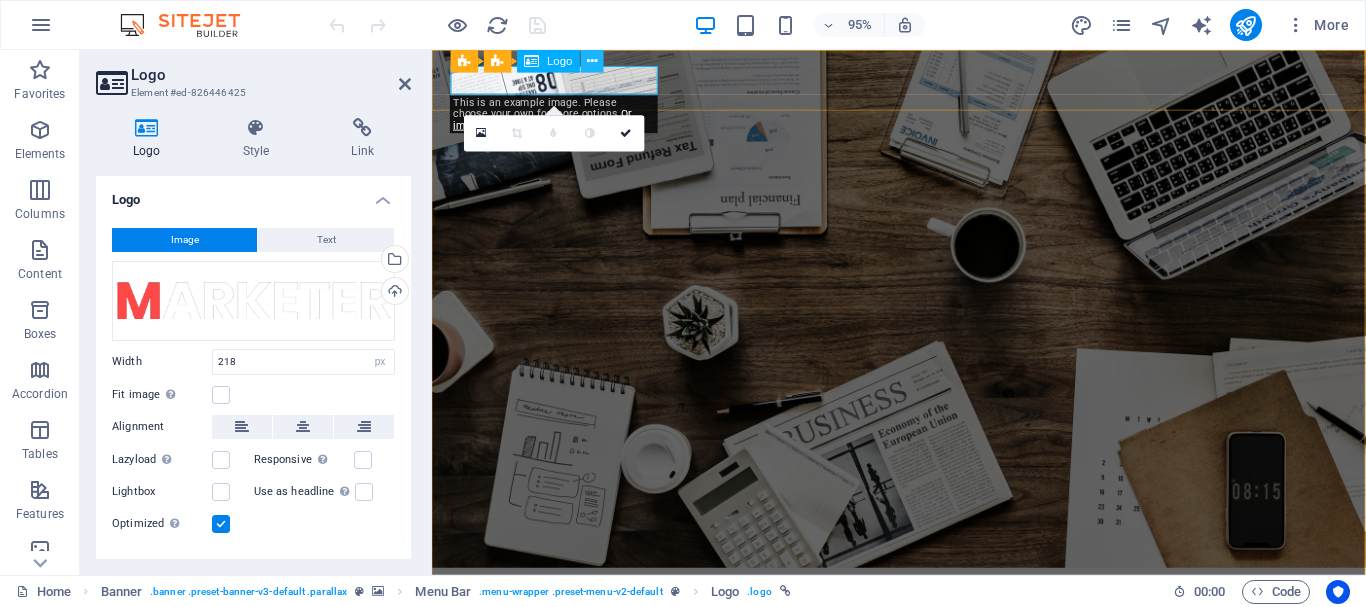 click at bounding box center [593, 61] 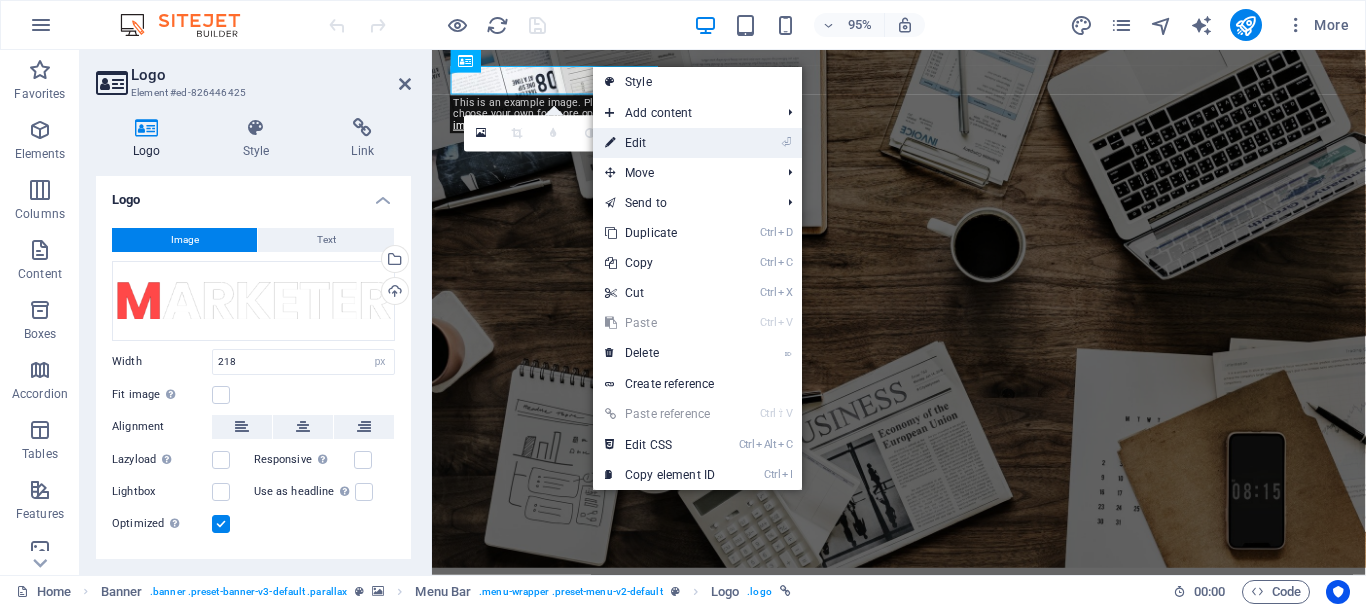click on "⏎  Edit" at bounding box center [660, 143] 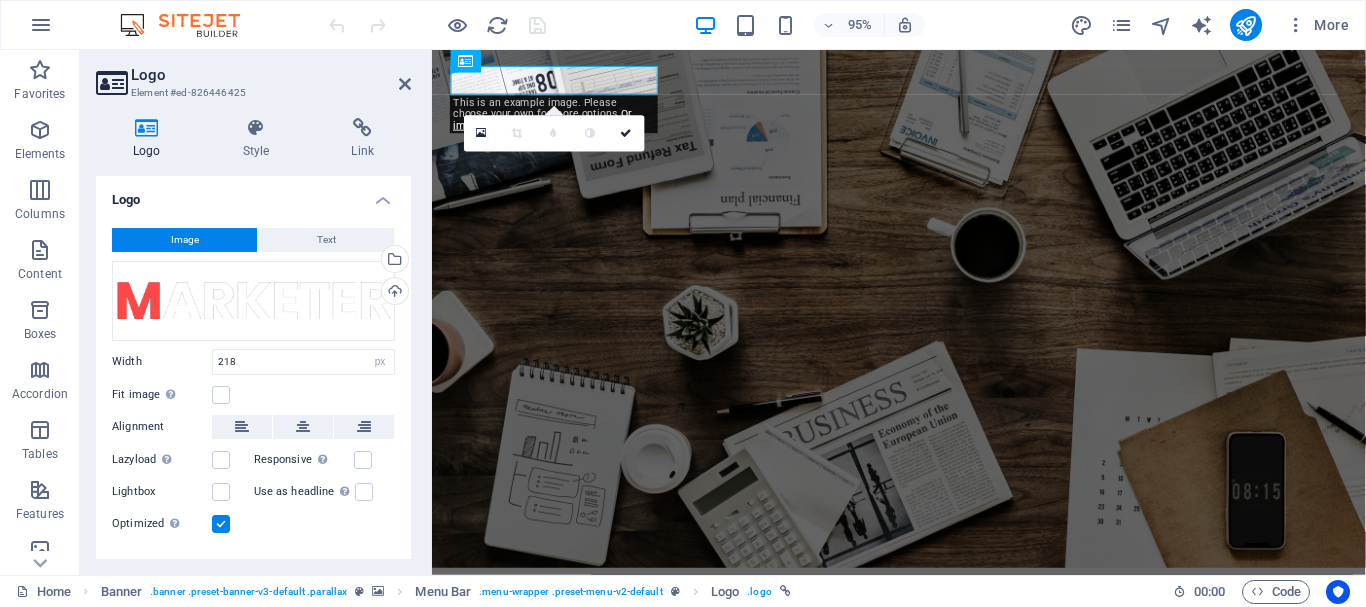 click on "Image" at bounding box center (185, 240) 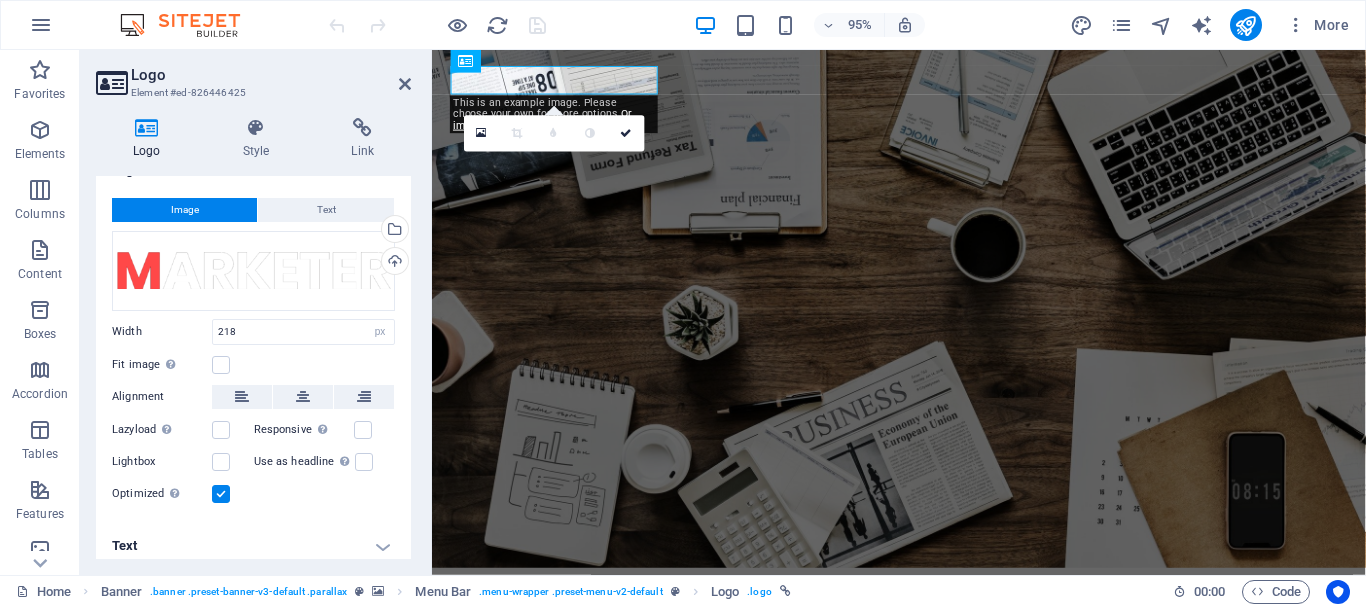 scroll, scrollTop: 41, scrollLeft: 0, axis: vertical 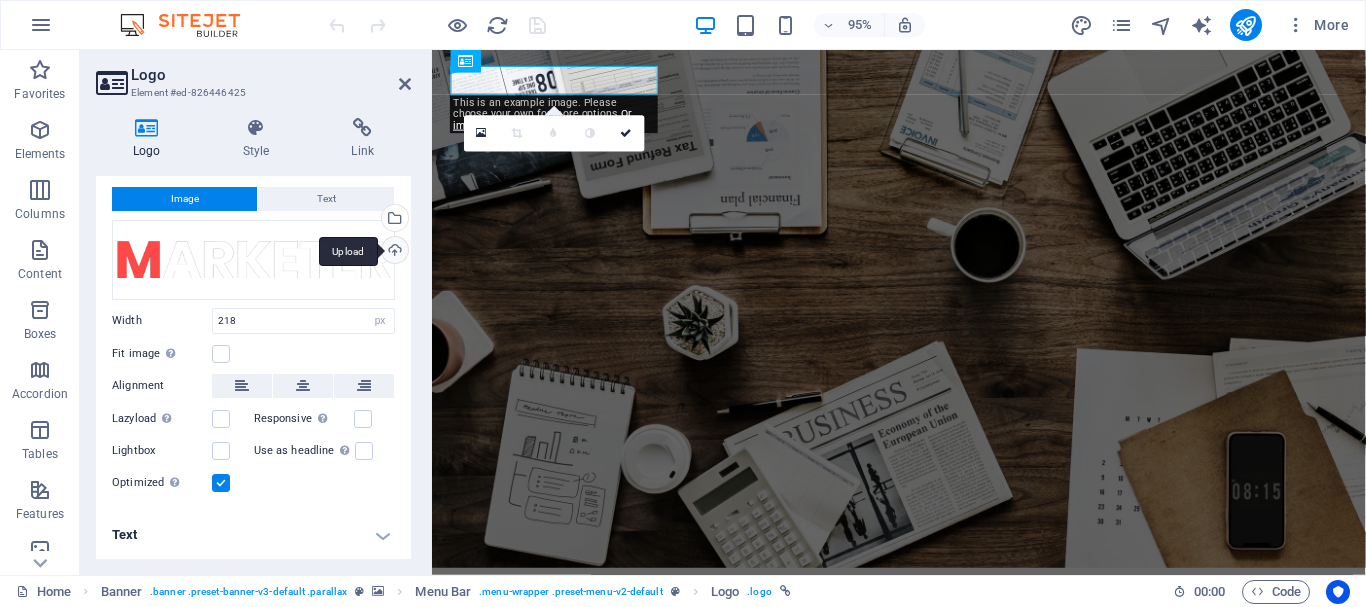 click on "Upload" at bounding box center [393, 252] 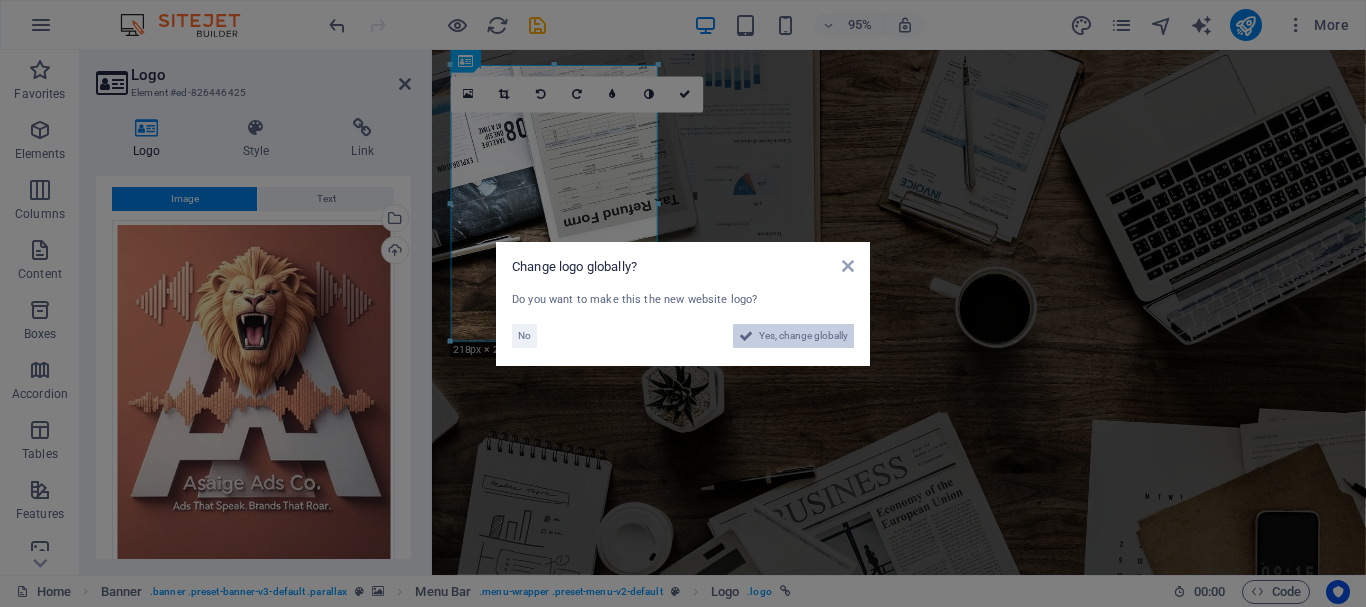 click on "Yes, change globally" at bounding box center (803, 336) 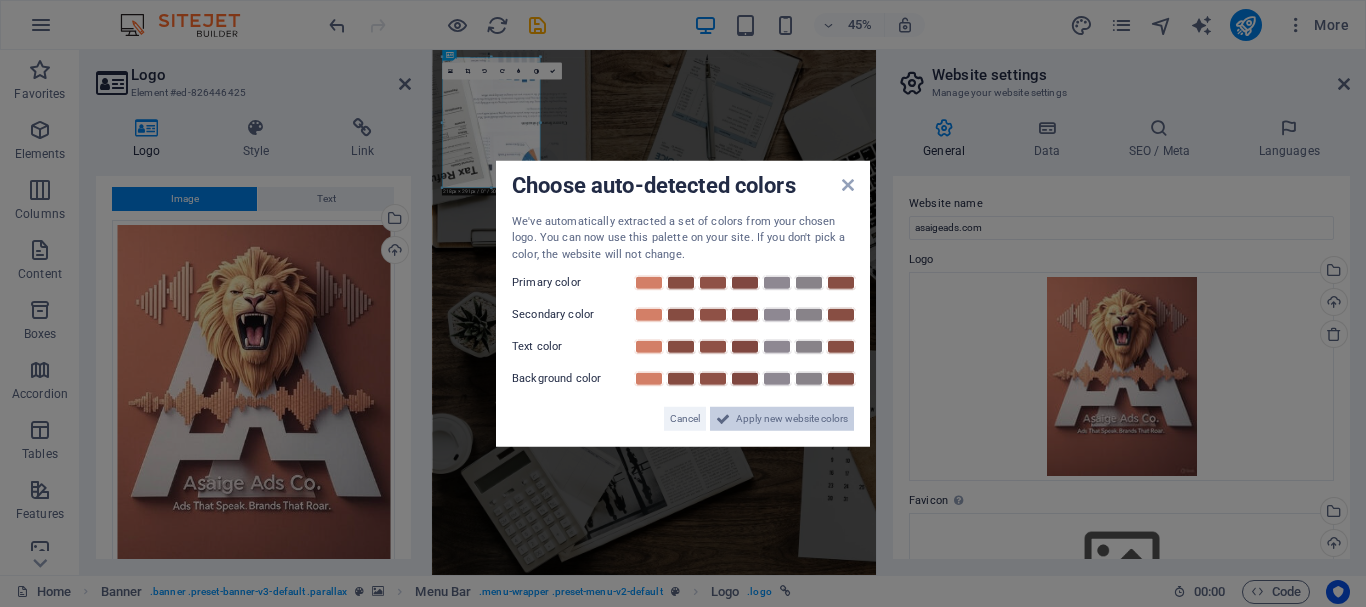 click on "Apply new website colors" at bounding box center [792, 419] 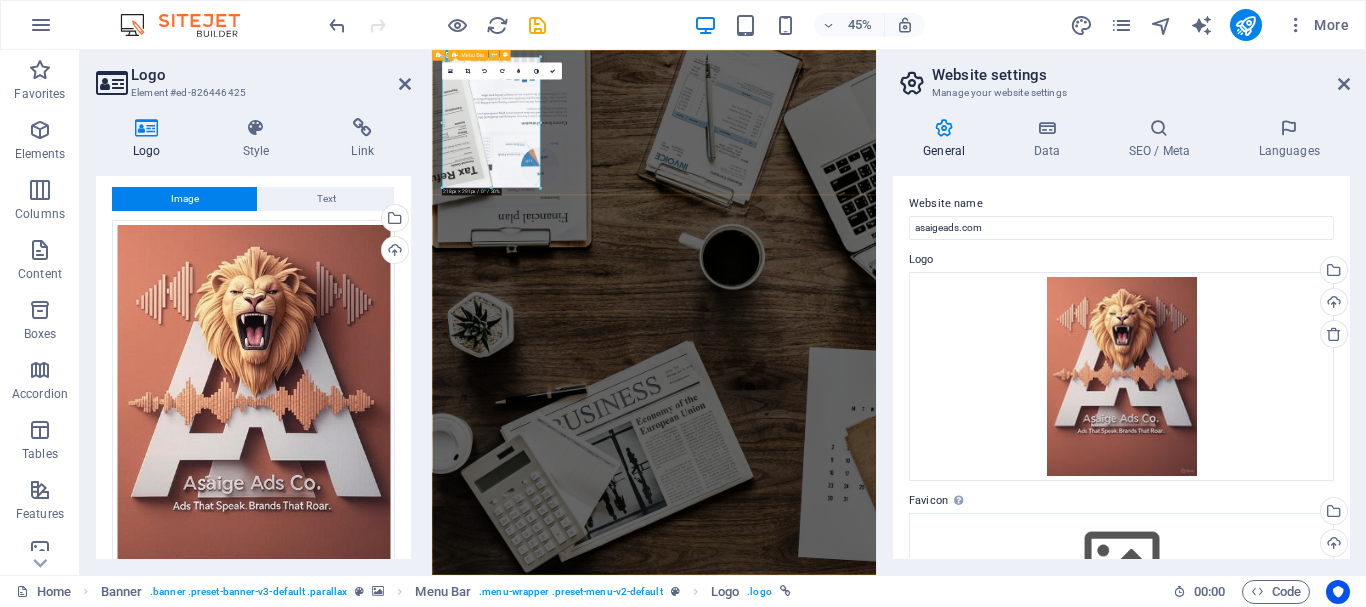 click on "Home About us Services Projects Team Contact" at bounding box center [925, 1394] 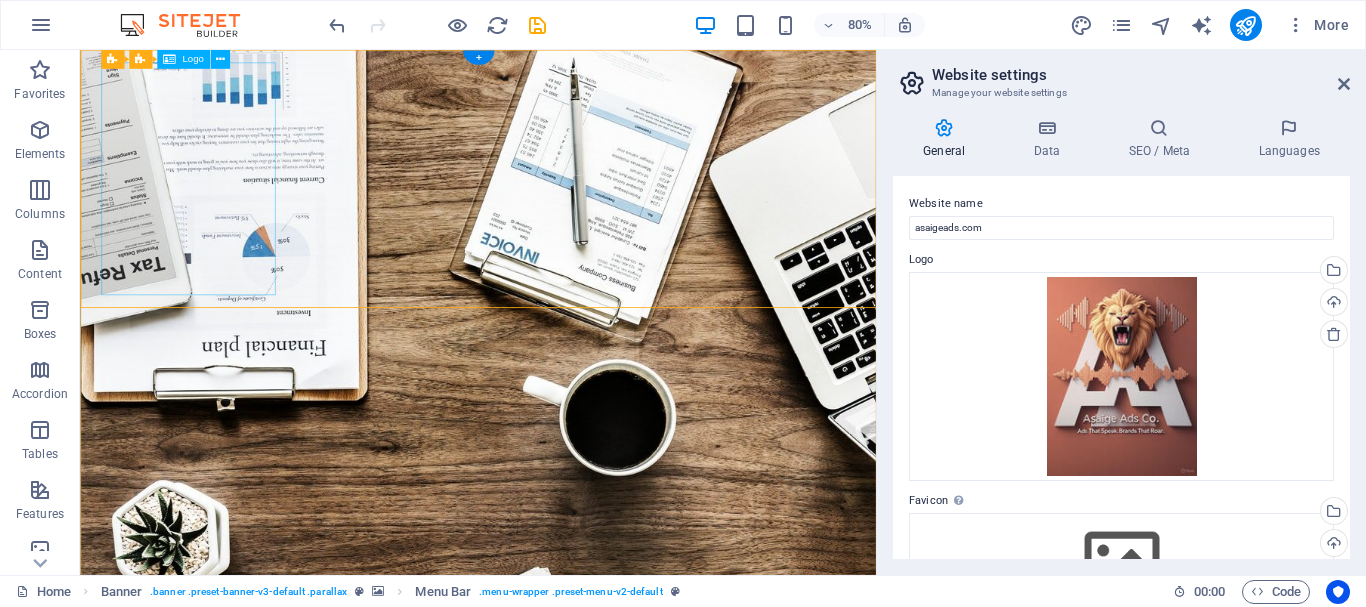 click at bounding box center (578, 1378) 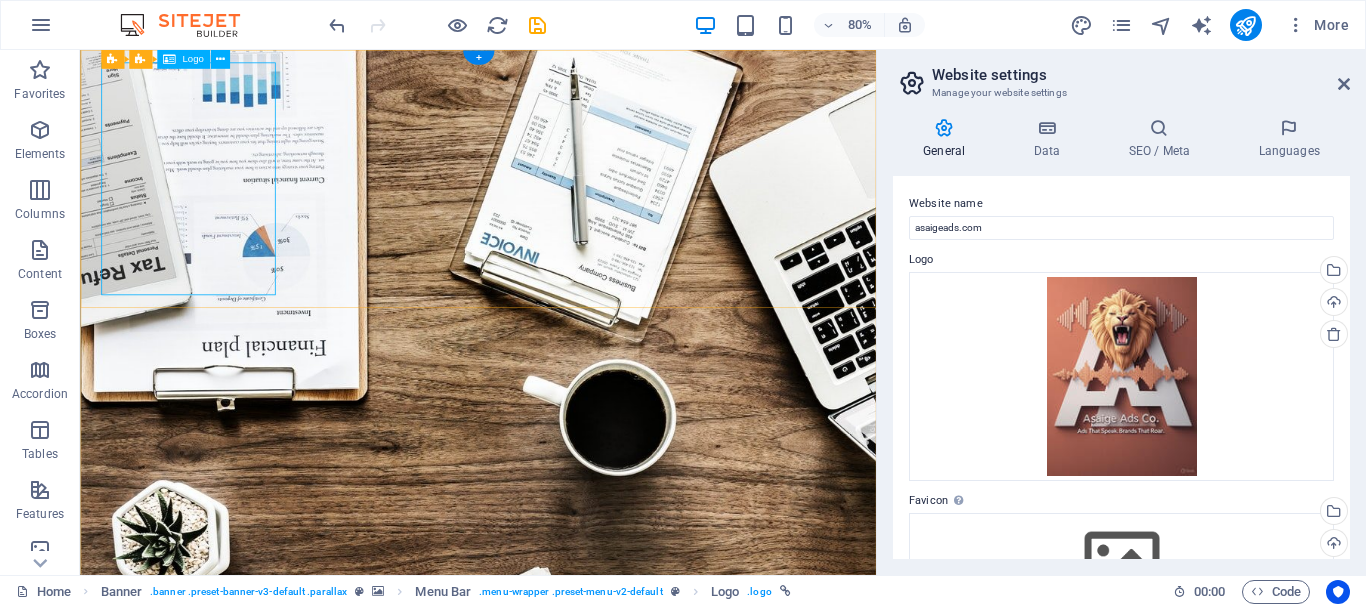 click at bounding box center (578, 1378) 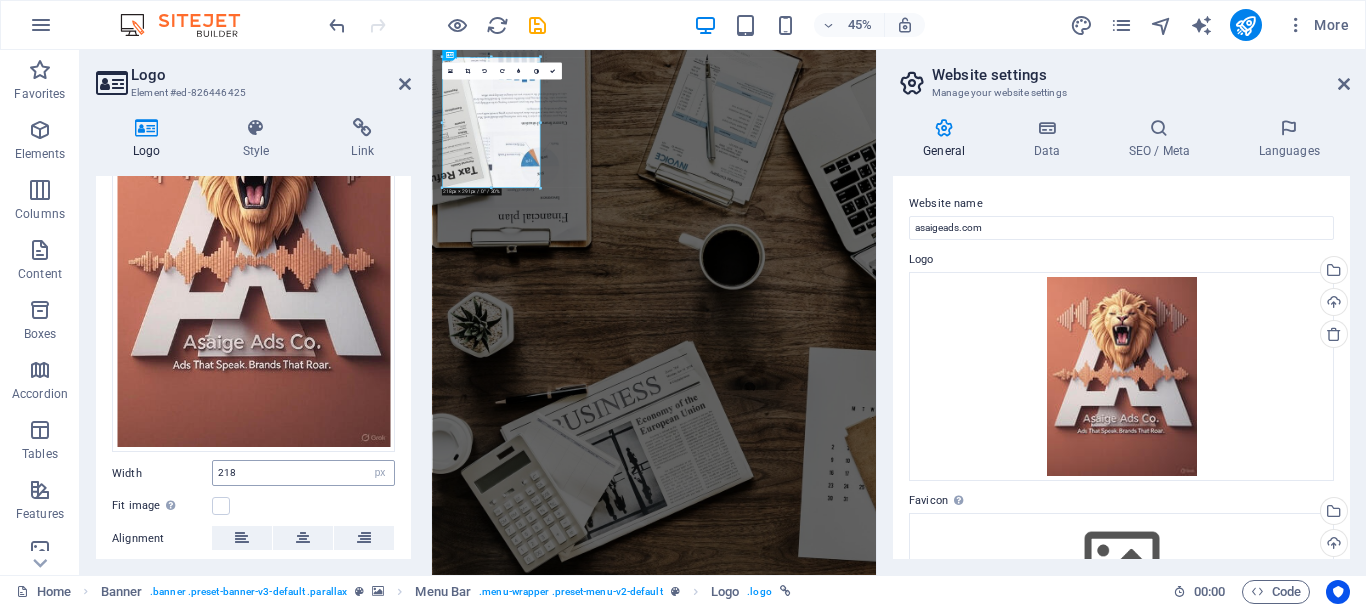 scroll, scrollTop: 154, scrollLeft: 0, axis: vertical 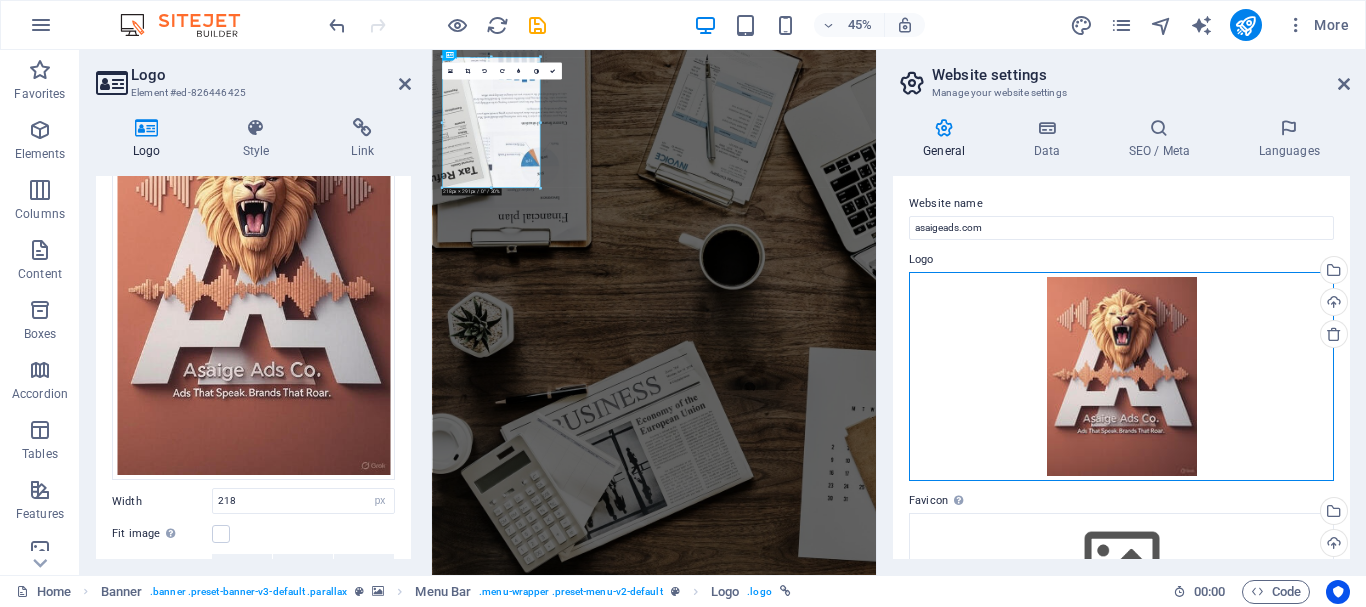 click on "Drag files here, click to choose files or select files from Files or our free stock photos & videos" at bounding box center [1121, 377] 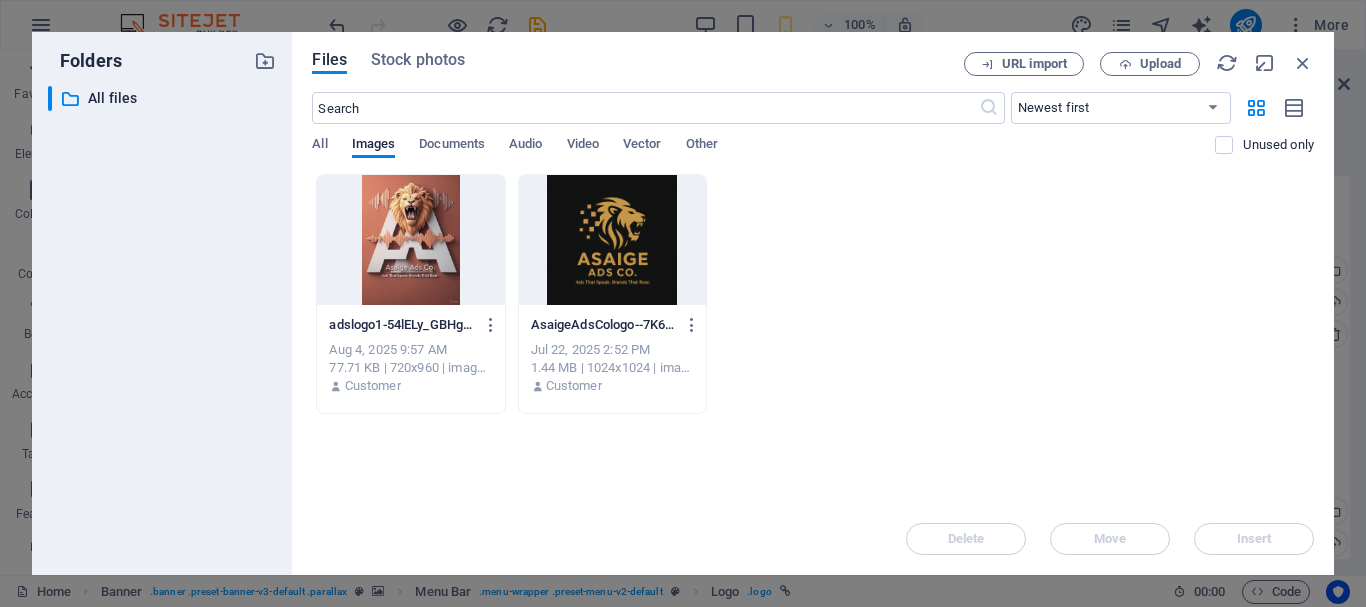 click on "Files Stock photos URL import Upload ​ Newest first Oldest first Name (A-Z) Name (Z-A) Size (0-9) Size (9-0) Resolution (0-9) Resolution (9-0) All Images Documents Audio Video Vector Other Unused only Drop files here to upload them instantly adslogo1-54lELy_GBHg3EzNHMb4c4g.jpg adslogo1-54lELy_GBHg3EzNHMb4c4g.jpg Aug 4, 2025 9:57 AM 77.71 KB | 720x960 | image/jpeg Customer AsaigeAdsCologo--7K6BjPU53745yC8RYEnog.png AsaigeAdsCologo--7K6BjPU53745yC8RYEnog.png Jul 22, 2025 2:52 PM 1.44 MB | 1024x1024 | image/png Customer Delete Move Insert" at bounding box center [813, 303] 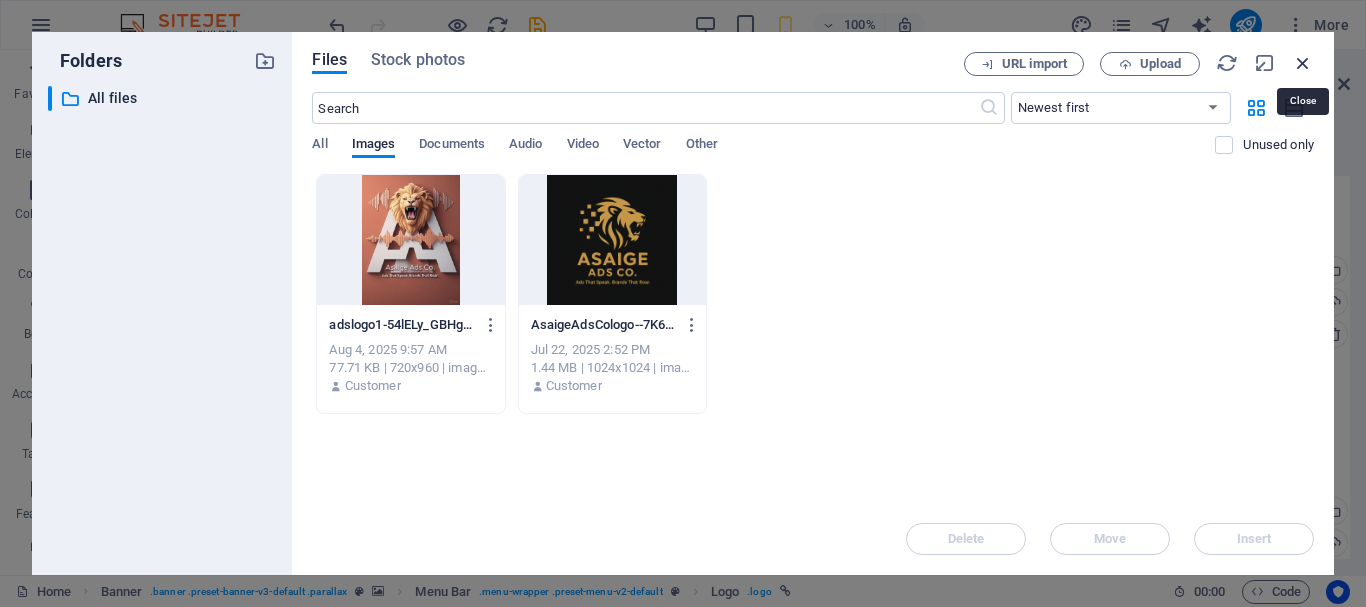 click at bounding box center [1303, 63] 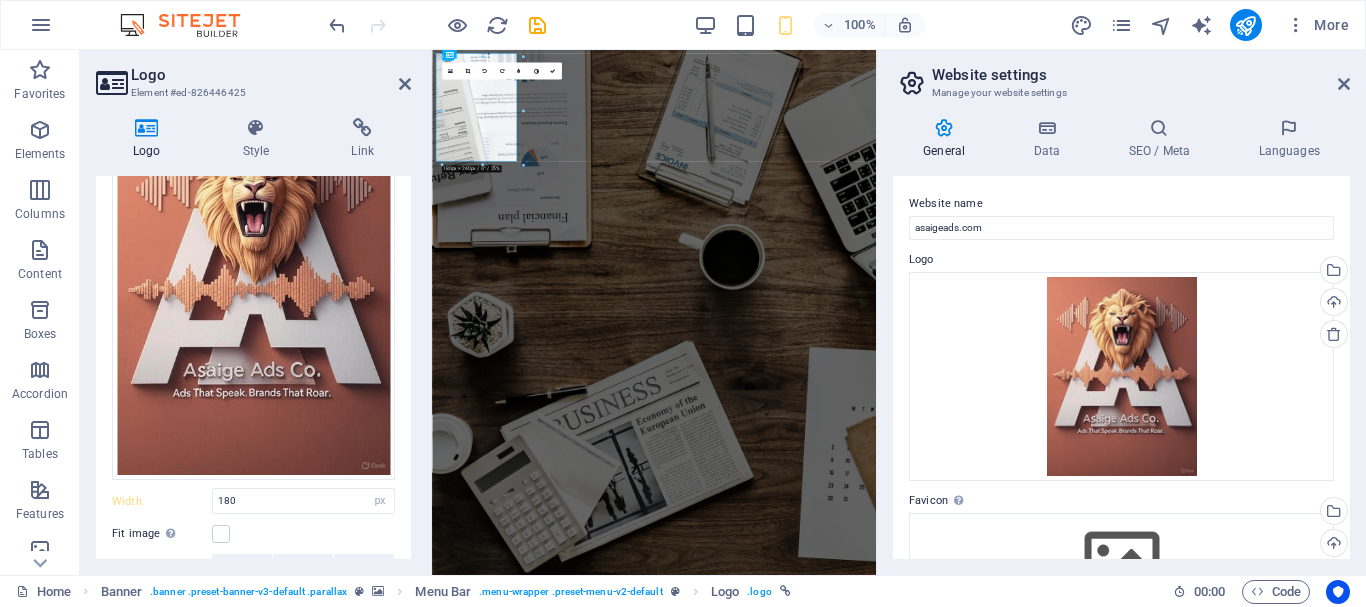 type on "218" 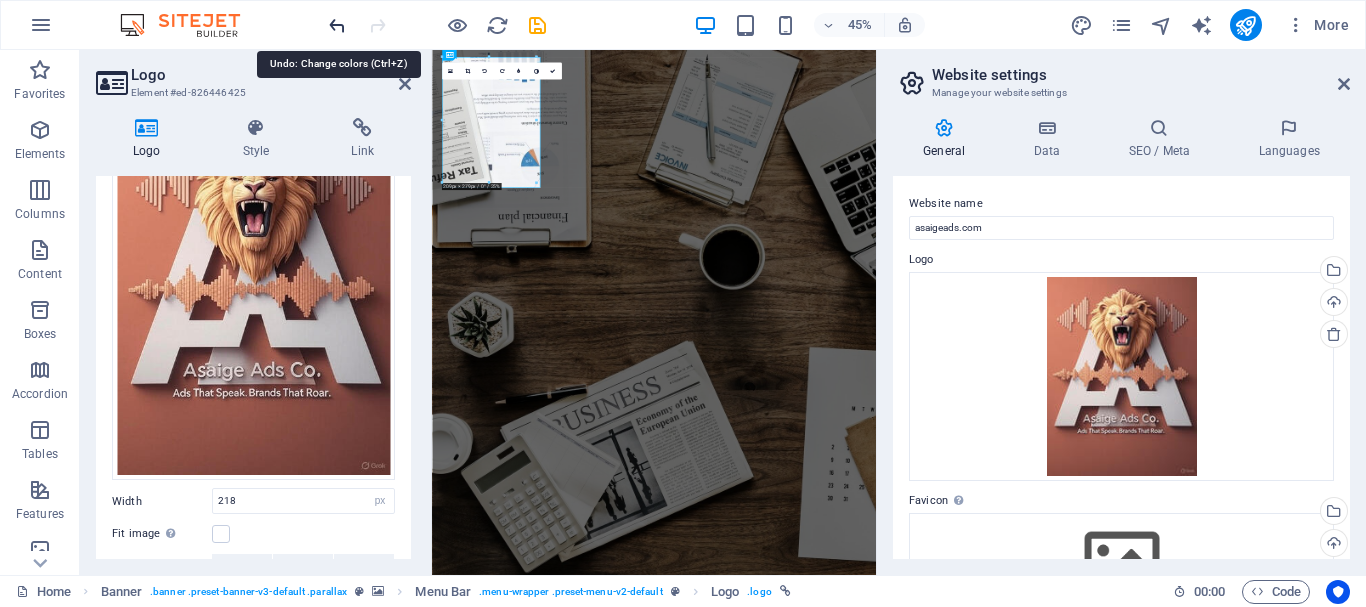 click at bounding box center (337, 25) 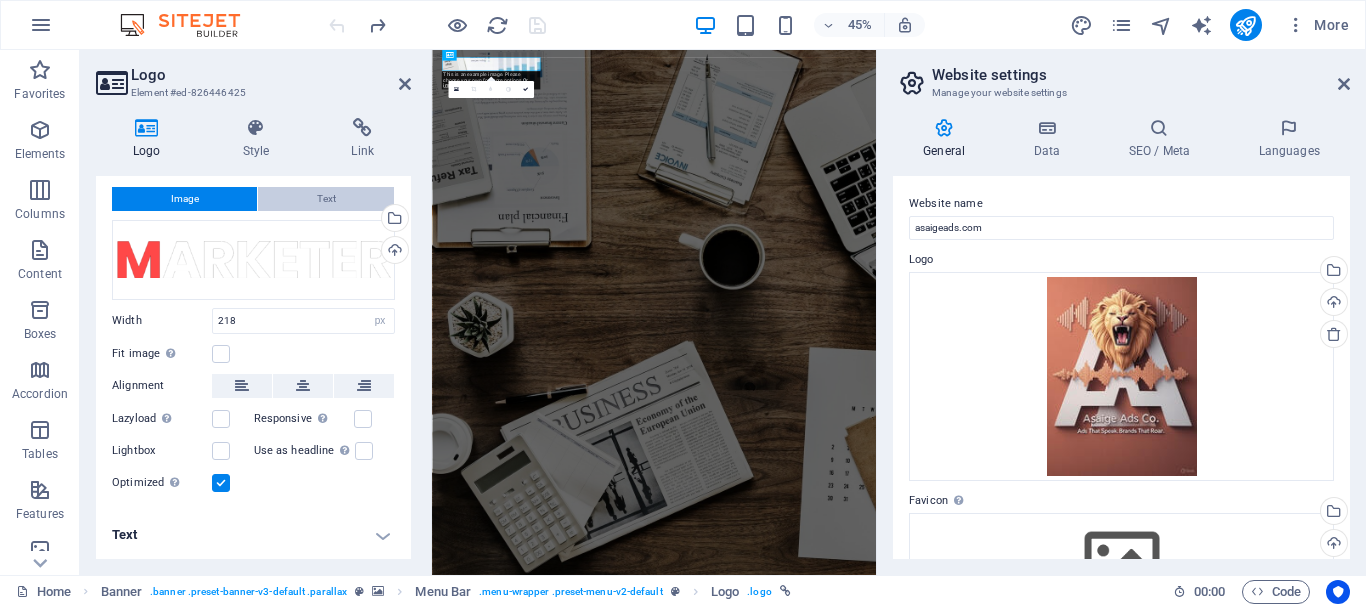 click on "Text" at bounding box center [326, 199] 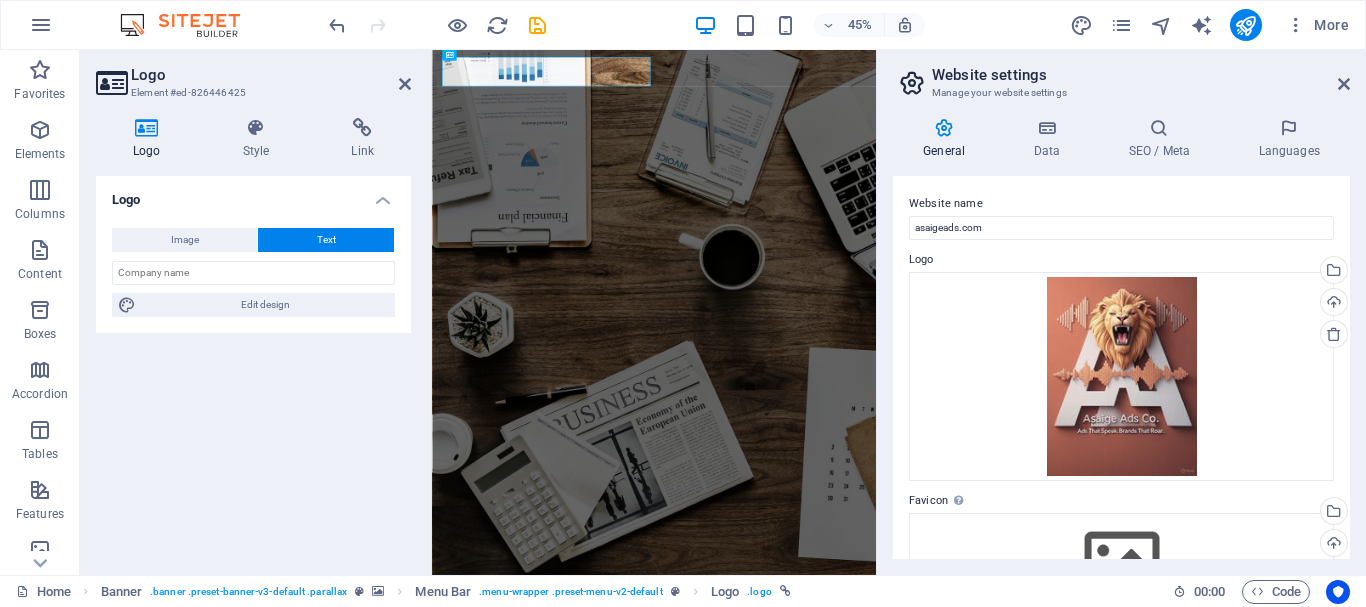 scroll, scrollTop: 0, scrollLeft: 0, axis: both 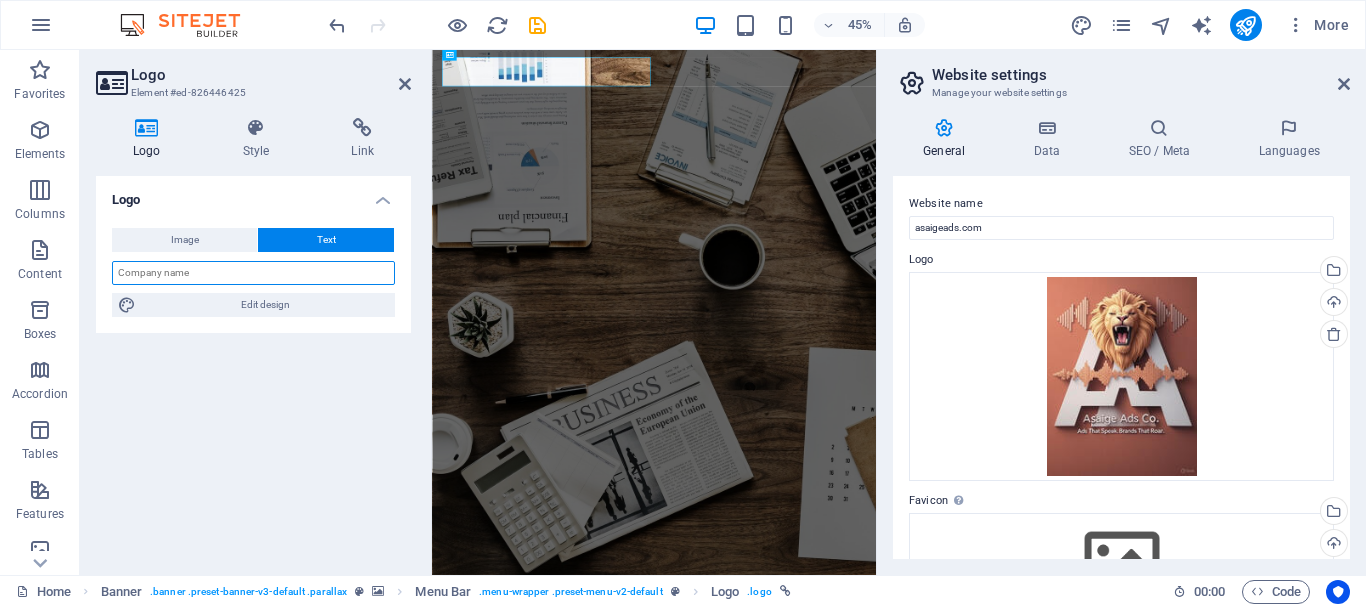 click at bounding box center (253, 273) 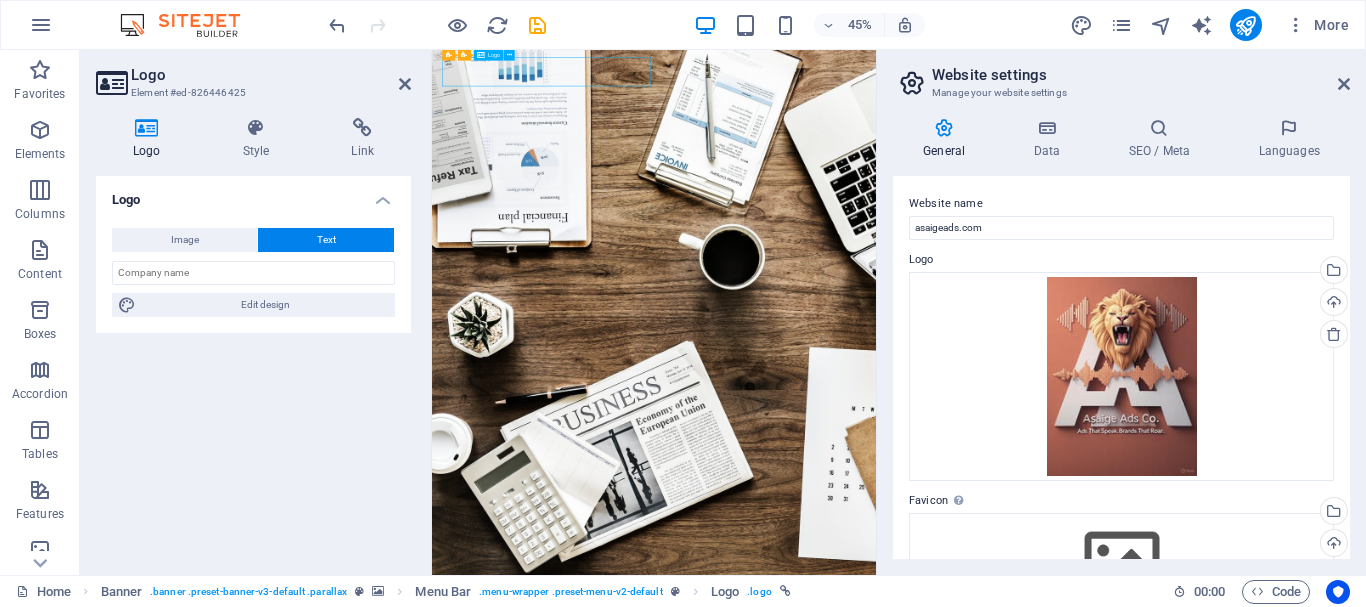 click on "asaigeads.com" at bounding box center (926, 1265) 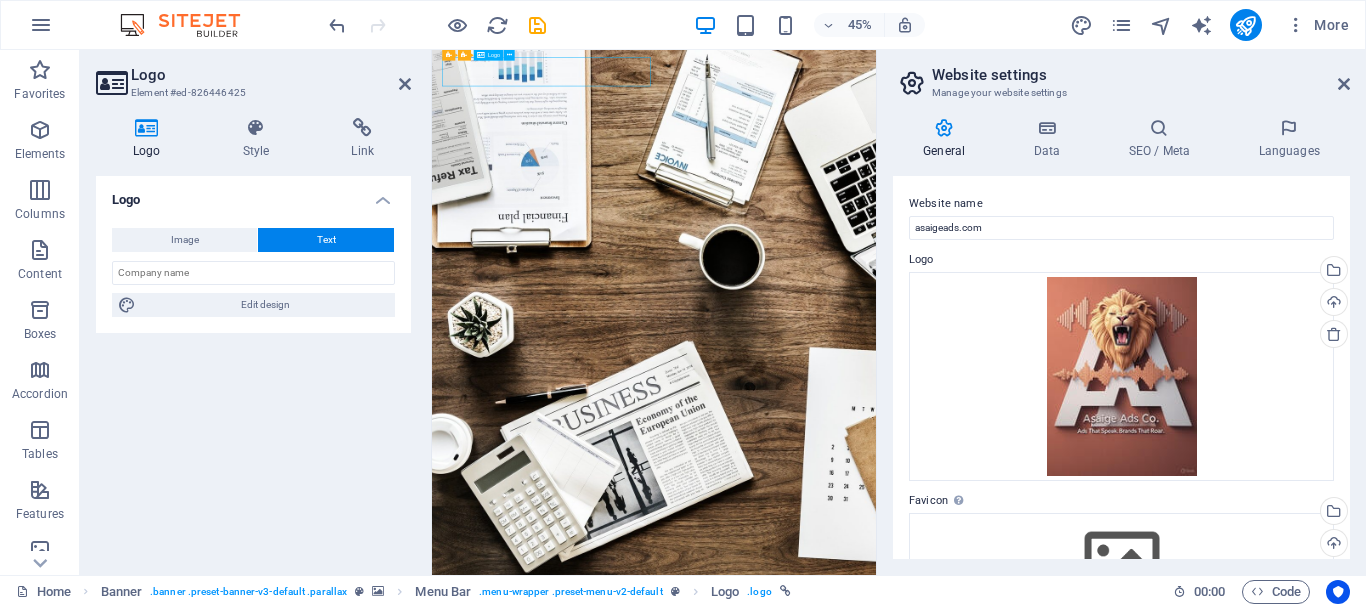 click on "asaigeads.com" at bounding box center [926, 1265] 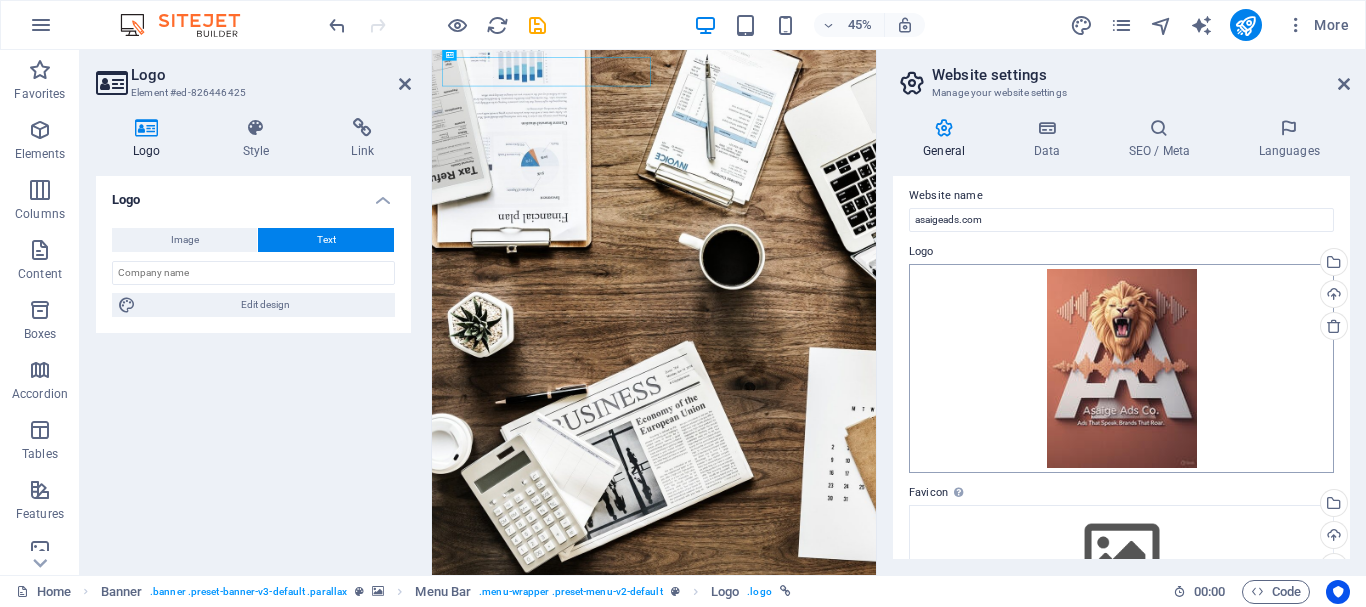 scroll, scrollTop: 0, scrollLeft: 0, axis: both 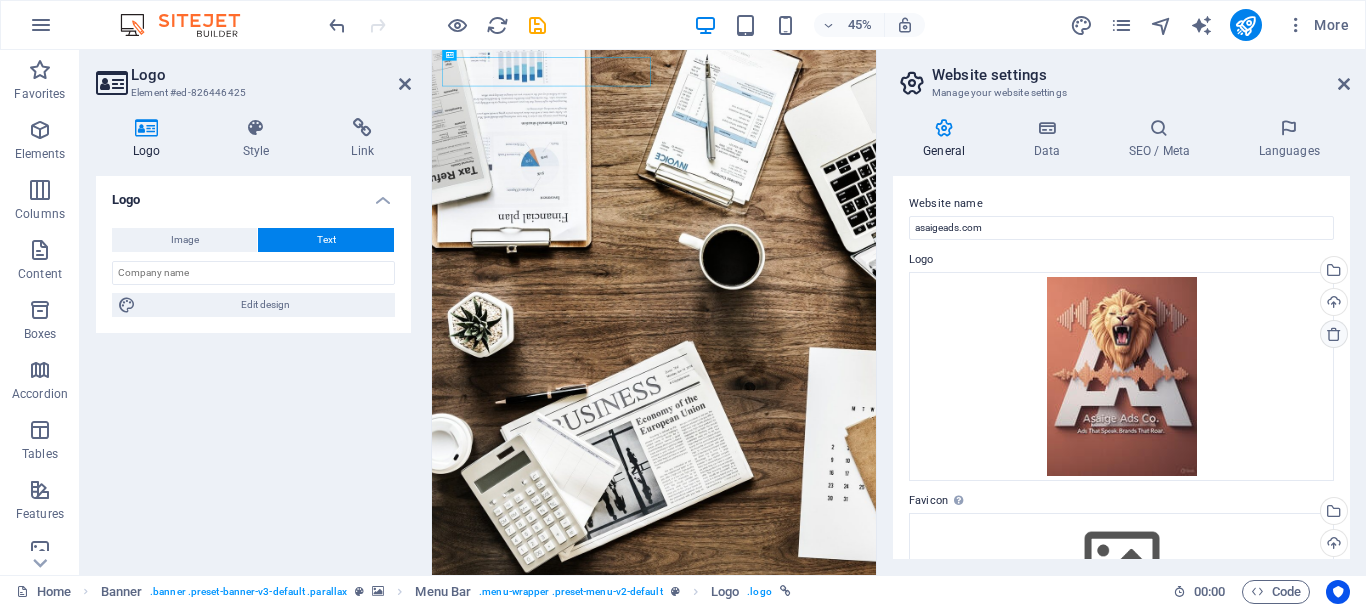 click at bounding box center (1334, 334) 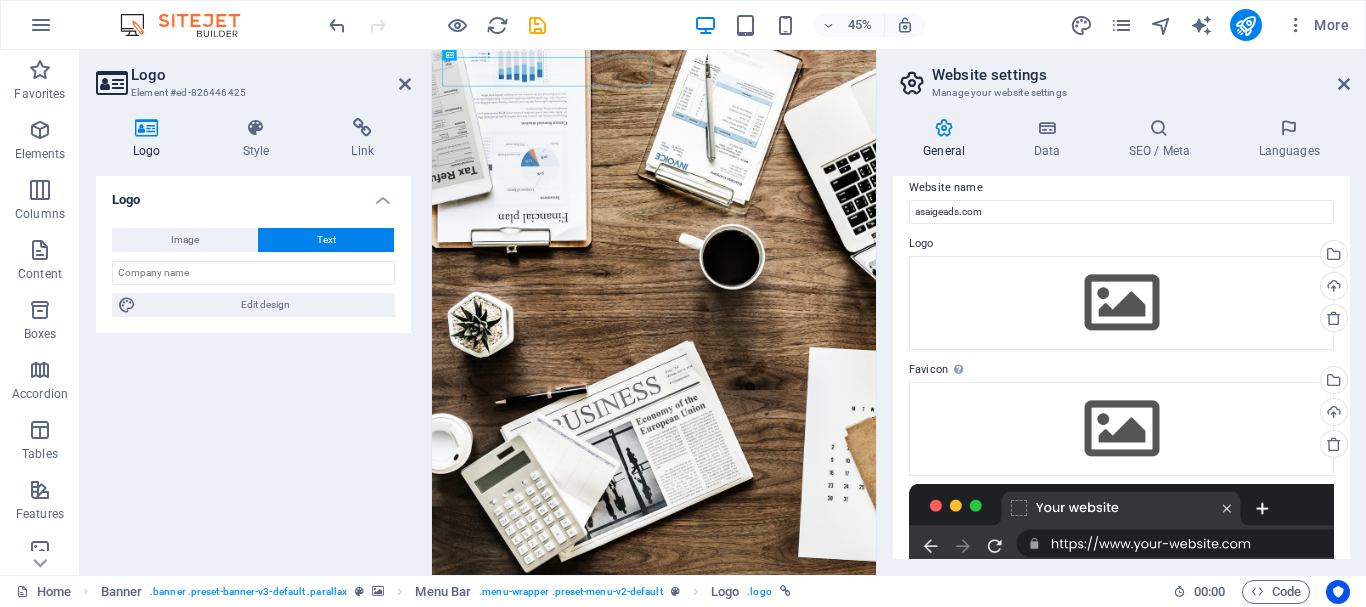 scroll, scrollTop: 0, scrollLeft: 0, axis: both 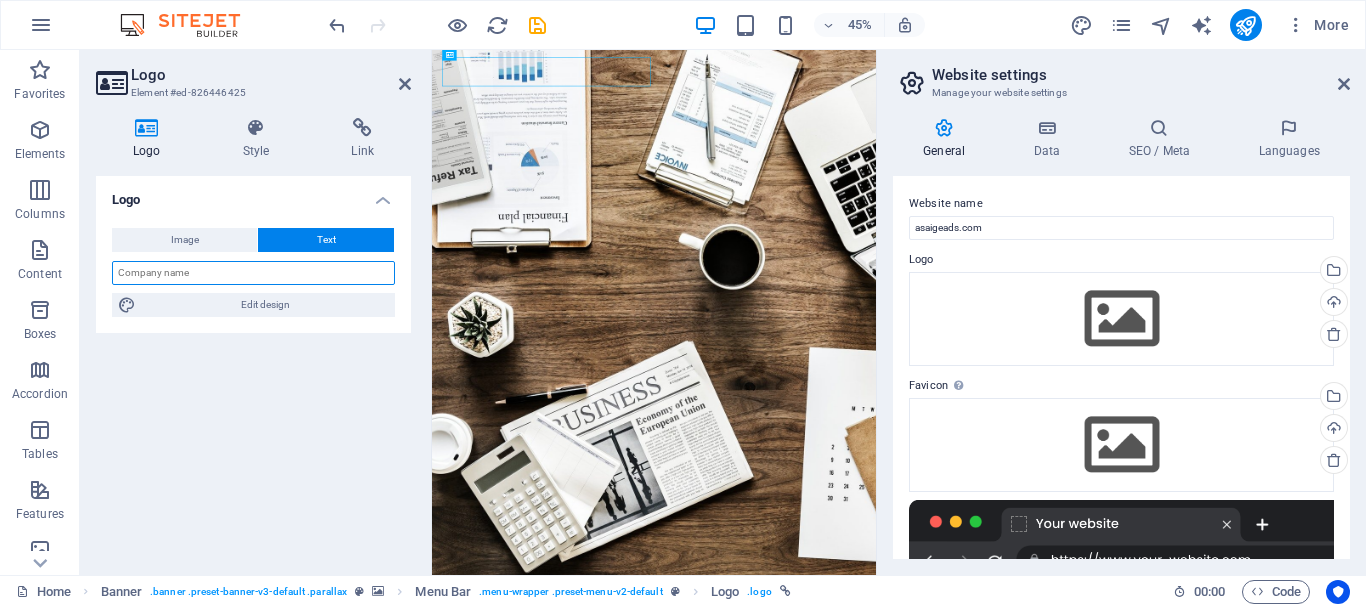 click at bounding box center [253, 273] 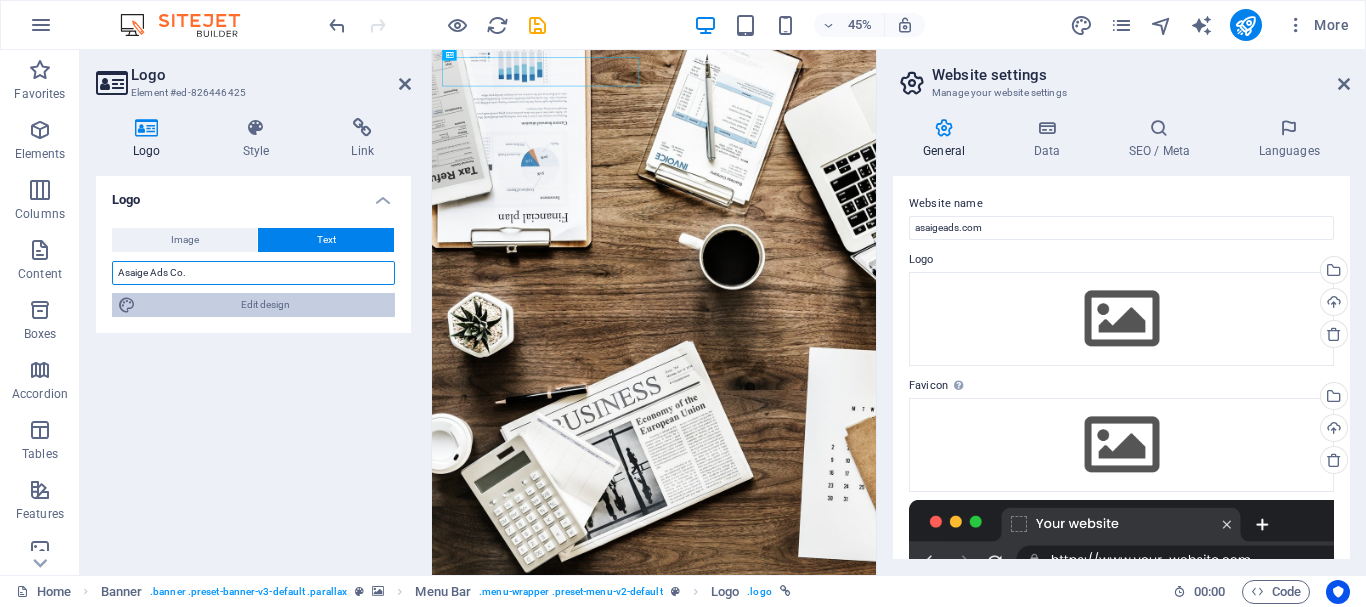type on "Asaige Ads Co." 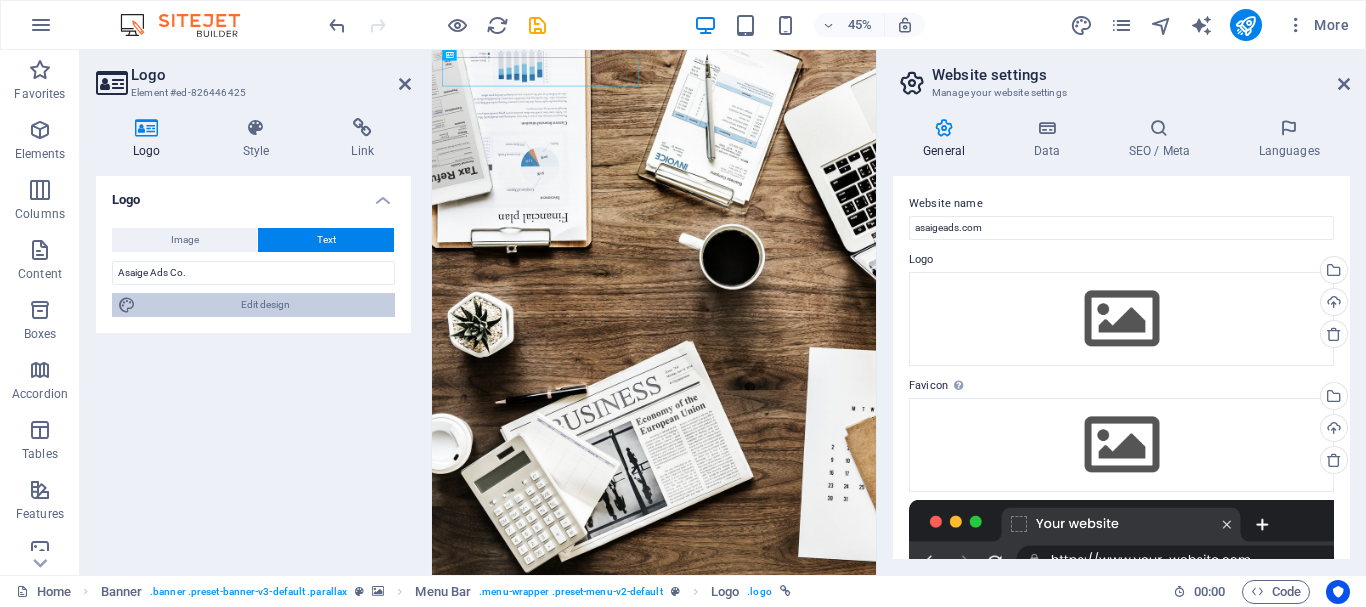 click on "Edit design" at bounding box center [265, 305] 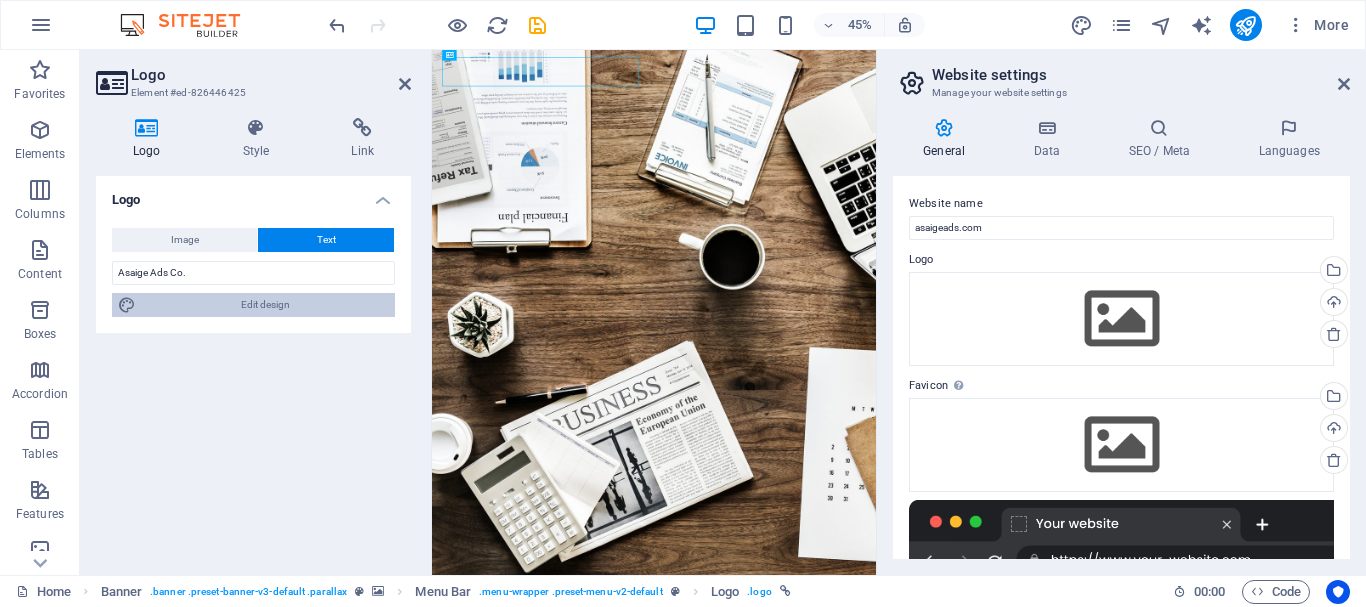 select on "rem" 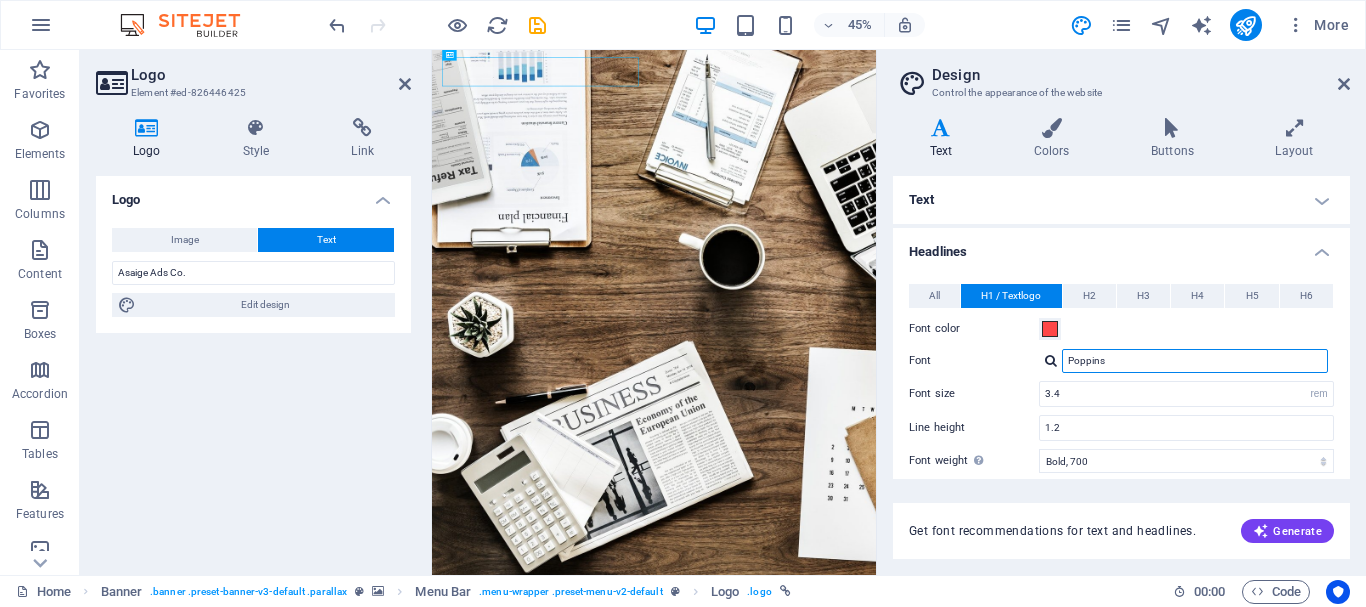 click on "Poppins" at bounding box center [1195, 361] 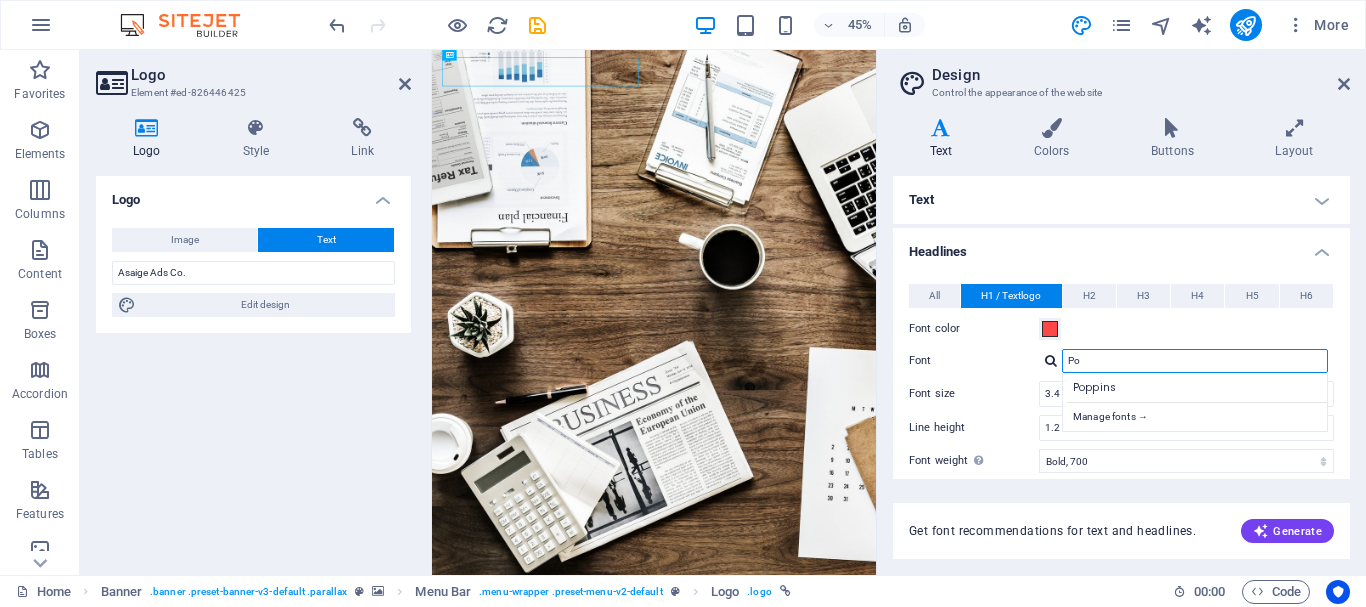 type on "P" 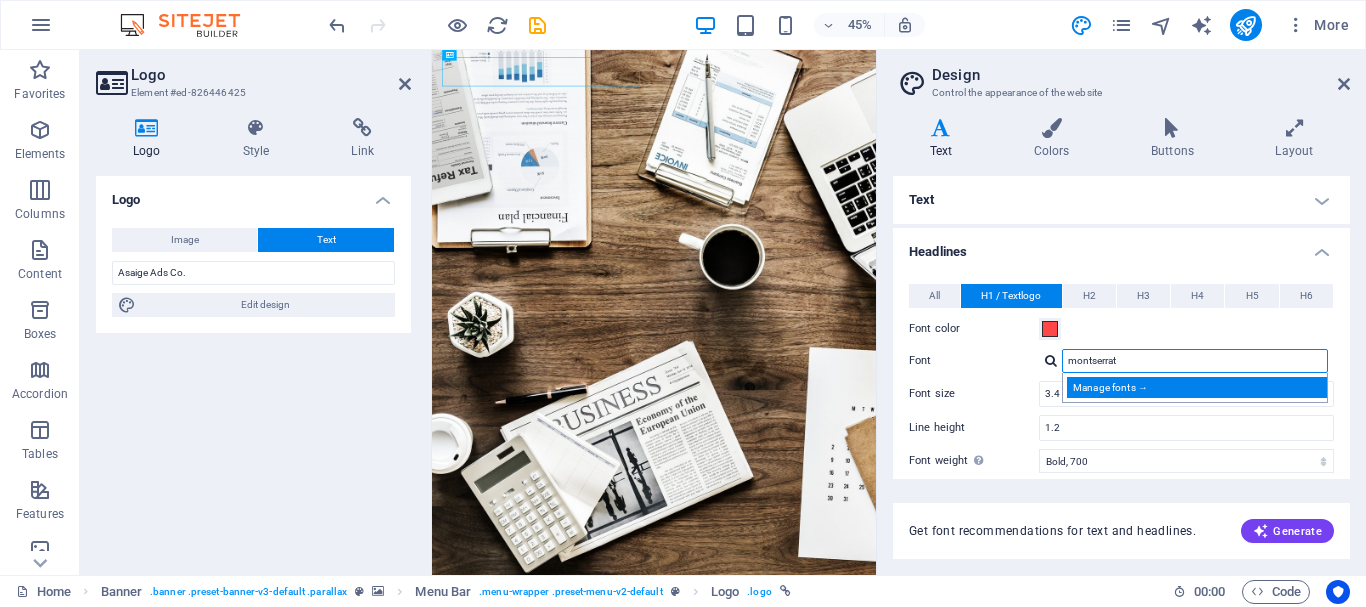 type on "montserrat" 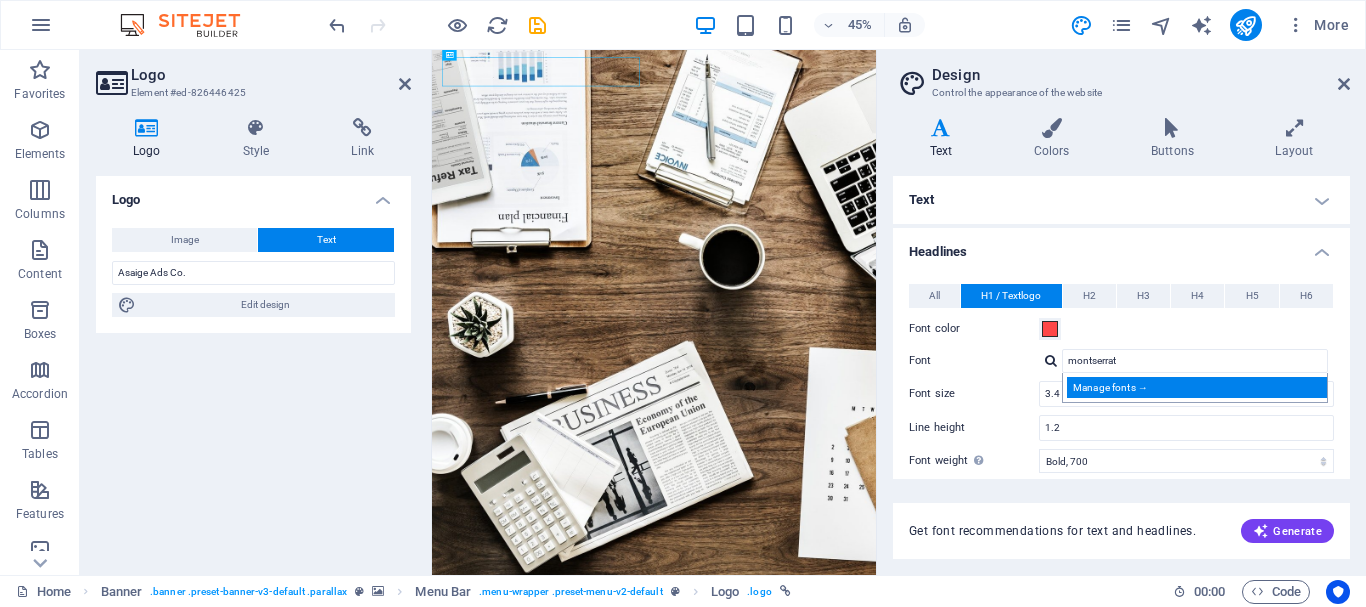 click on "Manage fonts →" at bounding box center (1199, 387) 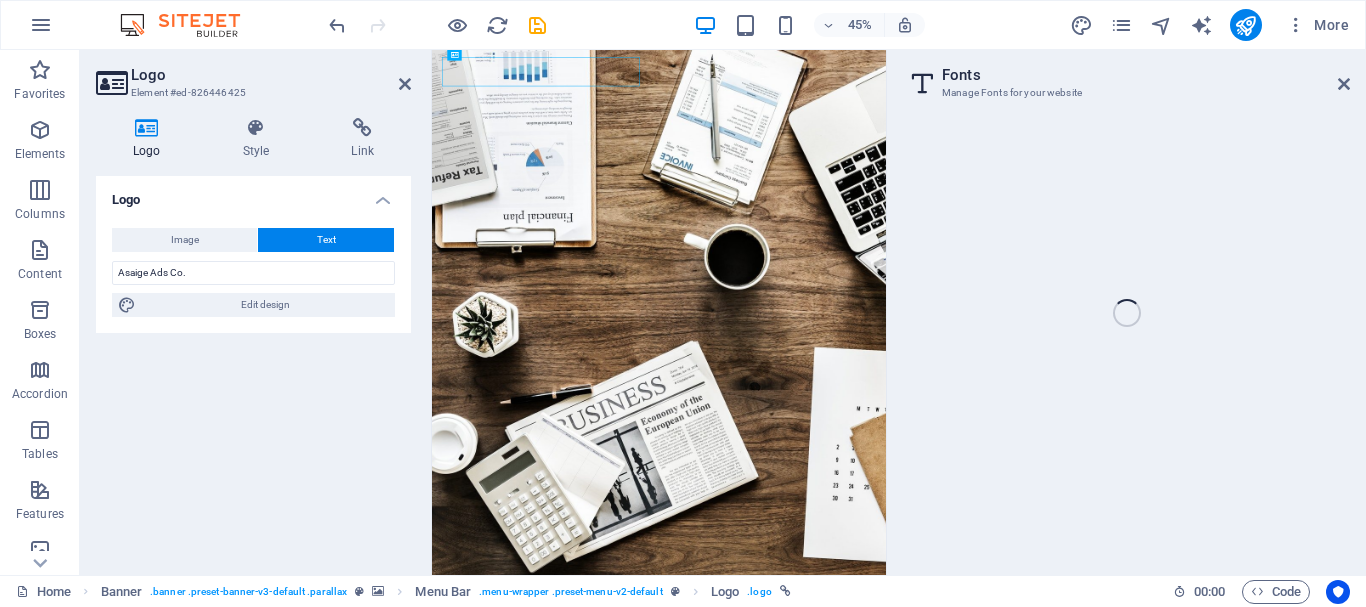 select on "popularity" 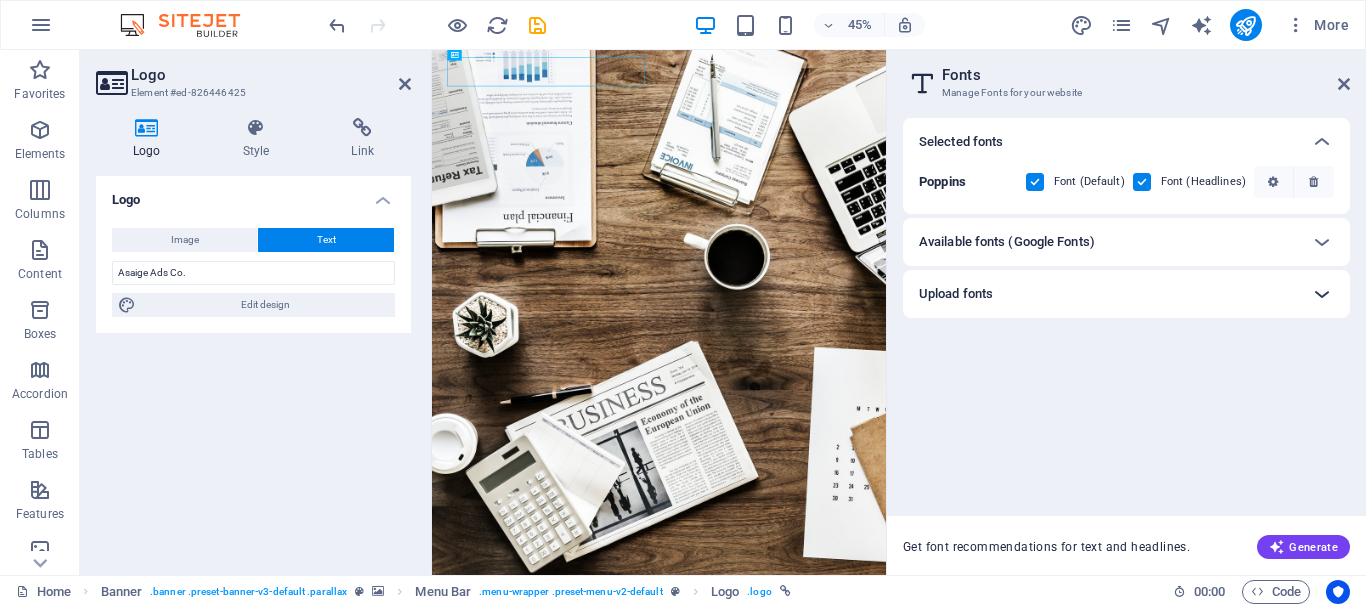 click at bounding box center [1322, 294] 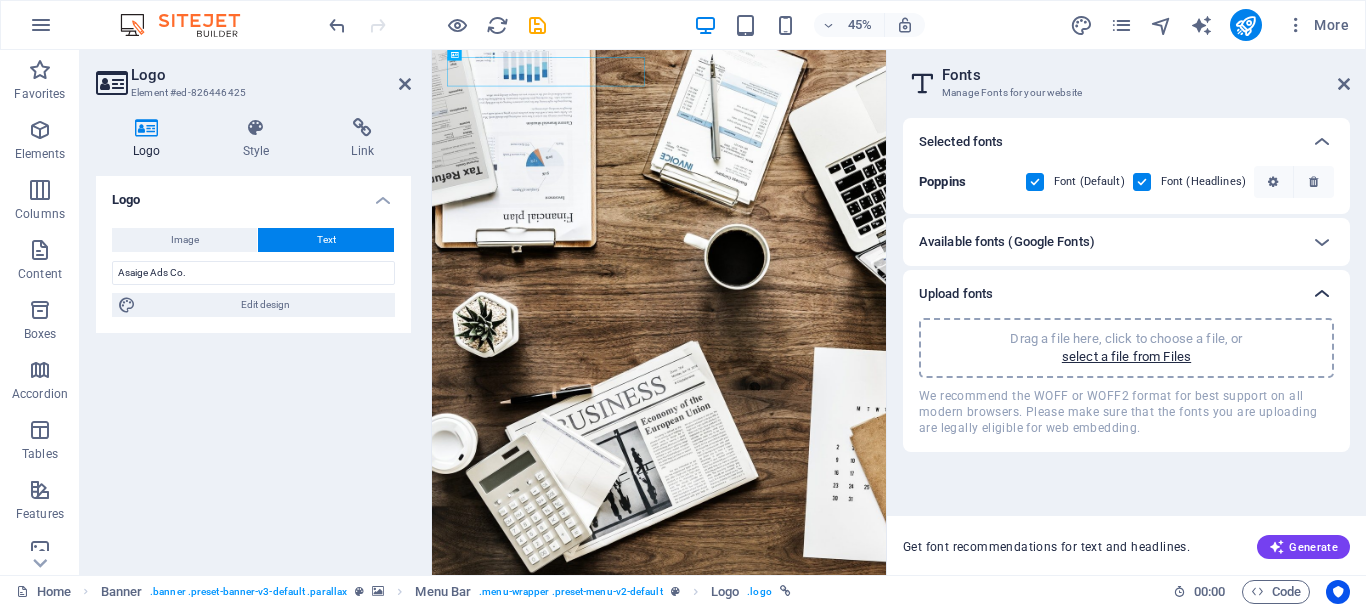 click at bounding box center (1322, 294) 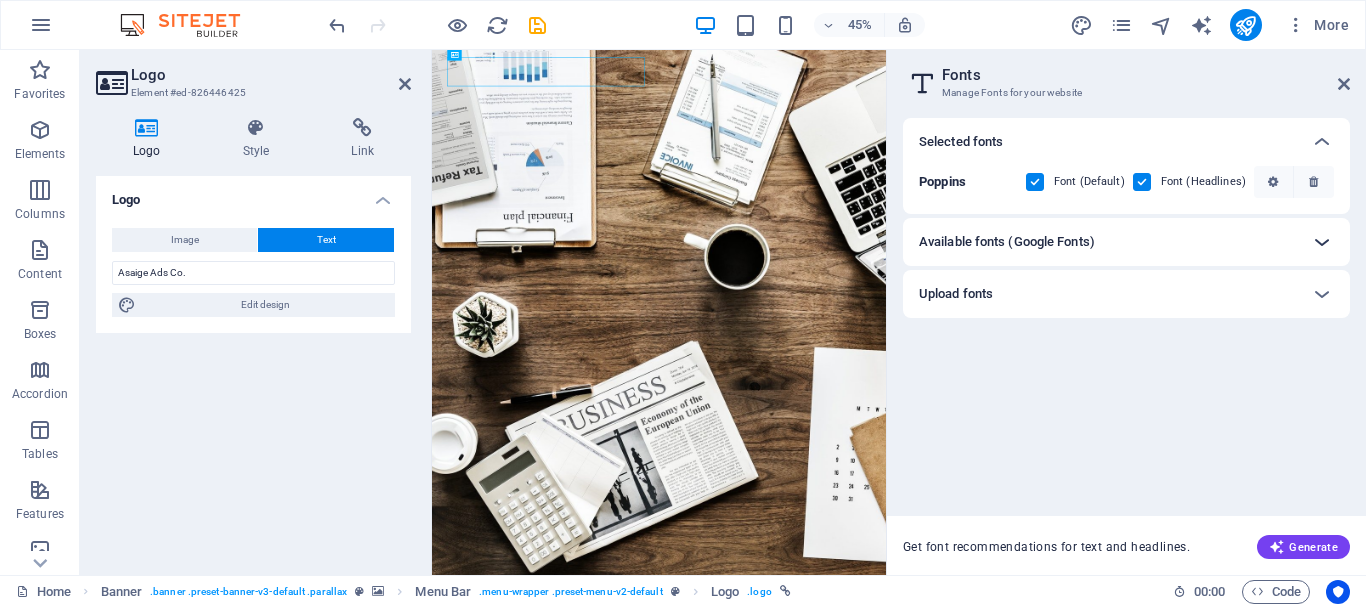 click at bounding box center (1322, 242) 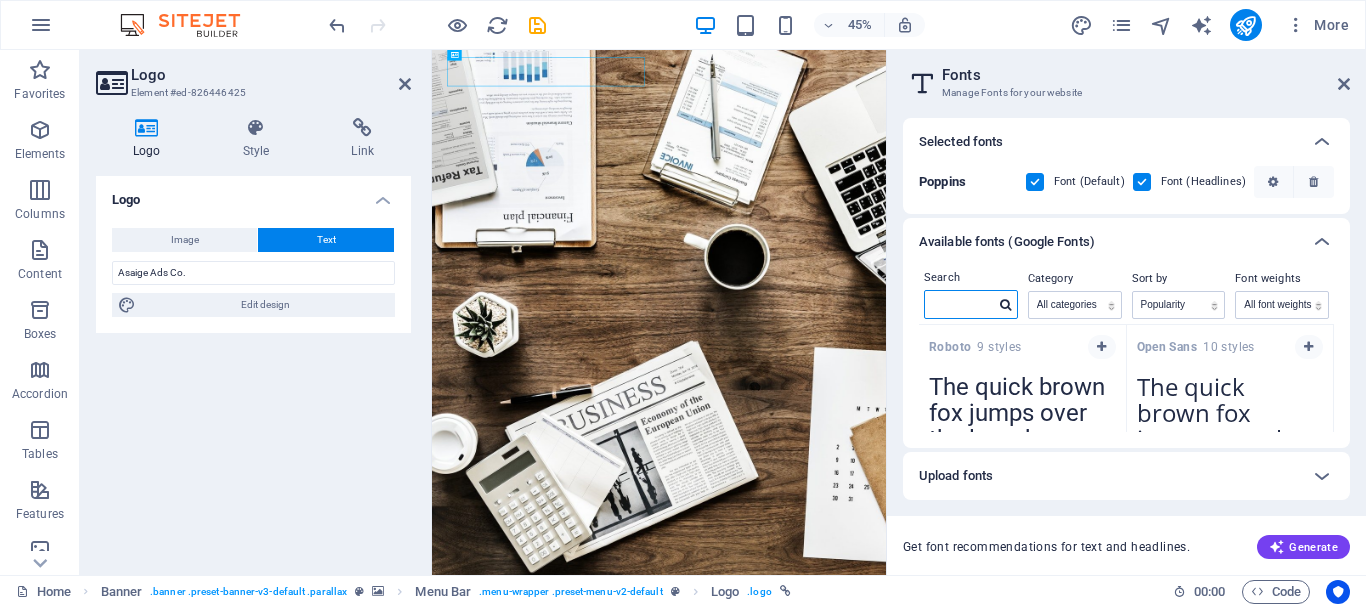 click at bounding box center (960, 304) 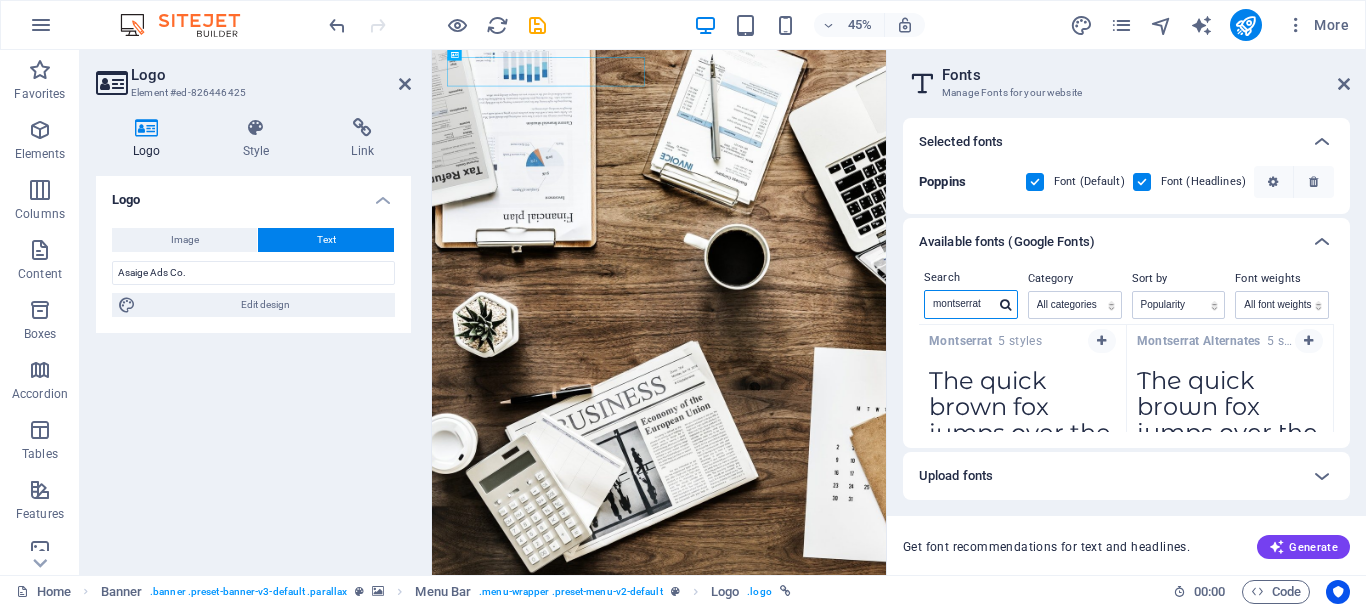 scroll, scrollTop: 0, scrollLeft: 0, axis: both 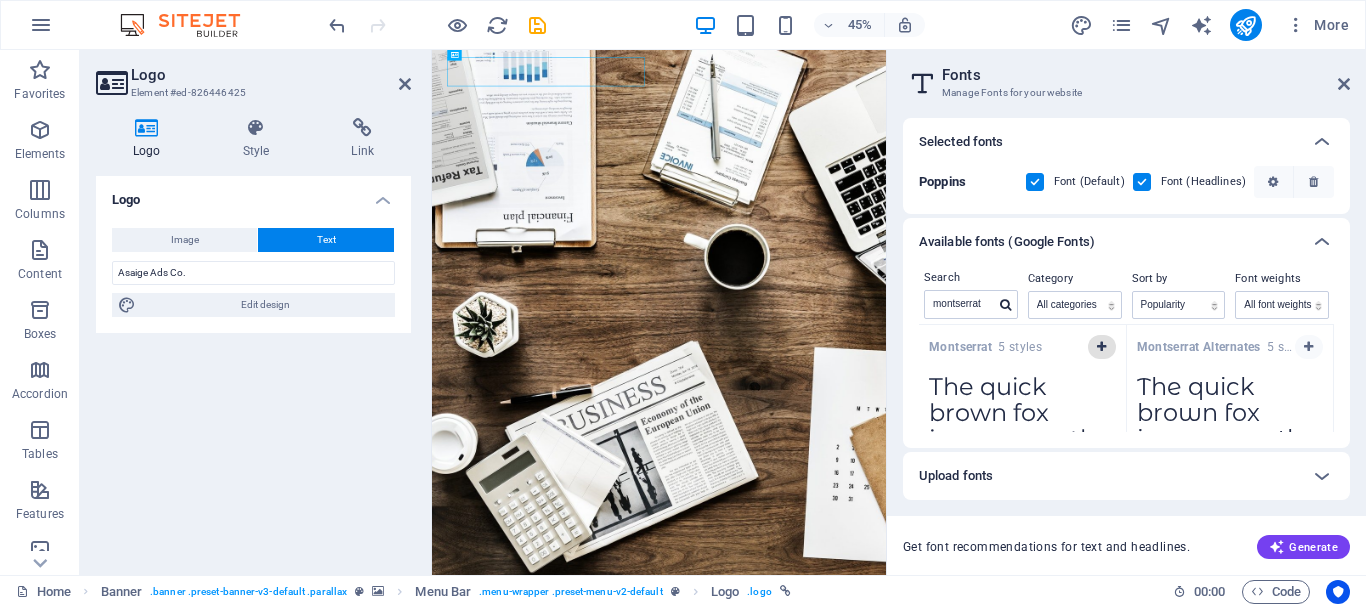 click at bounding box center (1101, 347) 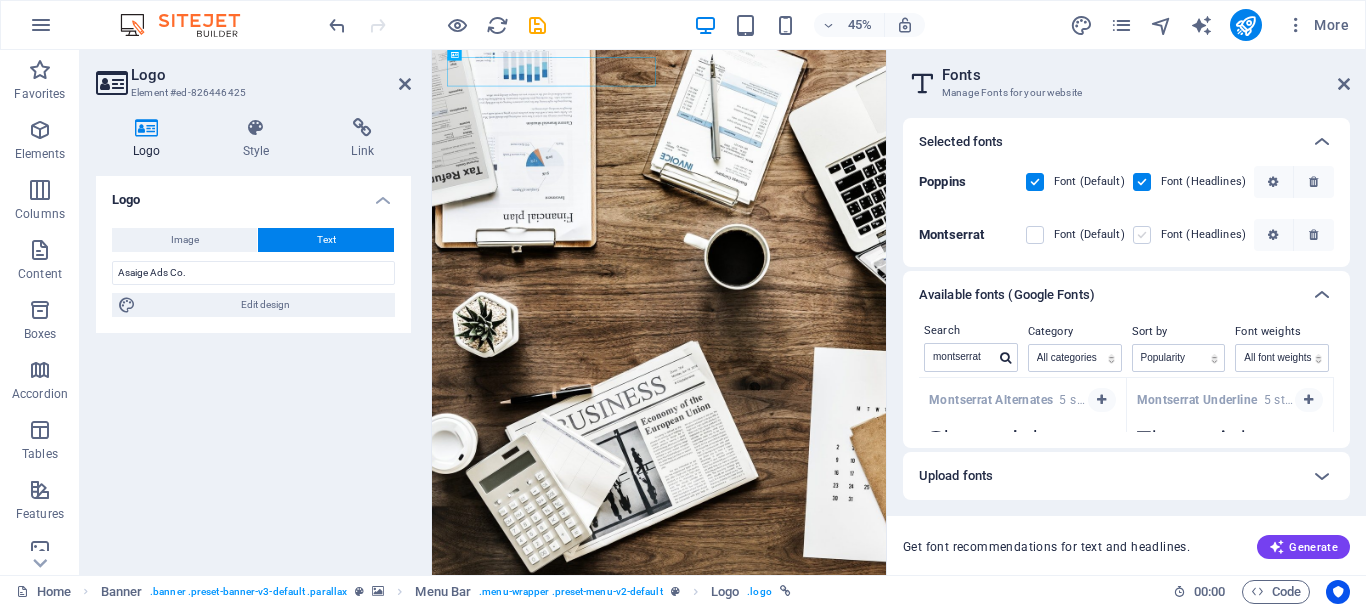 click at bounding box center [1142, 235] 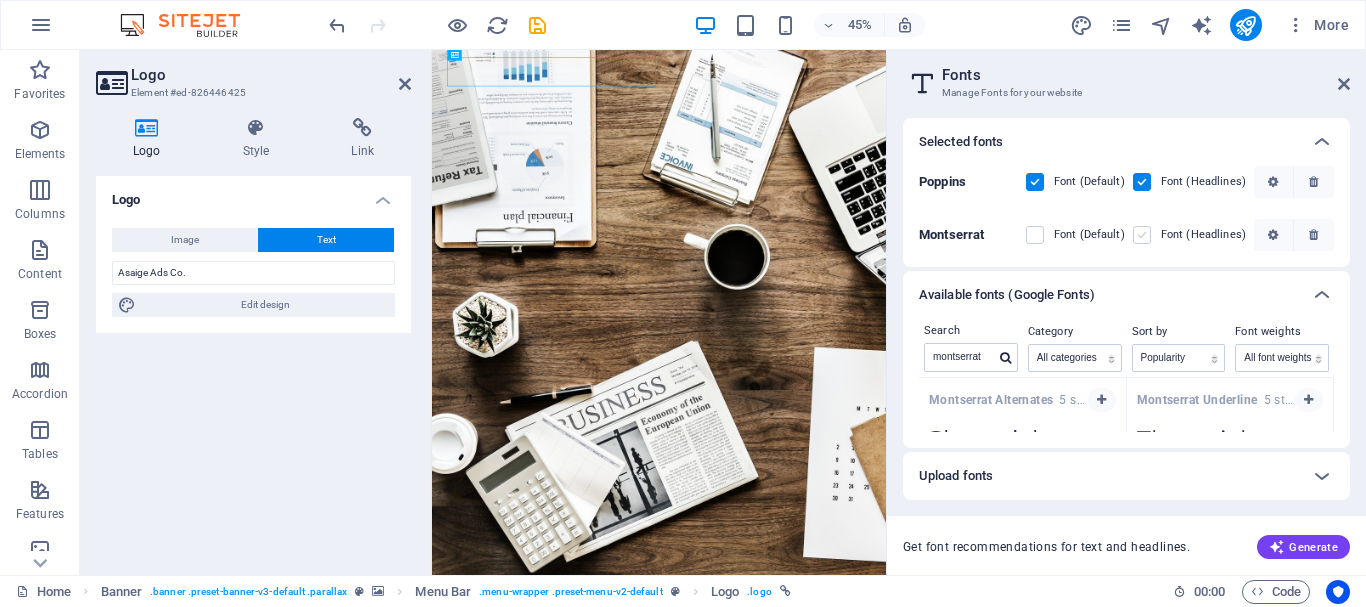 click at bounding box center (0, 0) 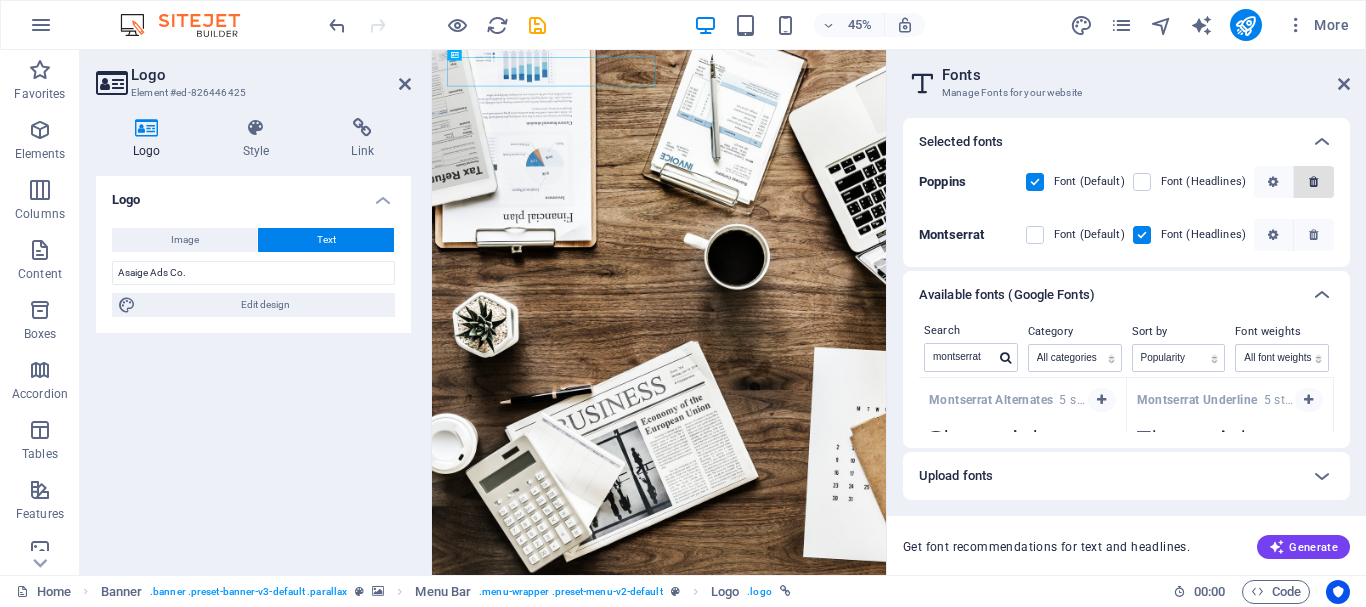 click at bounding box center (1314, 182) 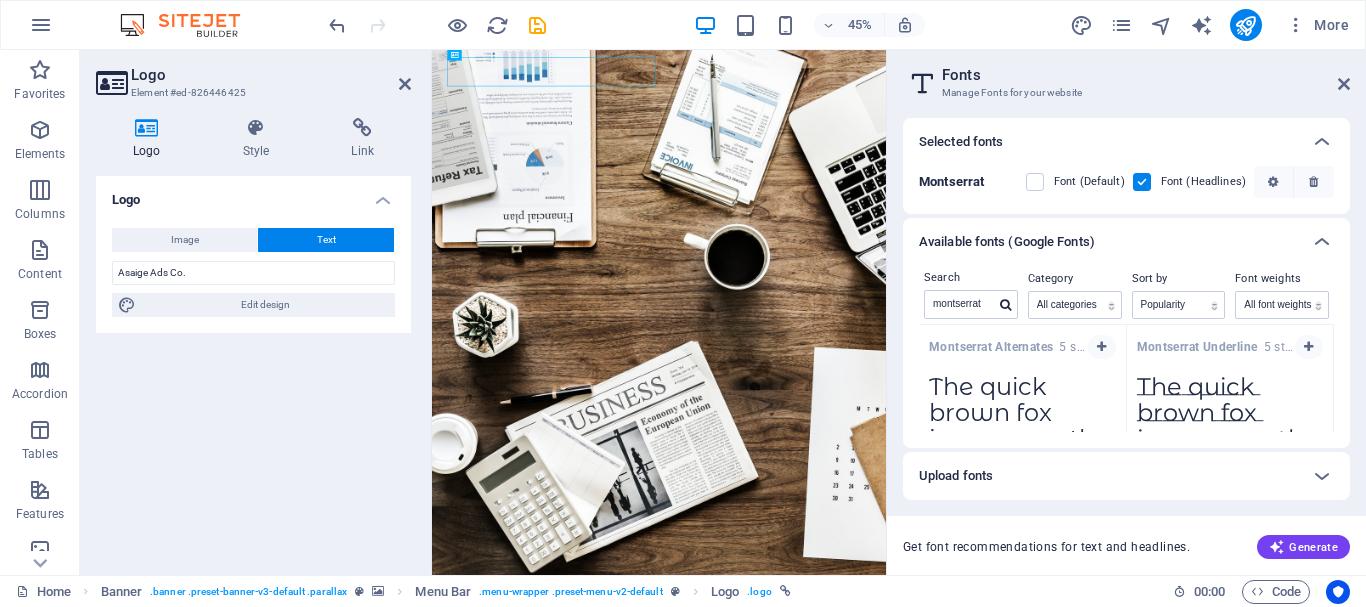 click on "Available fonts (Google Fonts)" at bounding box center [1007, 242] 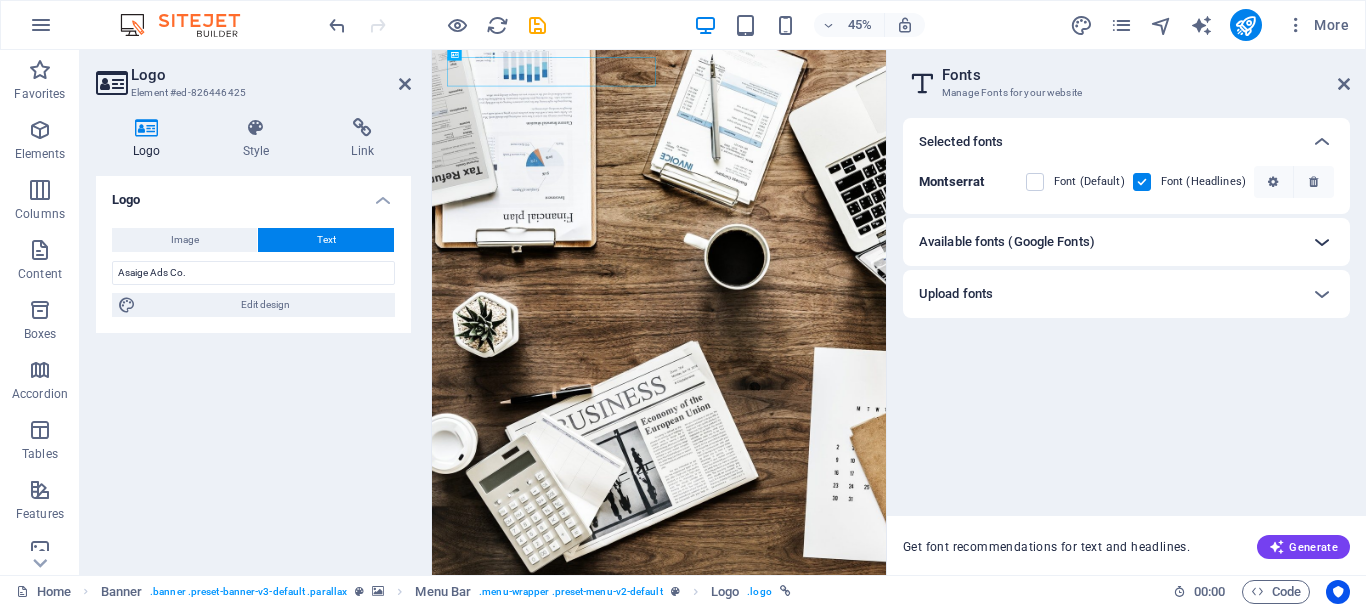 click at bounding box center [1322, 242] 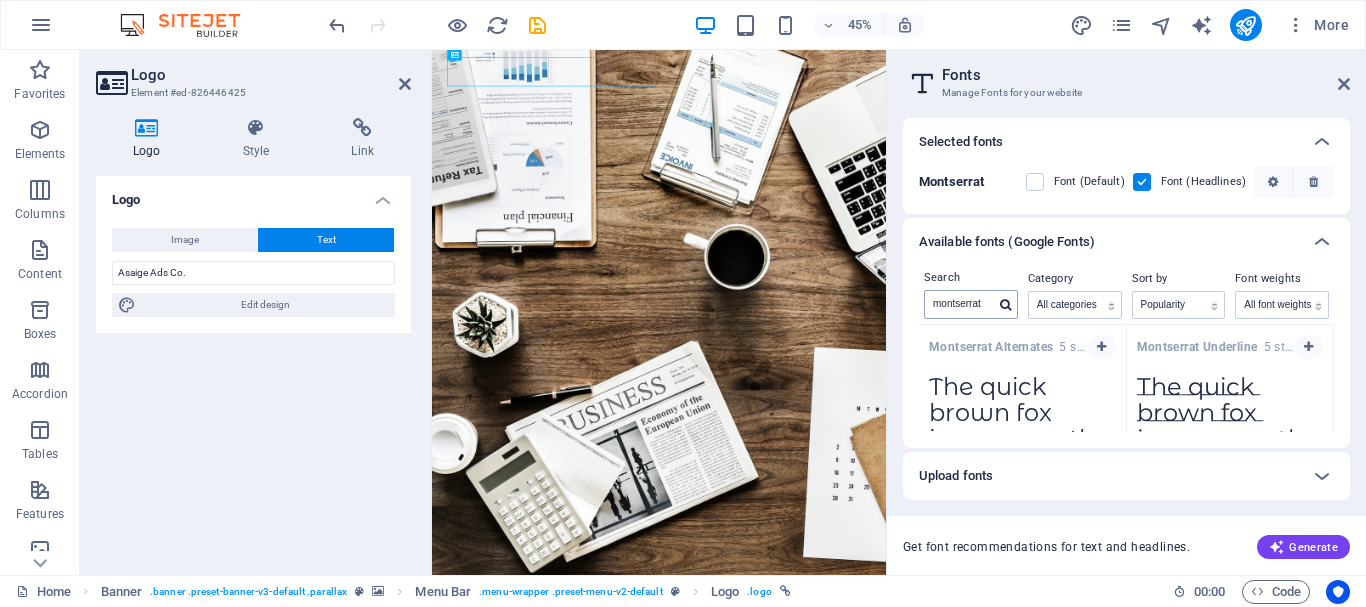 click at bounding box center [1005, 305] 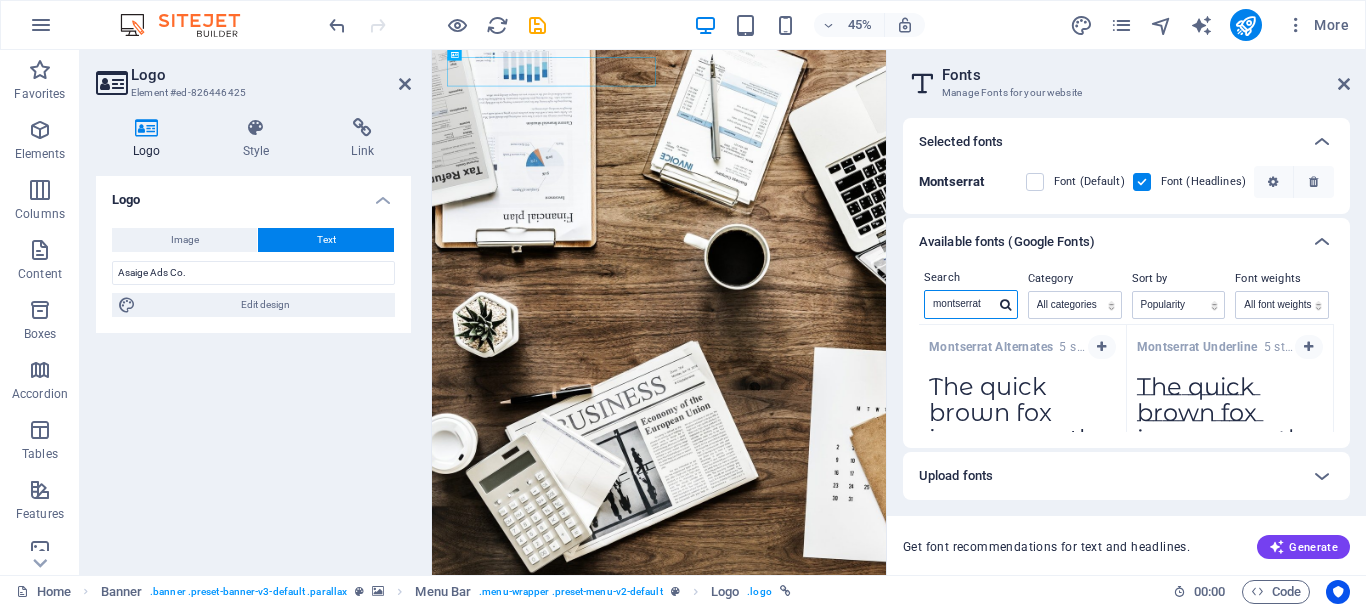 click on "montserrat" at bounding box center [960, 304] 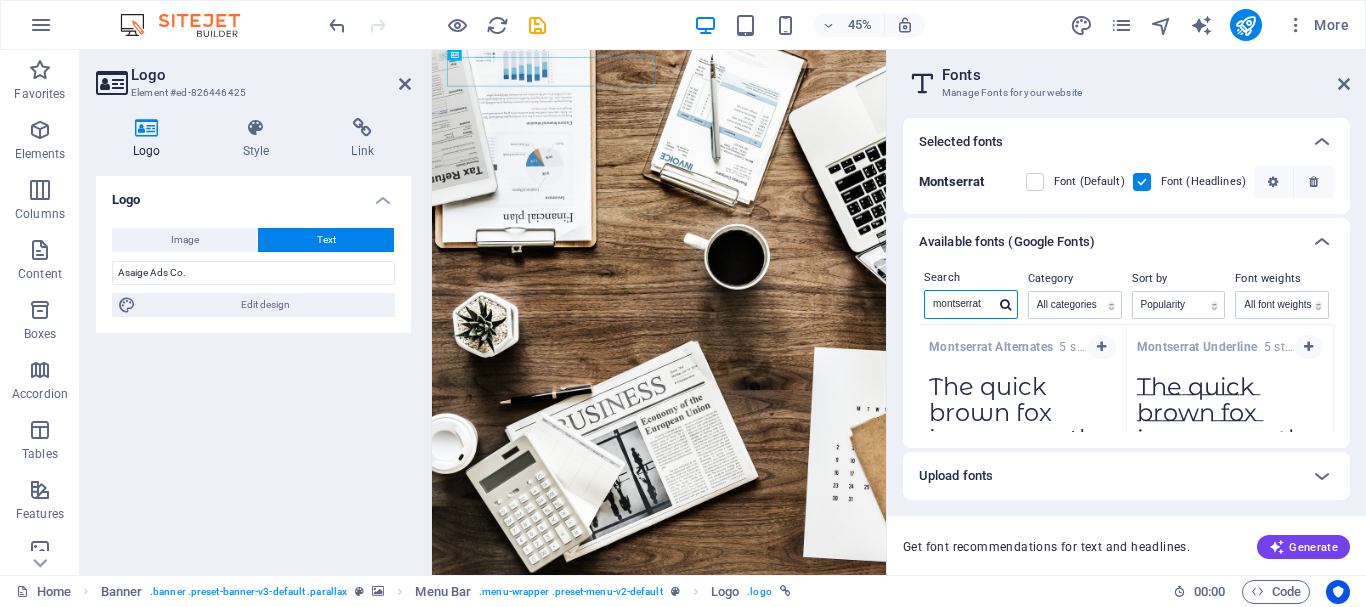 drag, startPoint x: 986, startPoint y: 309, endPoint x: 930, endPoint y: 306, distance: 56.0803 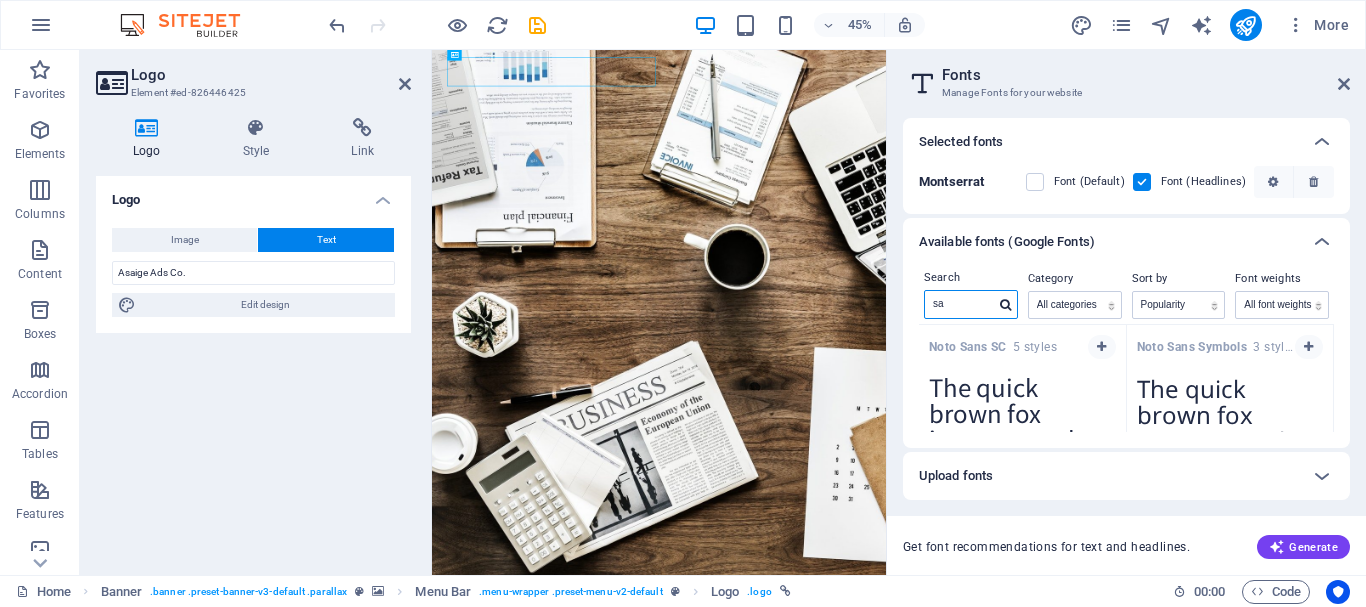 type on "s" 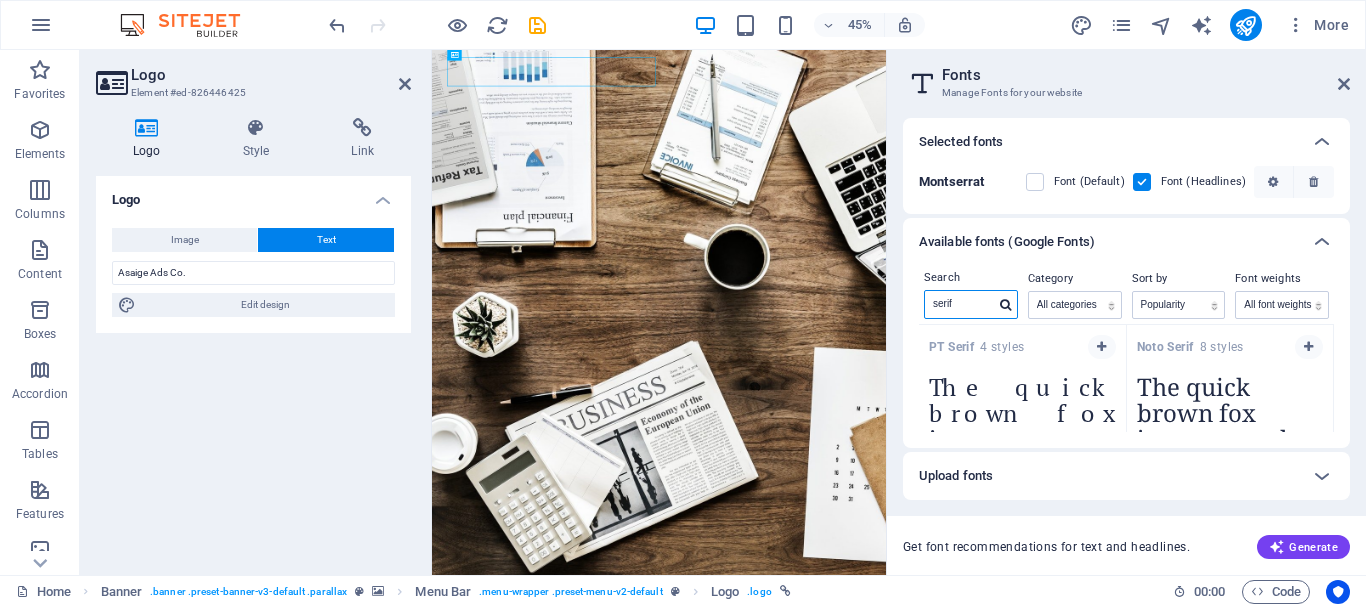 type on "serif" 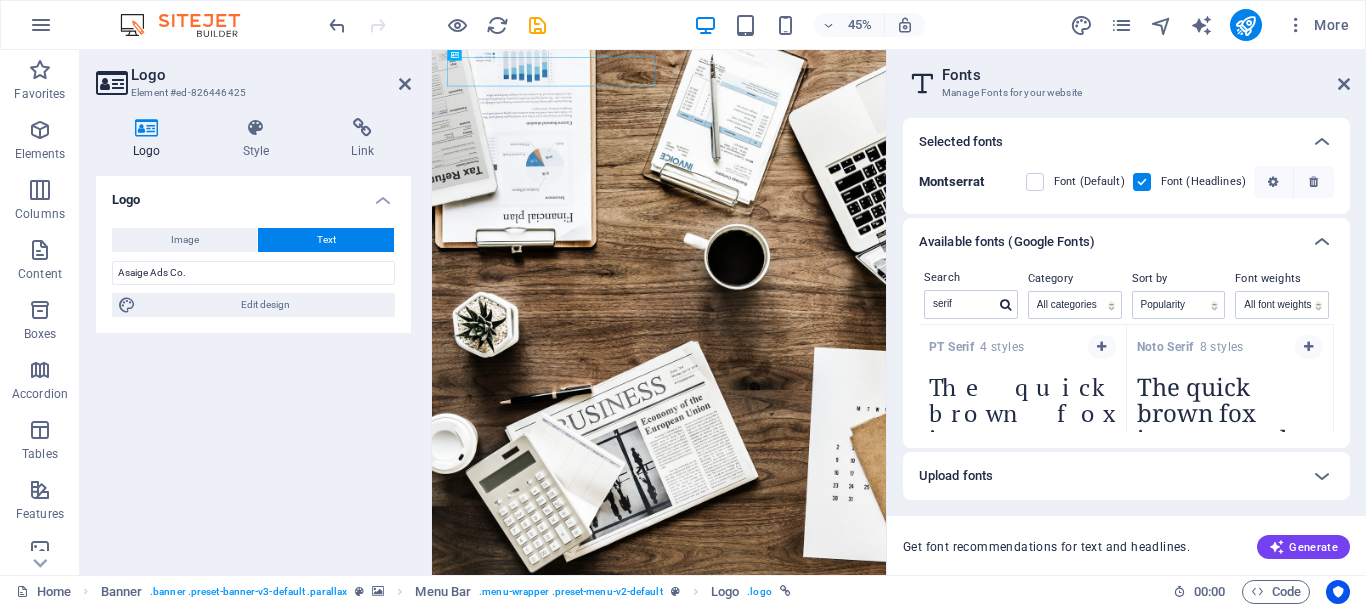 click on "PT Serif 4   styles" at bounding box center (976, 347) 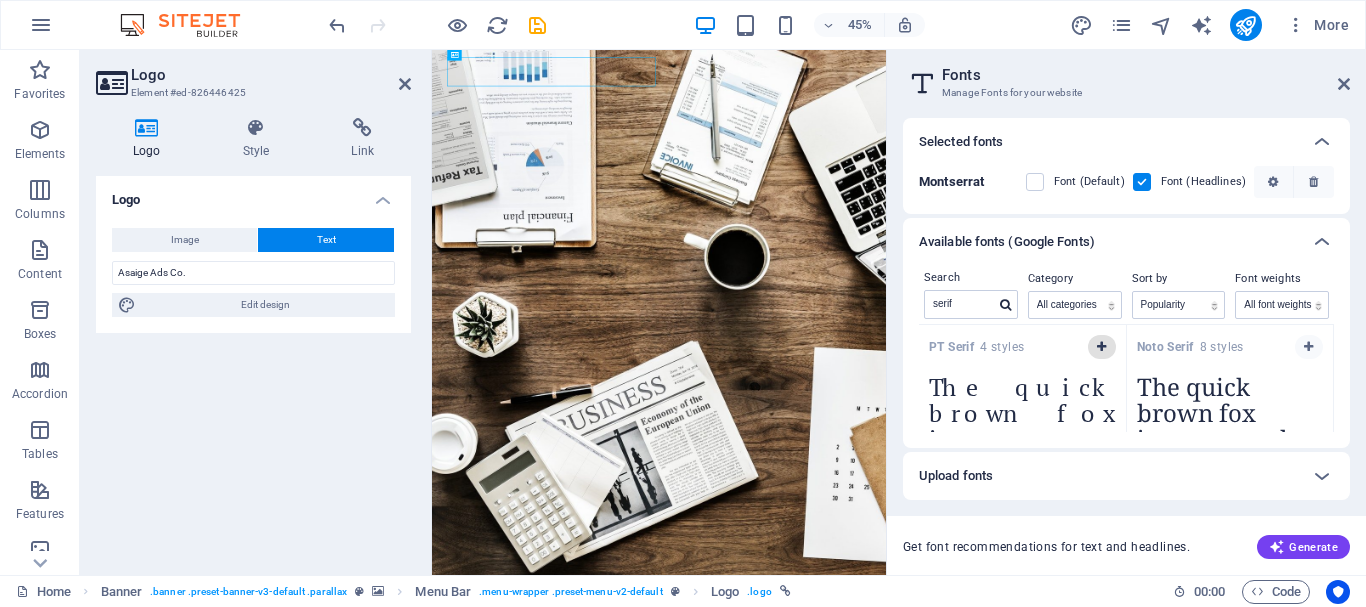 click at bounding box center [1101, 347] 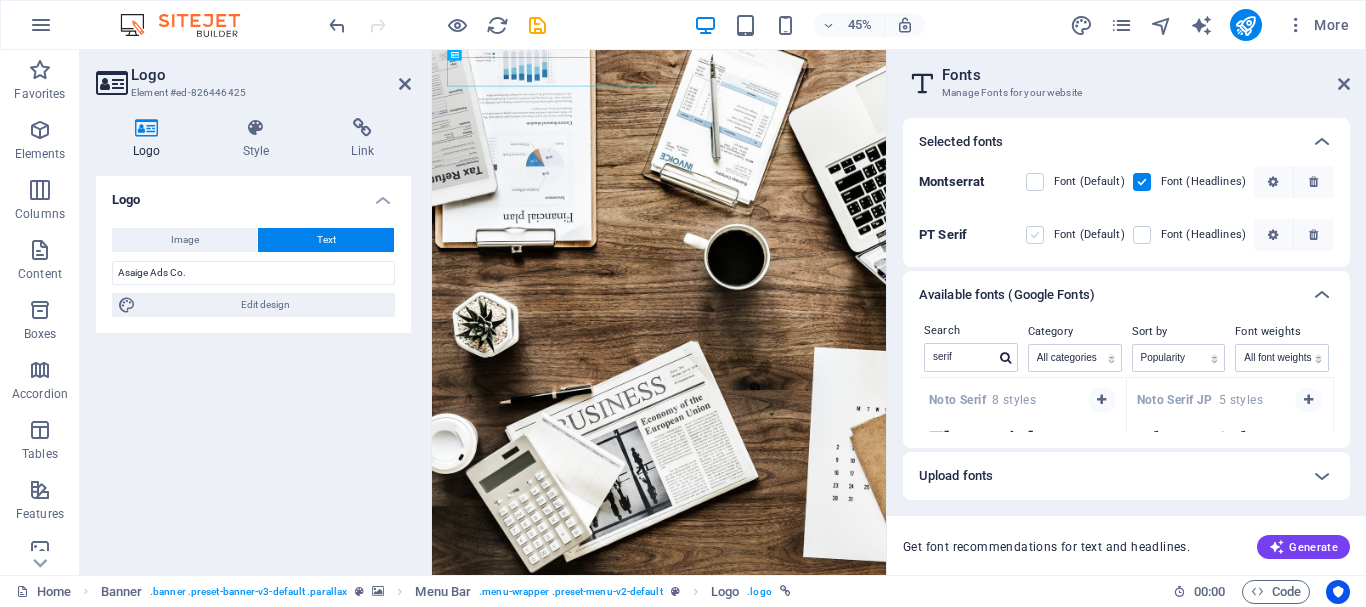 click at bounding box center (1035, 235) 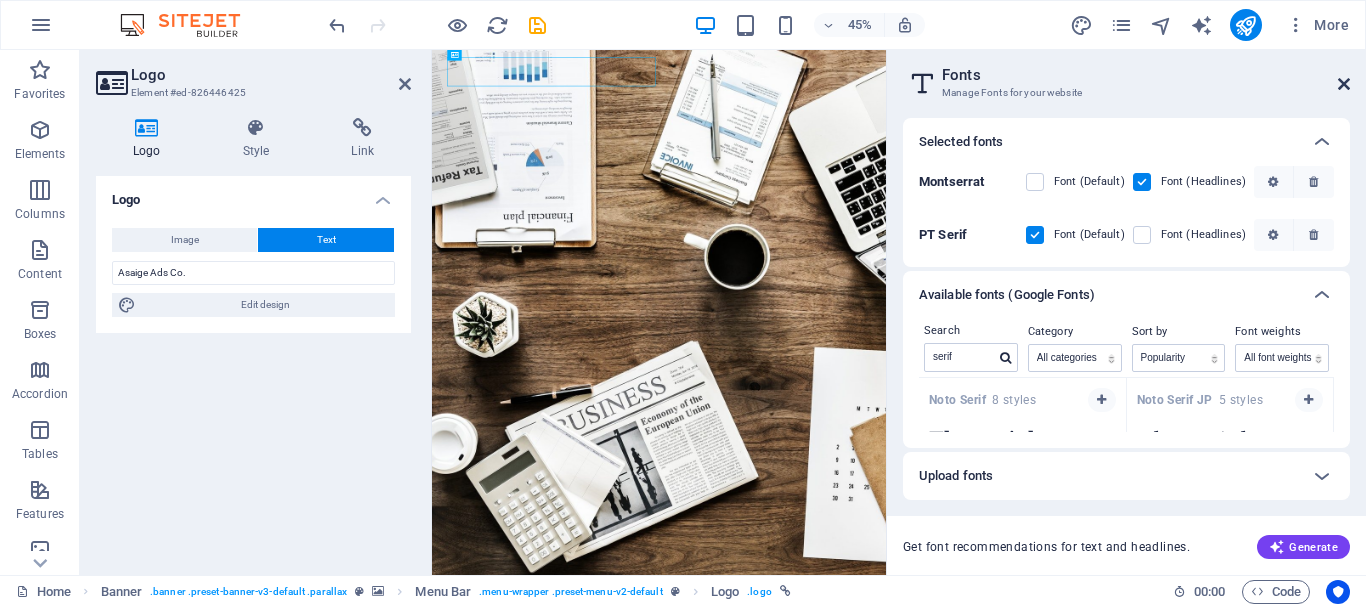 click at bounding box center (1344, 84) 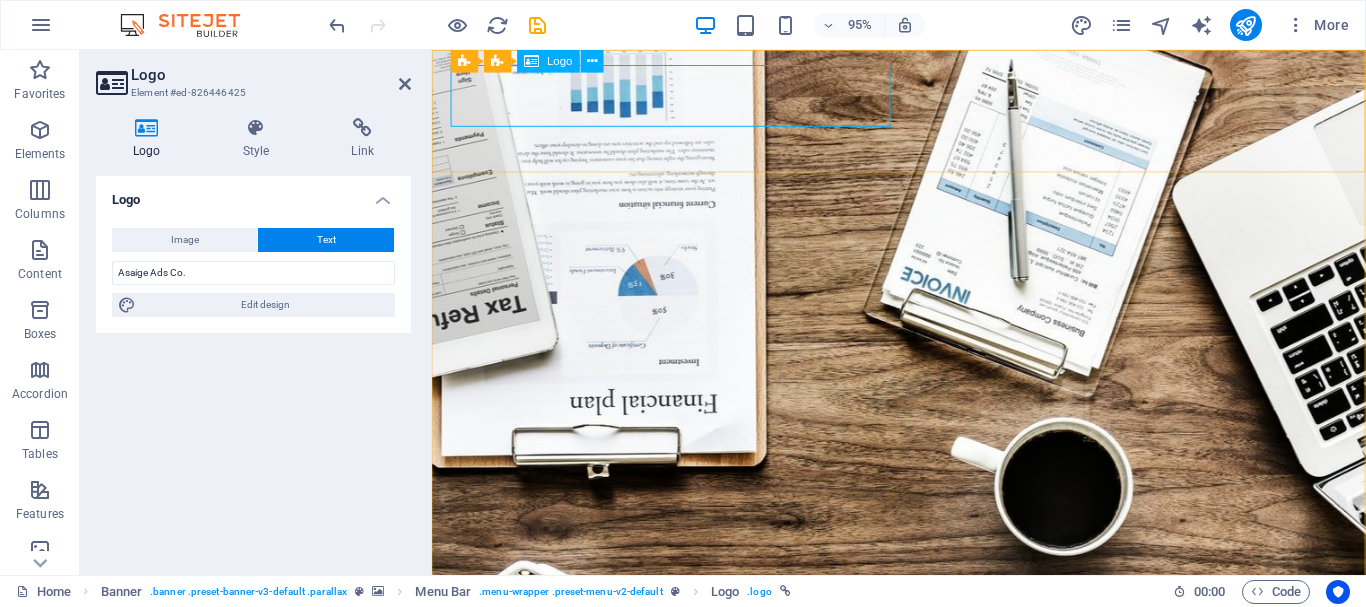 click on "Asaige Ads Co." at bounding box center (924, 1265) 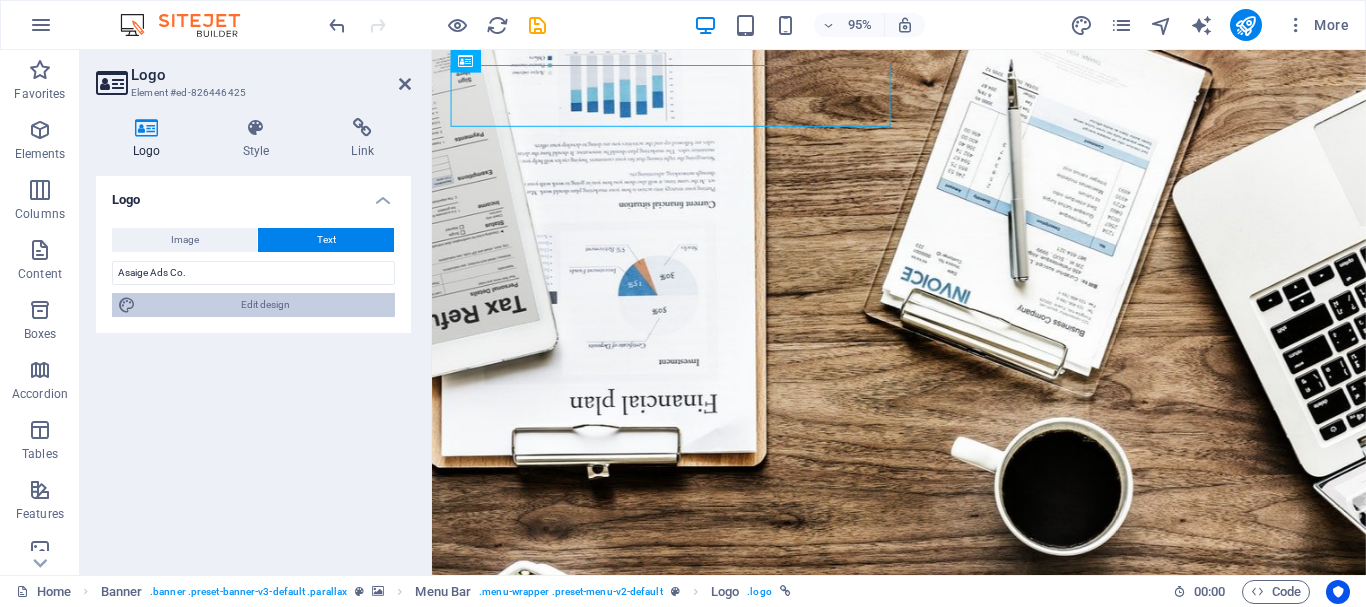 click on "Edit design" at bounding box center [265, 305] 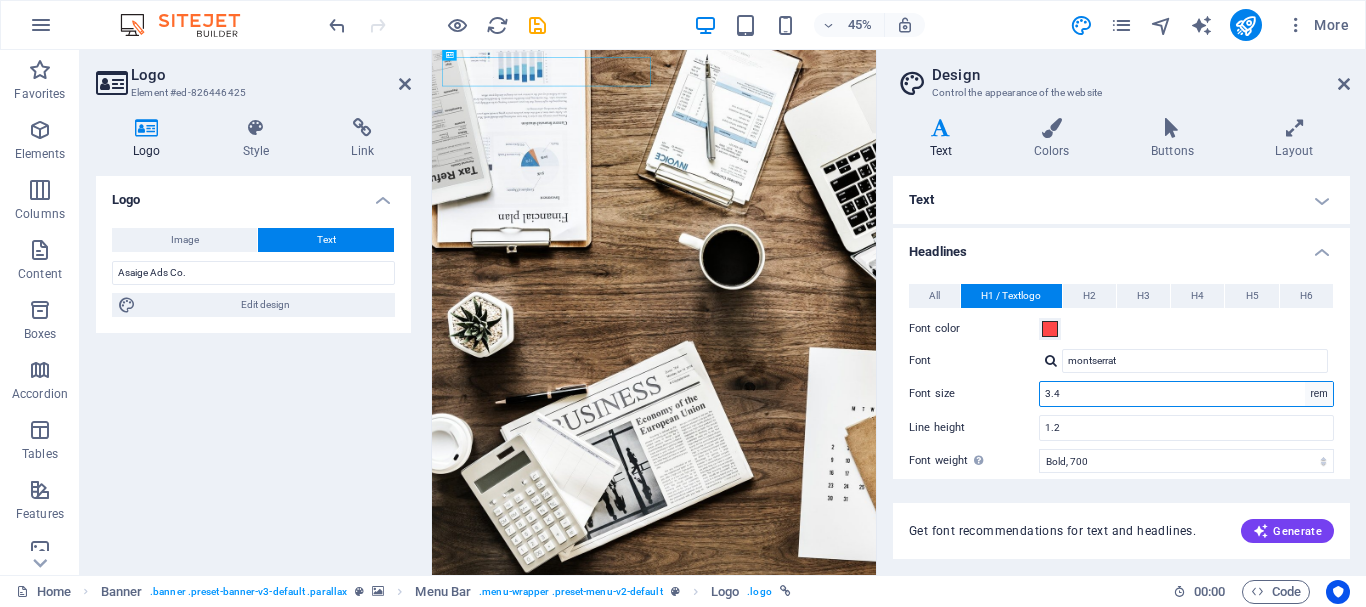 click on "rem px em %" at bounding box center (1319, 394) 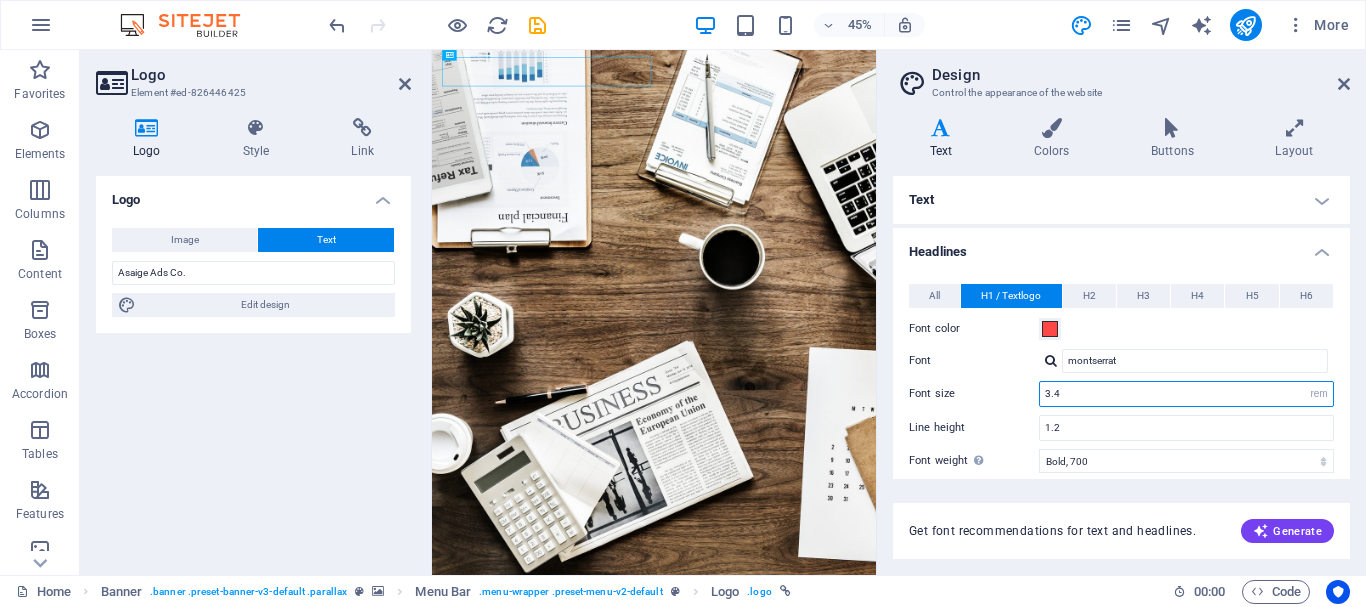 click on "3.4" at bounding box center [1186, 394] 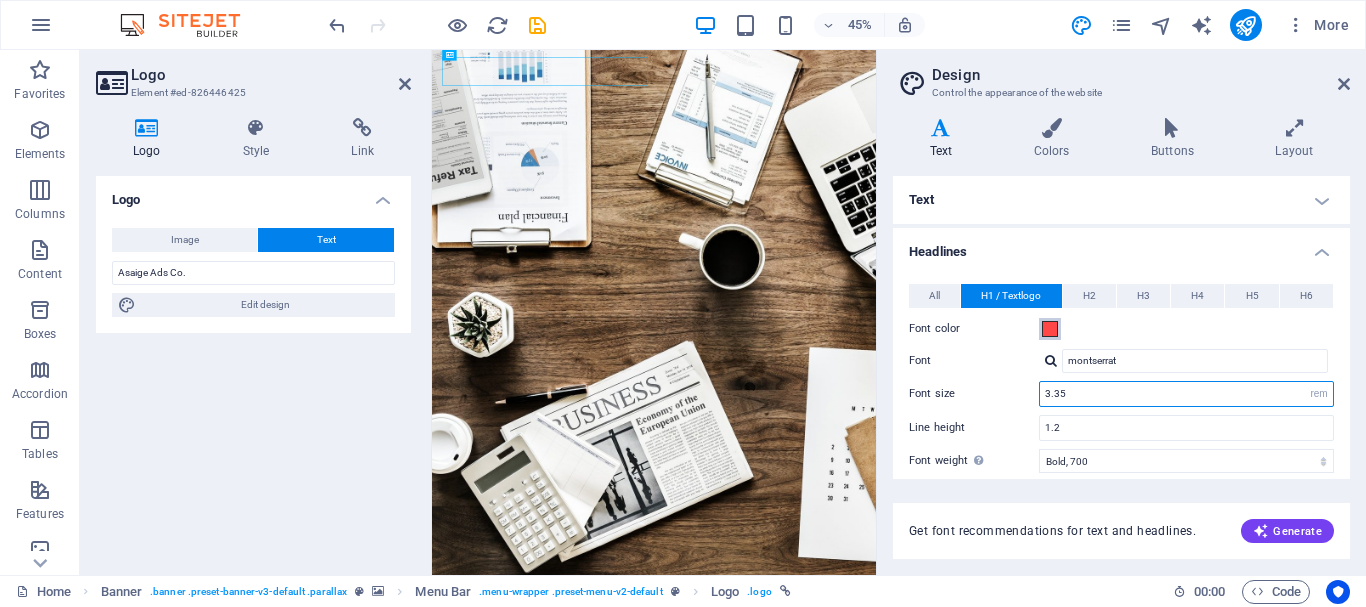 type on "3.35" 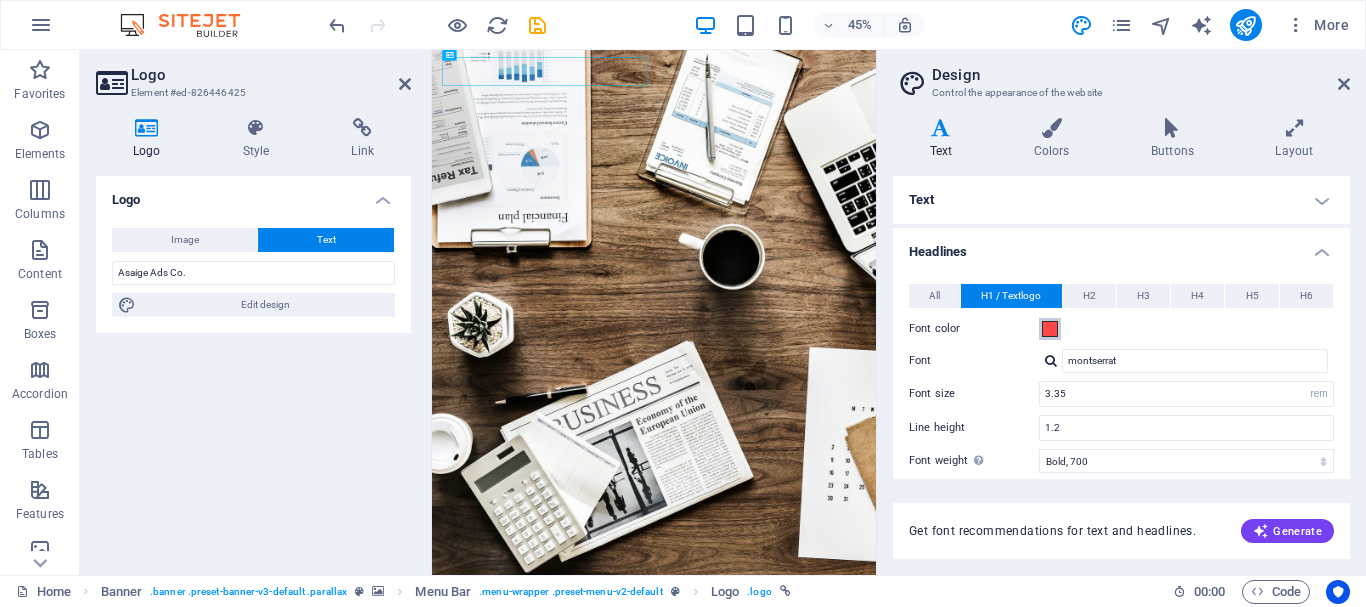 click at bounding box center [1050, 329] 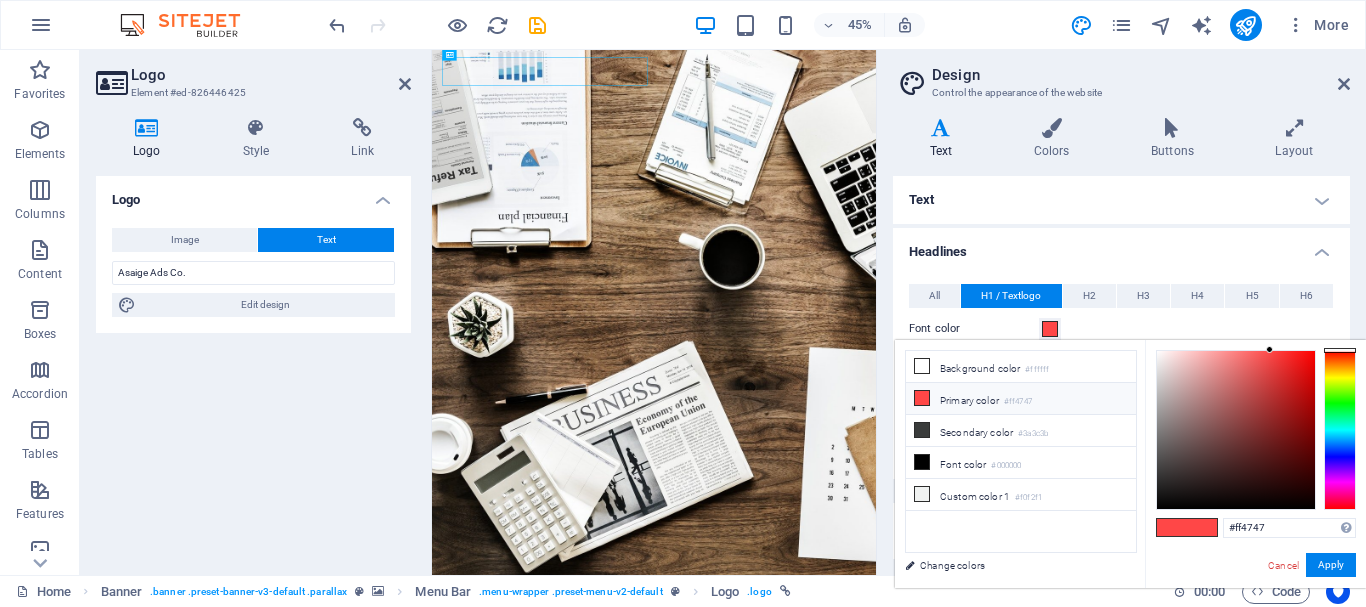 click on "Primary color
#ff4747" at bounding box center [1021, 399] 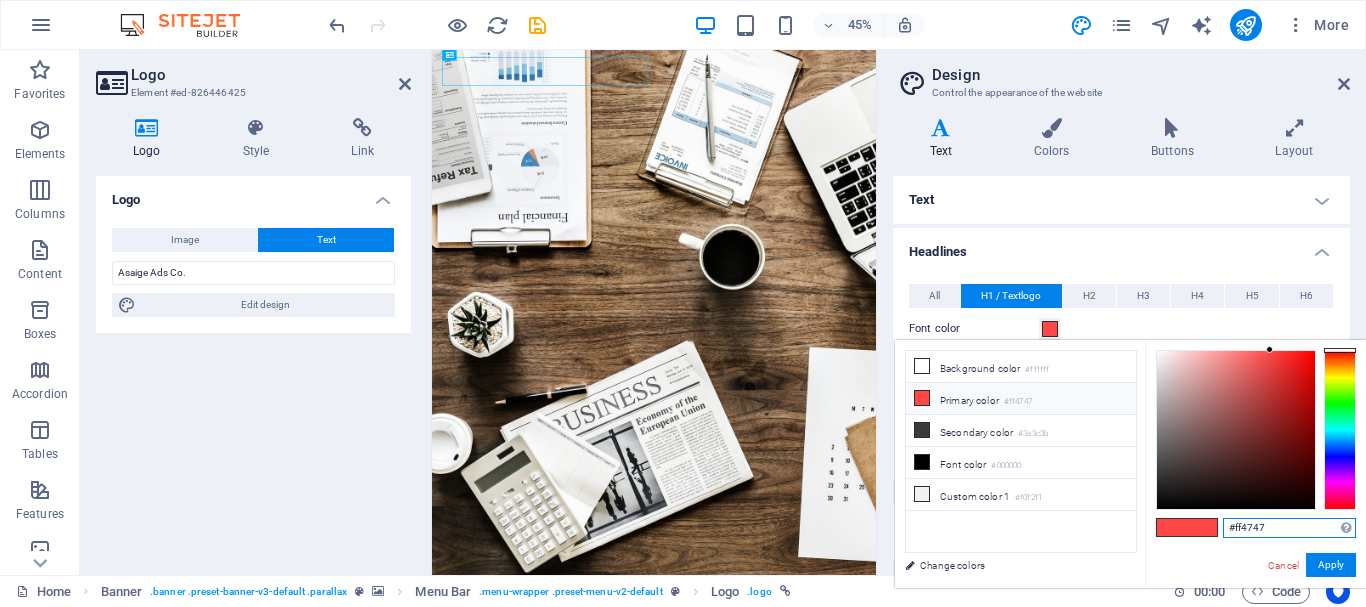 drag, startPoint x: 1293, startPoint y: 528, endPoint x: 1231, endPoint y: 531, distance: 62.072536 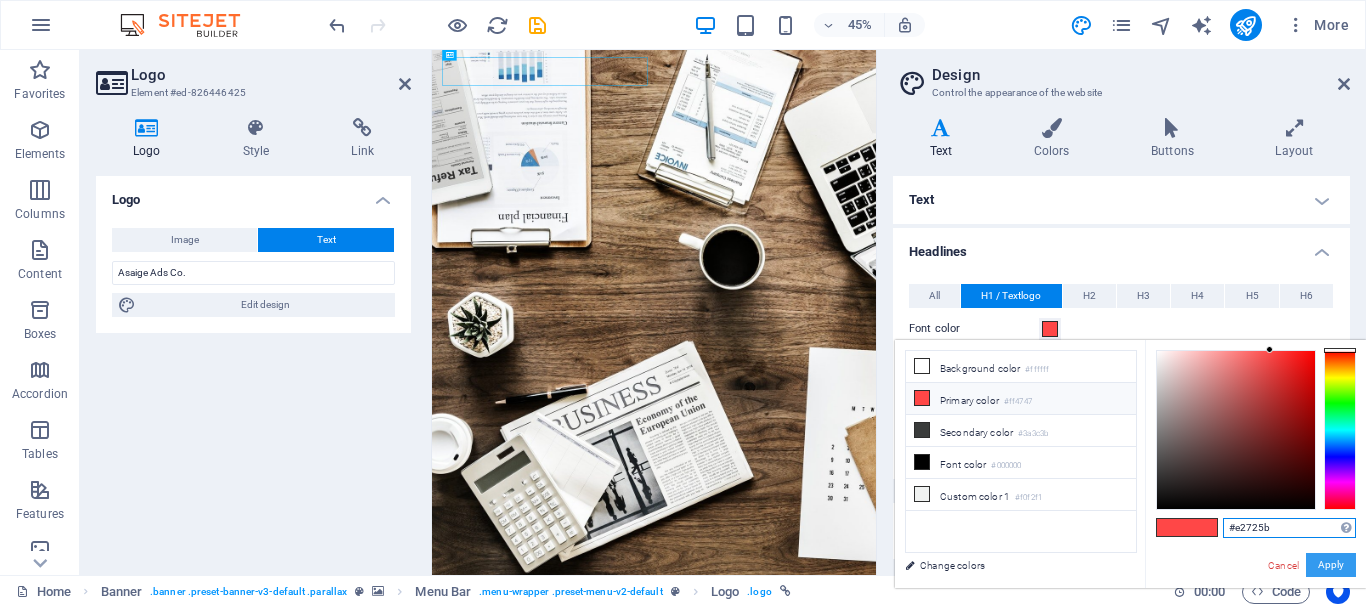 type on "#e2725b" 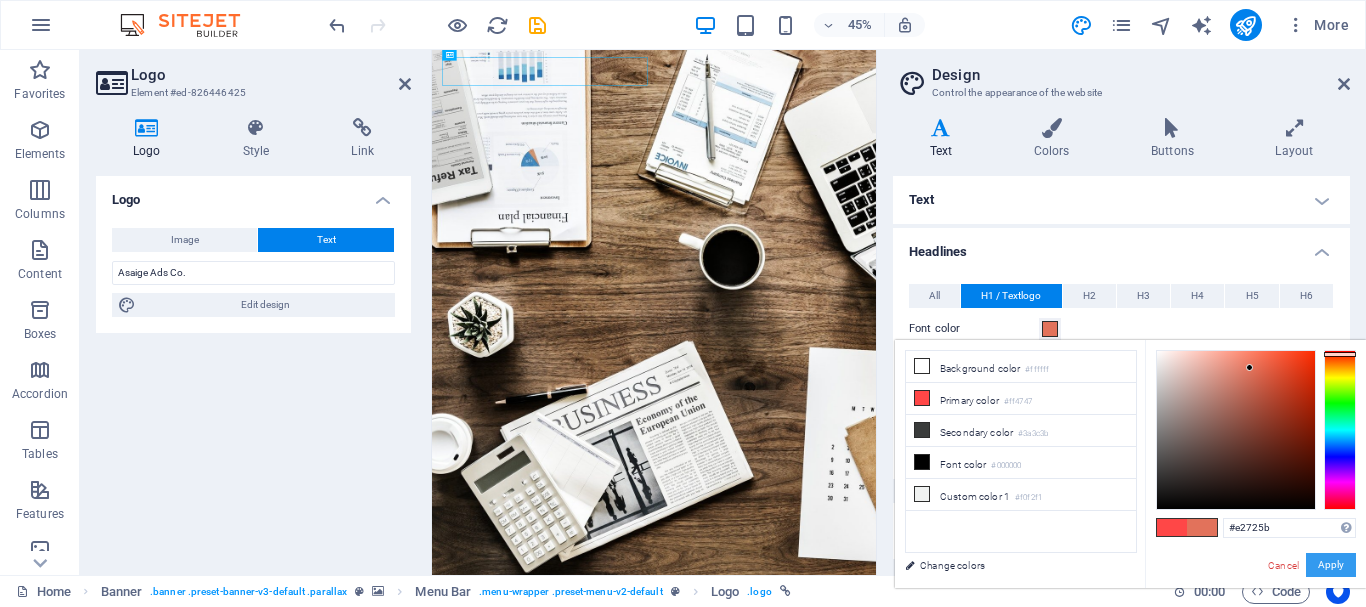 click on "Apply" at bounding box center (1331, 565) 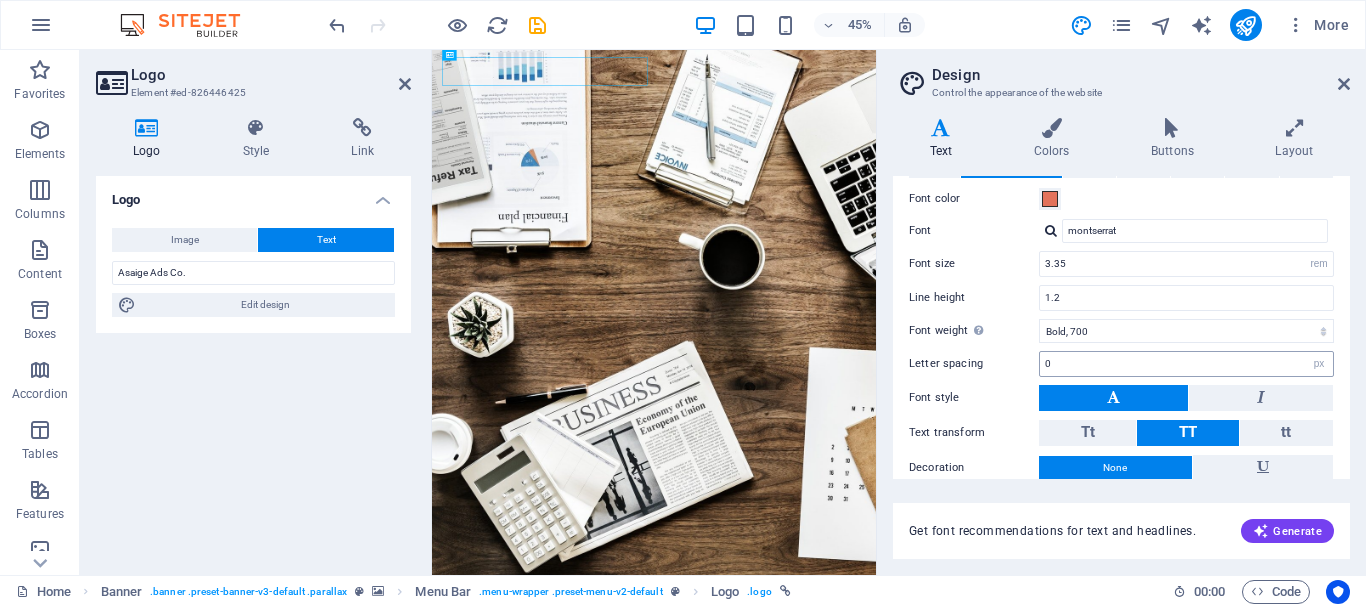 scroll, scrollTop: 40, scrollLeft: 0, axis: vertical 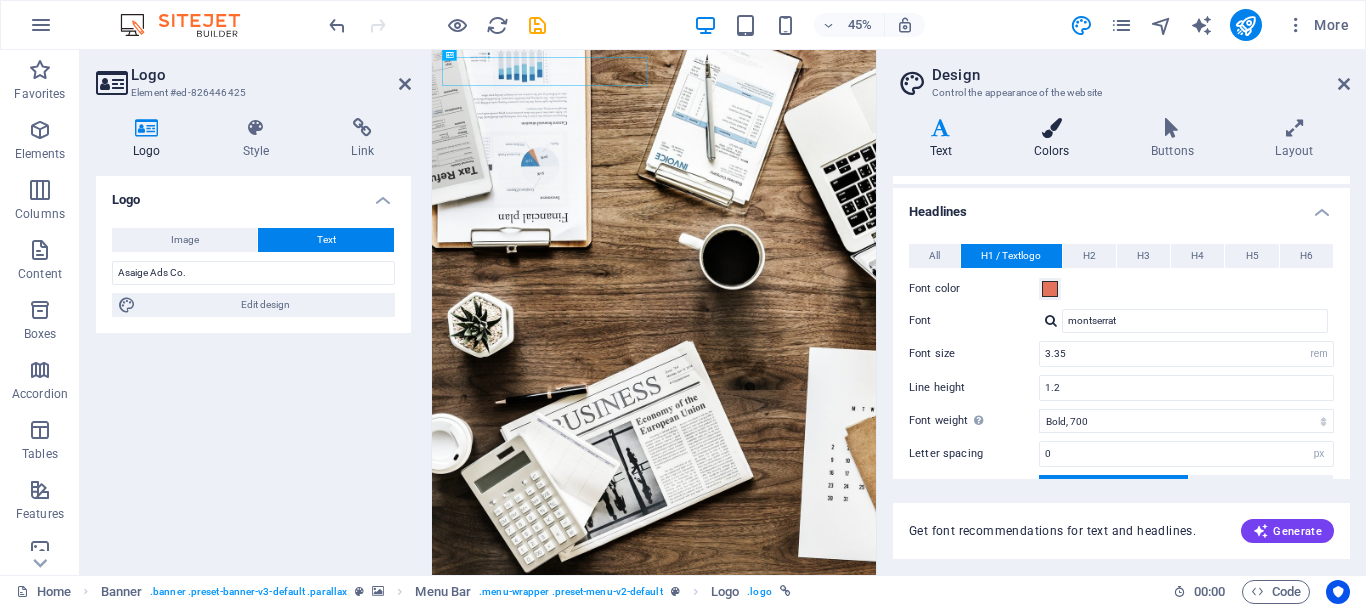 click at bounding box center (1051, 128) 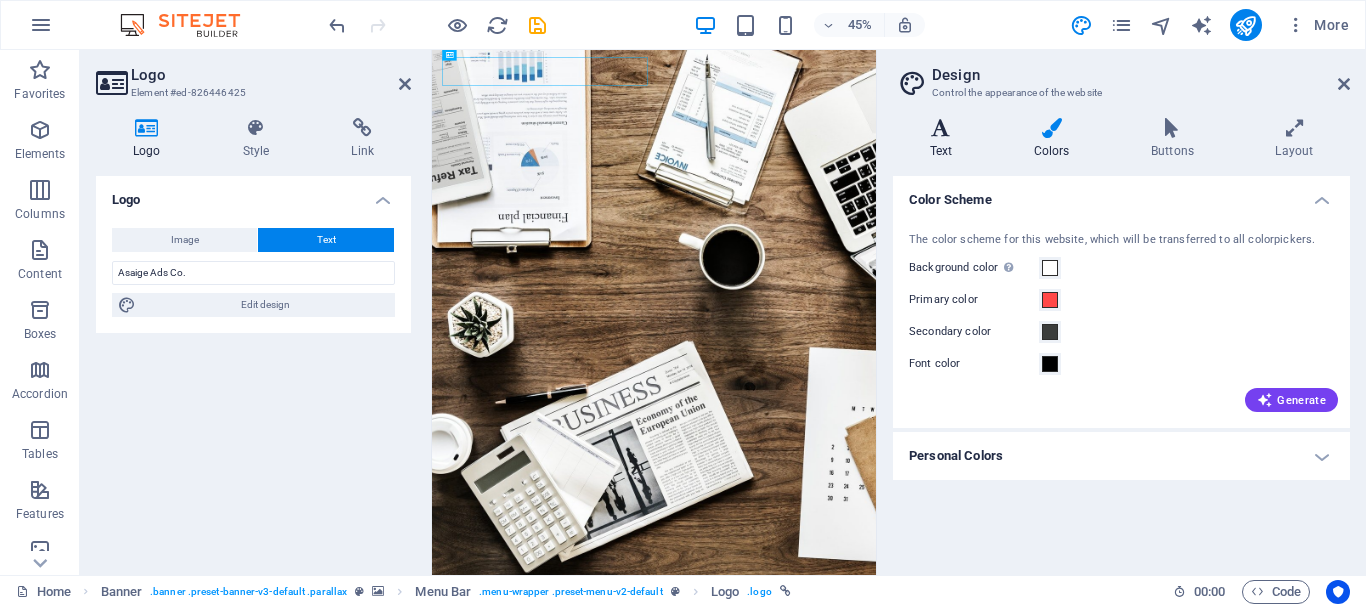 click at bounding box center (941, 128) 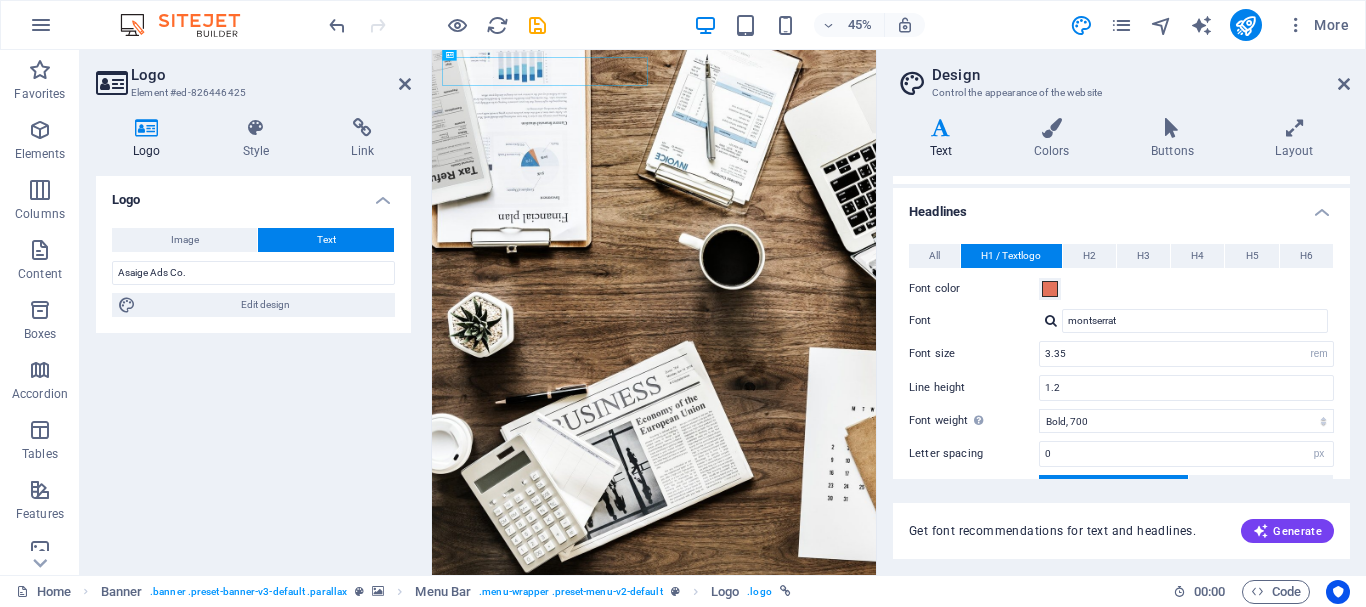 scroll, scrollTop: 40, scrollLeft: 0, axis: vertical 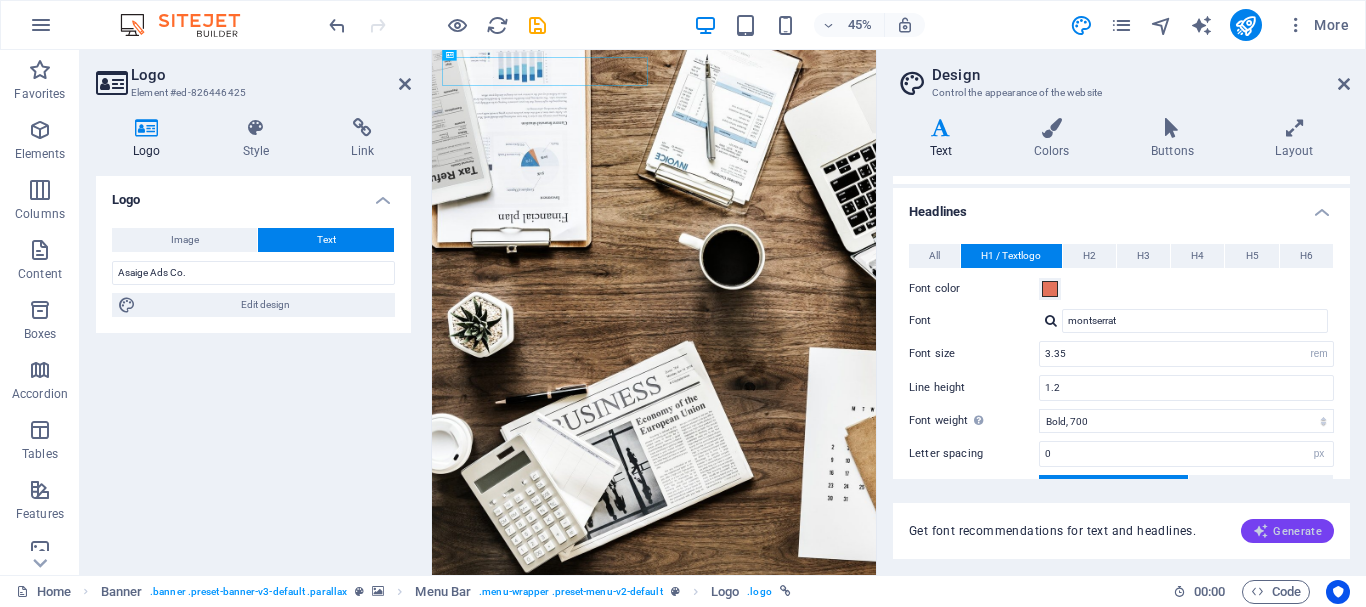 click on "Generate" at bounding box center [1287, 531] 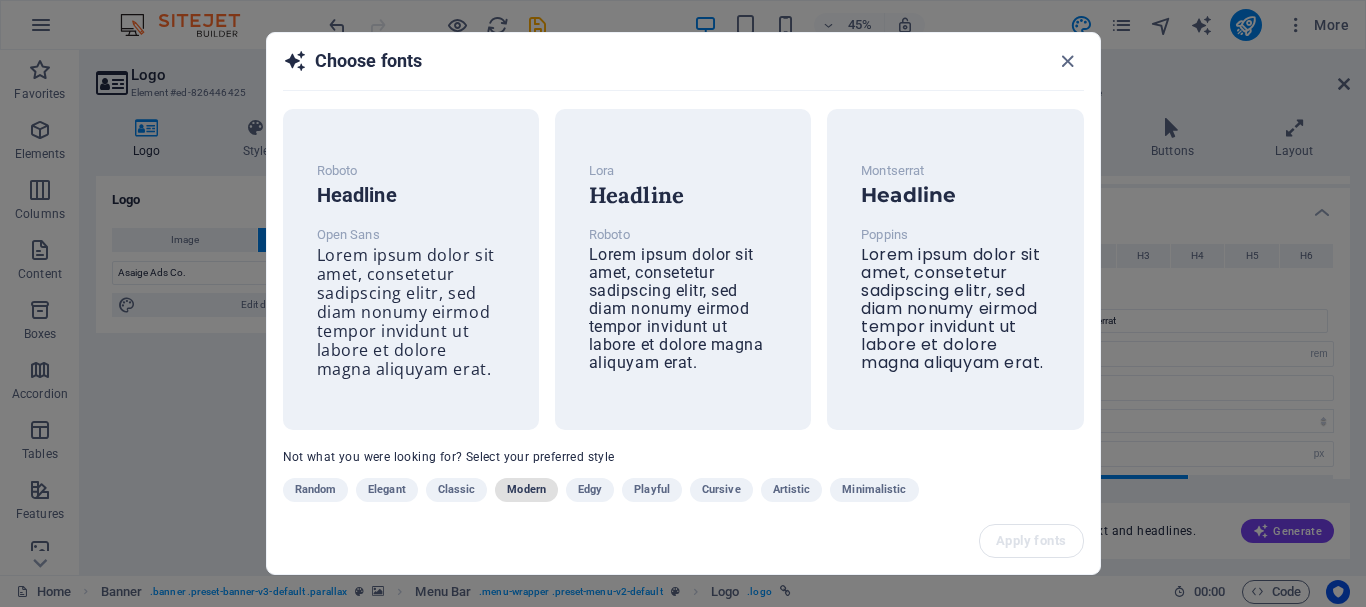 click on "Modern" at bounding box center (526, 490) 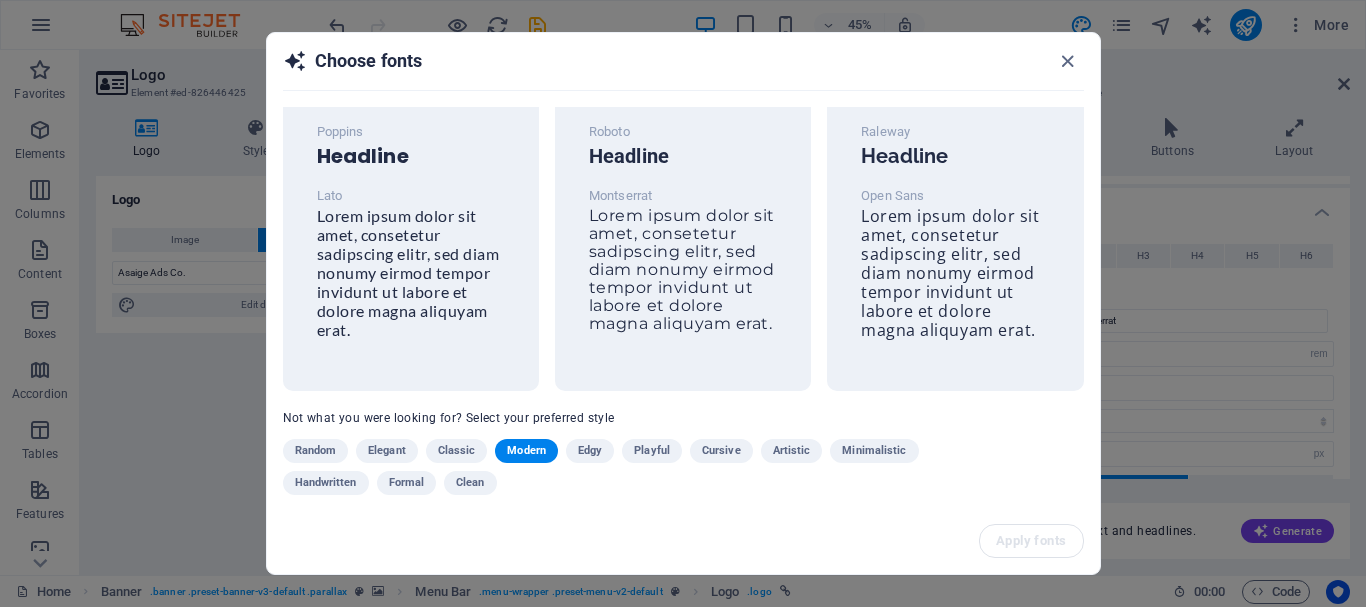 scroll, scrollTop: 52, scrollLeft: 0, axis: vertical 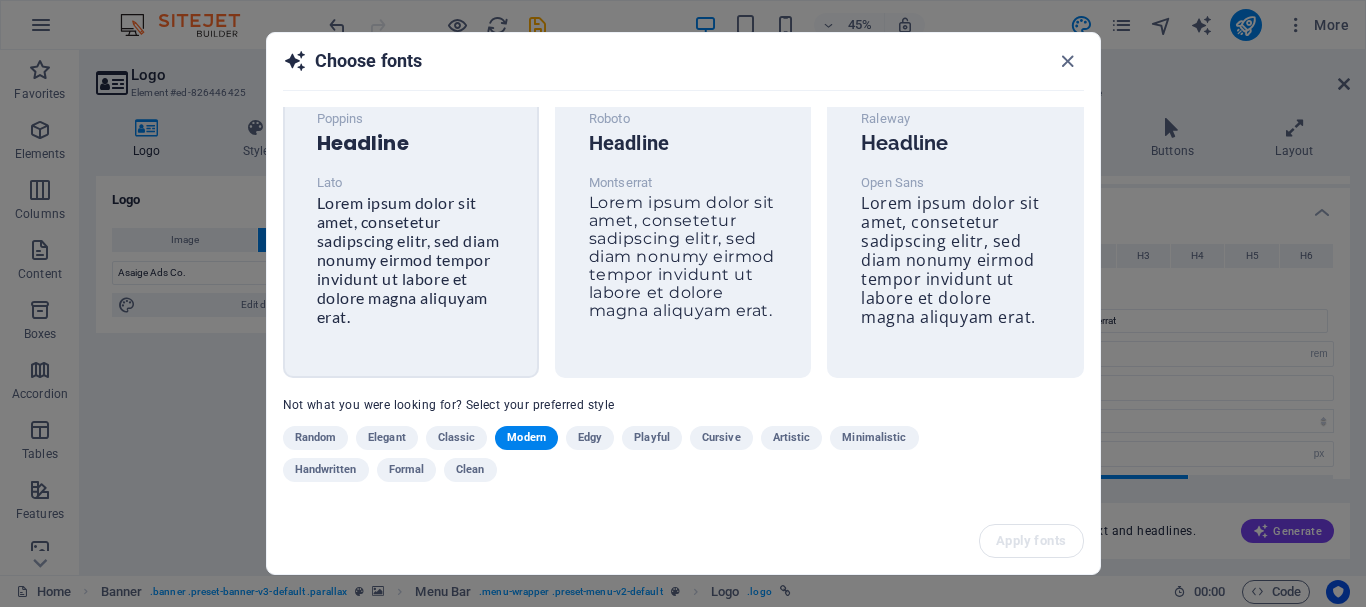 click on "Lorem ipsum dolor sit amet, consetetur sadipscing elitr, sed diam nonumy eirmod tempor invidunt ut labore et dolore magna aliquyam erat." at bounding box center (408, 259) 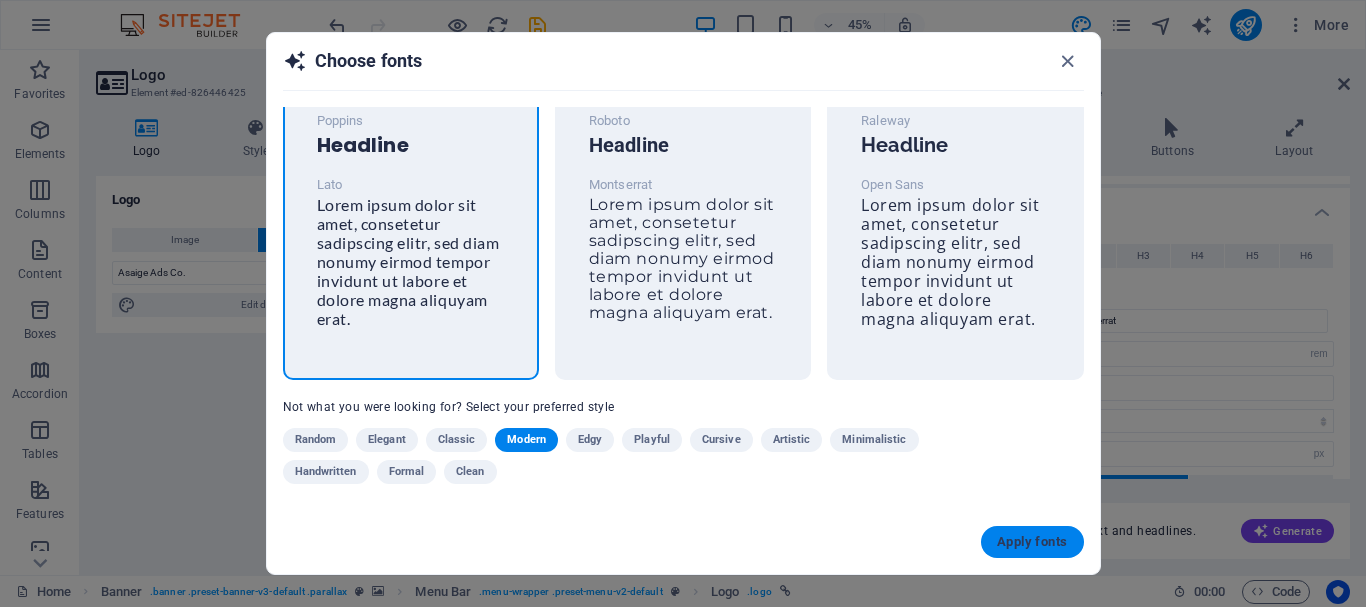 click on "Apply fonts" at bounding box center (1032, 542) 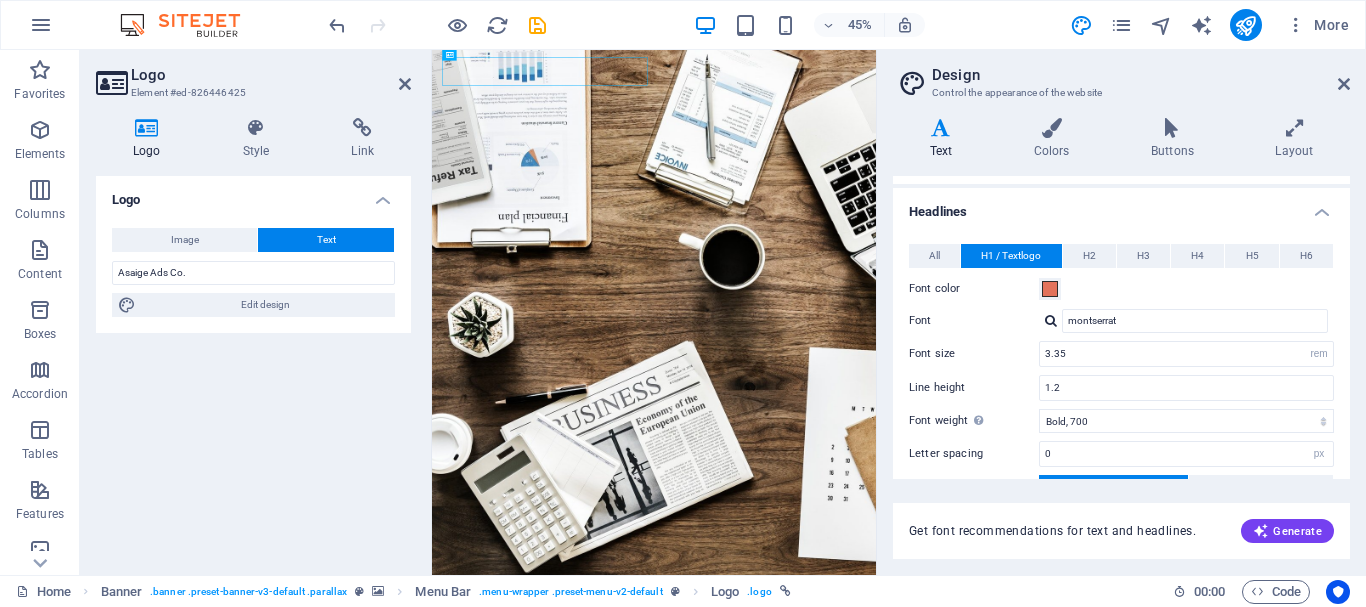 type on "Poppins" 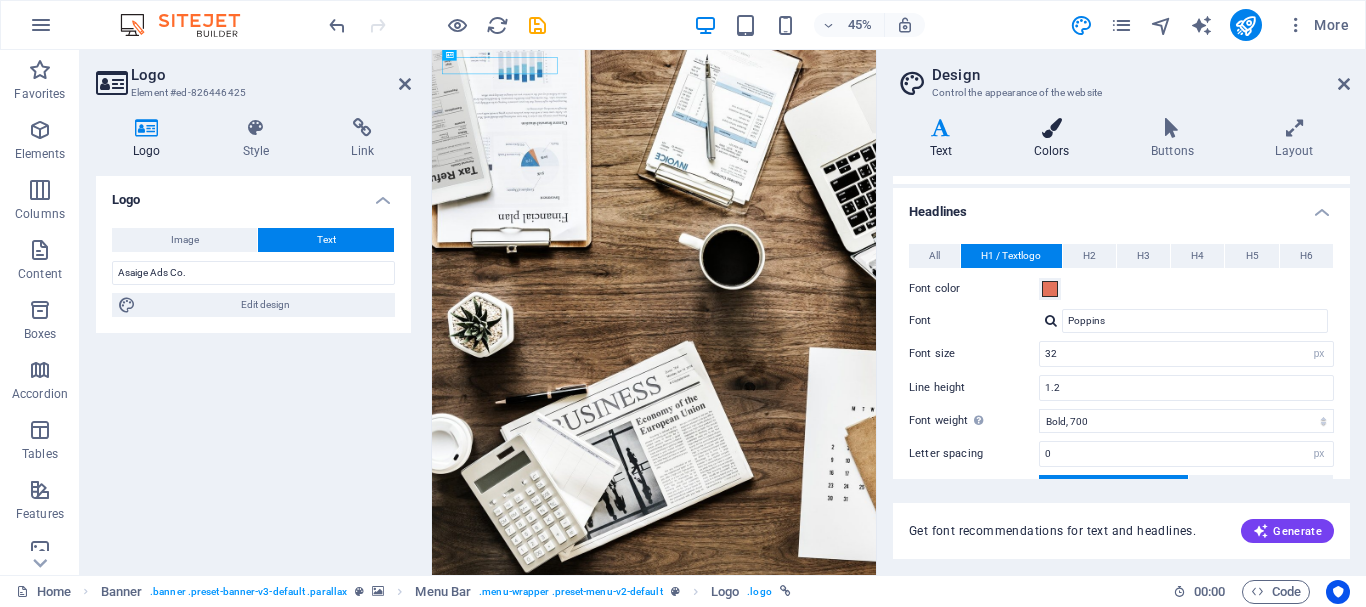 click on "Colors" at bounding box center [1055, 139] 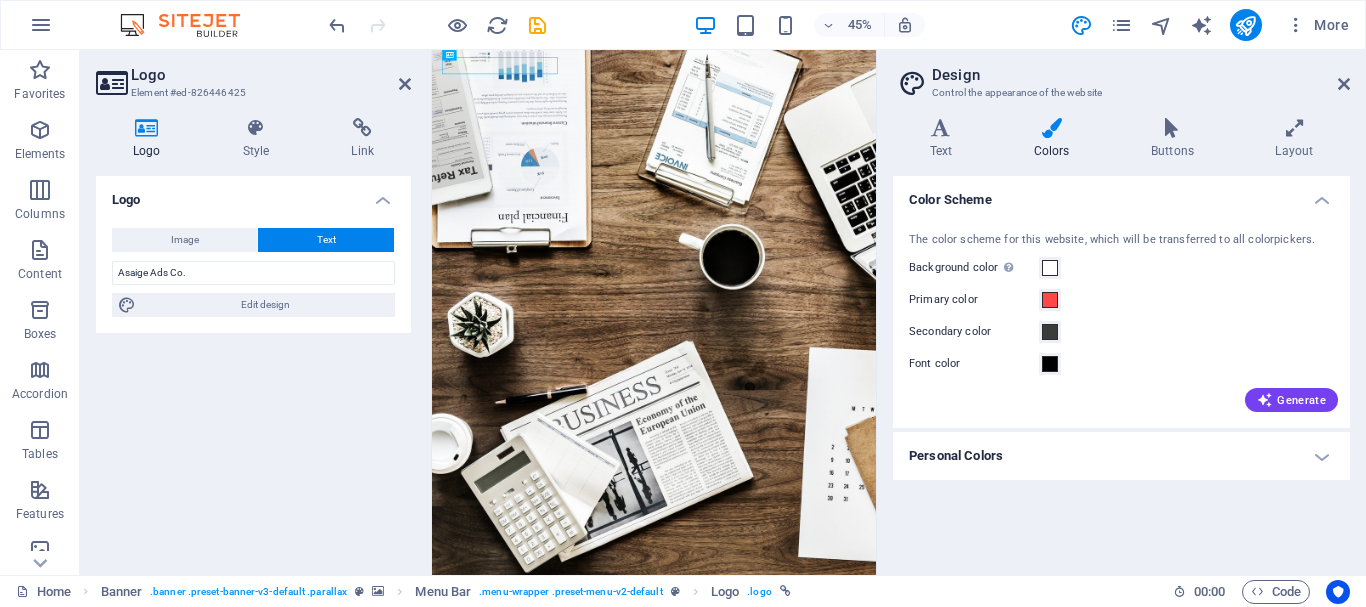 click on "Personal Colors" at bounding box center [1121, 456] 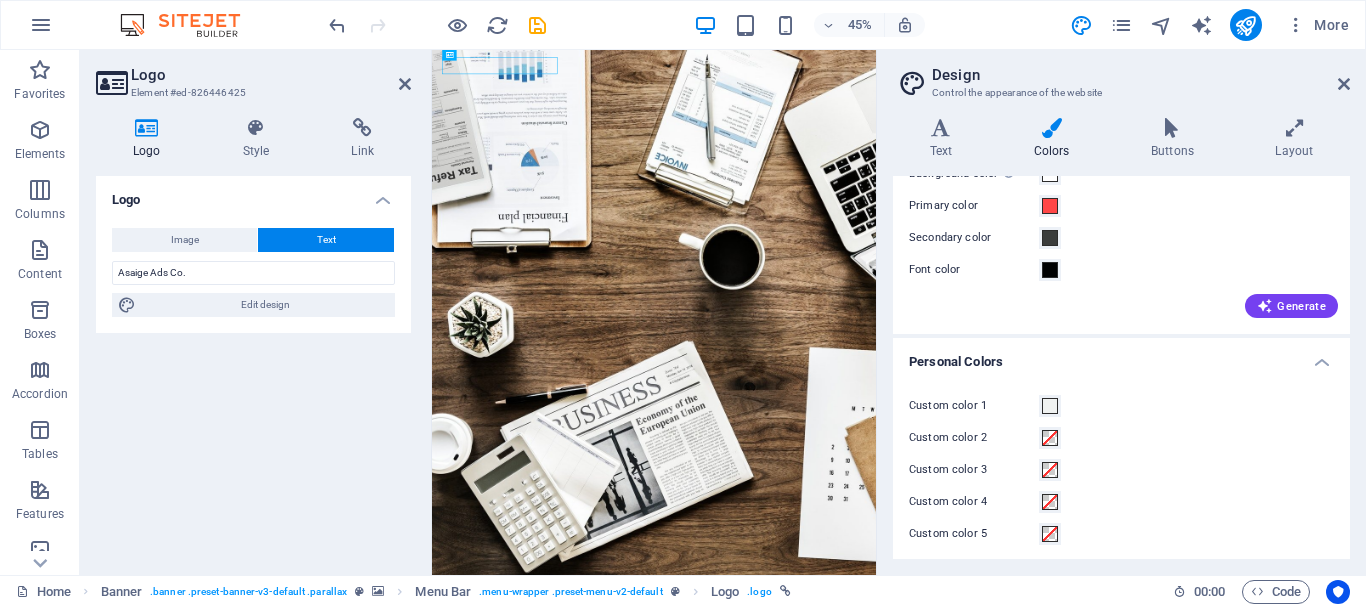 scroll, scrollTop: 101, scrollLeft: 0, axis: vertical 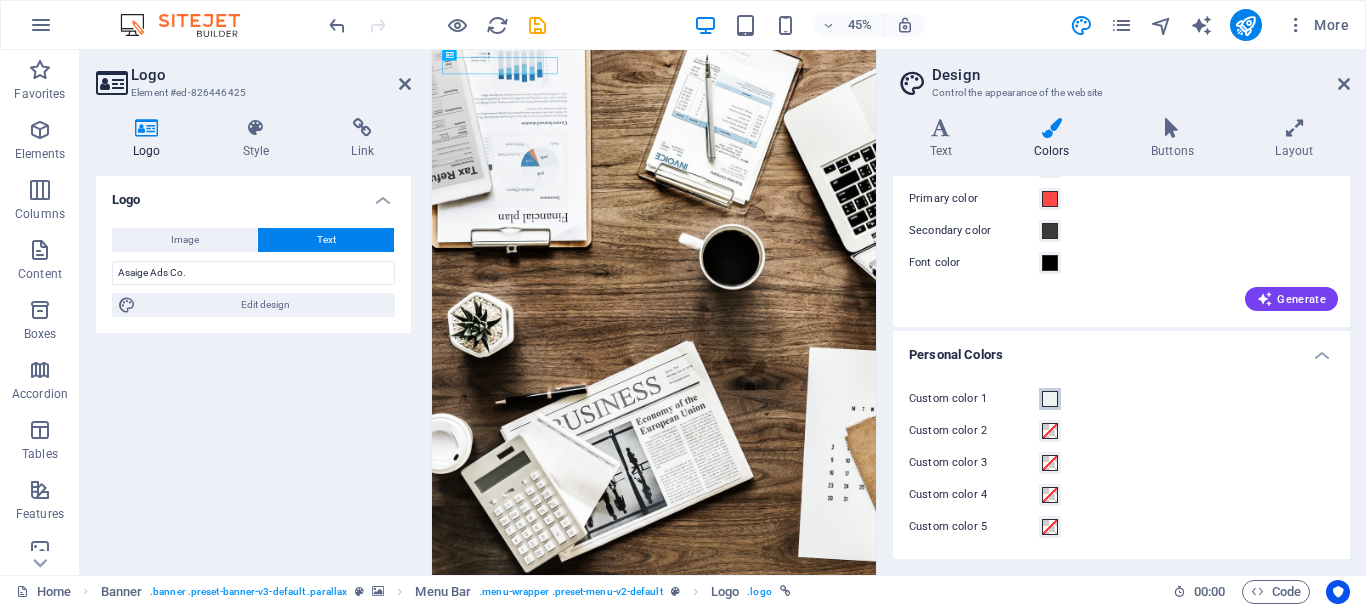 click at bounding box center [1050, 399] 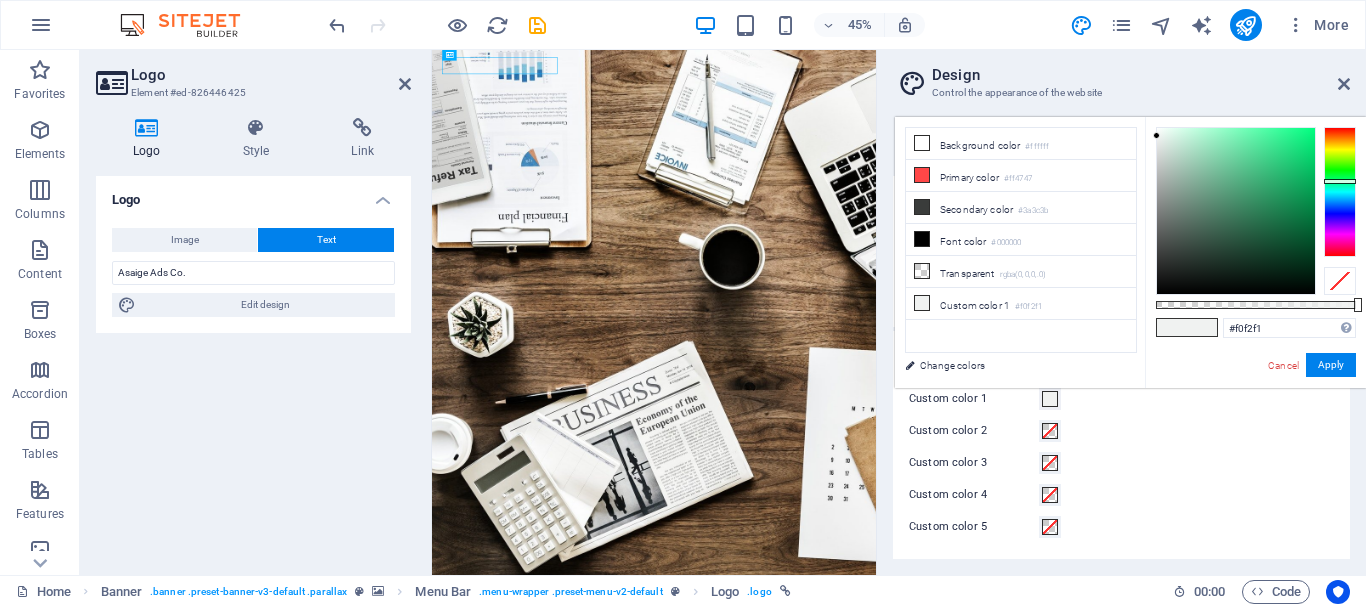 click at bounding box center [1050, 399] 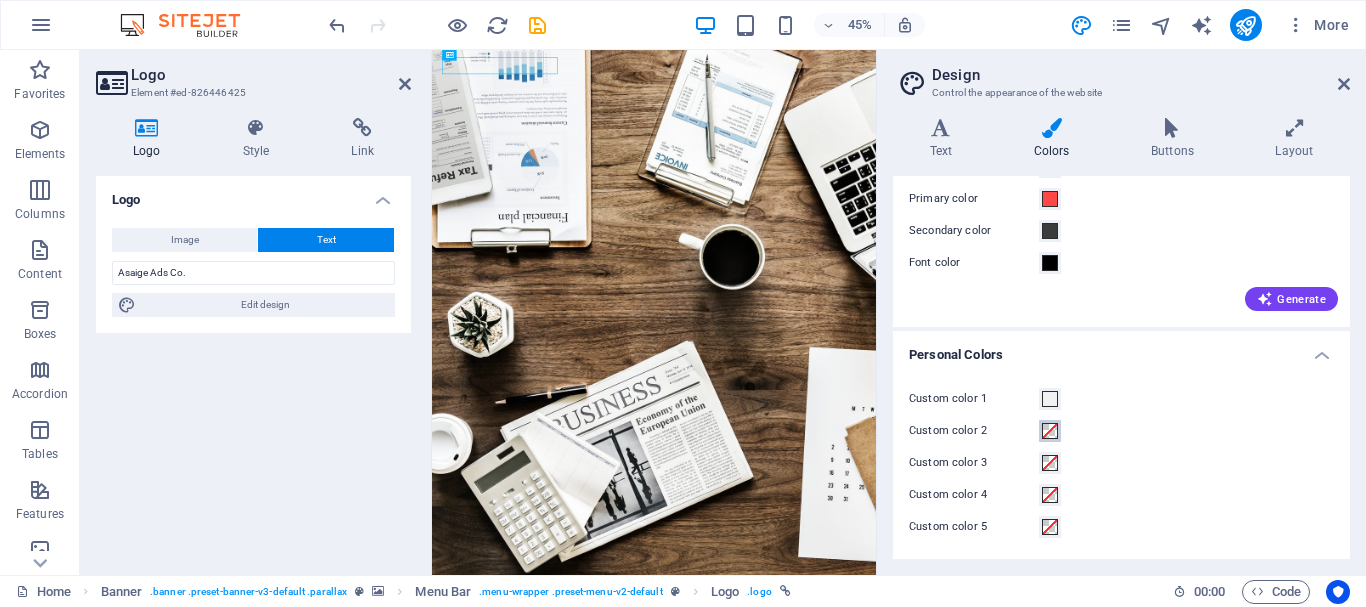 click at bounding box center [1050, 431] 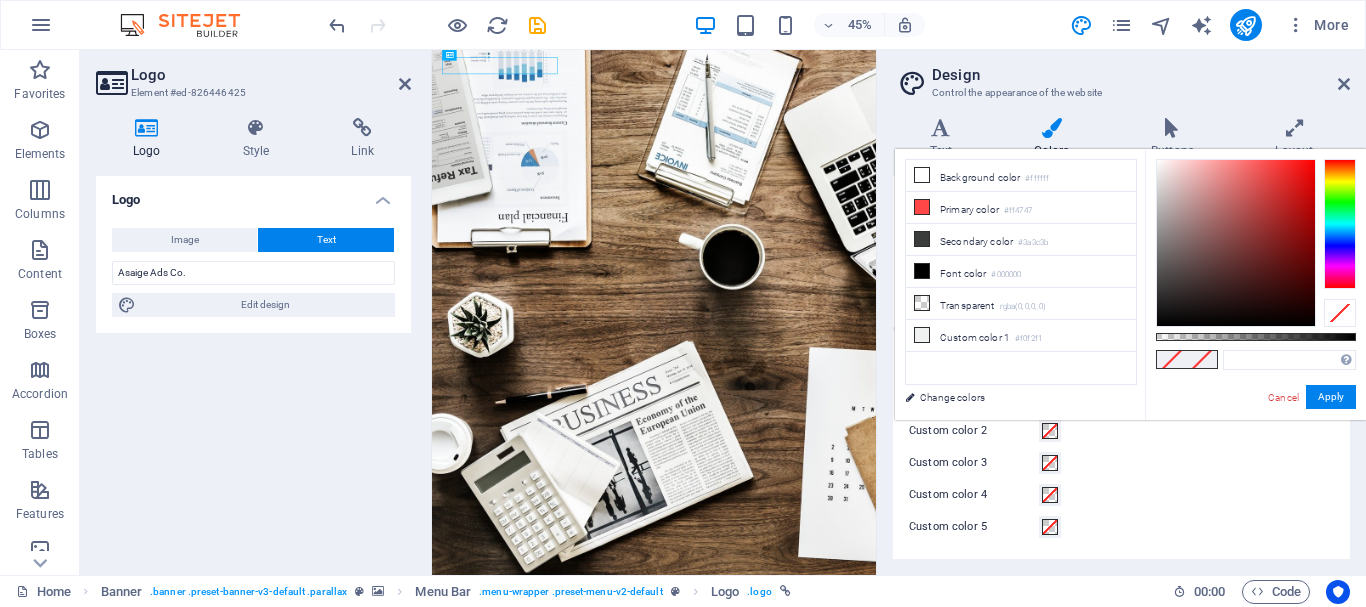click on "Custom color 1 Custom color 2 Custom color 3 Custom color 4 Custom color 5" at bounding box center (1121, 463) 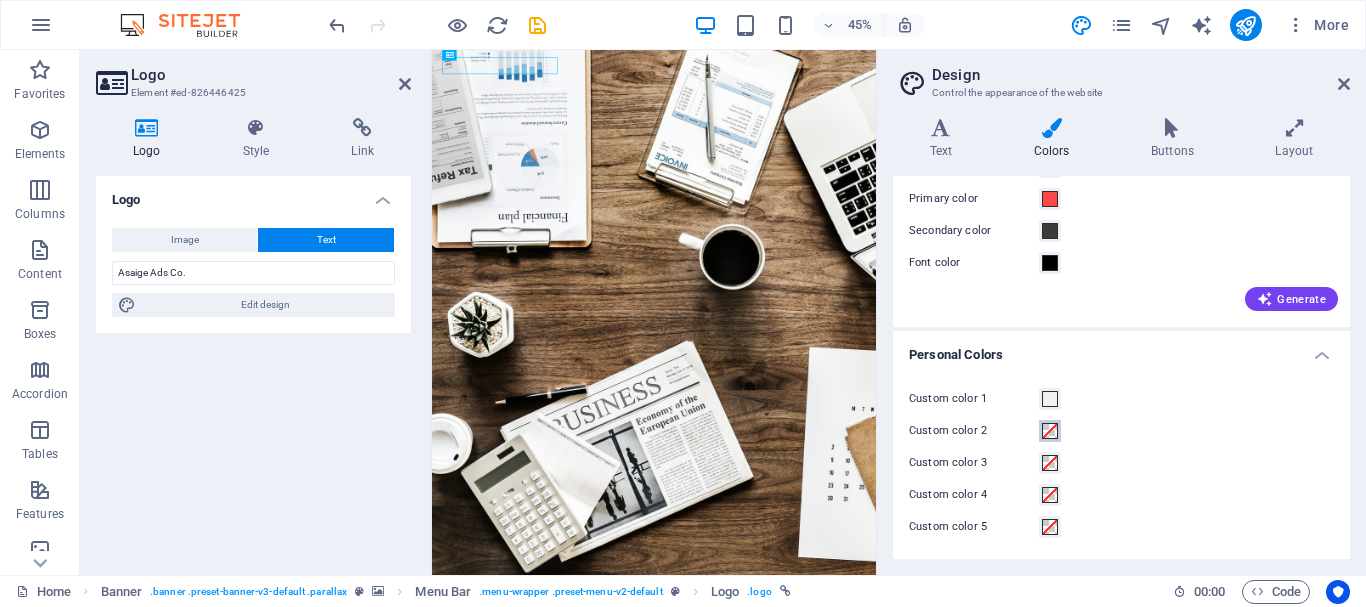 click at bounding box center [1050, 431] 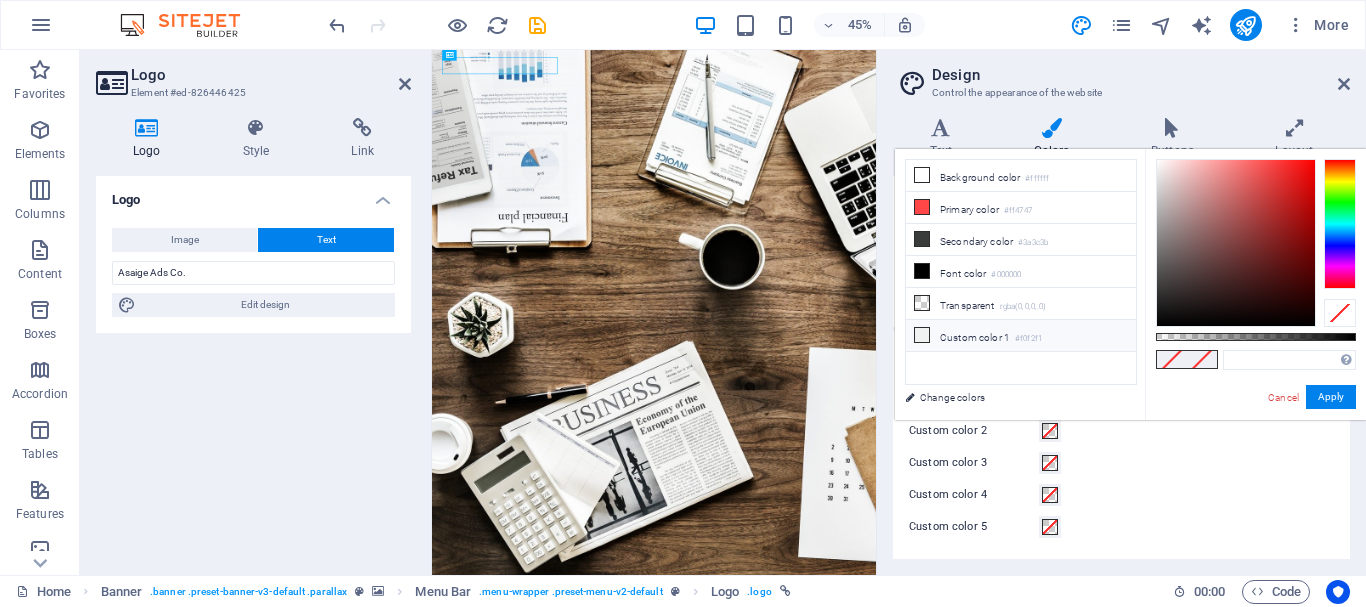 click at bounding box center (922, 335) 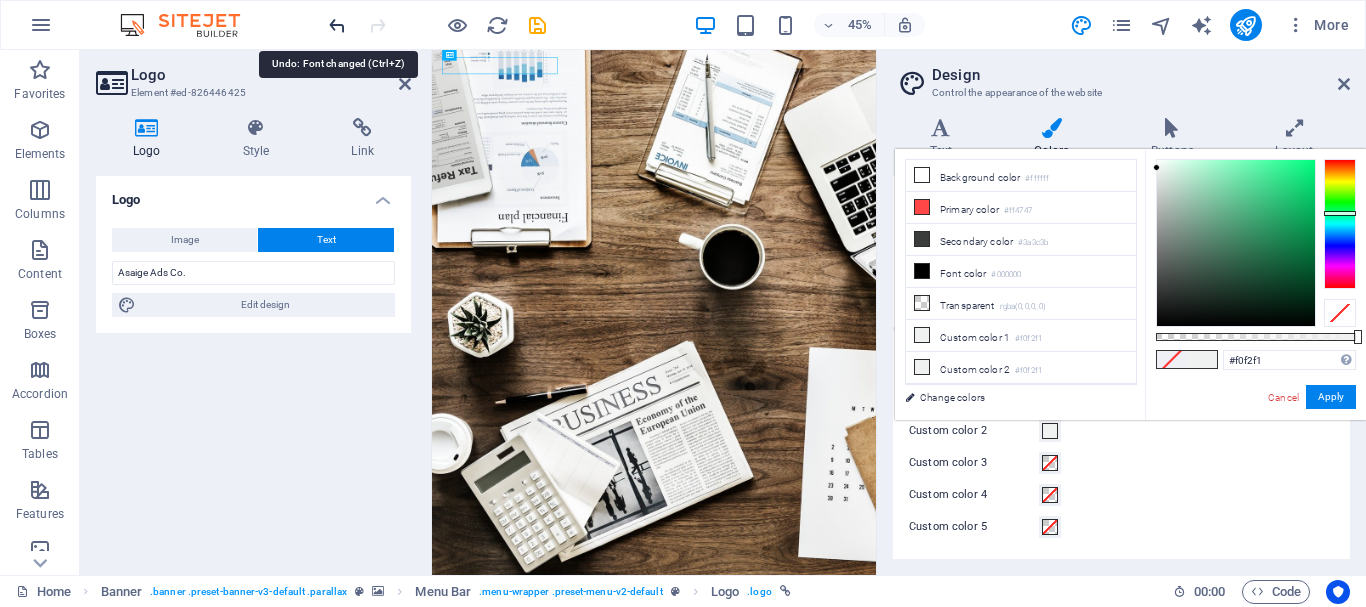 click at bounding box center [337, 25] 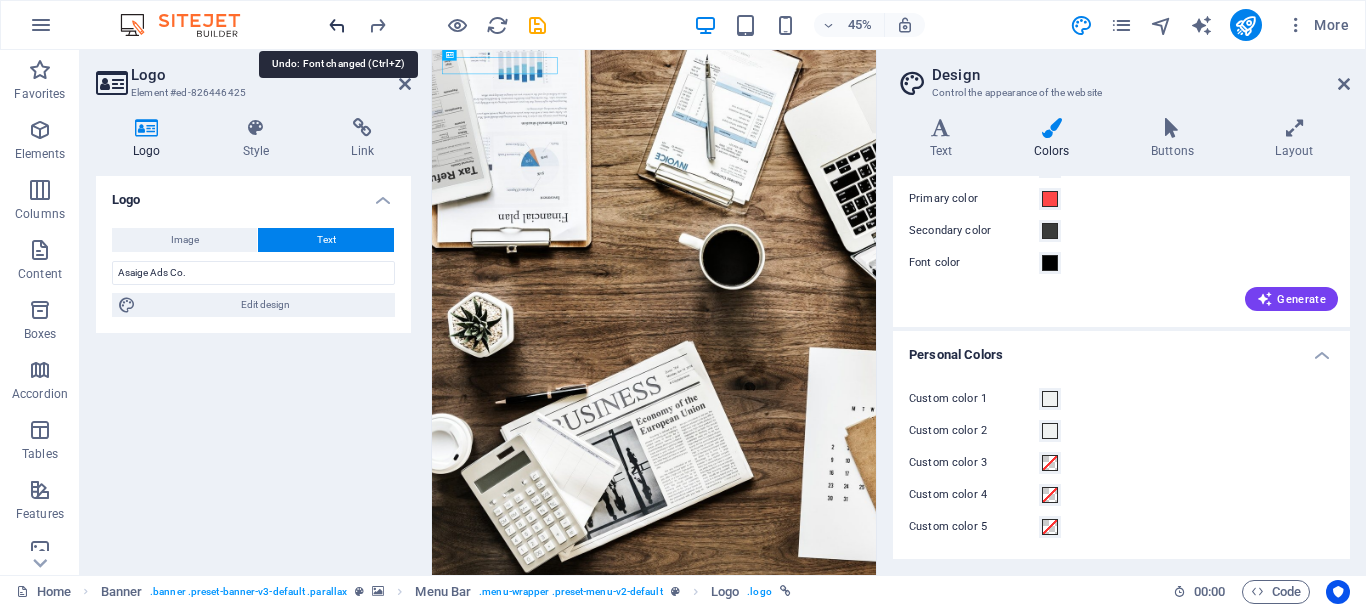 click at bounding box center (337, 25) 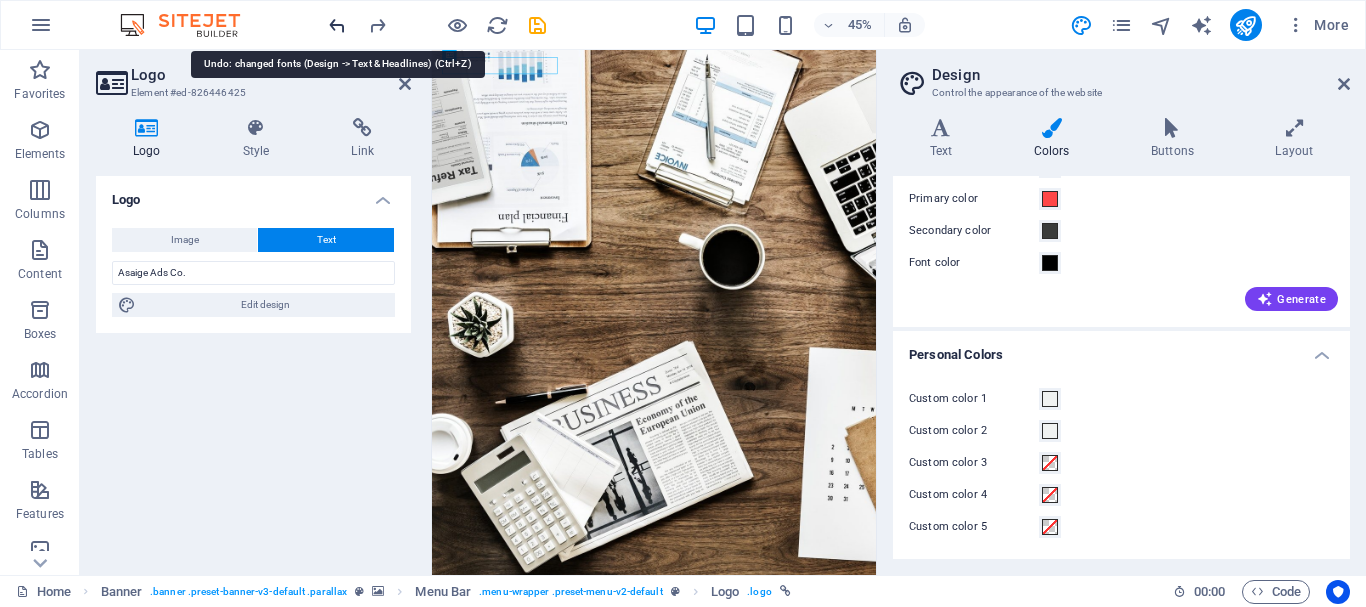 click at bounding box center (337, 25) 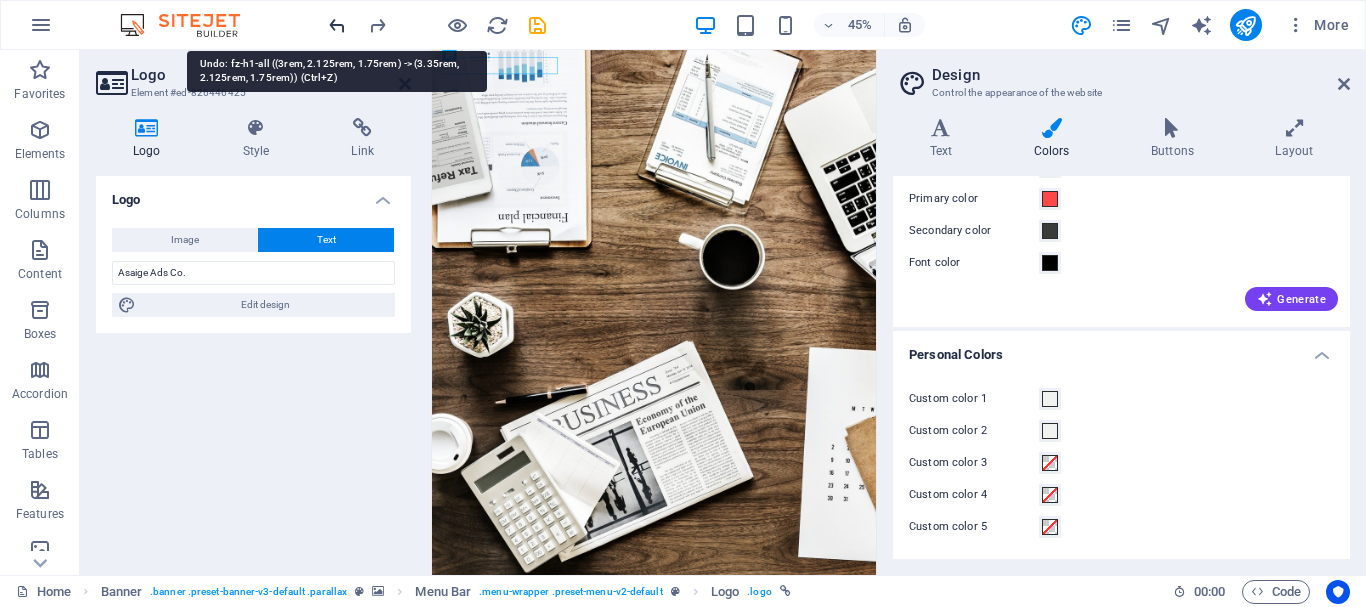 click at bounding box center (337, 25) 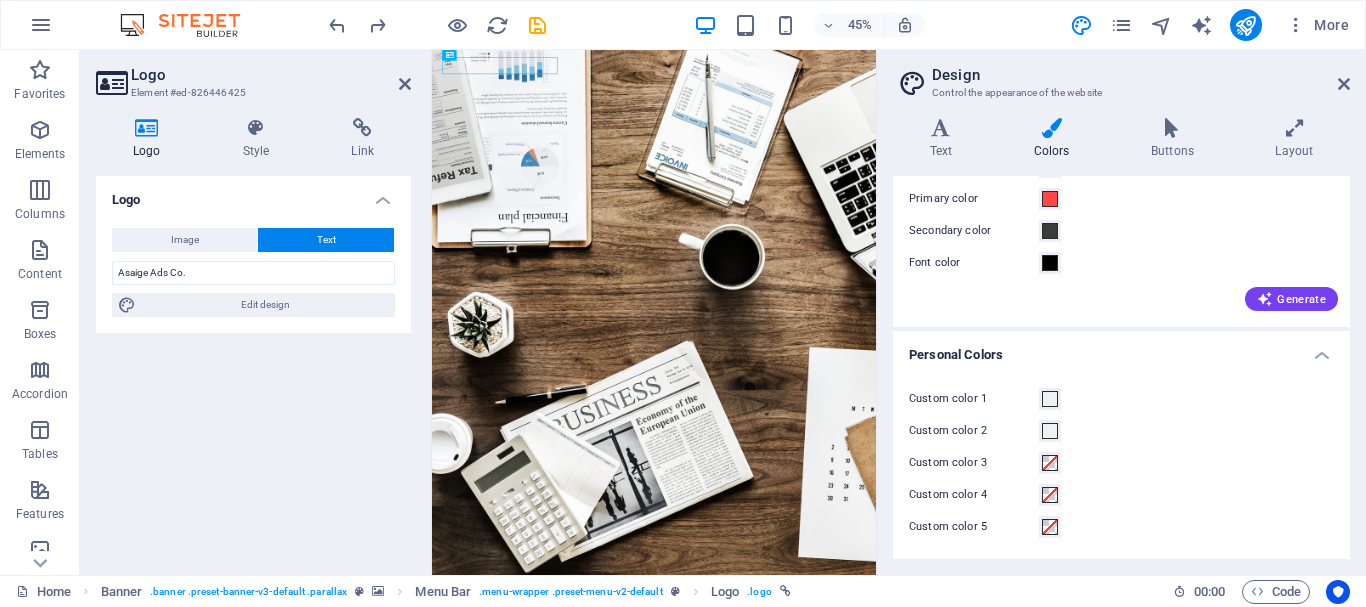 click on "Logo Image Text Drag files here, click to choose files or select files from Files or our free stock photos & videos Select files from the file manager, stock photos, or upload file(s) Upload Width 218 Default auto px rem % em vh vw Fit image Automatically fit image to a fixed width and height Height Default auto px Alignment Lazyload Loading images after the page loads improves page speed. Responsive Automatically load retina image and smartphone optimized sizes. Lightbox Use as headline The image will be wrapped in an H1 headline tag. Useful for giving alternative text the weight of an H1 headline, e.g. for the logo. Leave unchecked if uncertain. Optimized Images are compressed to improve page speed. Position Direction Custom X offset 50 px rem % vh vw Y offset 50 px rem % vh vw Asaige Ads Co. Edit design Text Float No float Image left Image right Determine how text should behave around the image. Text Alternative text Image caption Paragraph Format Normal Heading 1 Heading 2 Heading 3 Heading 4 Heading 5 8" at bounding box center (253, 367) 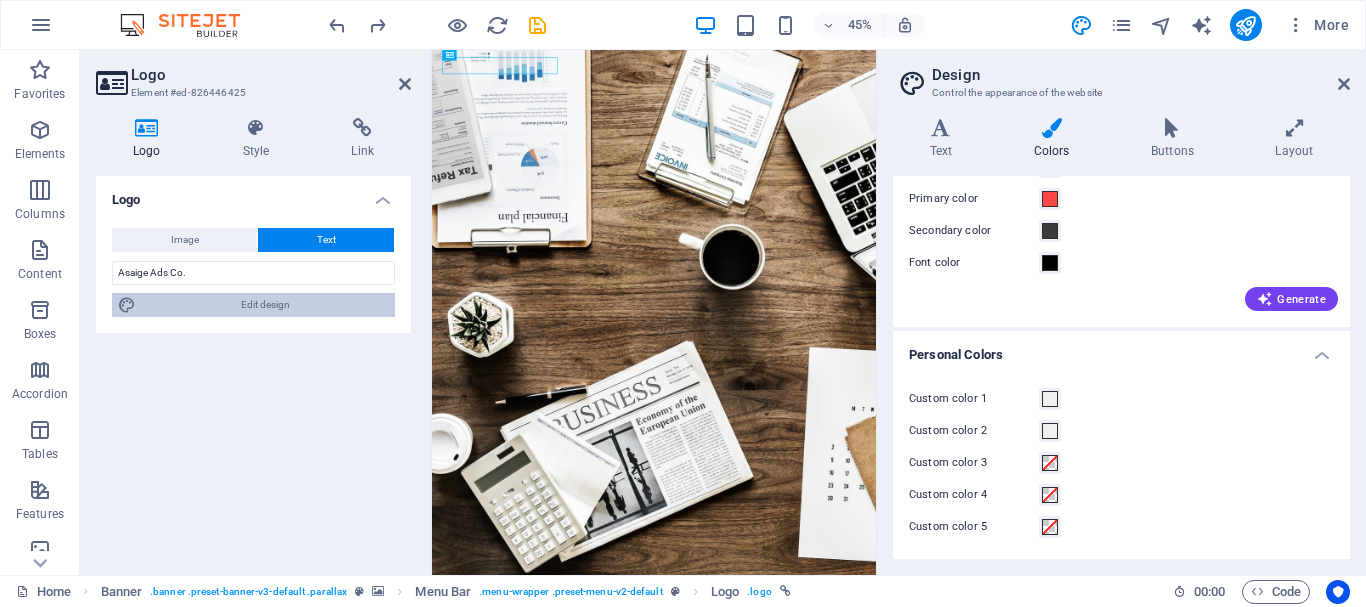 click on "Edit design" at bounding box center [265, 305] 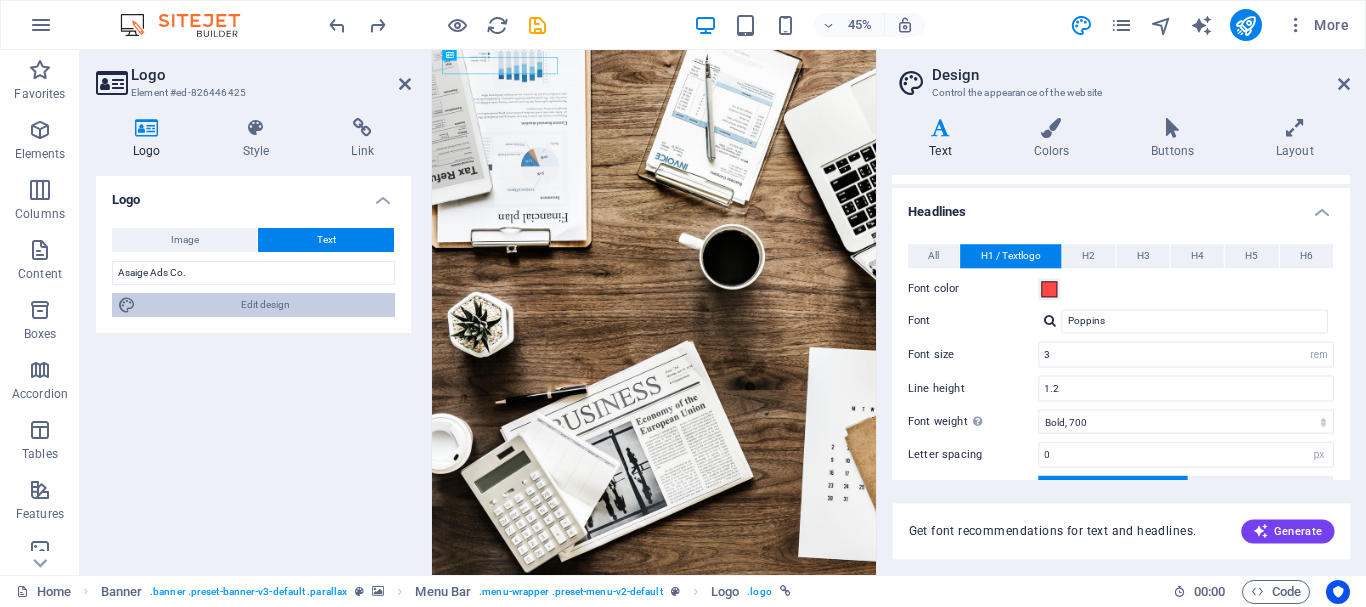 scroll, scrollTop: 40, scrollLeft: 0, axis: vertical 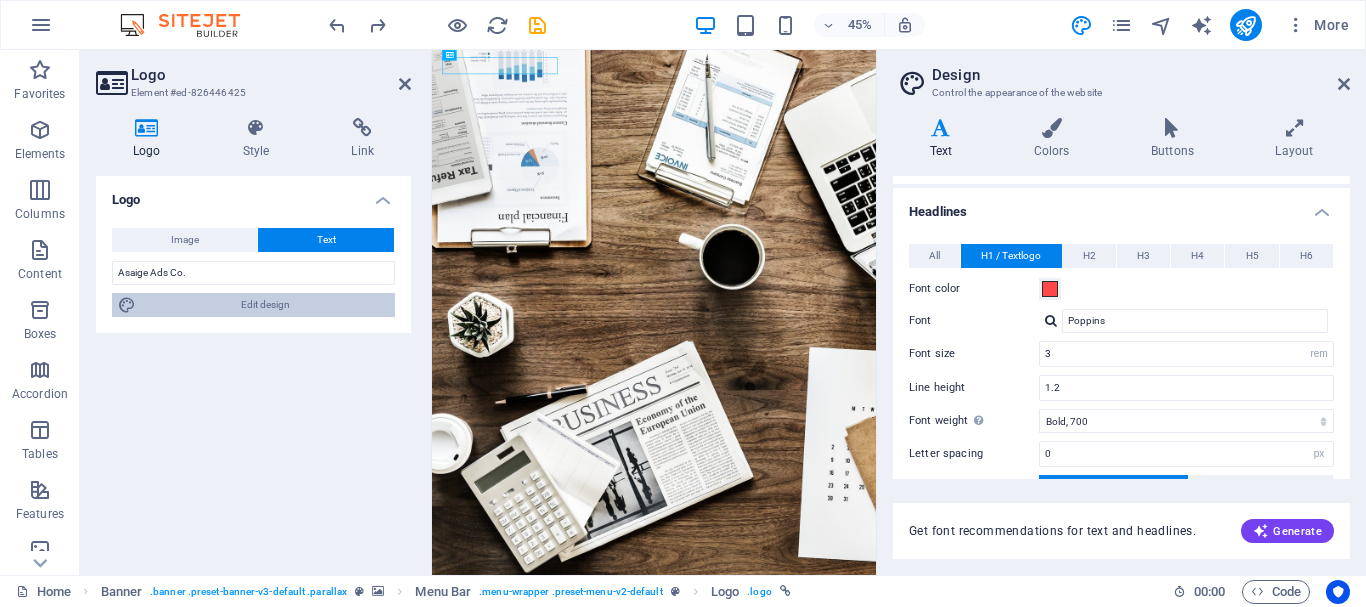type on "montserrat" 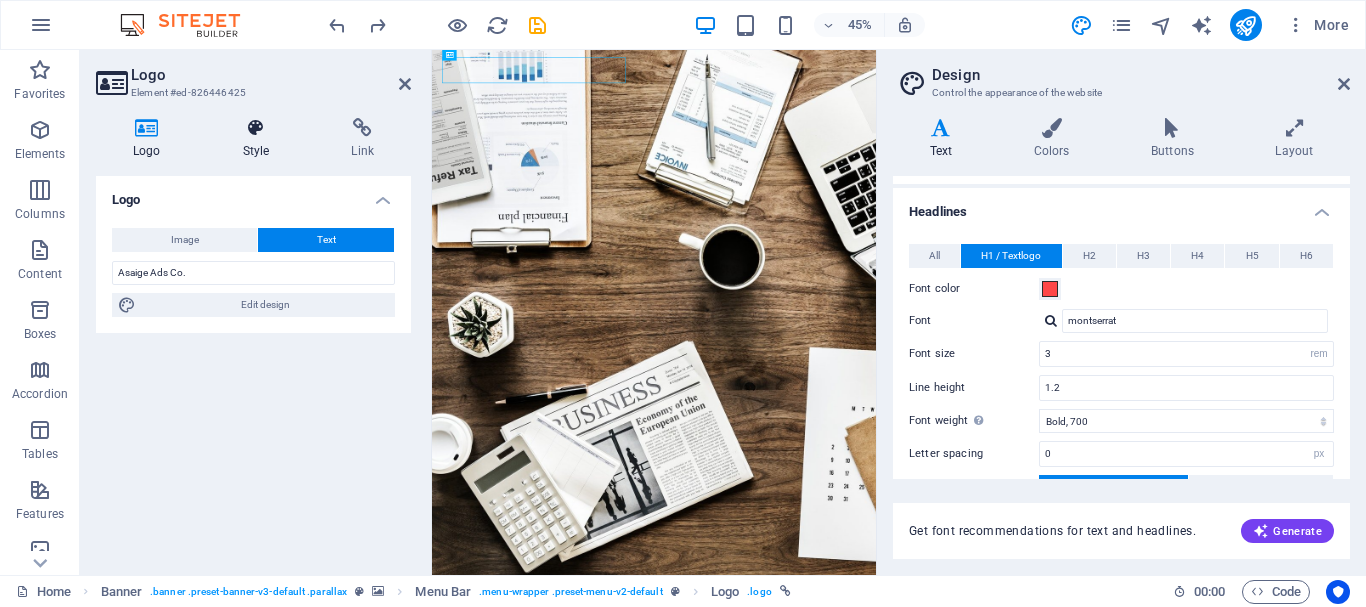 click on "Style" at bounding box center [260, 139] 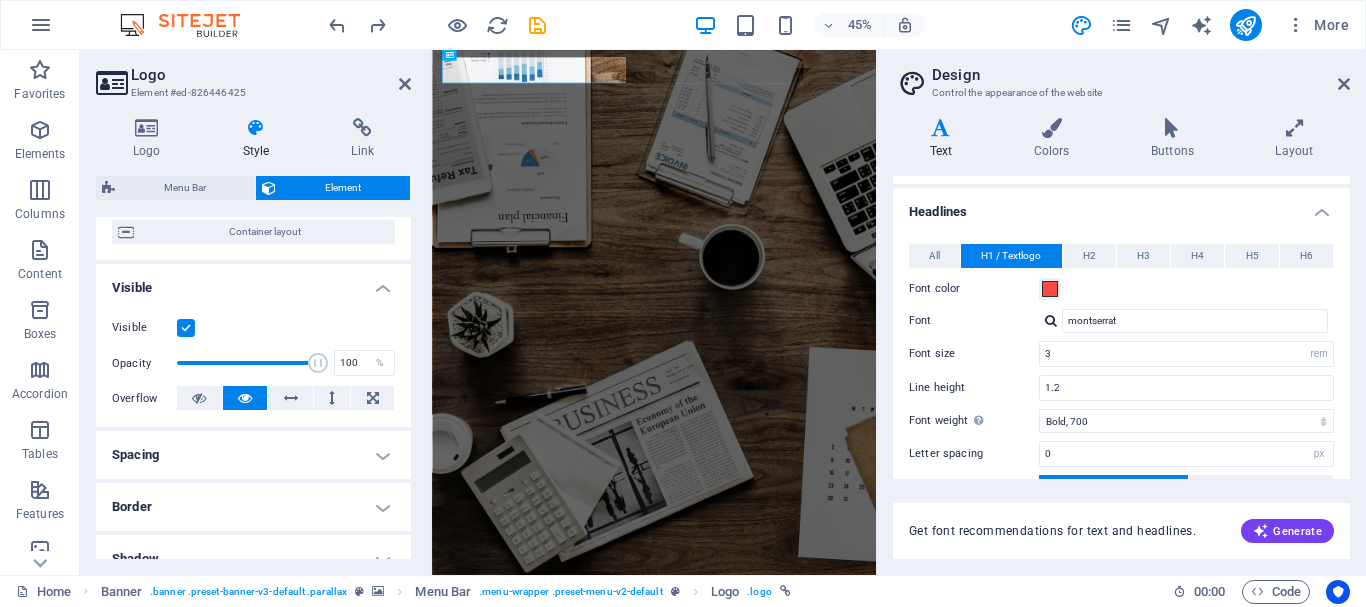 scroll, scrollTop: 143, scrollLeft: 0, axis: vertical 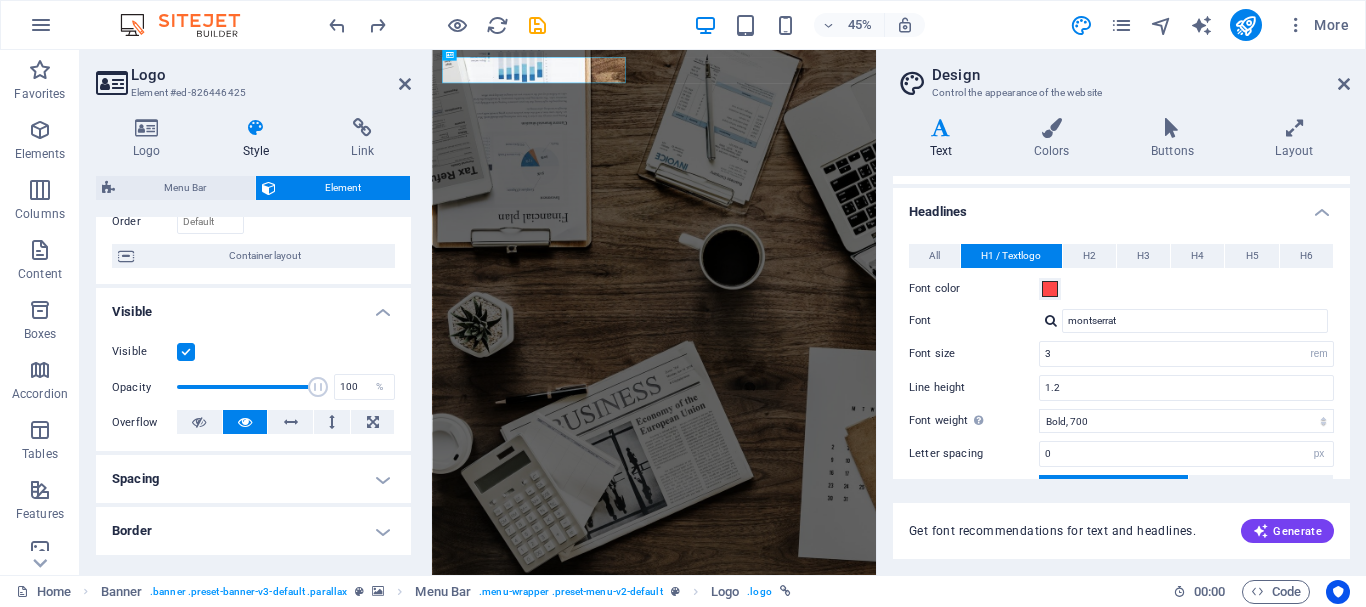 click on "Visible" at bounding box center [253, 306] 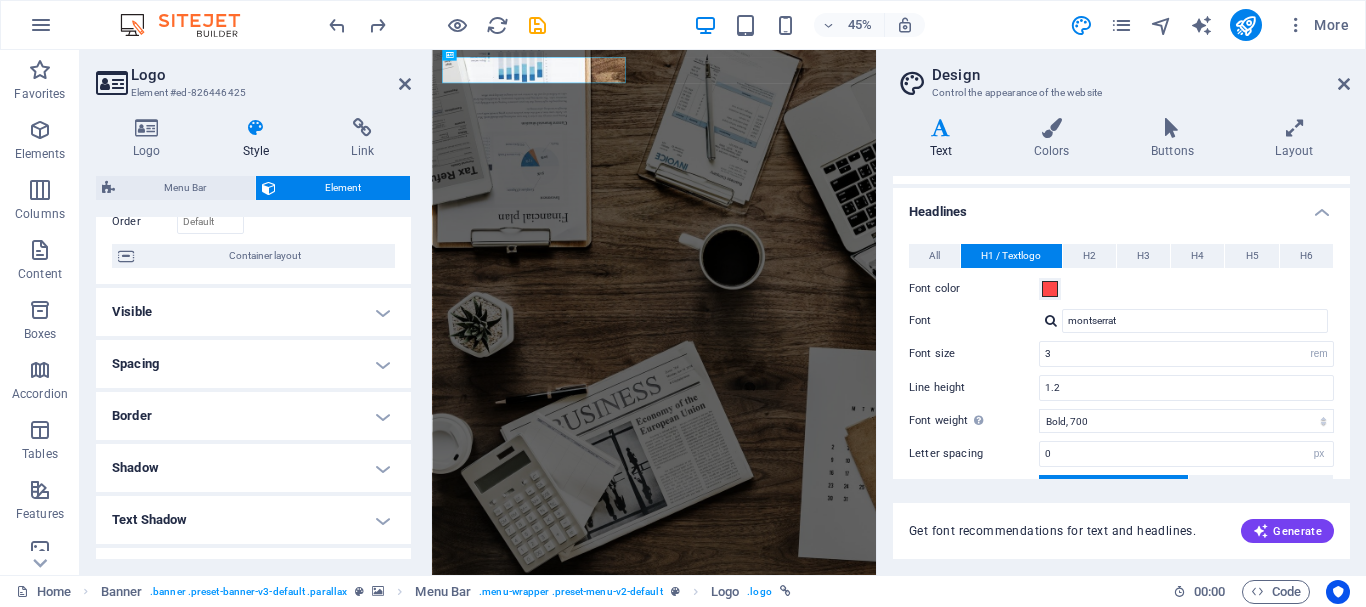 click on "Spacing" at bounding box center [253, 364] 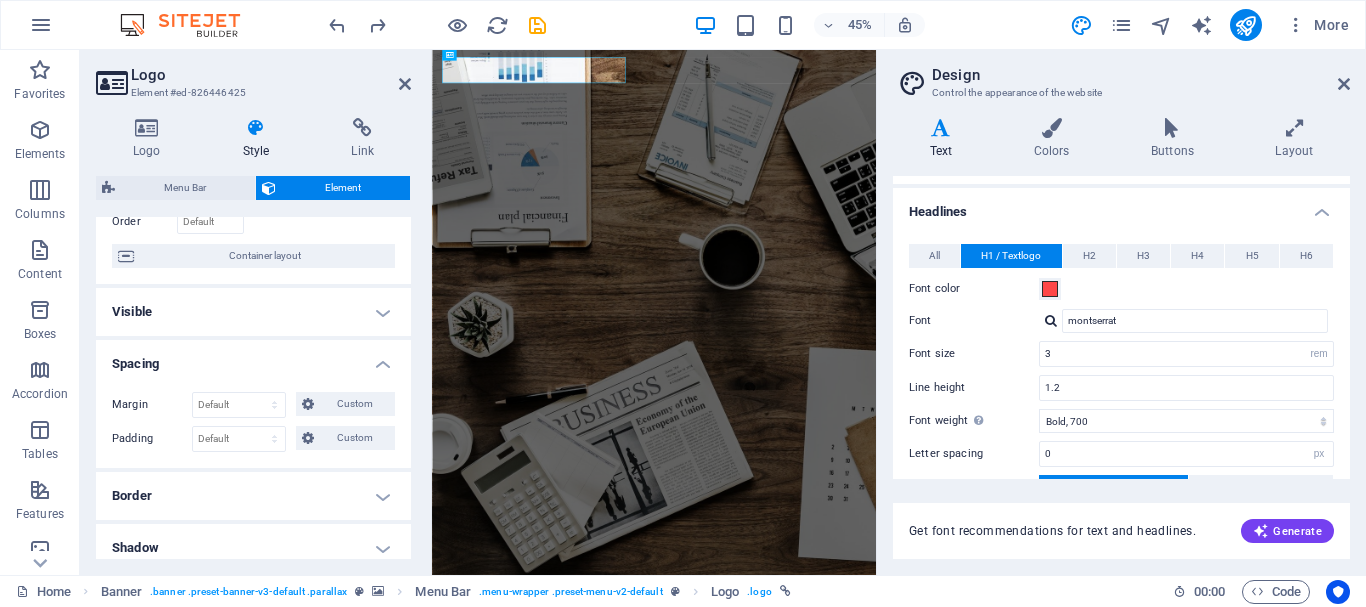 click on "Spacing" at bounding box center (253, 358) 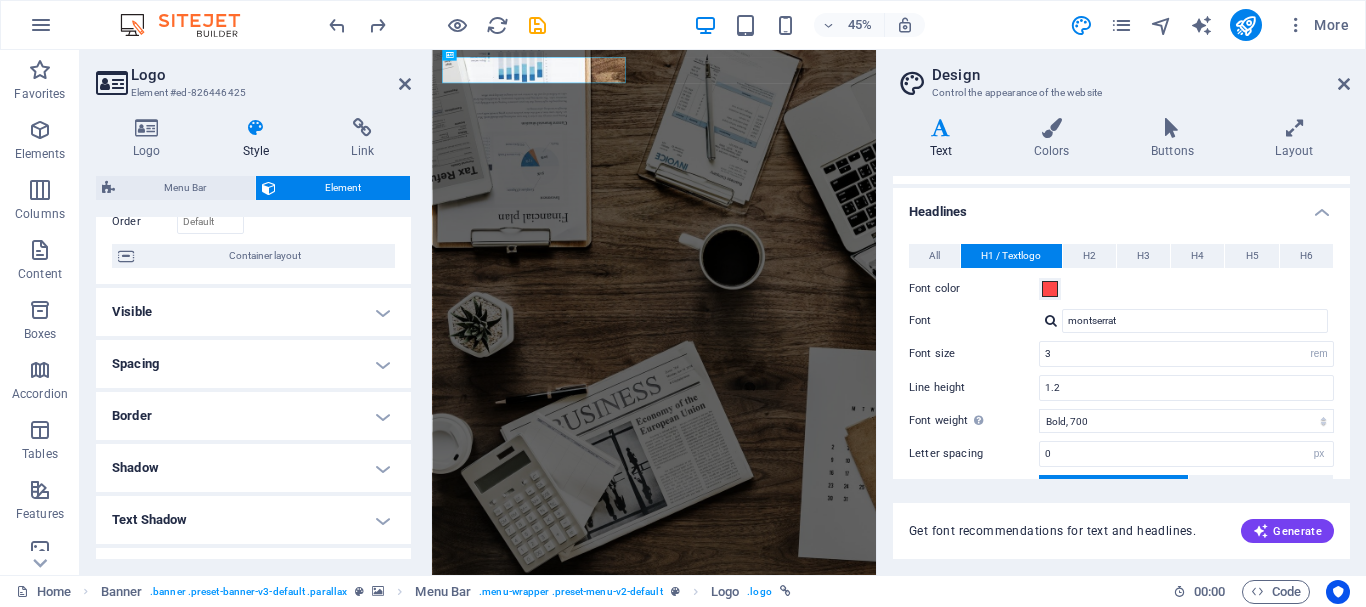 click on "Border" at bounding box center (253, 416) 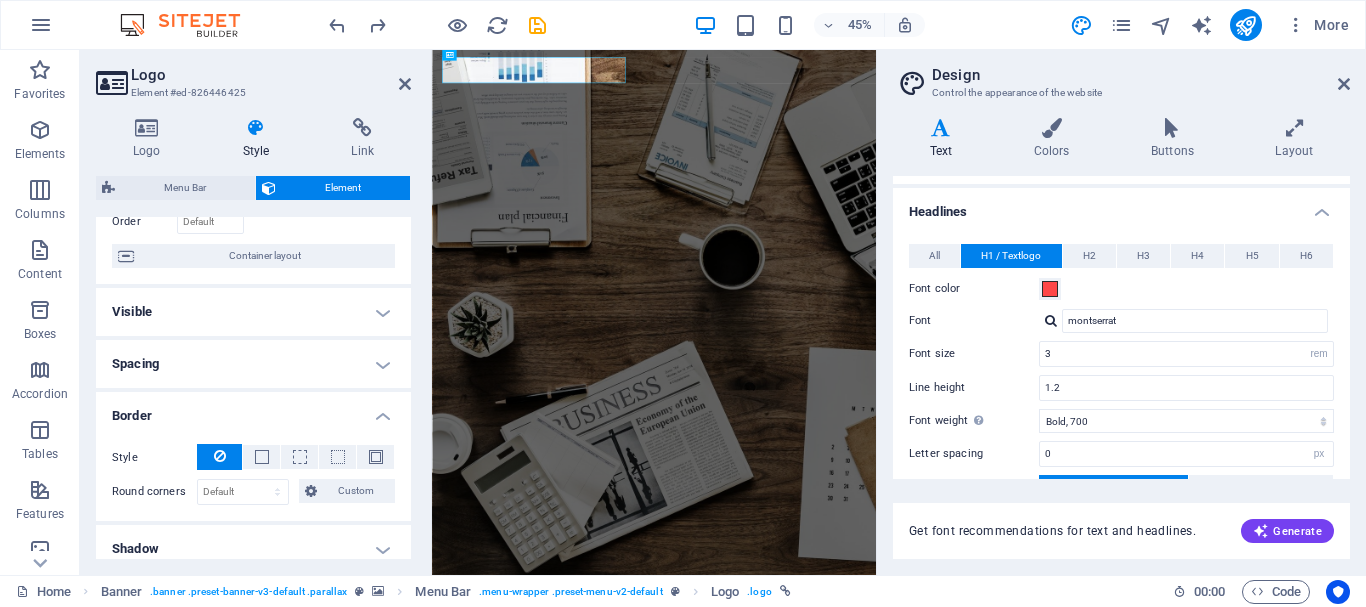 click on "Border" at bounding box center (253, 410) 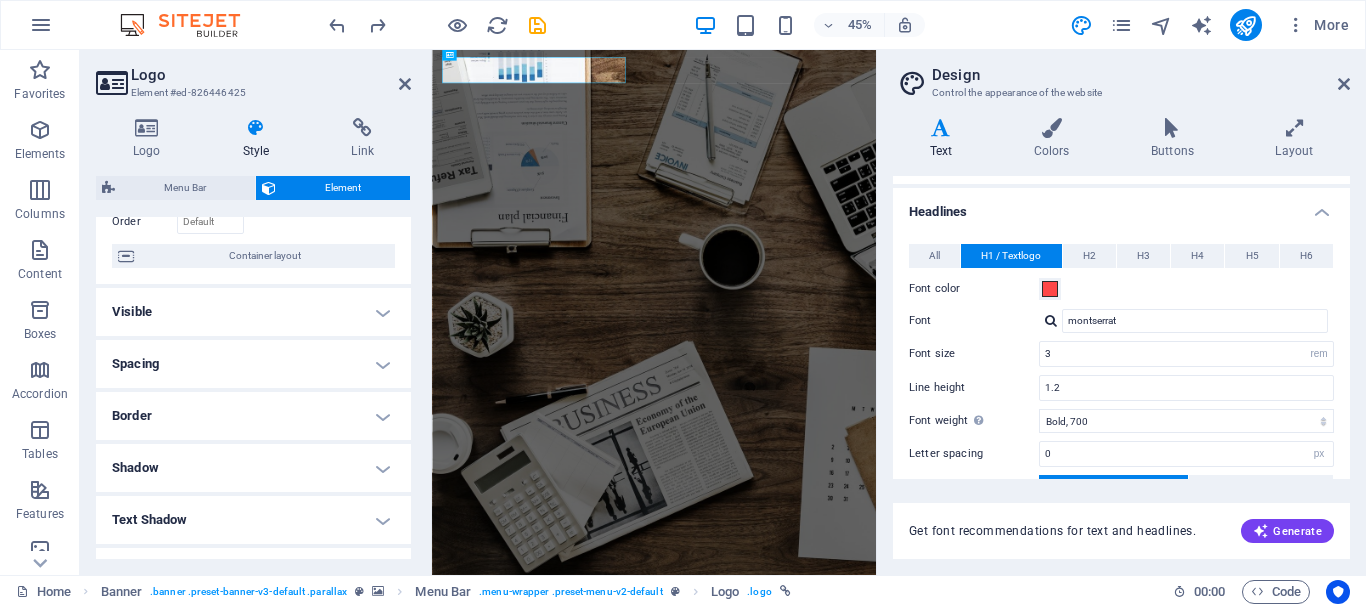 click on "Border" at bounding box center [253, 416] 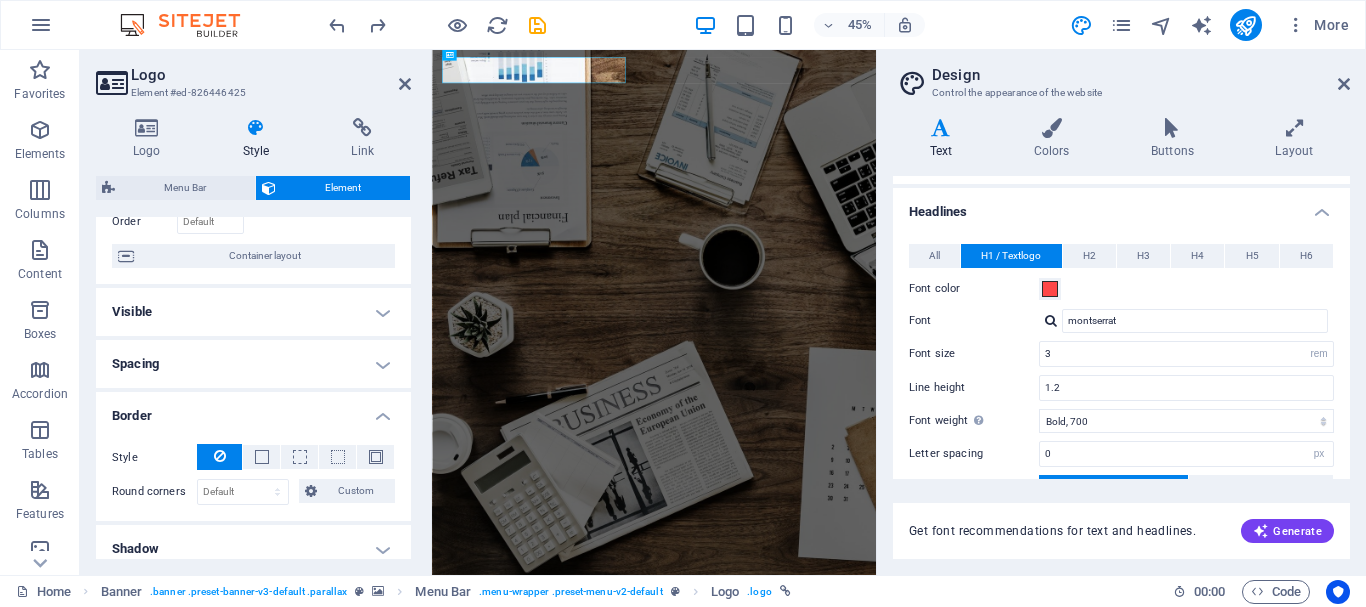 click on "Border" at bounding box center [253, 410] 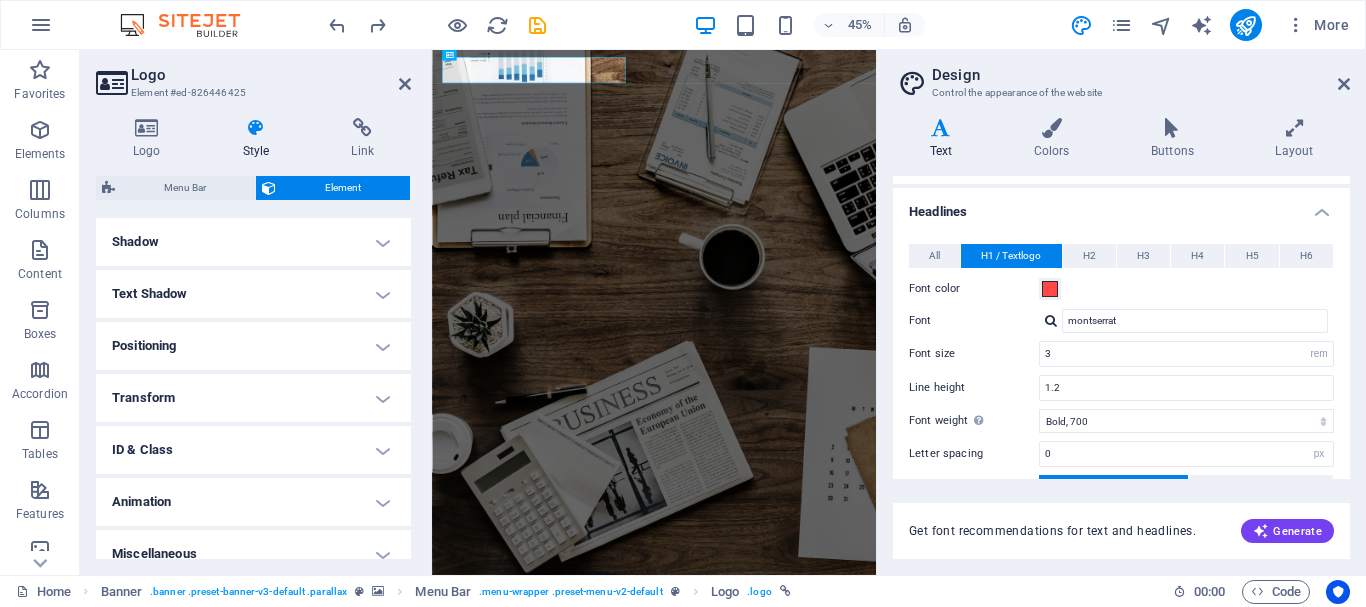 scroll, scrollTop: 388, scrollLeft: 0, axis: vertical 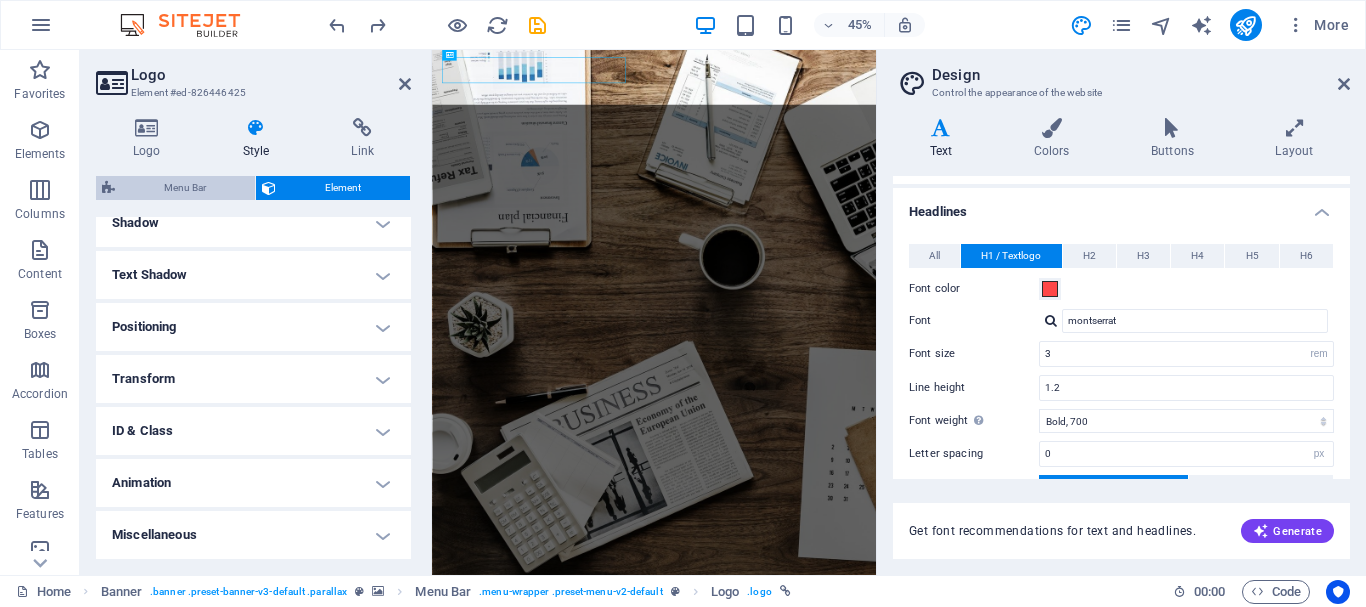 click on "Menu Bar" at bounding box center [185, 188] 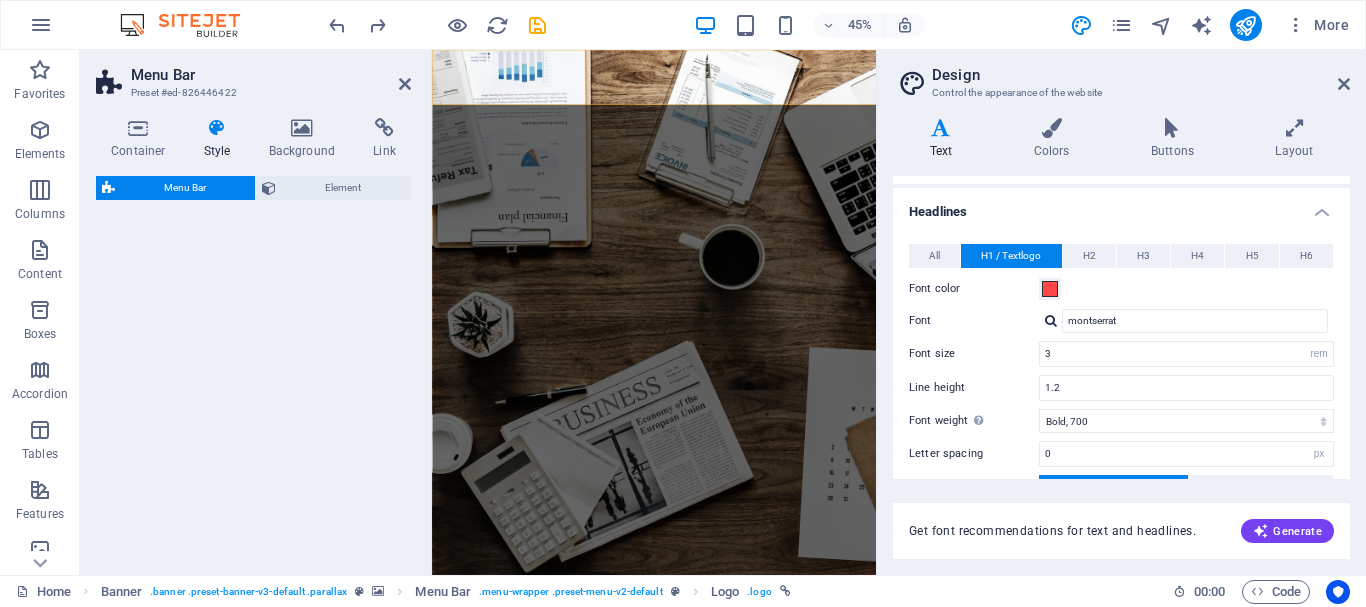 select on "rem" 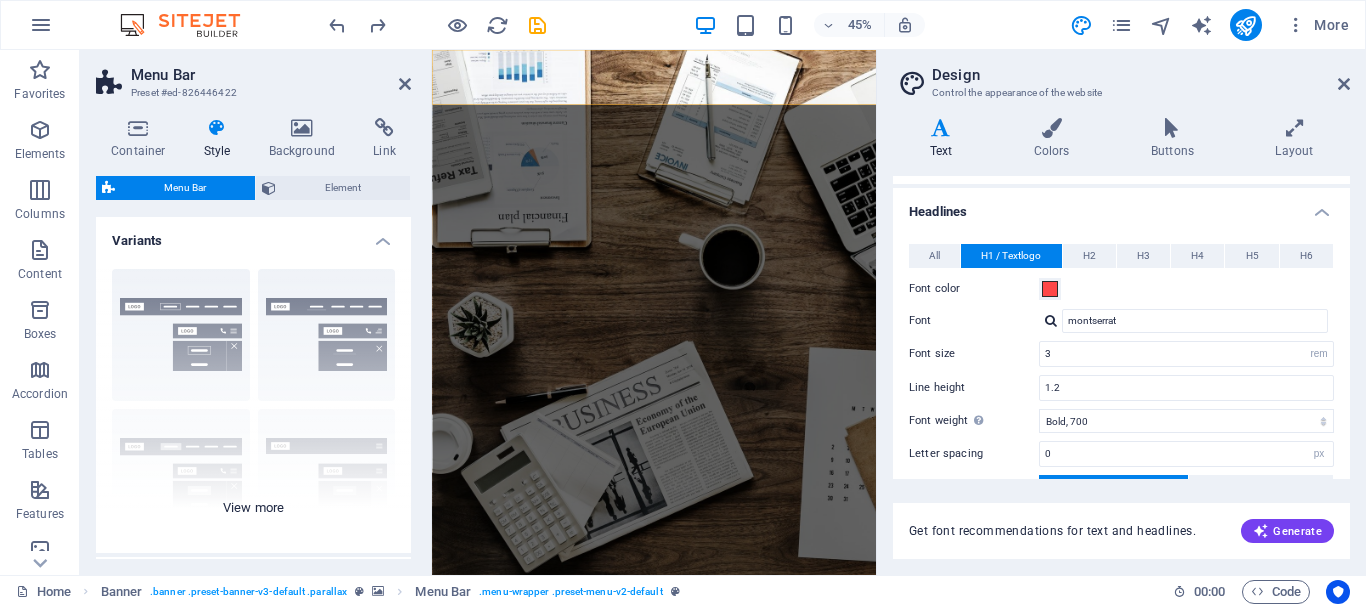 click on "Border Centered Default Fixed Loki Trigger Wide XXL" at bounding box center (253, 403) 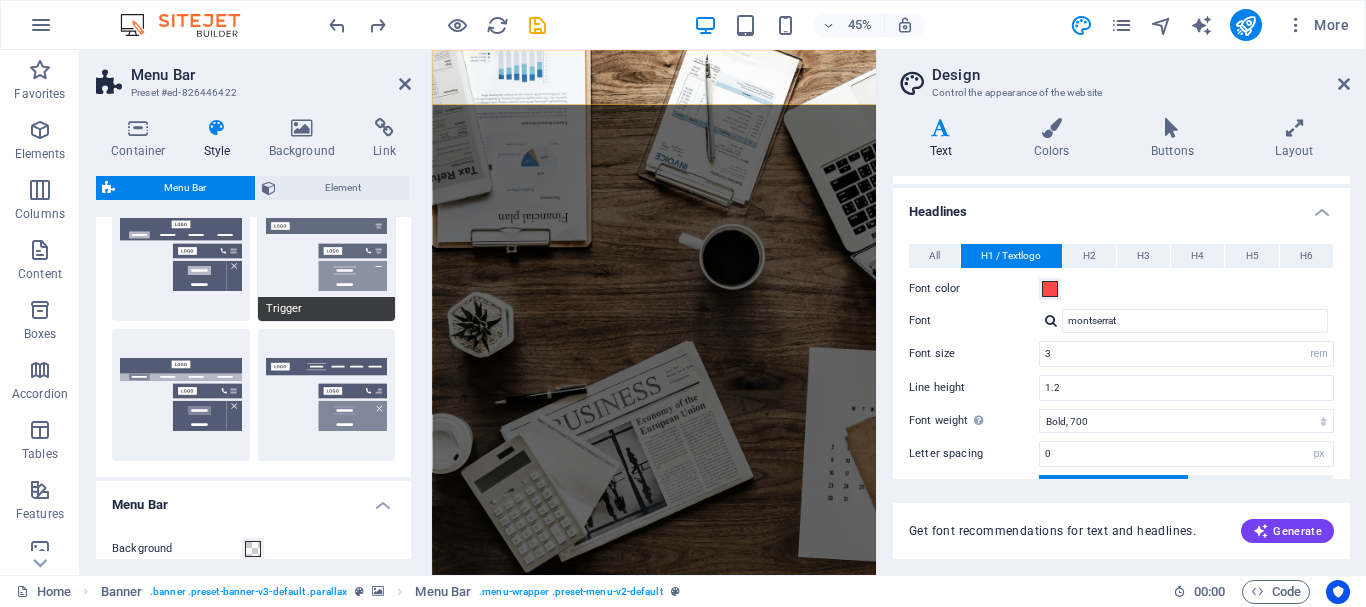 scroll, scrollTop: 450, scrollLeft: 0, axis: vertical 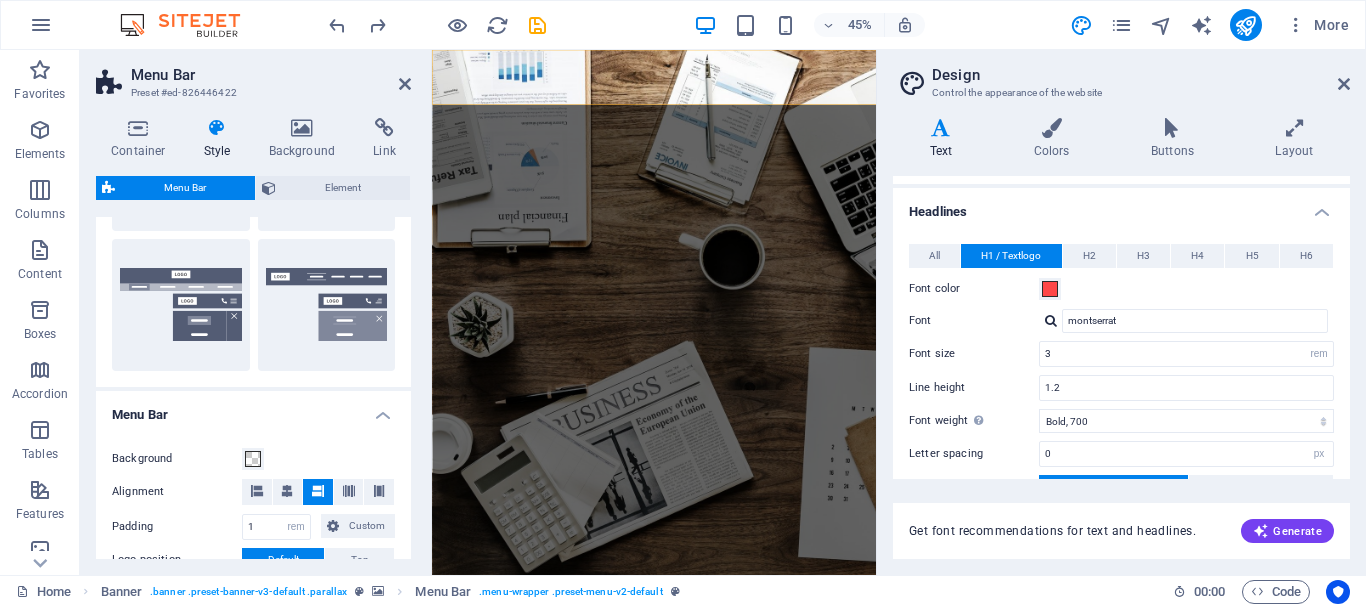 click on "Menu Bar" at bounding box center [253, 409] 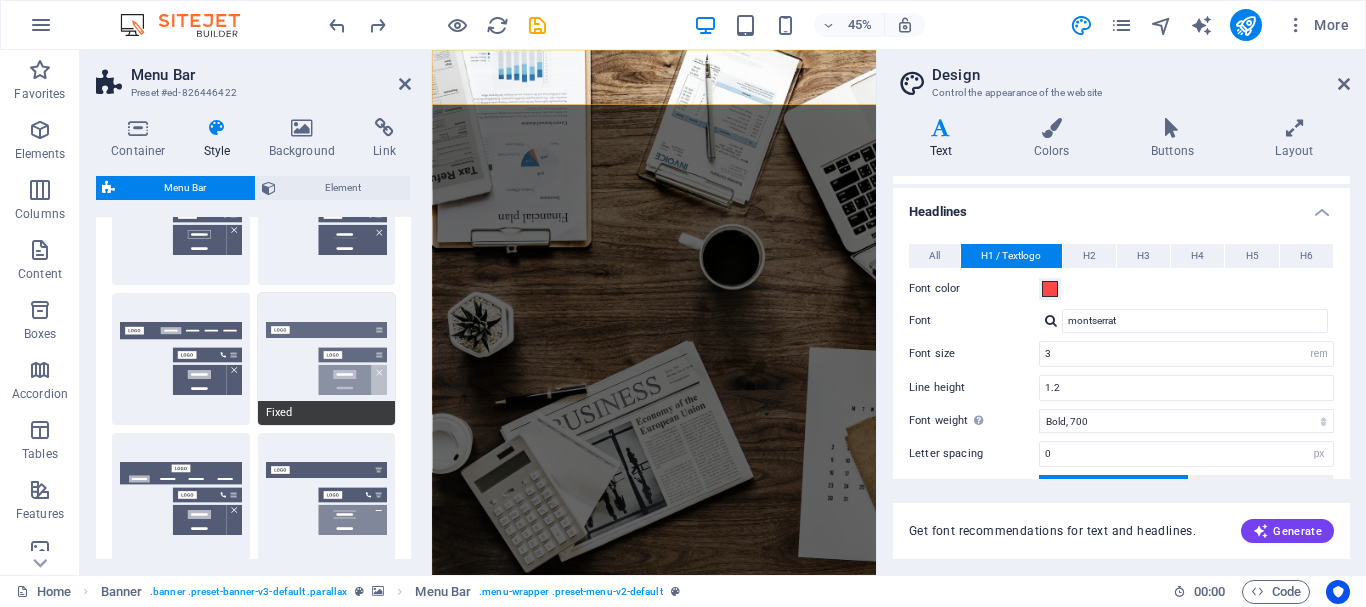 scroll, scrollTop: 0, scrollLeft: 0, axis: both 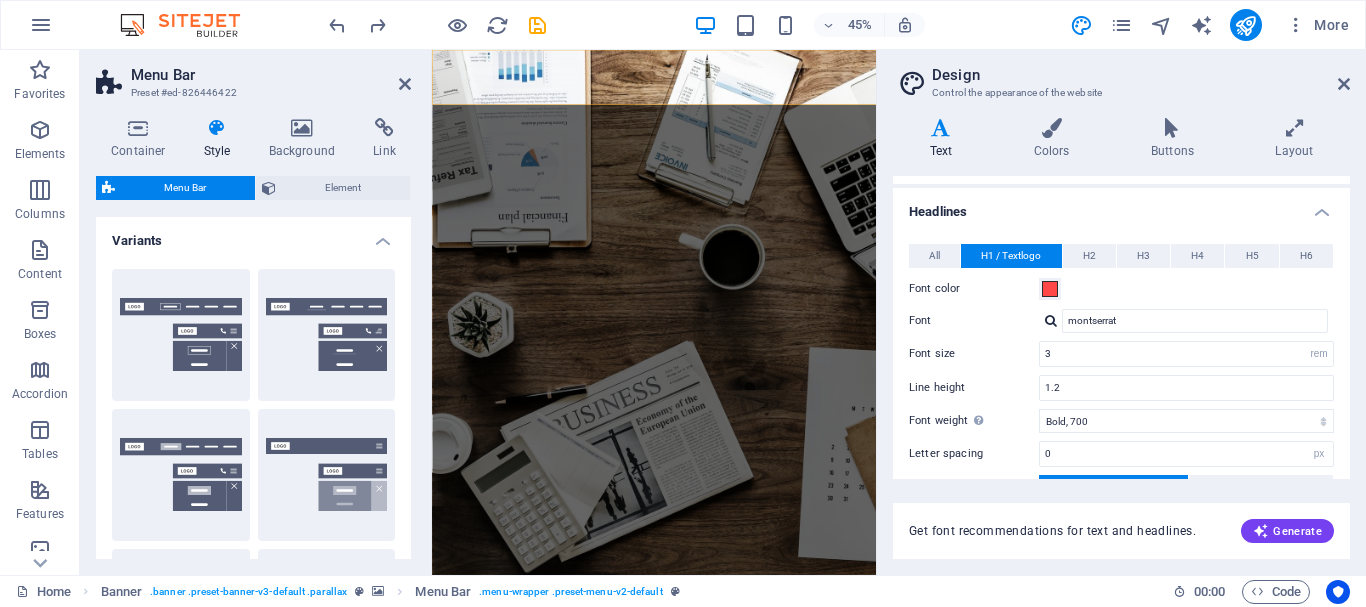 click on "Variants" at bounding box center [253, 235] 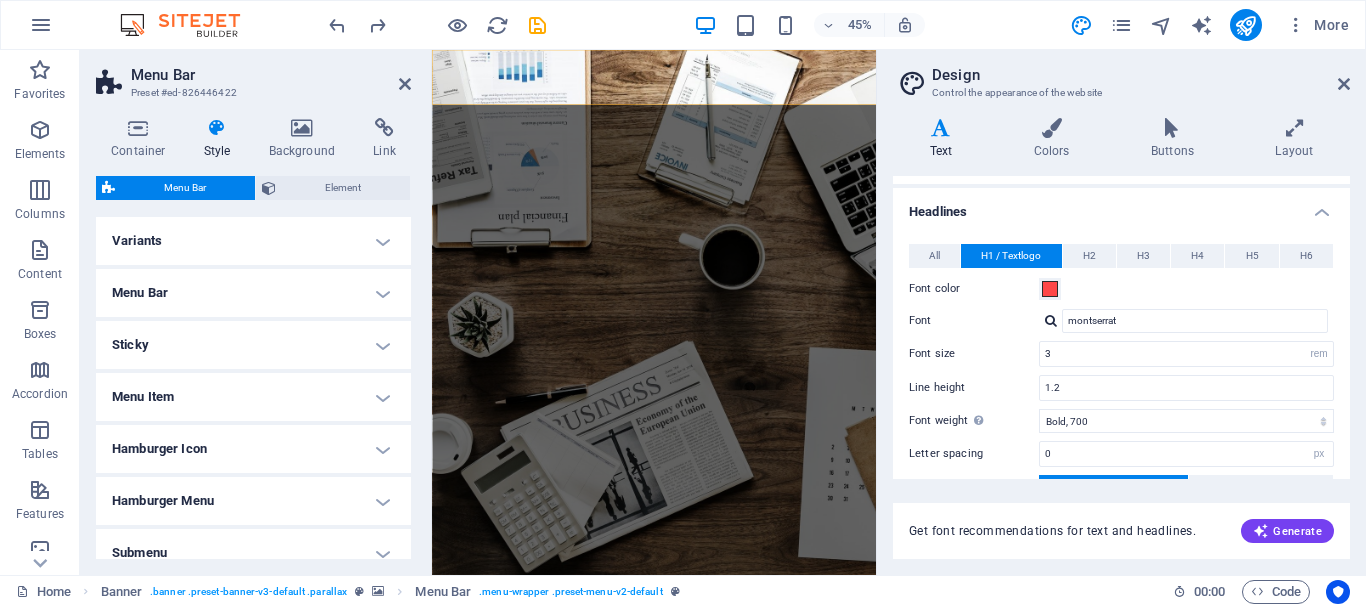 click on "Sticky" at bounding box center [253, 345] 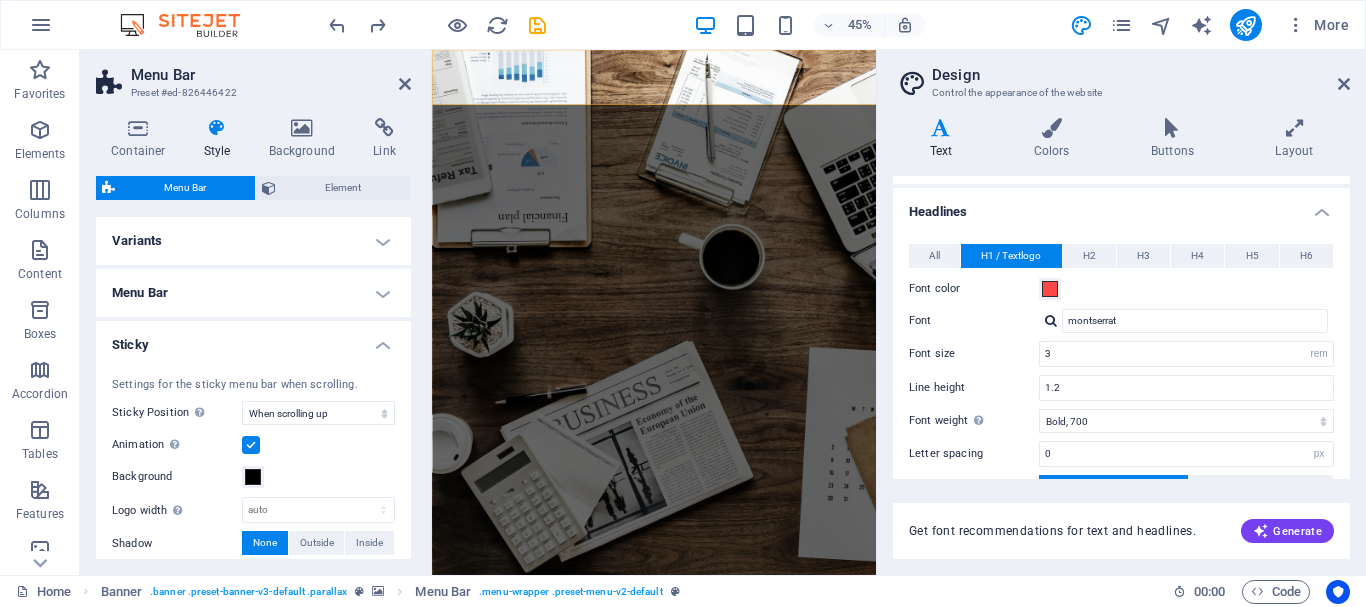 click on "Sticky" at bounding box center (253, 339) 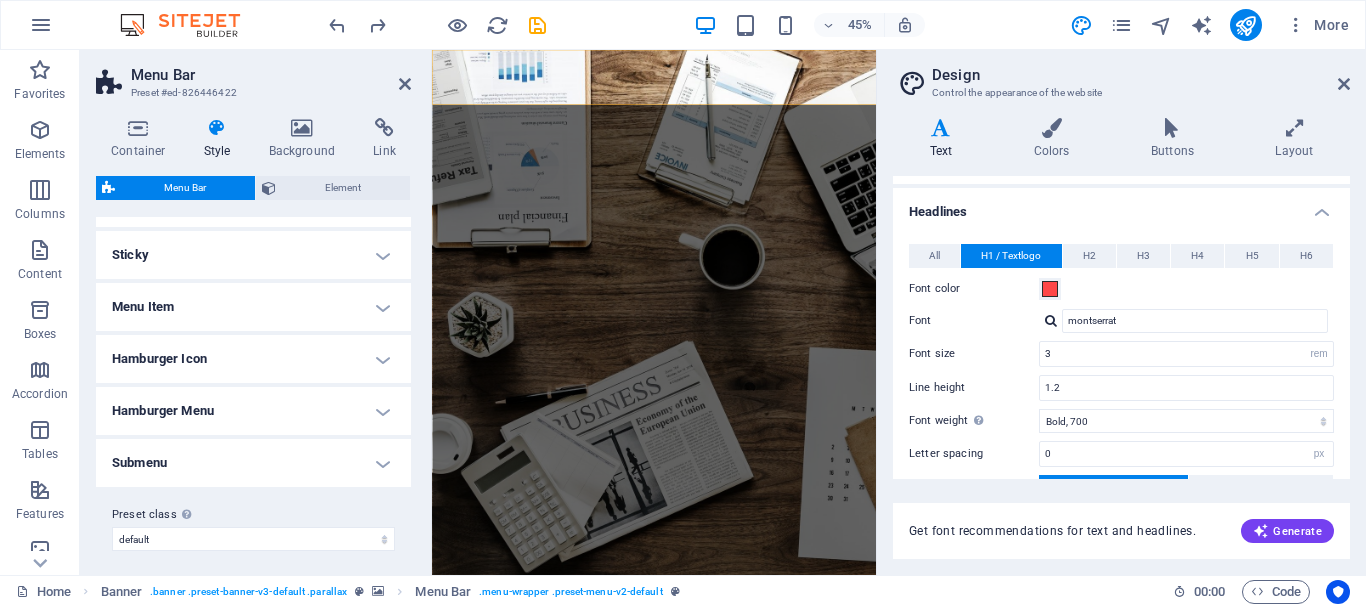 scroll, scrollTop: 98, scrollLeft: 0, axis: vertical 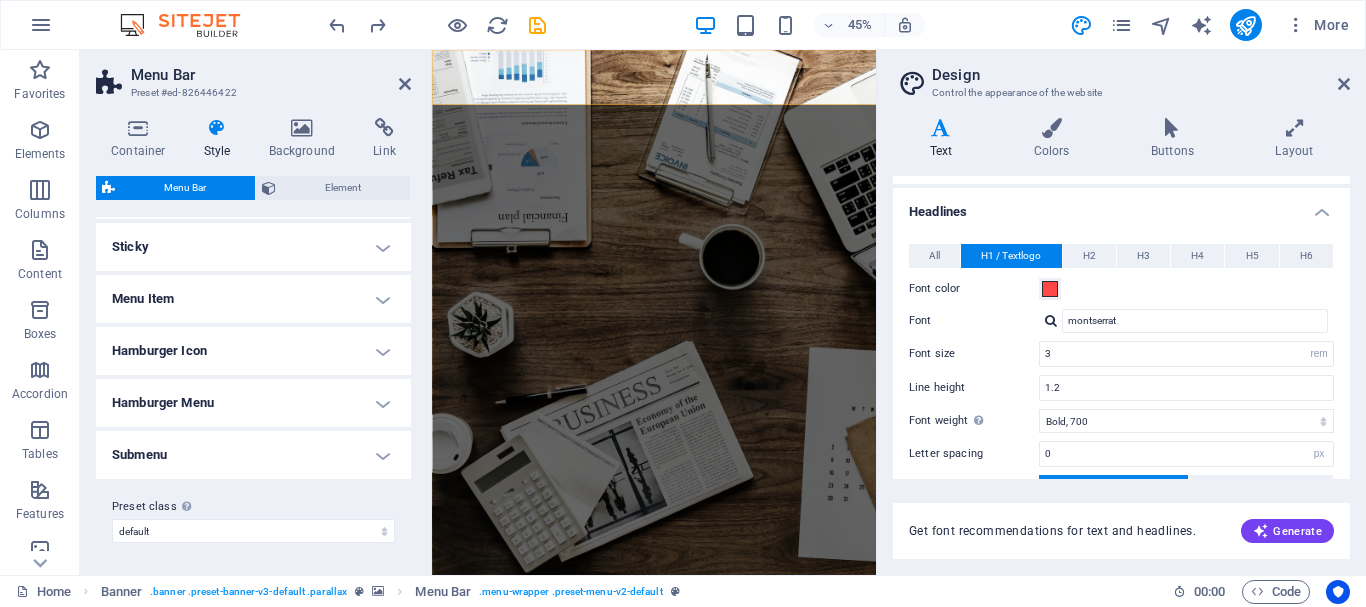 click on "Hamburger Icon" at bounding box center (253, 351) 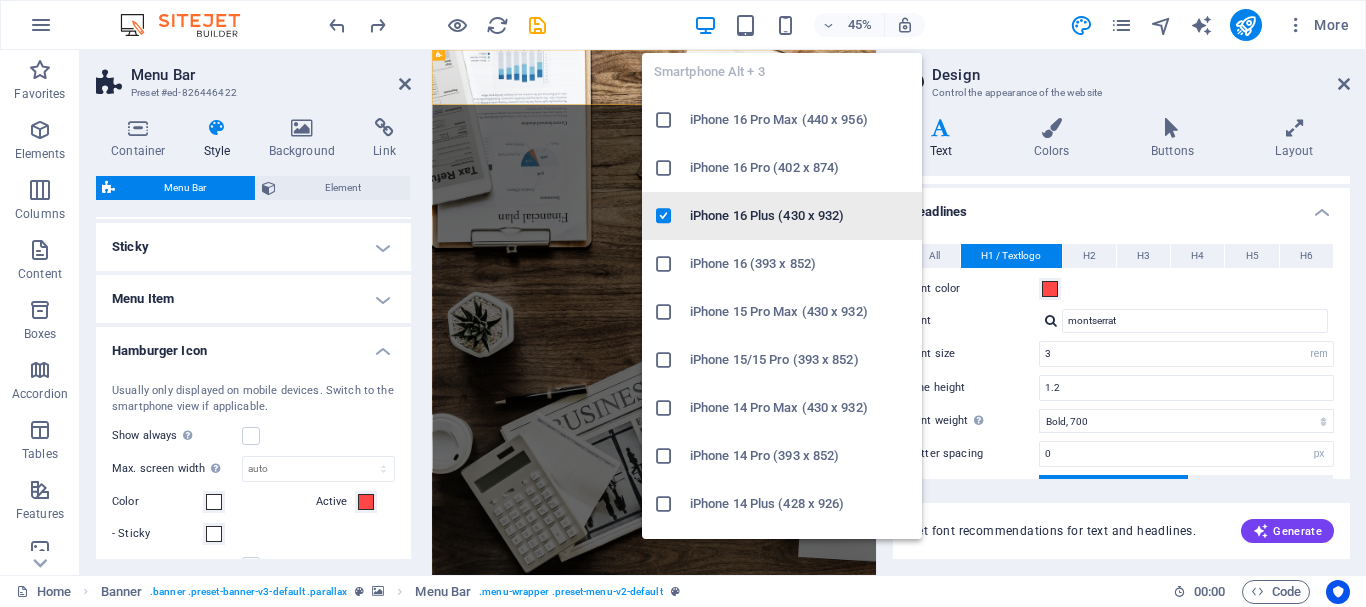 scroll, scrollTop: 0, scrollLeft: 0, axis: both 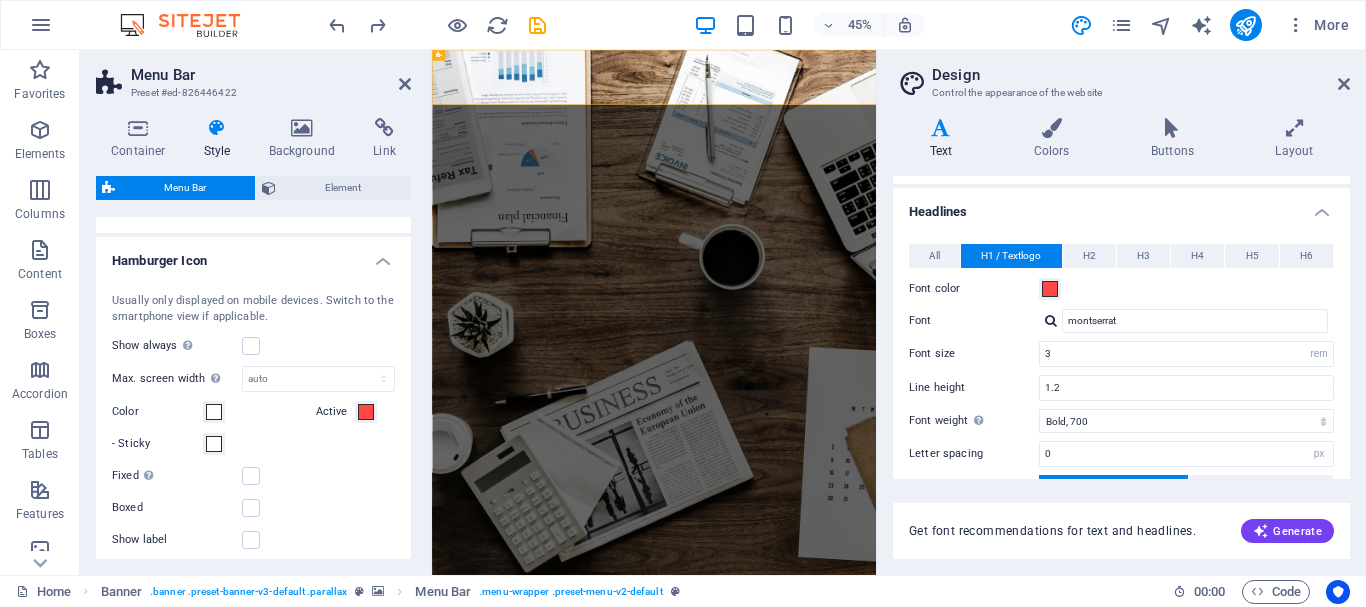 click on "Hamburger Icon" at bounding box center (253, 255) 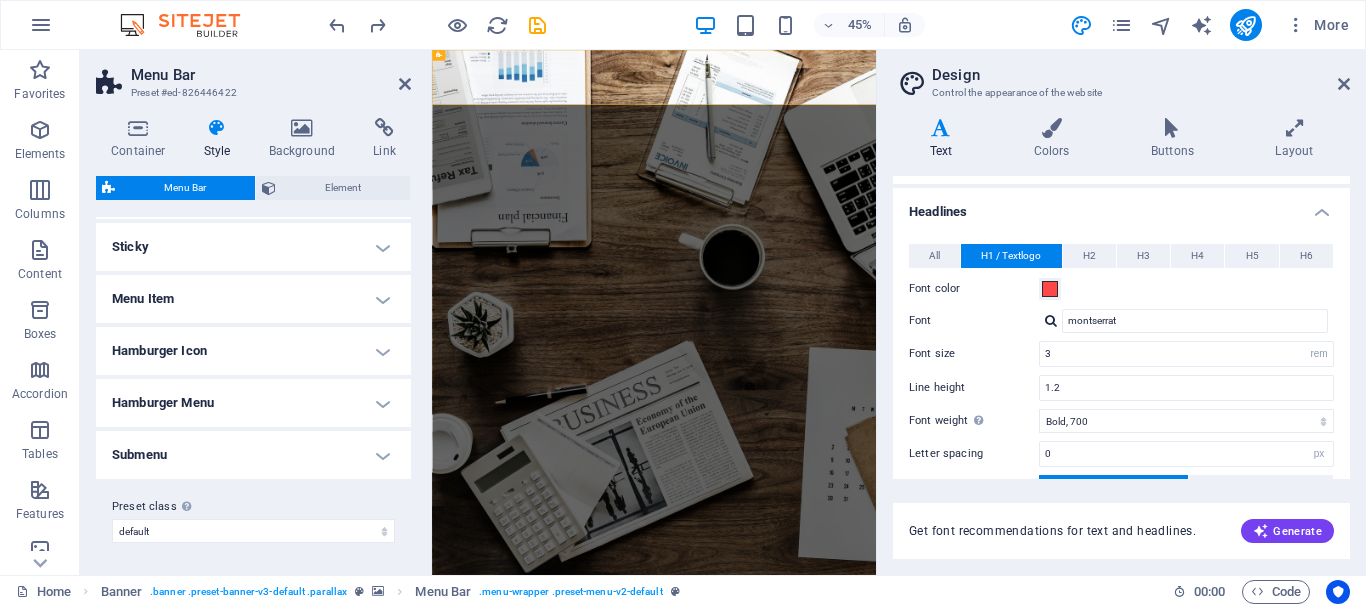 scroll, scrollTop: 98, scrollLeft: 0, axis: vertical 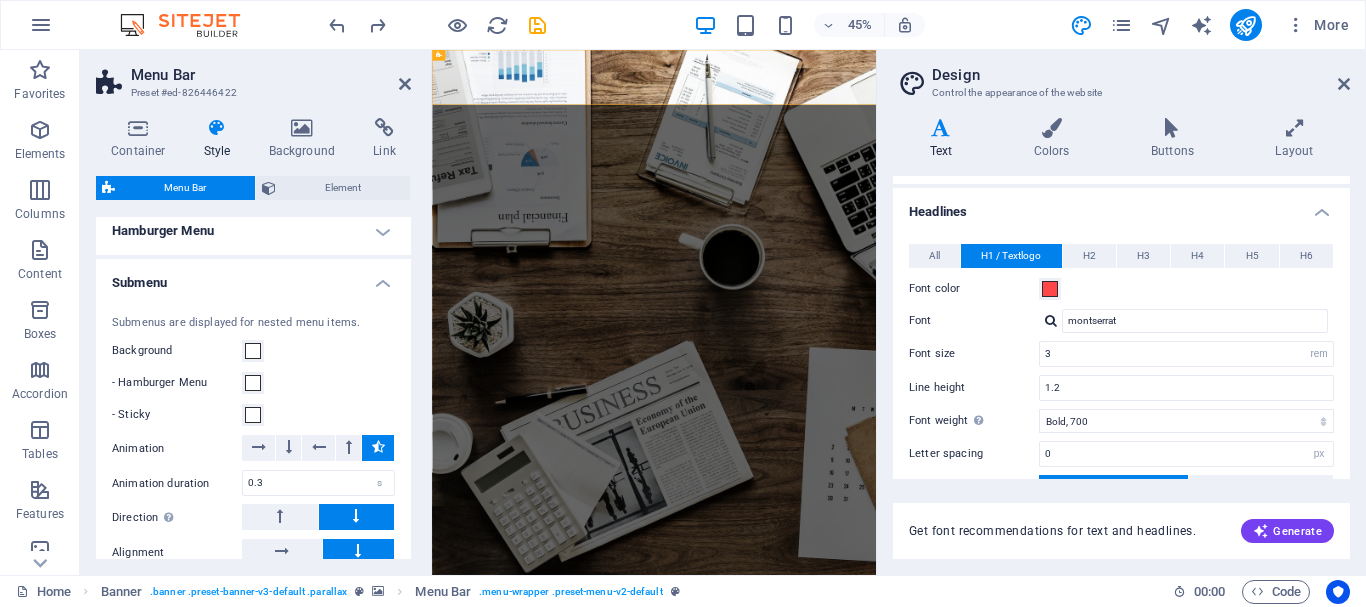 click on "Submenu" at bounding box center [253, 277] 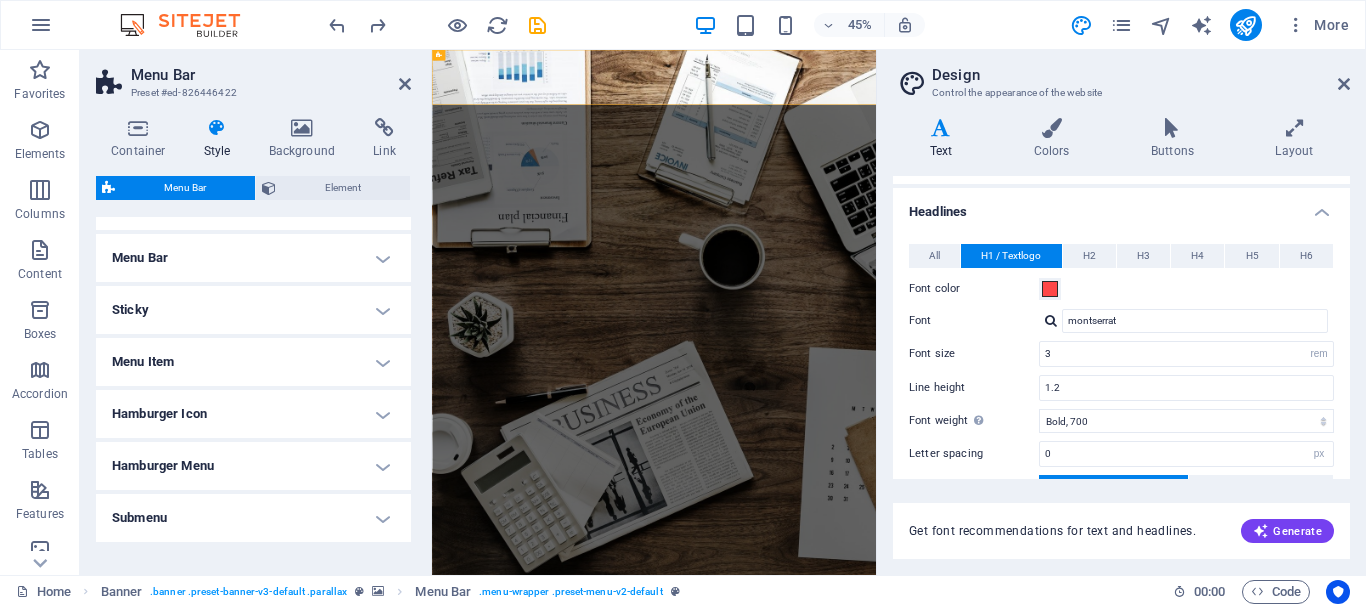 scroll, scrollTop: 0, scrollLeft: 0, axis: both 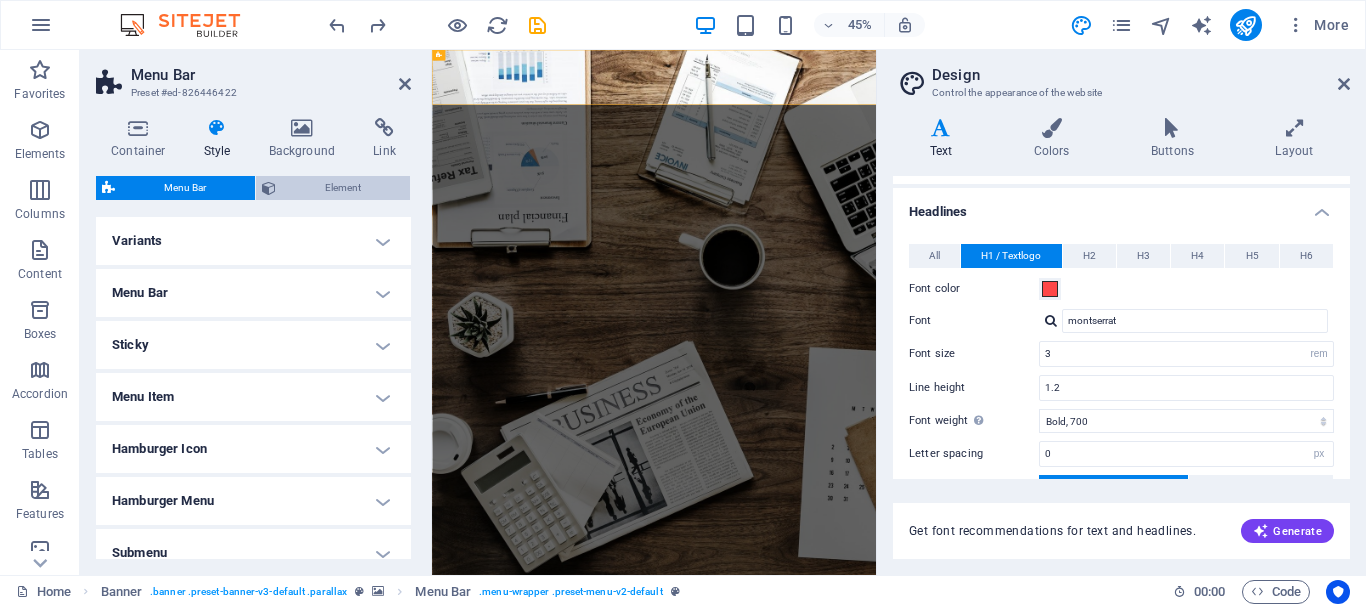 click on "Element" at bounding box center (343, 188) 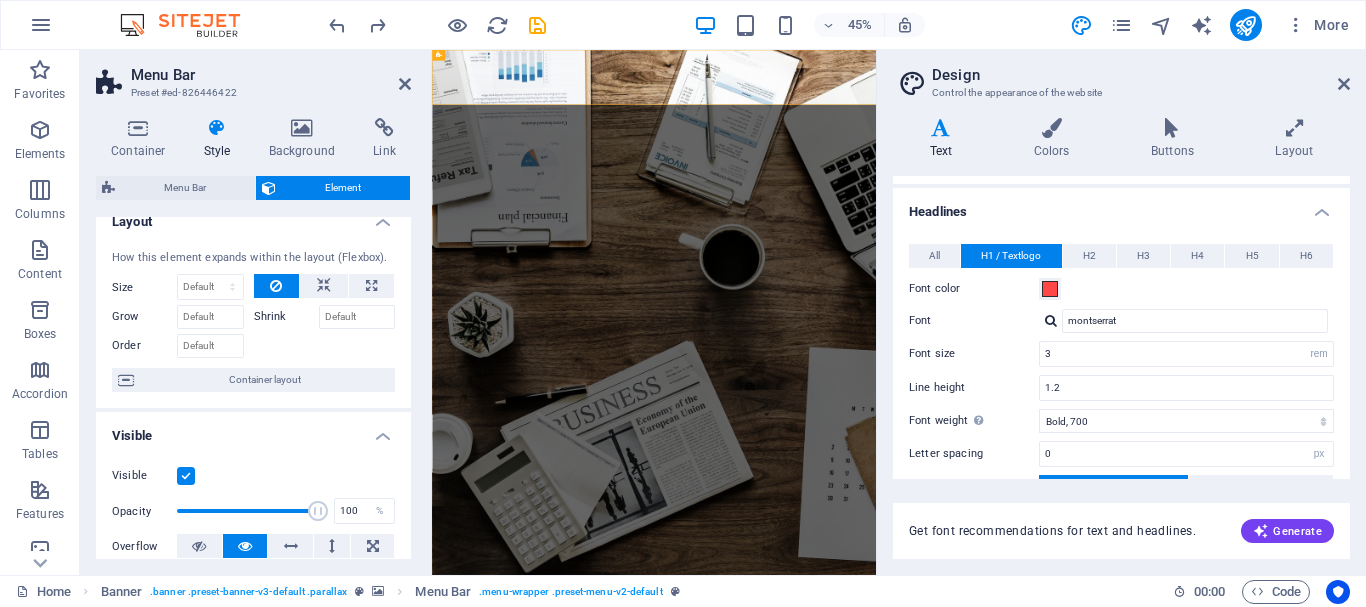 scroll, scrollTop: 0, scrollLeft: 0, axis: both 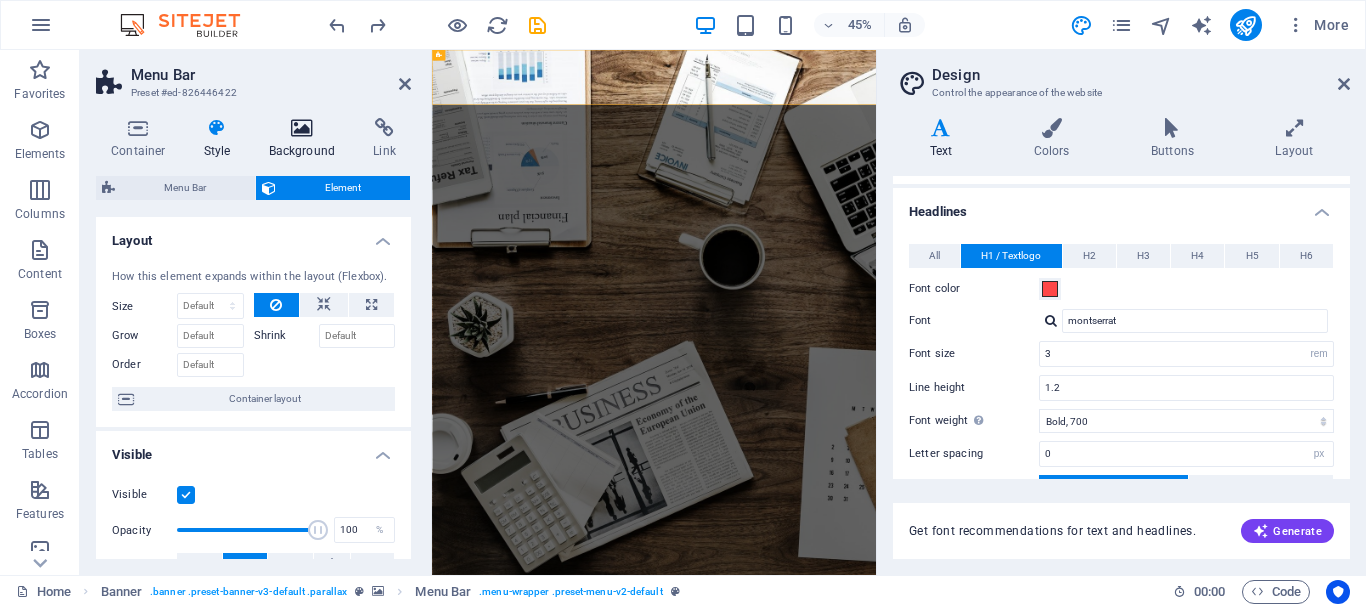 click on "Background" at bounding box center [306, 139] 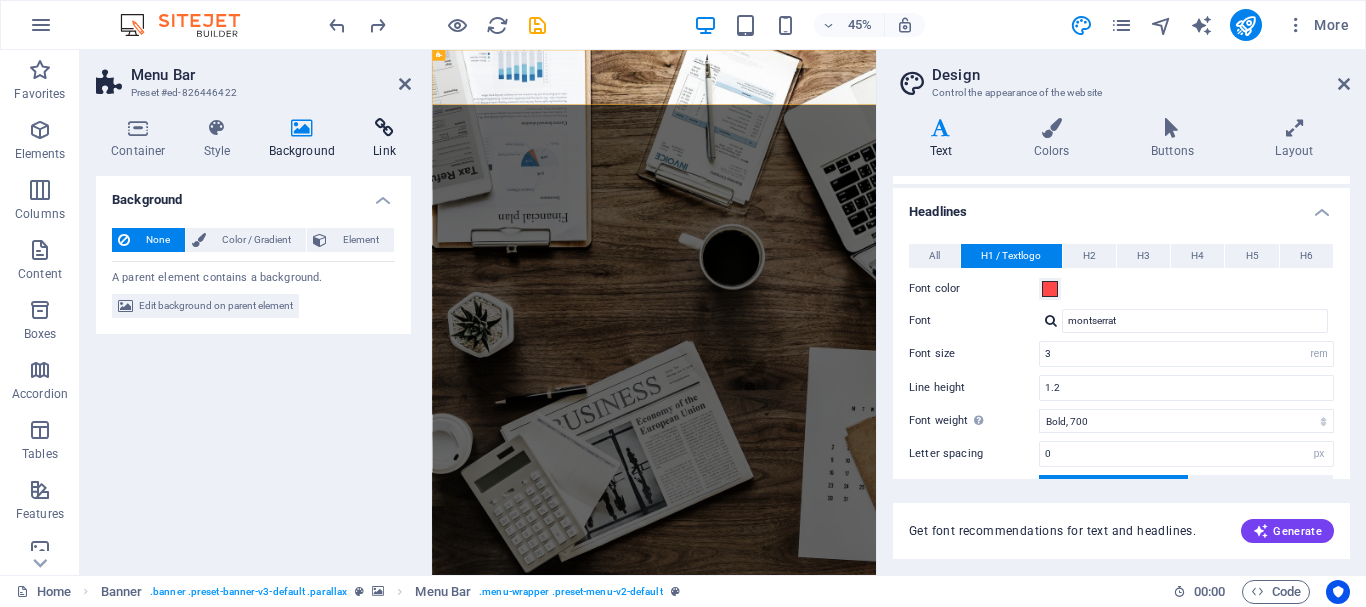 click on "Link" at bounding box center (384, 139) 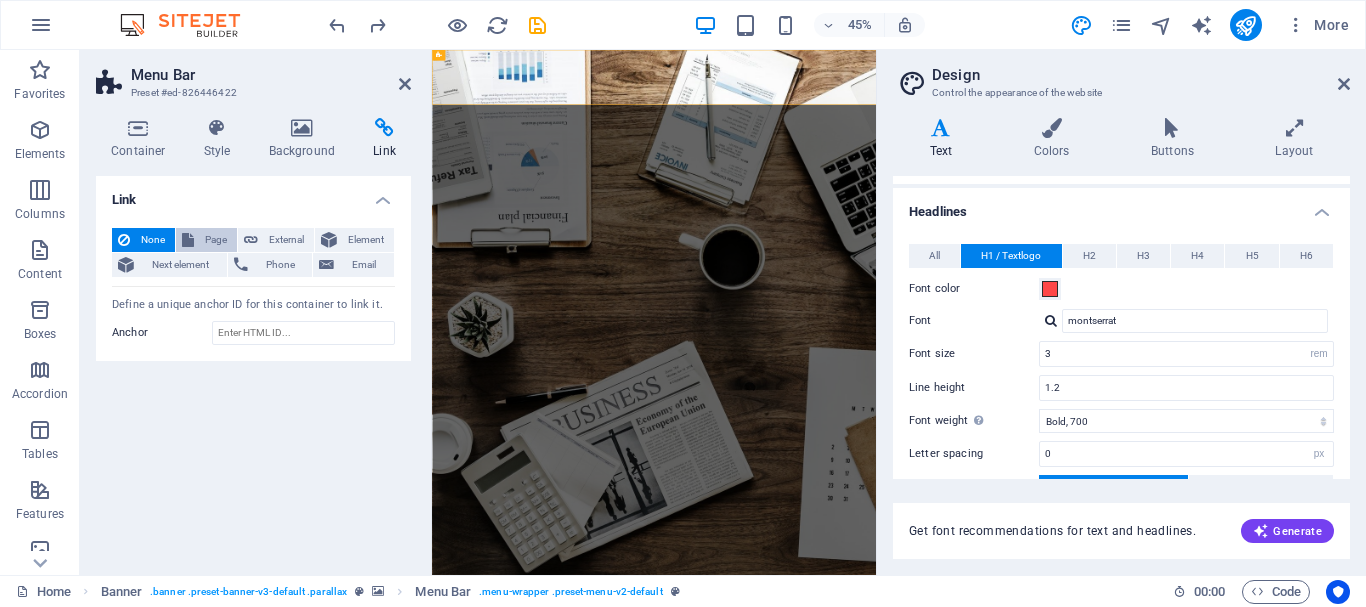 click on "Page" at bounding box center [215, 240] 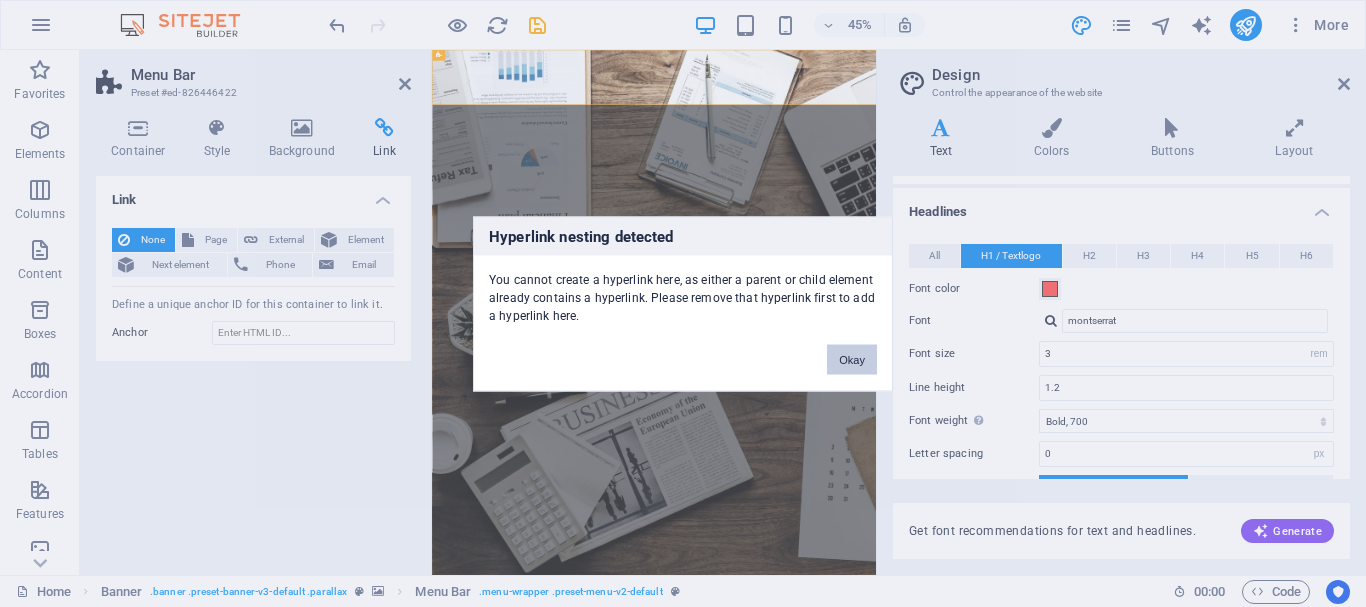 click on "Okay" at bounding box center [852, 359] 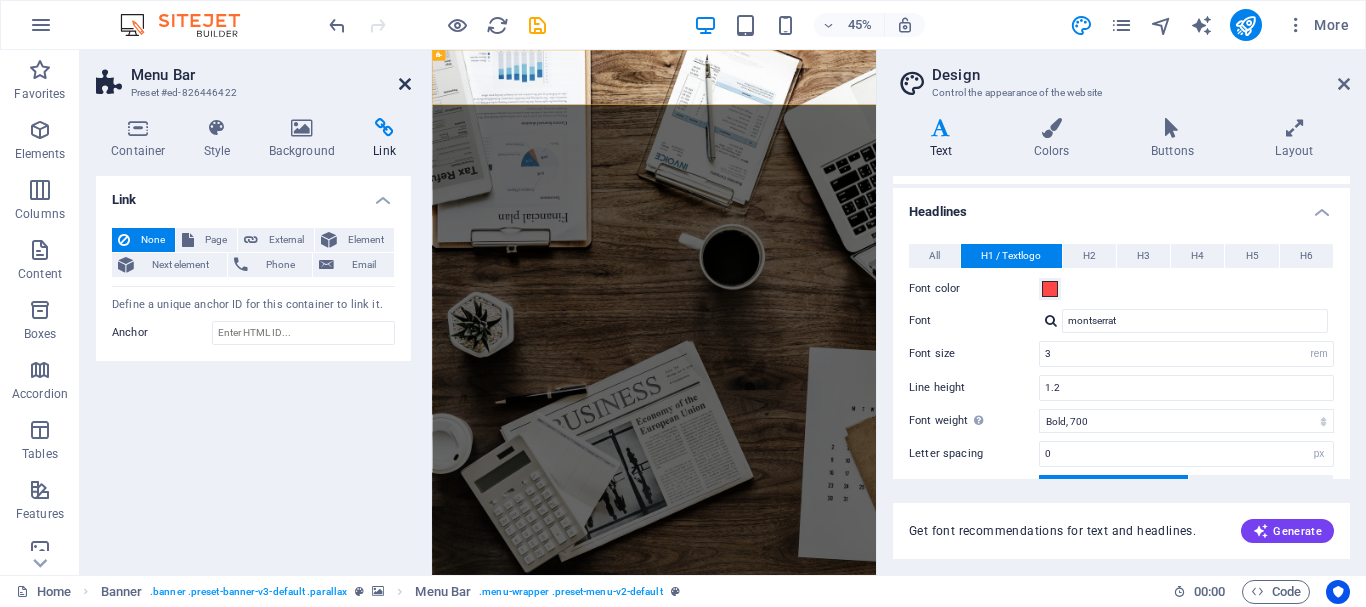 click at bounding box center (405, 84) 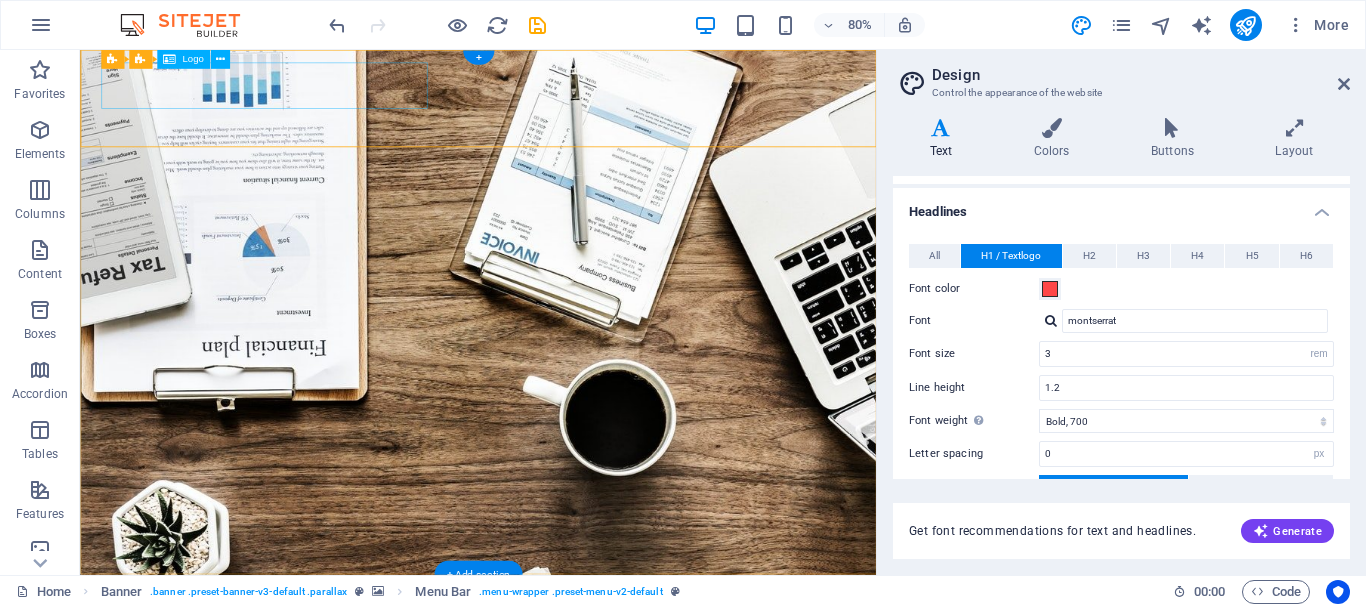 click on "Asaige Ads Co." at bounding box center (578, 1262) 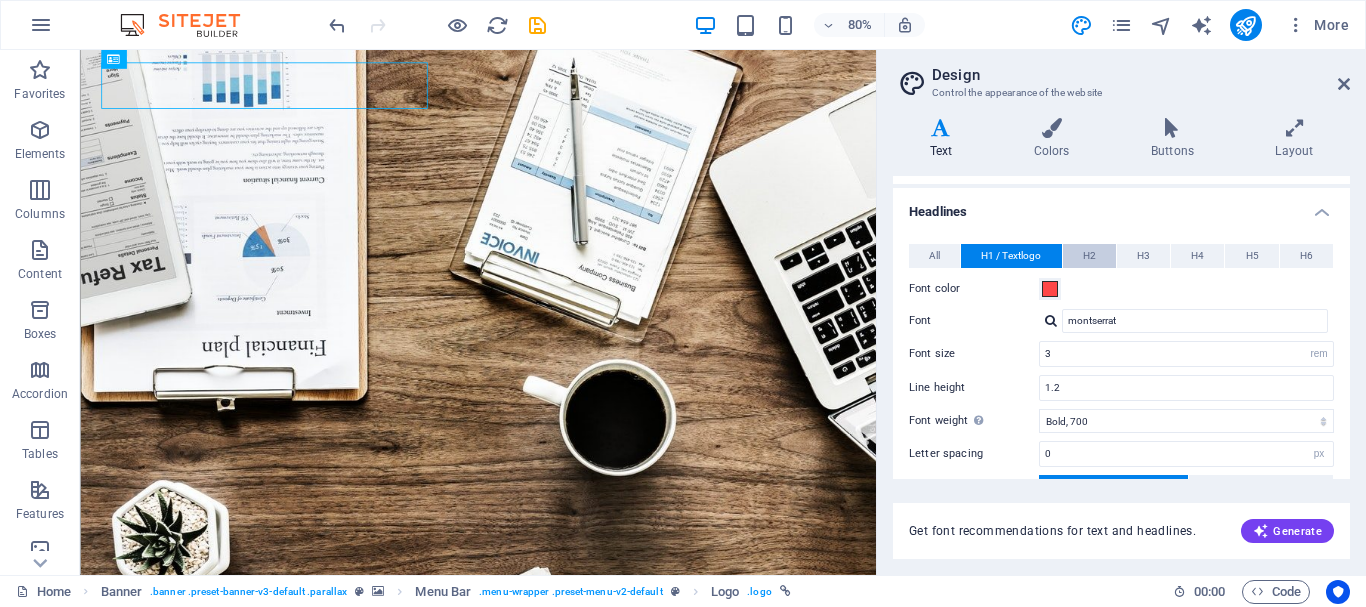 click on "H2" at bounding box center (1089, 256) 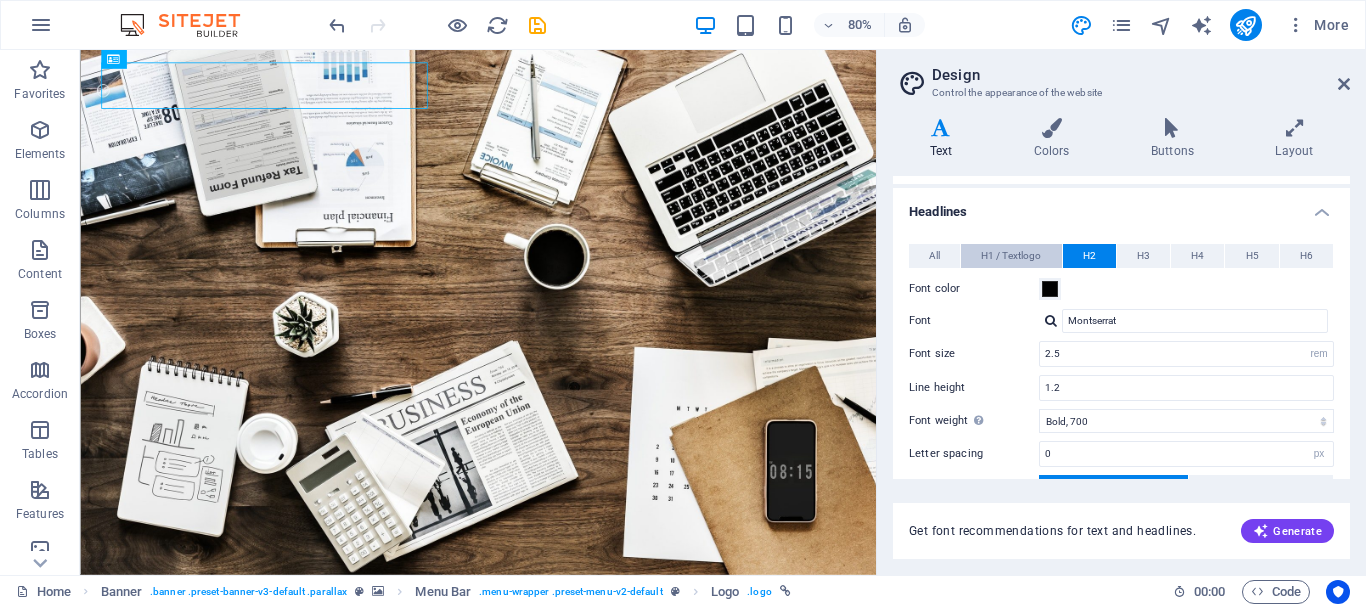 click on "H1 / Textlogo" at bounding box center [1011, 256] 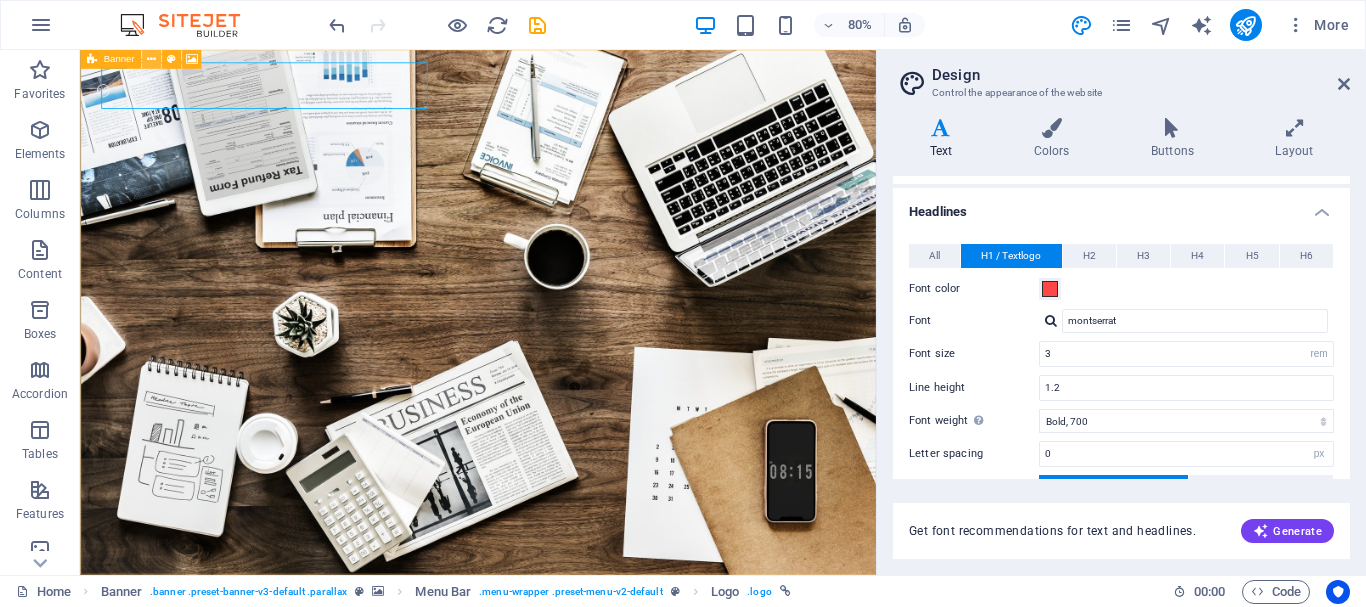 click at bounding box center (151, 59) 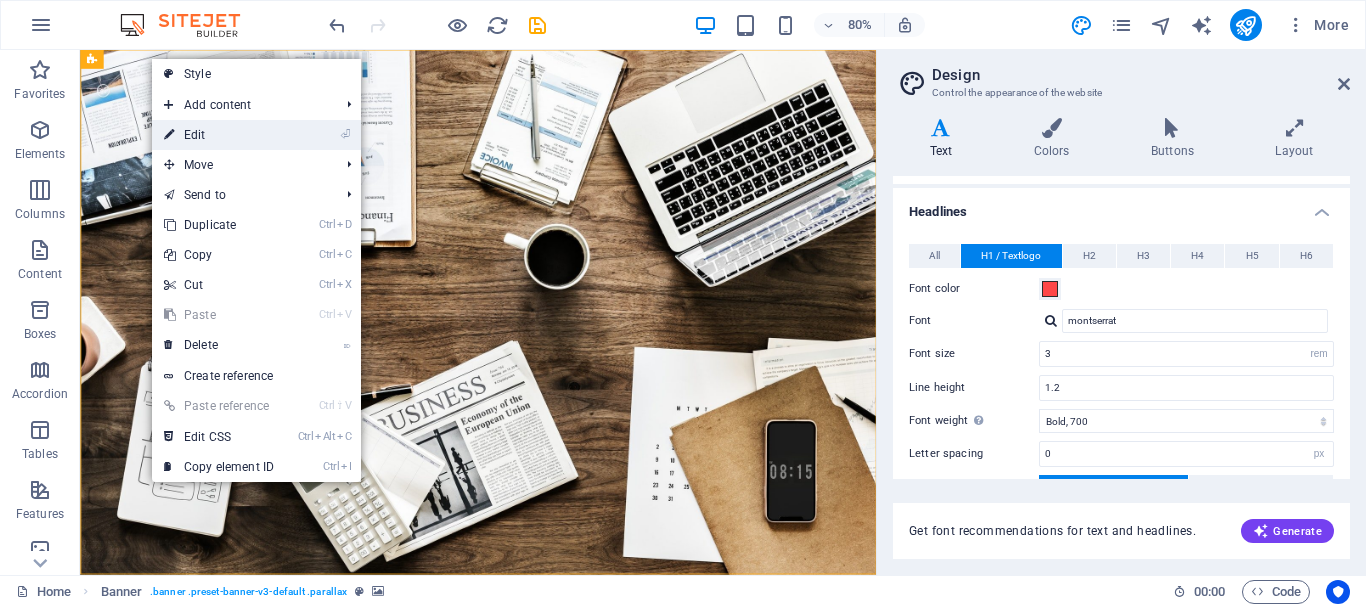 click on "⏎  Edit" at bounding box center (219, 135) 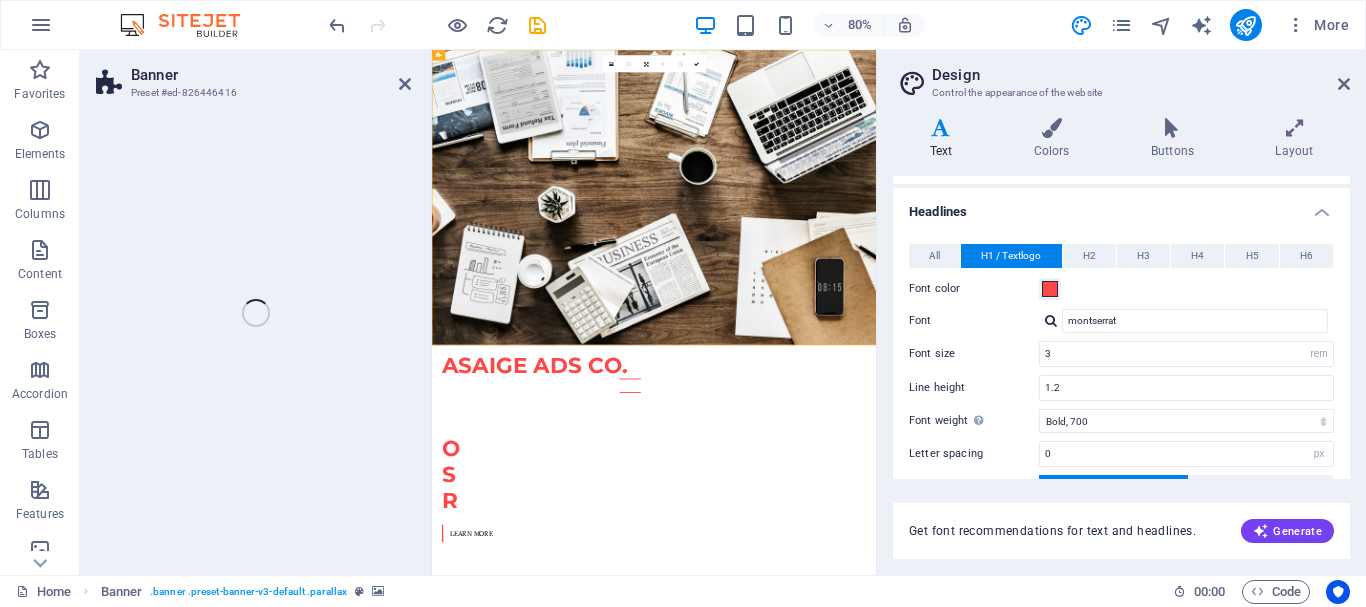 select on "vh" 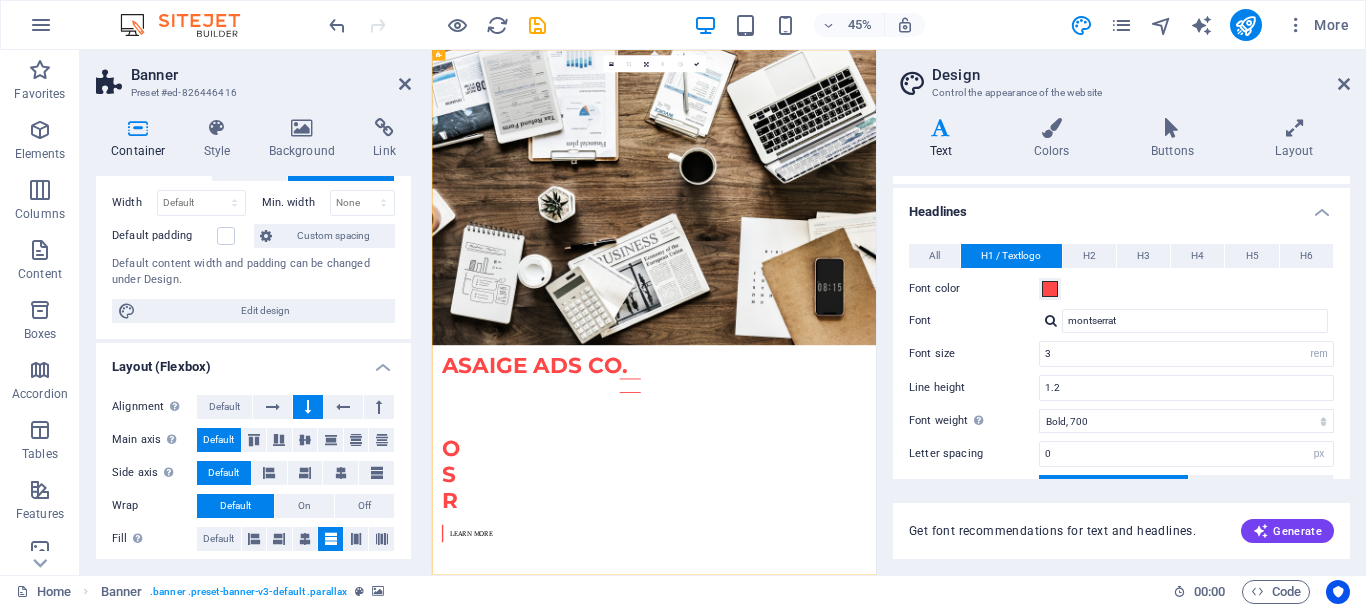 scroll, scrollTop: 180, scrollLeft: 0, axis: vertical 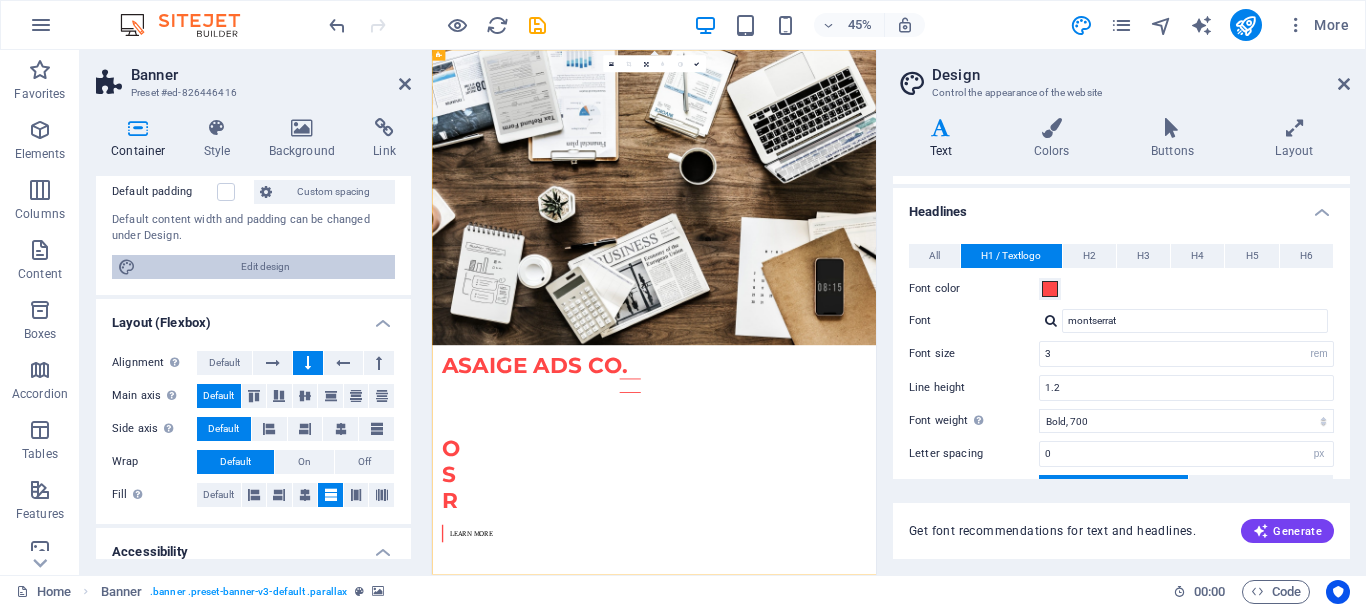 click on "Edit design" at bounding box center [265, 267] 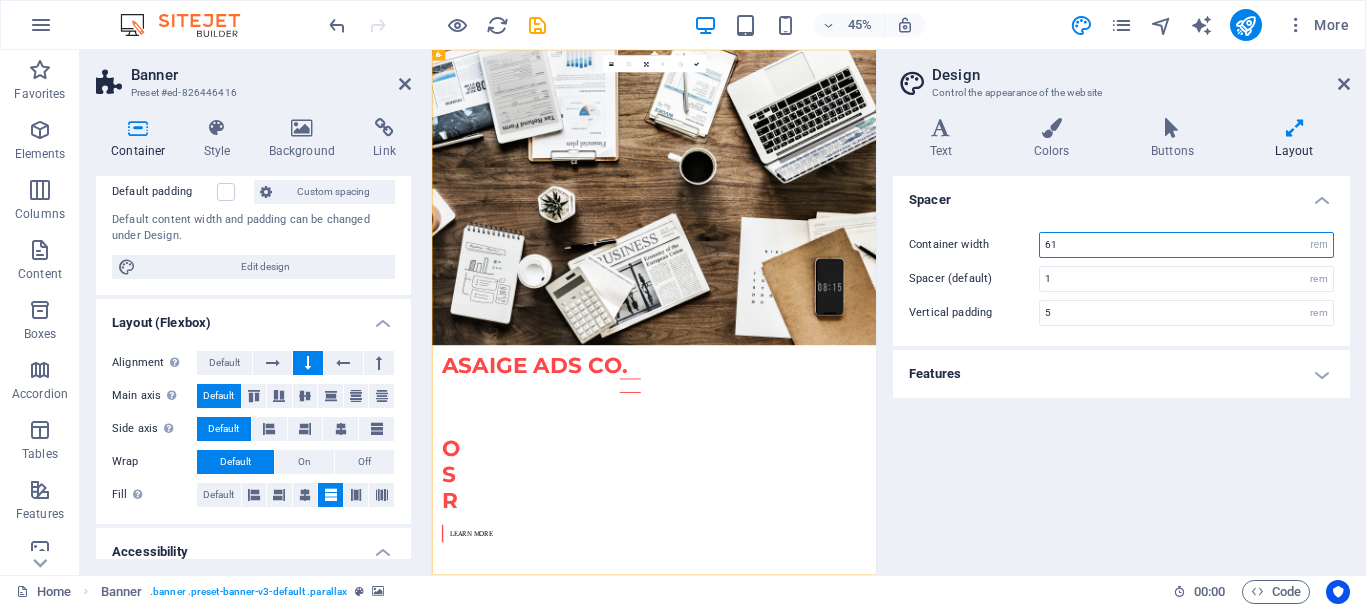 click on "61" at bounding box center (1186, 245) 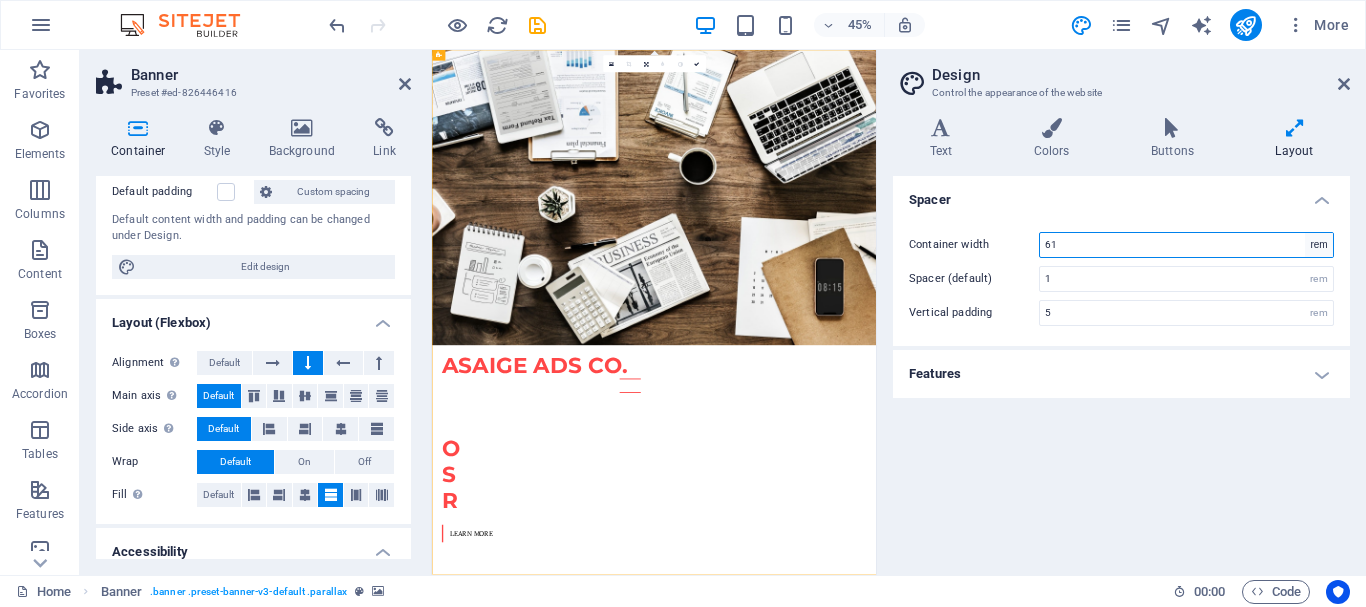 click on "rem px" at bounding box center (1319, 245) 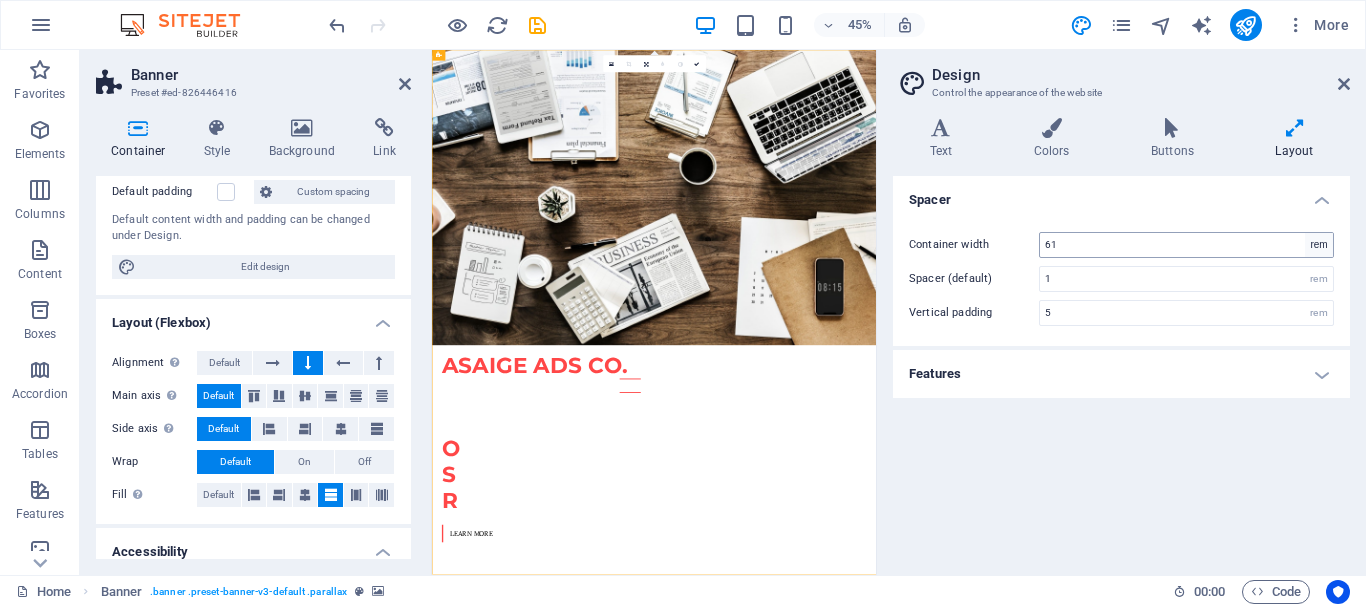 click on "Container width 61 rem px Spacer (default) 1 rem Vertical padding 5 rem" at bounding box center [1121, 279] 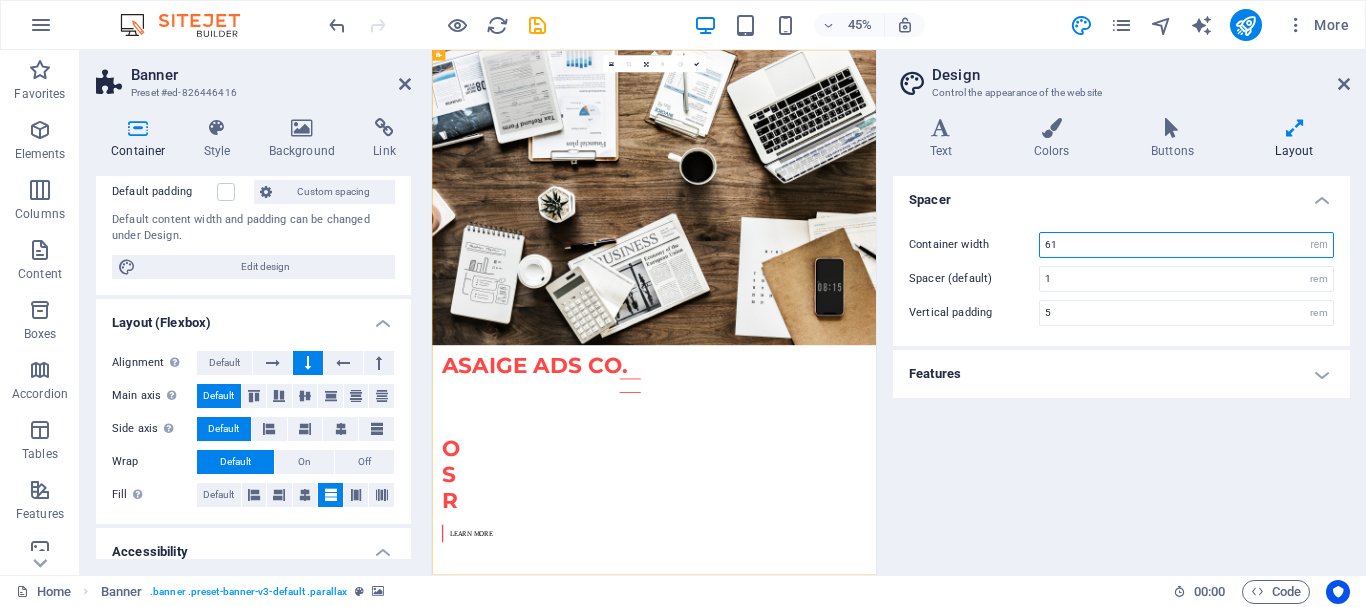 click on "61" at bounding box center [1186, 245] 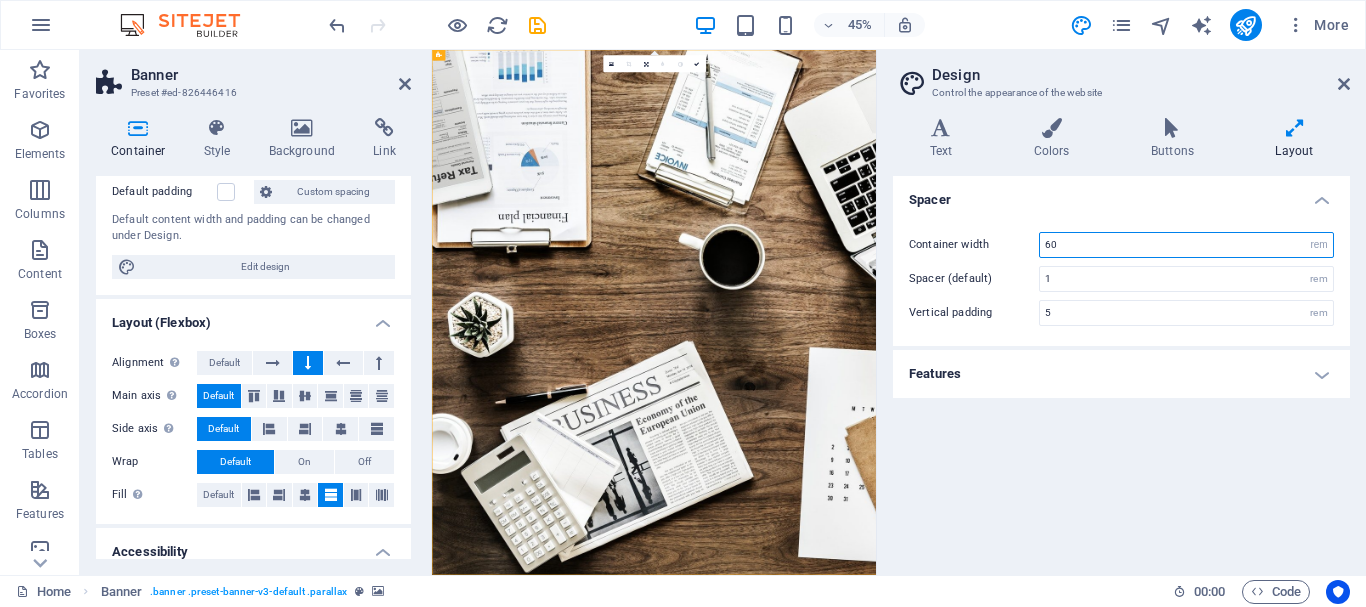type on "6" 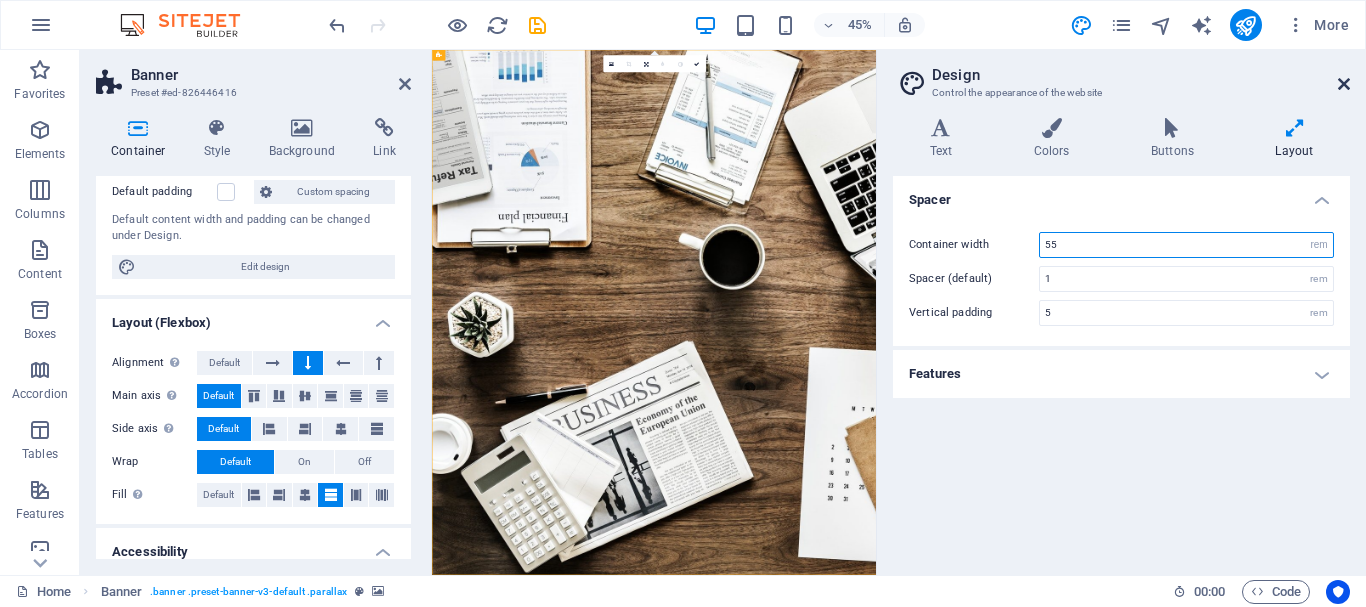 type on "55" 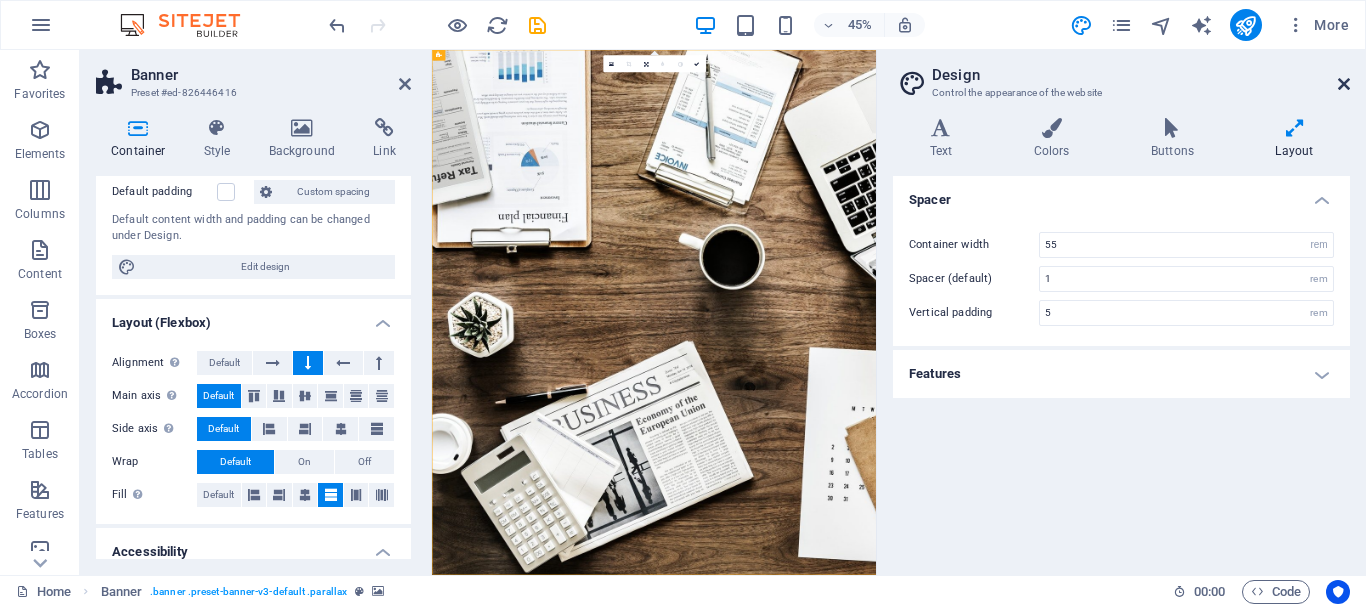 click at bounding box center (1344, 84) 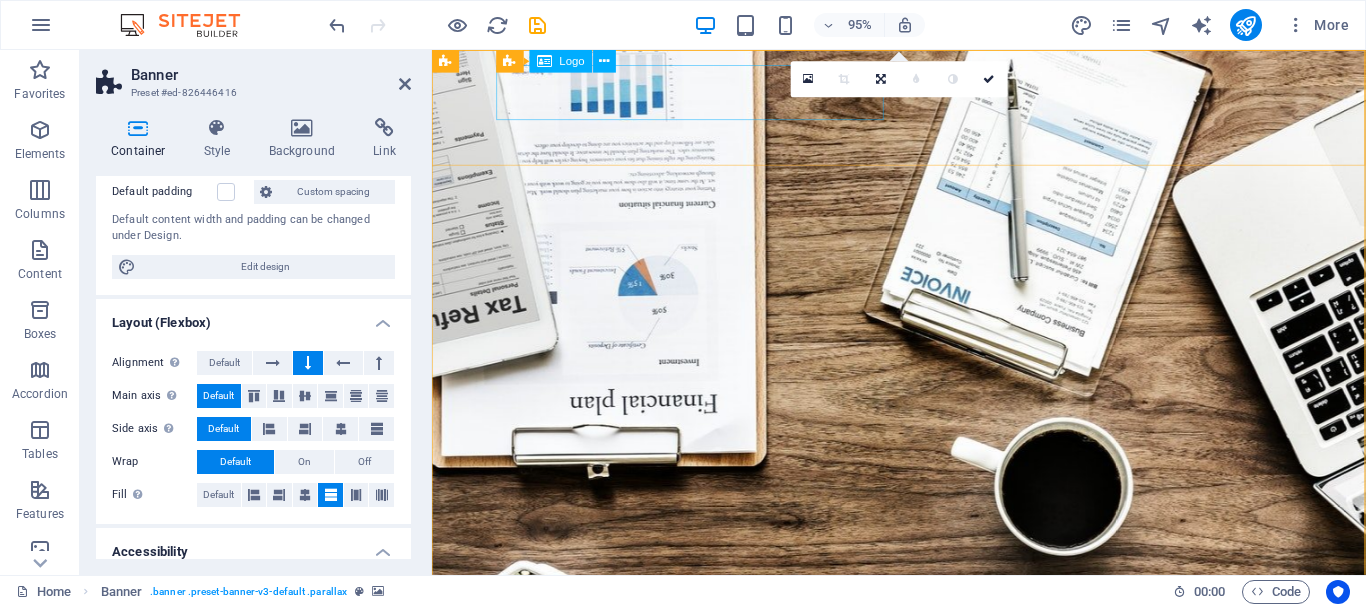 click on "Asaige Ads Co." at bounding box center (924, 1262) 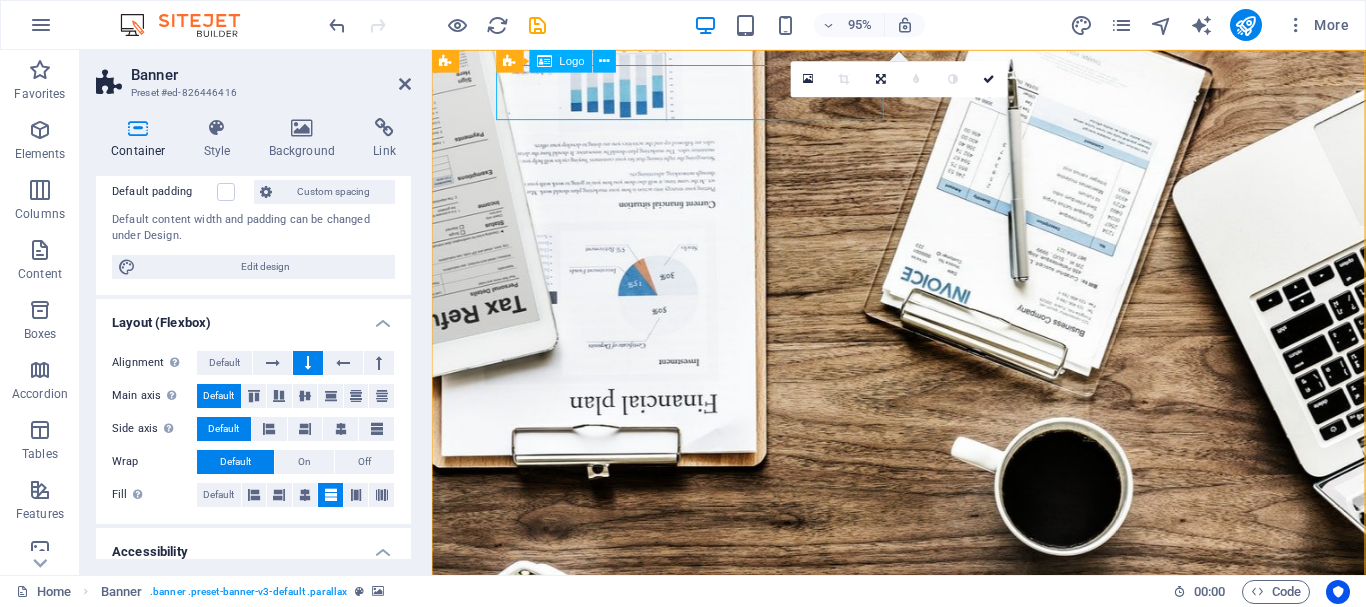 click on "Asaige Ads Co." at bounding box center (924, 1262) 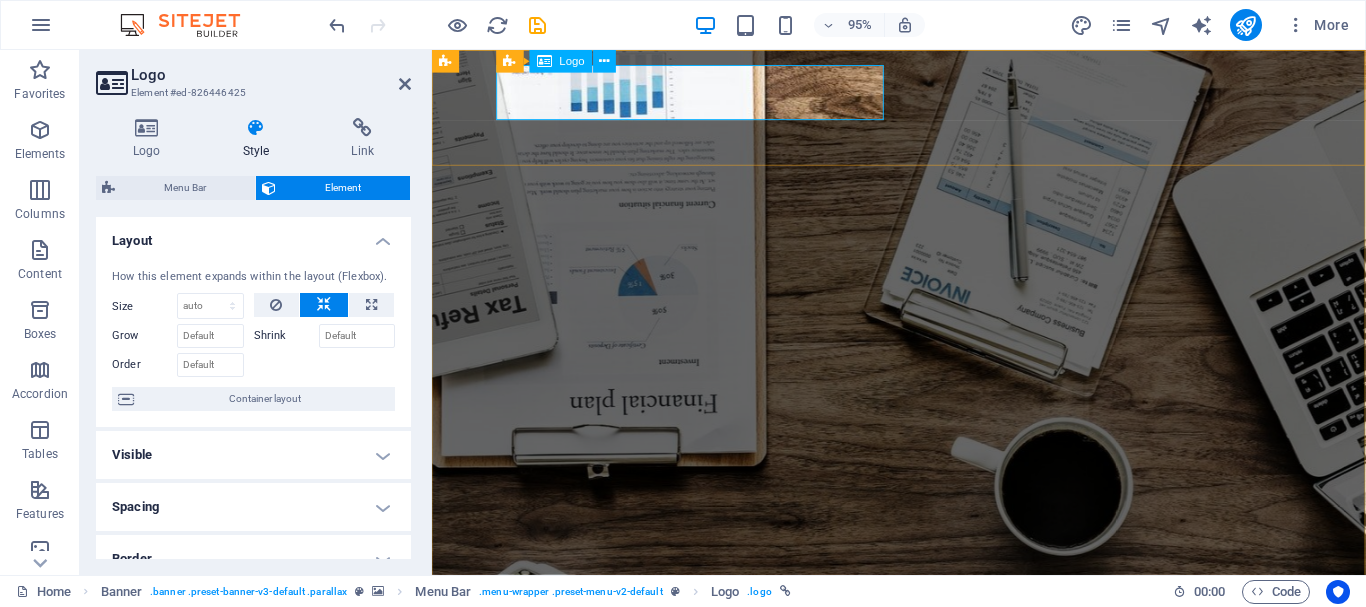 click on "Asaige Ads Co." at bounding box center (924, 1262) 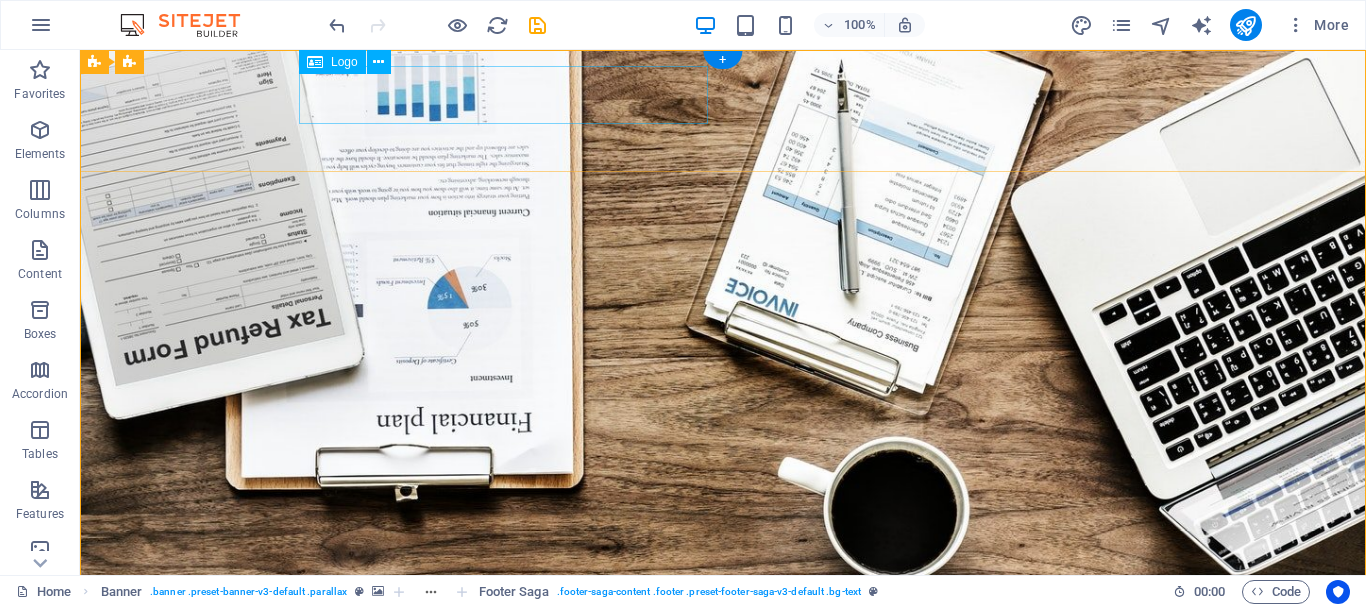 click on "Asaige Ads Co." at bounding box center [723, 1262] 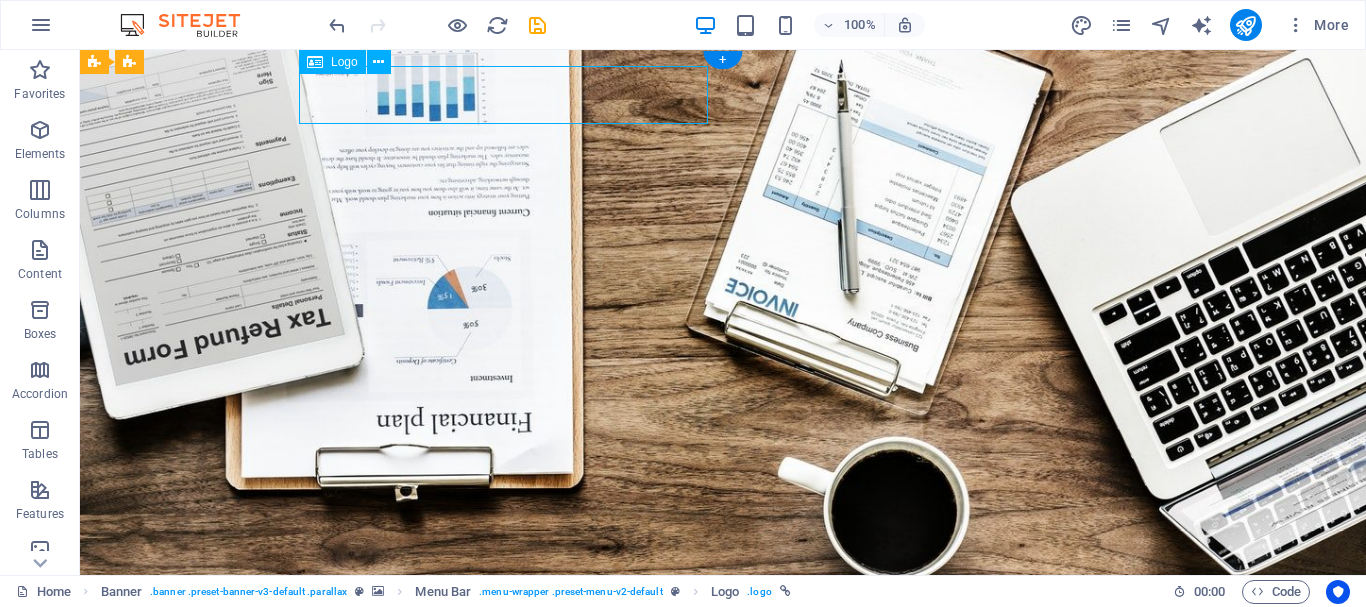 click on "Asaige Ads Co." at bounding box center (723, 1262) 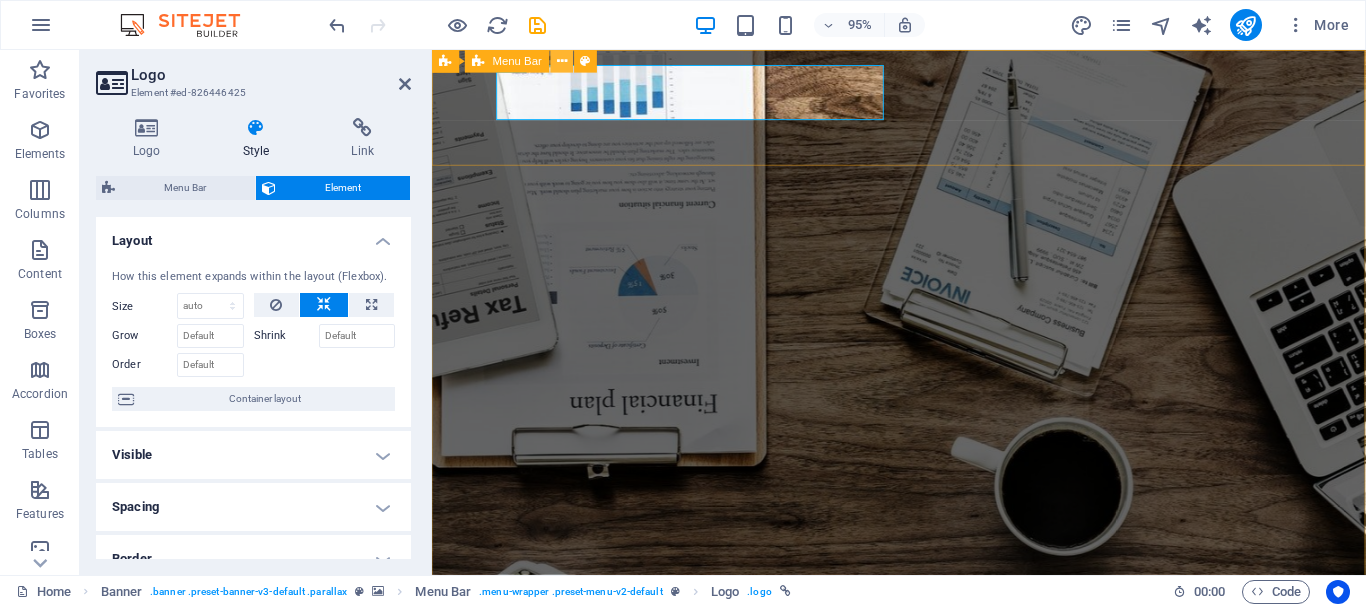 click at bounding box center (562, 61) 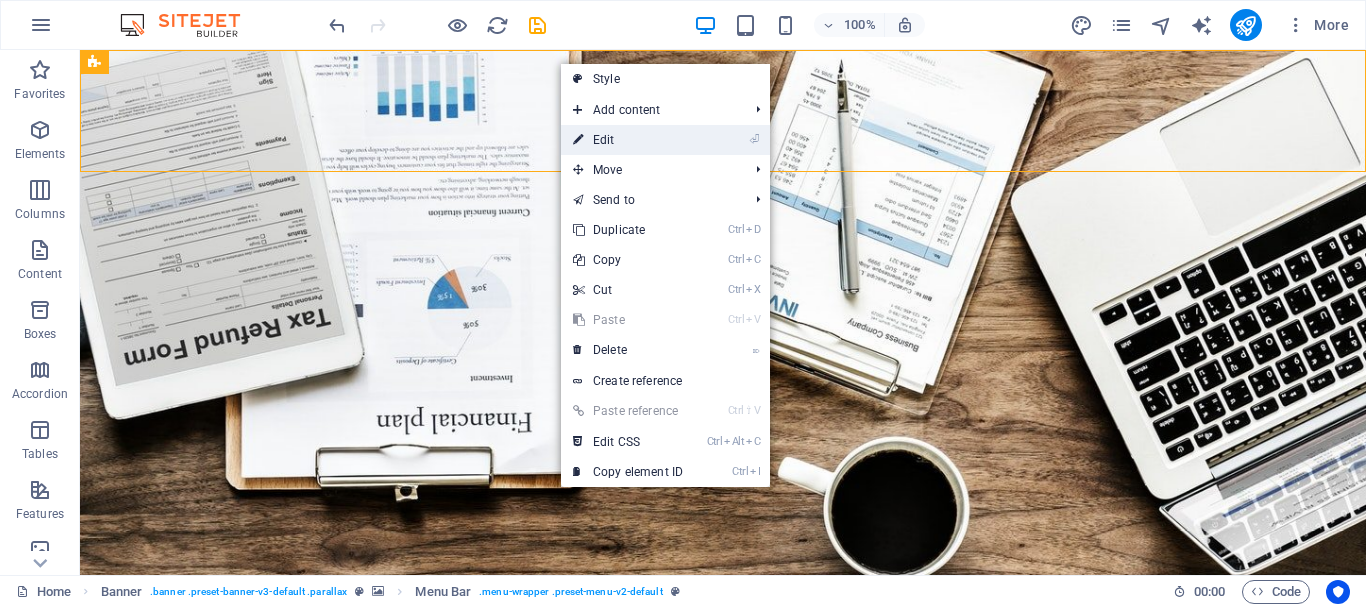 click on "⏎  Edit" at bounding box center (628, 140) 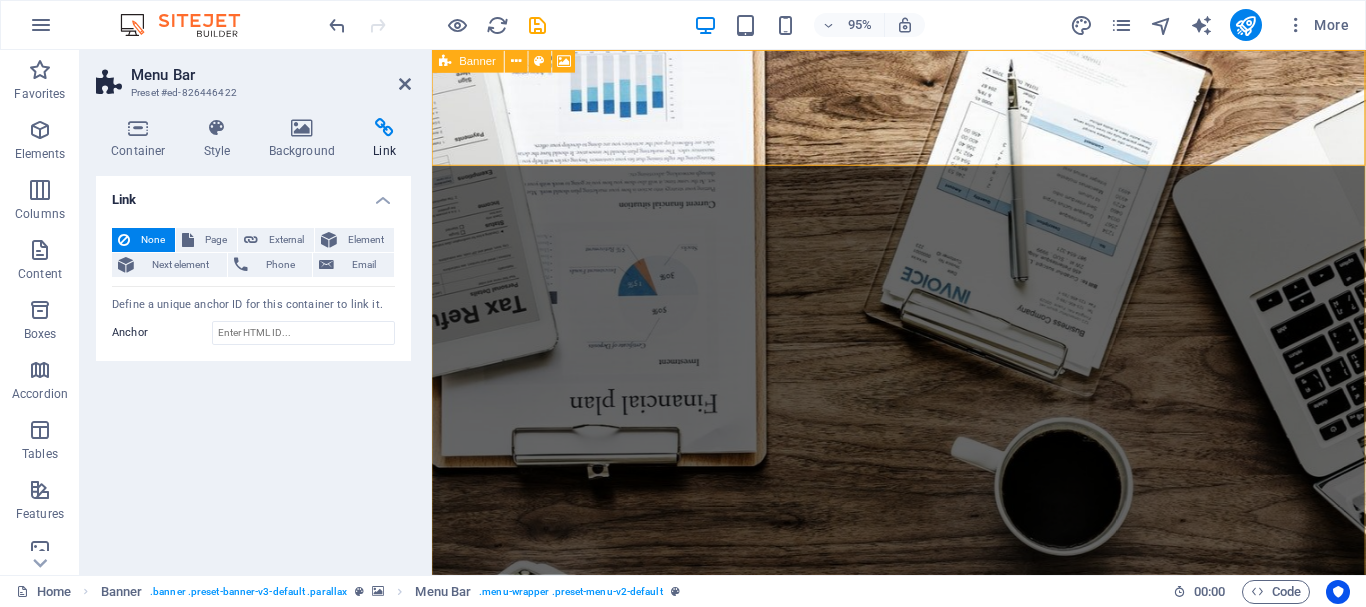 click at bounding box center [446, 61] 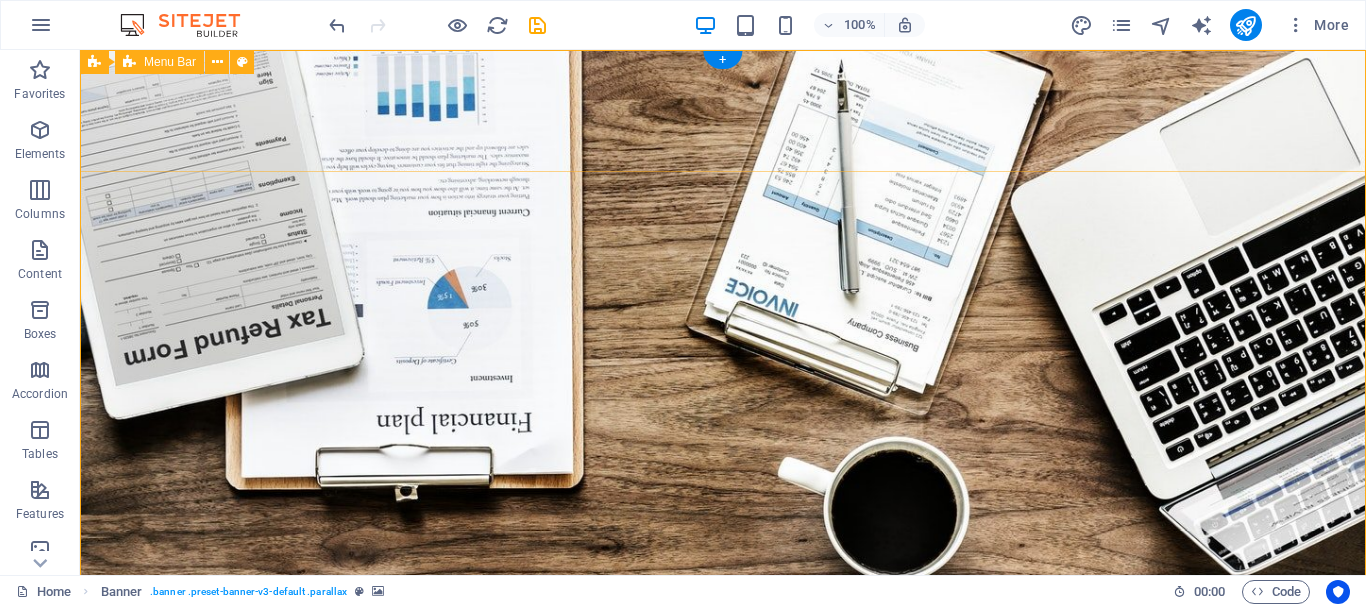 click on "Asaige Ads Co. Home About us Services Projects Team Contact" at bounding box center (723, 1278) 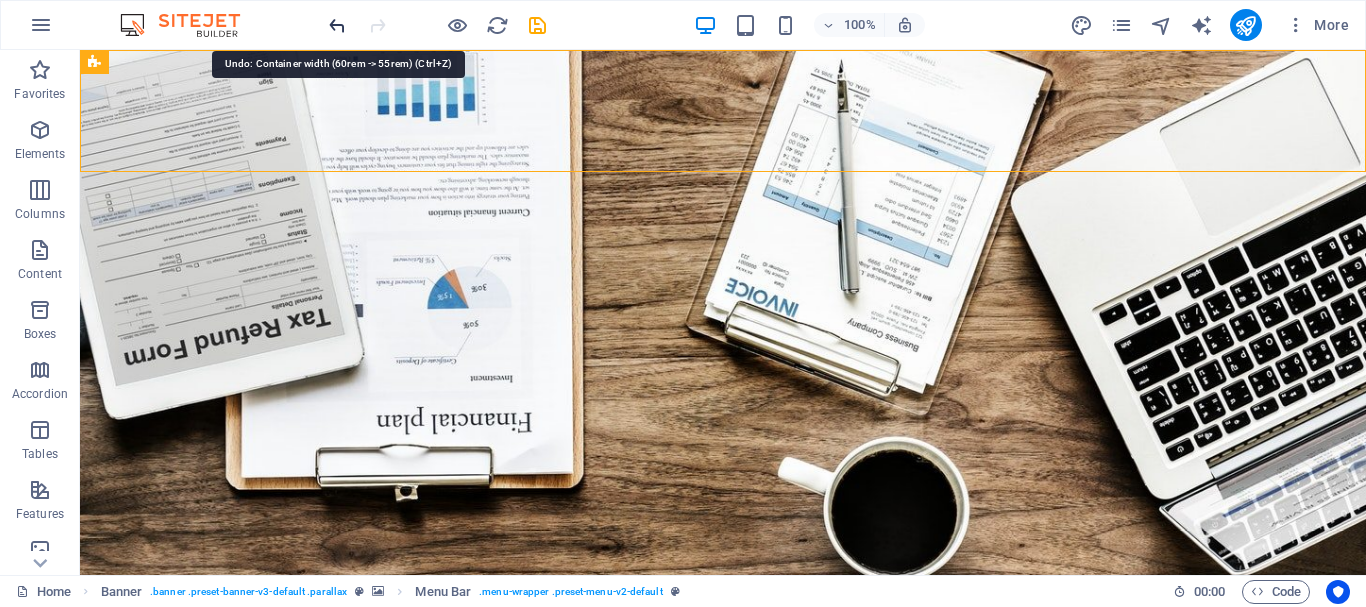 click at bounding box center [337, 25] 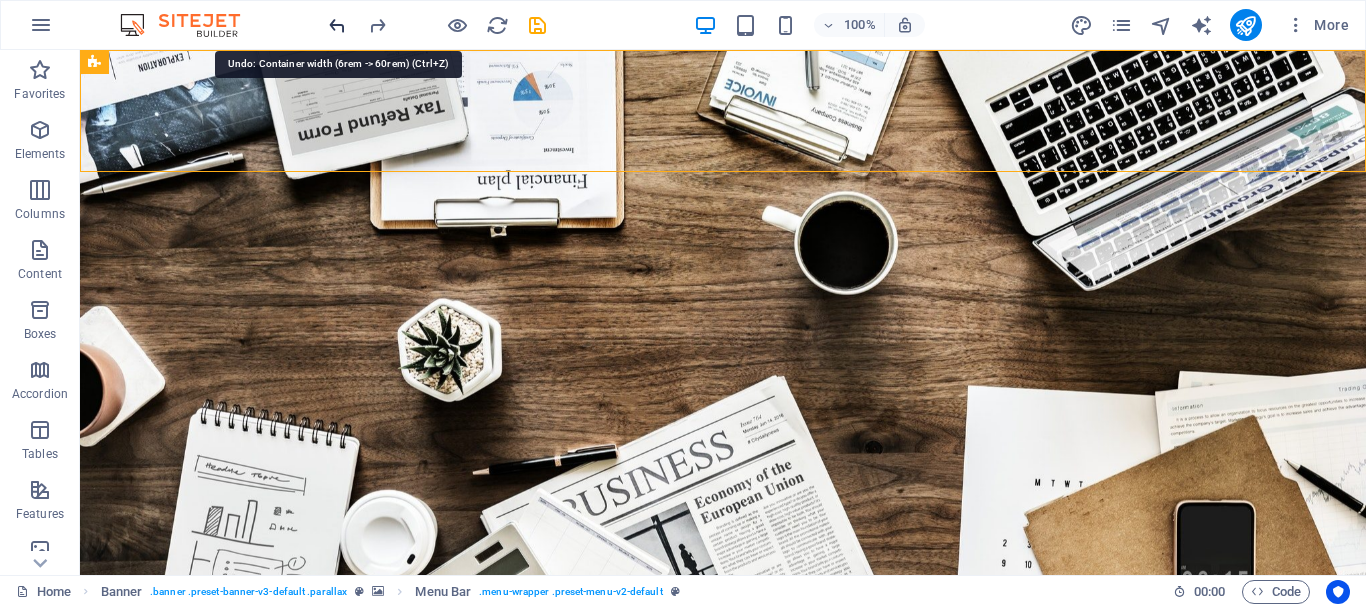 click at bounding box center (337, 25) 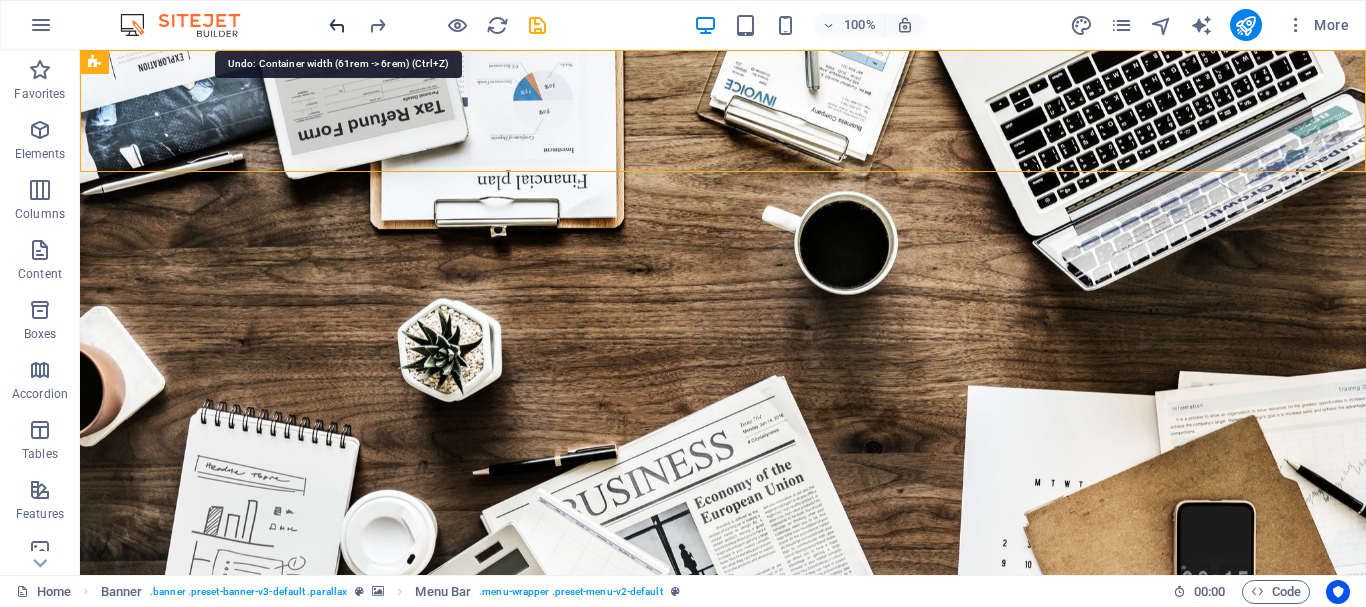 click at bounding box center [337, 25] 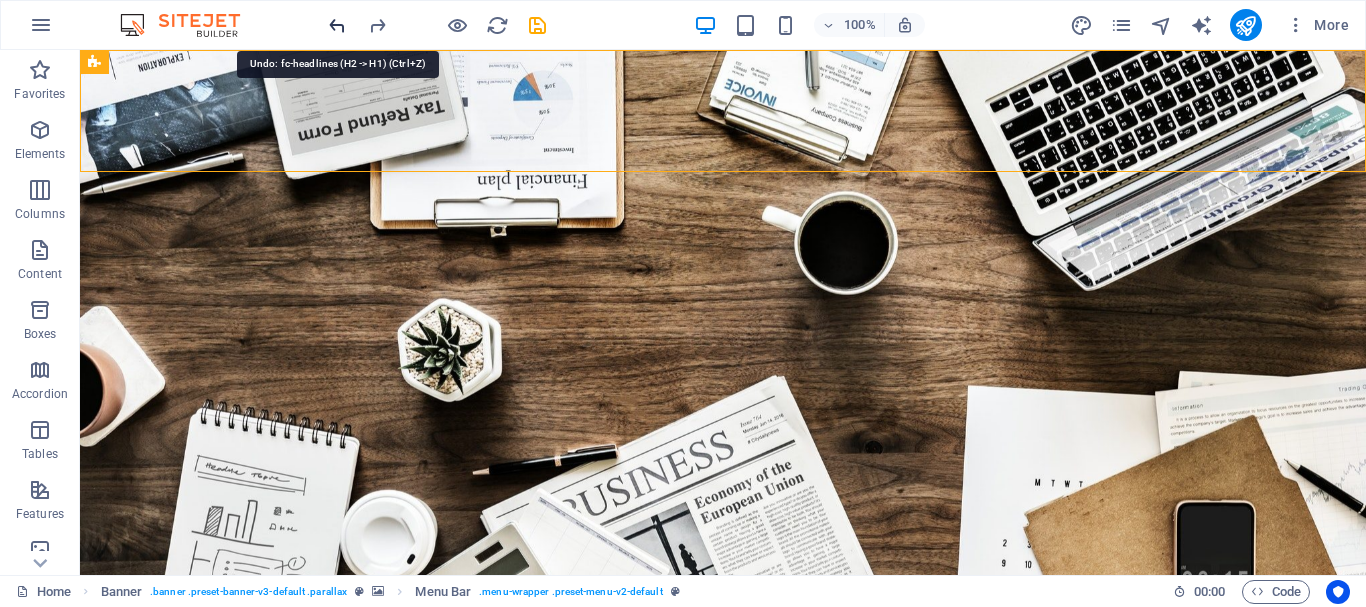 click at bounding box center (337, 25) 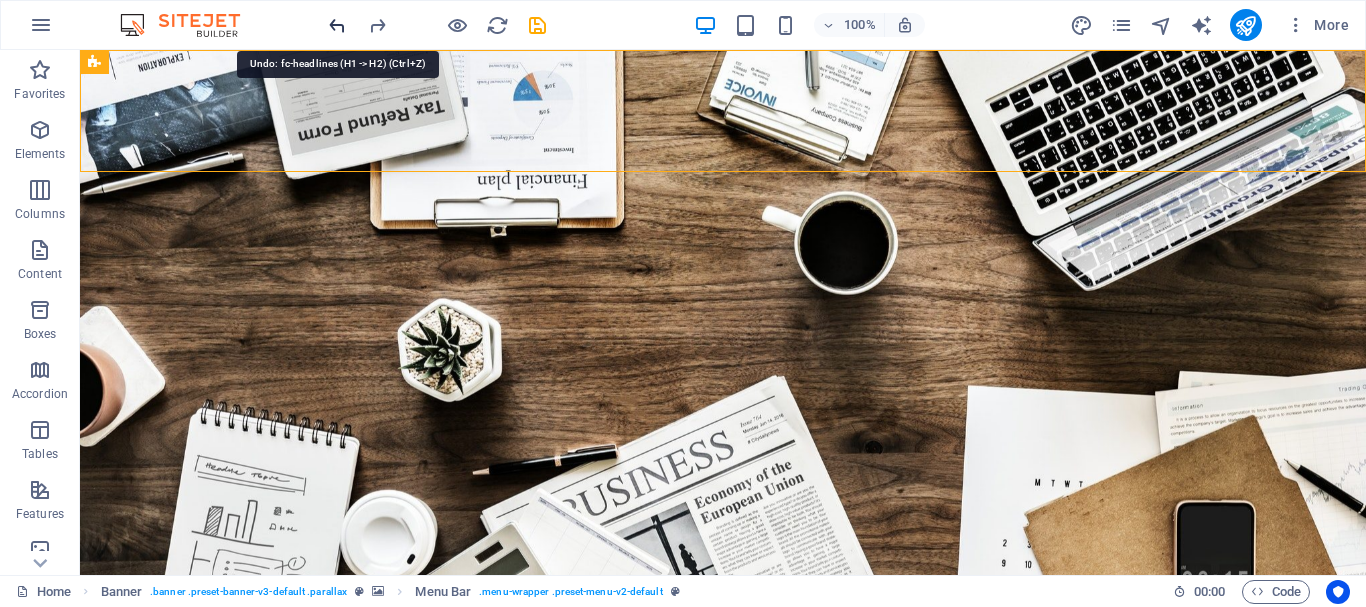 click at bounding box center [337, 25] 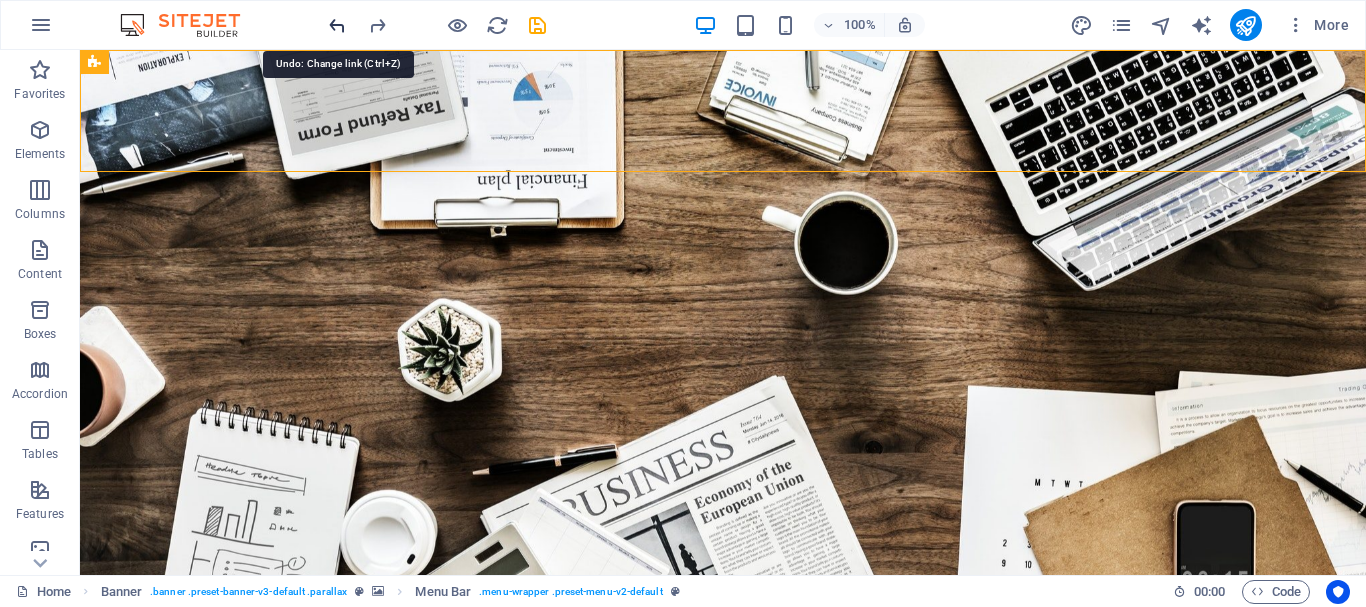 click at bounding box center [337, 25] 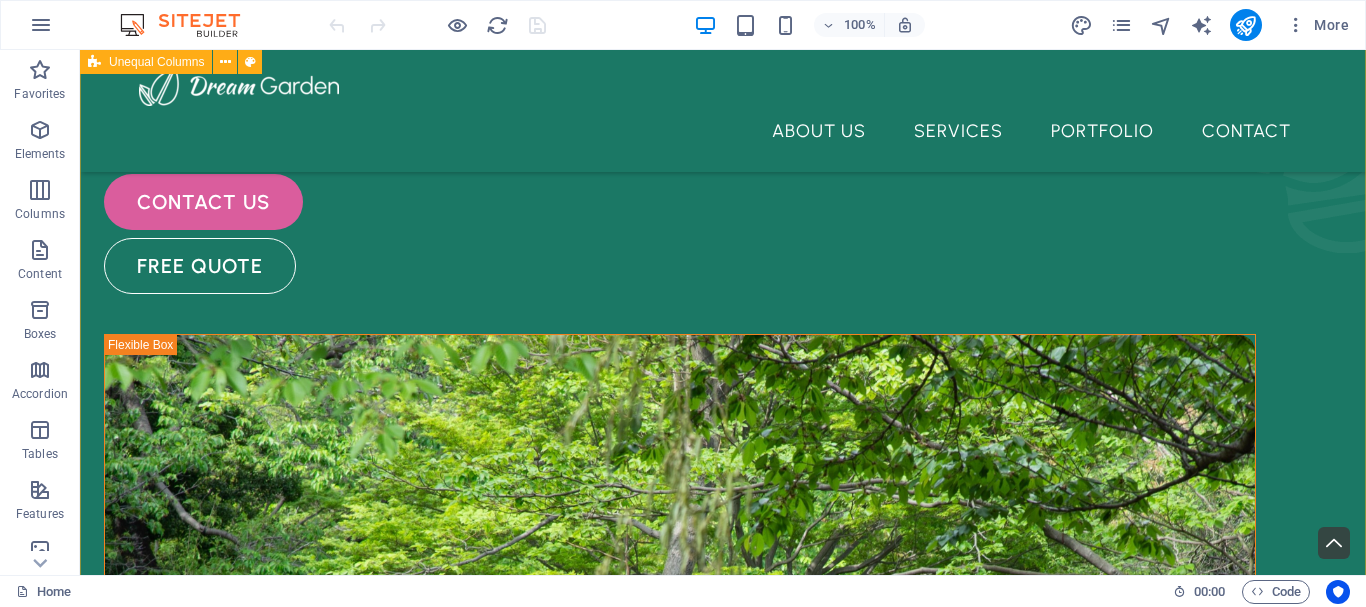 scroll, scrollTop: 0, scrollLeft: 0, axis: both 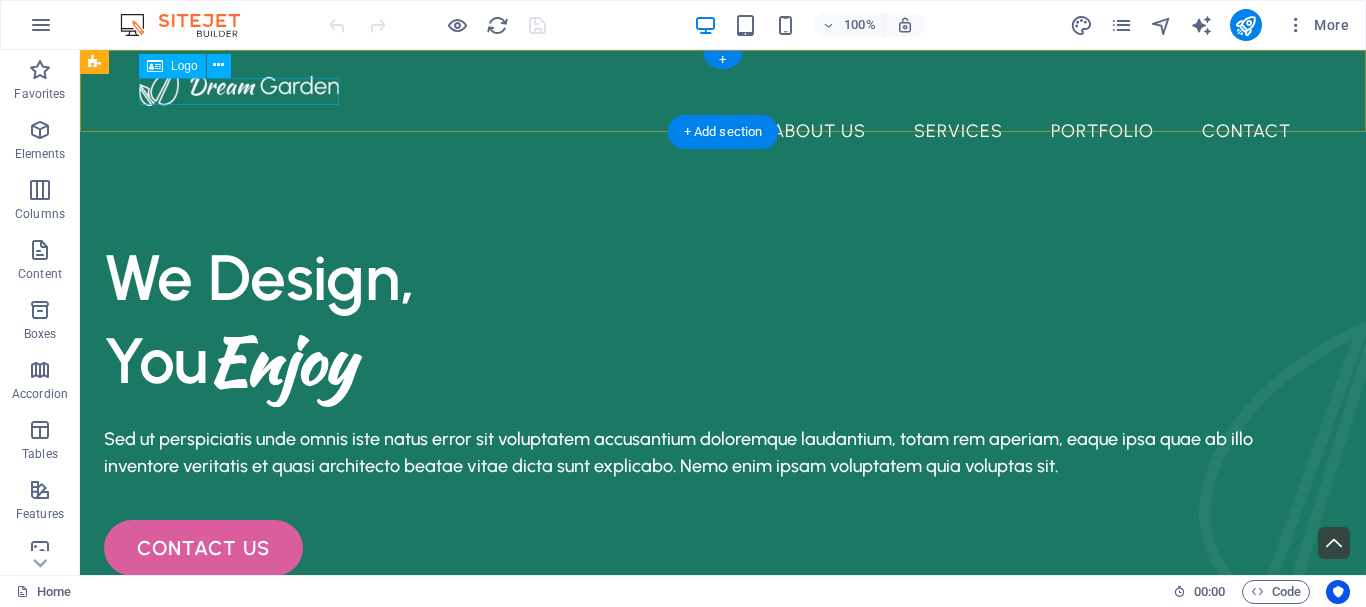 click at bounding box center (723, 86) 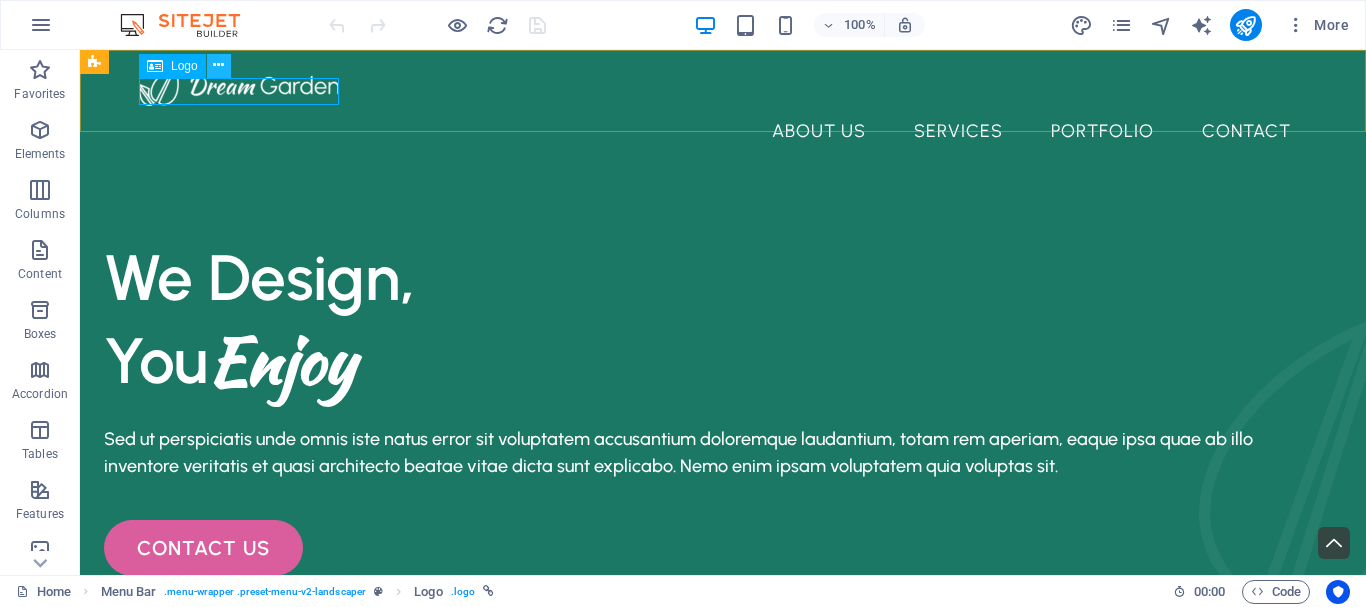 click at bounding box center [218, 65] 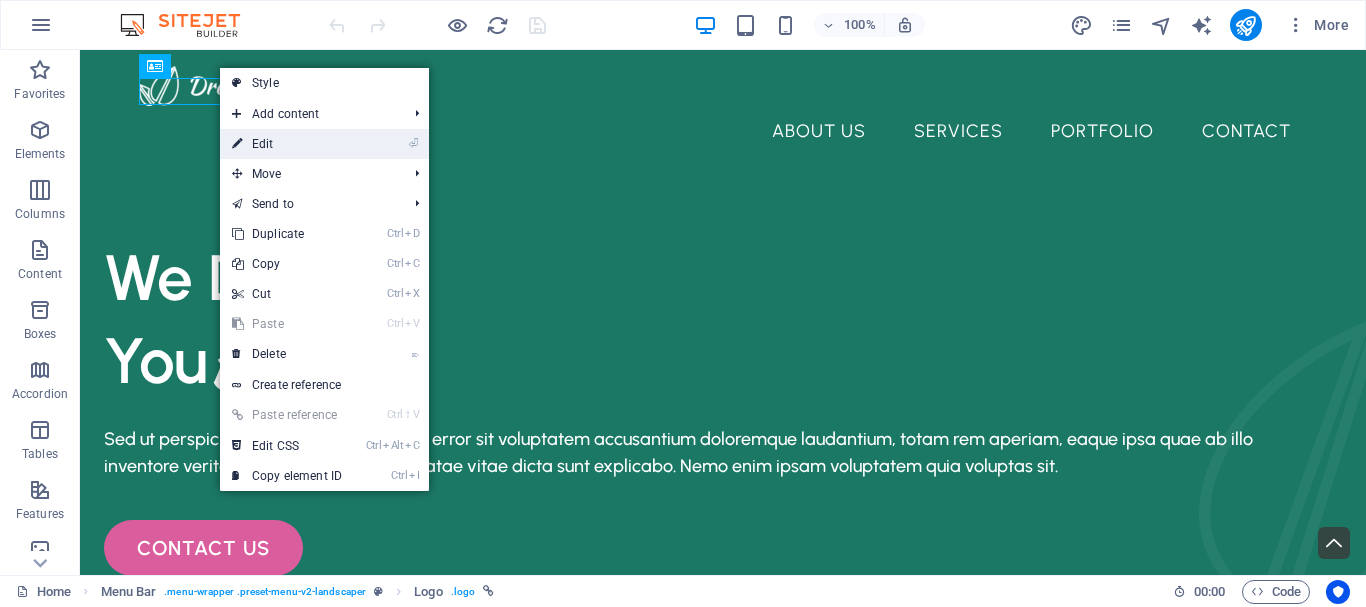 click on "⏎  Edit" at bounding box center (287, 144) 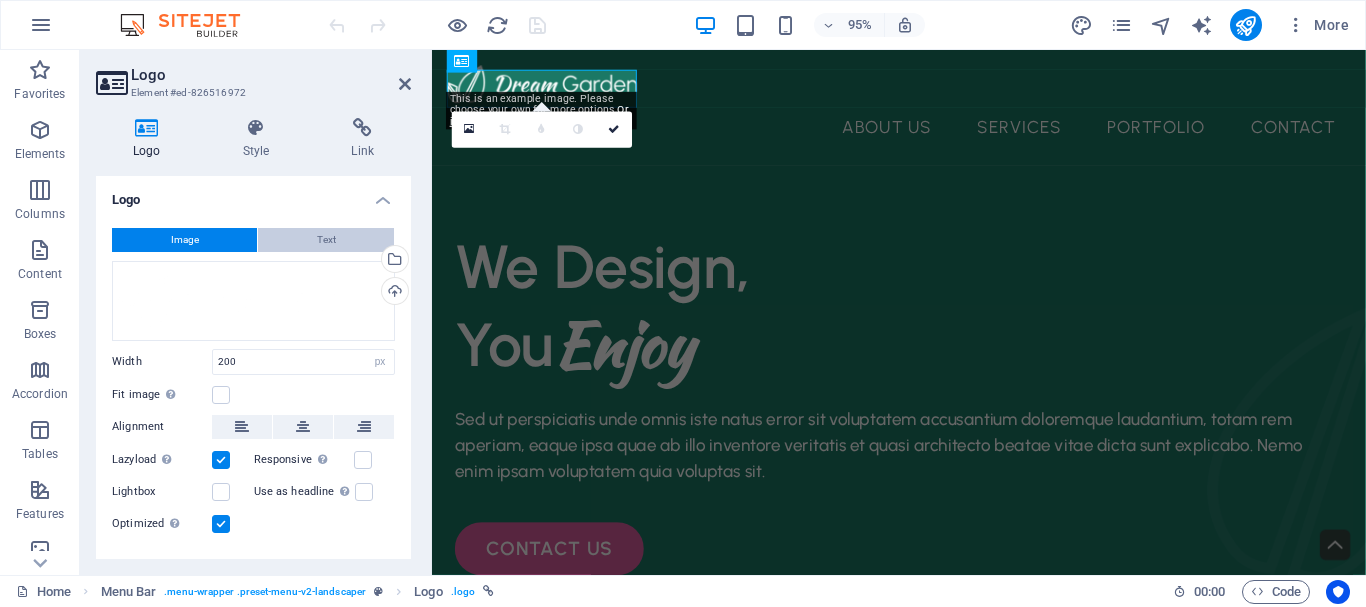 click on "Text" at bounding box center [326, 240] 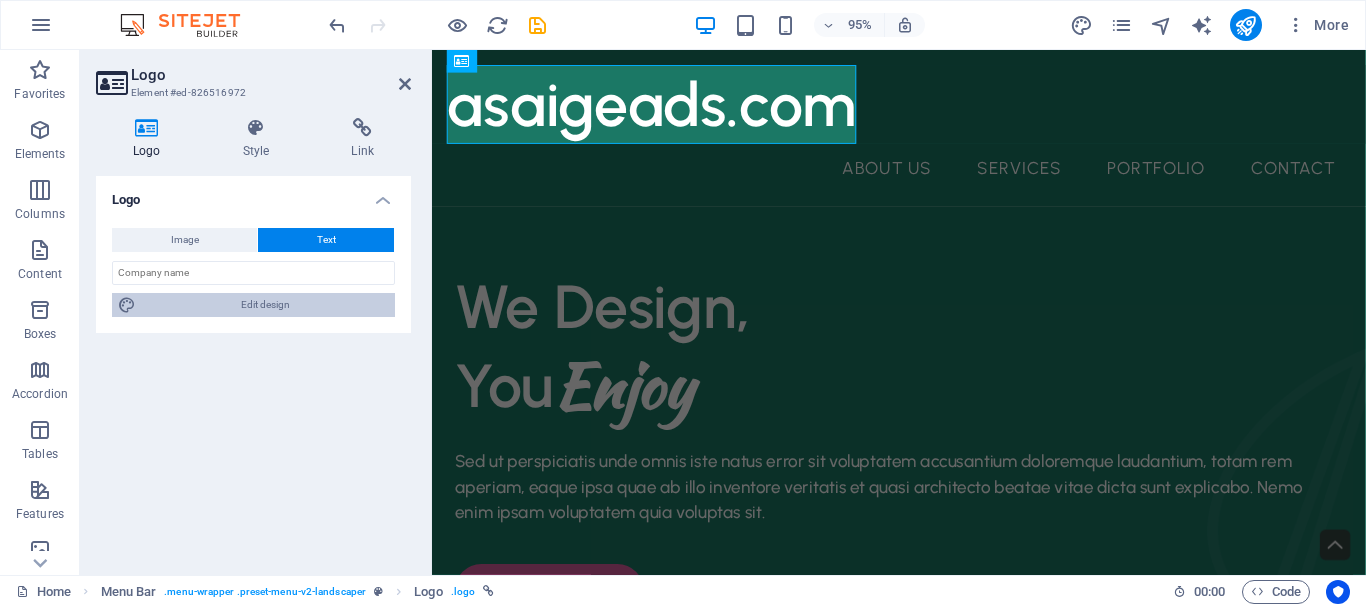 click on "Edit design" at bounding box center (265, 305) 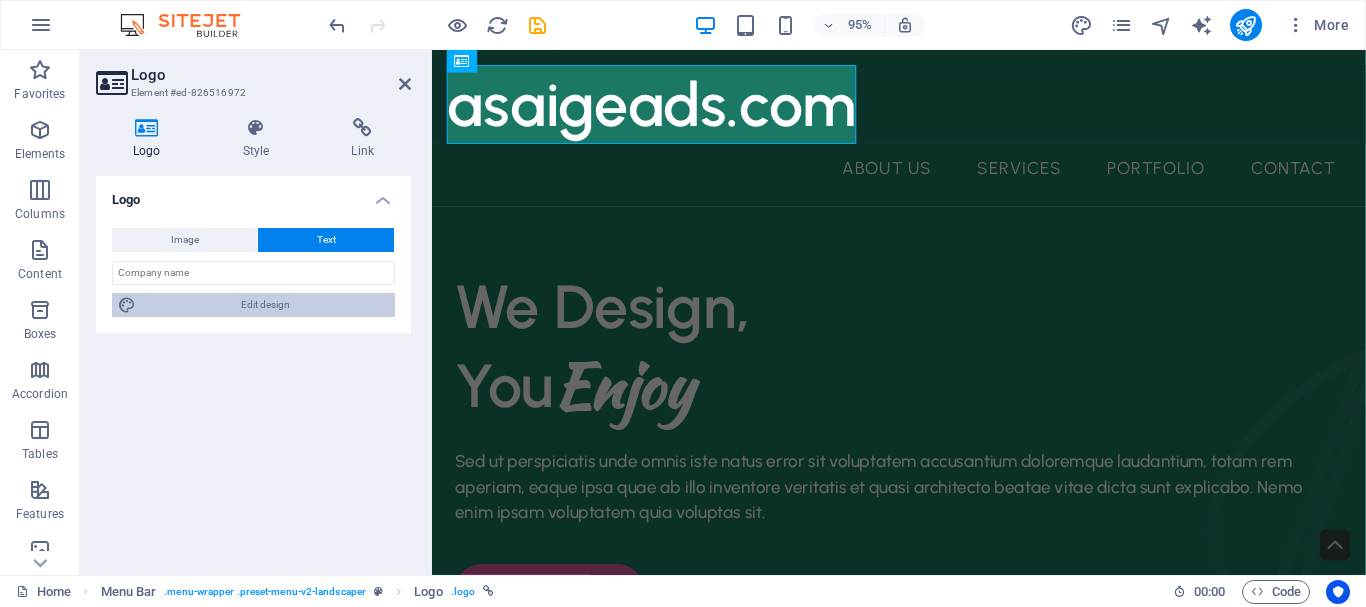 select on "px" 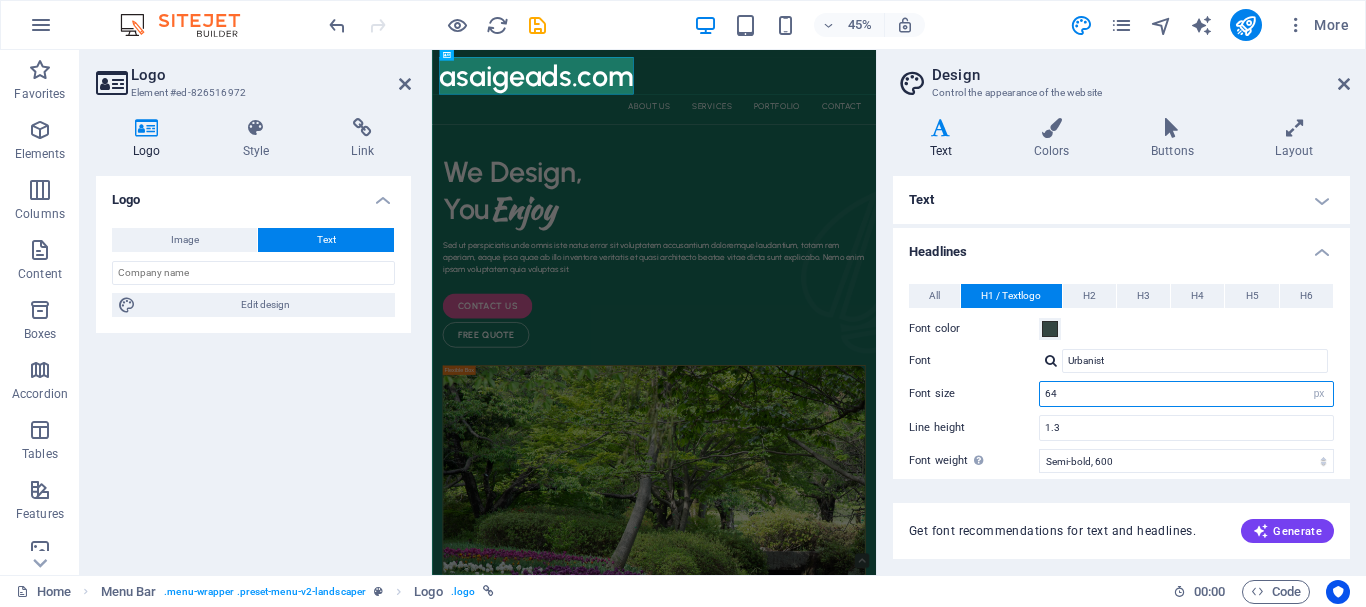click on "64" at bounding box center (1186, 394) 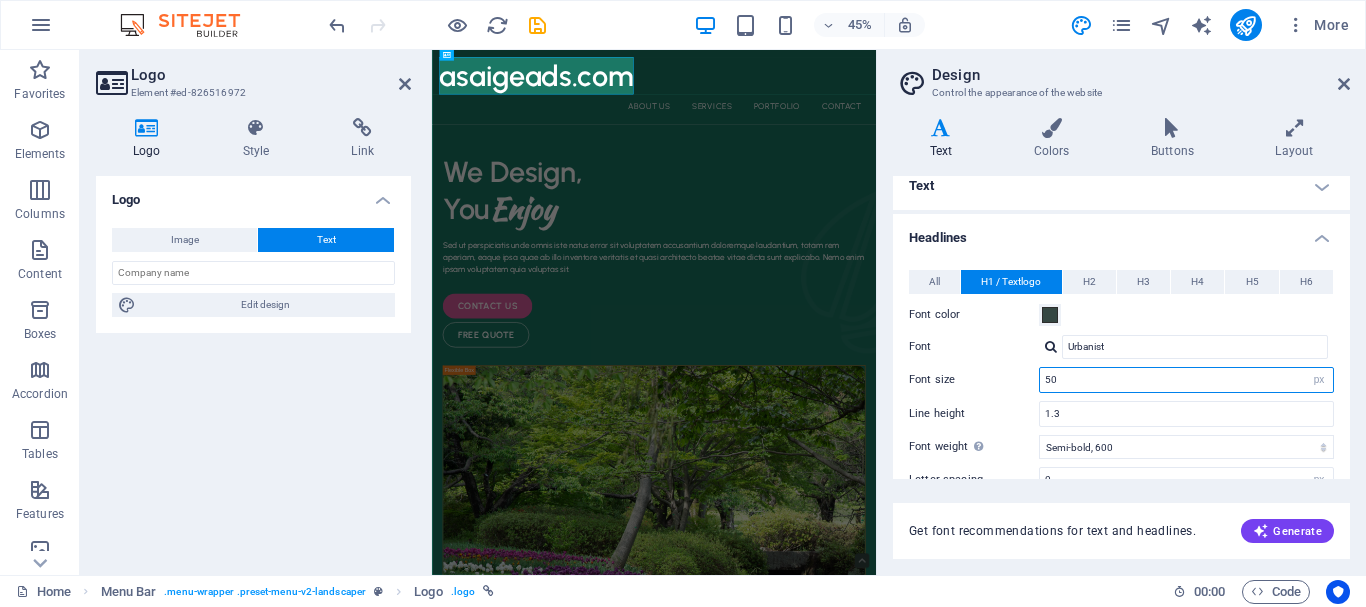scroll, scrollTop: 0, scrollLeft: 0, axis: both 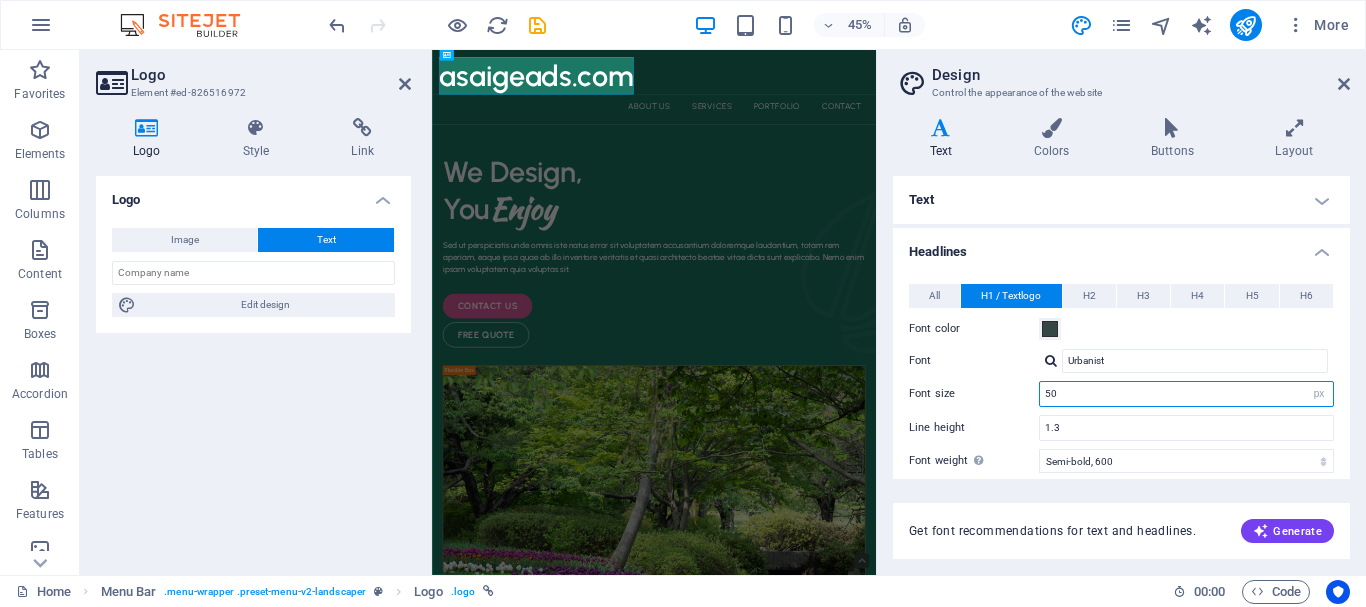 click on "50" at bounding box center [1186, 394] 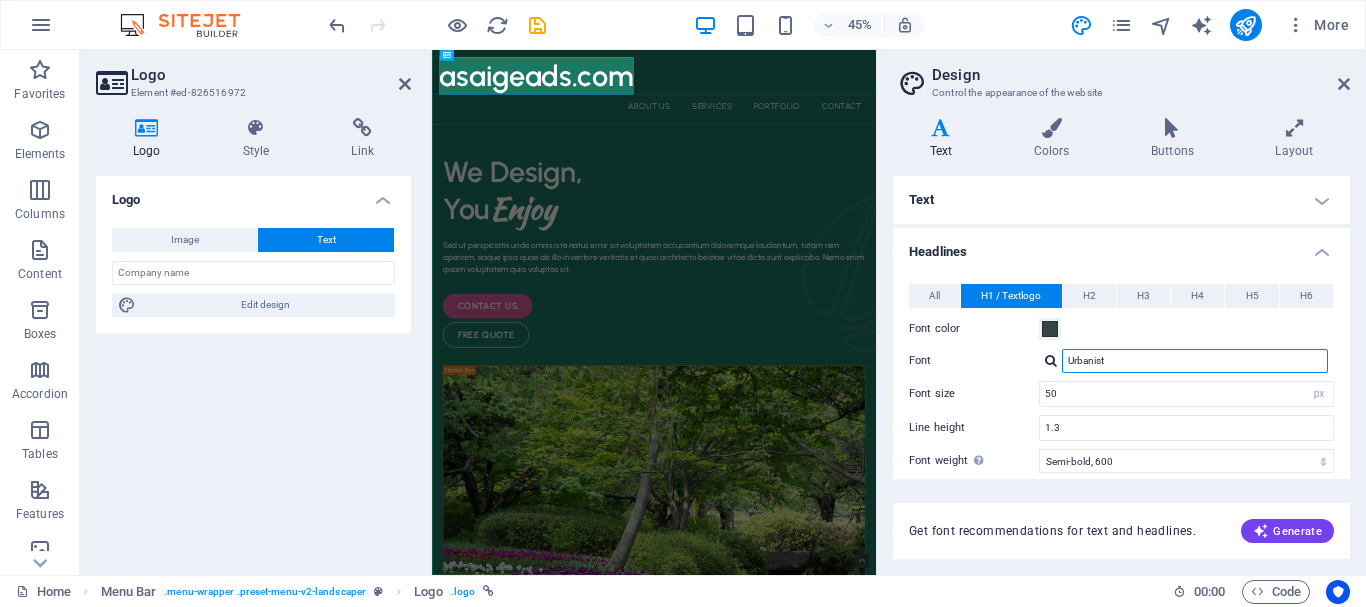 click on "Urbanist" at bounding box center [1195, 361] 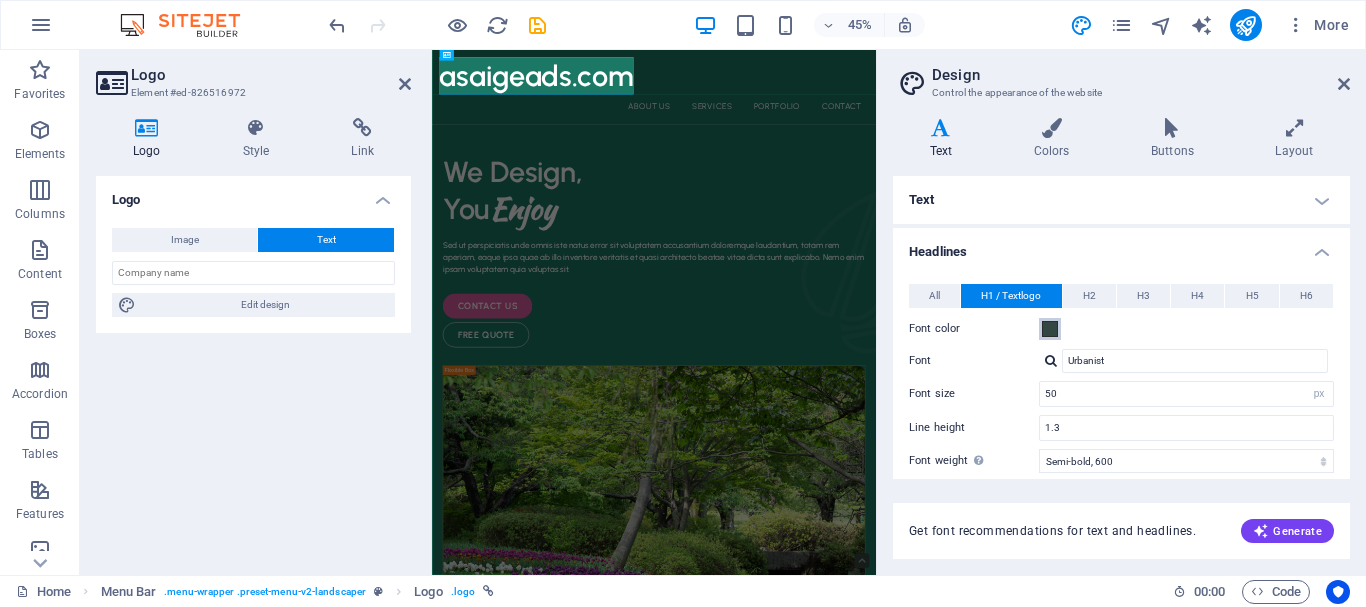 click at bounding box center (1050, 329) 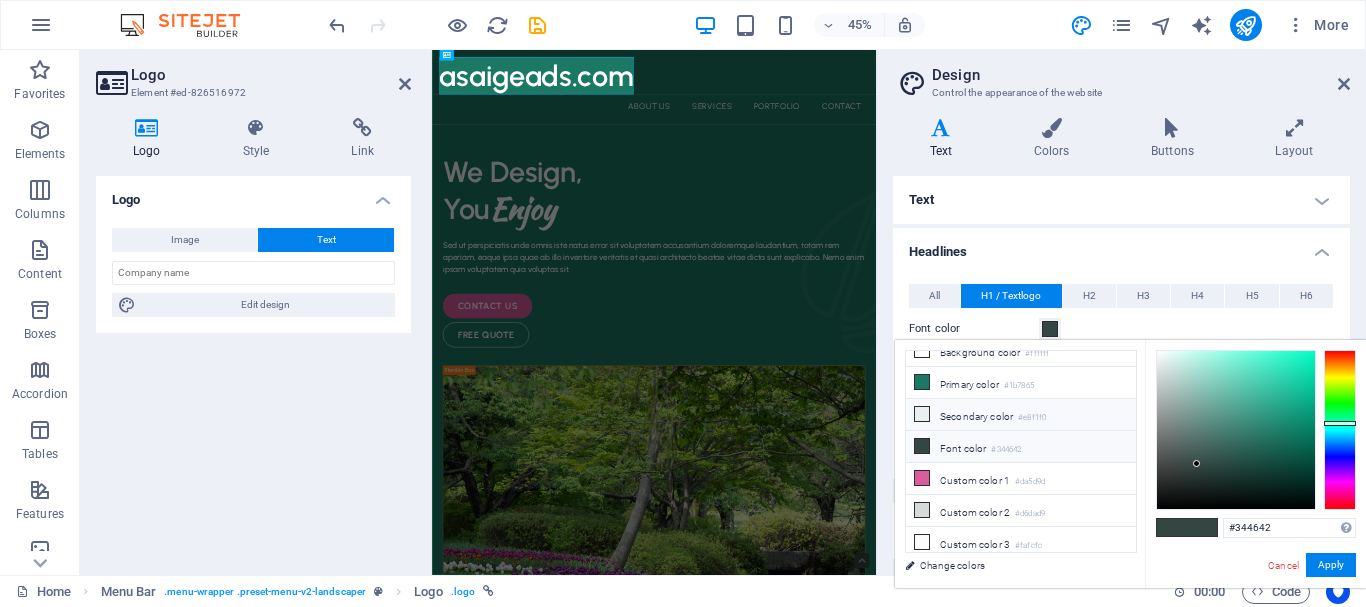 scroll, scrollTop: 0, scrollLeft: 0, axis: both 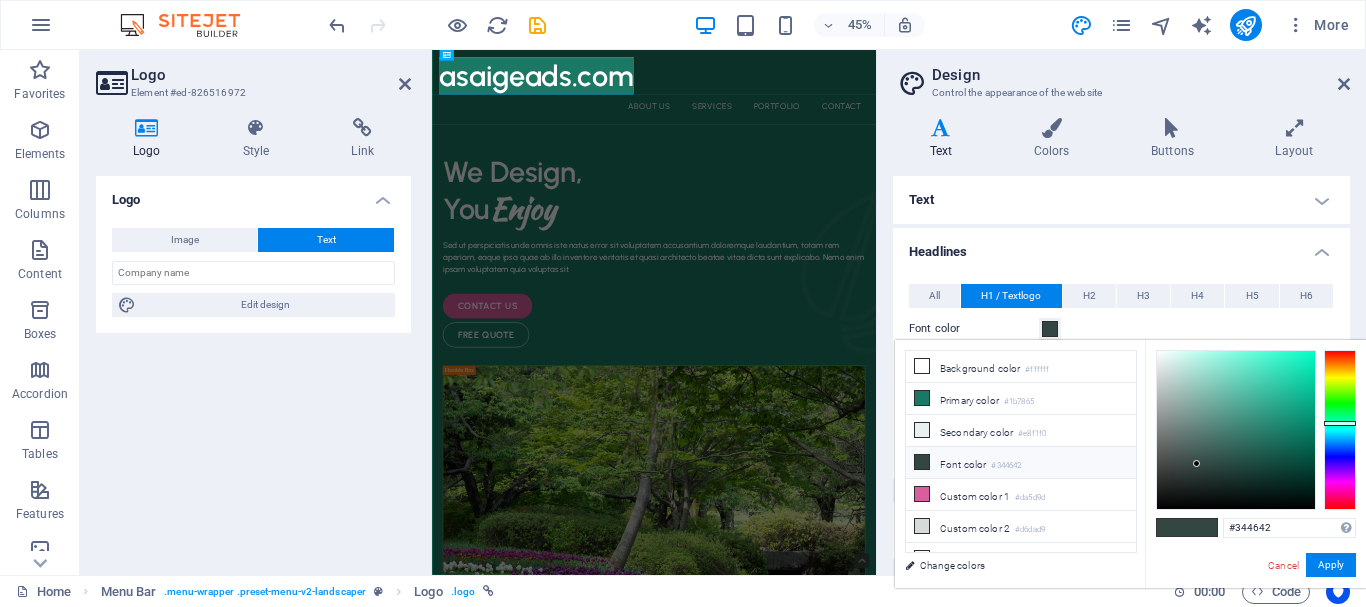 click on "Logo Image Text Drag files here, click to choose files or select files from Files or our free stock photos & videos Select files from the file manager, stock photos, or upload file(s) Upload Width 200 Default auto px rem % em vh vw Fit image Automatically fit image to a fixed width and height Height Default auto px Alignment Lazyload Loading images after the page loads improves page speed. Responsive Automatically load retina image and smartphone optimized sizes. Lightbox Use as headline The image will be wrapped in an H1 headline tag. Useful for giving alternative text the weight of an H1 headline, e.g. for the logo. Leave unchecked if uncertain. Optimized Images are compressed to improve page speed. Position Direction Custom X offset 50 px rem % vh vw Y offset 50 px rem % vh vw Edit design Text Float No float Image left Image right Determine how text should behave around the image. Text Alternative text Image caption Paragraph Format Normal Heading 1 Heading 2 Heading 3 Heading 4 Heading 5 Heading 6 Code 8" at bounding box center (253, 367) 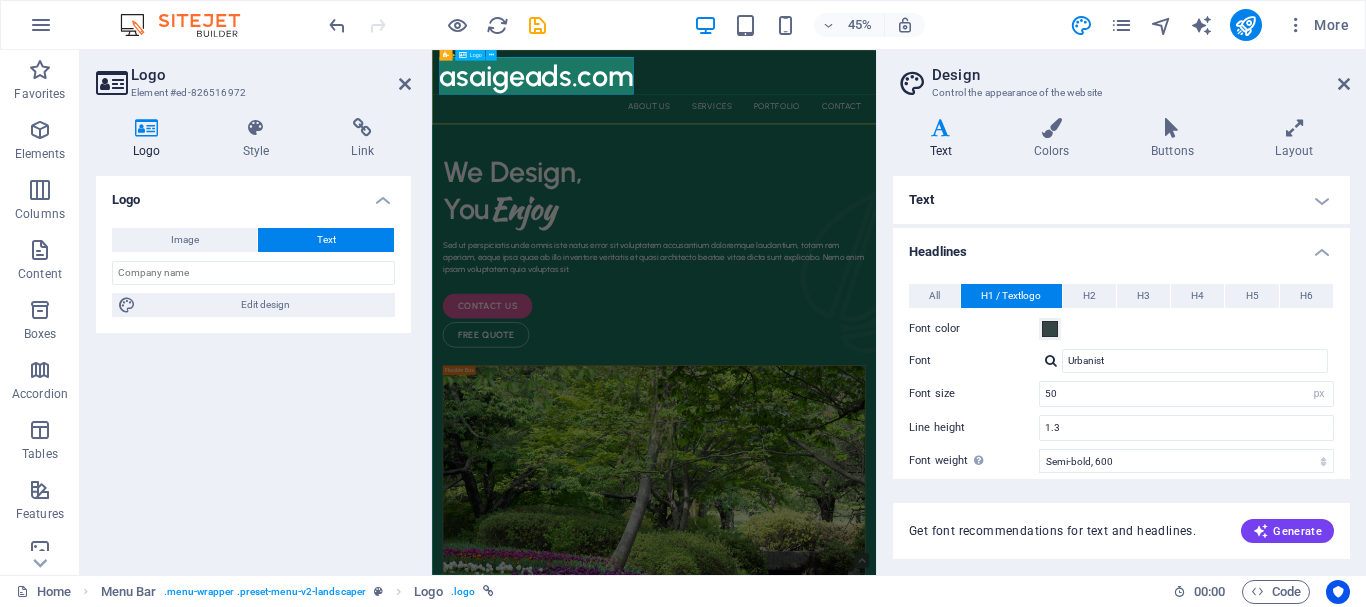 click on "asaigeads.com" at bounding box center [925, 107] 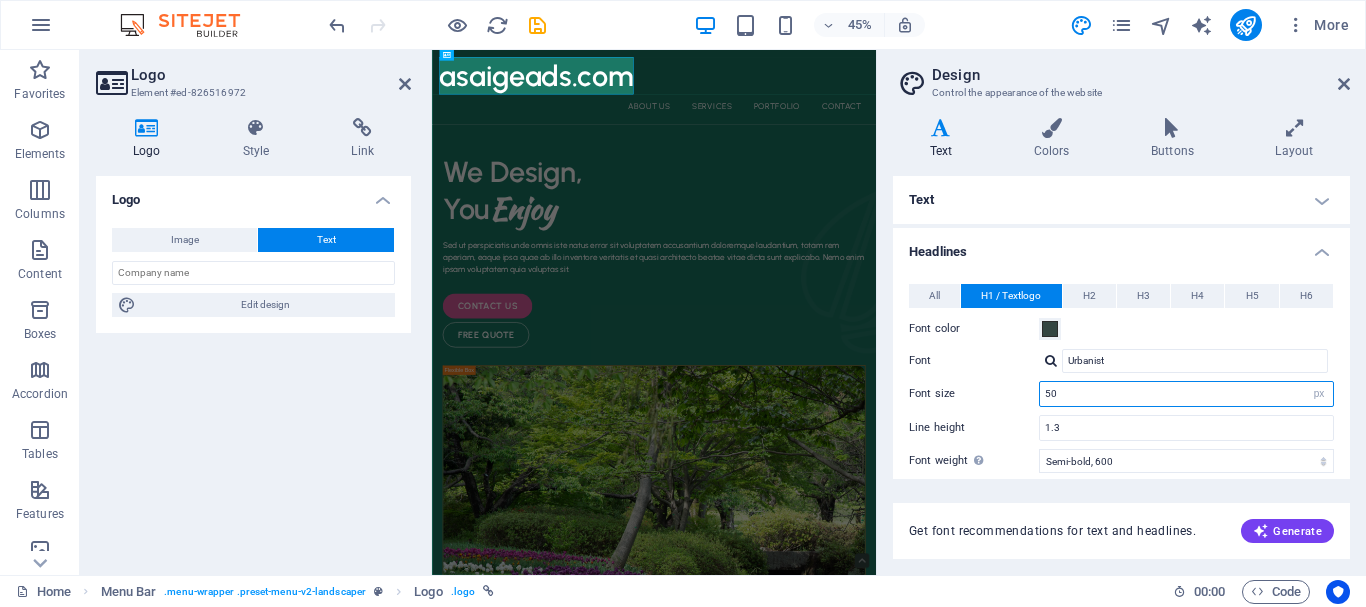 click on "50" at bounding box center [1186, 394] 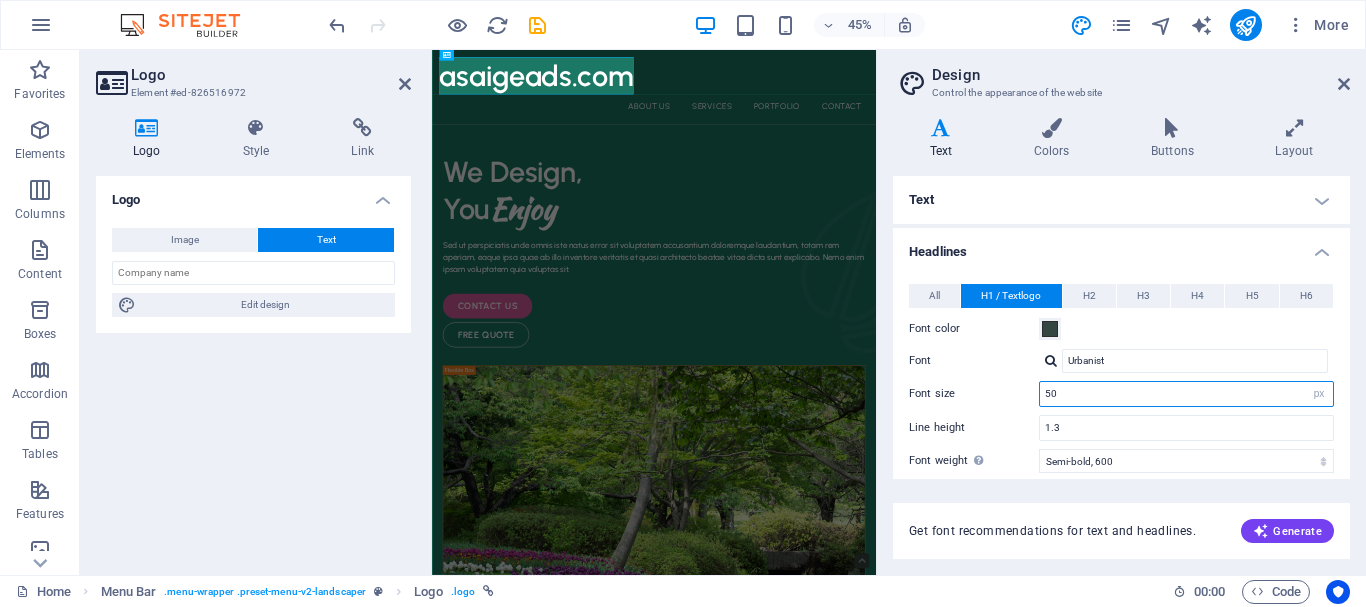 type on "5" 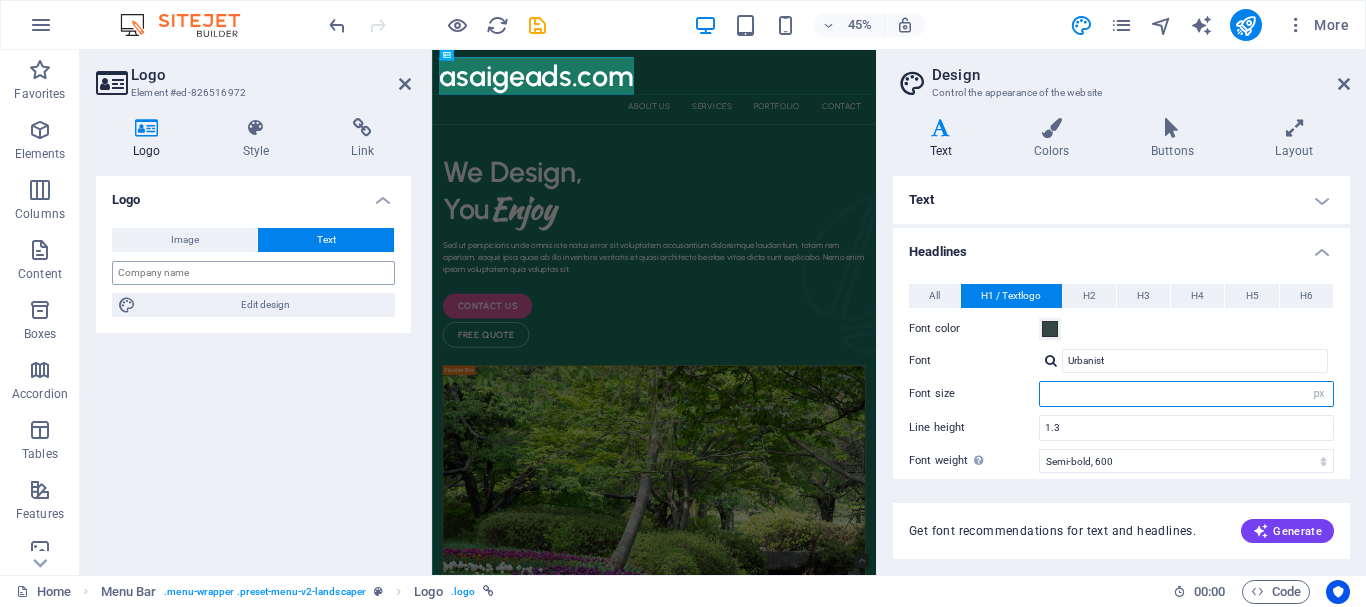 type 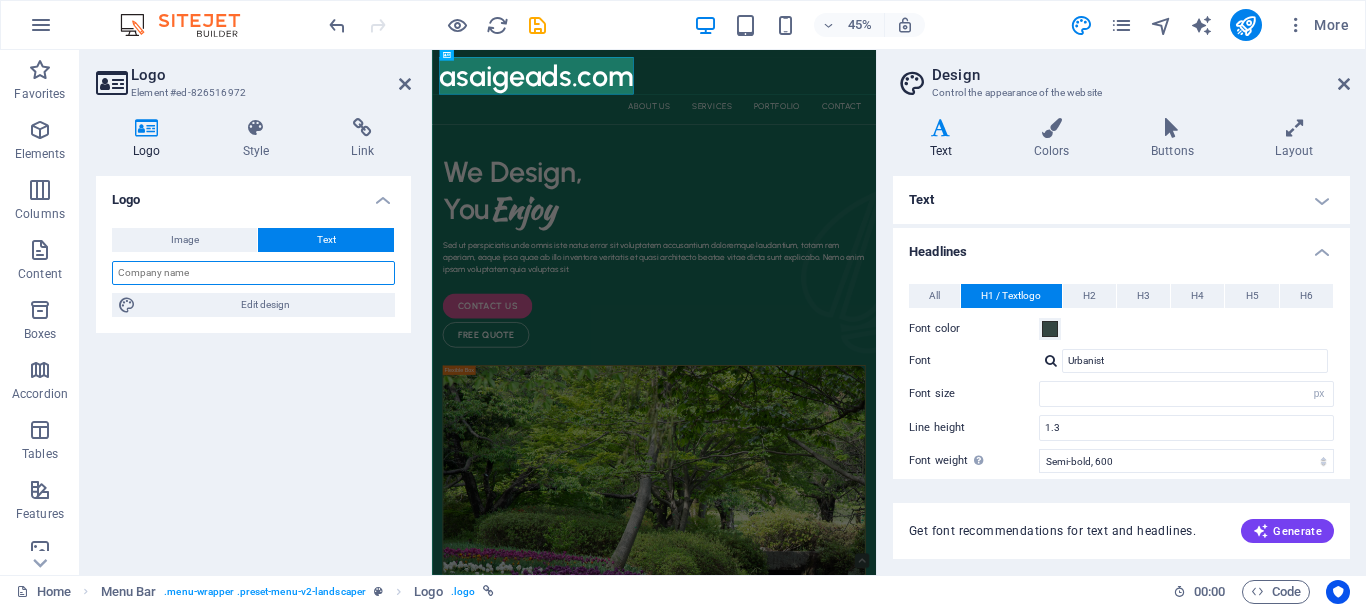 click at bounding box center (253, 273) 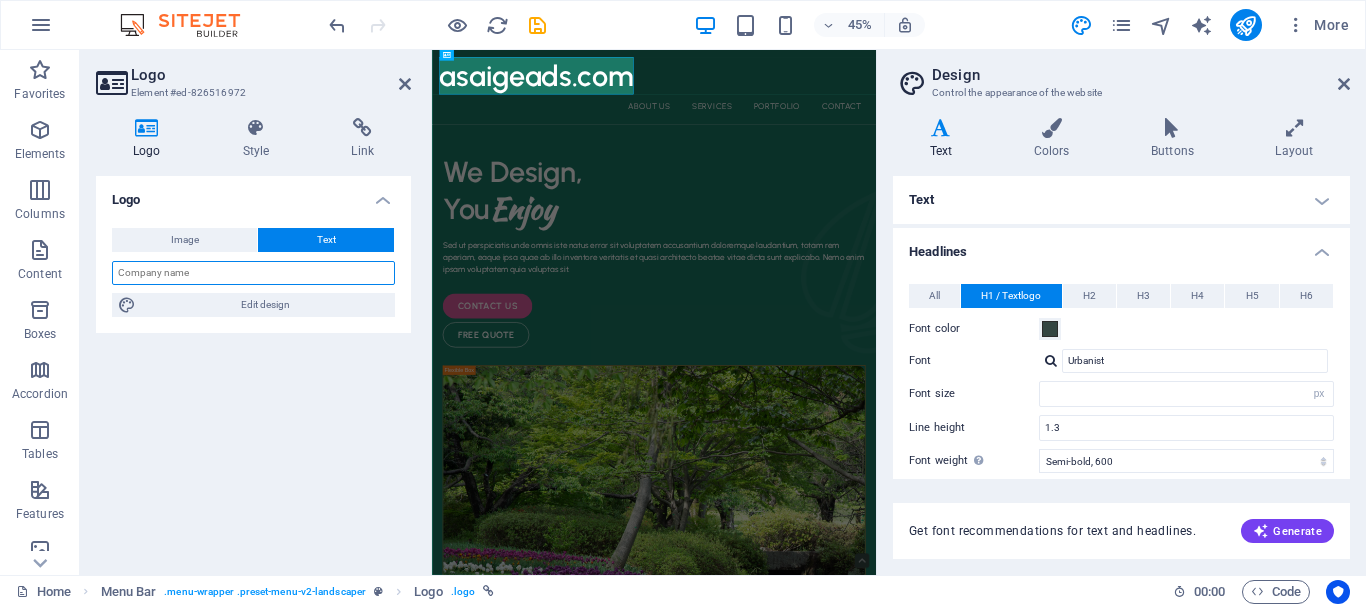 type on "A" 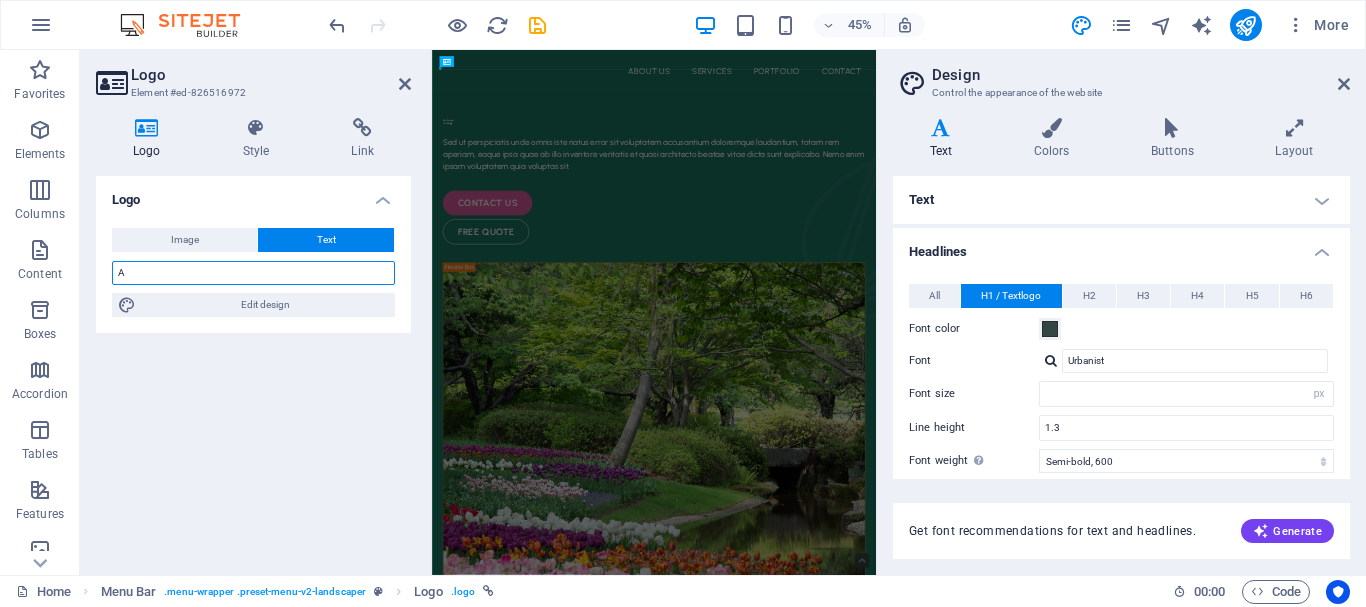 type on "5" 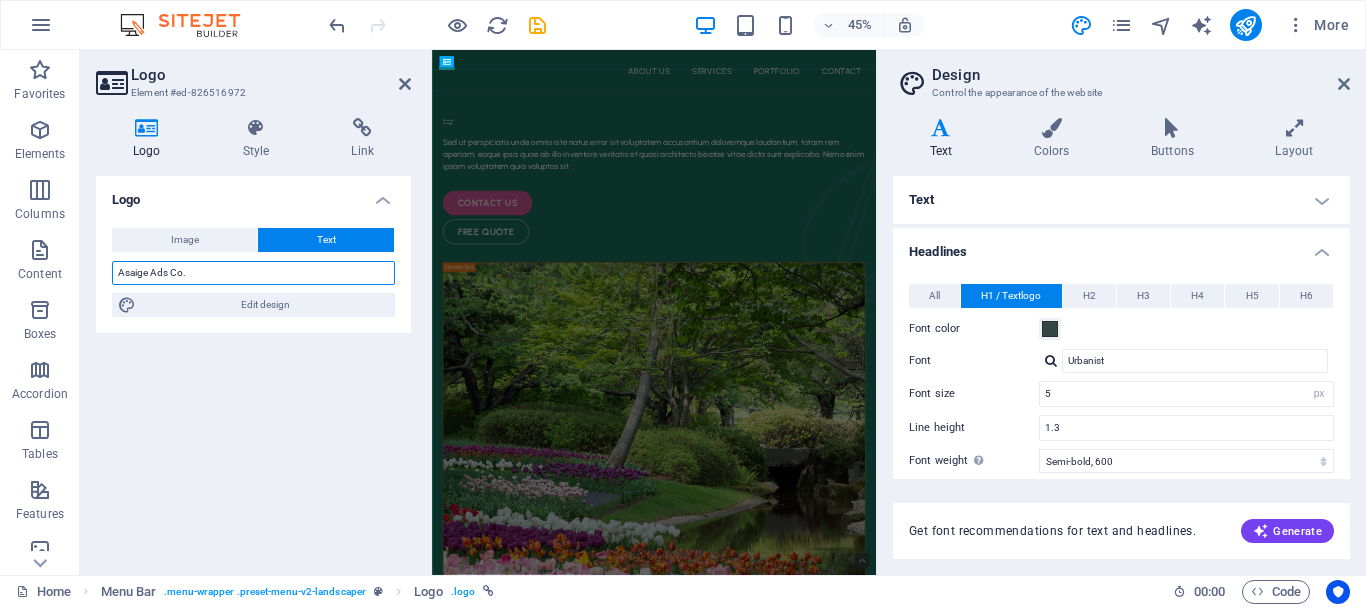 type on "Asaige Ads Co." 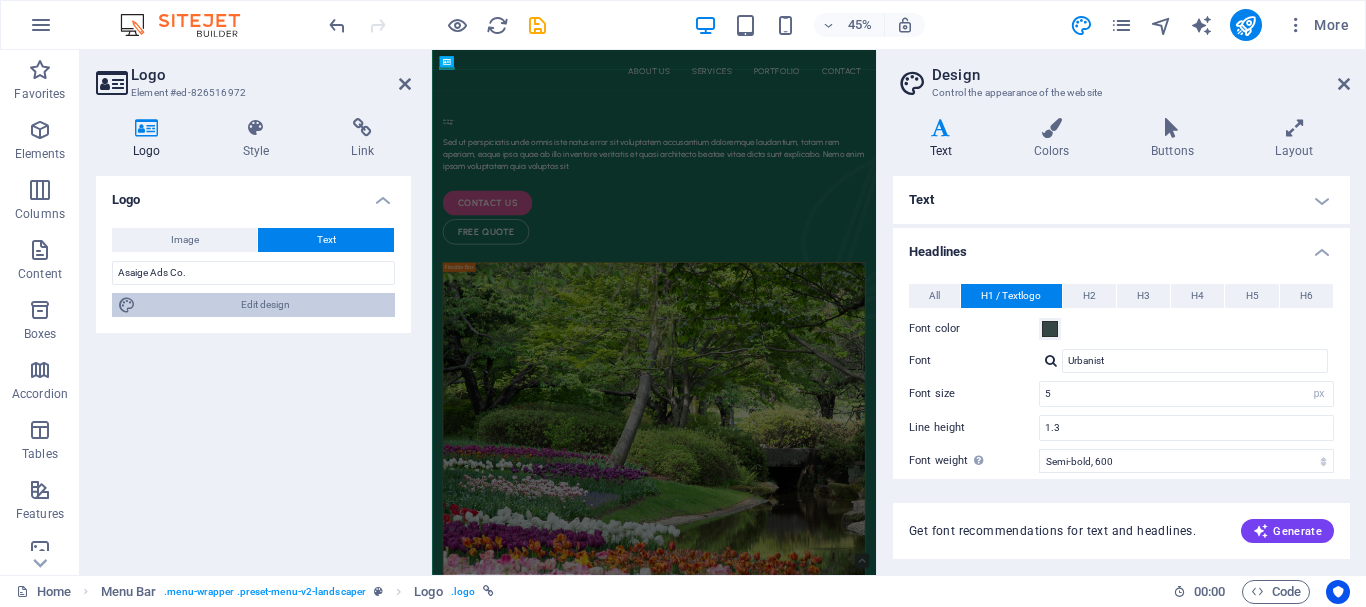 click on "Edit design" at bounding box center [265, 305] 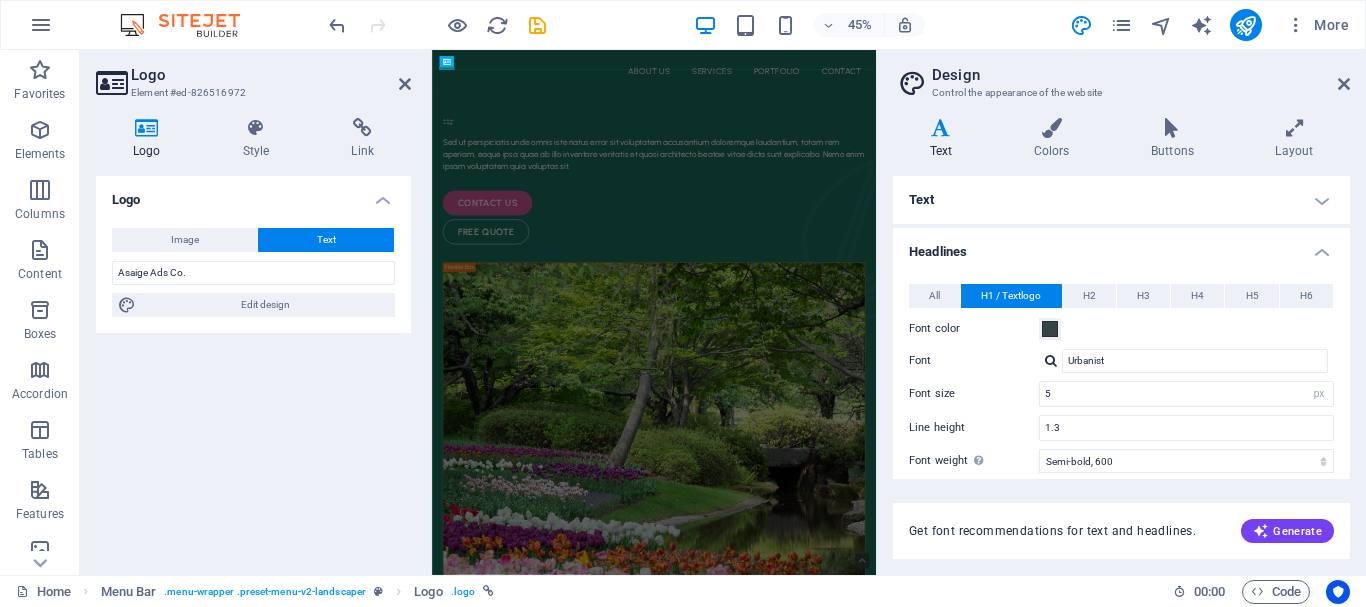 click on "Text" at bounding box center (1121, 200) 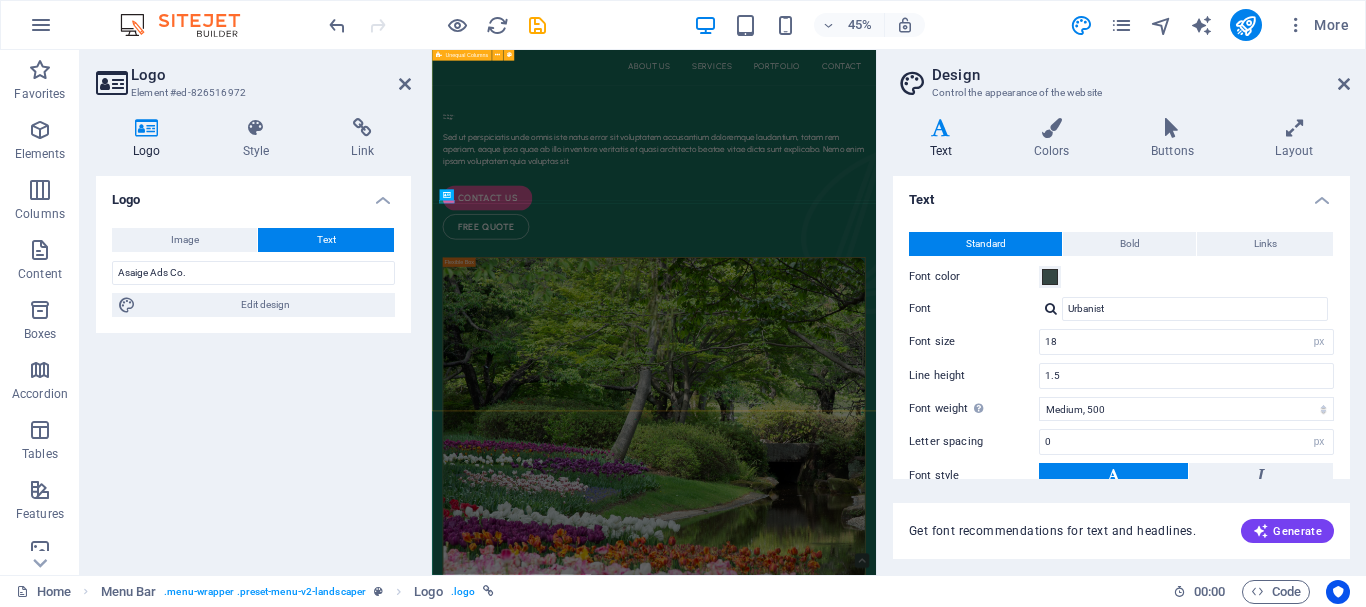 scroll, scrollTop: 0, scrollLeft: 0, axis: both 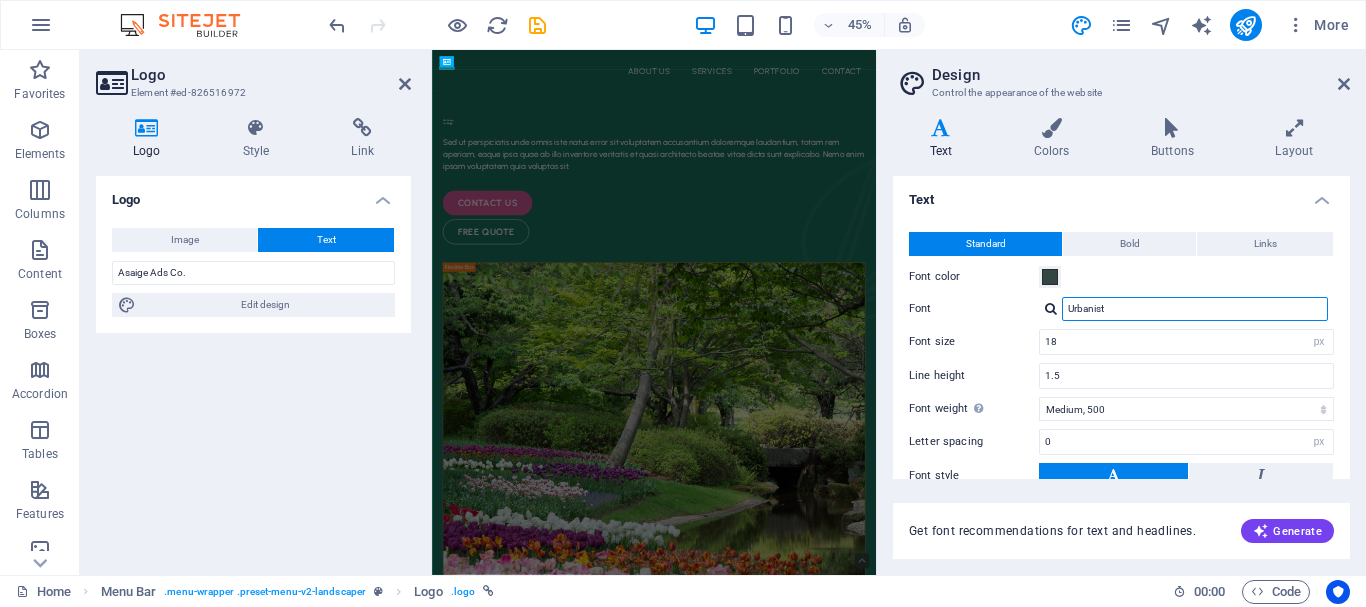 click on "Urbanist" at bounding box center [1195, 309] 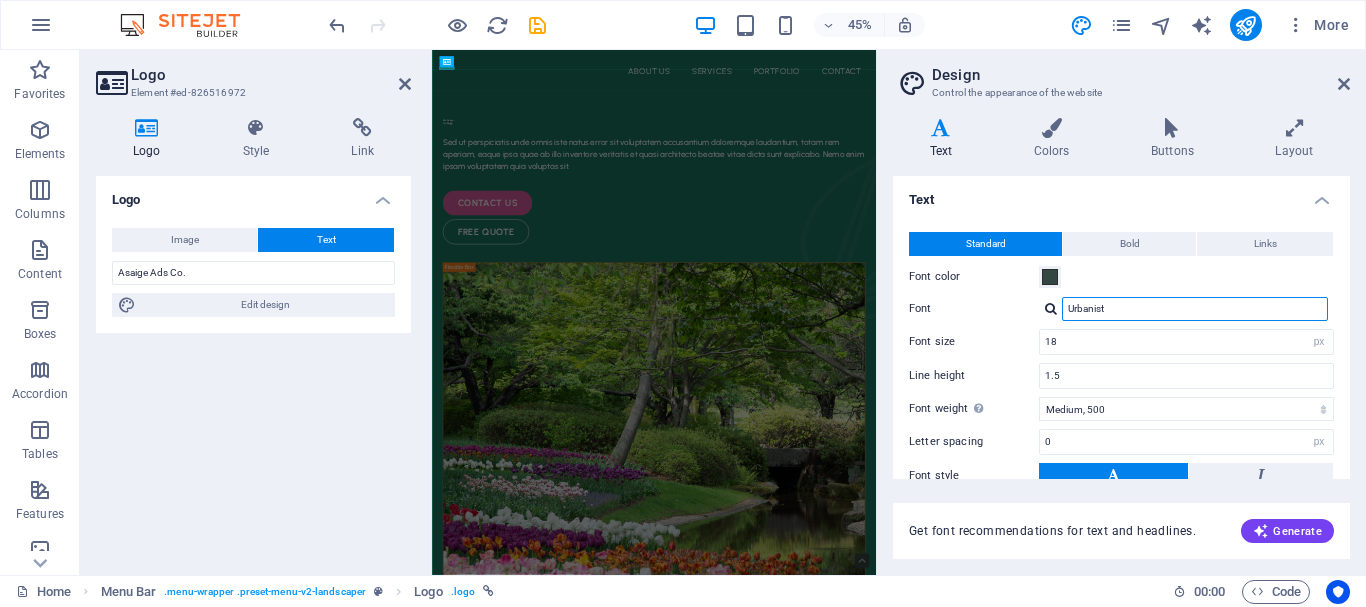 drag, startPoint x: 1129, startPoint y: 312, endPoint x: 1044, endPoint y: 311, distance: 85.00588 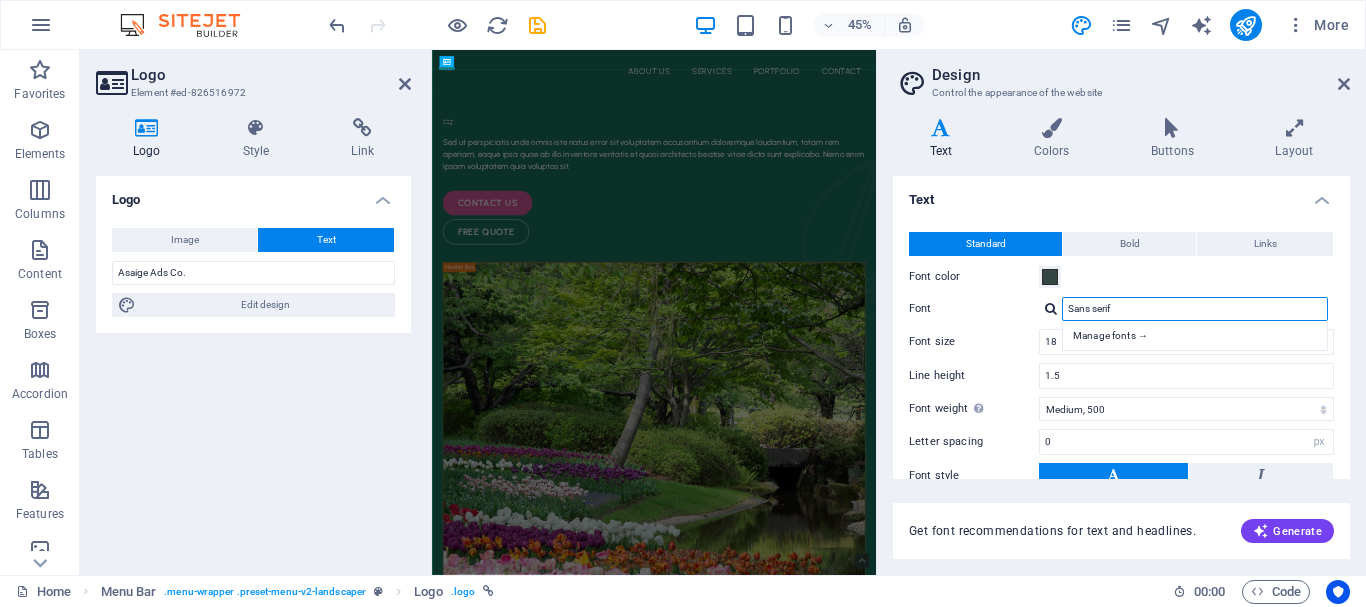 drag, startPoint x: 1142, startPoint y: 308, endPoint x: 1060, endPoint y: 311, distance: 82.05486 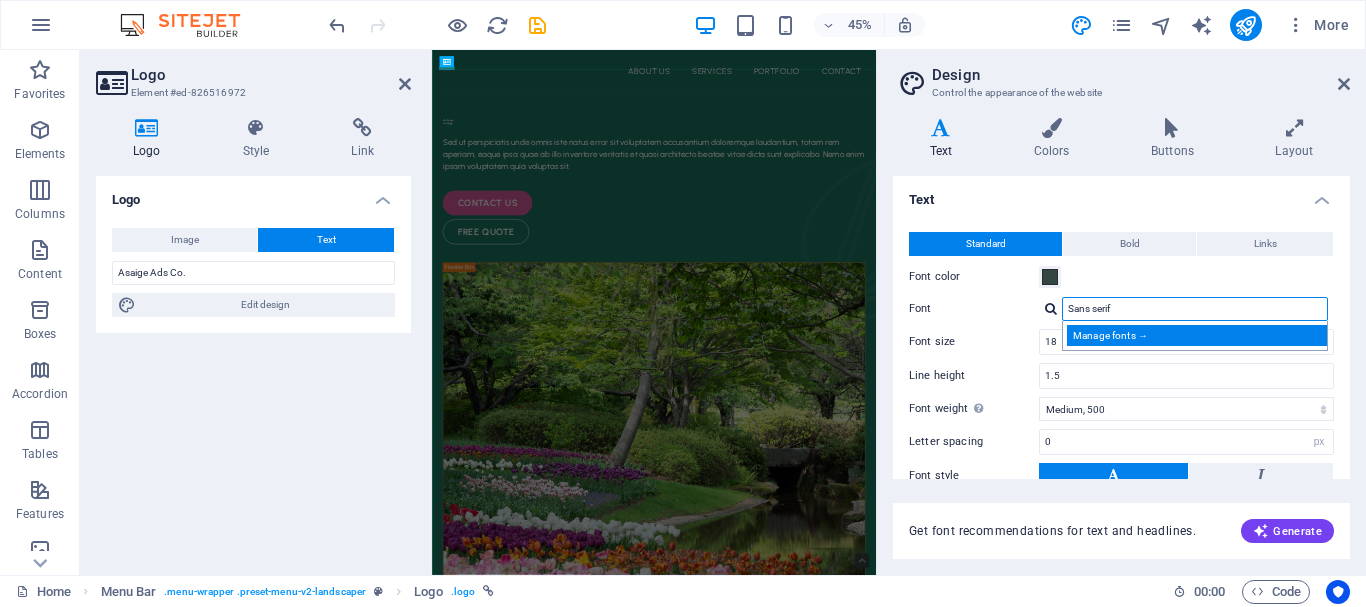 type on "Sans serif" 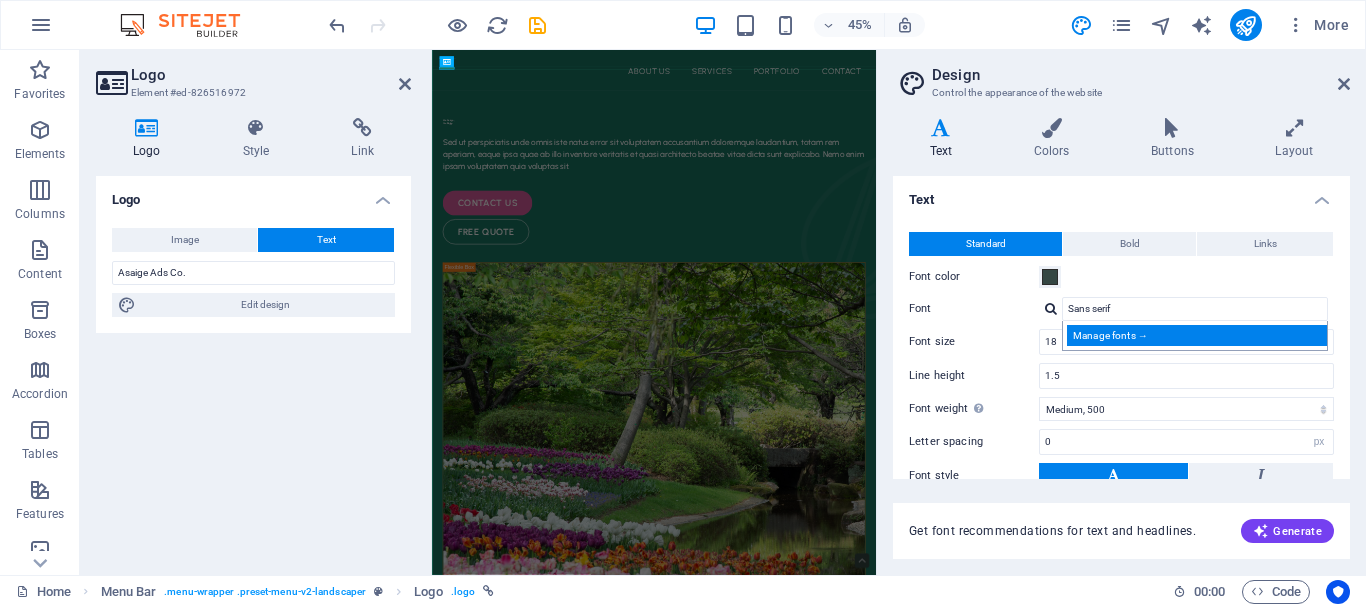 click on "Manage fonts →" at bounding box center (1199, 335) 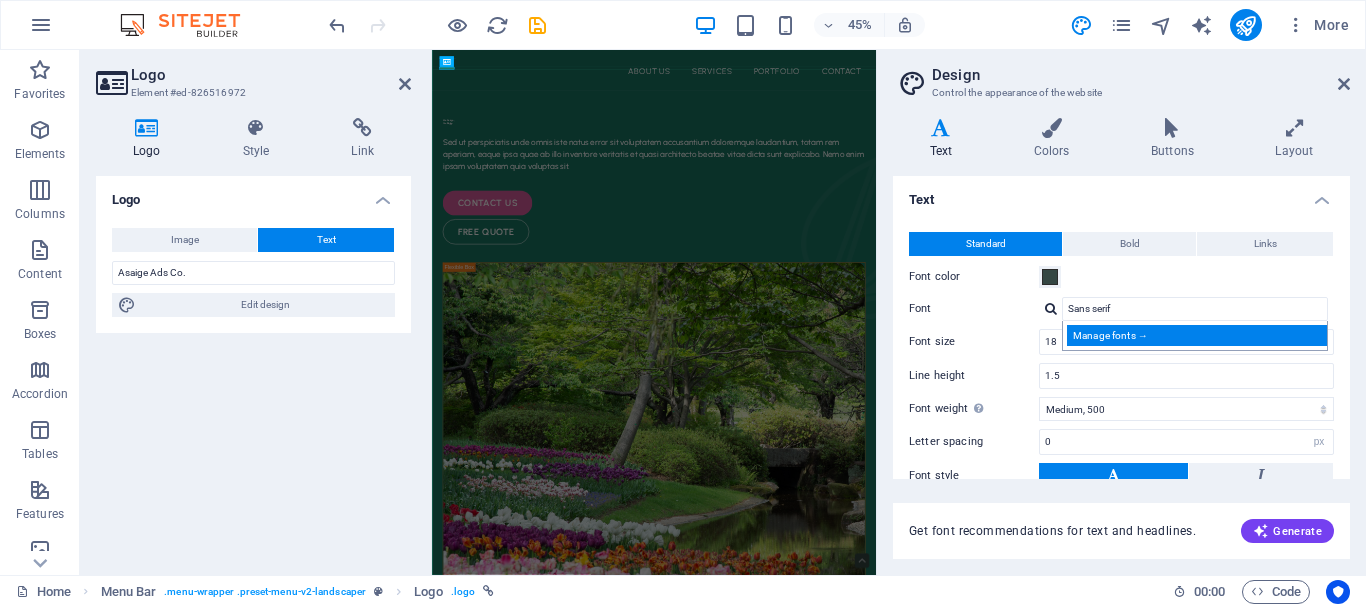 select on "popularity" 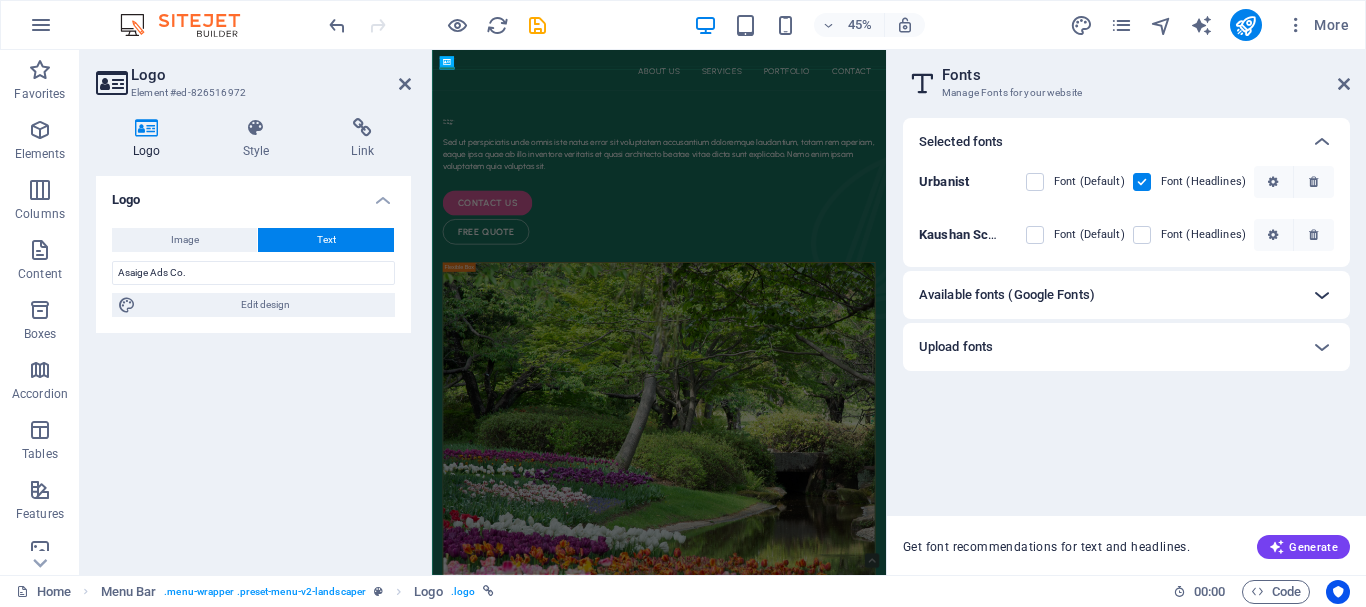 click at bounding box center (1322, 295) 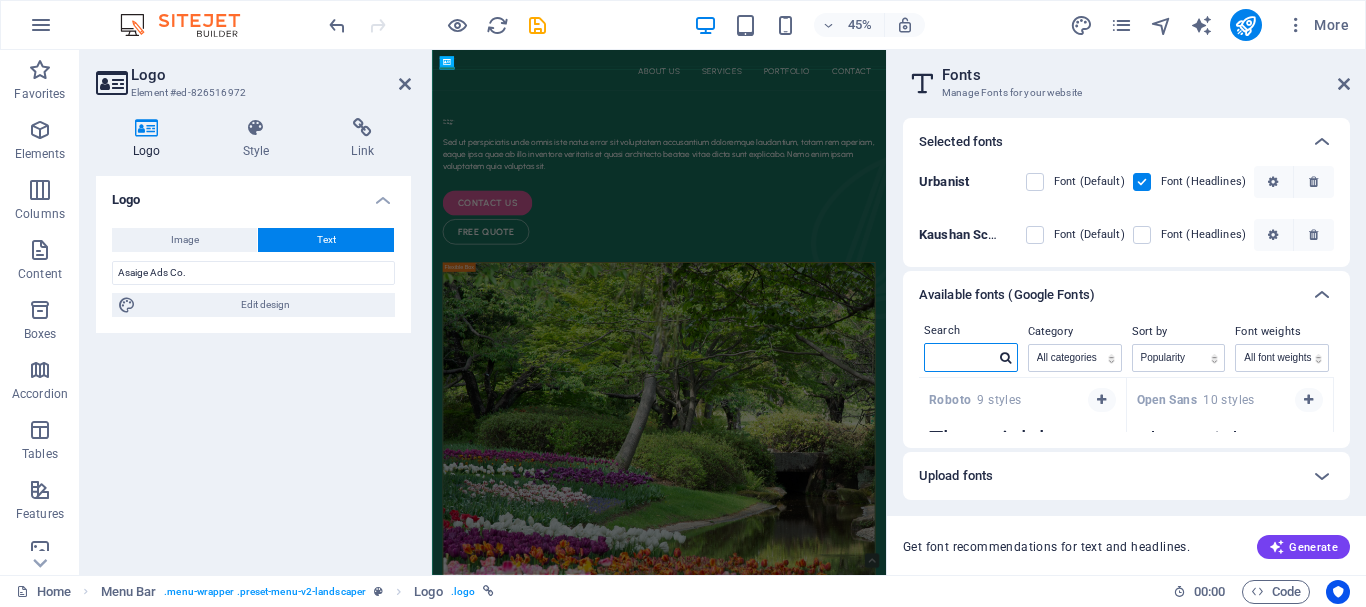click at bounding box center [960, 357] 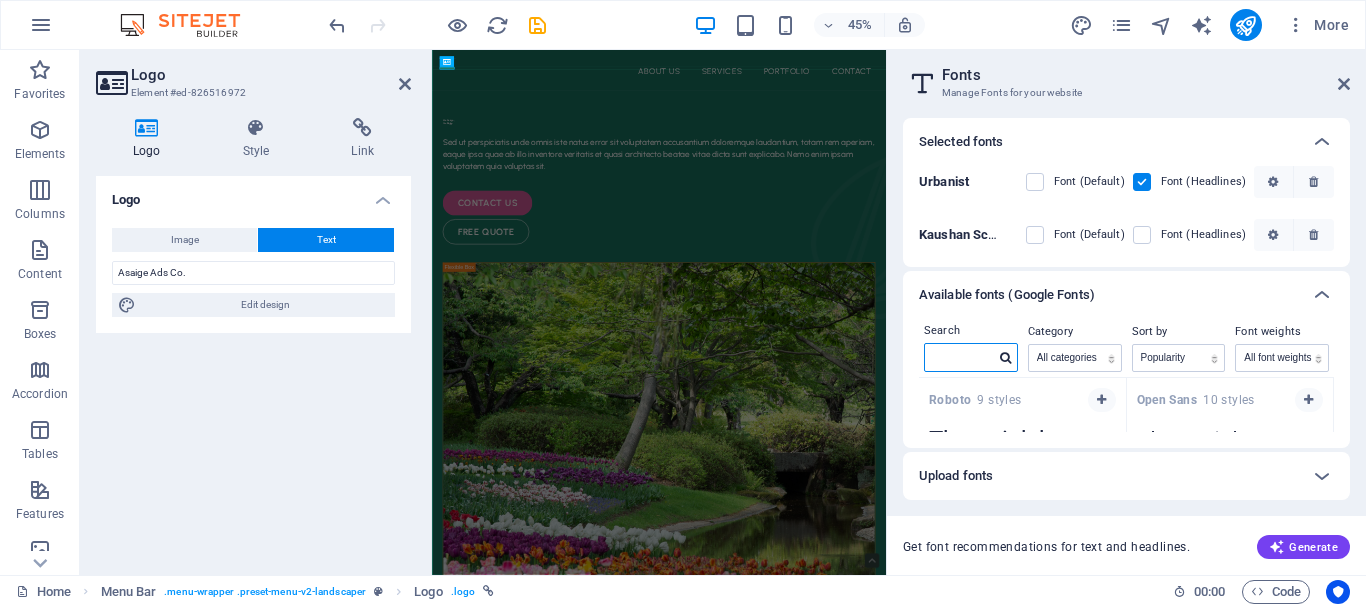 paste on "Sans serif" 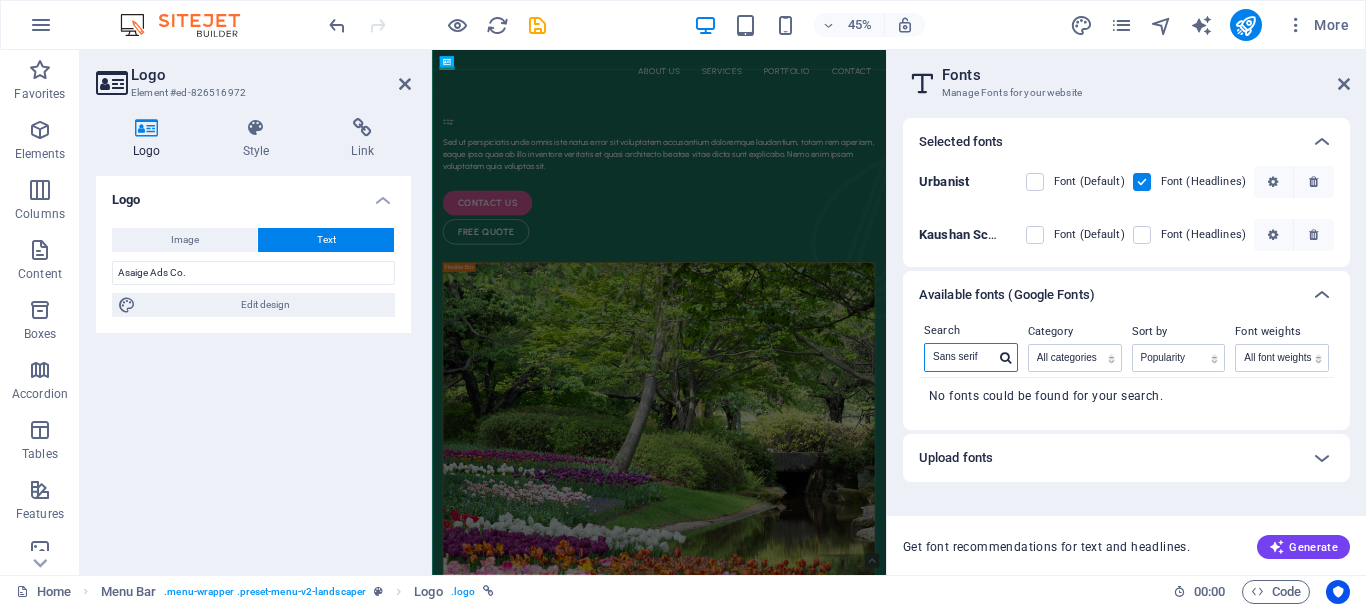 type on "Sans serif" 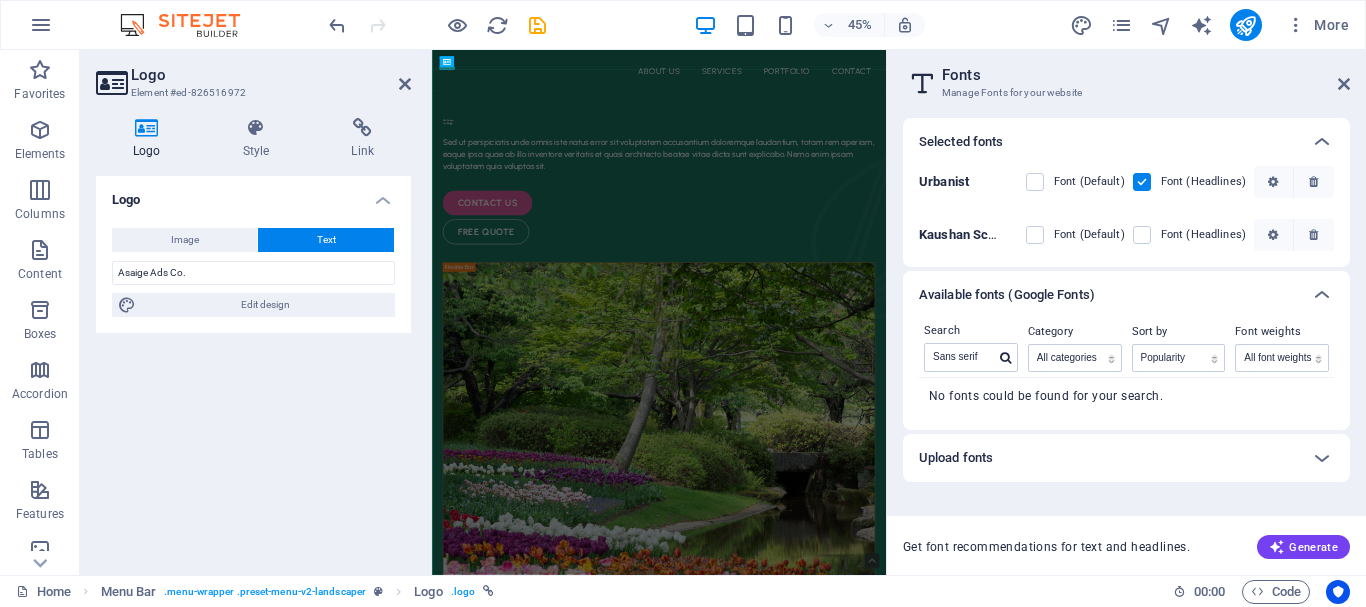 click on "Logo Image Text Drag files here, click to choose files or select files from Files or our free stock photos & videos Select files from the file manager, stock photos, or upload file(s) Upload Width 200 Default auto px rem % em vh vw Fit image Automatically fit image to a fixed width and height Height Default auto px Alignment Lazyload Loading images after the page loads improves page speed. Responsive Automatically load retina image and smartphone optimized sizes. Lightbox Use as headline The image will be wrapped in an H1 headline tag. Useful for giving alternative text the weight of an H1 headline, e.g. for the logo. Leave unchecked if uncertain. Optimized Images are compressed to improve page speed. Position Direction Custom X offset 50 px rem % vh vw Y offset 50 px rem % vh vw Asaige Ads Co. Edit design Text Float No float Image left Image right Determine how text should behave around the image. Text Alternative text Image caption Paragraph Format Normal Heading 1 Heading 2 Heading 3 Heading 4 Heading 5 8" at bounding box center [253, 367] 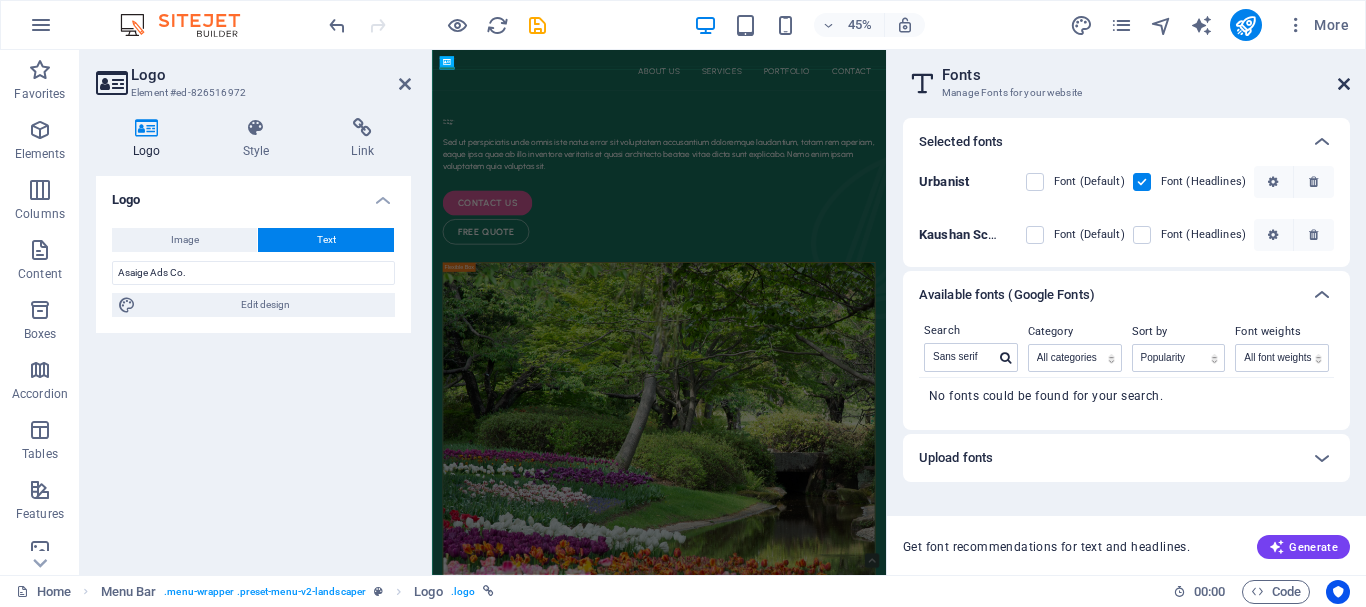 click at bounding box center [1344, 84] 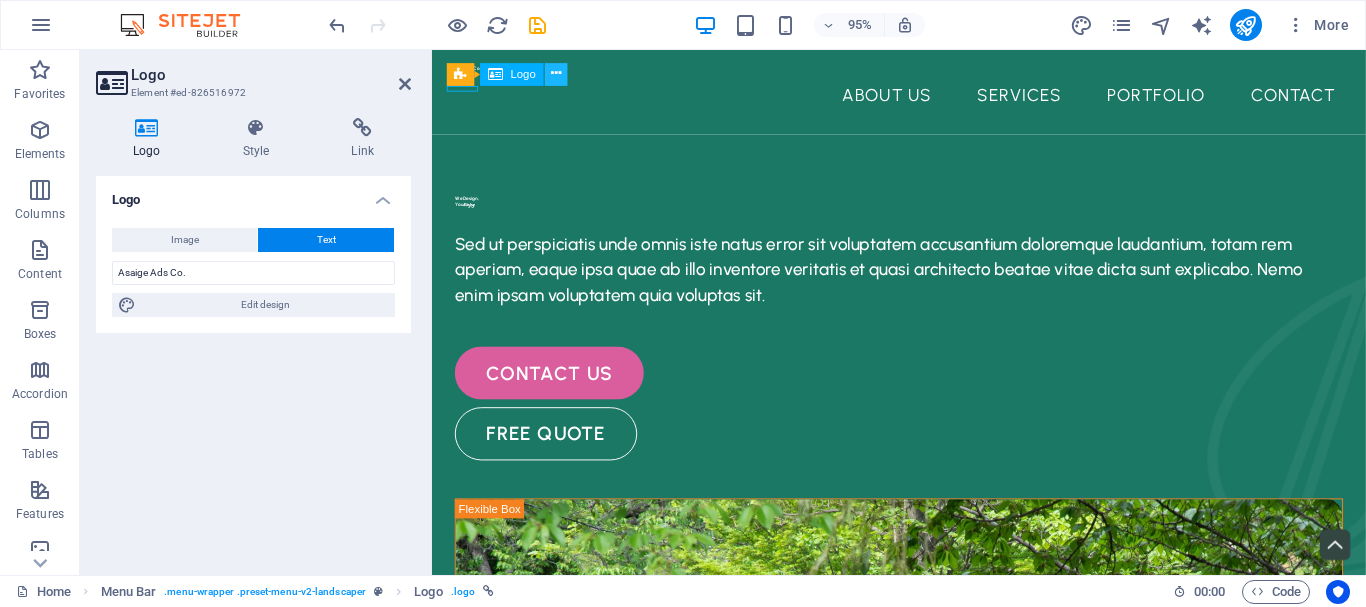 drag, startPoint x: 481, startPoint y: 71, endPoint x: 563, endPoint y: 71, distance: 82 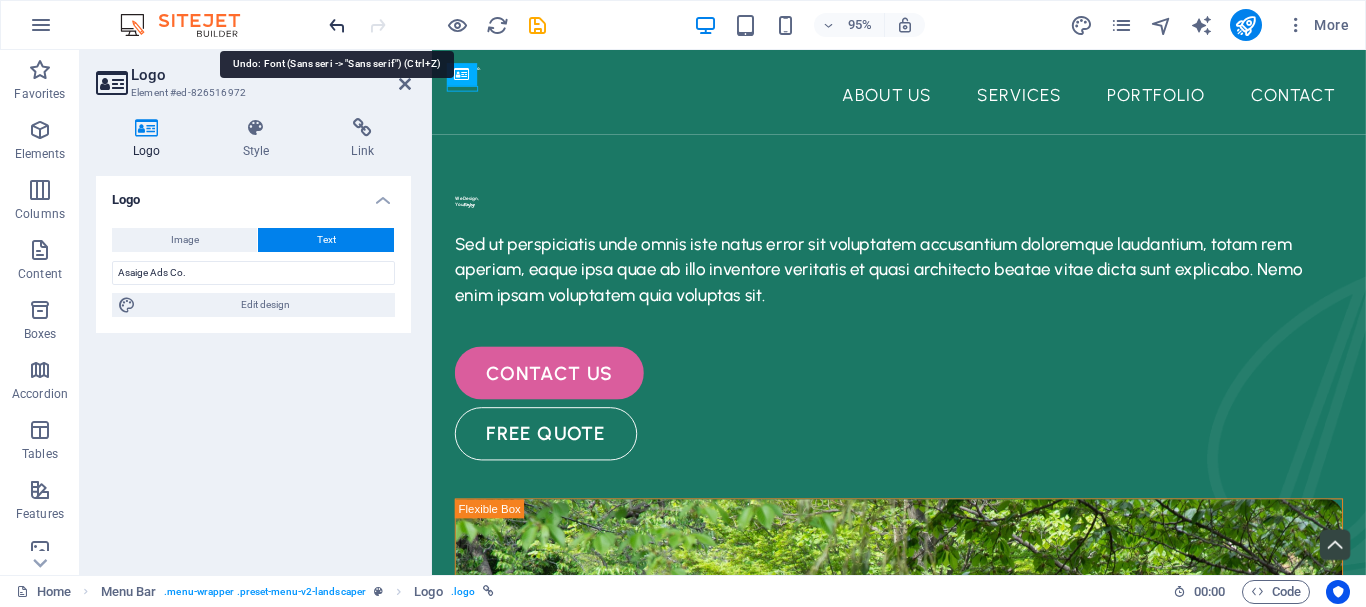 click at bounding box center [337, 25] 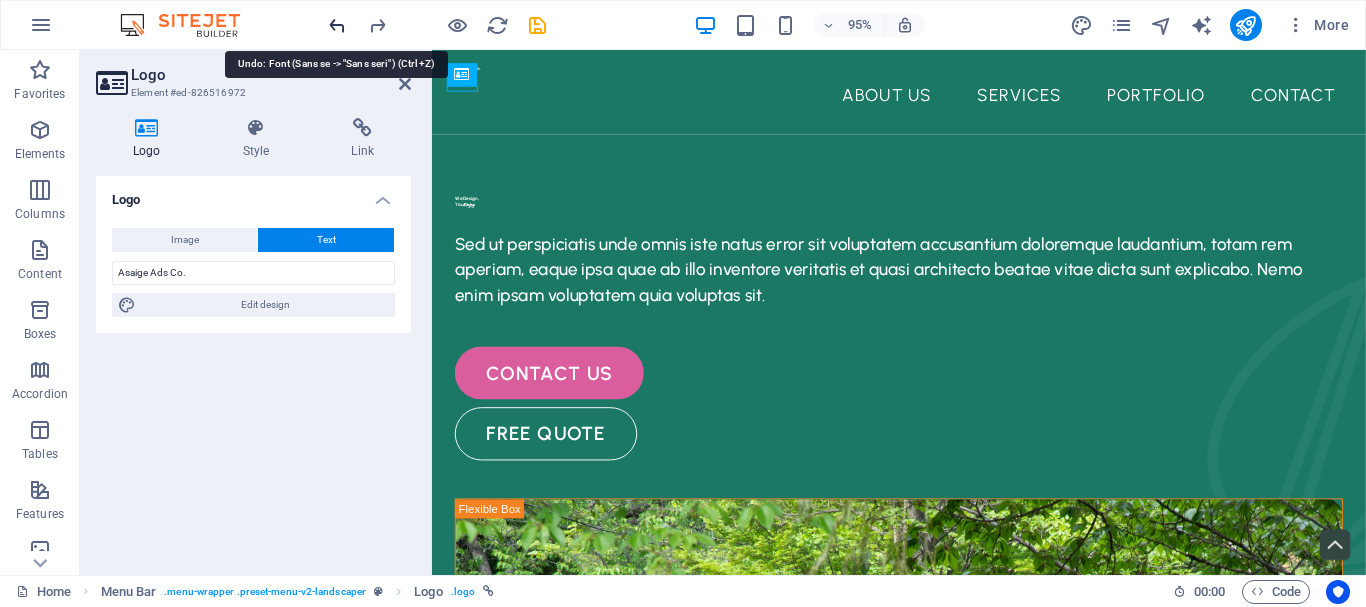 click at bounding box center (337, 25) 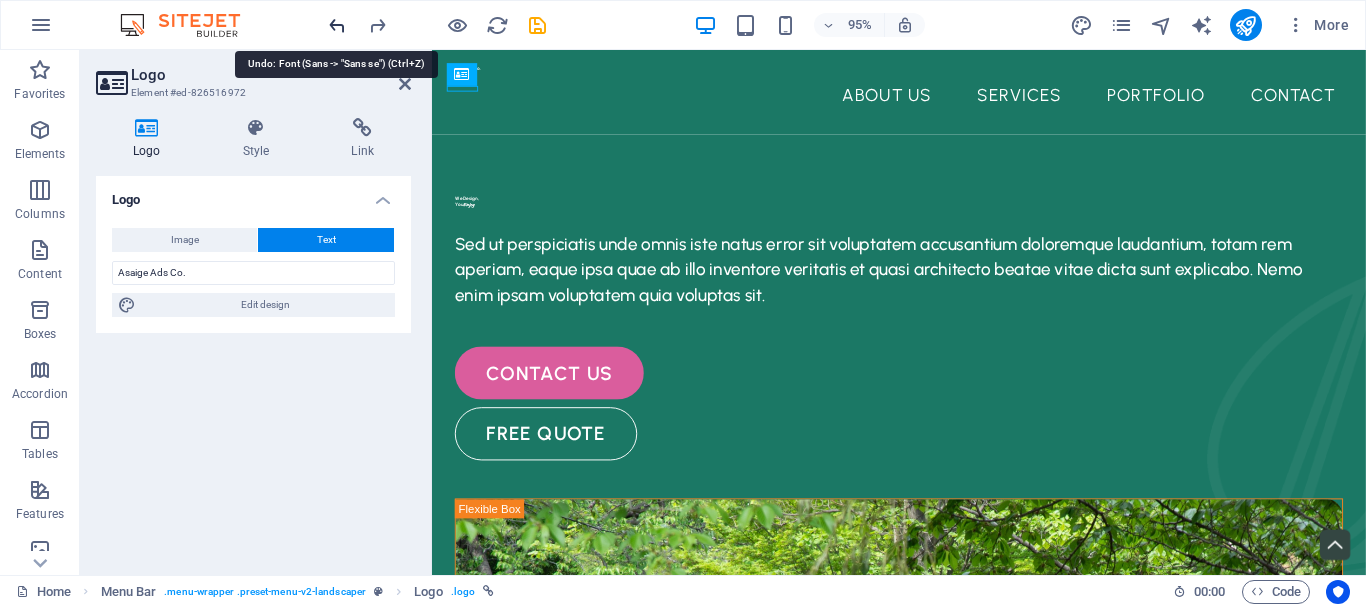 click at bounding box center [337, 25] 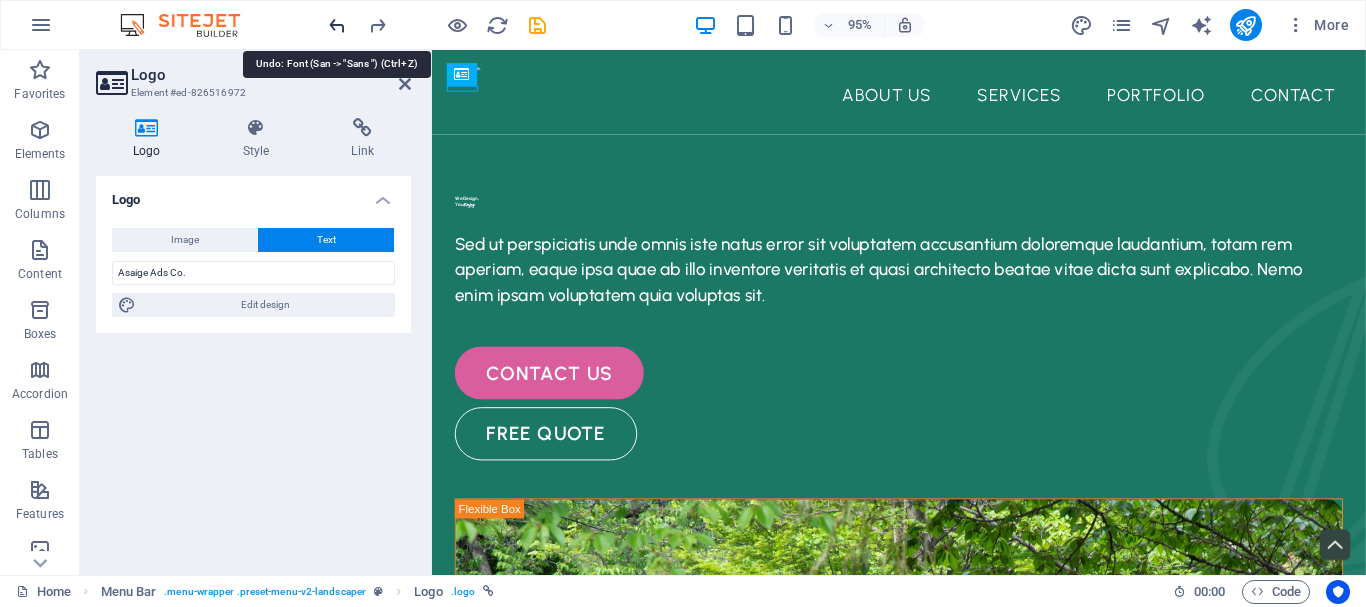 click at bounding box center [337, 25] 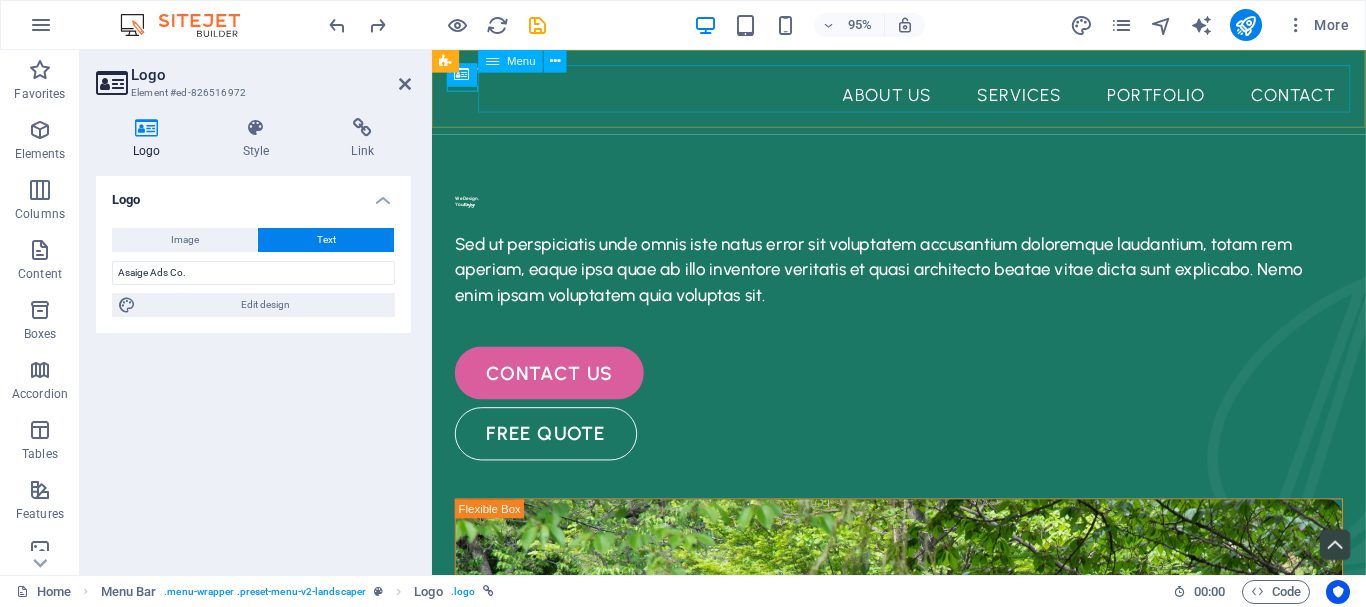 click on "About Us Services Portfolio Contact" at bounding box center [923, 98] 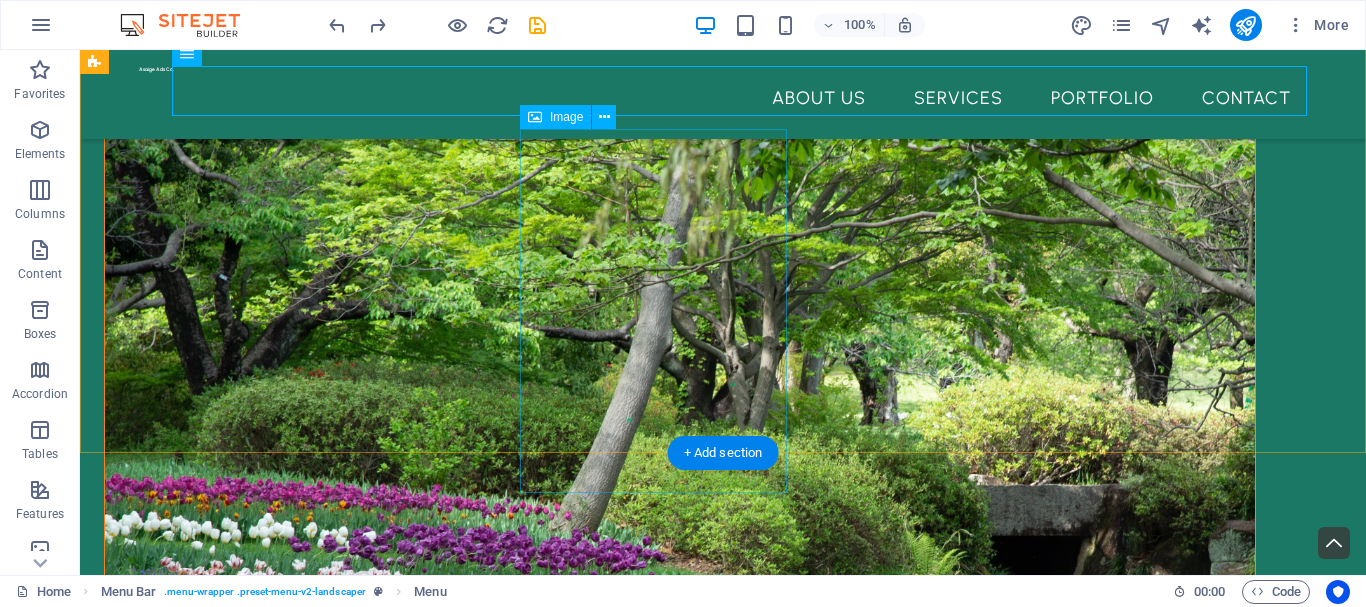scroll, scrollTop: 0, scrollLeft: 0, axis: both 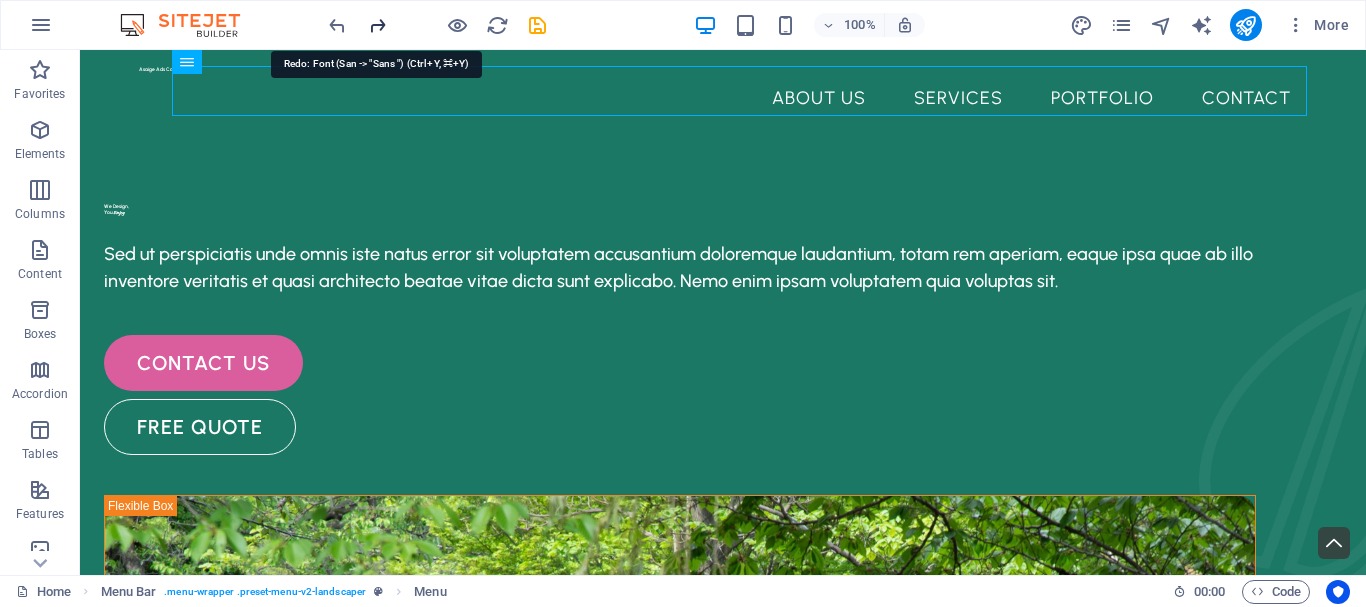 click at bounding box center [377, 25] 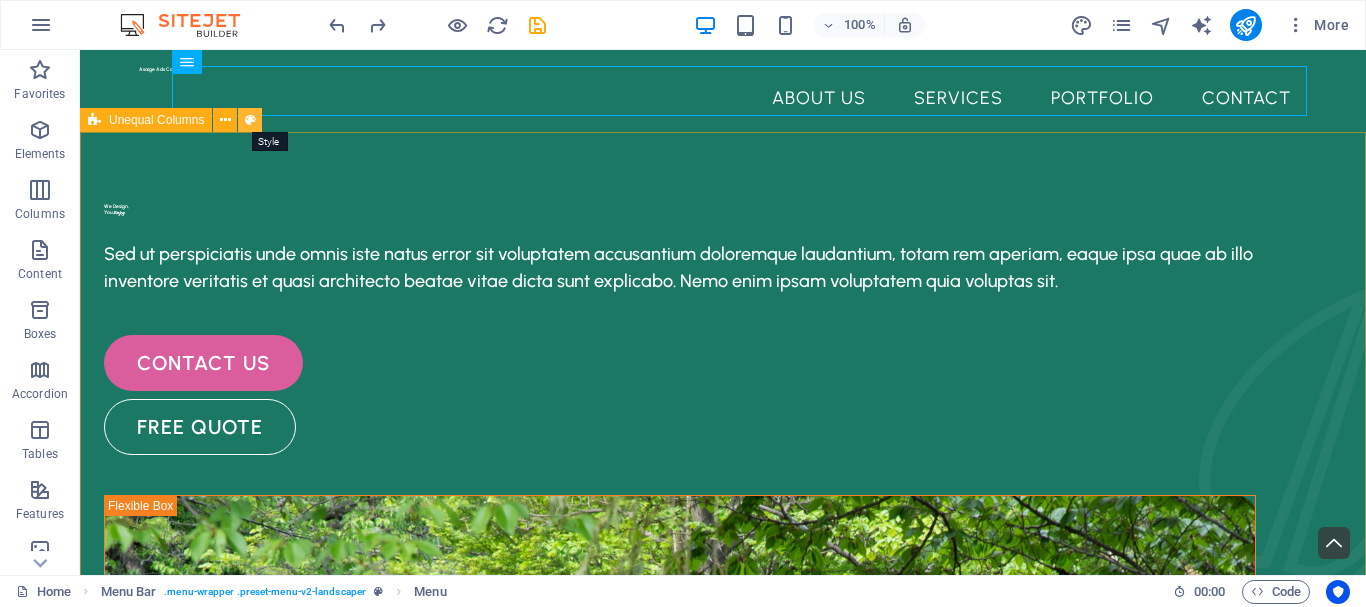 click at bounding box center (250, 120) 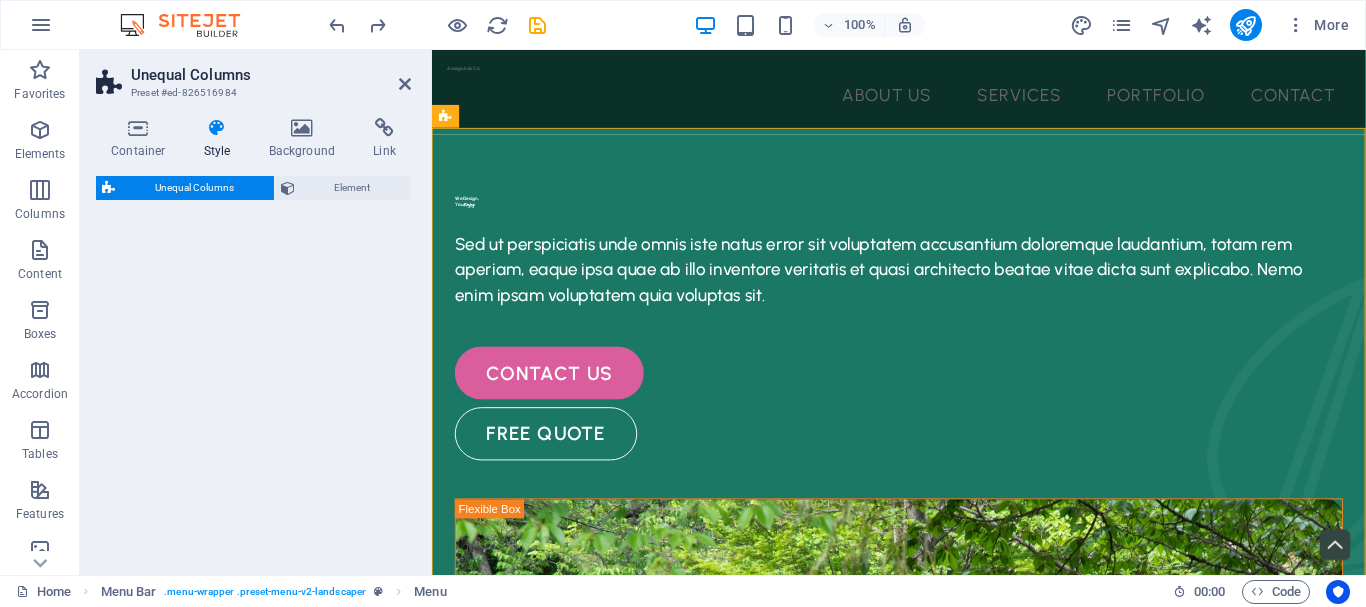 select on "%" 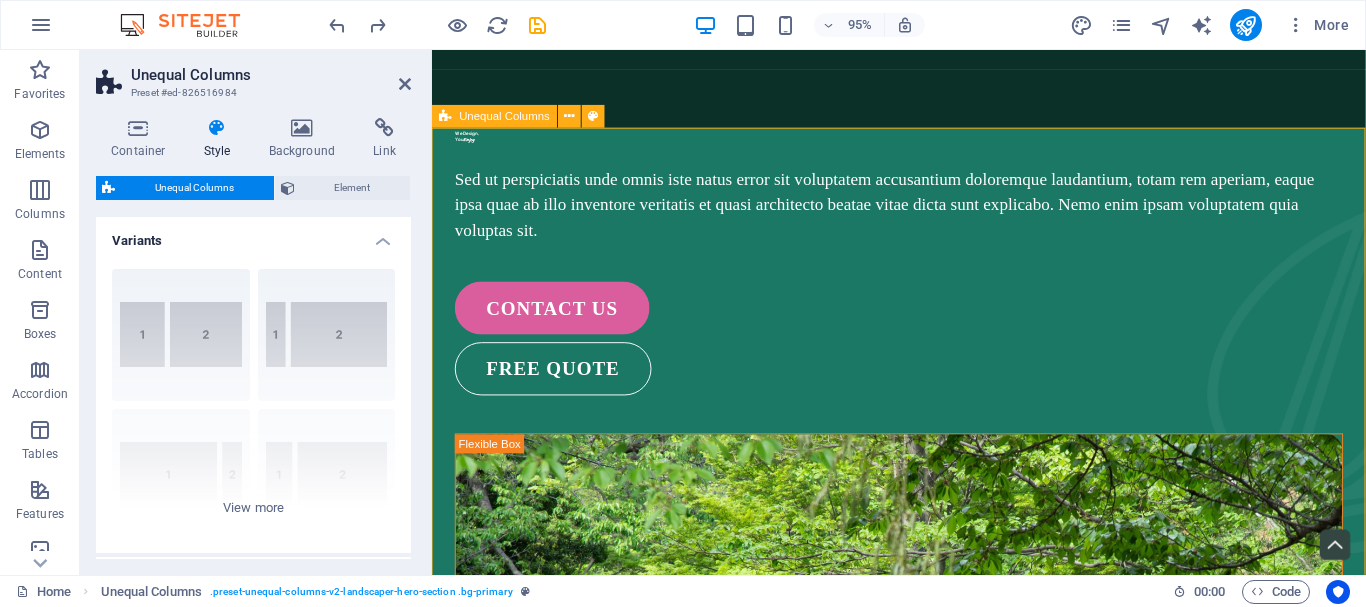 scroll, scrollTop: 0, scrollLeft: 0, axis: both 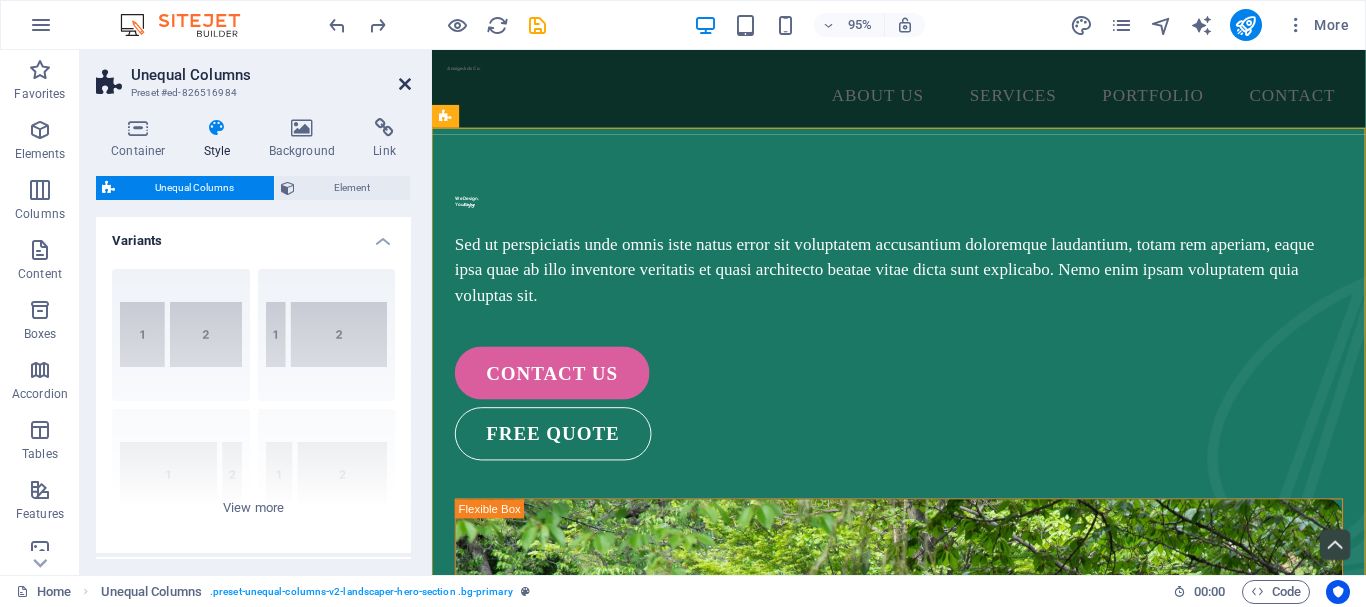 click at bounding box center (405, 84) 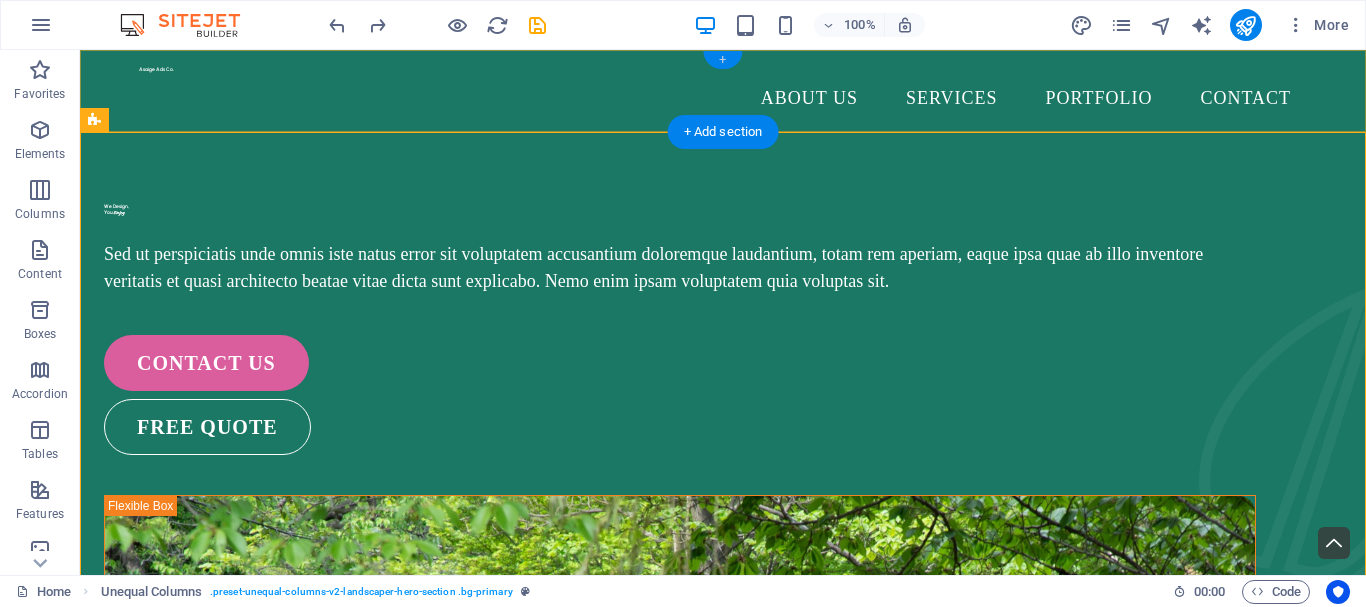 click on "+" at bounding box center [722, 60] 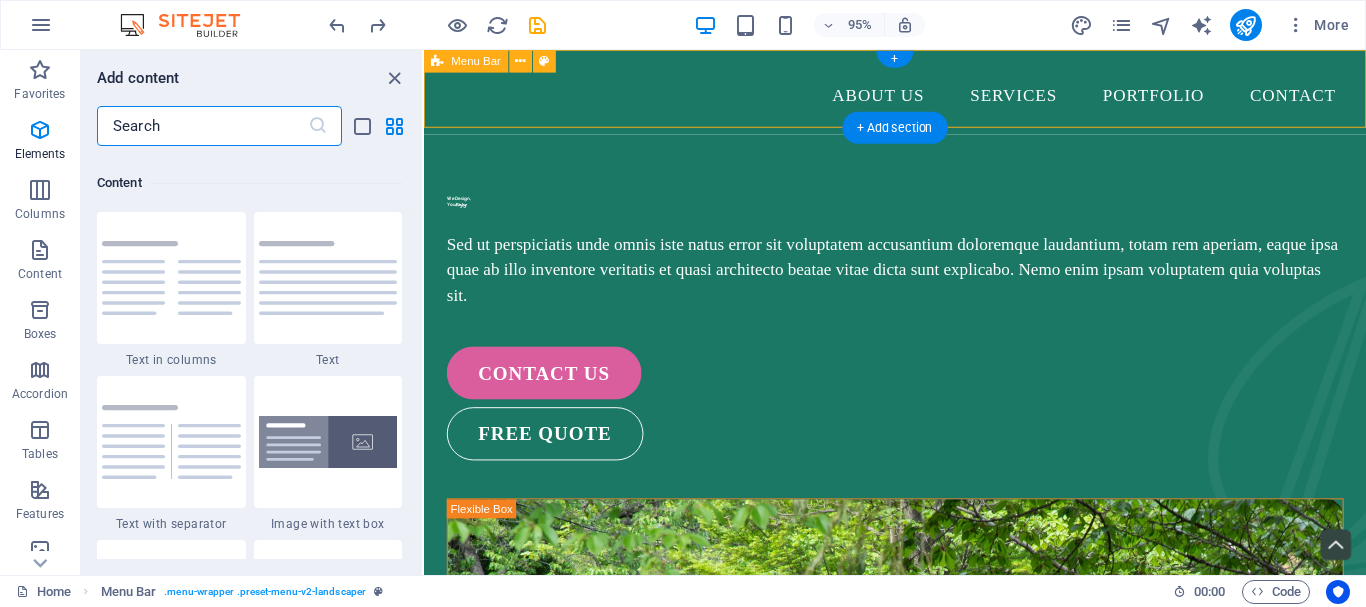 scroll, scrollTop: 3499, scrollLeft: 0, axis: vertical 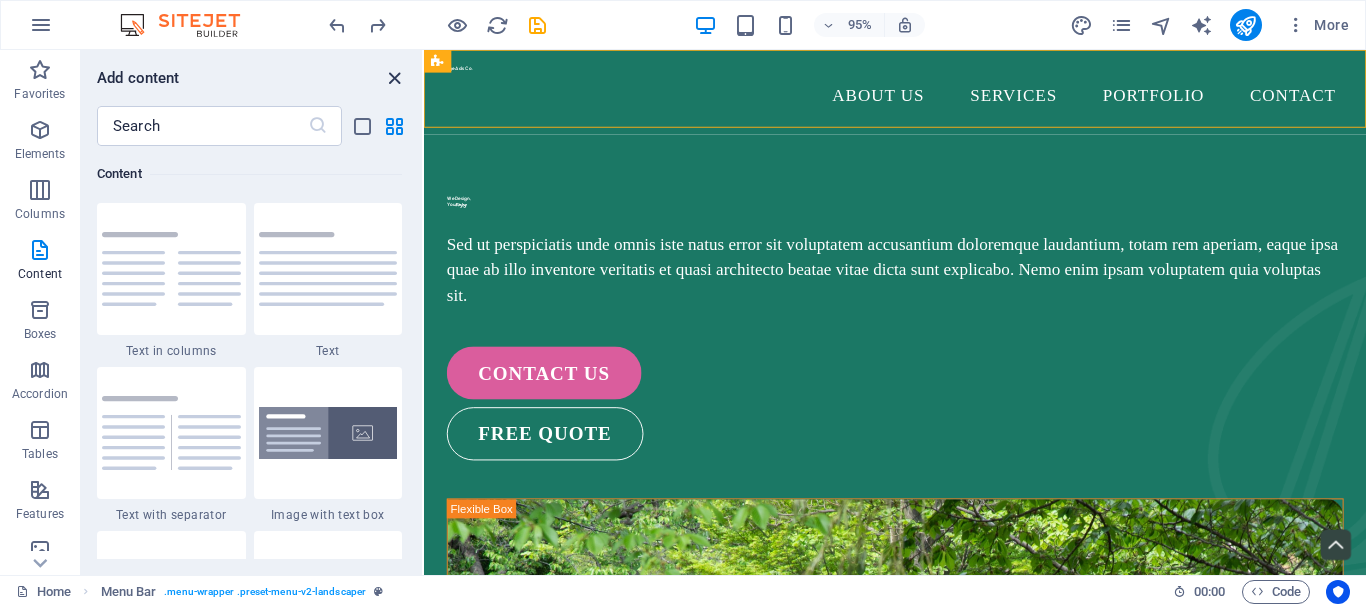 click at bounding box center [394, 78] 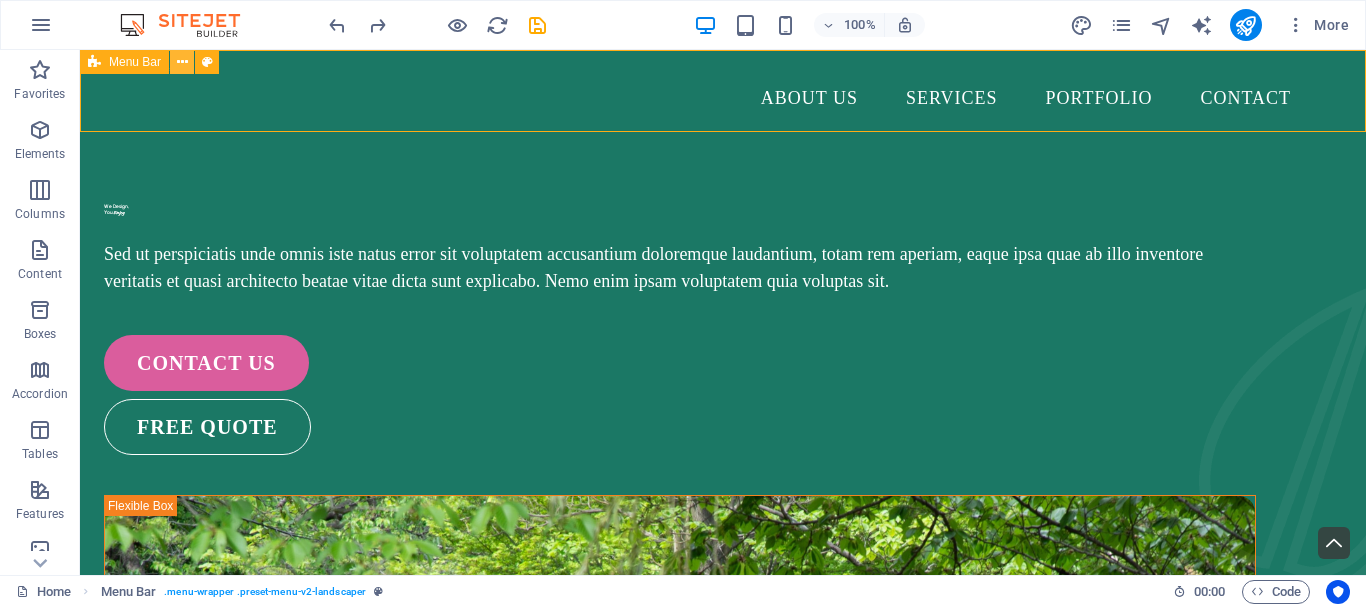 click at bounding box center [182, 62] 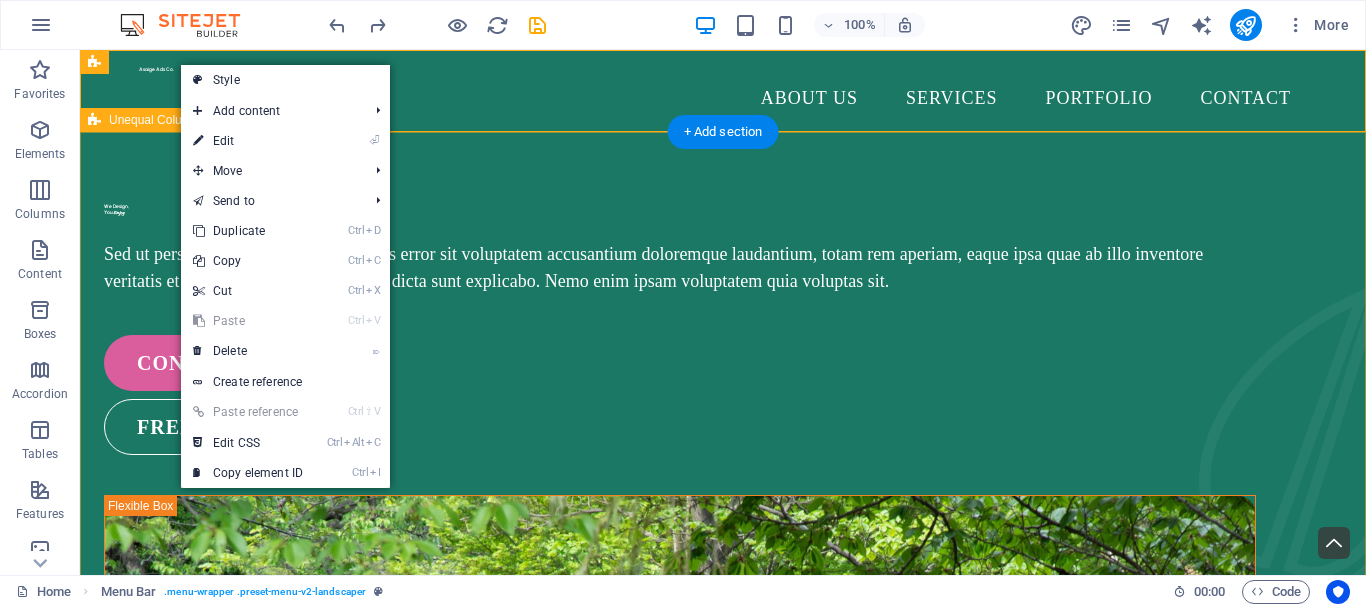 click on "We Design,  You  Enjoy Sed ut perspiciatis unde omnis iste natus error sit voluptatem accusantium doloremque laudantium, totam rem aperiam, eaque ipsa quae ab illo inventore veritatis et quasi architecto beatae vitae dicta sunt explicabo. Nemo enim ipsam voluptatem quia voluptas sit. contact us free quote" at bounding box center [723, 1027] 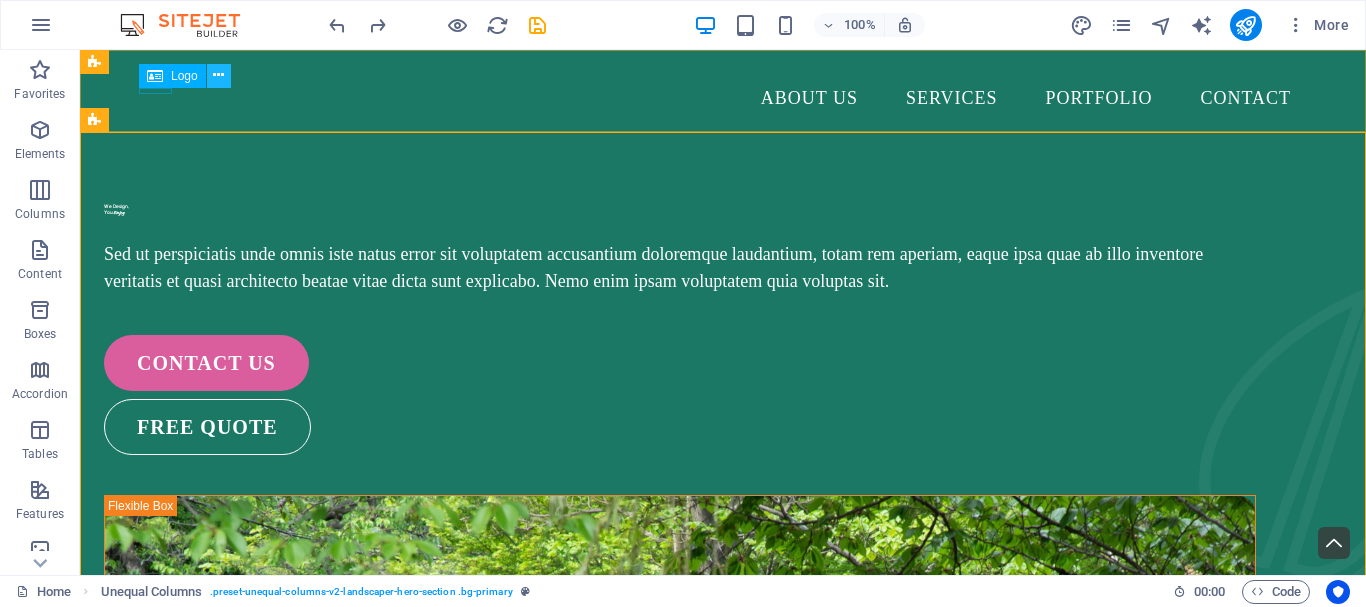 click at bounding box center [218, 75] 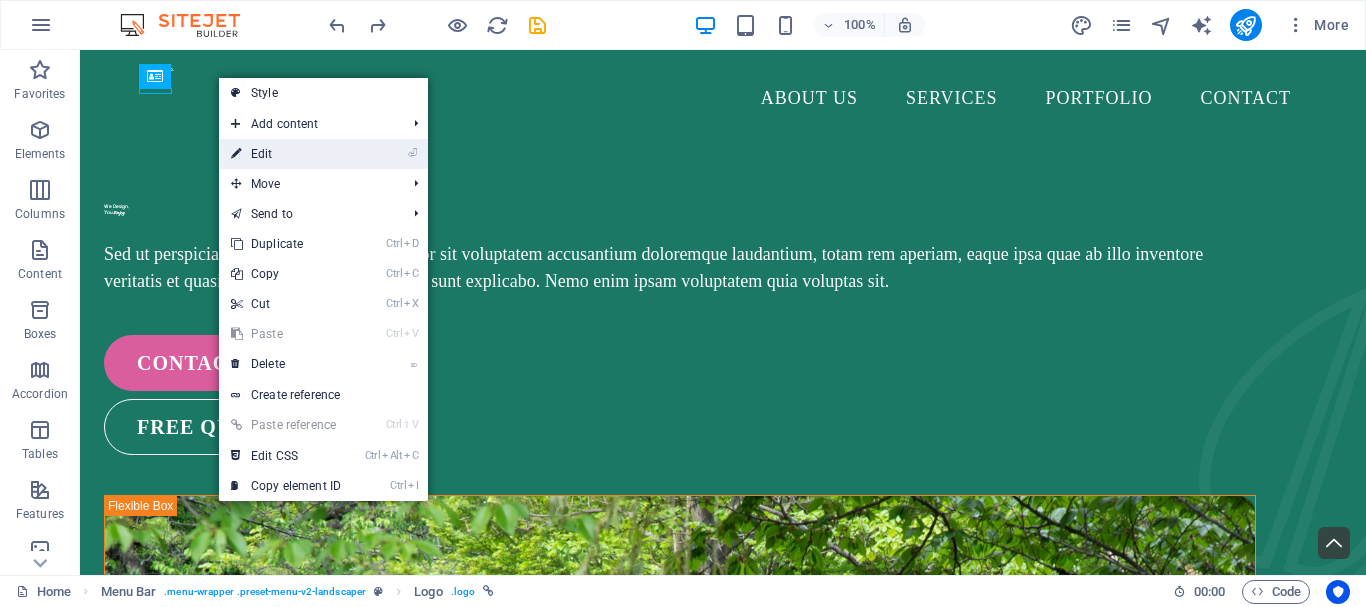click on "⏎  Edit" at bounding box center (286, 154) 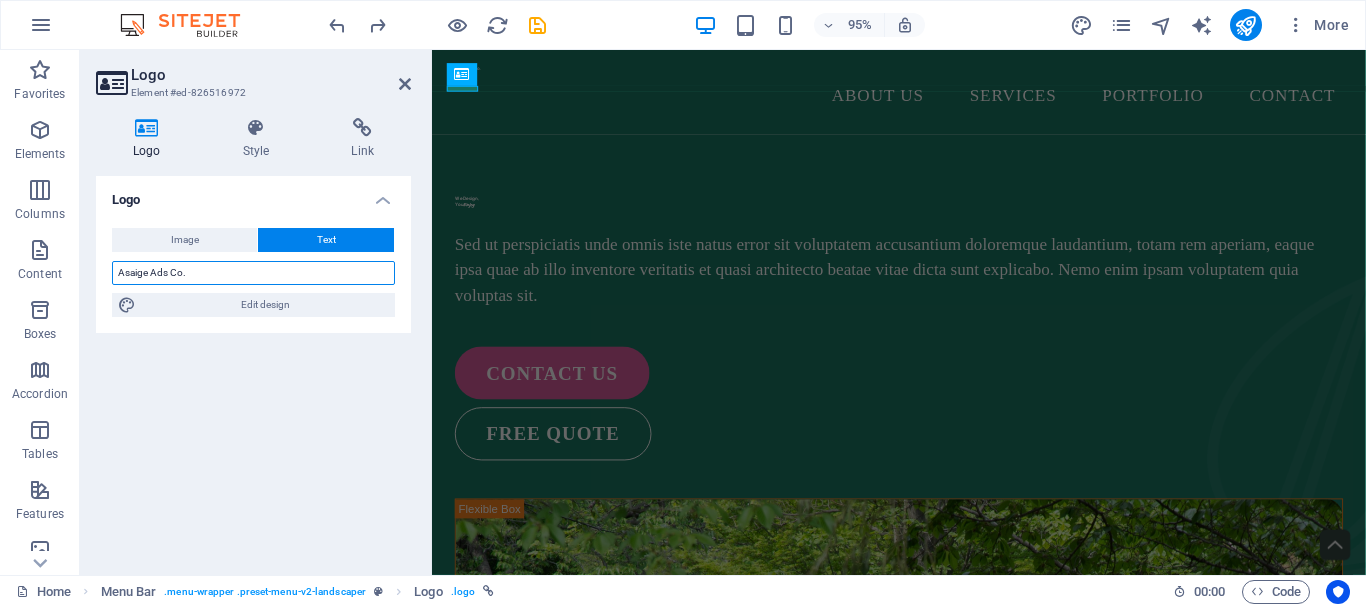 click on "Asaige Ads Co." at bounding box center (253, 273) 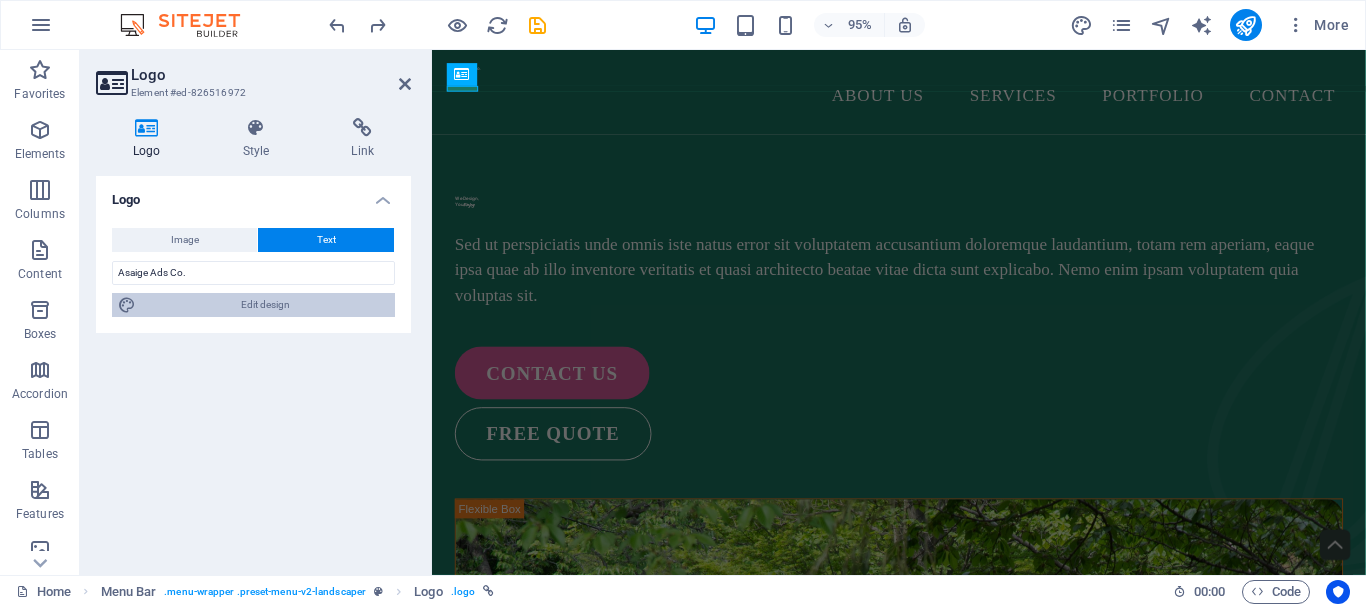 click on "Edit design" at bounding box center (265, 305) 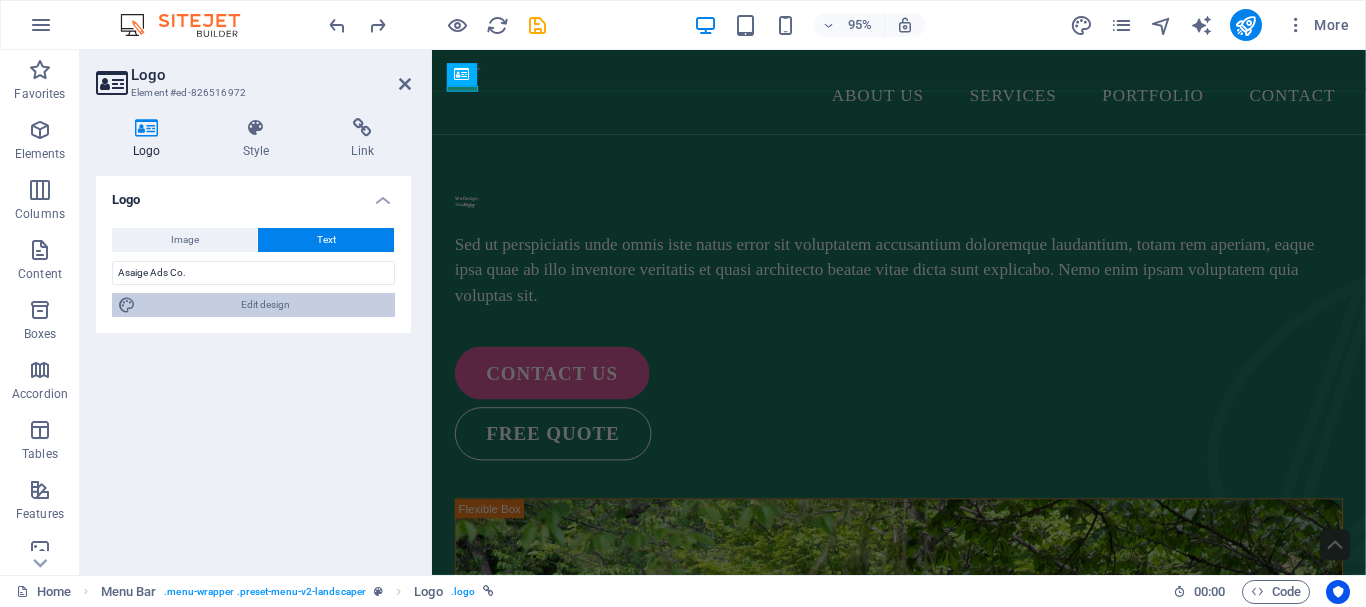 select on "px" 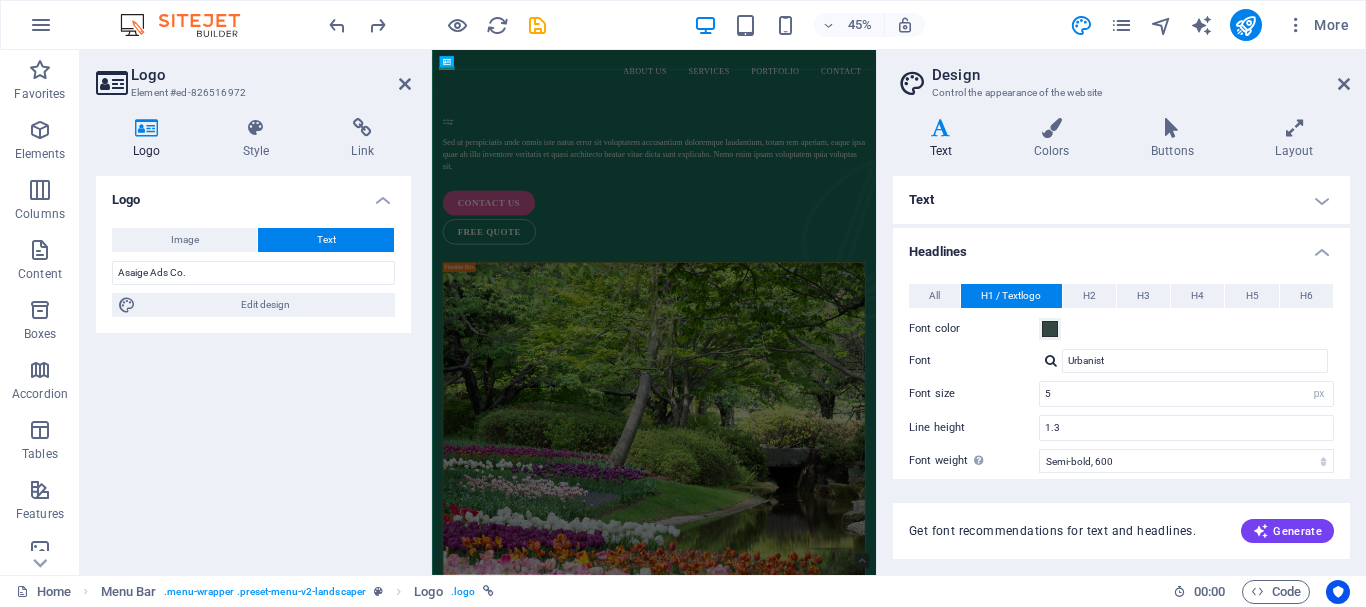 click on "Text" at bounding box center [1121, 200] 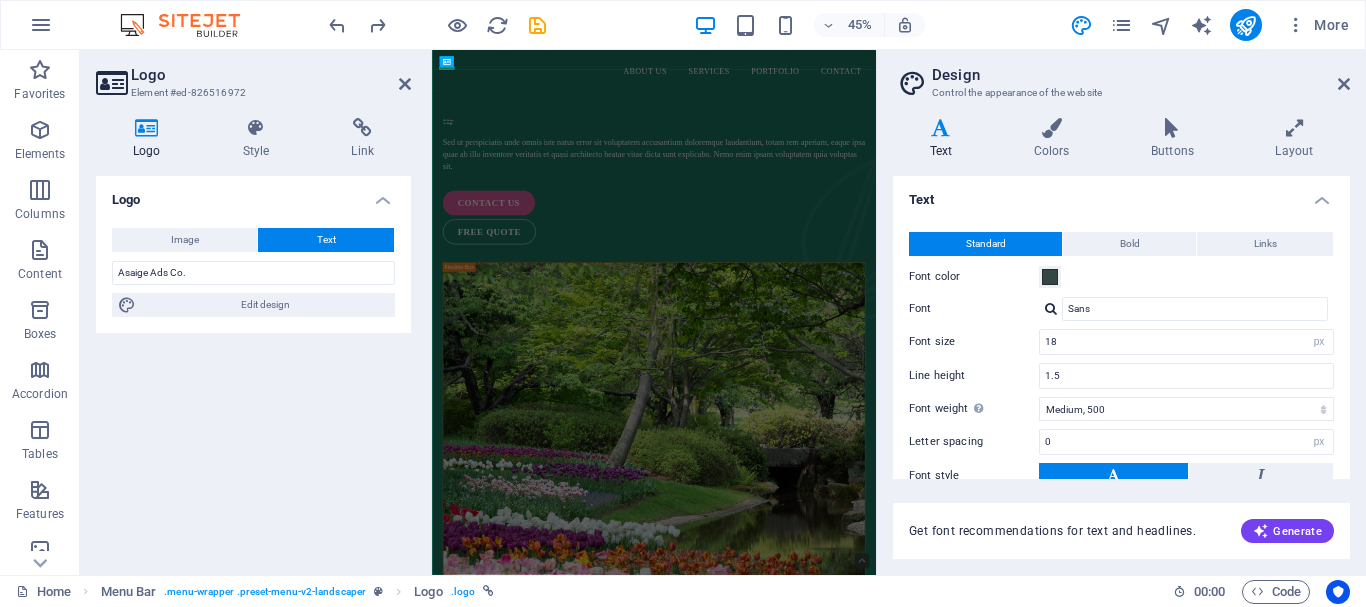 click on "Text" at bounding box center (1121, 194) 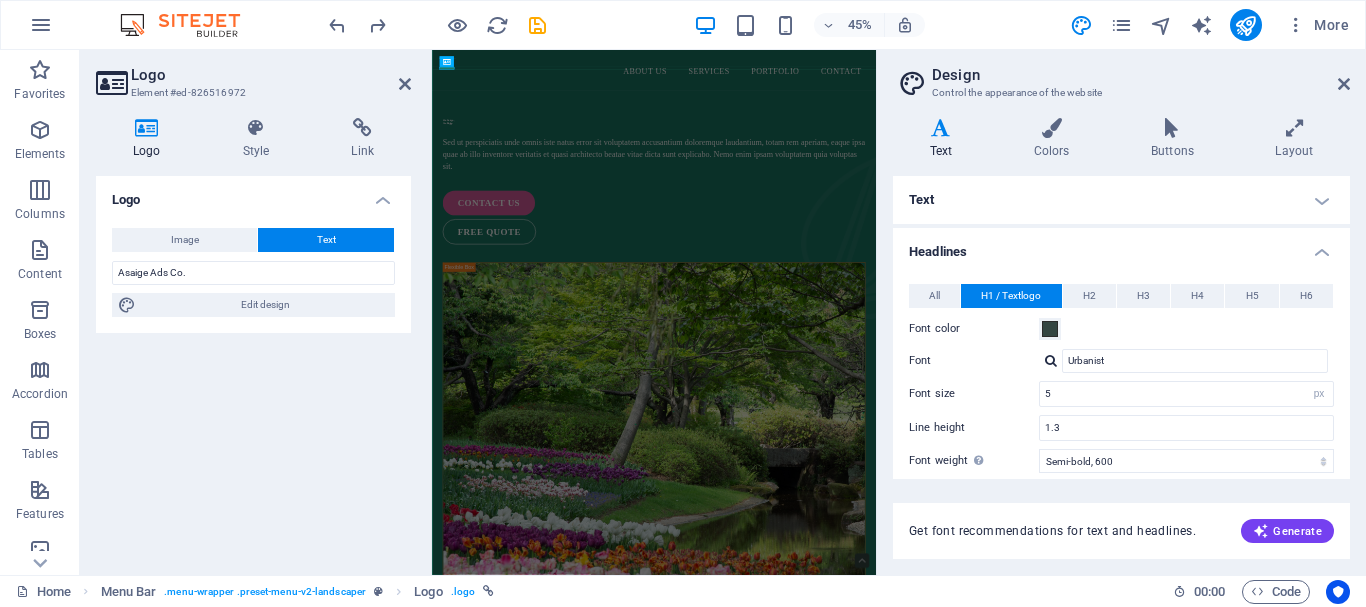click on "Text" at bounding box center (1121, 200) 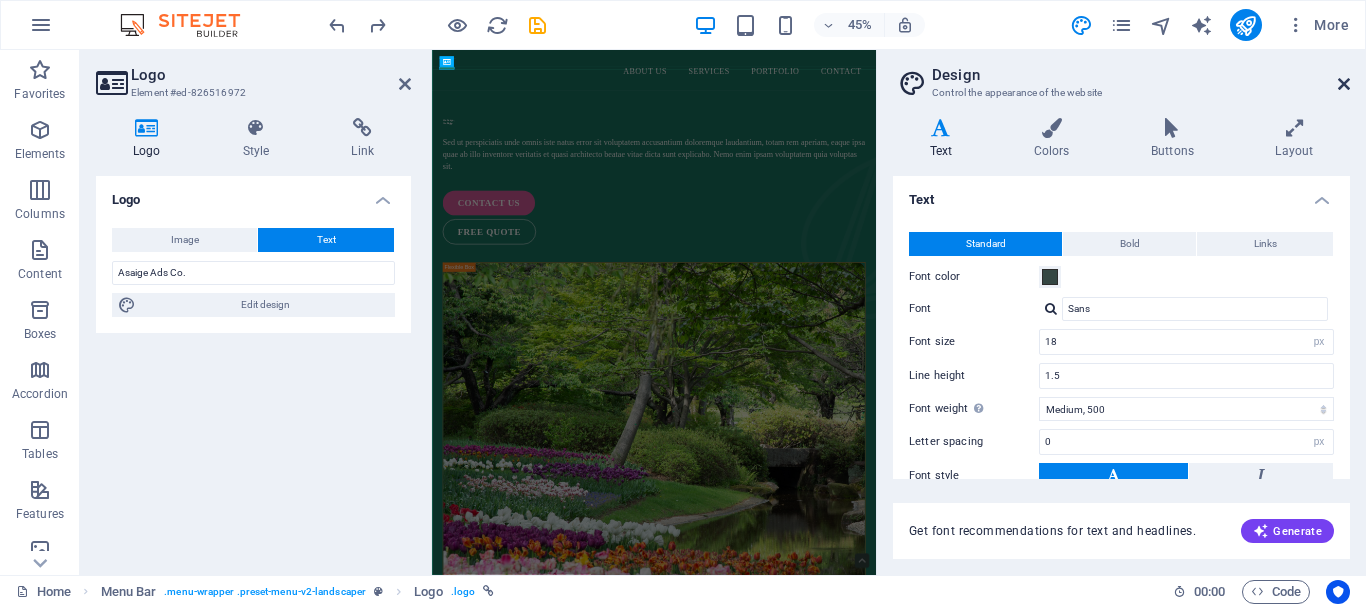 click at bounding box center [1344, 84] 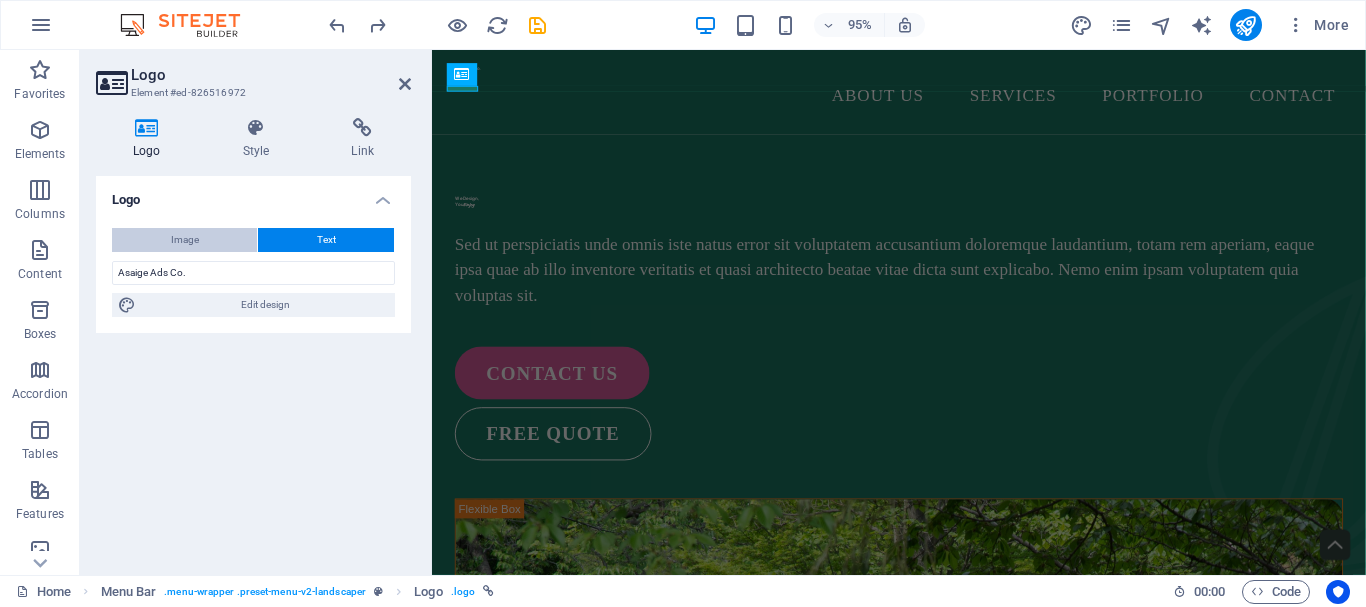 click on "Image" at bounding box center (184, 240) 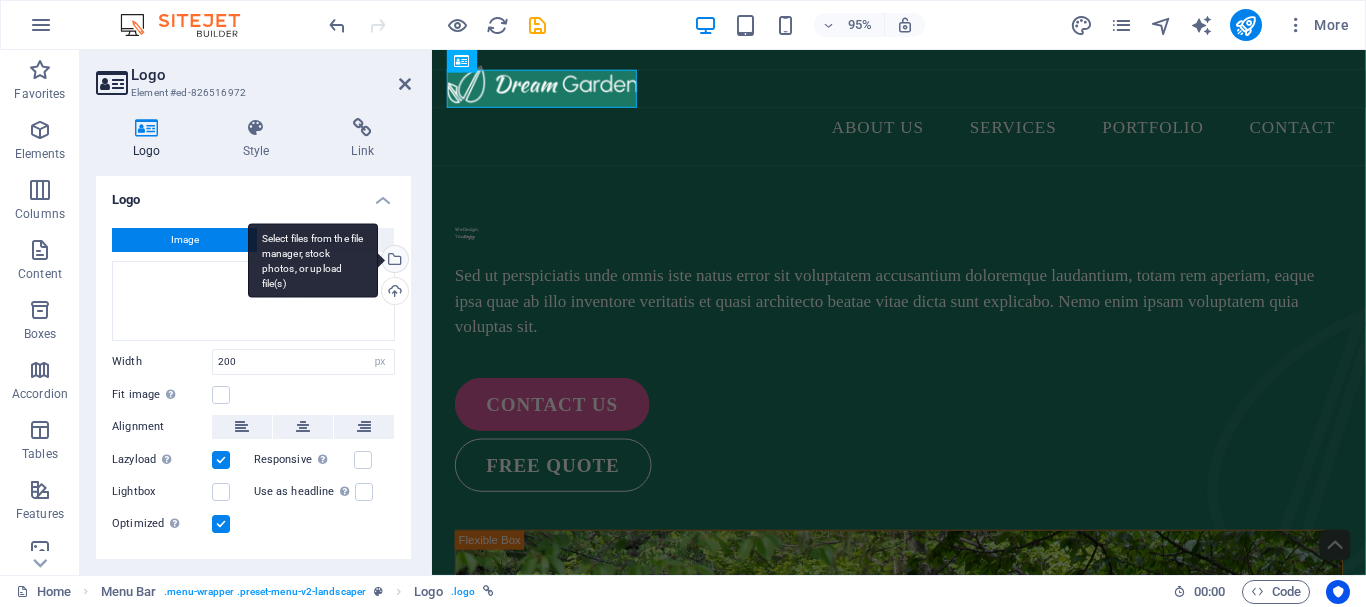 click on "Select files from the file manager, stock photos, or upload file(s)" at bounding box center (393, 261) 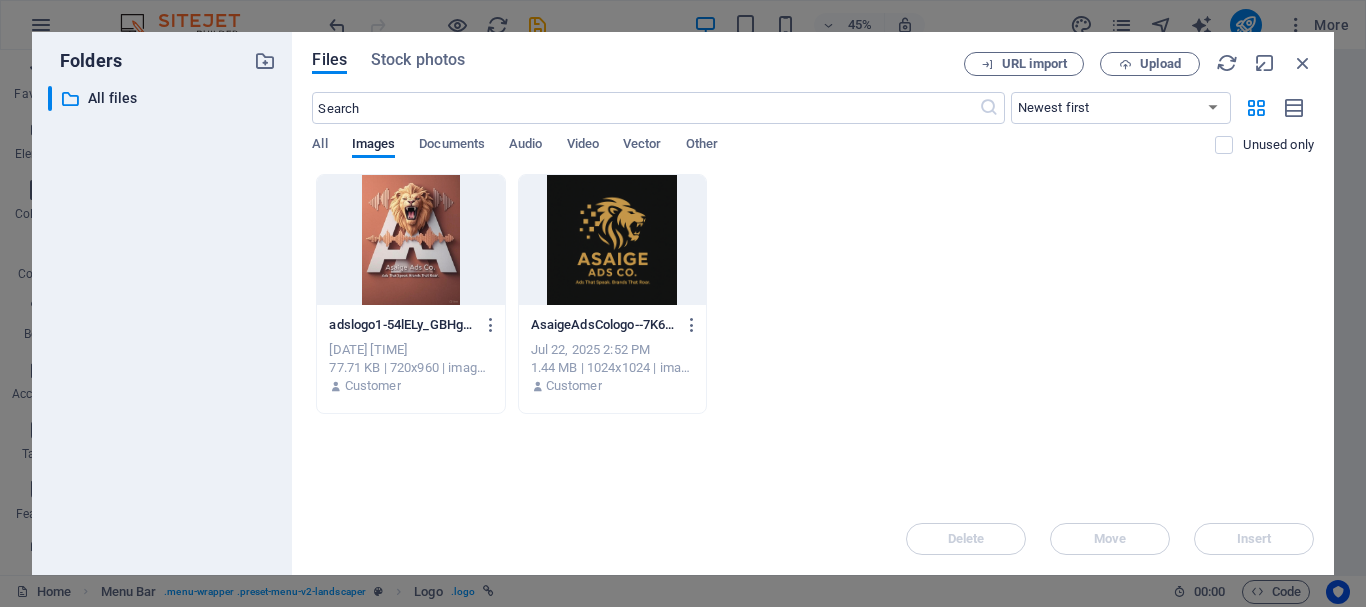 click at bounding box center (612, 240) 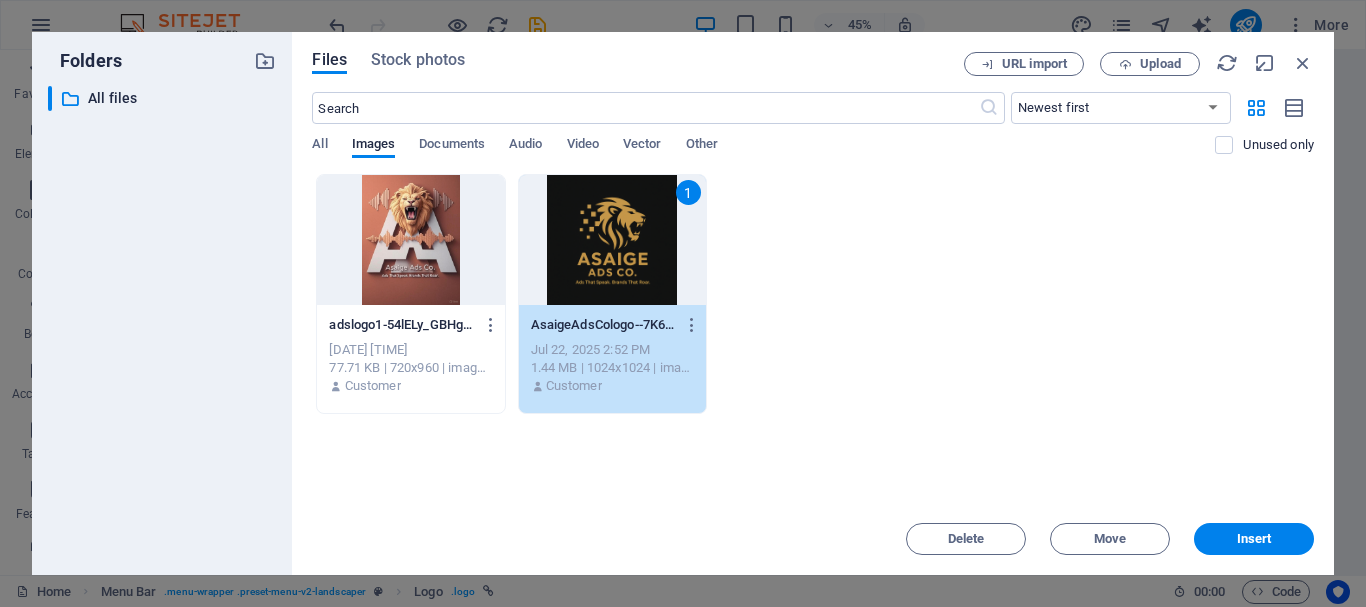 click at bounding box center (410, 240) 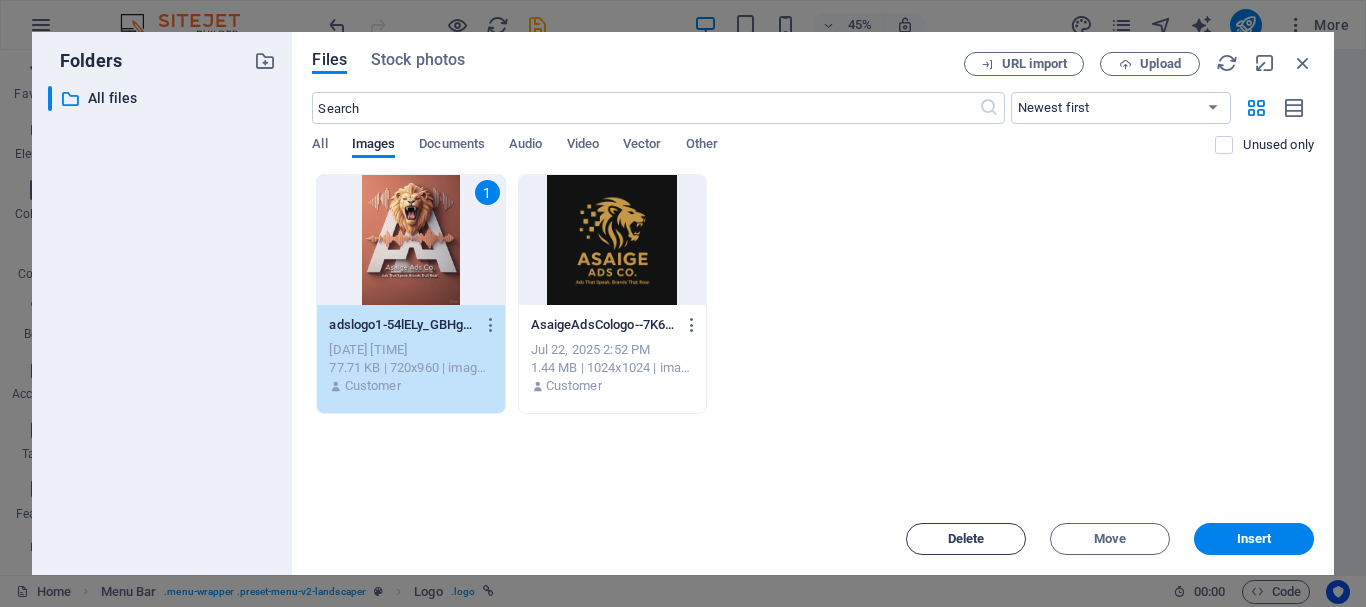 click on "Delete" at bounding box center (966, 539) 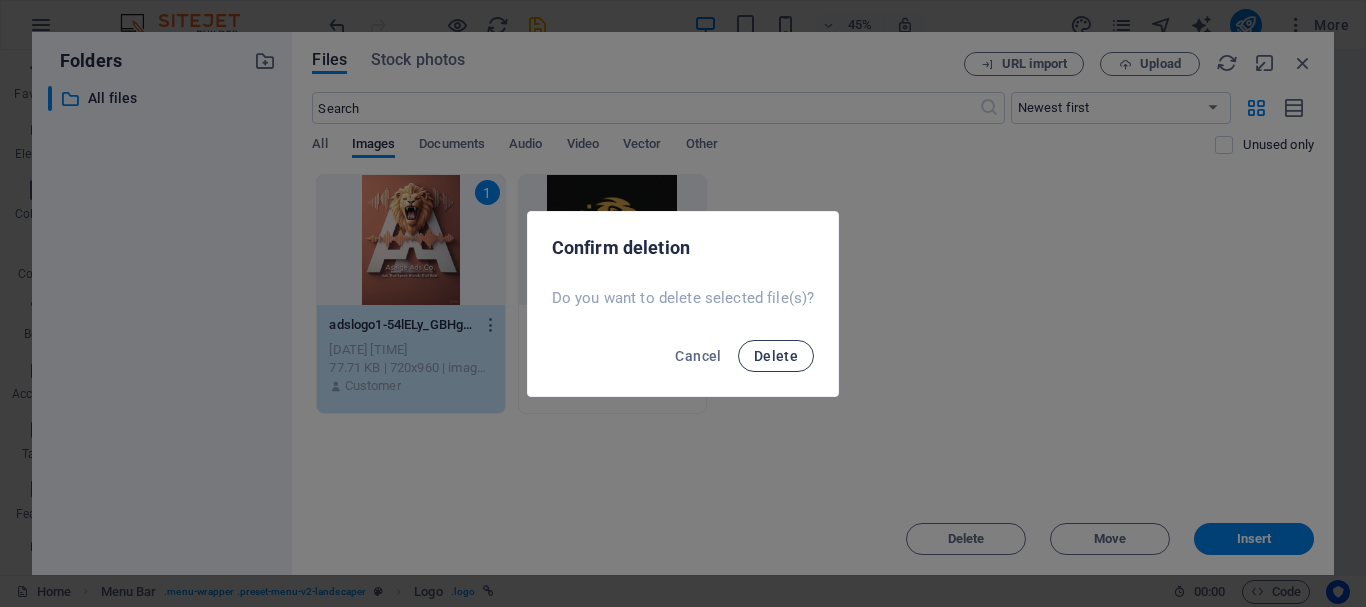 click on "Delete" at bounding box center [776, 356] 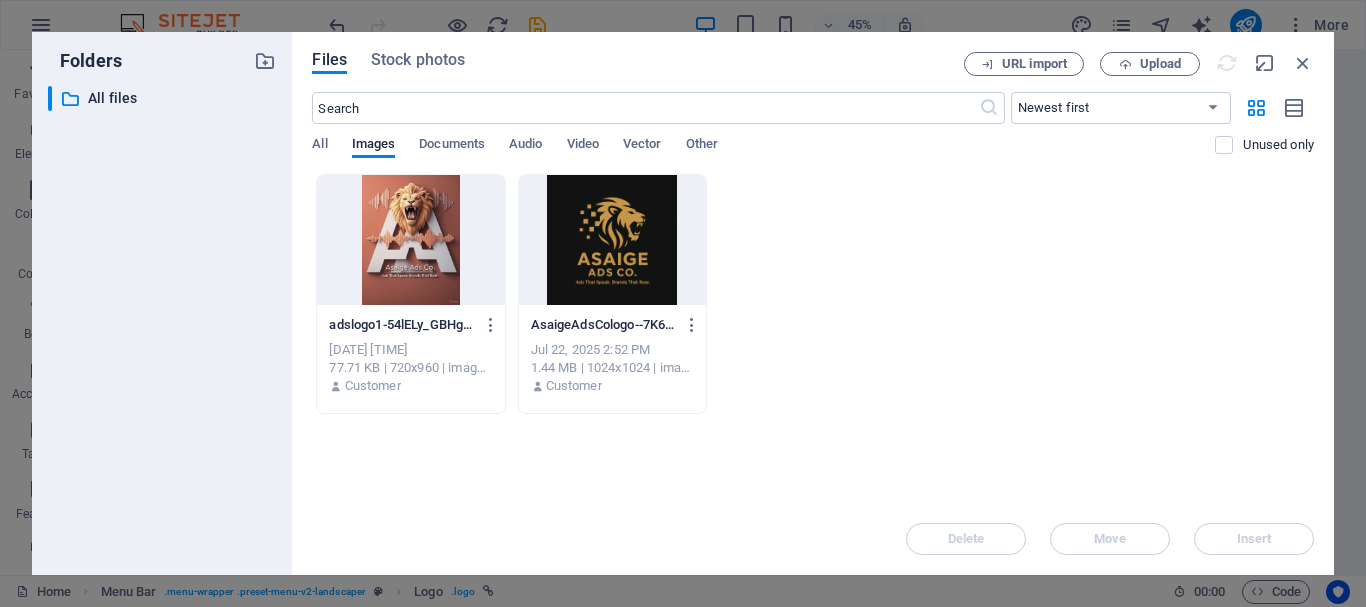 click at bounding box center [612, 240] 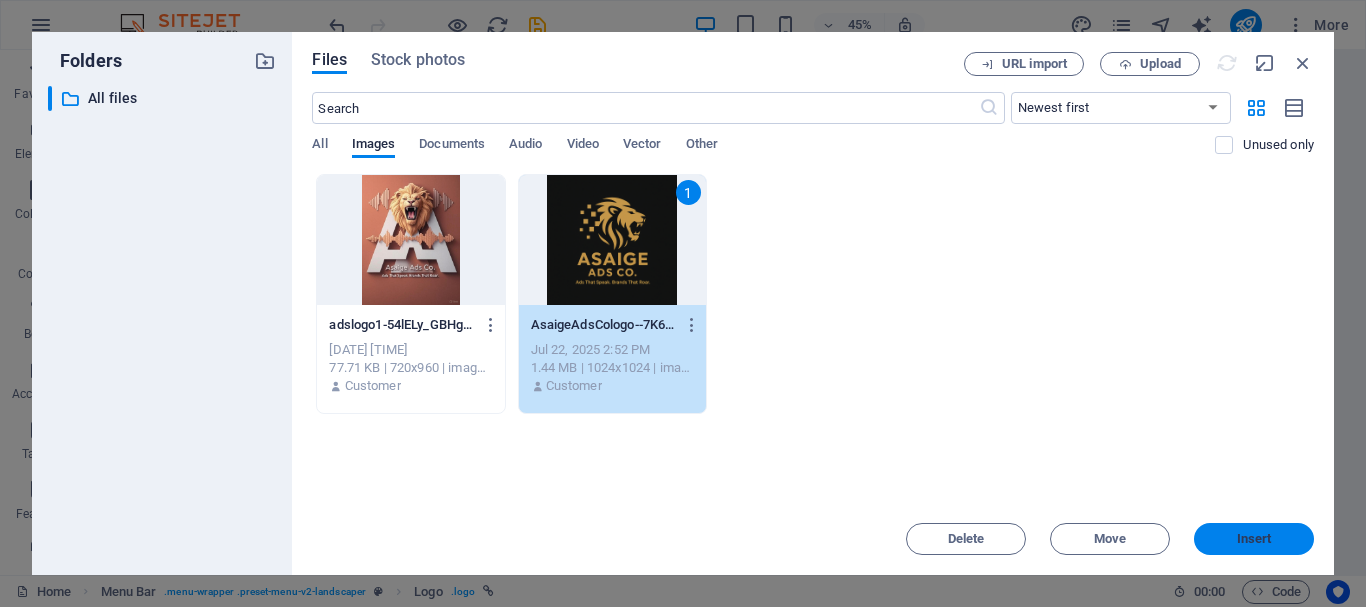 click on "Insert" at bounding box center (1254, 539) 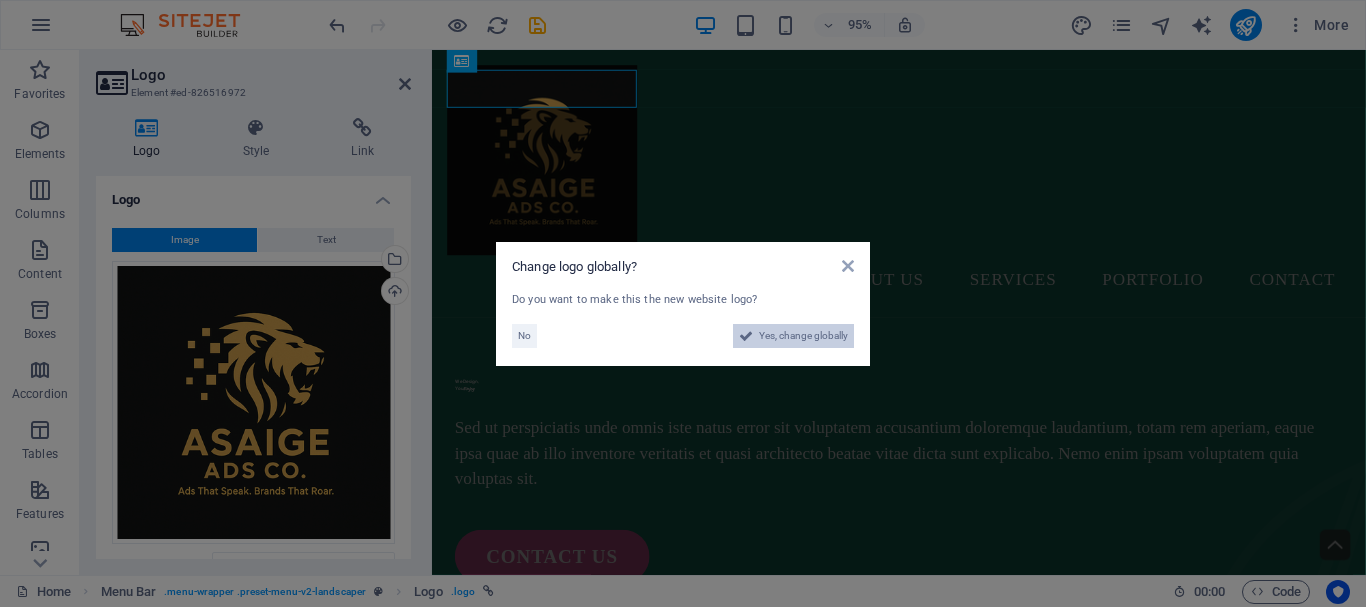 click on "Yes, change globally" at bounding box center (803, 336) 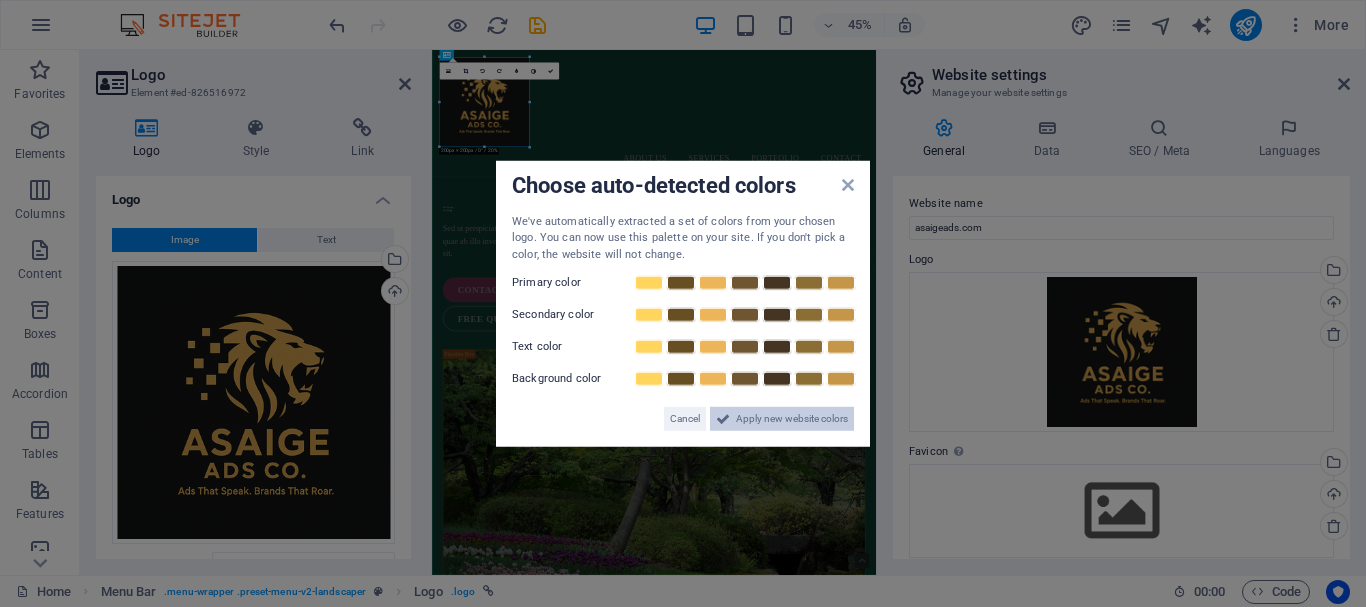 click on "Apply new website colors" at bounding box center (792, 419) 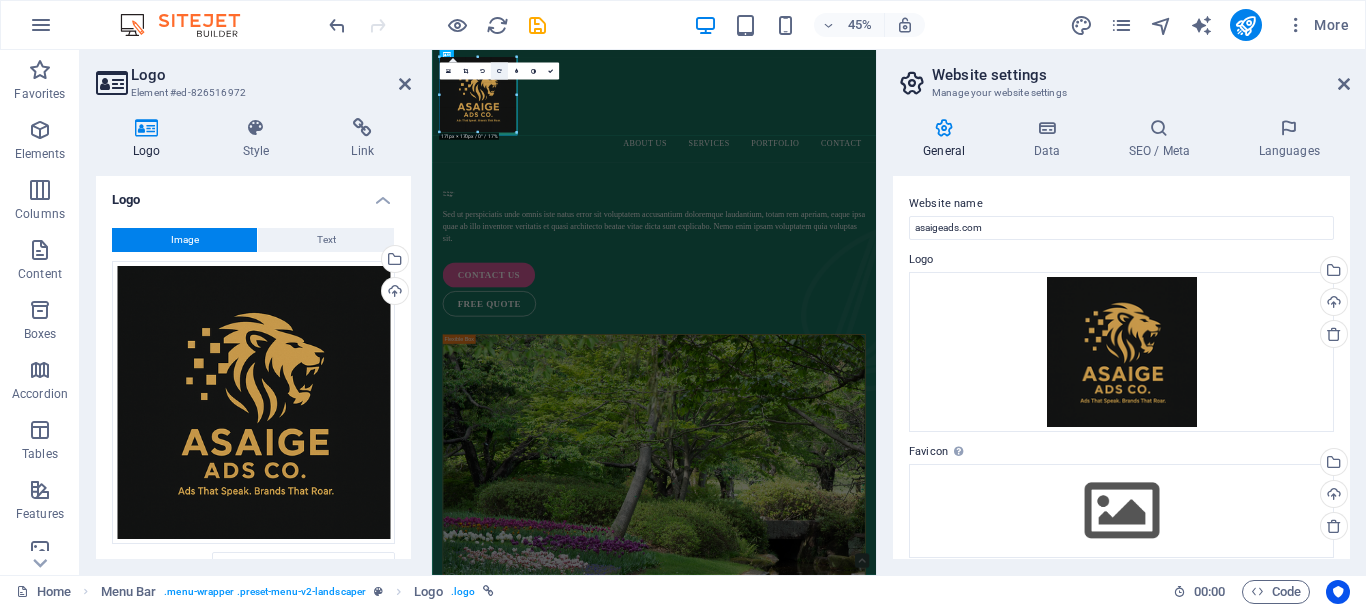 drag, startPoint x: 528, startPoint y: 147, endPoint x: 494, endPoint y: 70, distance: 84.17244 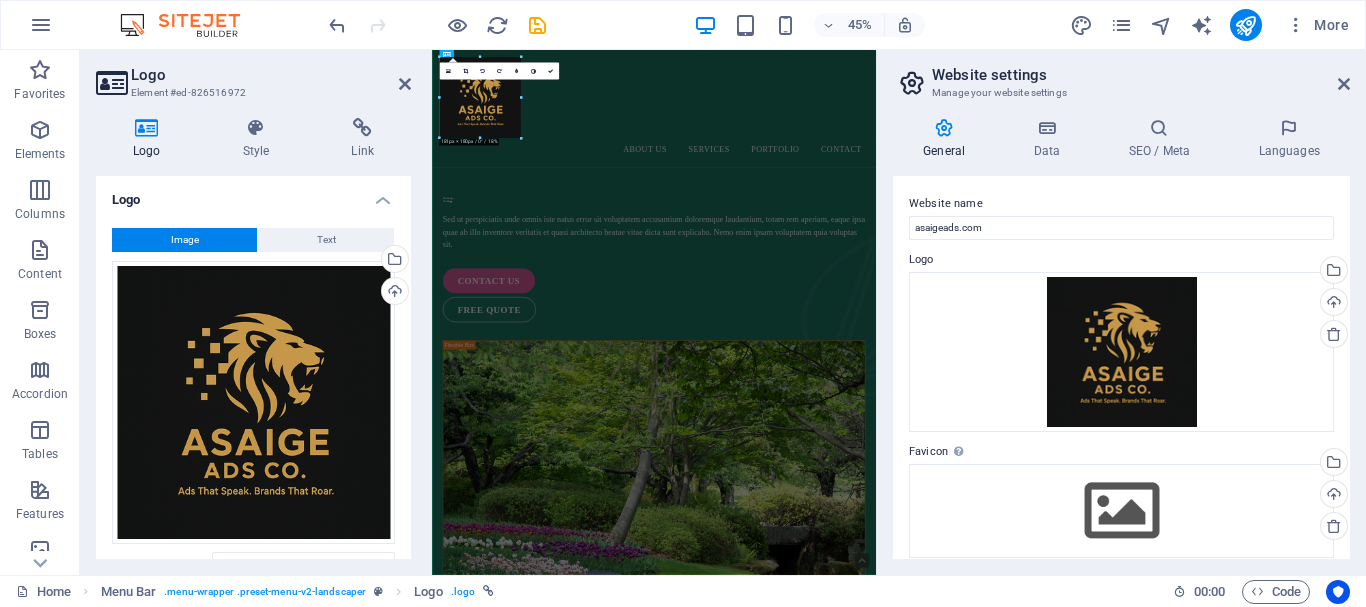 drag, startPoint x: 514, startPoint y: 132, endPoint x: 533, endPoint y: 106, distance: 32.202484 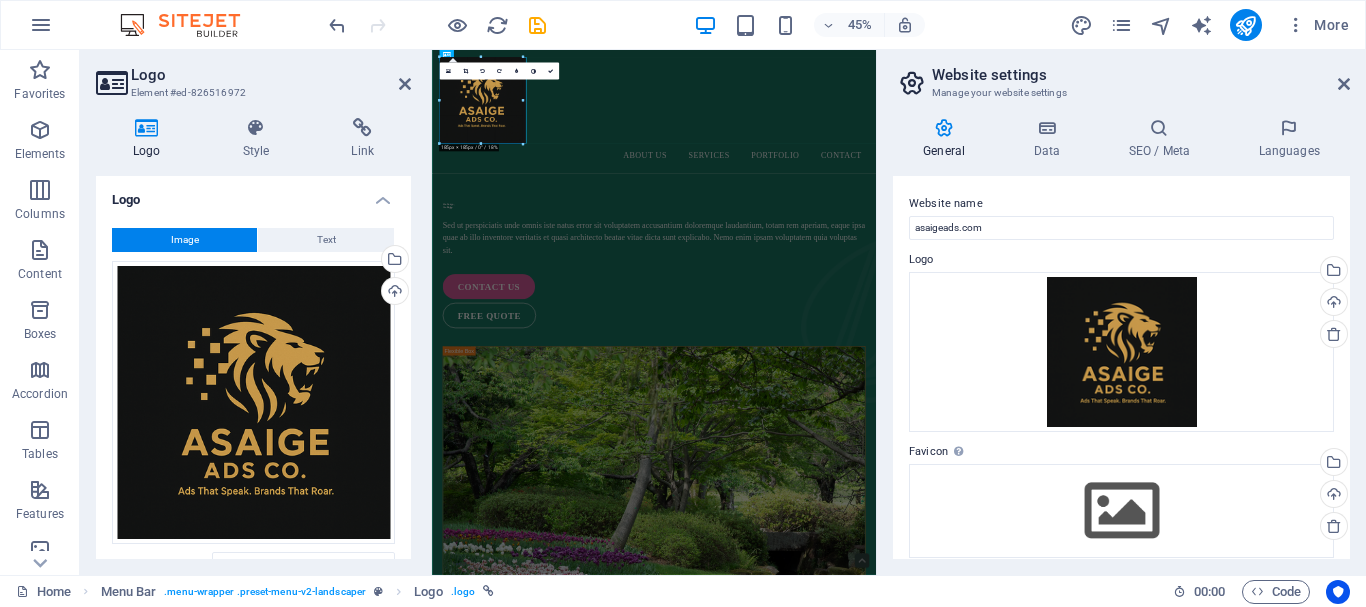 drag, startPoint x: 522, startPoint y: 136, endPoint x: 534, endPoint y: 99, distance: 38.8973 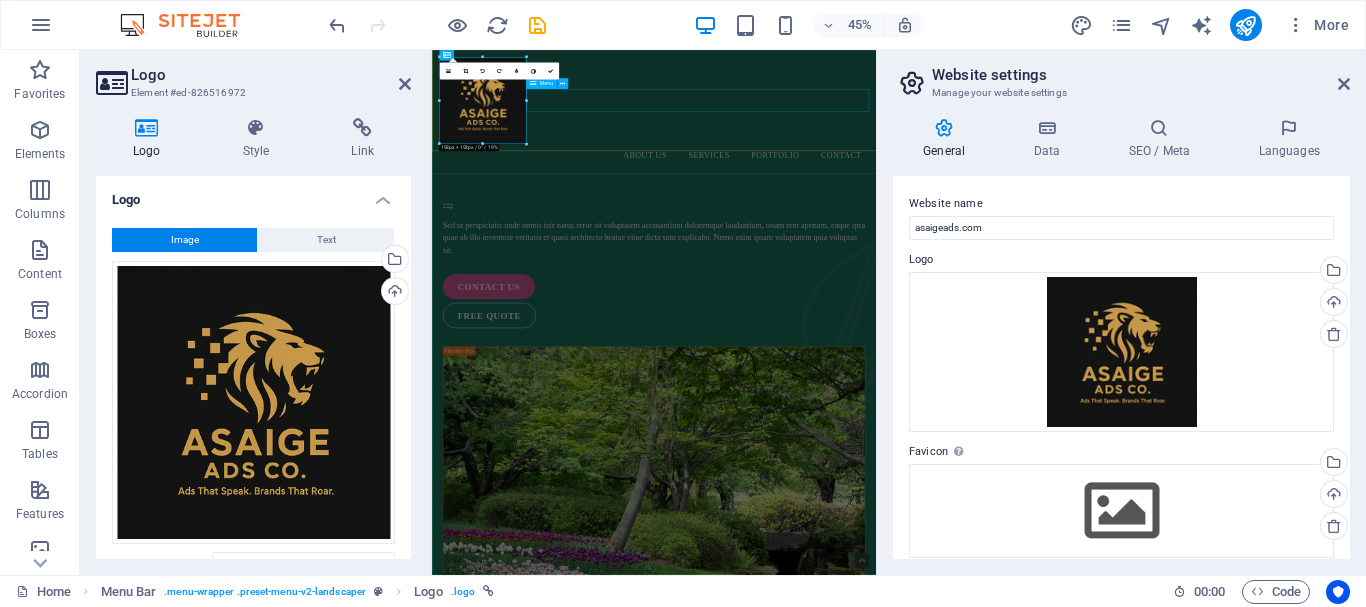 type on "192" 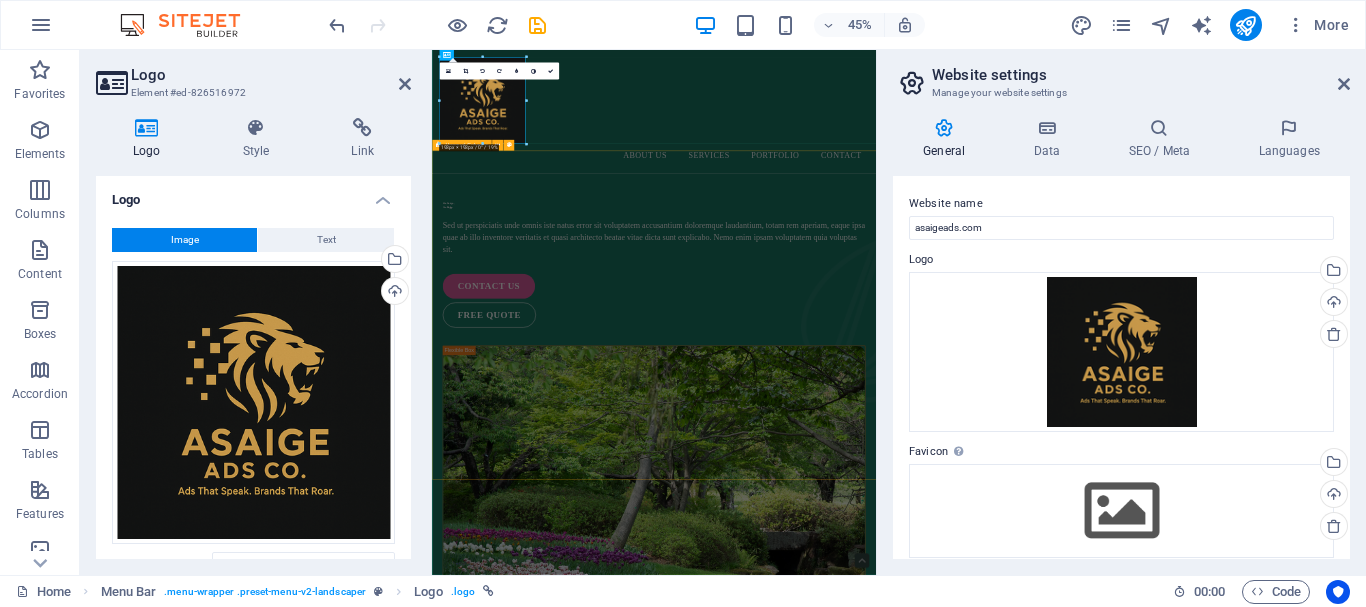 click on "We Design,  You  Enjoy Sed ut perspiciatis unde omnis iste natus error sit voluptatem accusantium doloremque laudantium, totam rem aperiam, eaque ipsa quae ab illo inventore veritatis et quasi architecto beatae vitae dicta sunt explicabo. Nemo enim ipsam voluptatem quia voluptas sit. contact us free quote" at bounding box center [925, 1119] 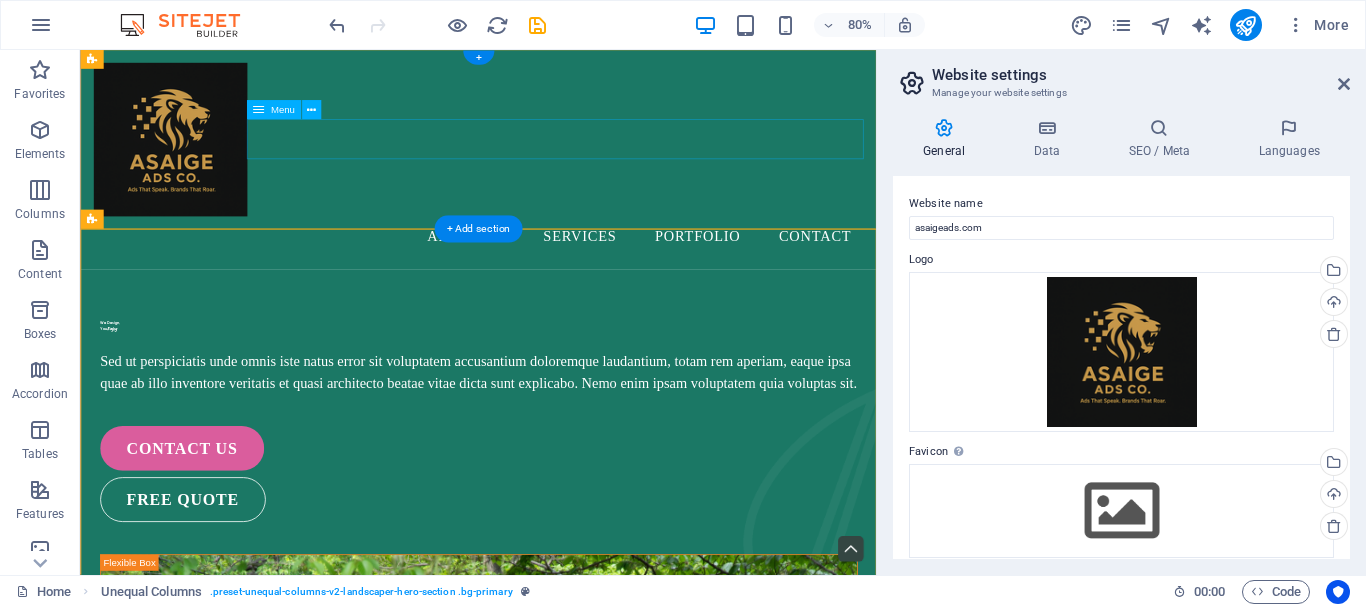 click on "About Us Services Portfolio Contact" at bounding box center (577, 283) 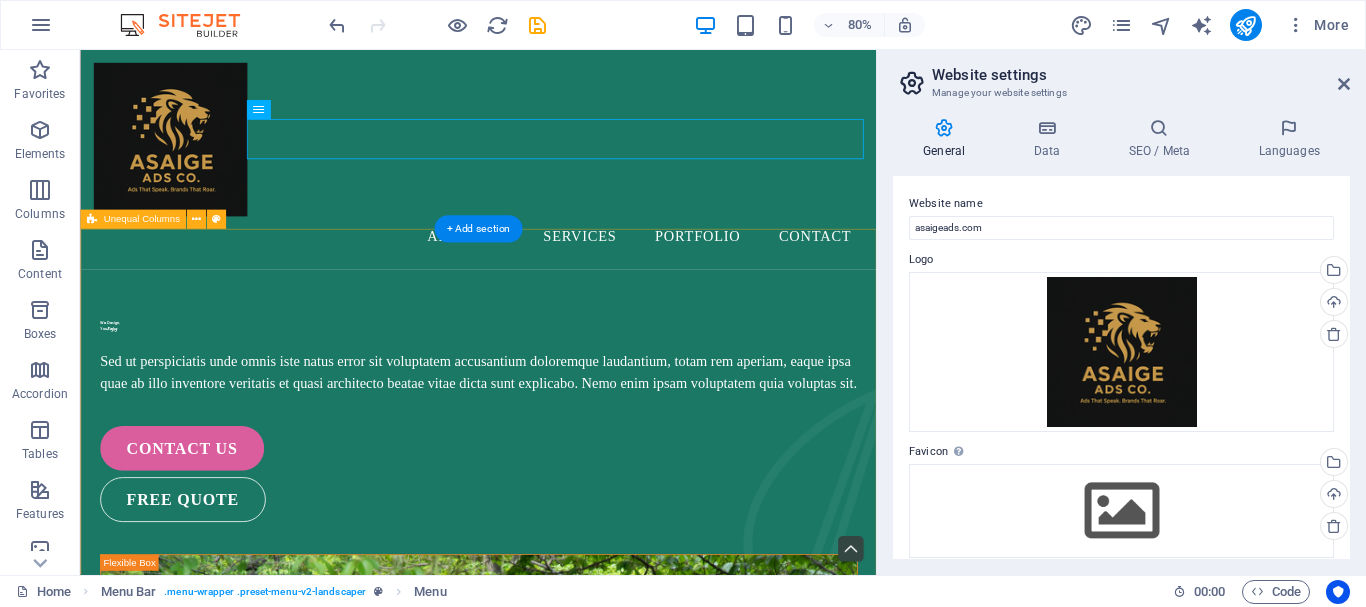 click on "We Design,  You  Enjoy Sed ut perspiciatis unde omnis iste natus error sit voluptatem accusantium doloremque laudantium, totam rem aperiam, eaque ipsa quae ab illo inventore veritatis et quasi architecto beatae vitae dicta sunt explicabo. Nemo enim ipsam voluptatem quia voluptas sit. contact us free quote" at bounding box center (577, 1110) 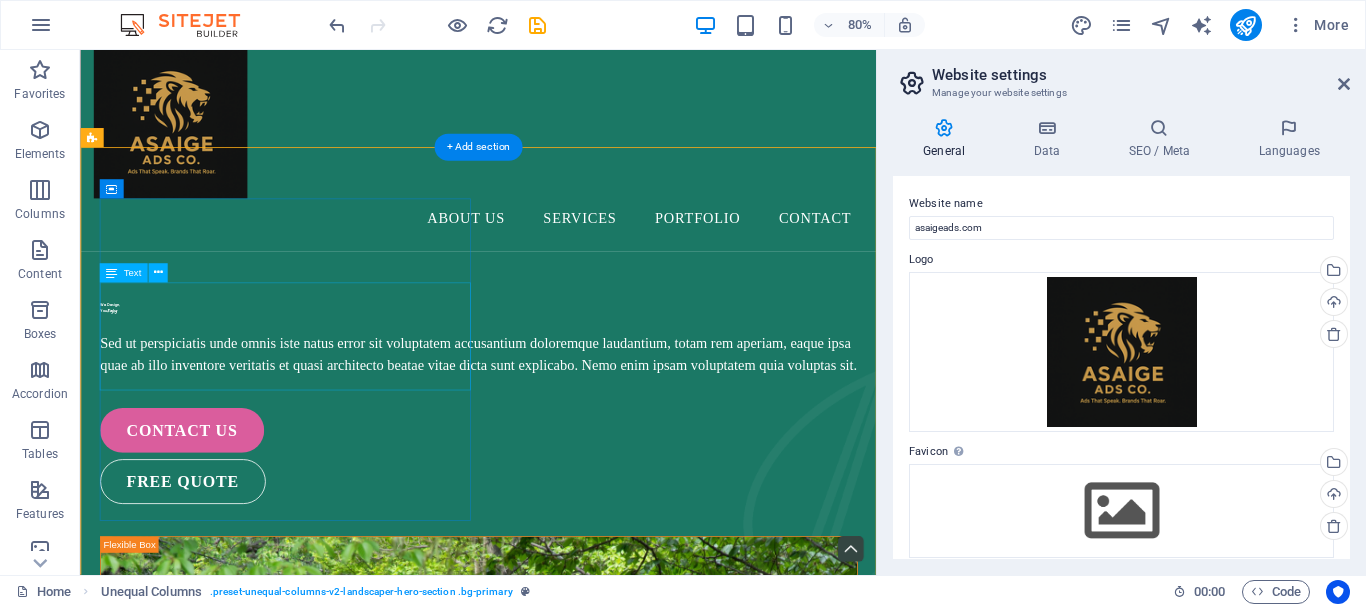 scroll, scrollTop: 0, scrollLeft: 0, axis: both 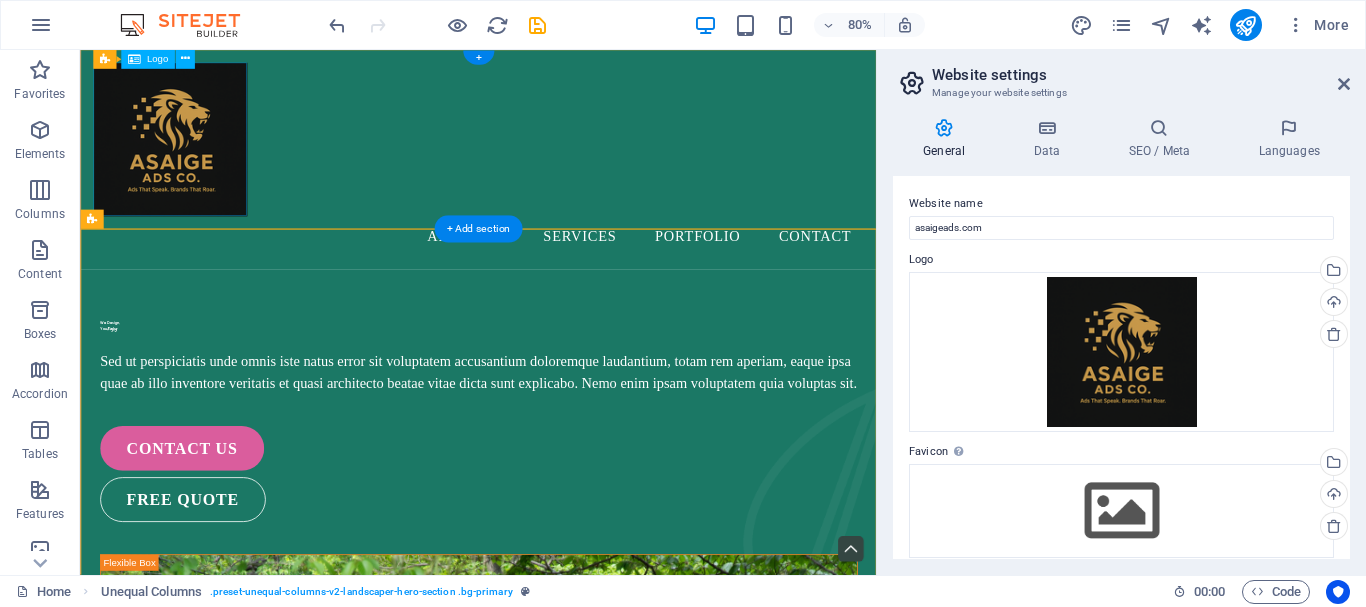 click at bounding box center (577, 162) 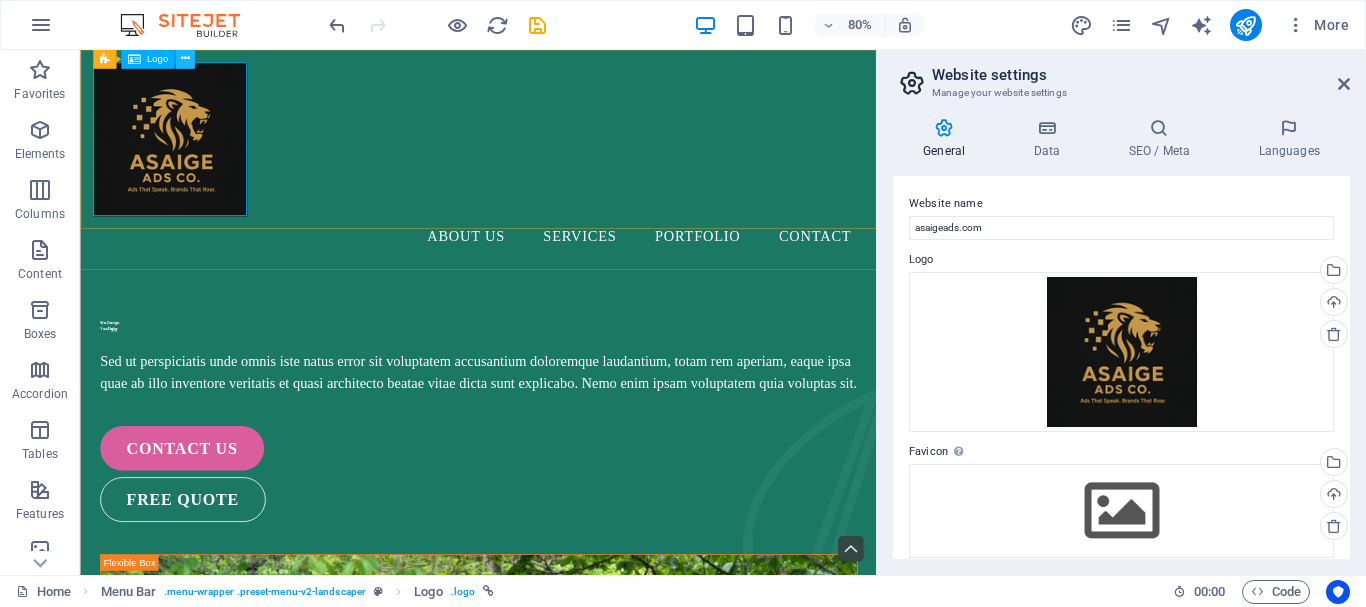 click at bounding box center (184, 59) 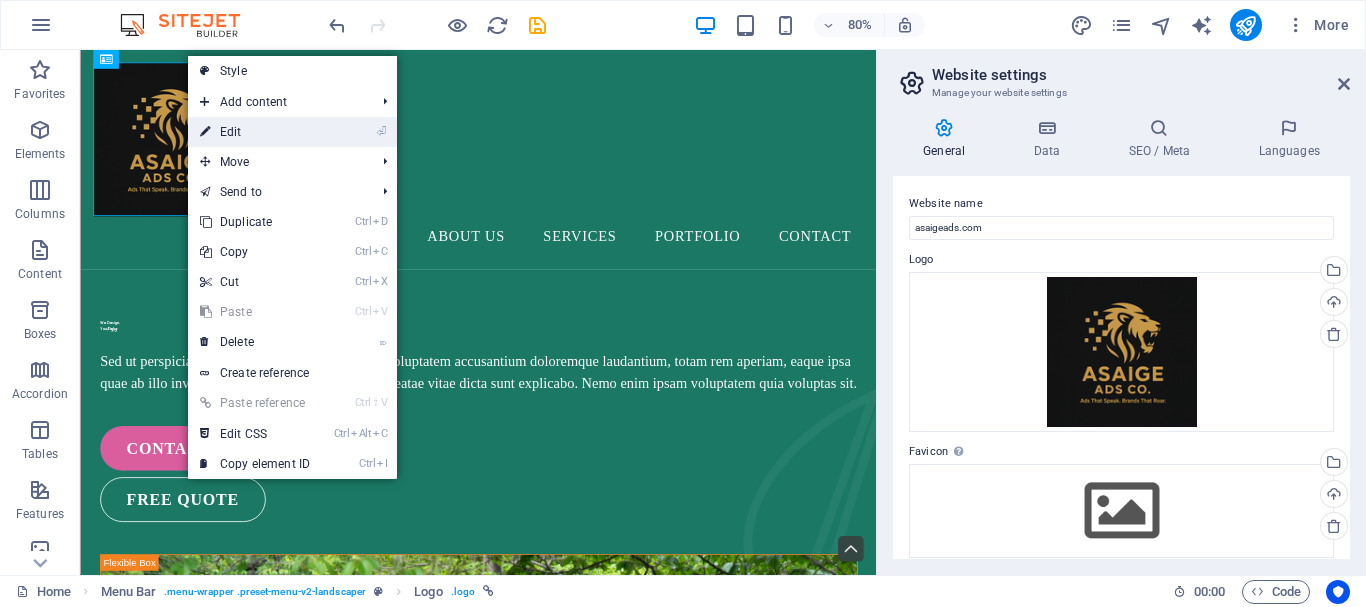 click on "⏎  Edit" at bounding box center (255, 132) 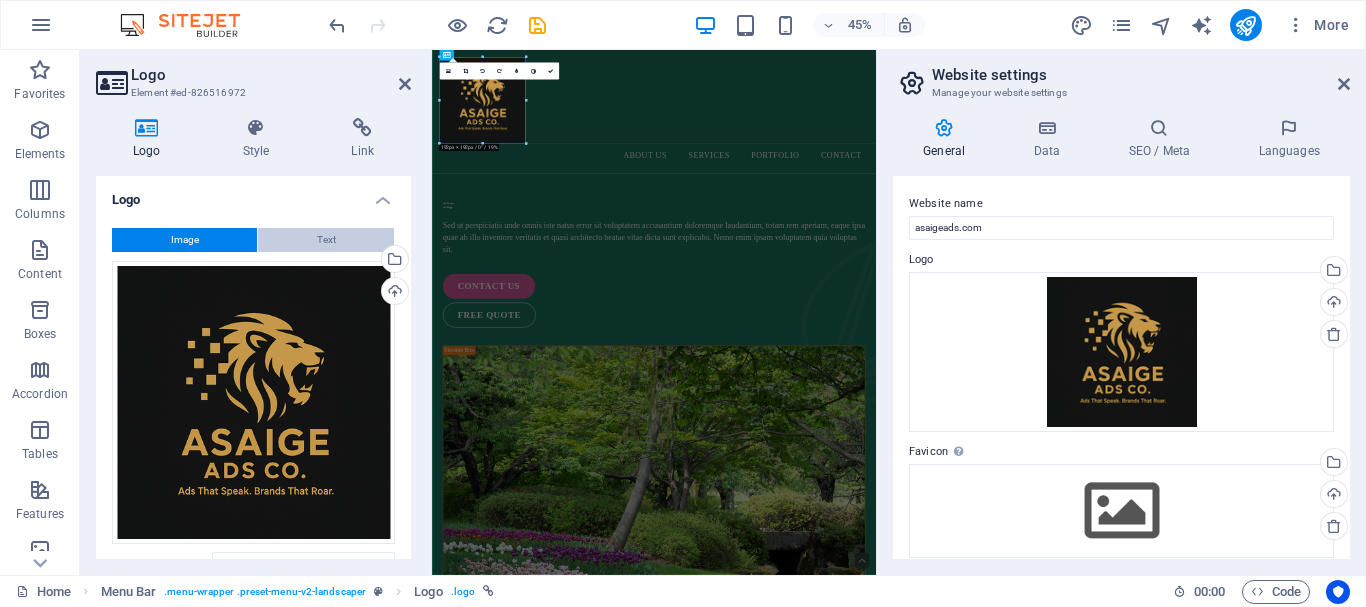 click on "Text" at bounding box center [326, 240] 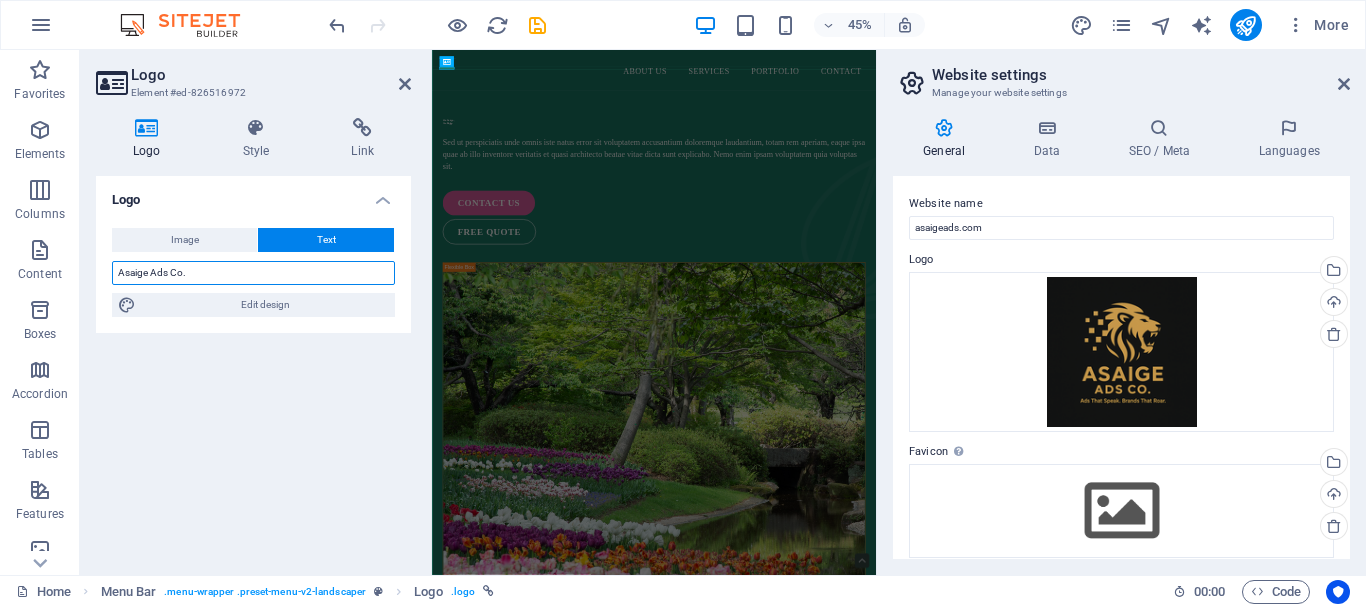 click on "Asaige Ads Co." at bounding box center (253, 273) 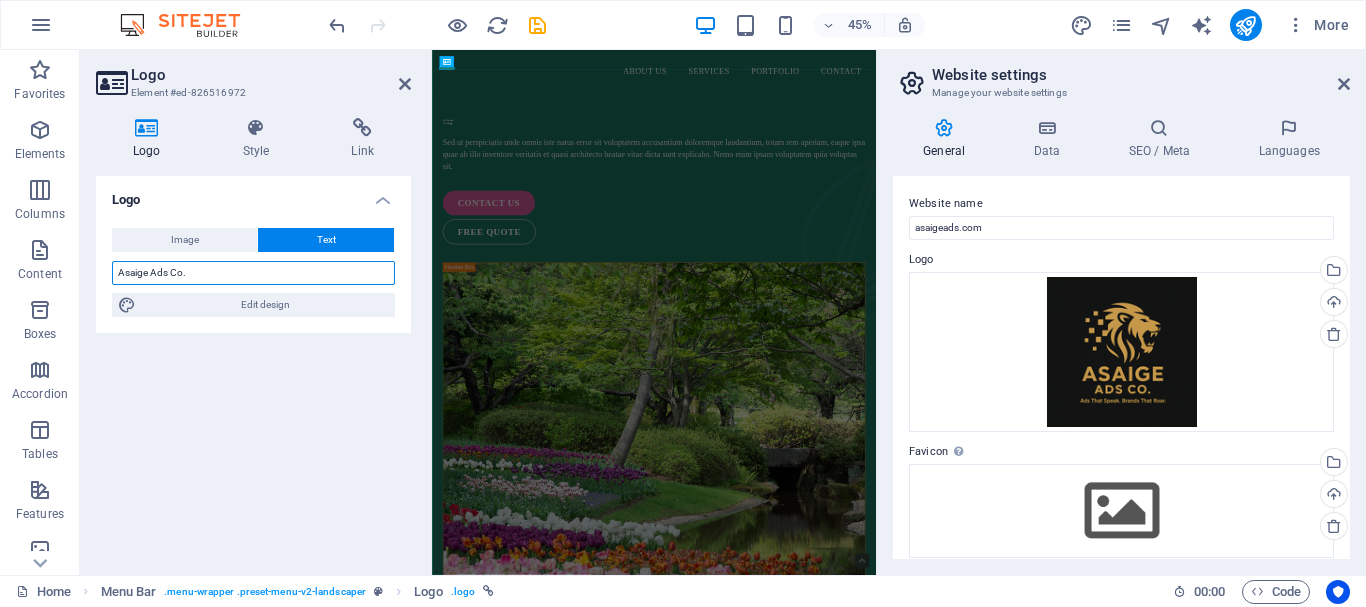 drag, startPoint x: 196, startPoint y: 272, endPoint x: 112, endPoint y: 278, distance: 84.21401 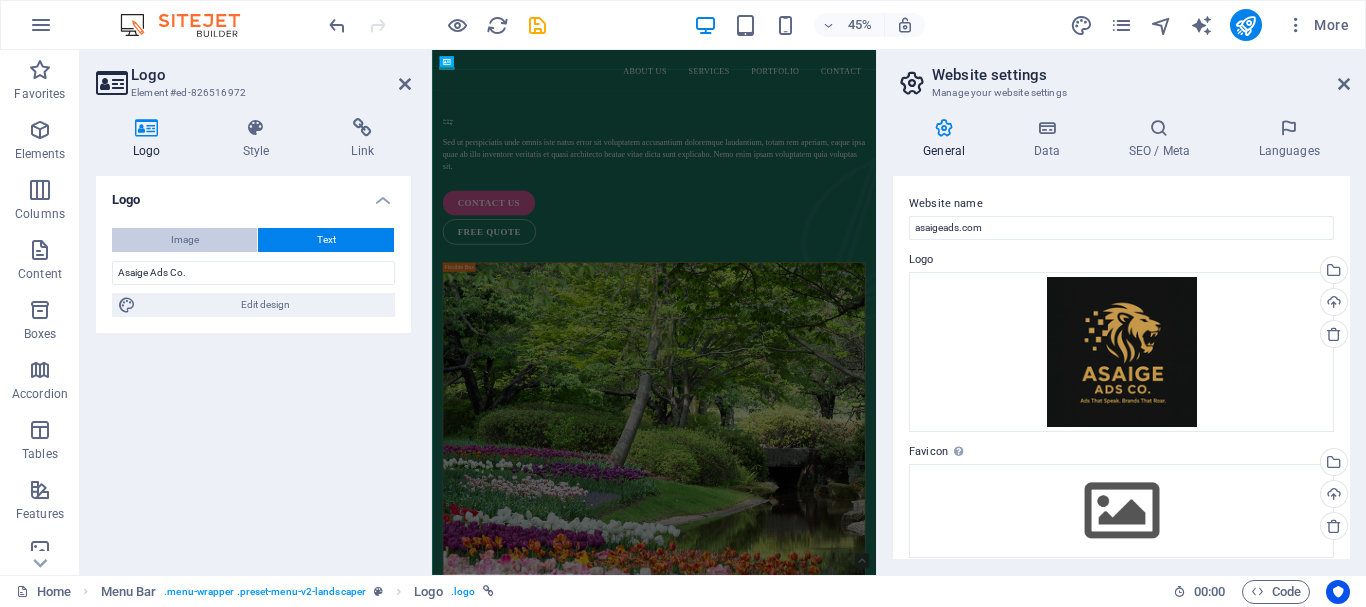 click on "Image" at bounding box center (185, 240) 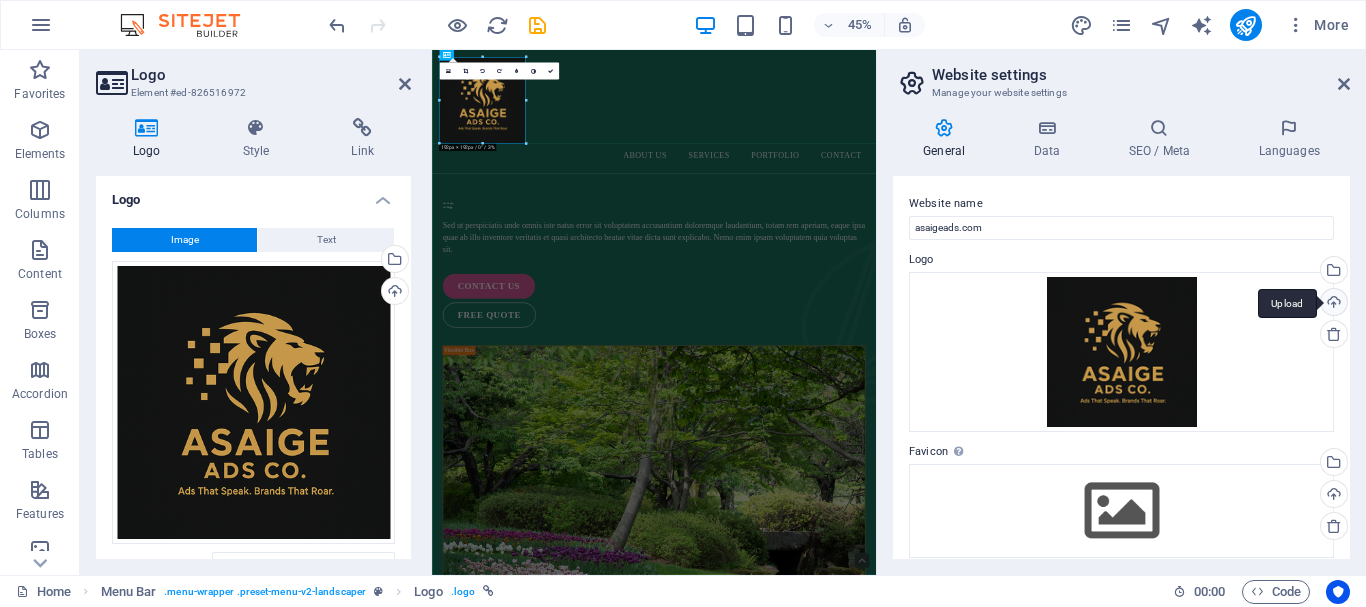 click on "Upload" at bounding box center [1332, 304] 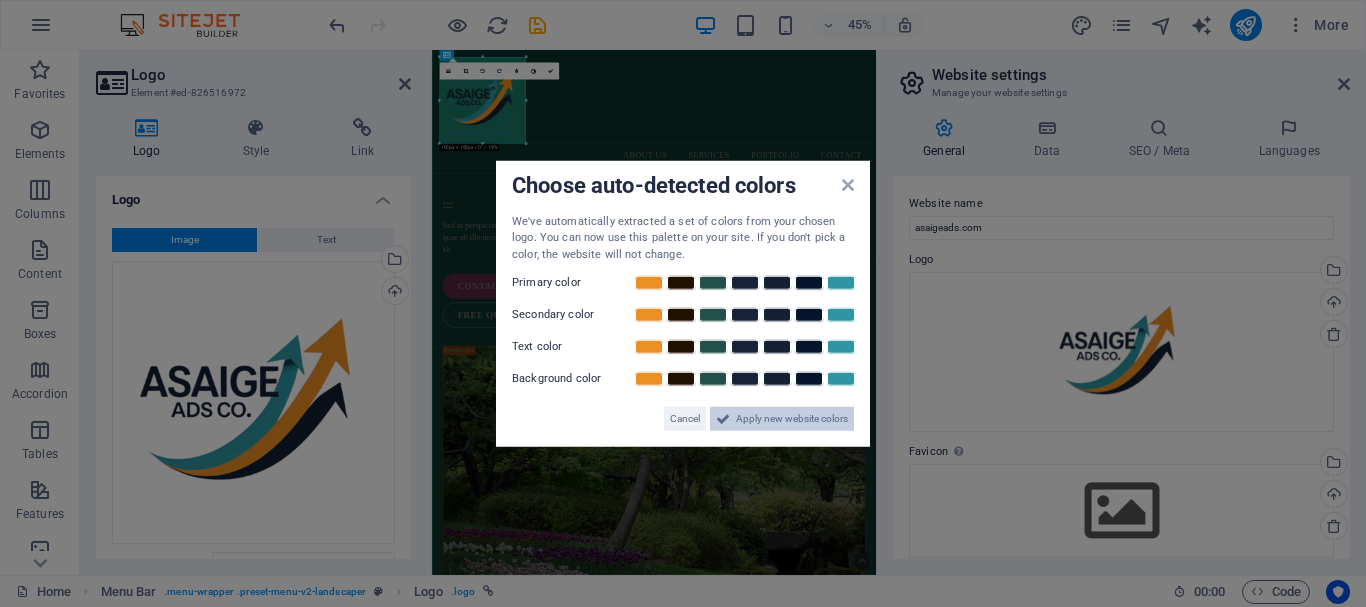 click on "Apply new website colors" at bounding box center [792, 419] 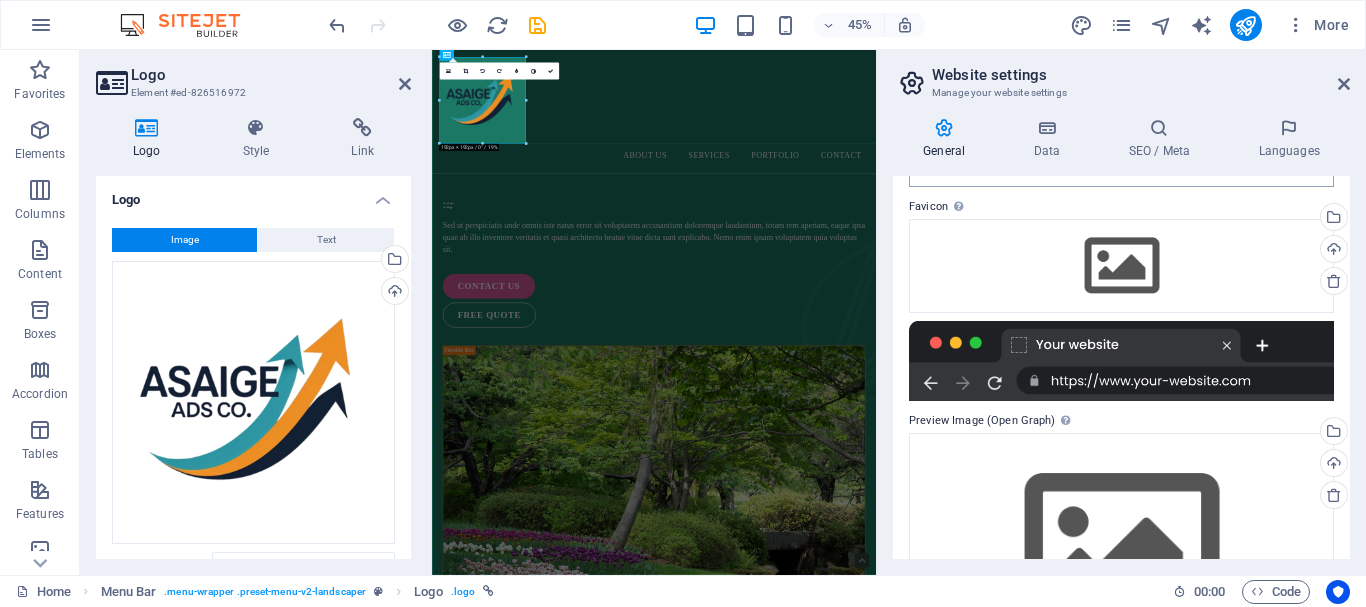 scroll, scrollTop: 270, scrollLeft: 0, axis: vertical 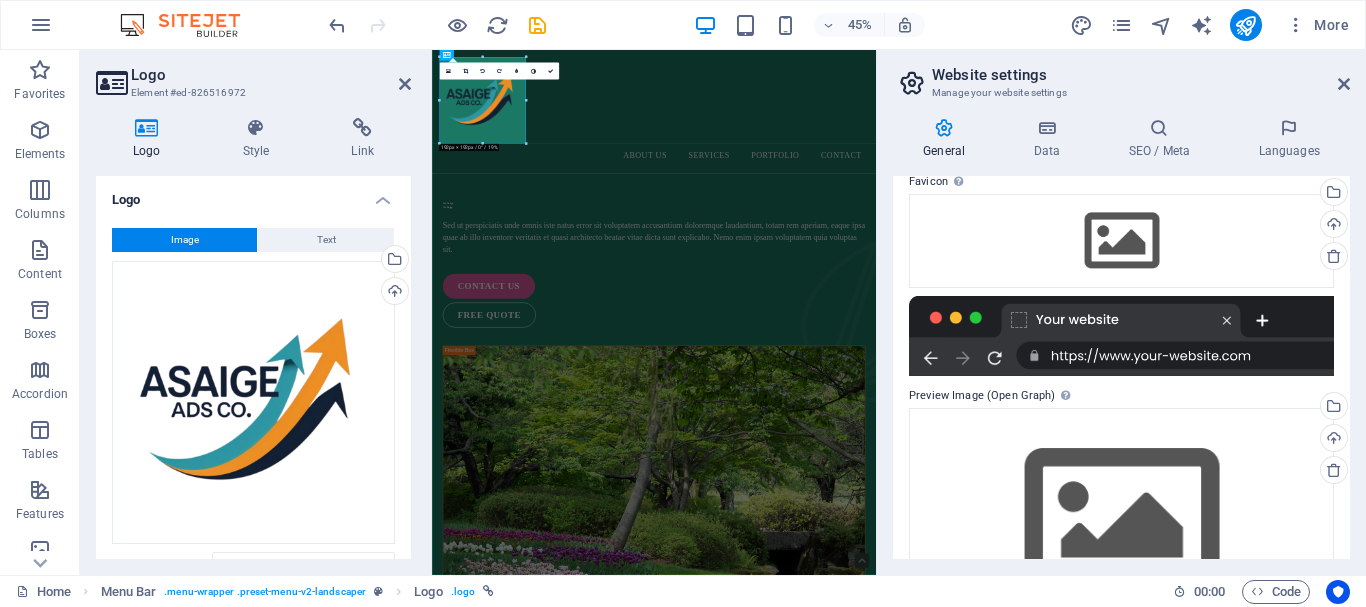 click at bounding box center [1121, 336] 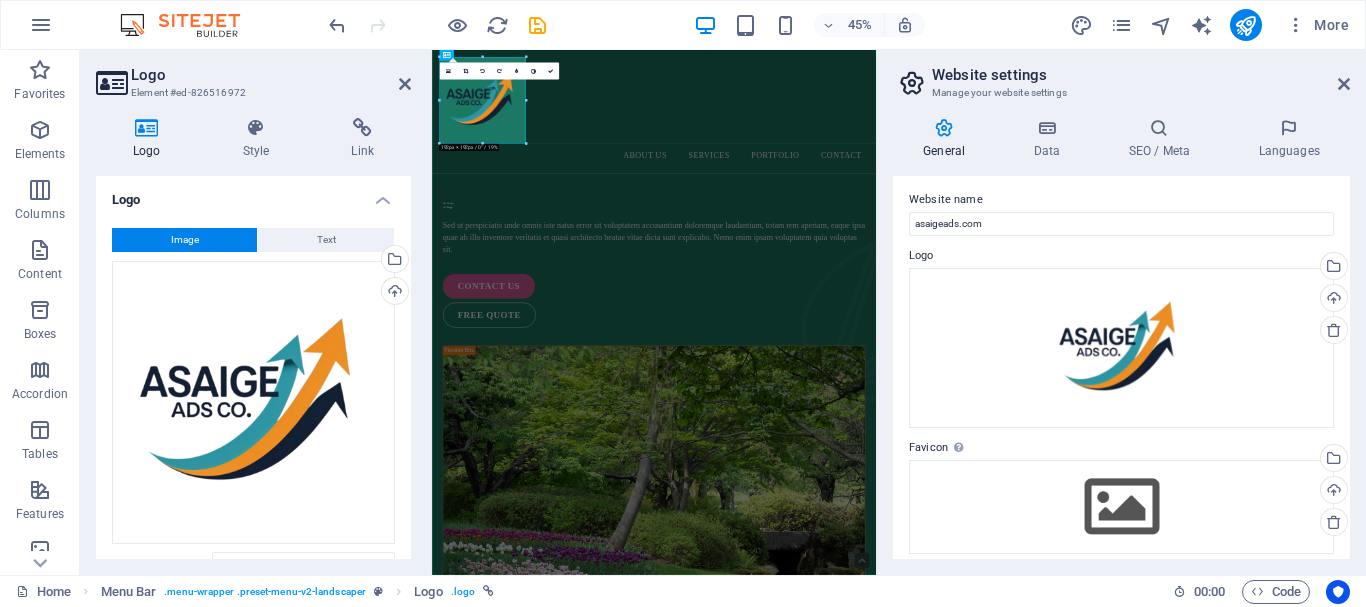scroll, scrollTop: 0, scrollLeft: 0, axis: both 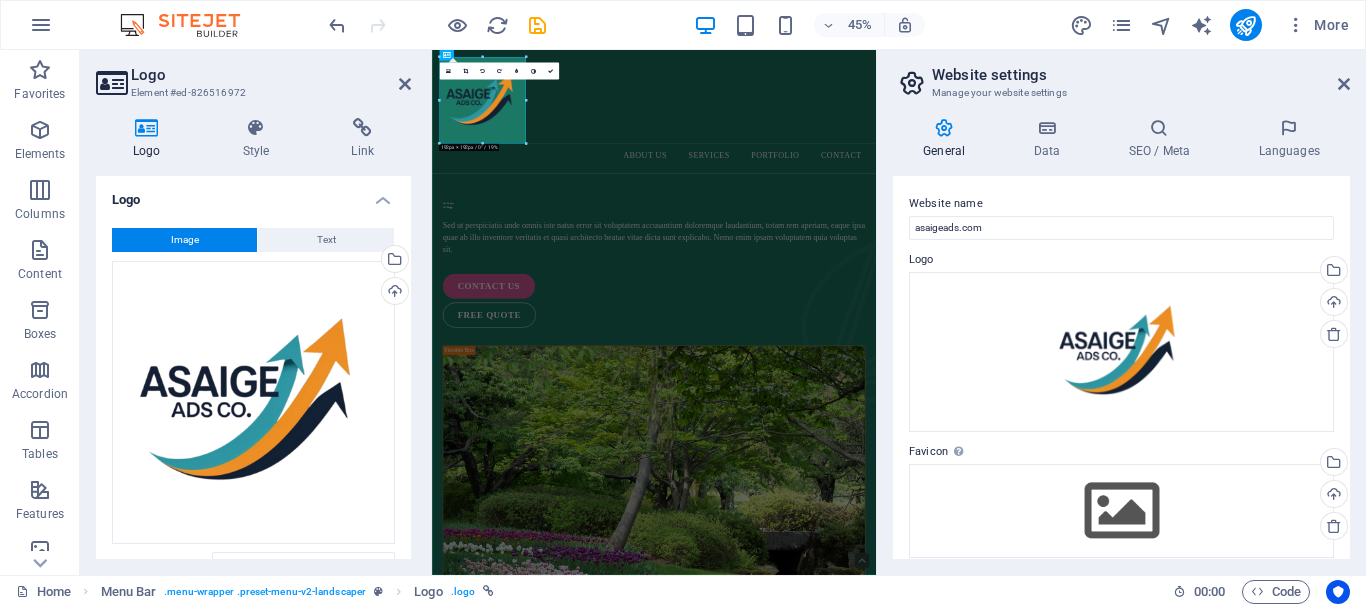 click on "General" at bounding box center (948, 139) 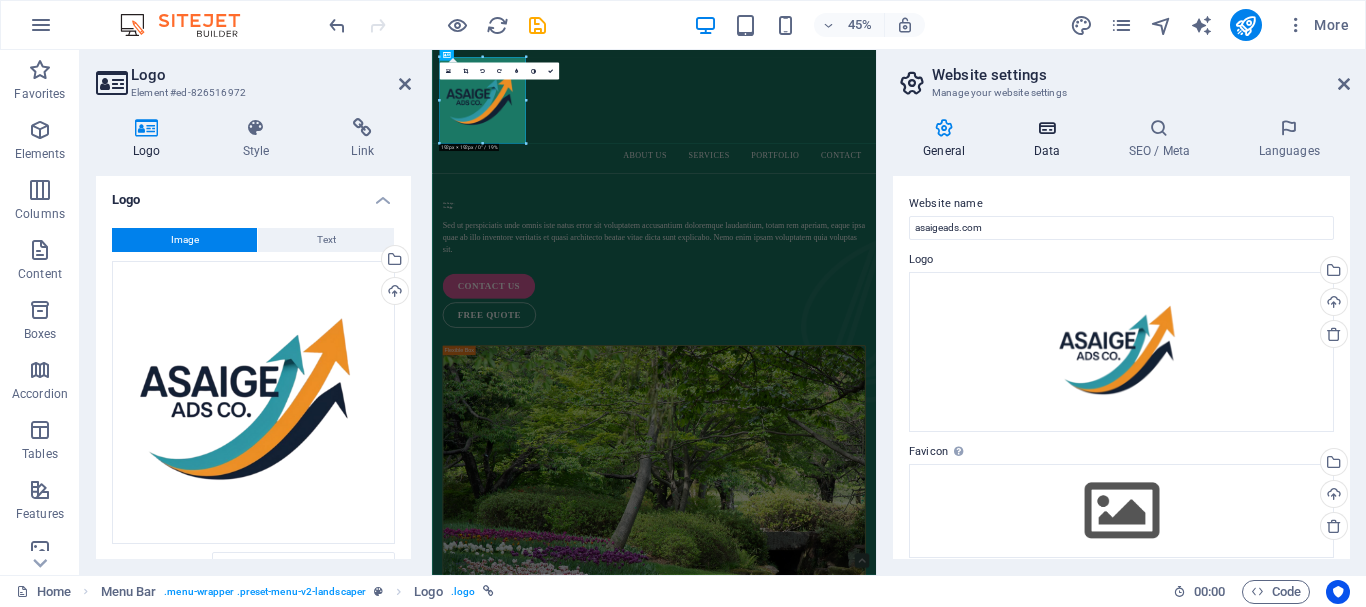 click at bounding box center (1046, 128) 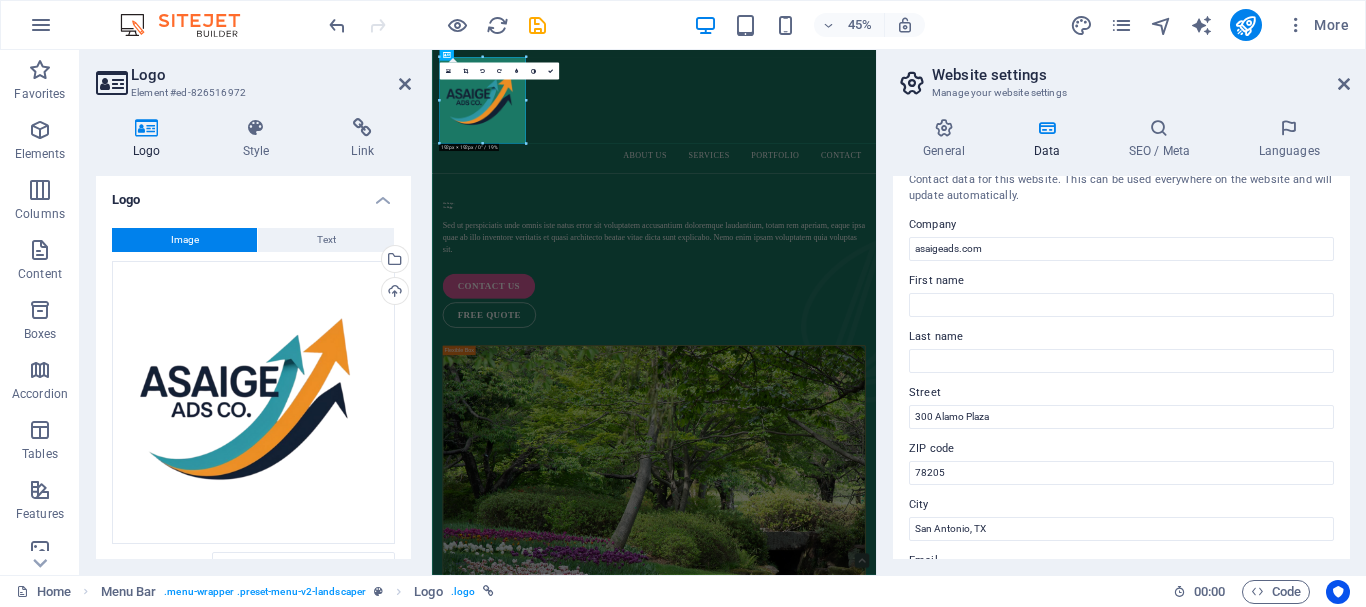 scroll, scrollTop: 0, scrollLeft: 0, axis: both 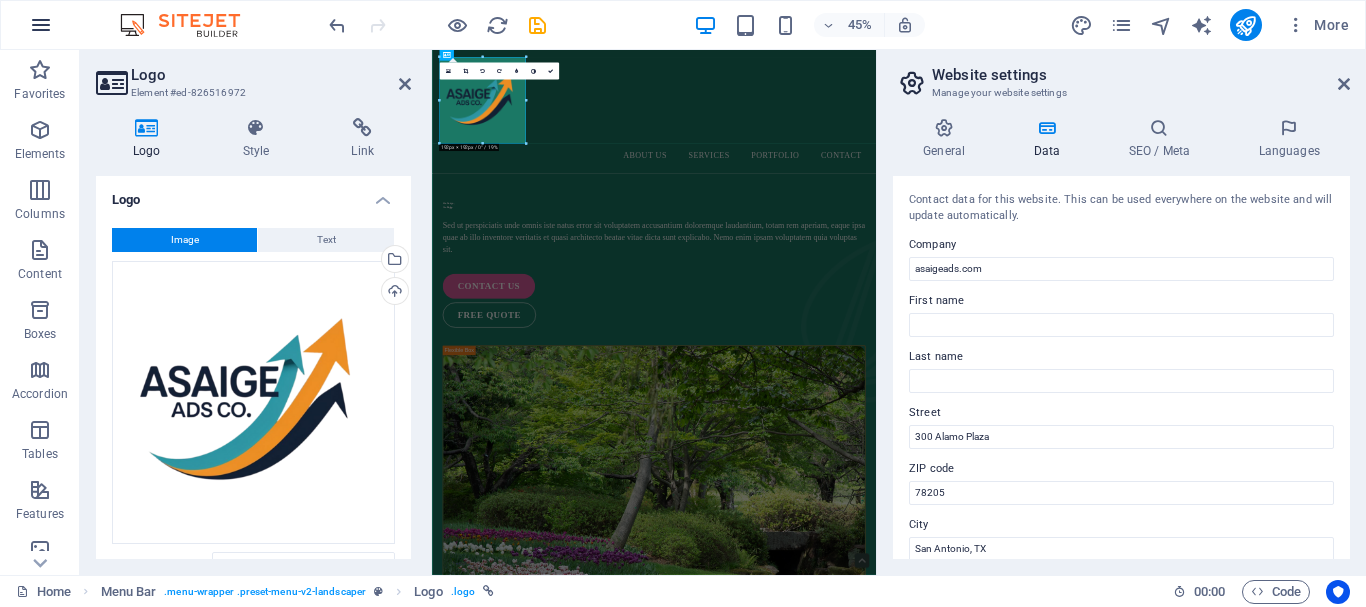 click at bounding box center (41, 25) 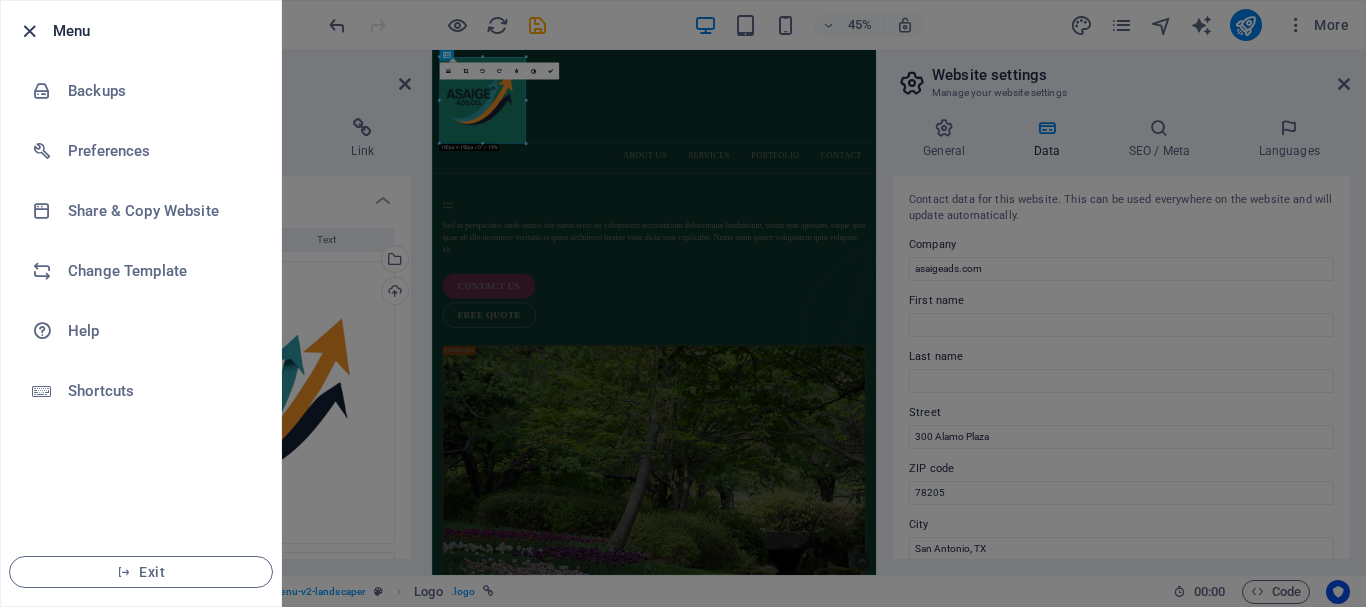 click at bounding box center [29, 31] 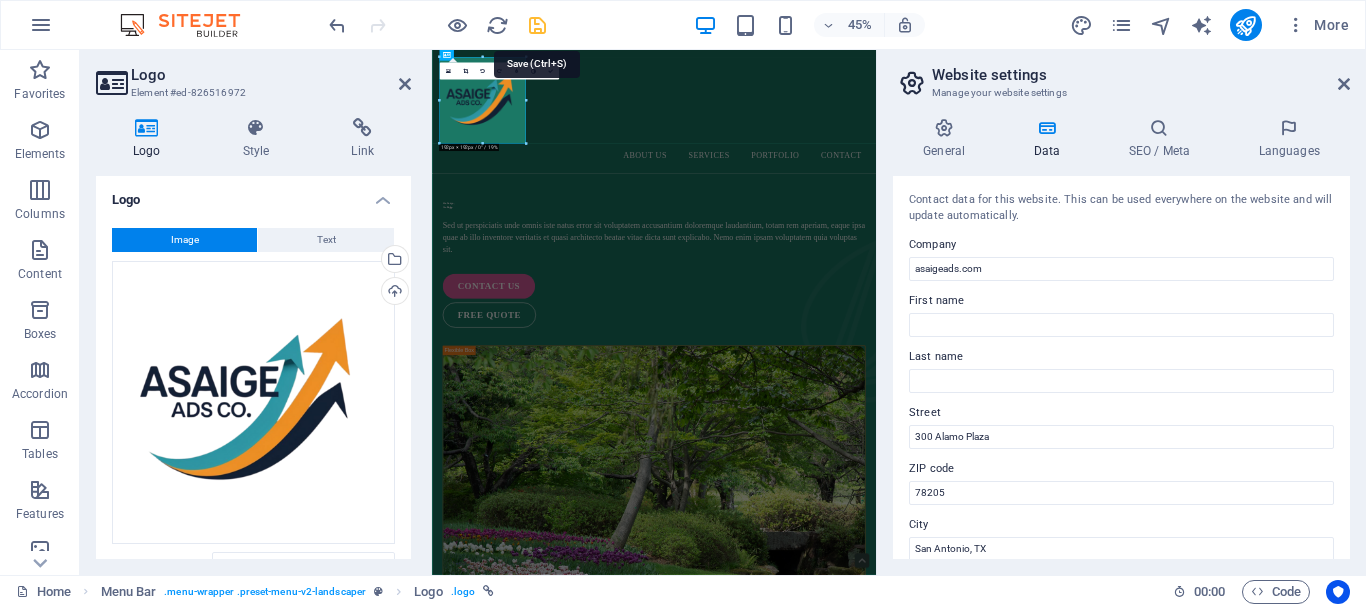 click at bounding box center [537, 25] 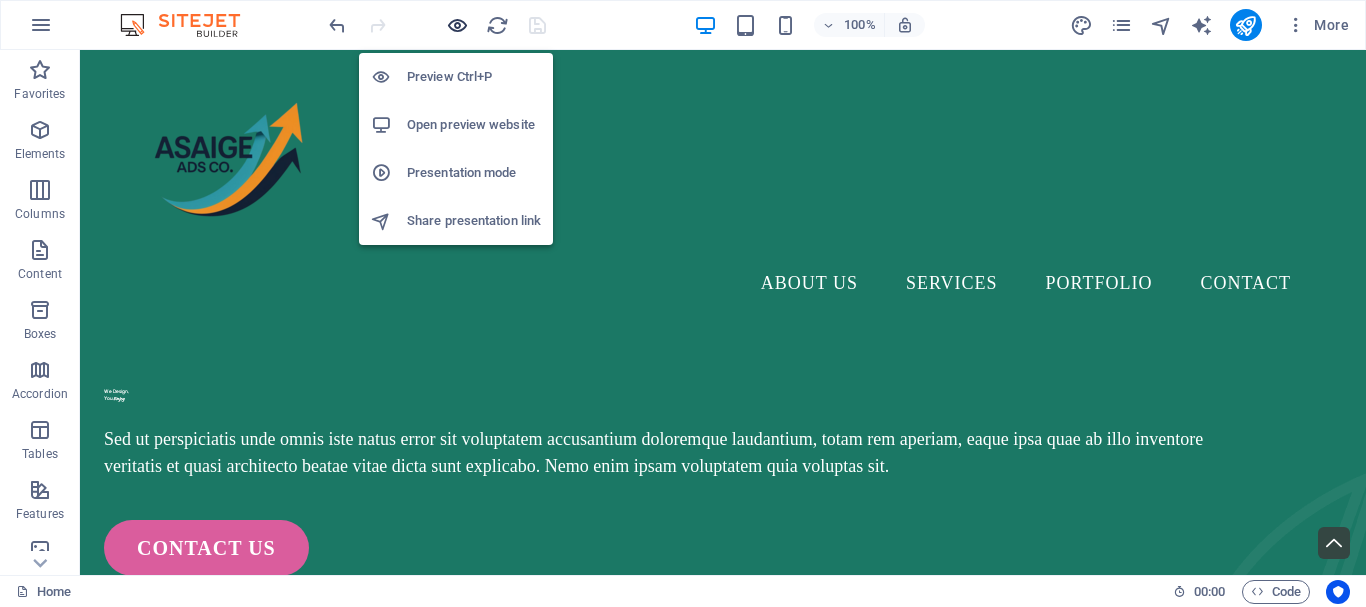 click at bounding box center [457, 25] 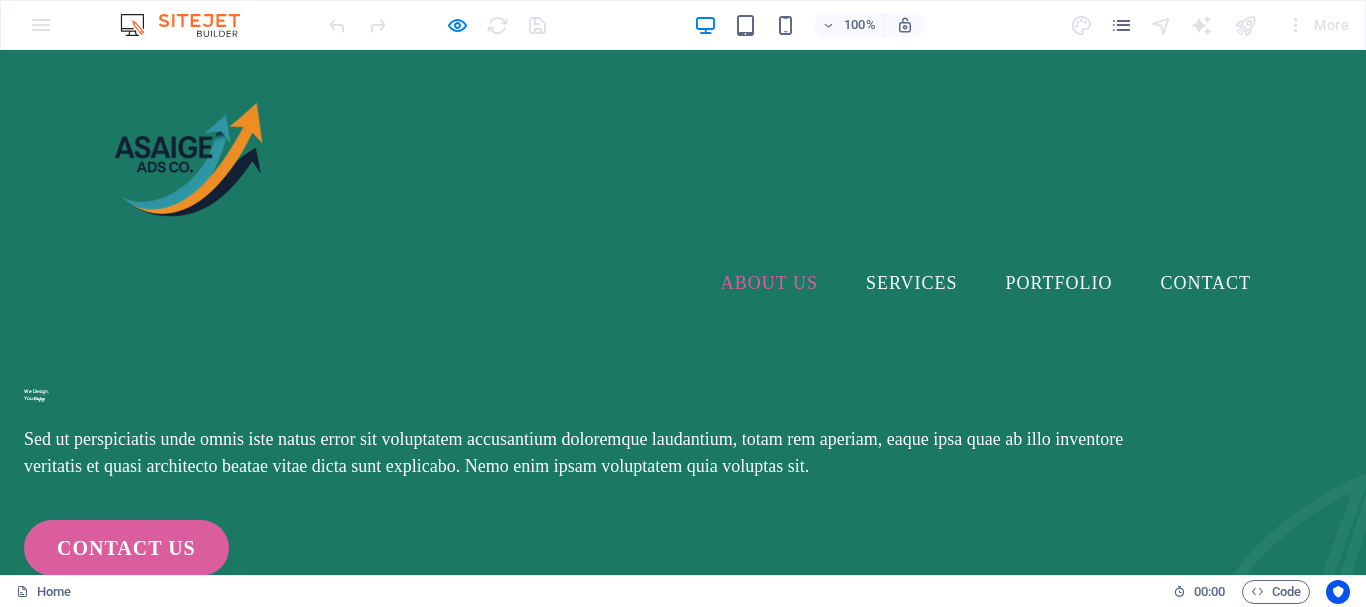 click on "About Us" at bounding box center [769, 283] 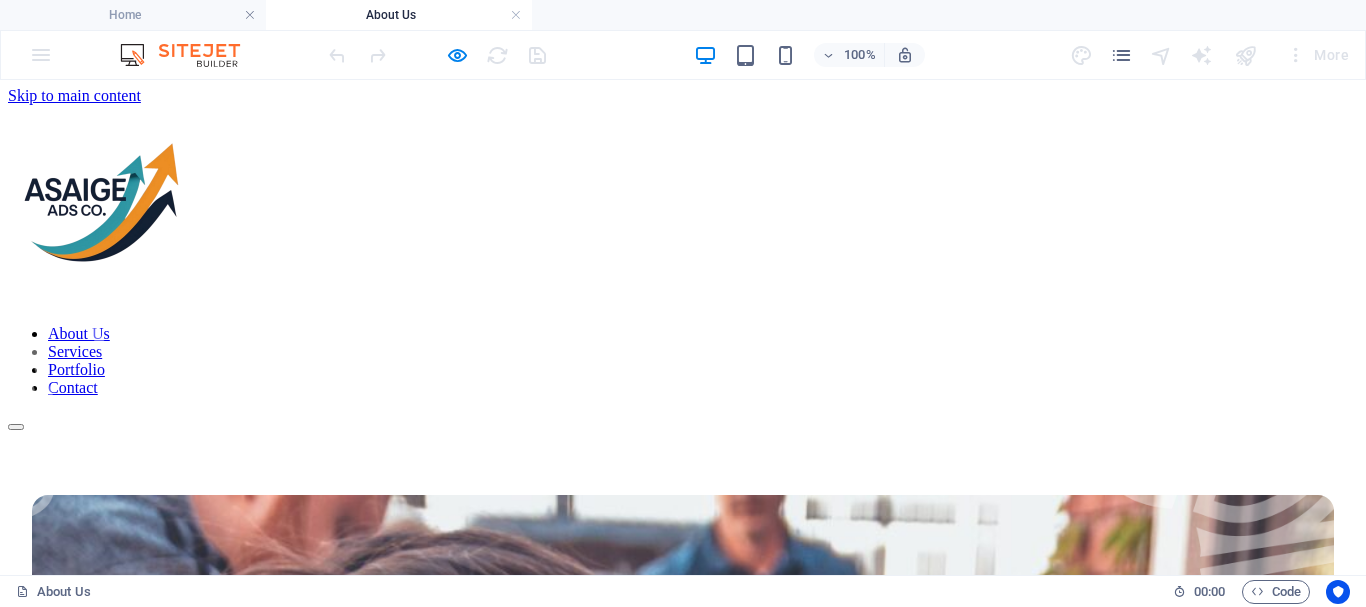 scroll, scrollTop: 0, scrollLeft: 0, axis: both 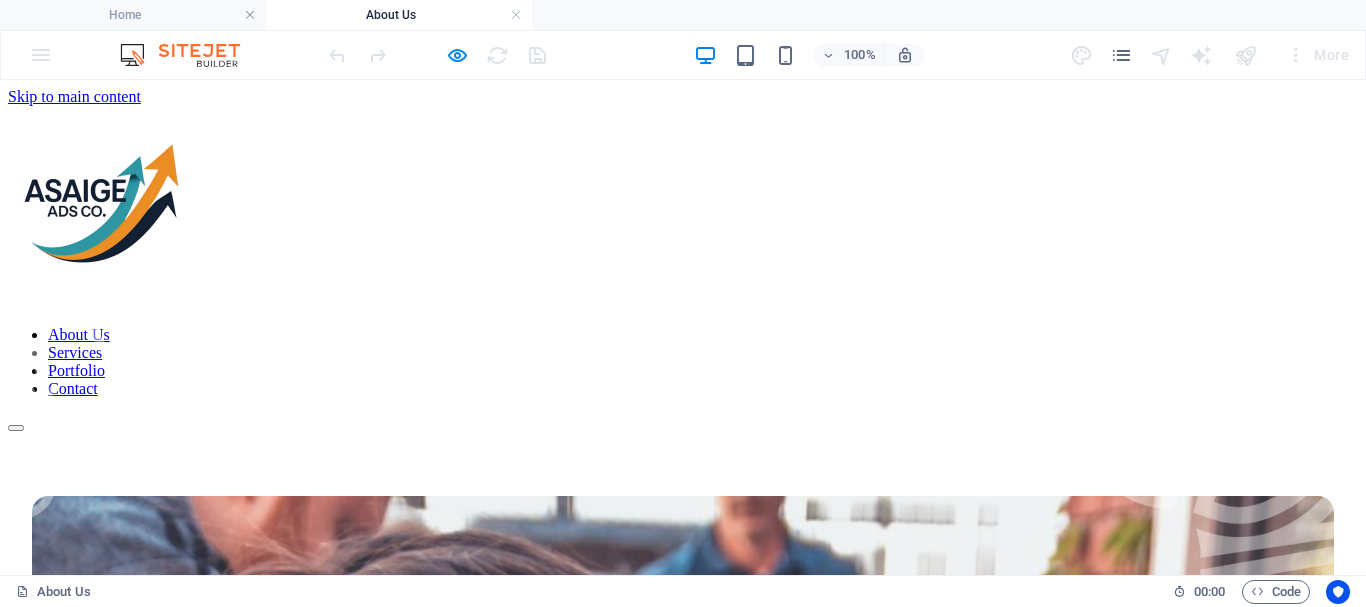 click on "About Us Services Portfolio Contact" at bounding box center [683, 362] 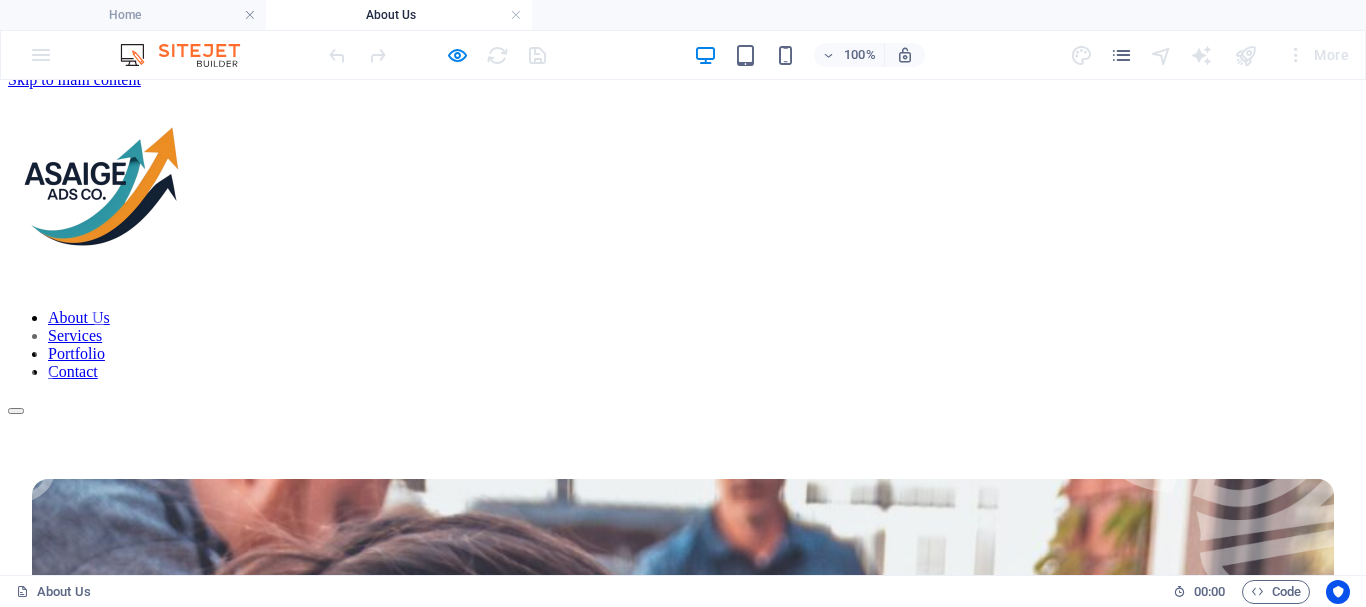 scroll, scrollTop: 0, scrollLeft: 0, axis: both 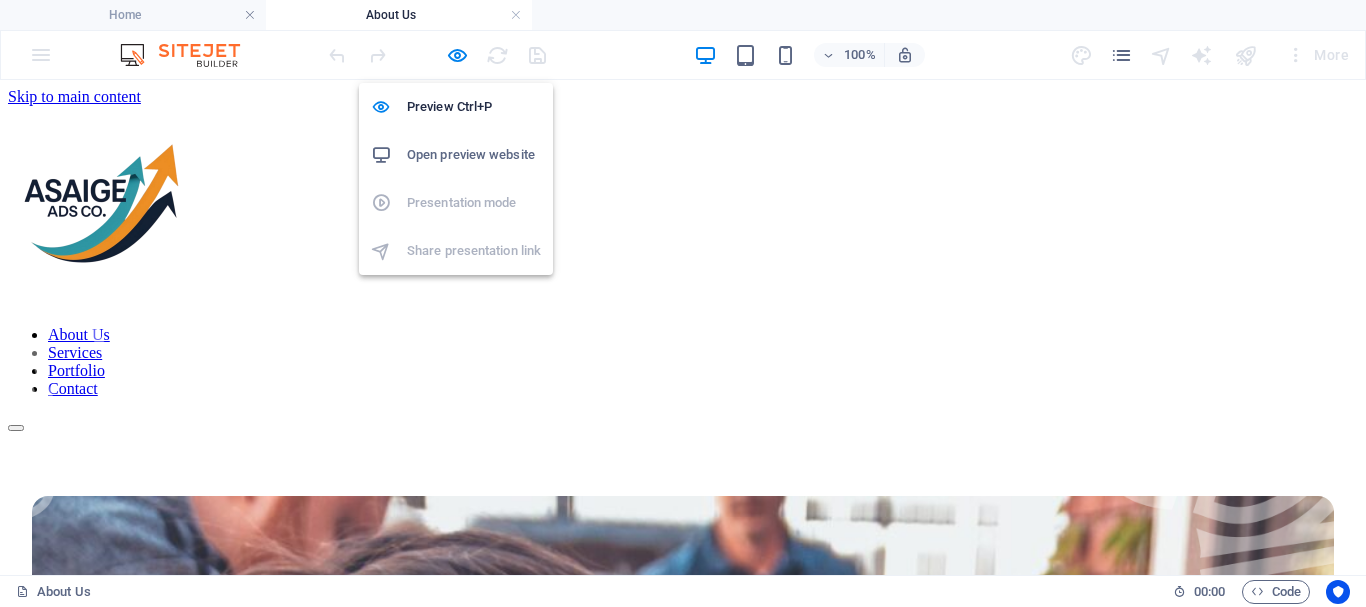 click on "Open preview website" at bounding box center [474, 155] 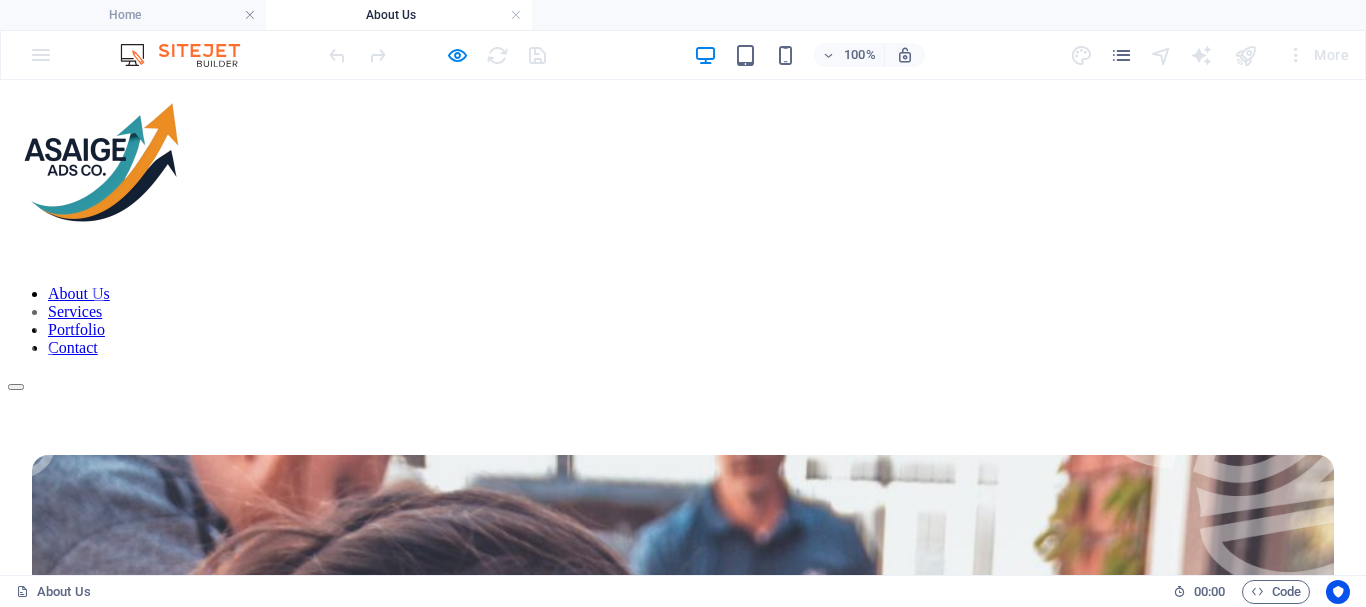 scroll, scrollTop: 0, scrollLeft: 0, axis: both 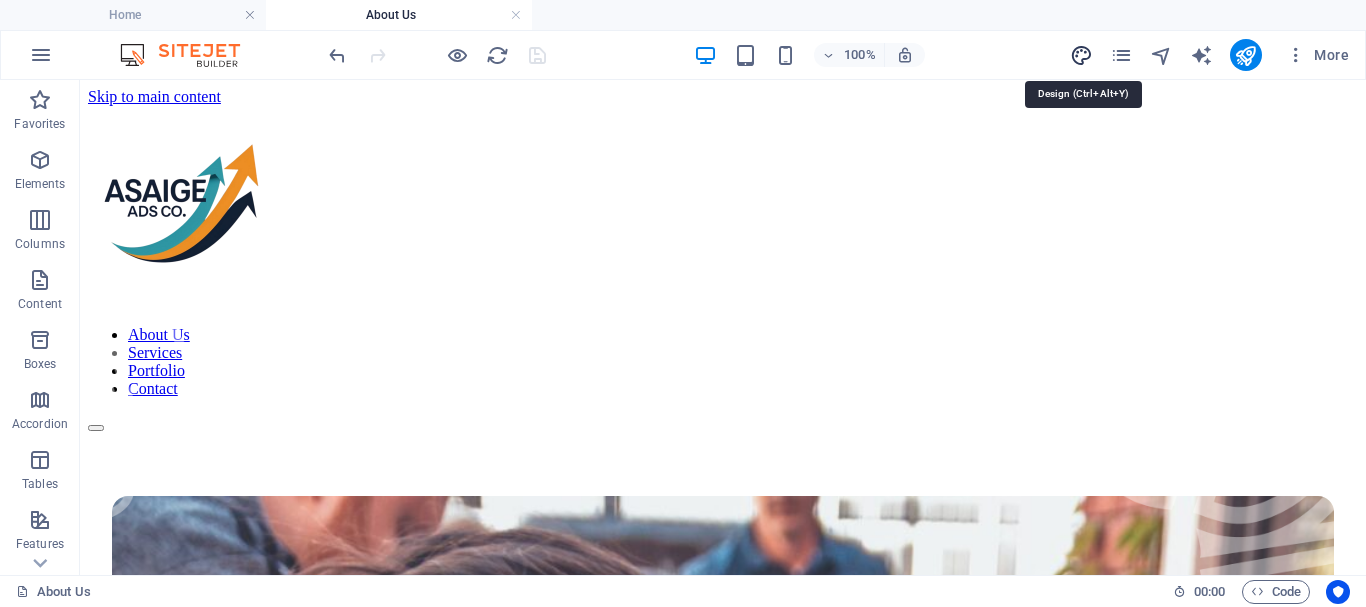 click at bounding box center (1081, 55) 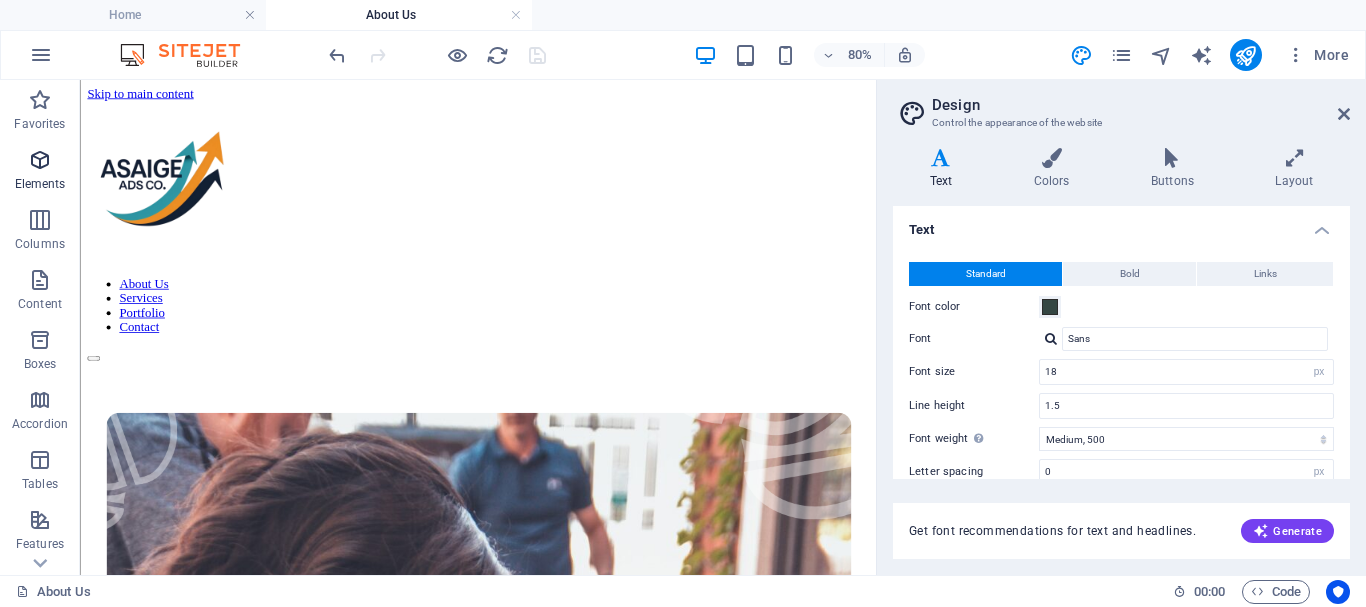 click at bounding box center (40, 160) 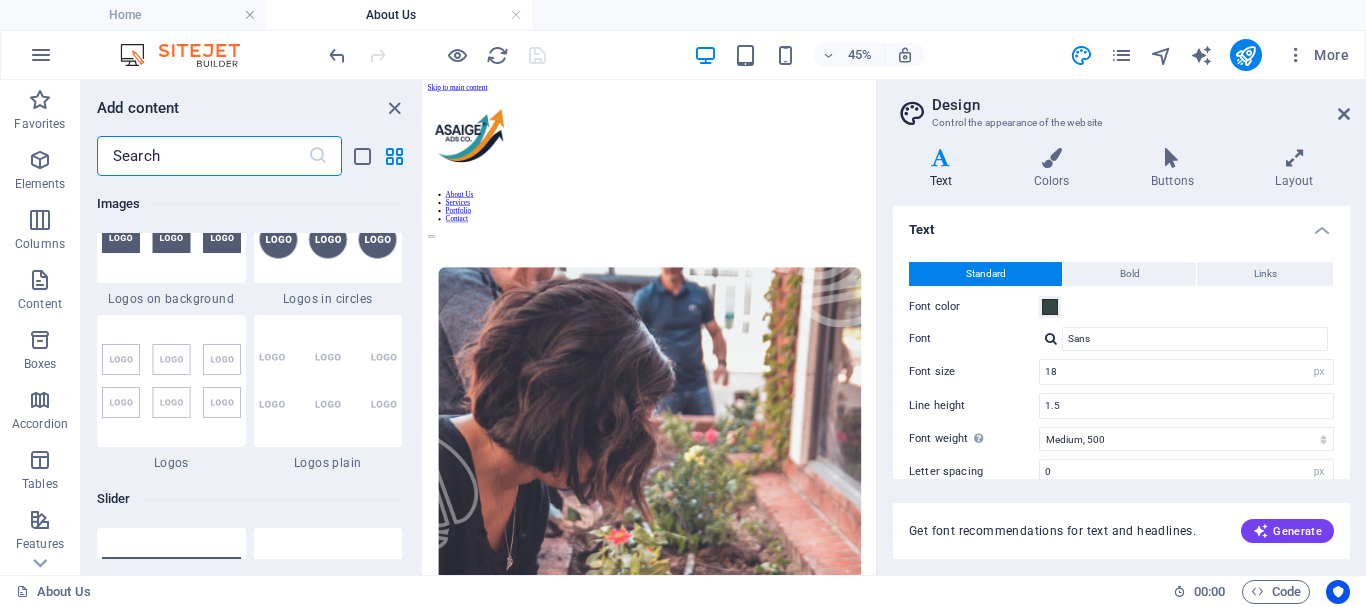 scroll, scrollTop: 11283, scrollLeft: 0, axis: vertical 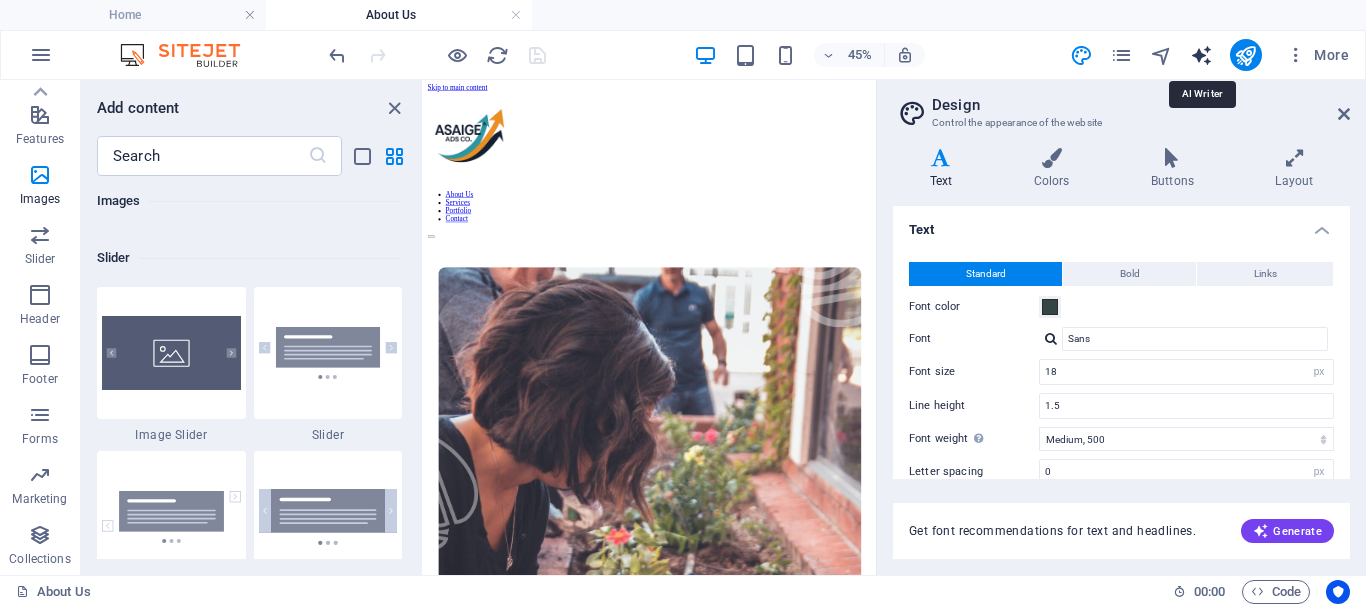 click at bounding box center [1201, 55] 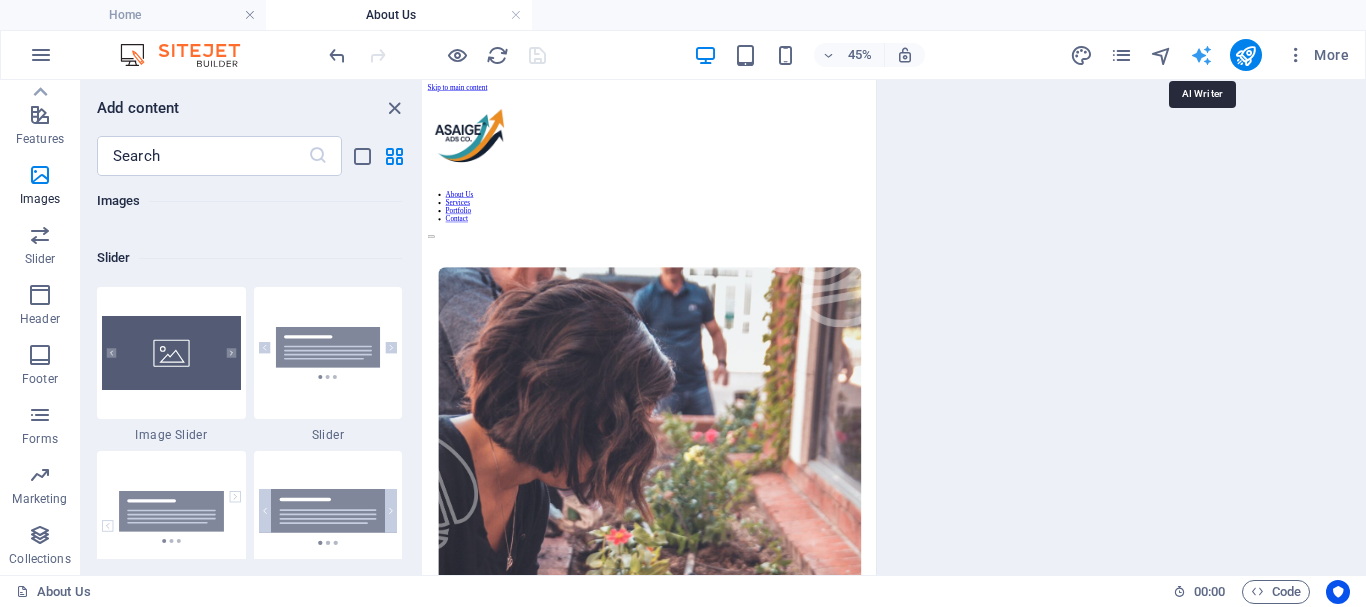 select on "English" 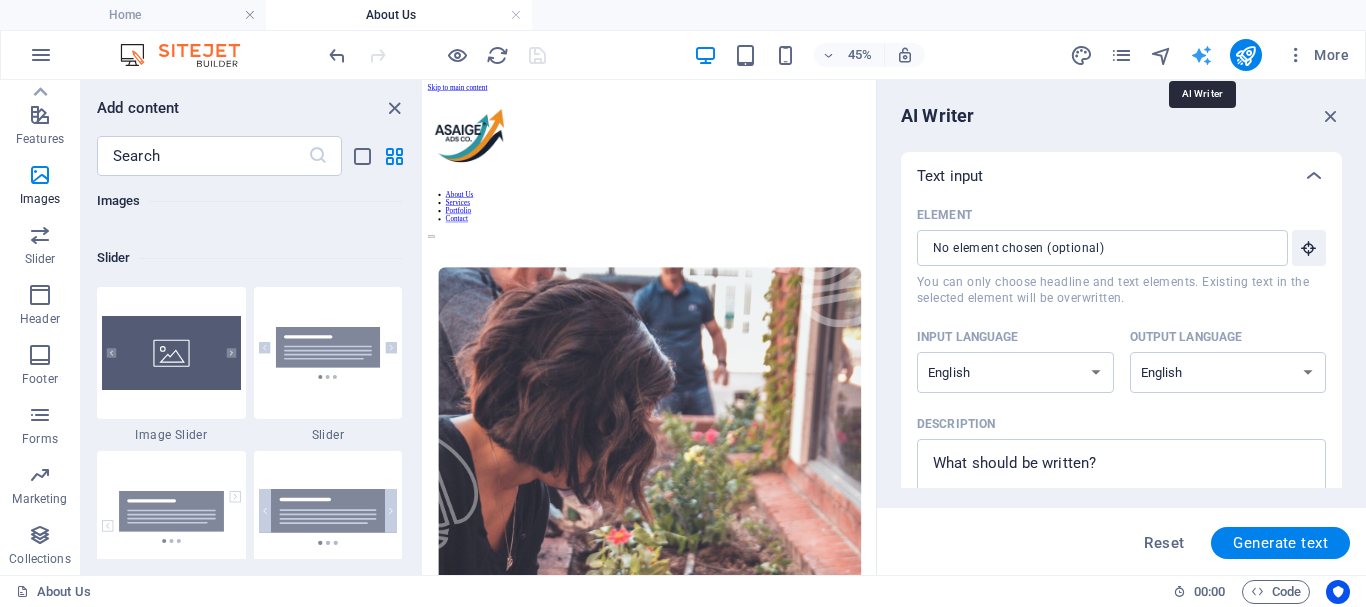 scroll, scrollTop: 0, scrollLeft: 0, axis: both 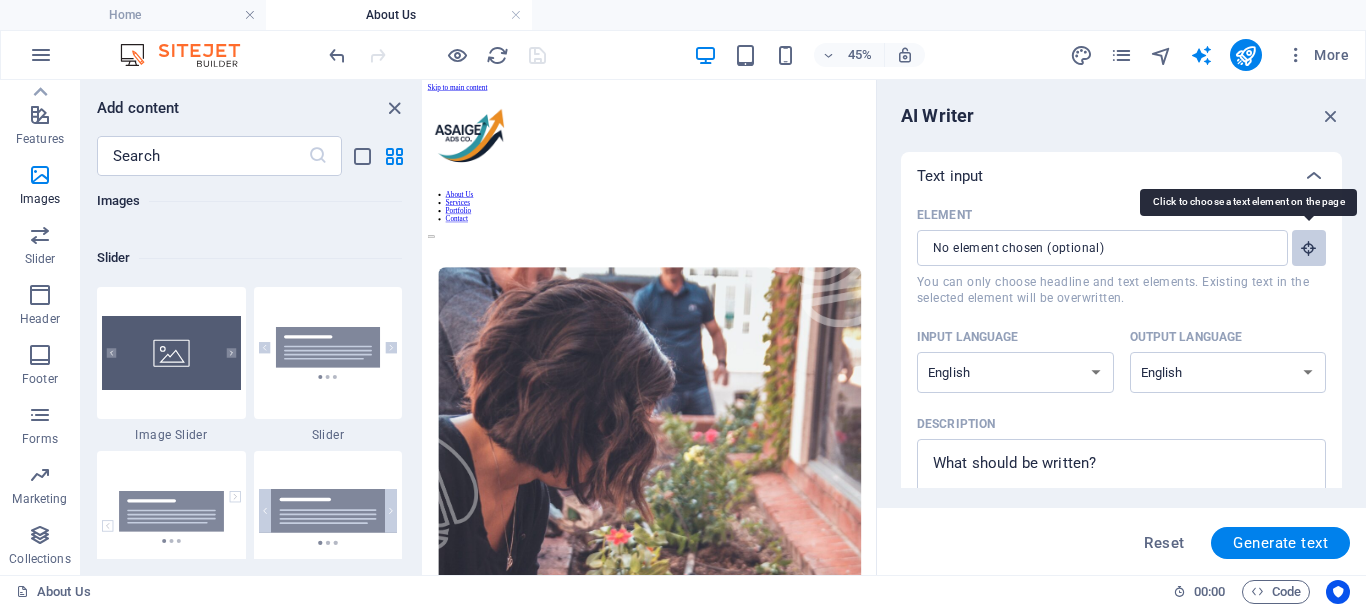 click at bounding box center (1309, 248) 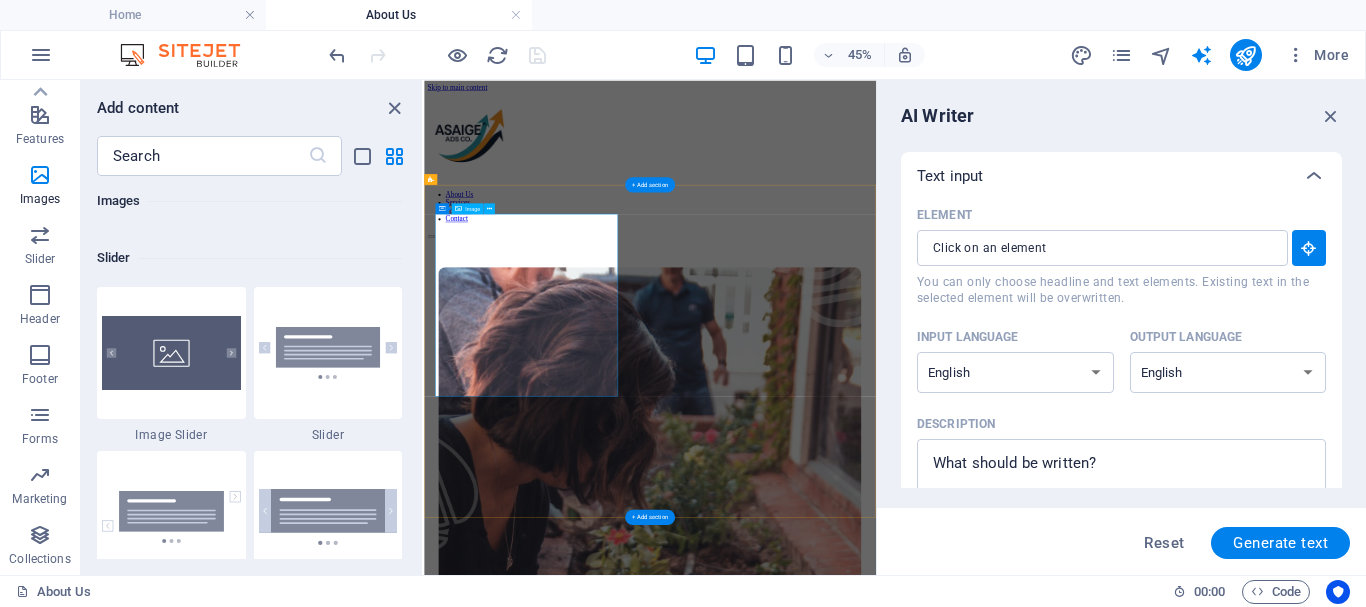 click at bounding box center [926, 967] 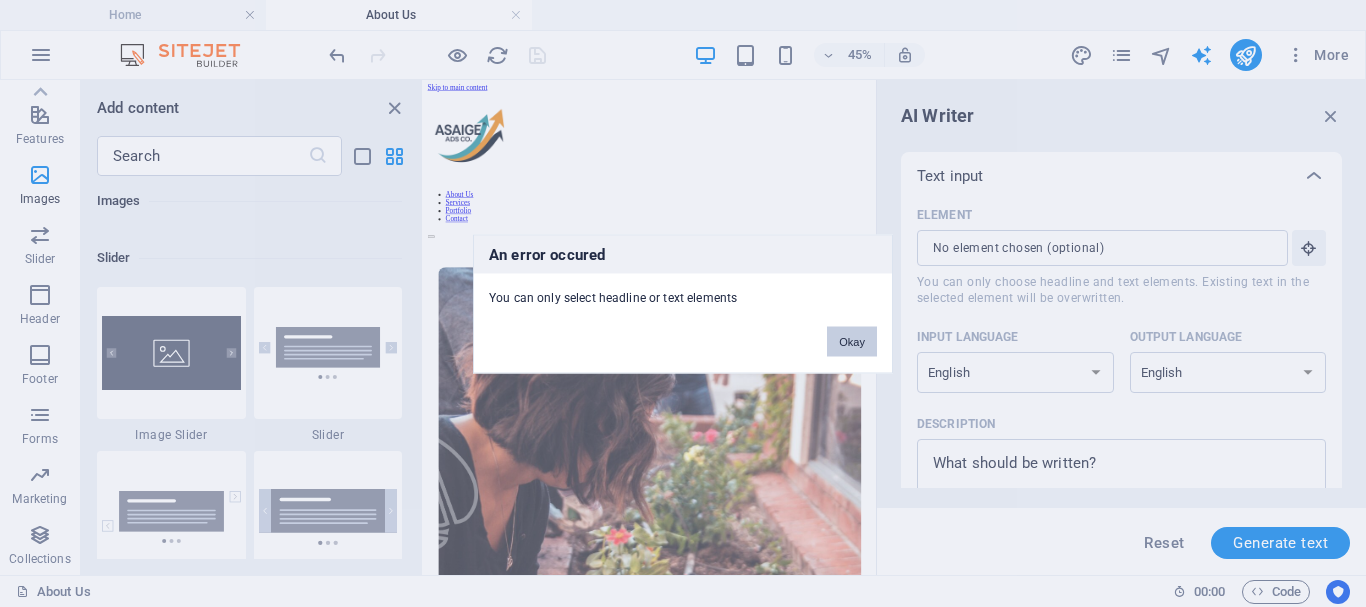 click on "Okay" at bounding box center (852, 341) 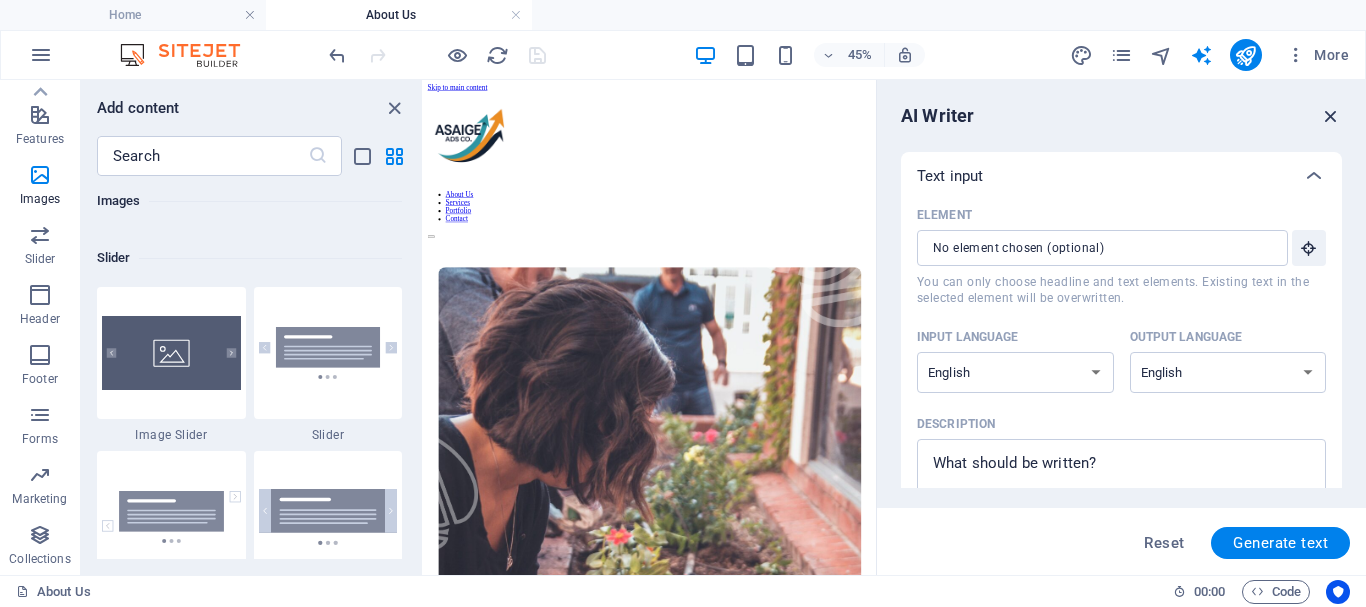 click at bounding box center (1331, 116) 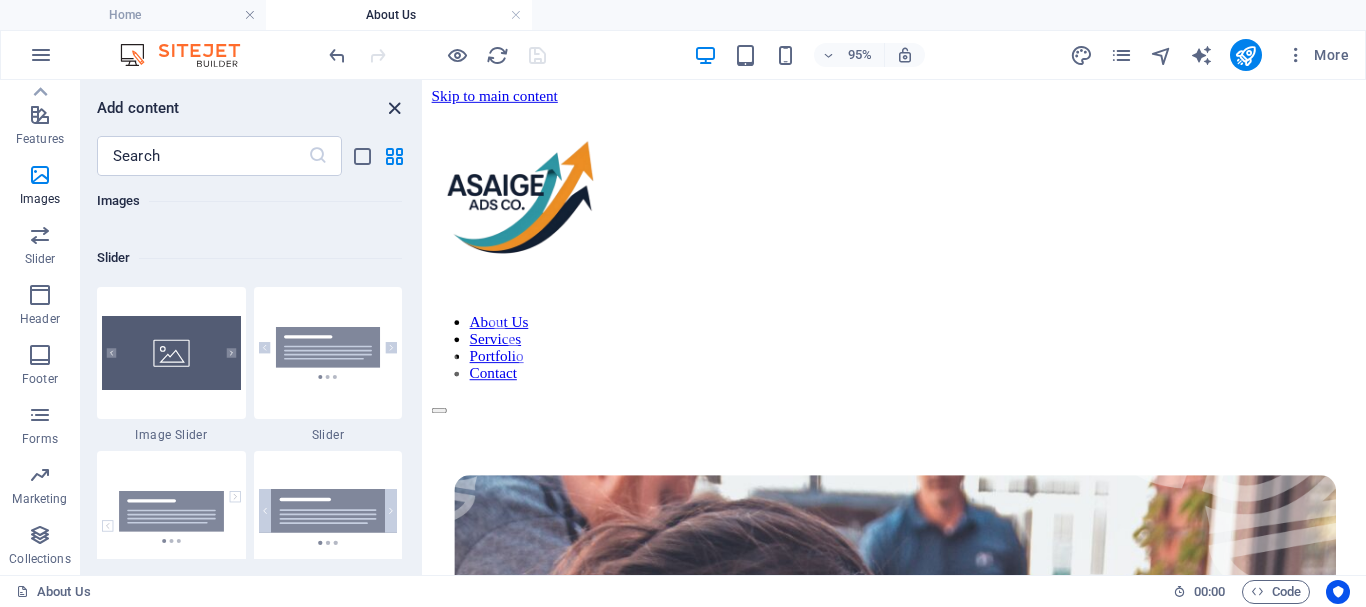 click at bounding box center [394, 108] 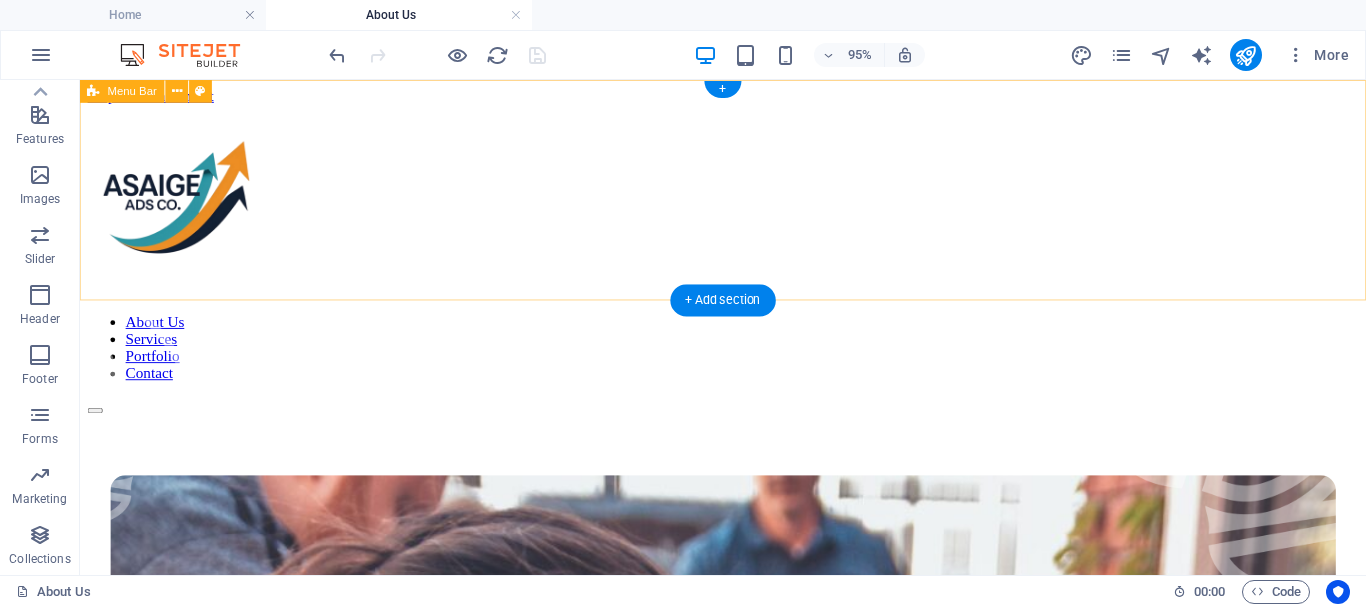 scroll, scrollTop: 405, scrollLeft: 0, axis: vertical 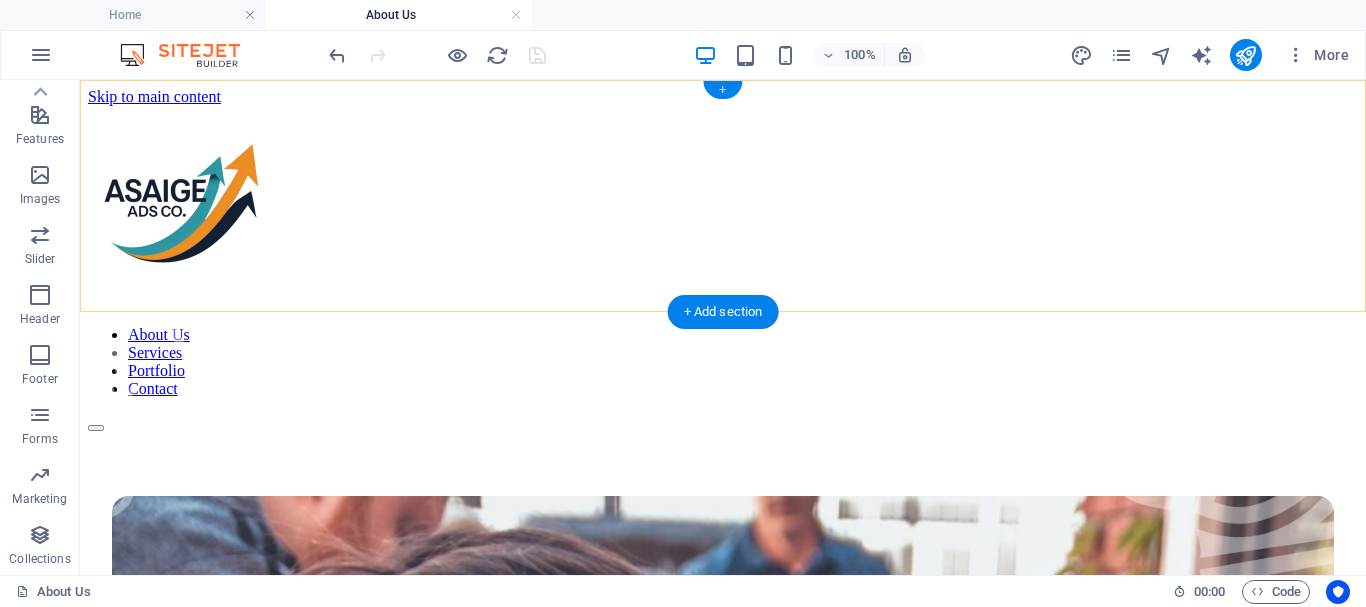 click on "+" at bounding box center [722, 90] 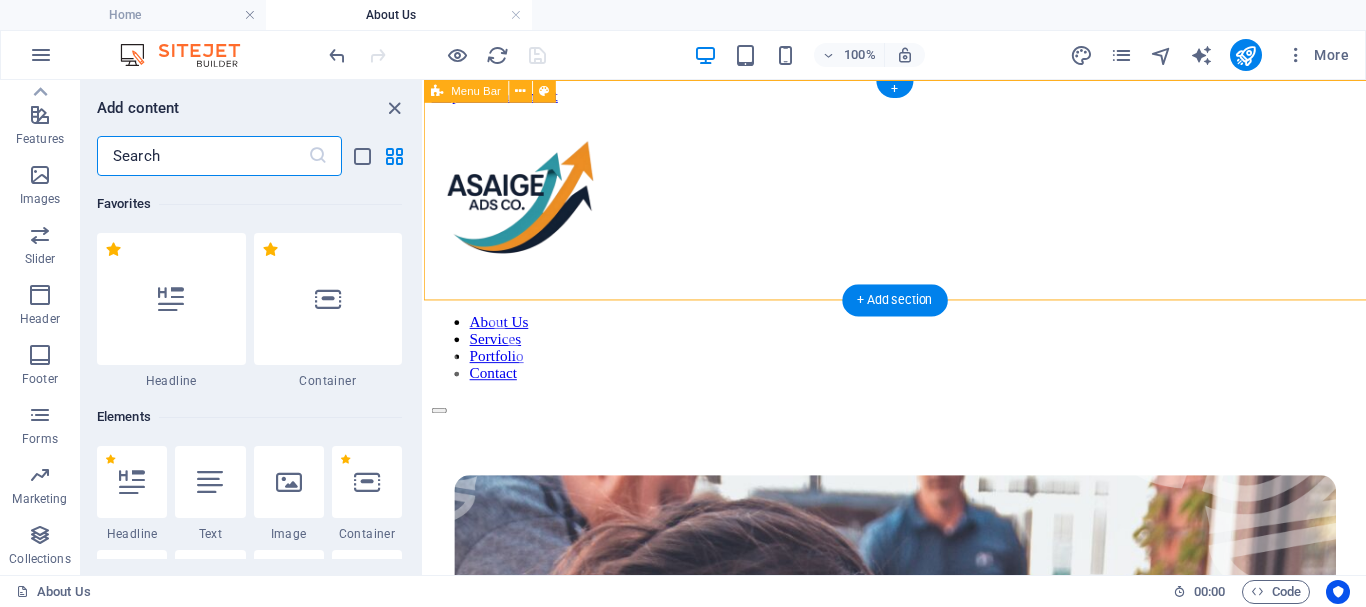 scroll, scrollTop: 405, scrollLeft: 0, axis: vertical 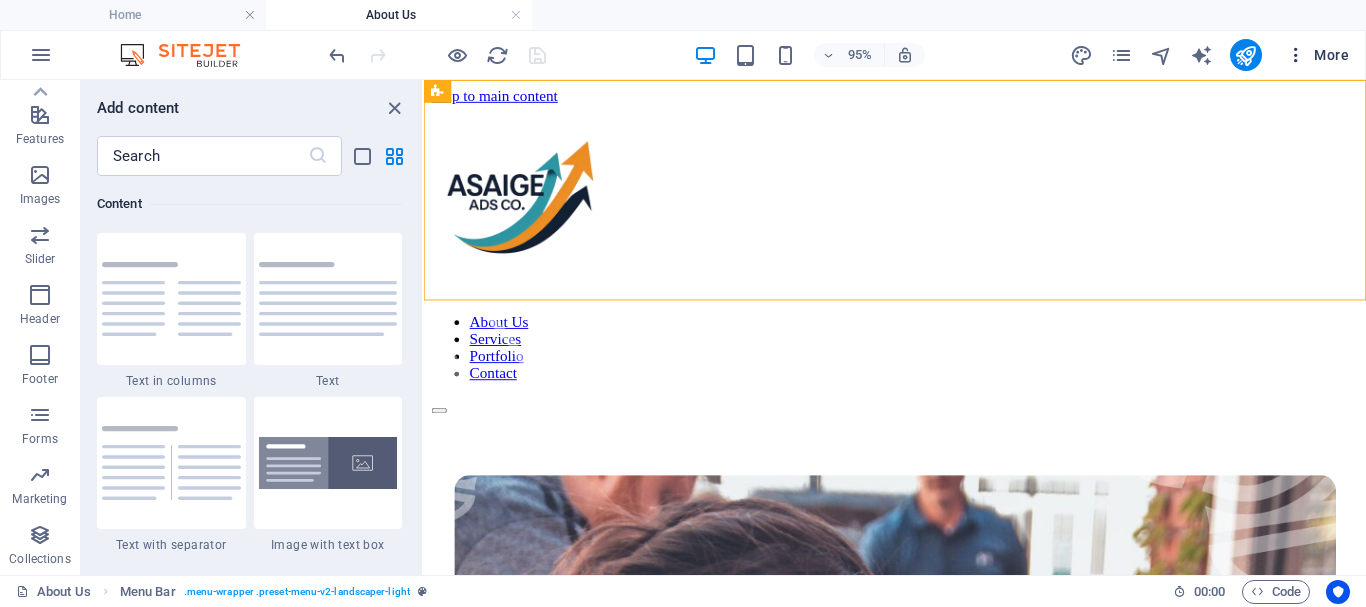 click on "More" at bounding box center (1317, 55) 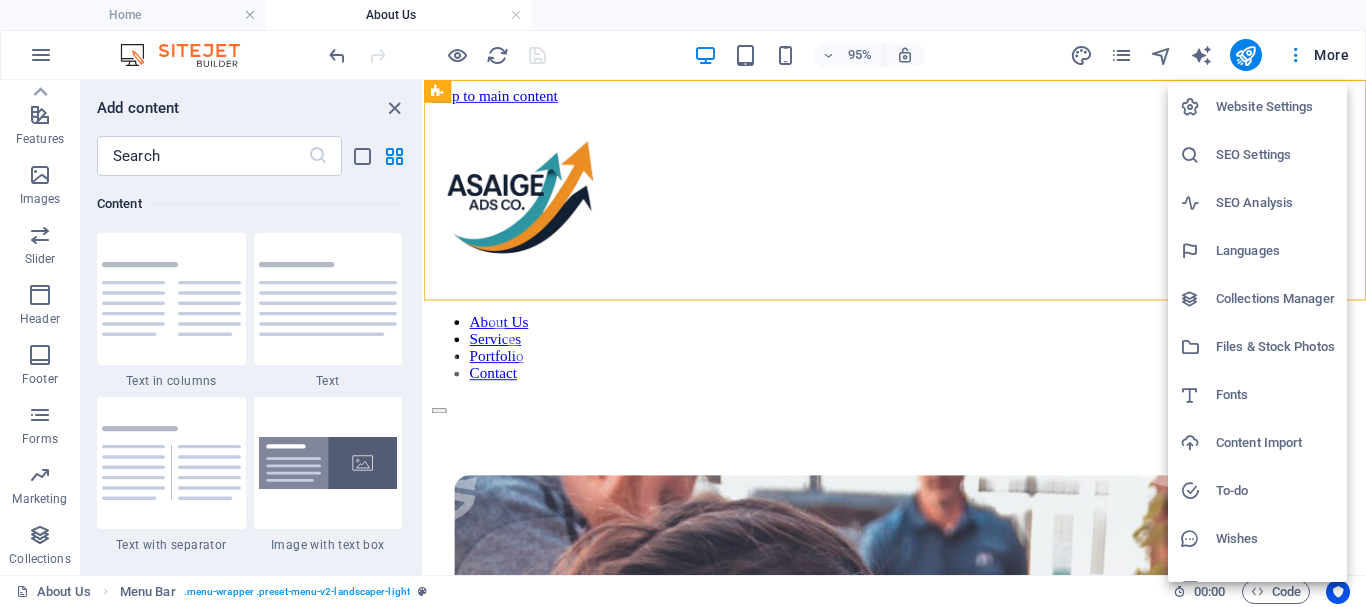 click on "Website Settings" at bounding box center (1275, 107) 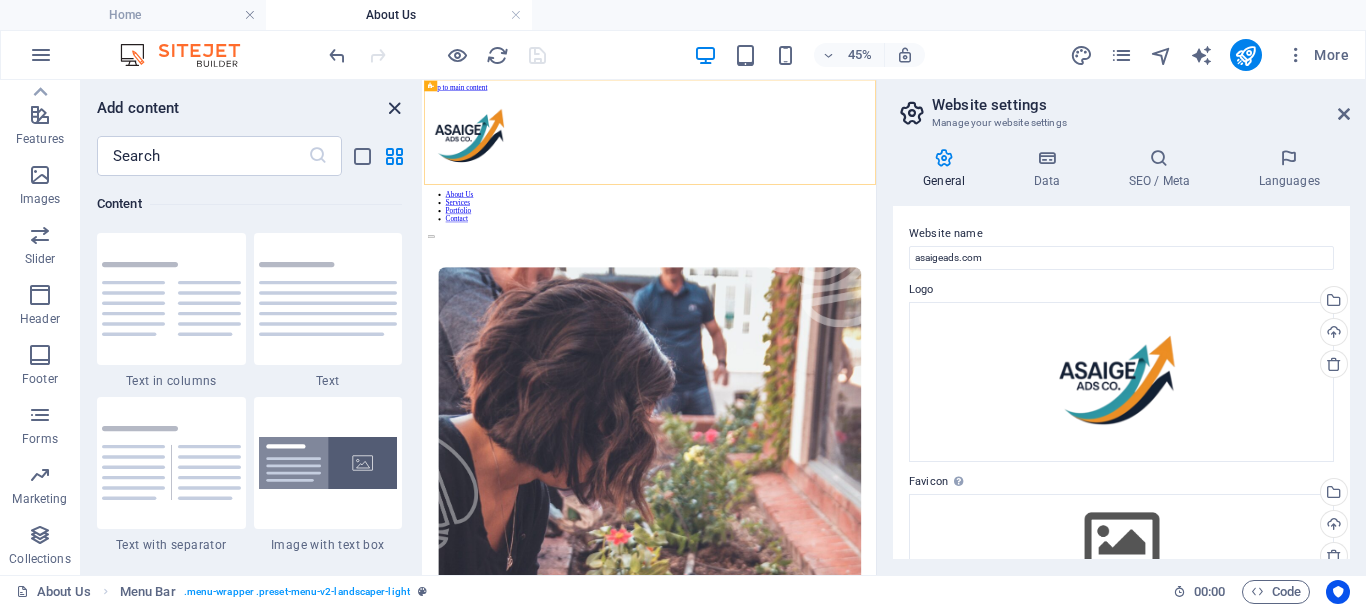 click at bounding box center (394, 108) 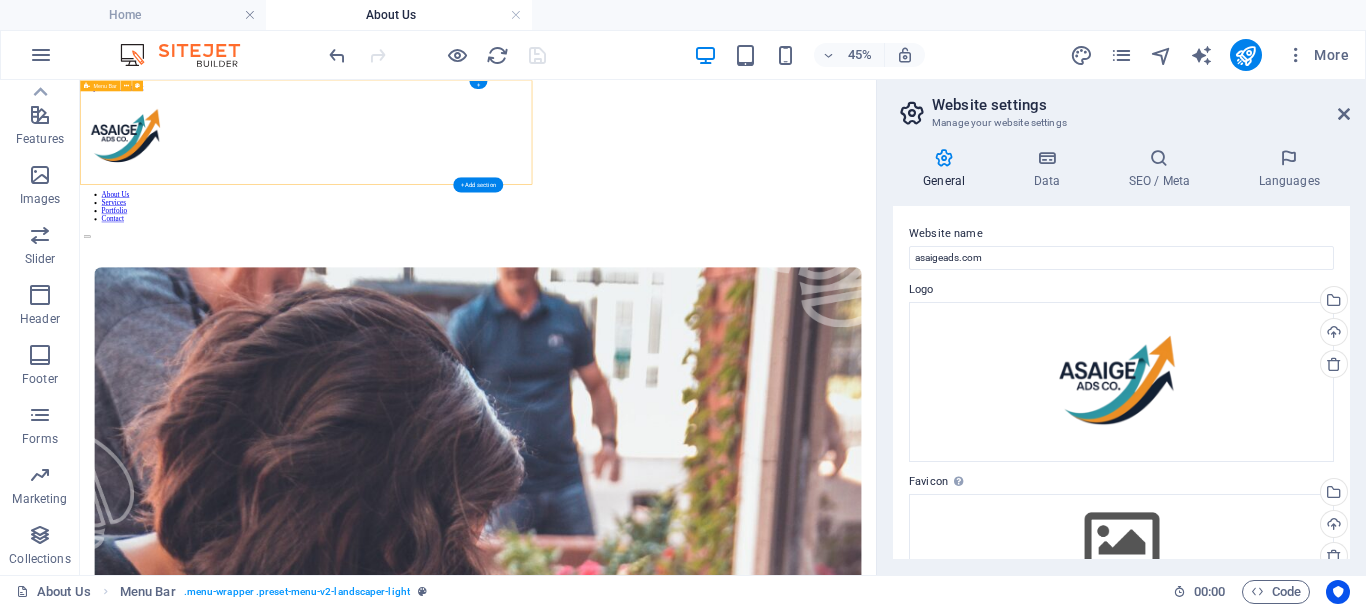 scroll, scrollTop: 405, scrollLeft: 0, axis: vertical 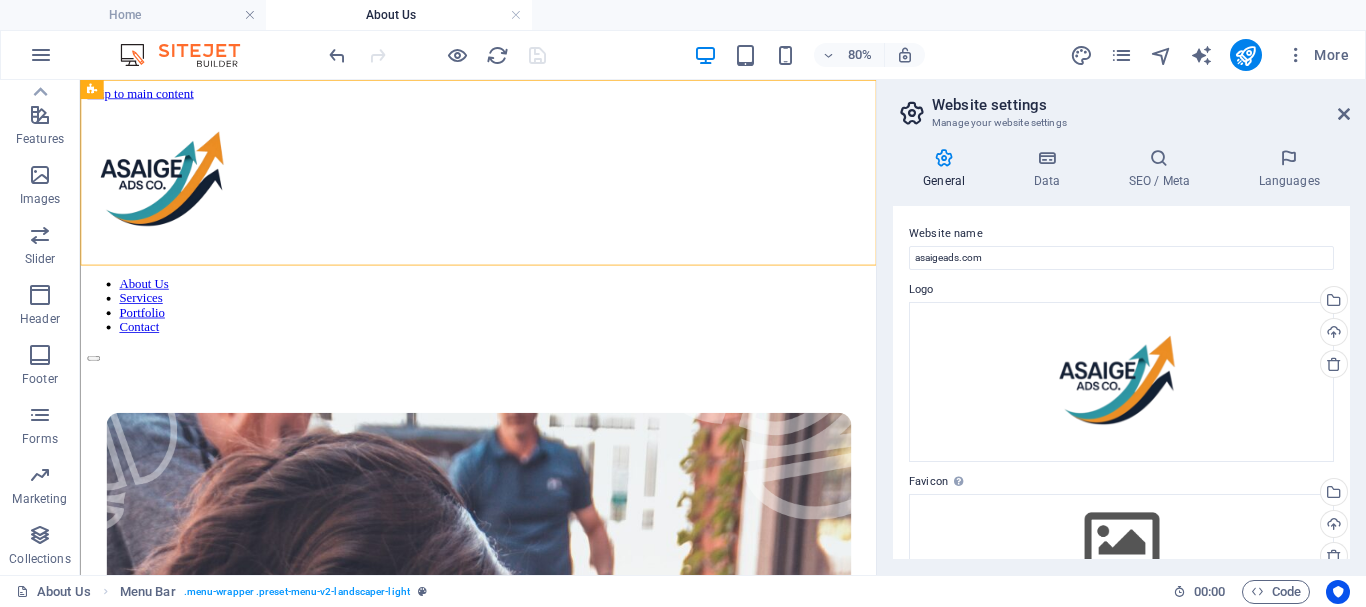 click on "Website settings" at bounding box center (1141, 105) 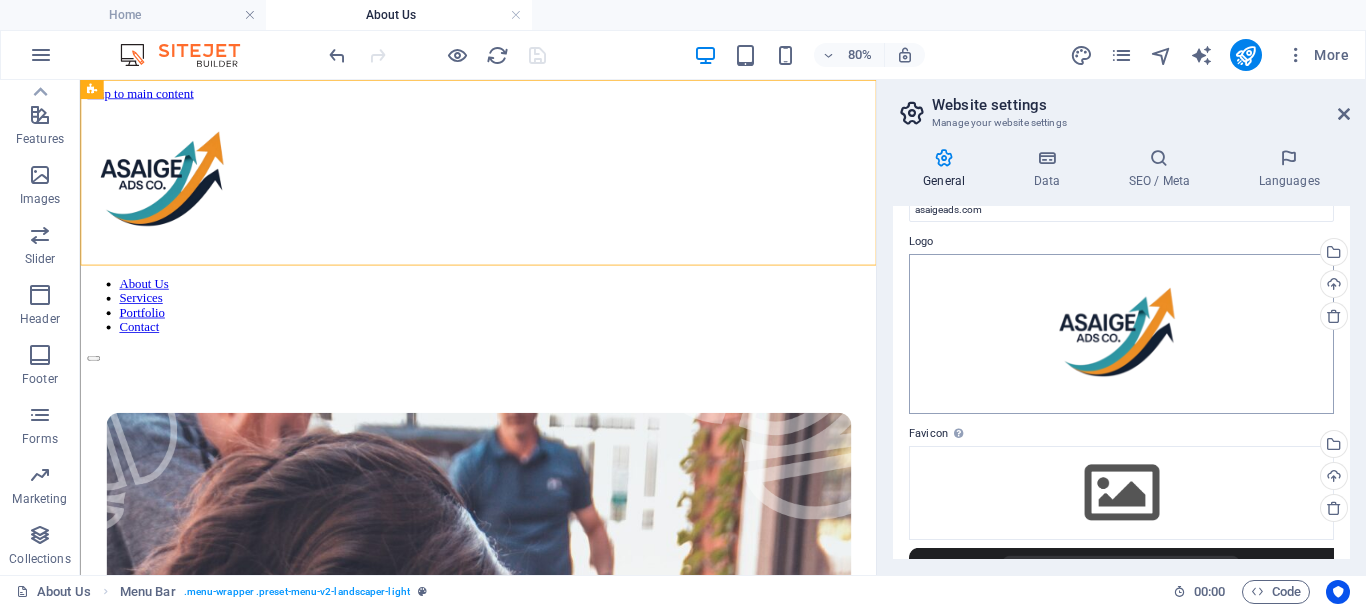 scroll, scrollTop: 0, scrollLeft: 0, axis: both 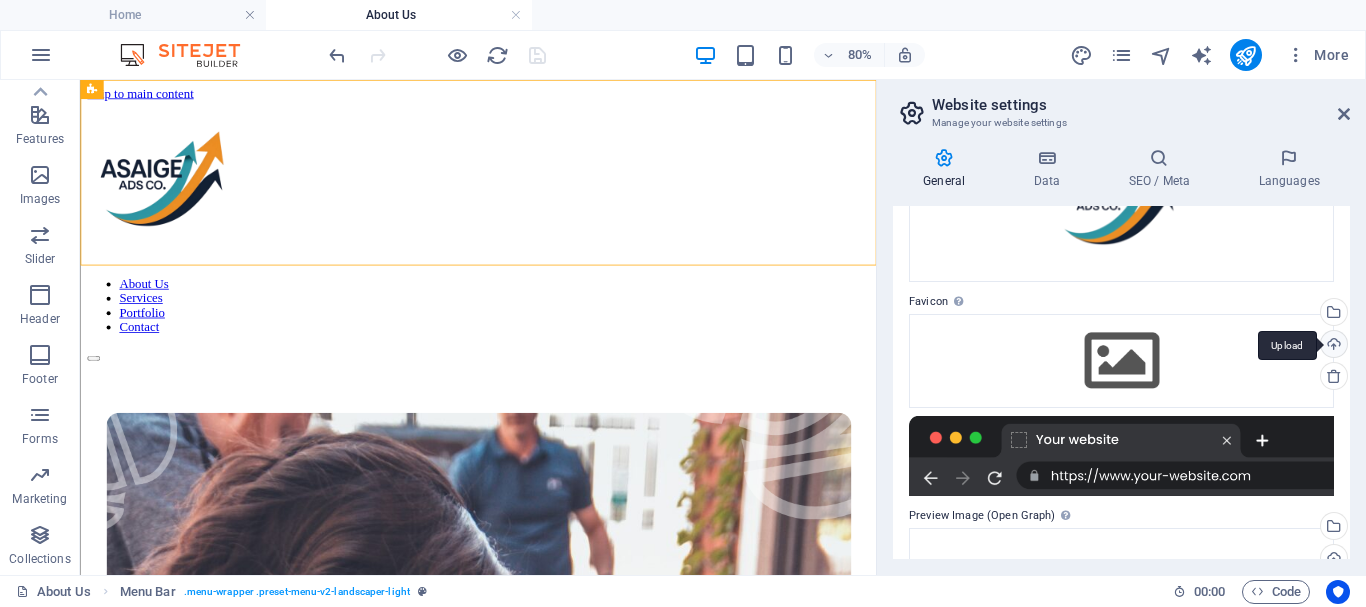 click on "Upload" at bounding box center (1332, 346) 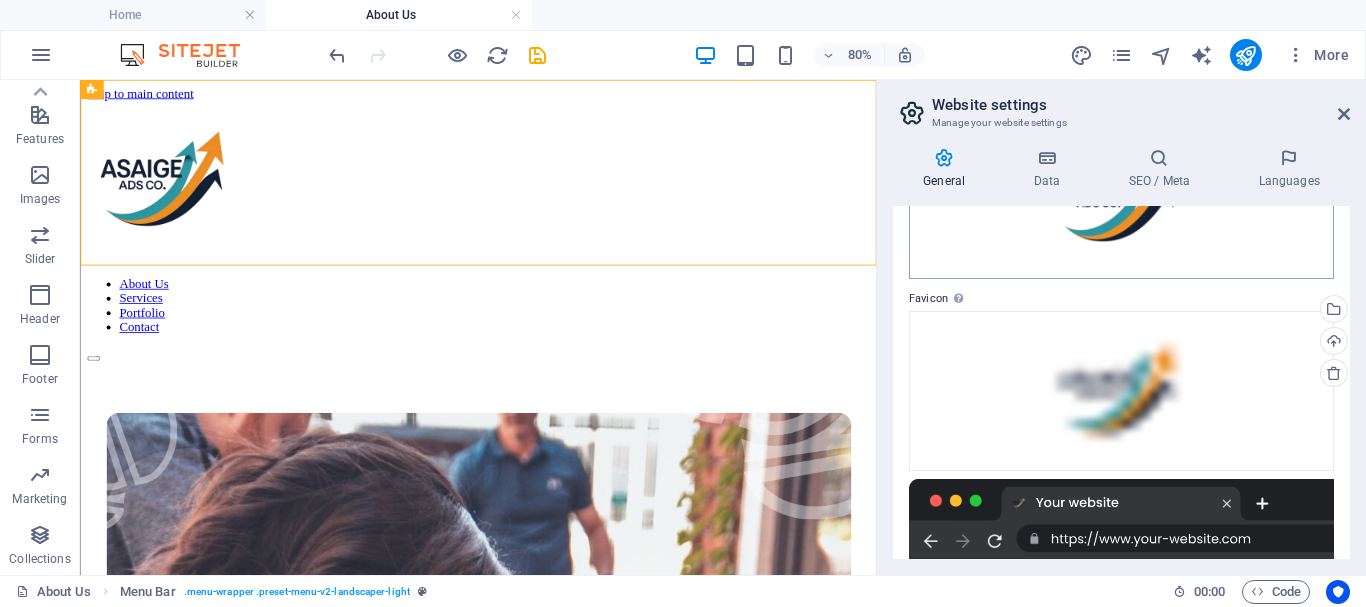 scroll, scrollTop: 90, scrollLeft: 0, axis: vertical 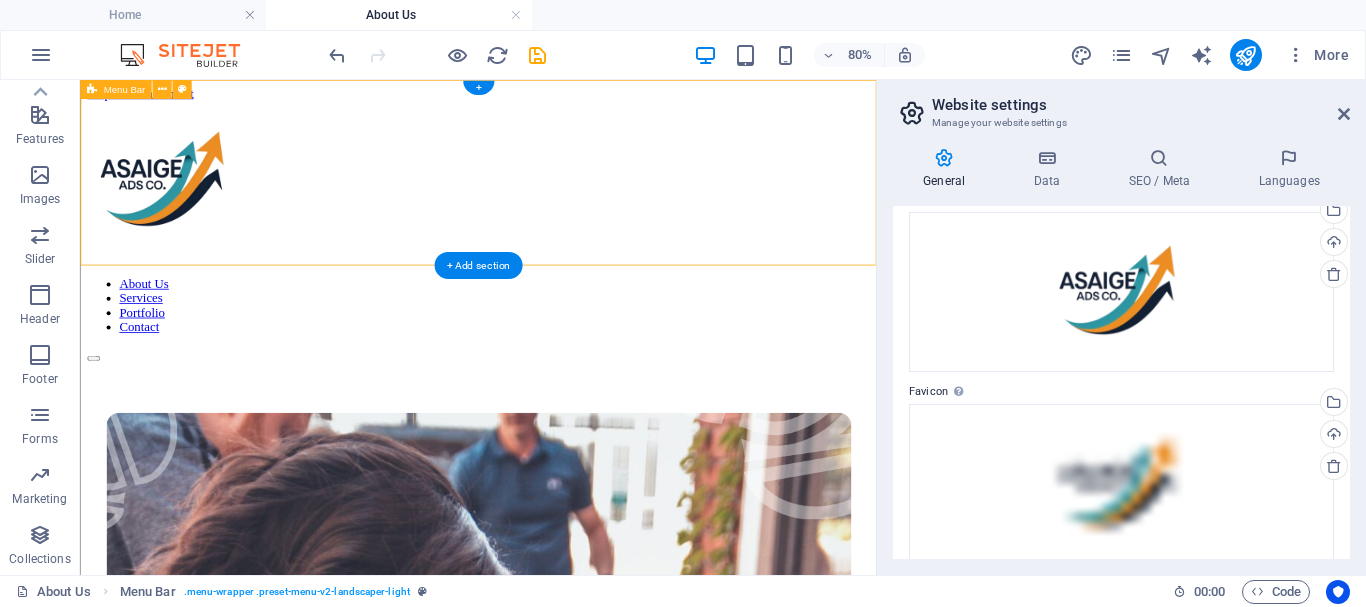 click on "About Us Services Portfolio Contact" at bounding box center (577, 269) 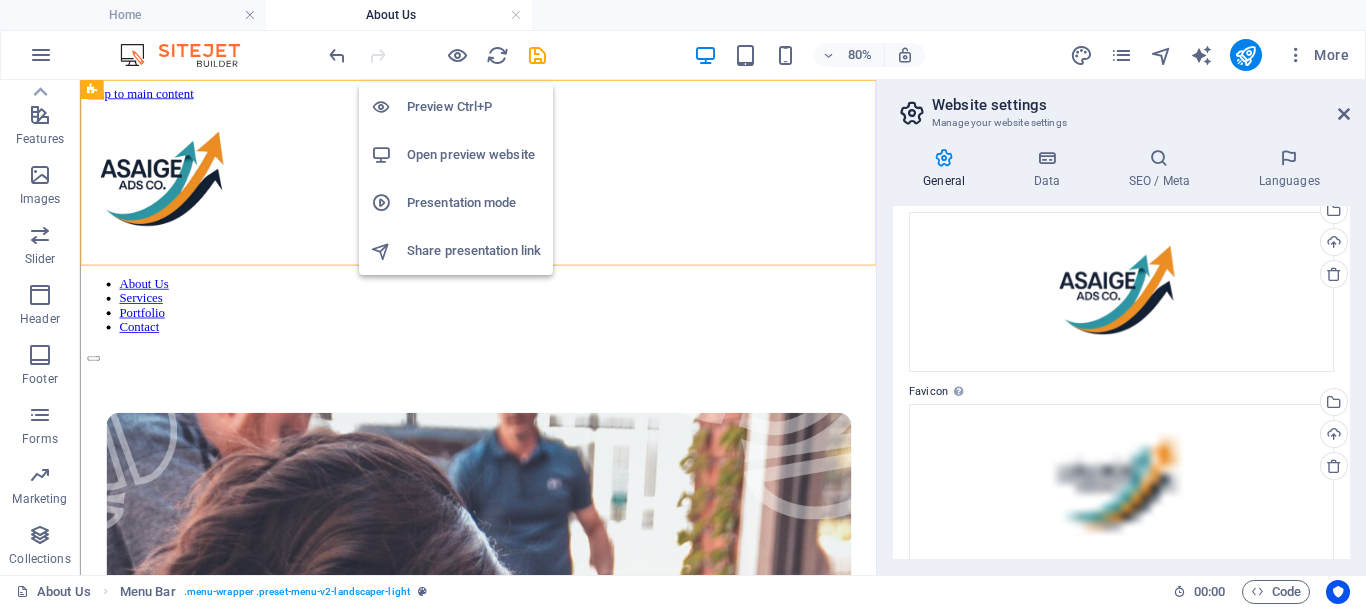 click on "Open preview website" at bounding box center [474, 155] 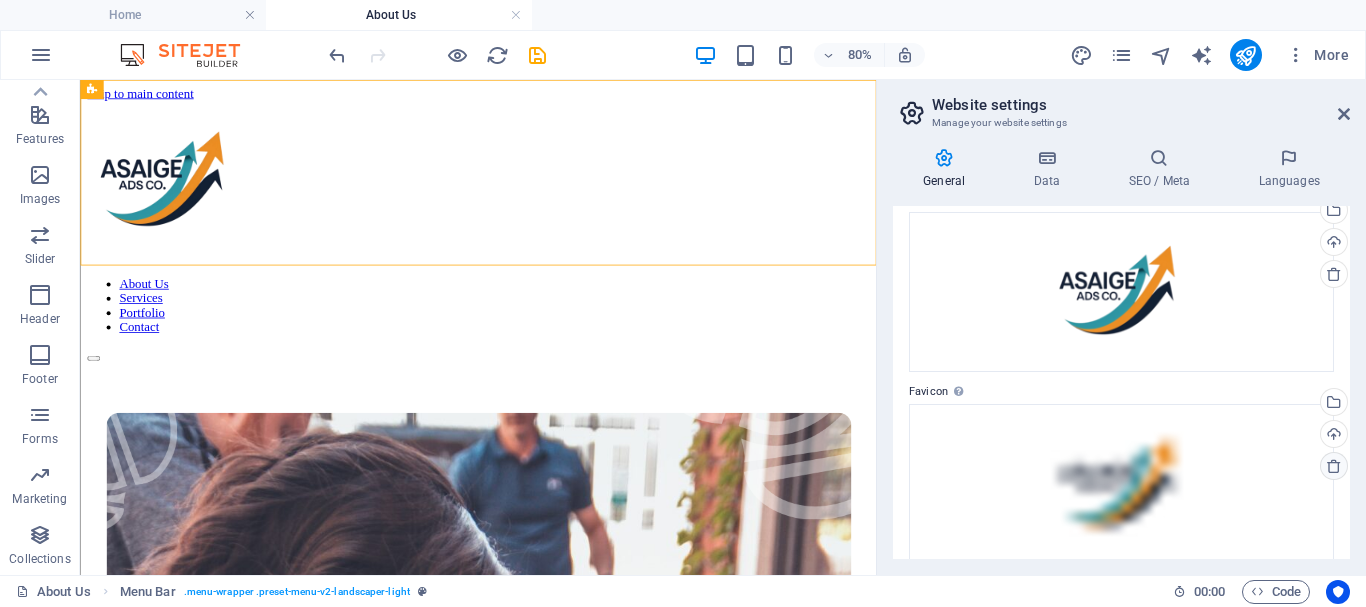 click at bounding box center (1334, 466) 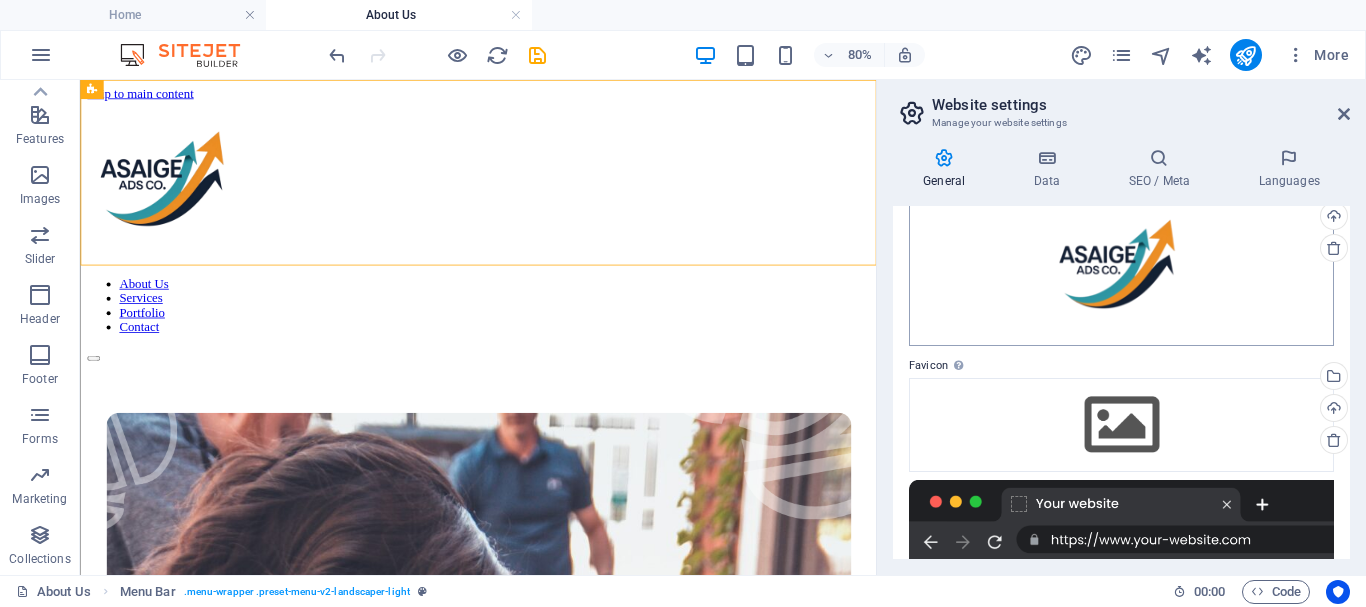 scroll, scrollTop: 394, scrollLeft: 0, axis: vertical 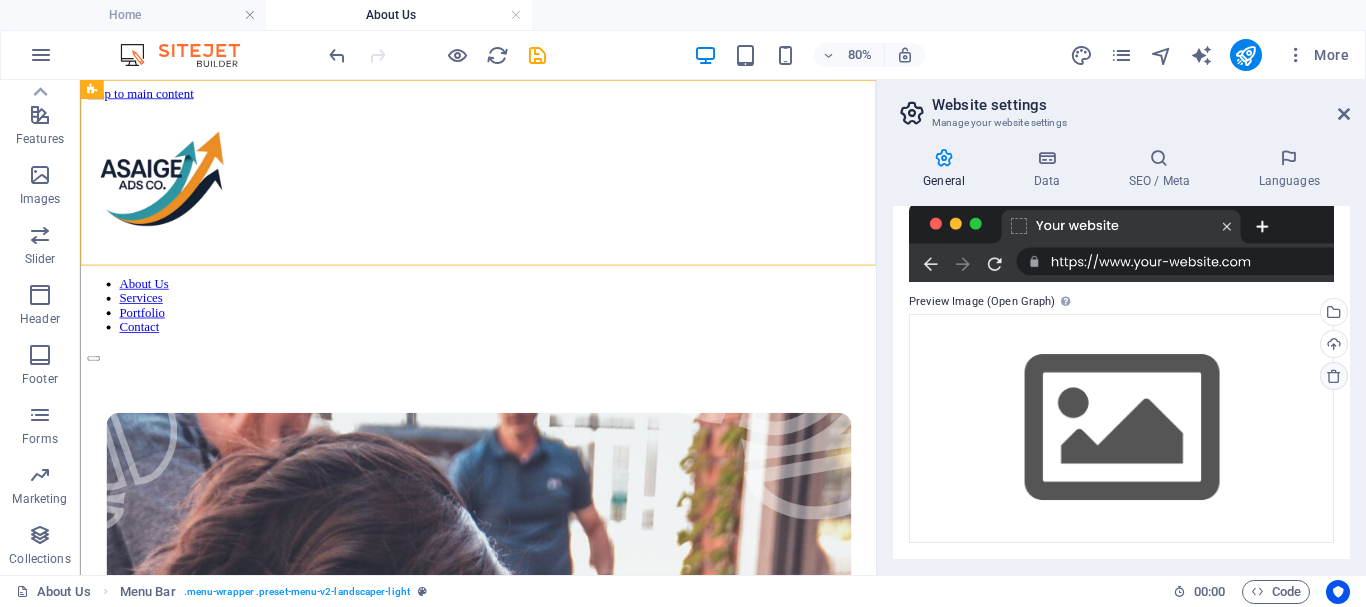click at bounding box center [1334, 376] 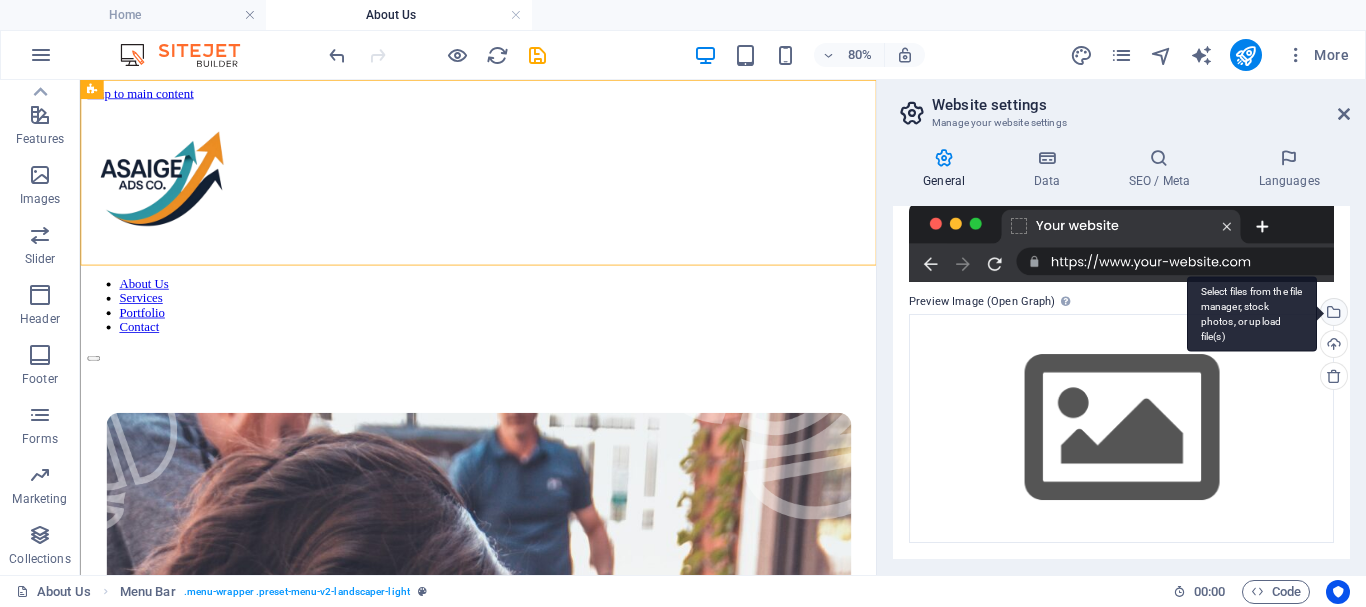 click on "Select files from the file manager, stock photos, or upload file(s)" at bounding box center [1332, 314] 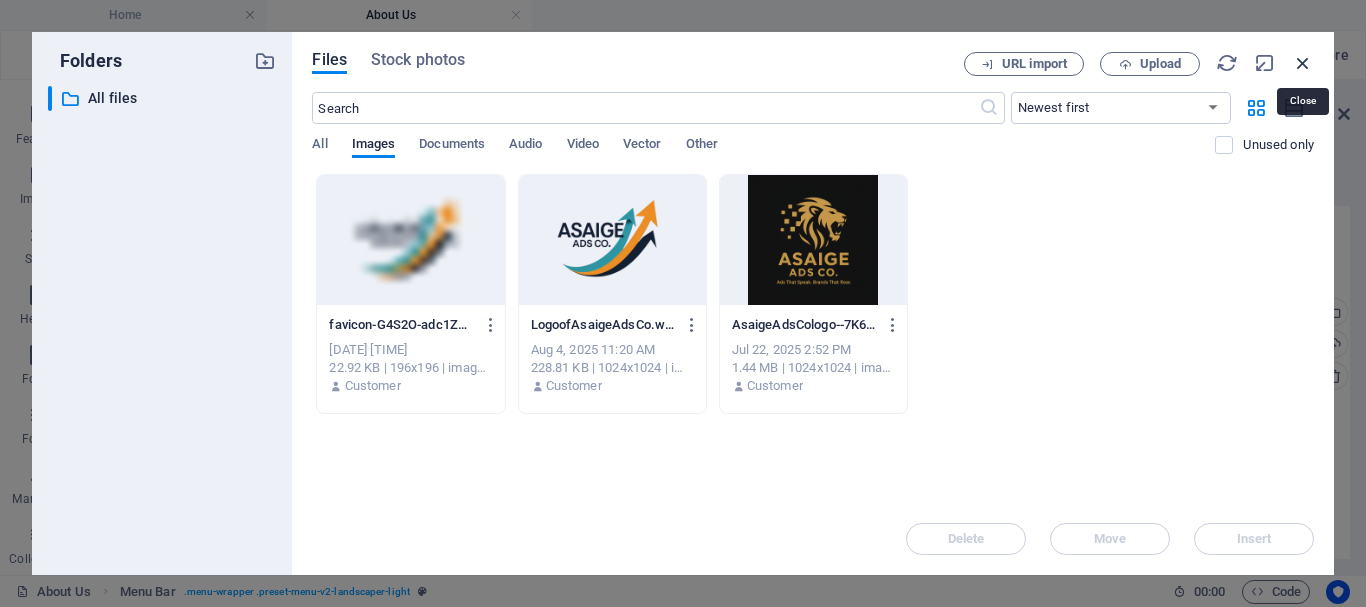 click at bounding box center (1303, 63) 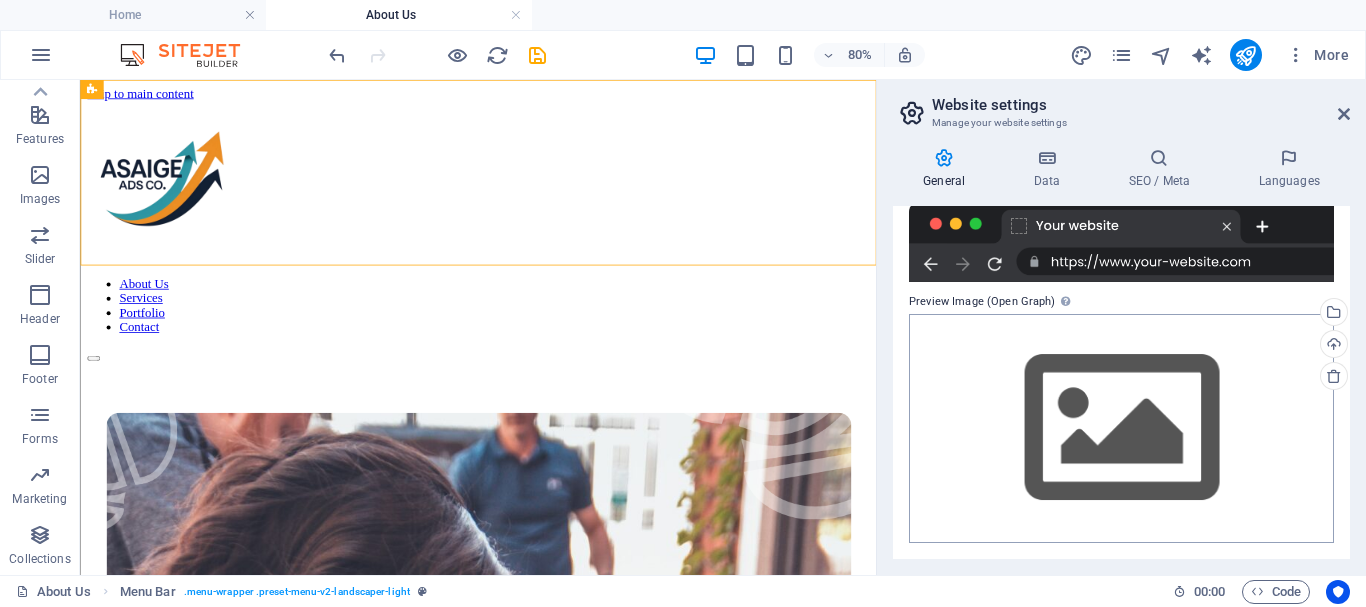 scroll, scrollTop: 0, scrollLeft: 0, axis: both 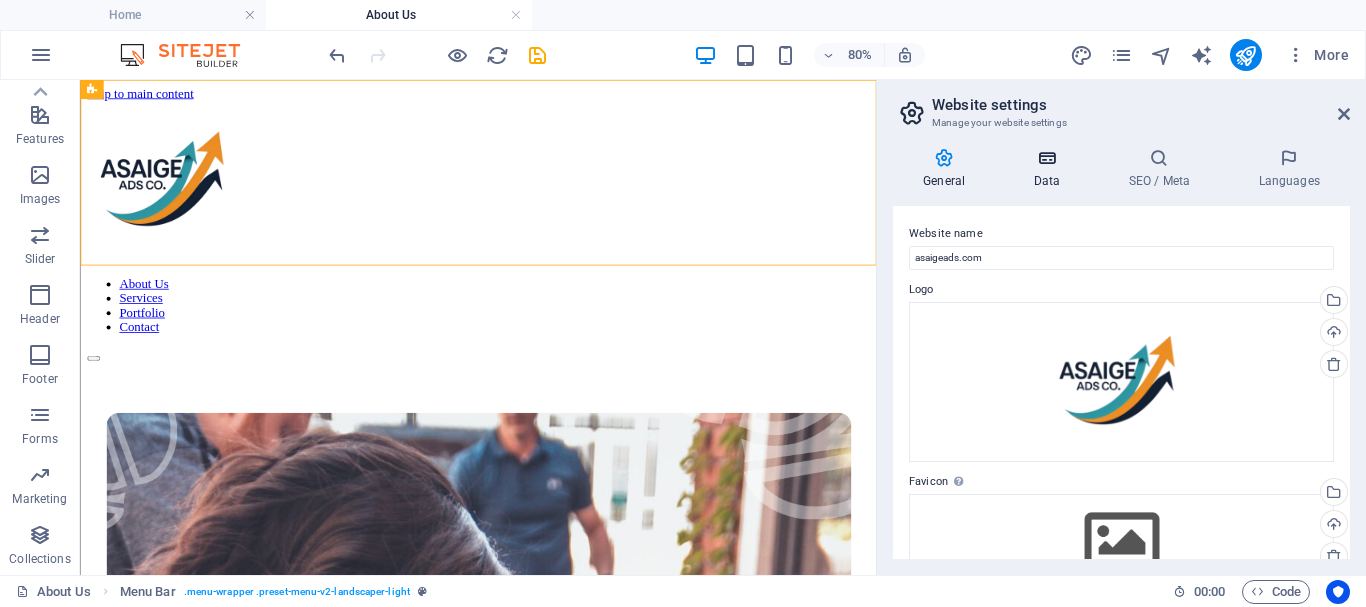 click on "Data" at bounding box center [1050, 169] 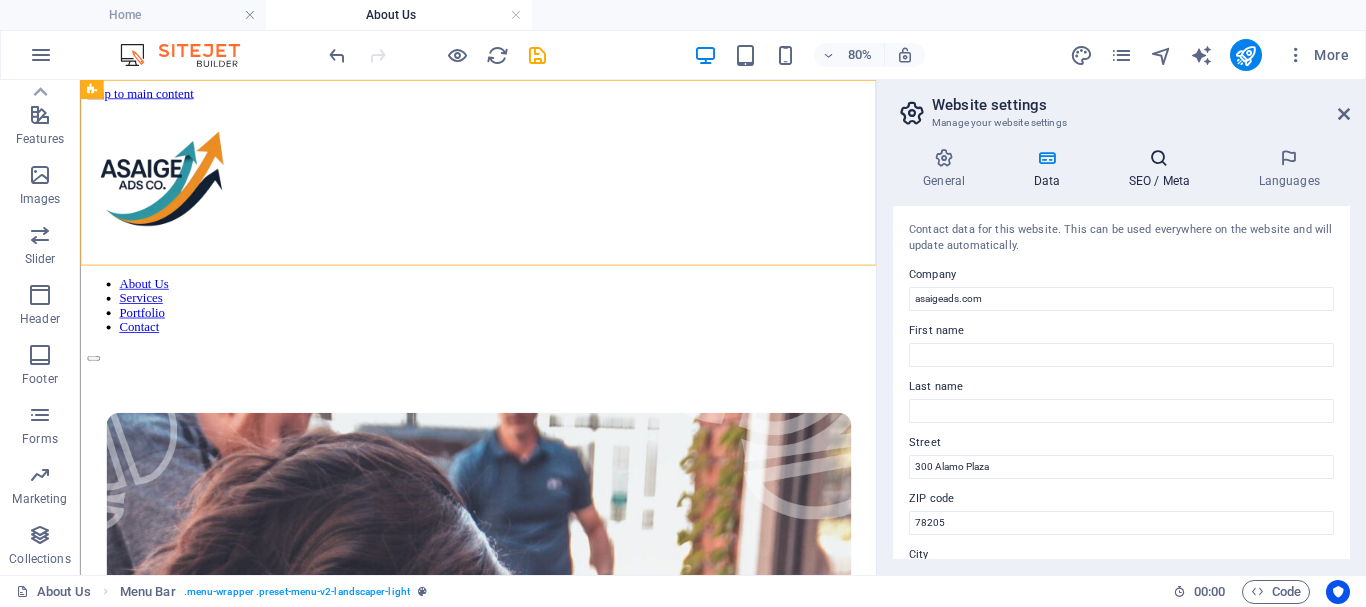 click on "SEO / Meta" at bounding box center [1163, 169] 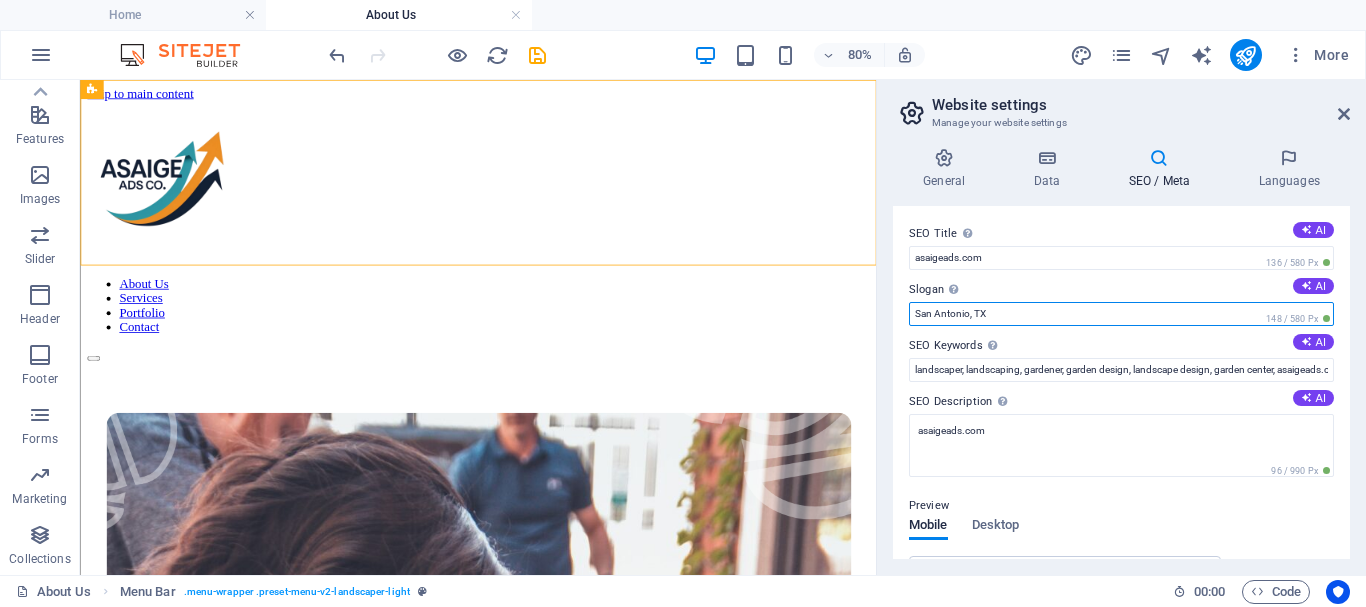 click on "San Antonio, TX" at bounding box center (1121, 314) 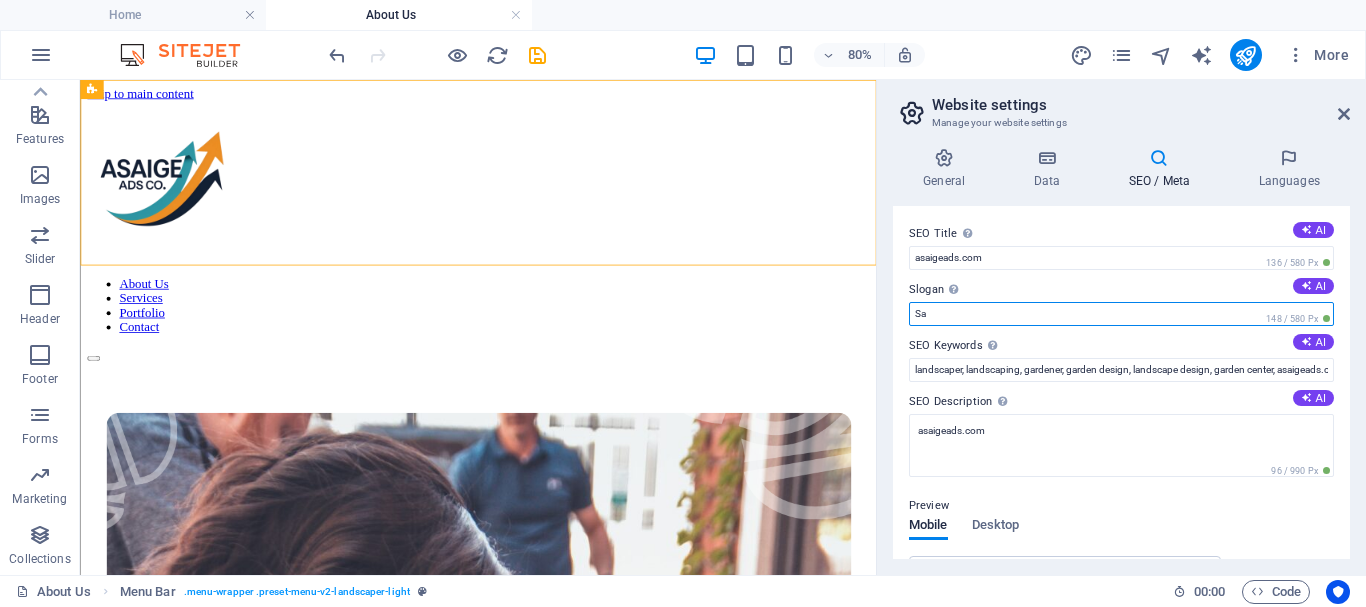 type on "S" 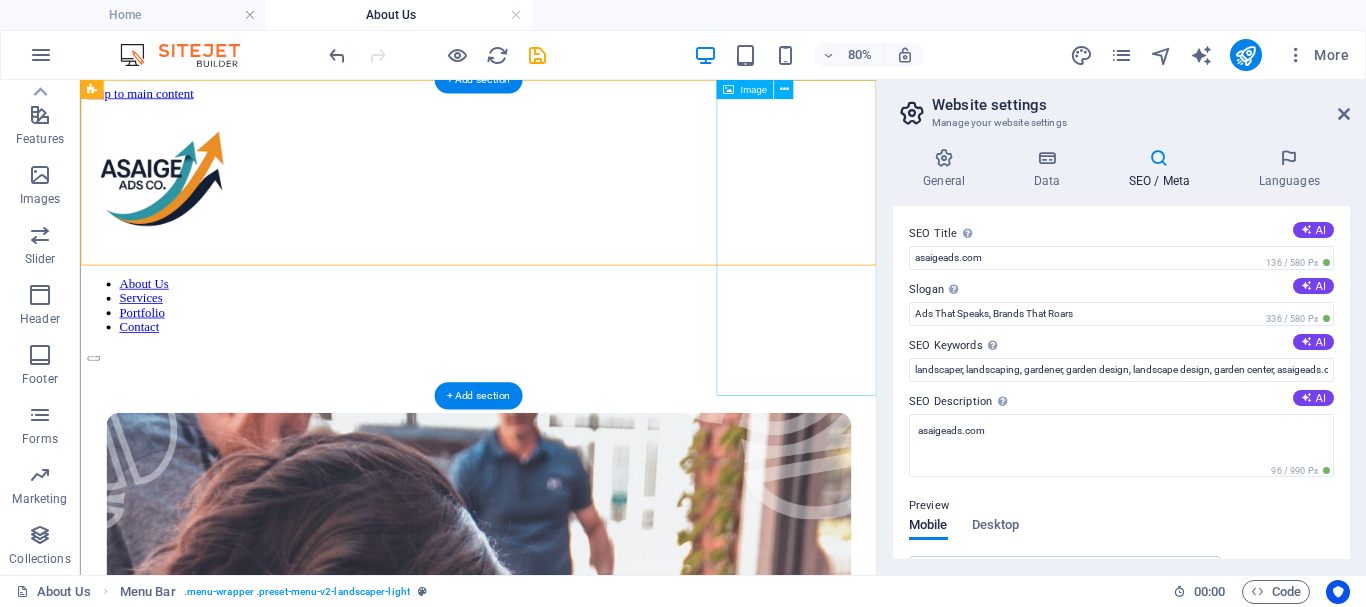 click at bounding box center (975, 279) 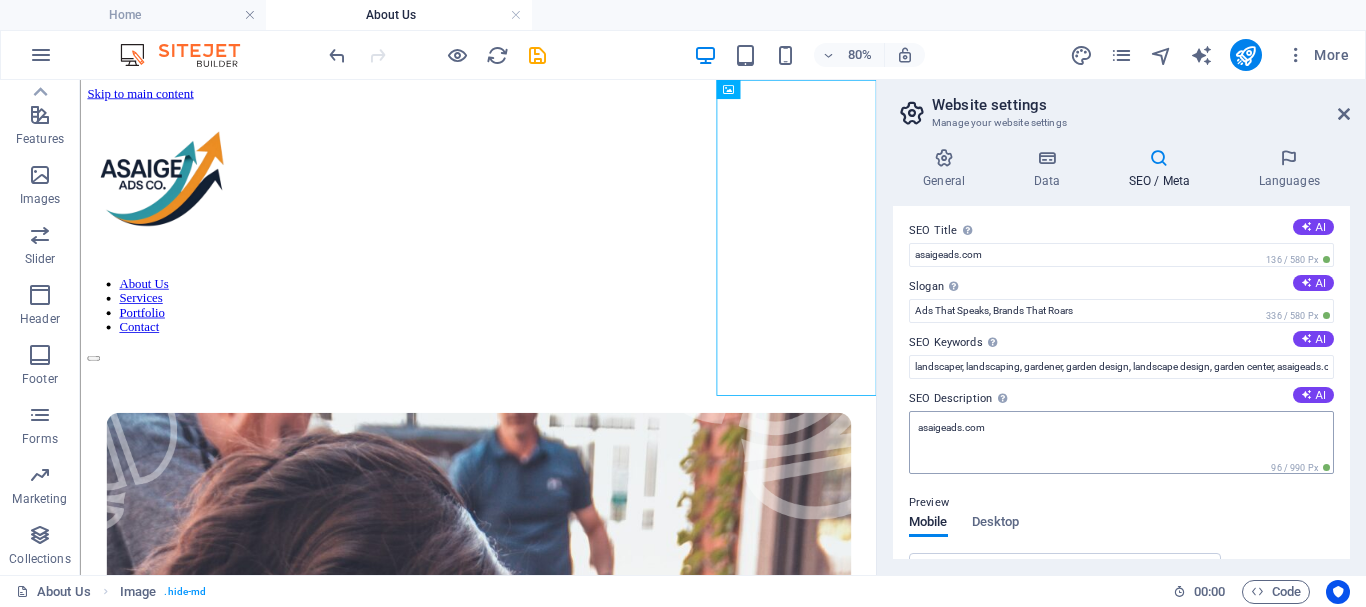 scroll, scrollTop: 0, scrollLeft: 0, axis: both 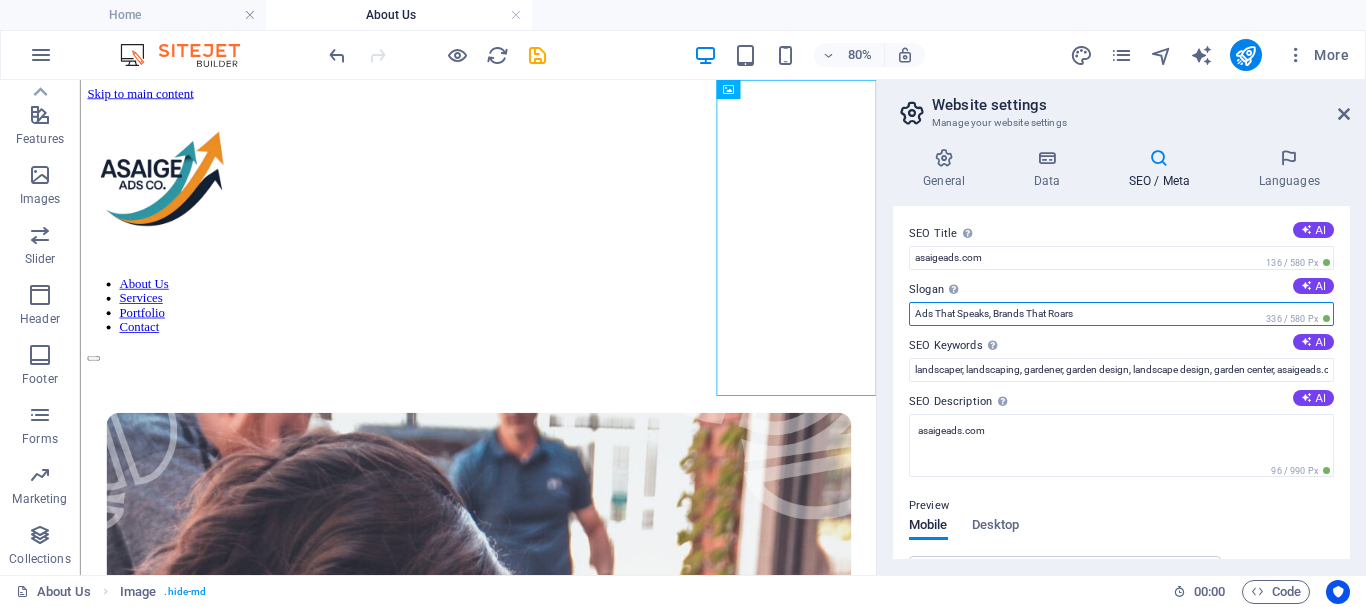 drag, startPoint x: 1089, startPoint y: 316, endPoint x: 871, endPoint y: 311, distance: 218.05733 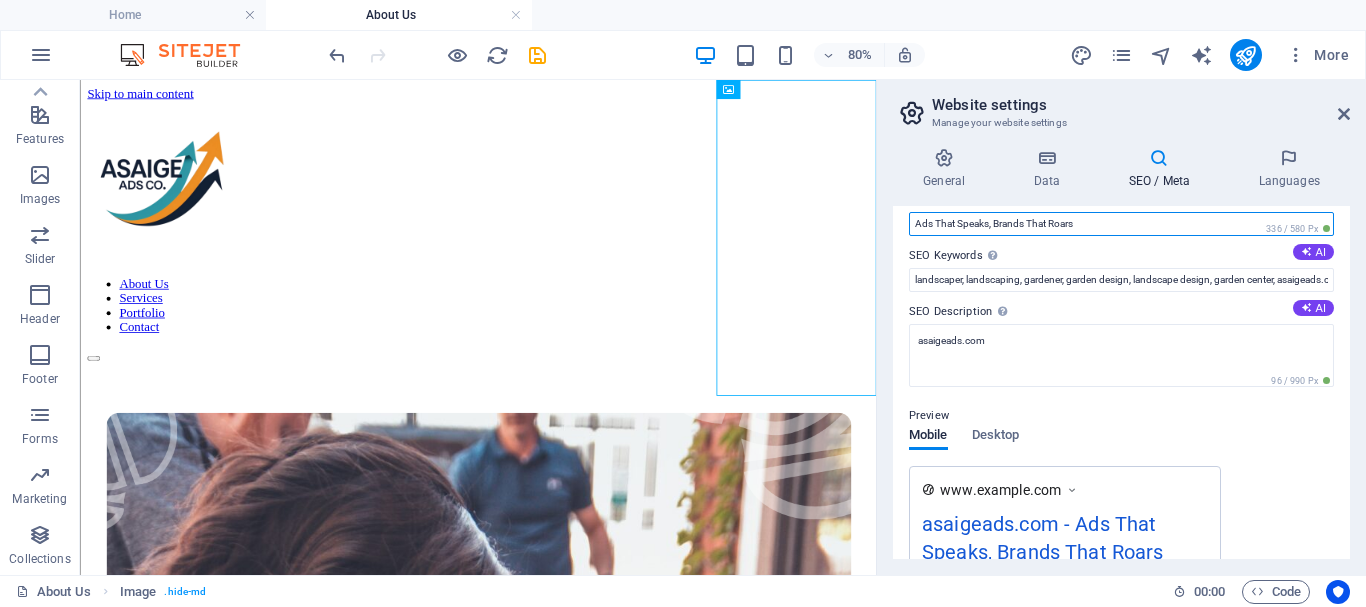 scroll, scrollTop: 0, scrollLeft: 0, axis: both 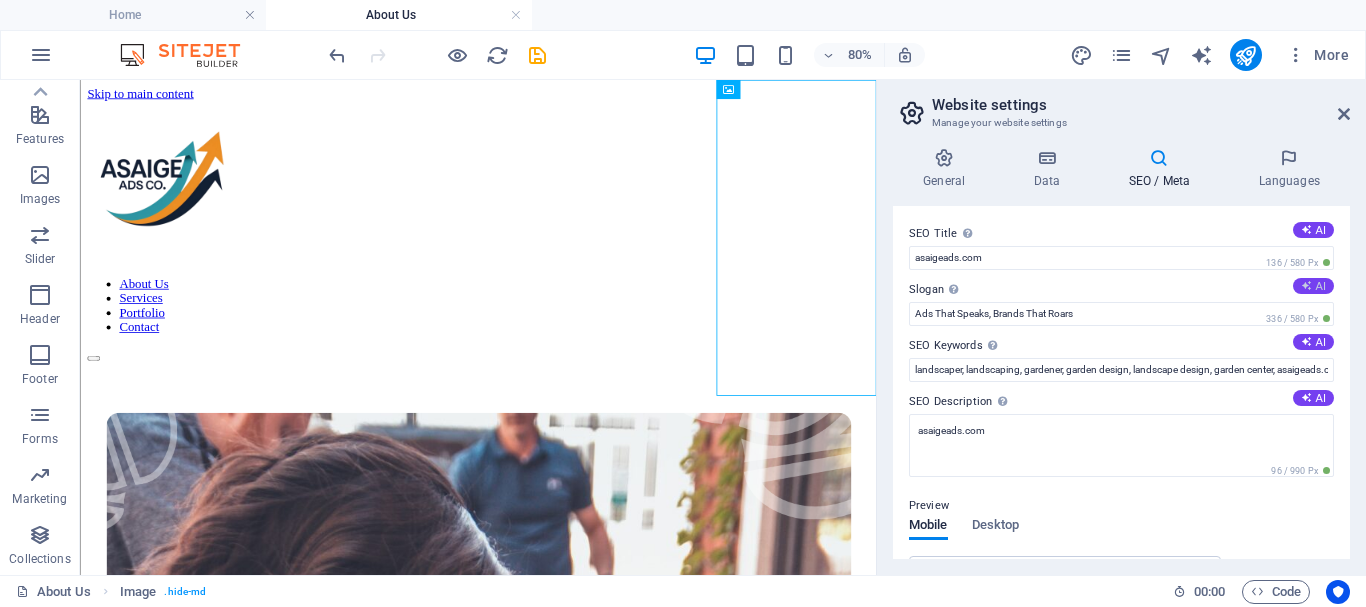 click at bounding box center [1306, 285] 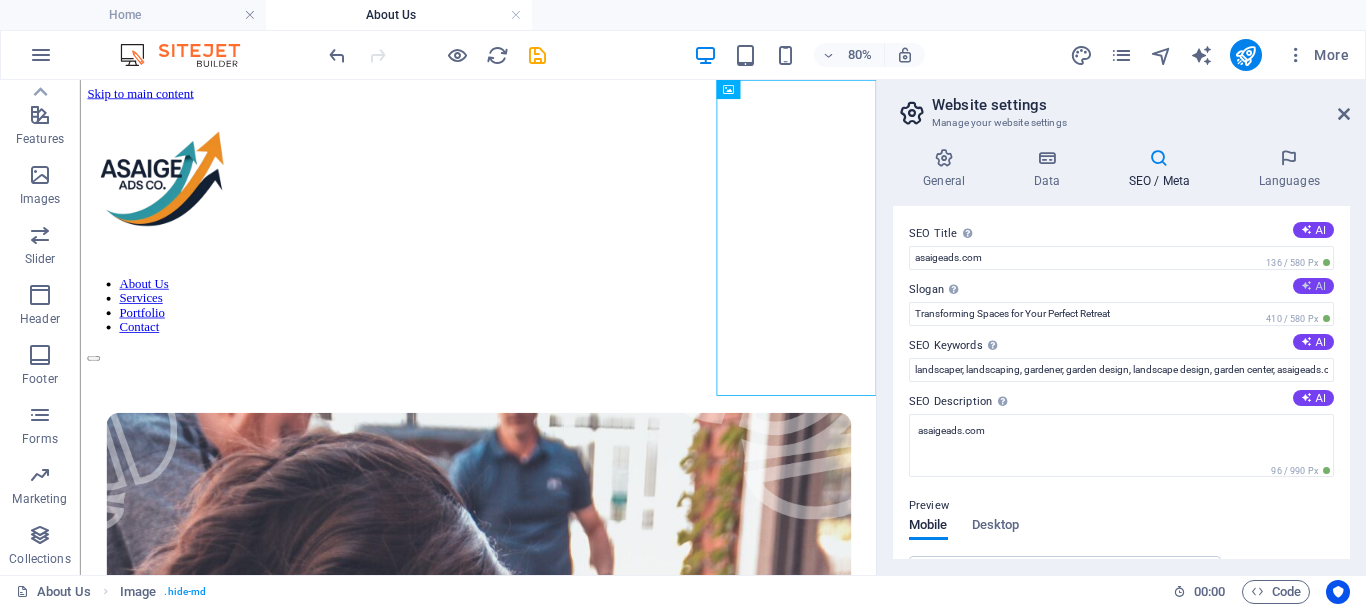 click at bounding box center (1306, 285) 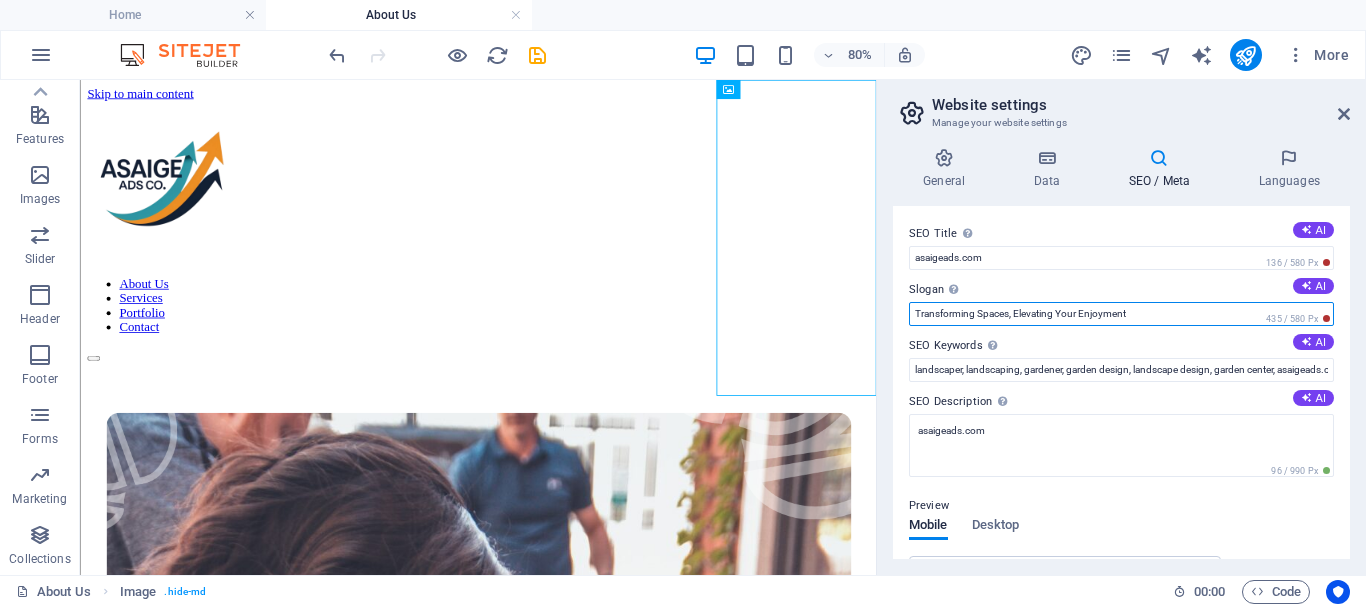 drag, startPoint x: 1150, startPoint y: 310, endPoint x: 858, endPoint y: 337, distance: 293.24564 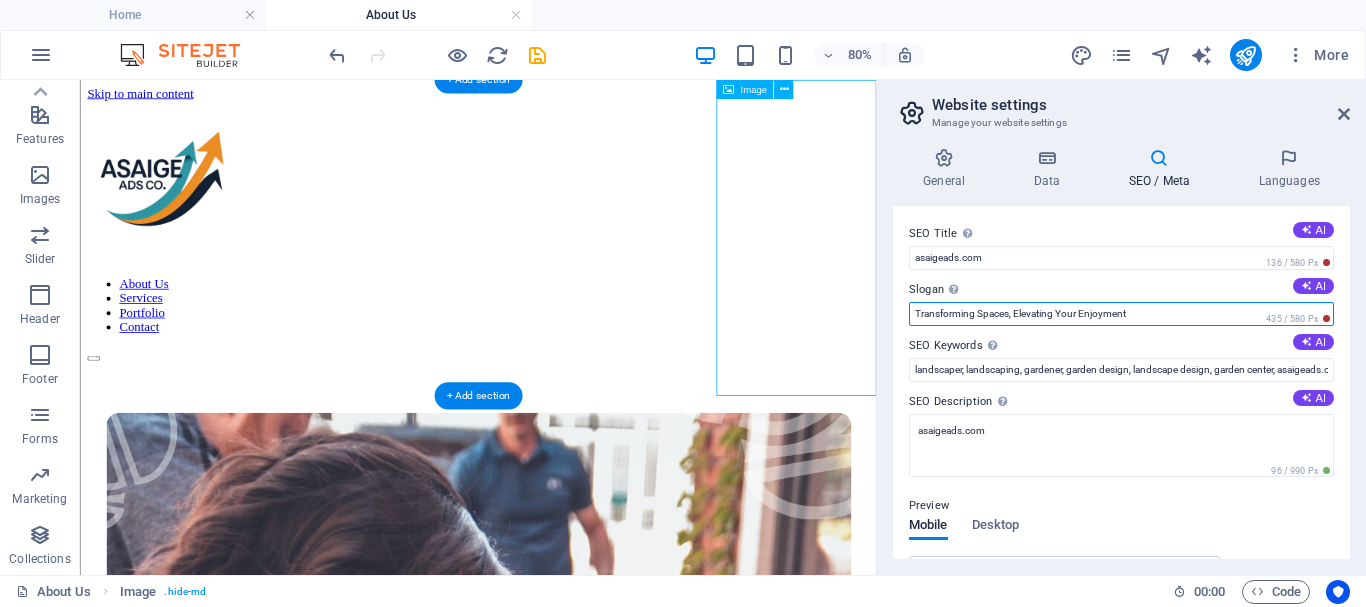 paste on "Ads That Speaks, Brands That Roars" 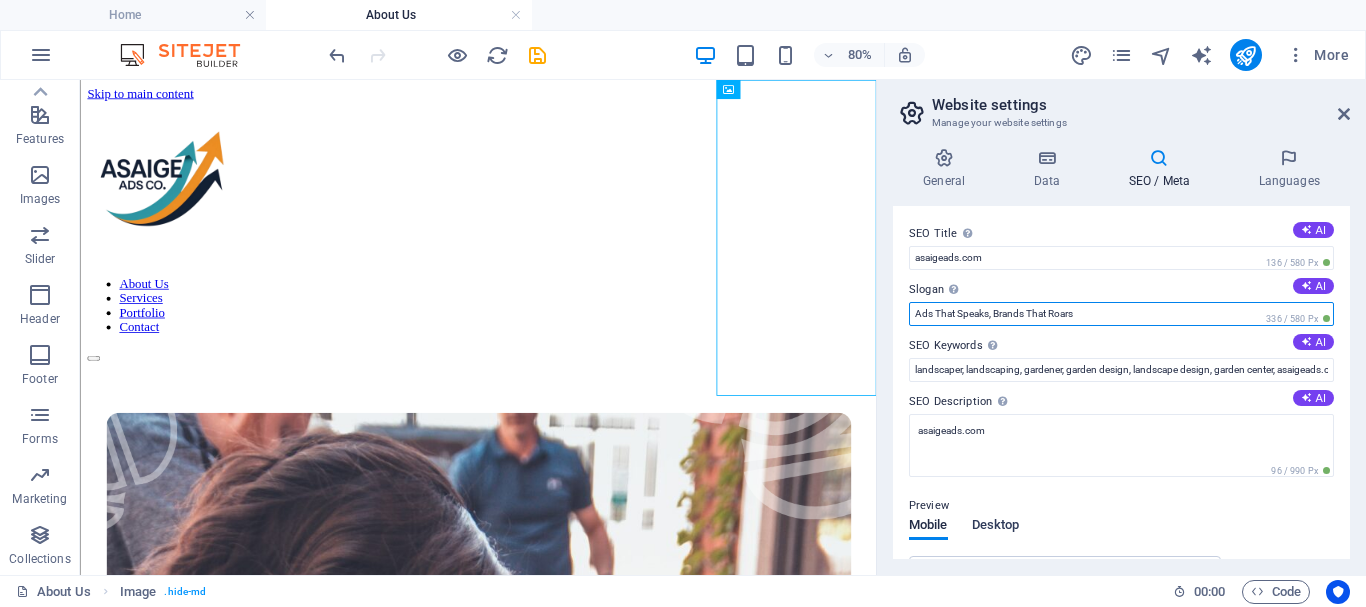 type on "Ads That Speaks, Brands That Roars" 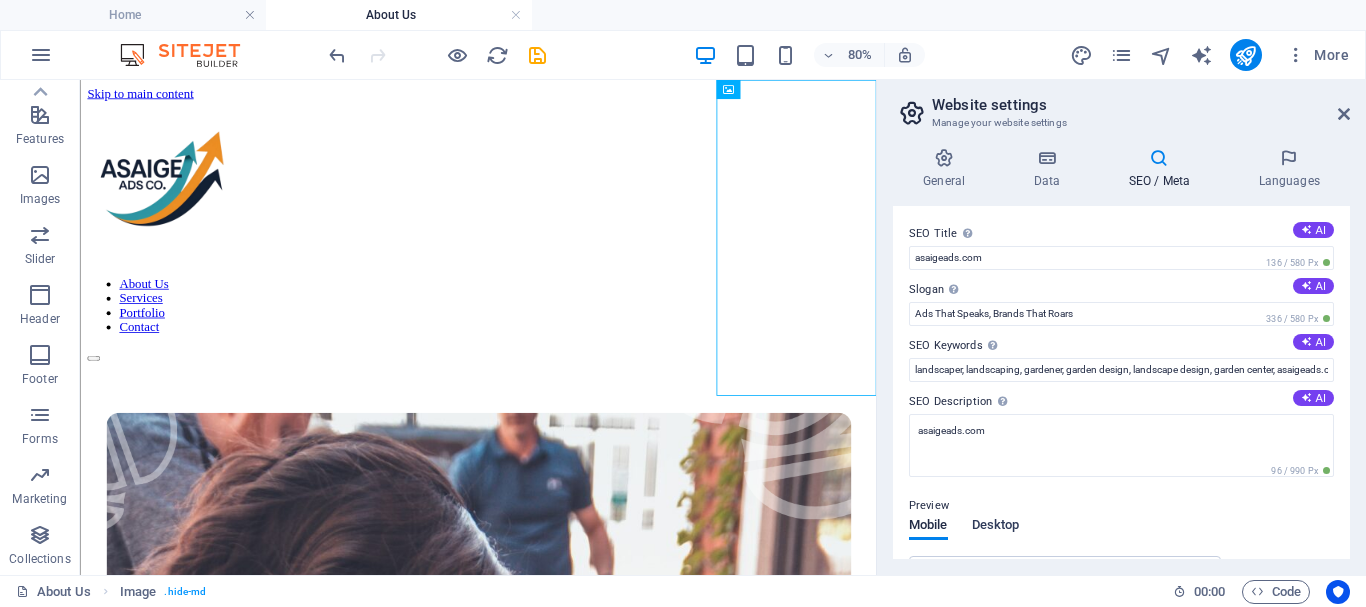 click on "Desktop" at bounding box center [996, 527] 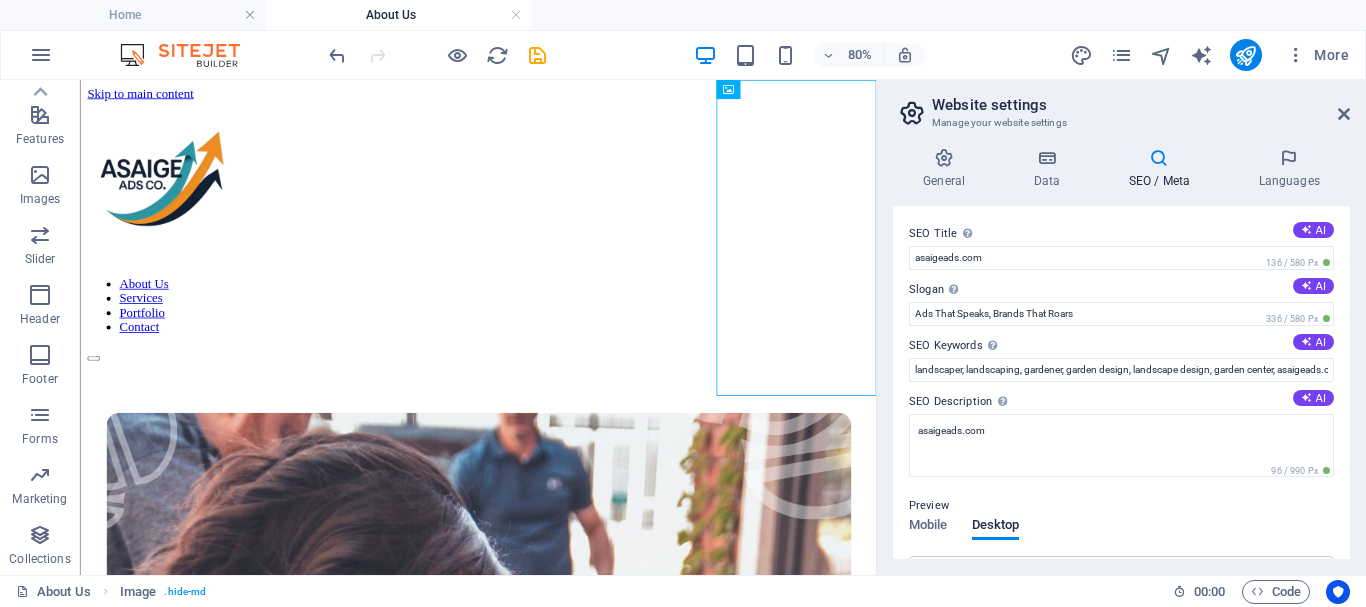 click on "Preview" at bounding box center [929, 506] 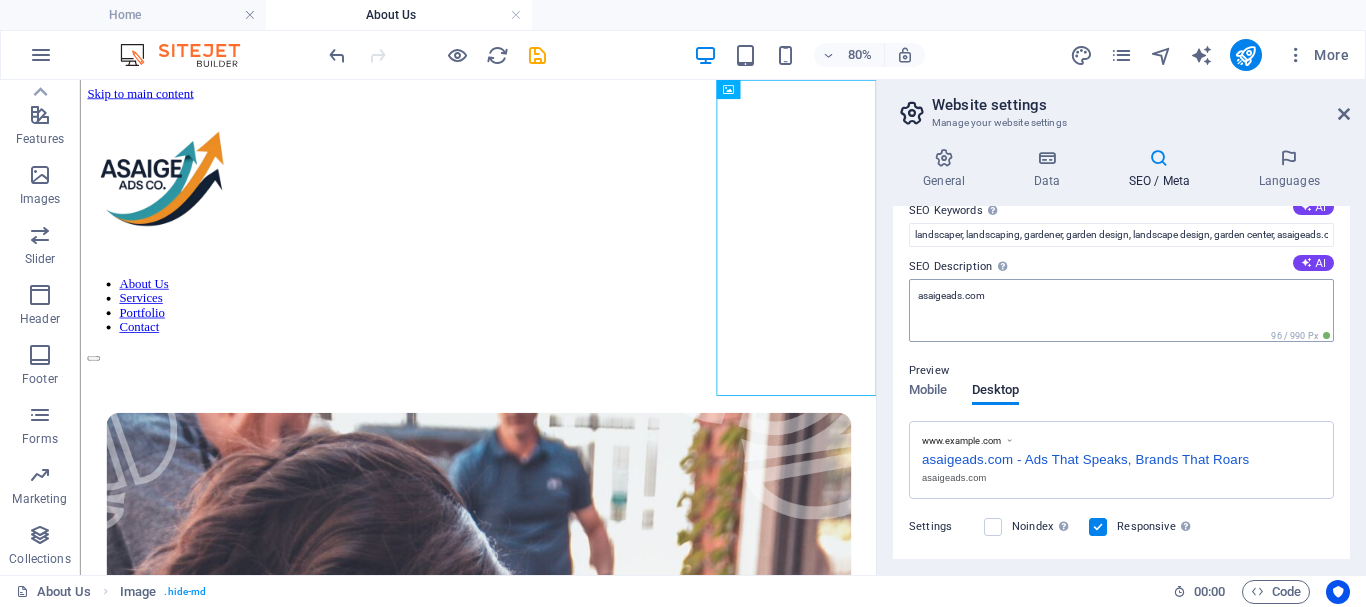 scroll, scrollTop: 0, scrollLeft: 0, axis: both 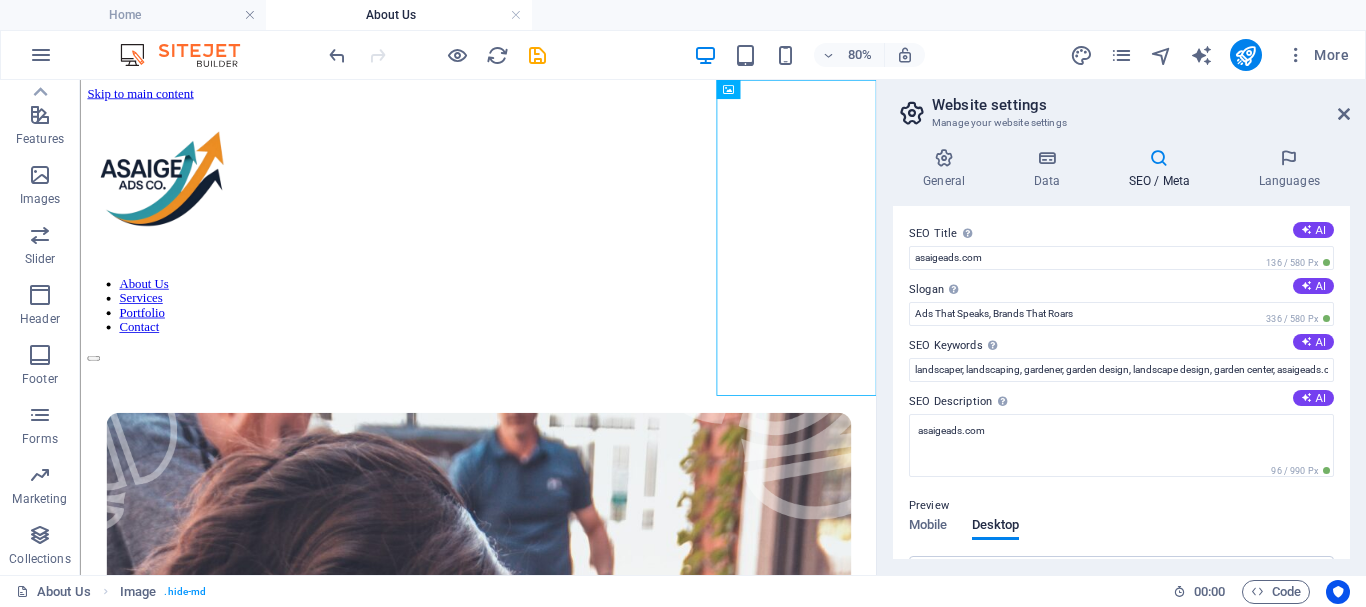 click on "SEO / Meta" at bounding box center [1163, 169] 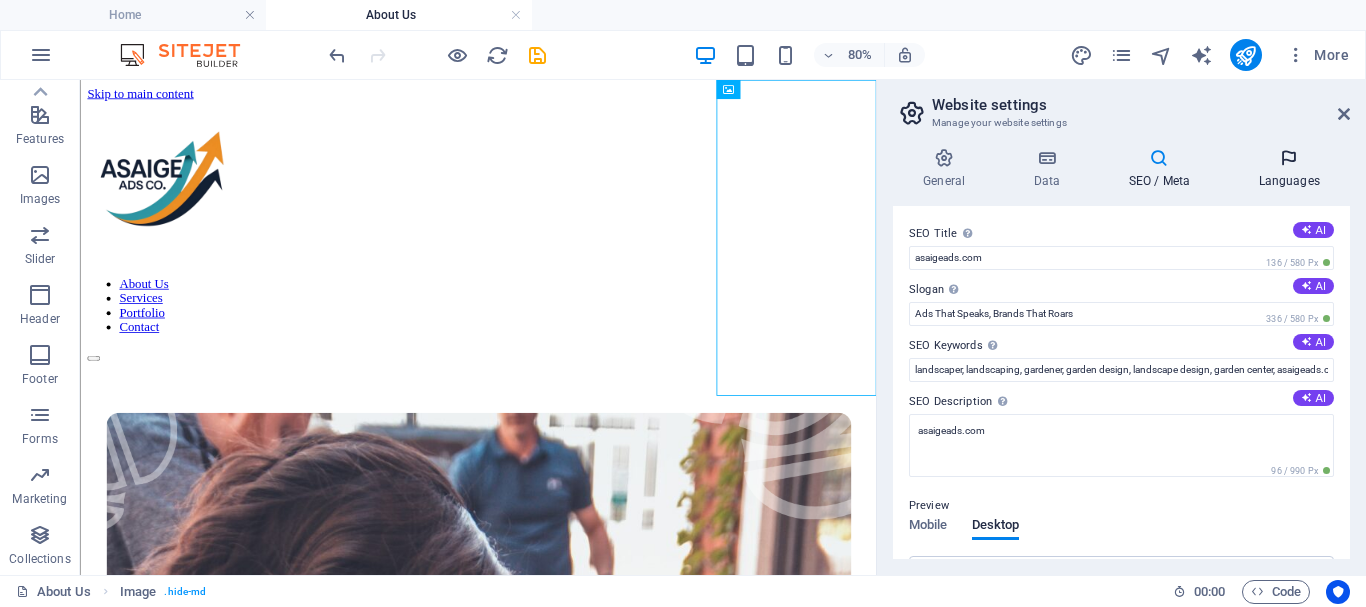 click at bounding box center (1289, 158) 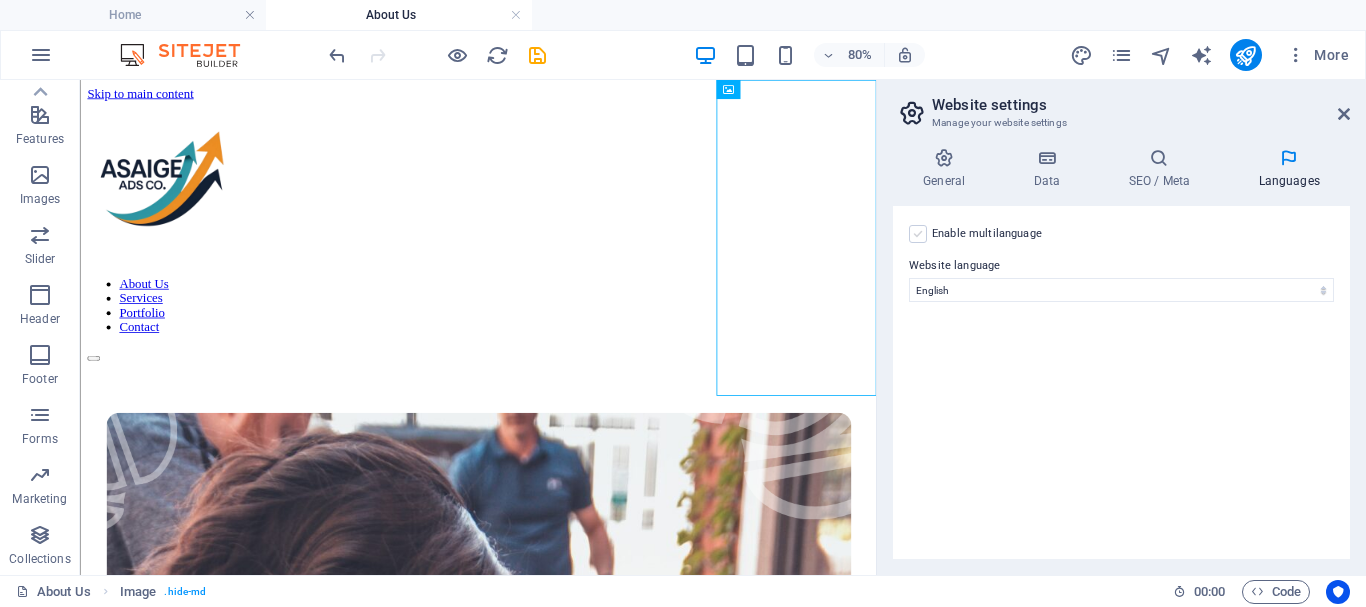click at bounding box center (918, 234) 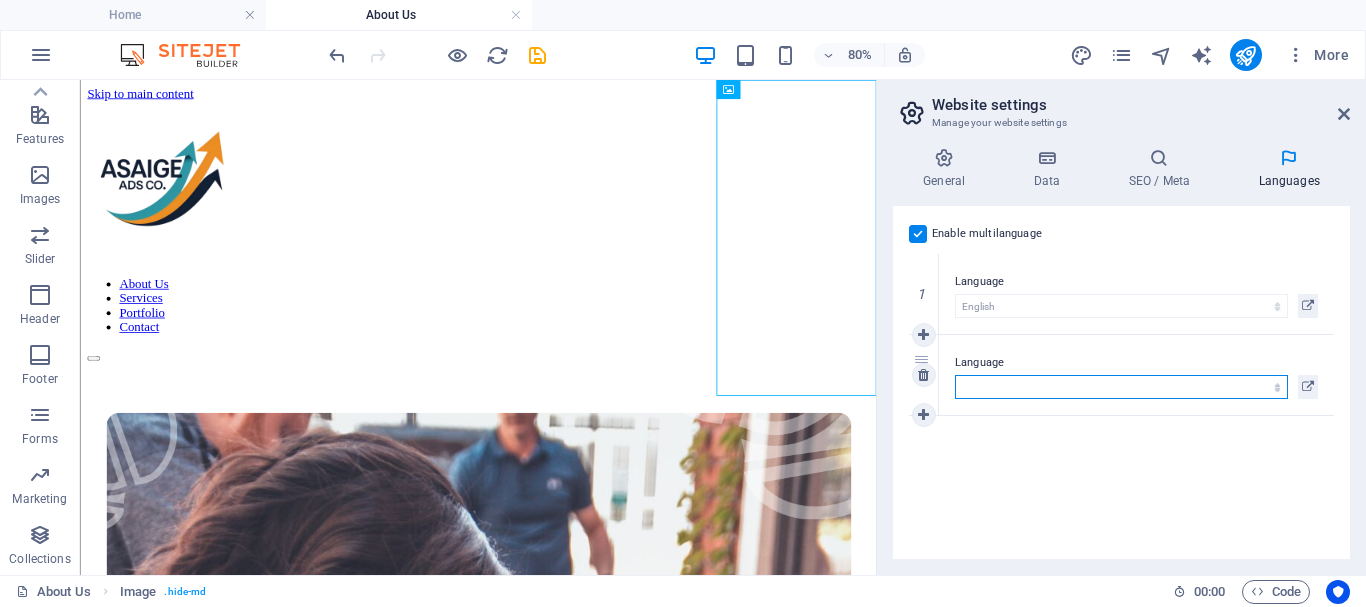 select on "49" 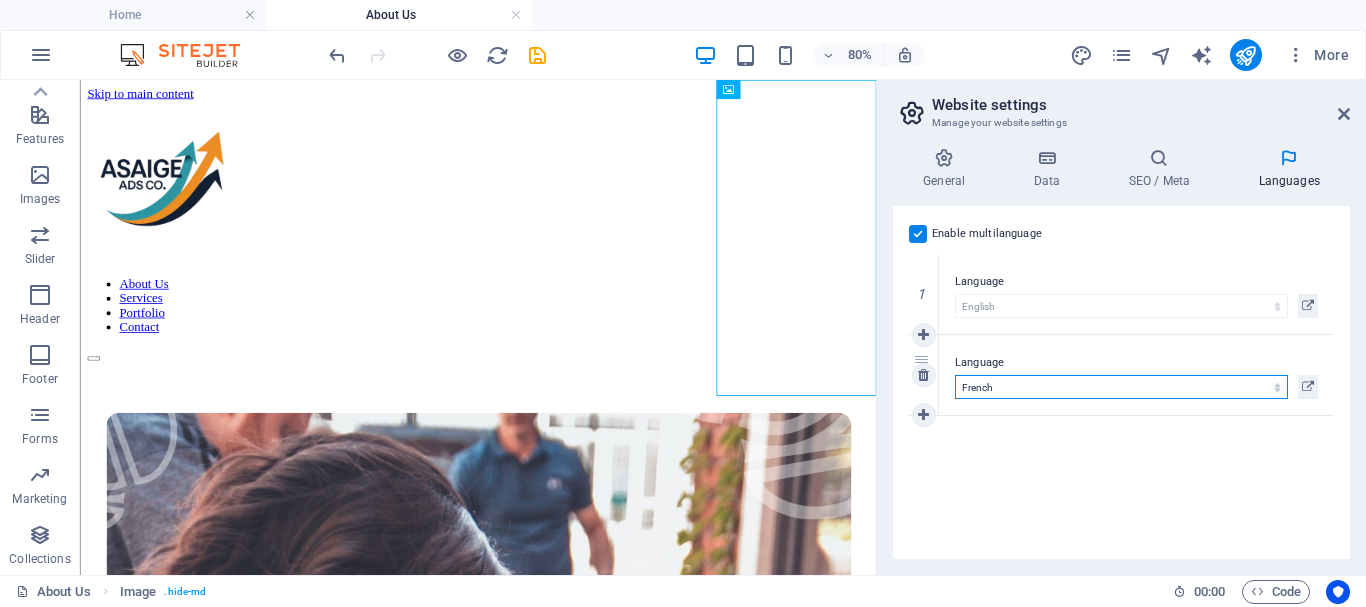 click on "French" at bounding box center [0, 0] 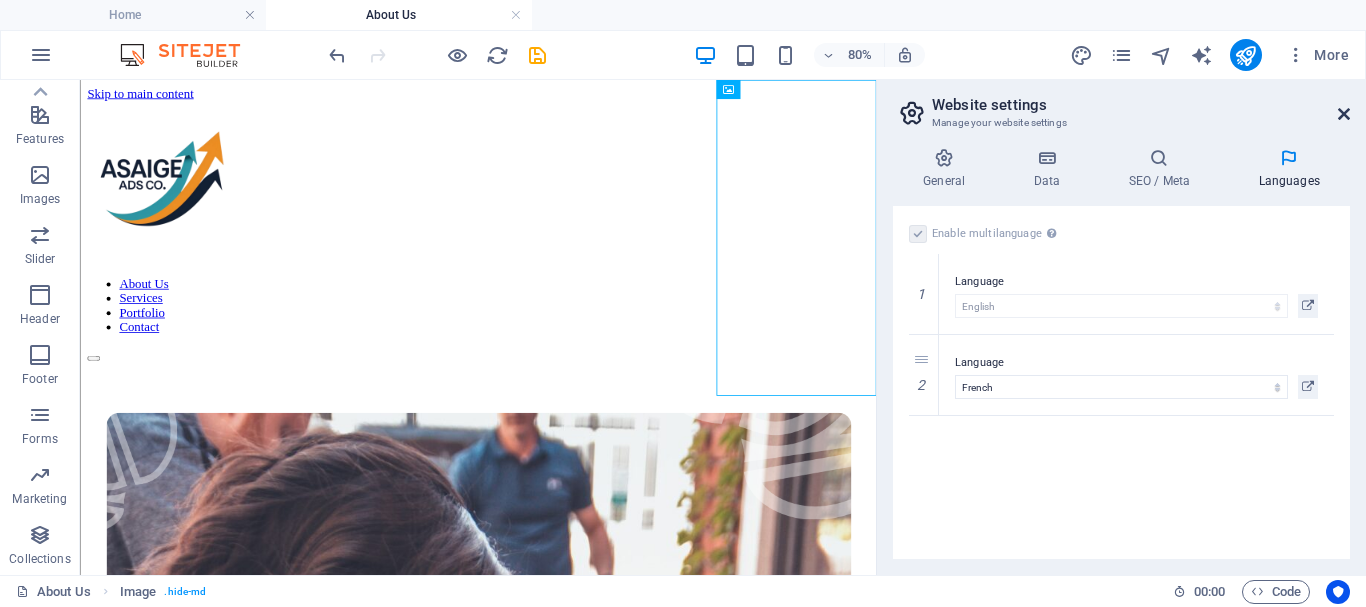 click at bounding box center (1344, 114) 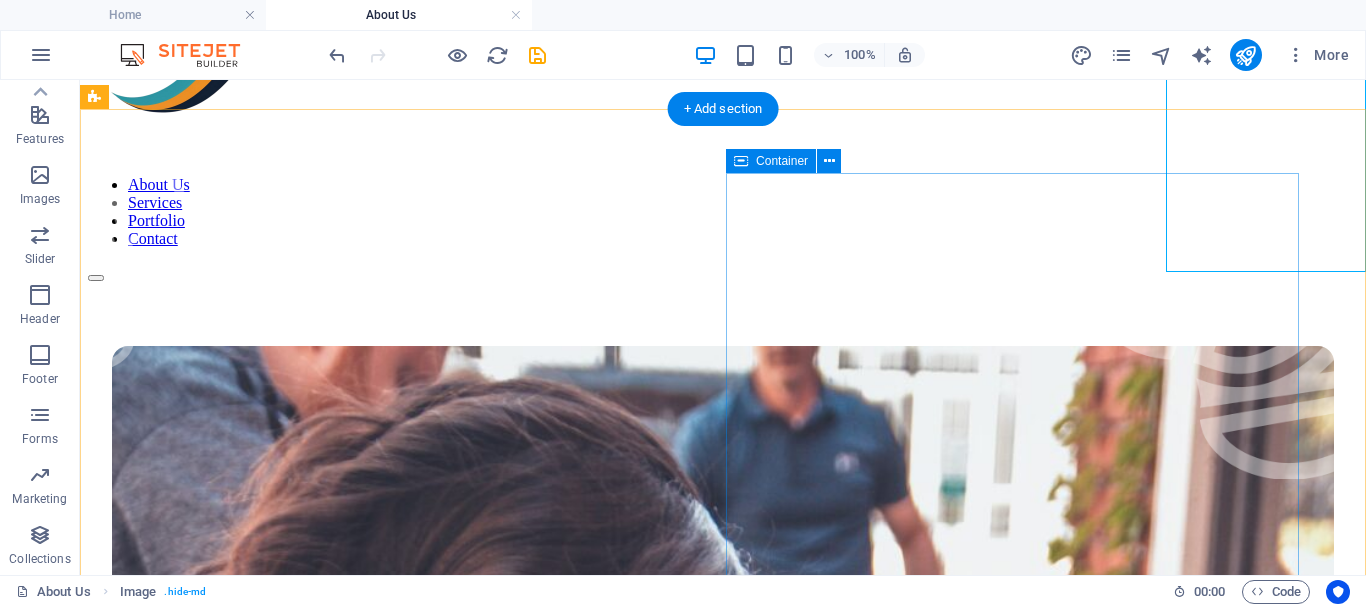 scroll, scrollTop: 204, scrollLeft: 0, axis: vertical 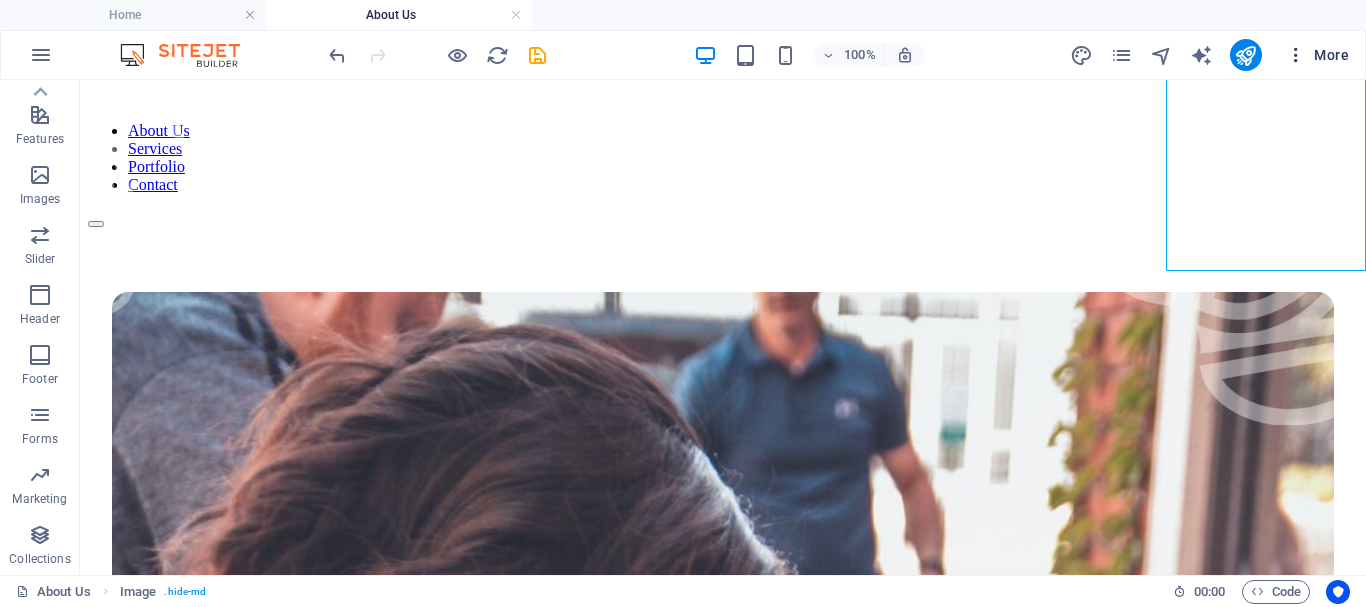 click on "More" at bounding box center [1317, 55] 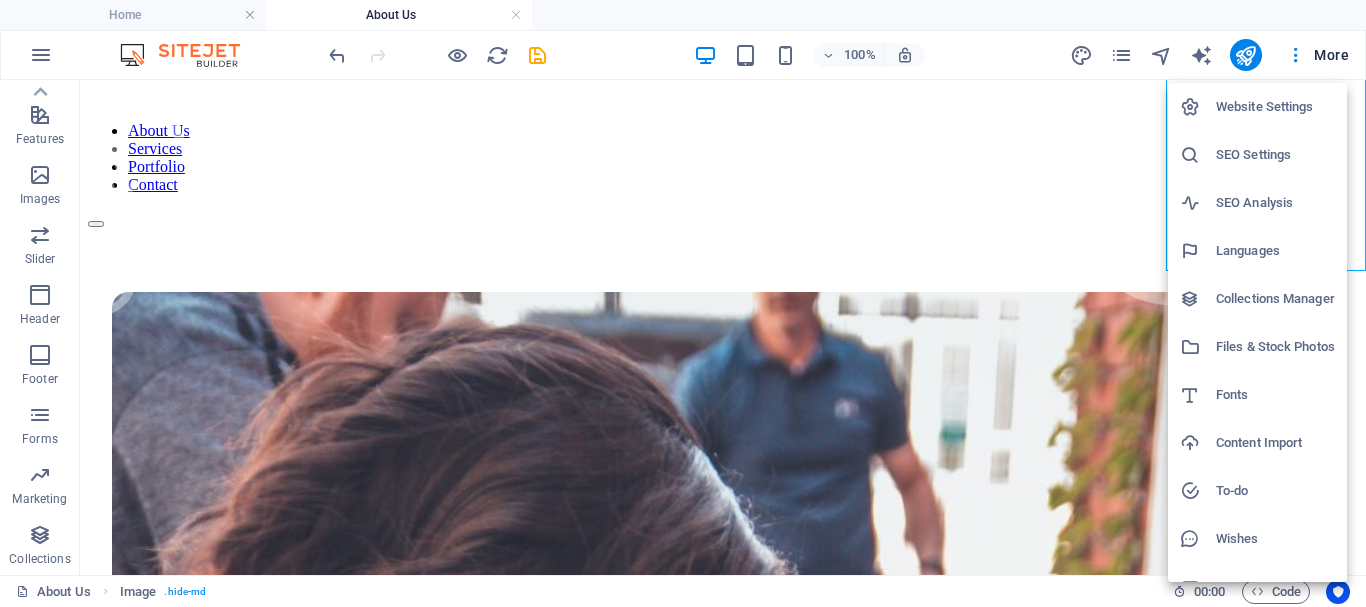 click on "To-do" at bounding box center (1275, 491) 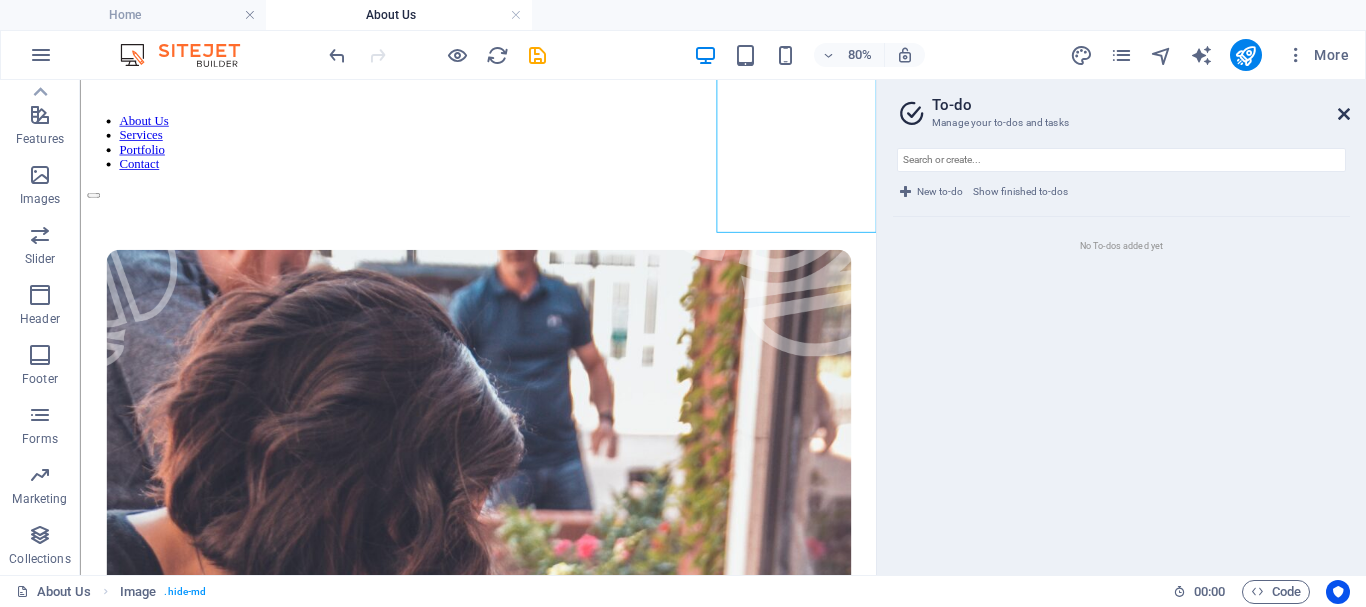 click at bounding box center [1344, 114] 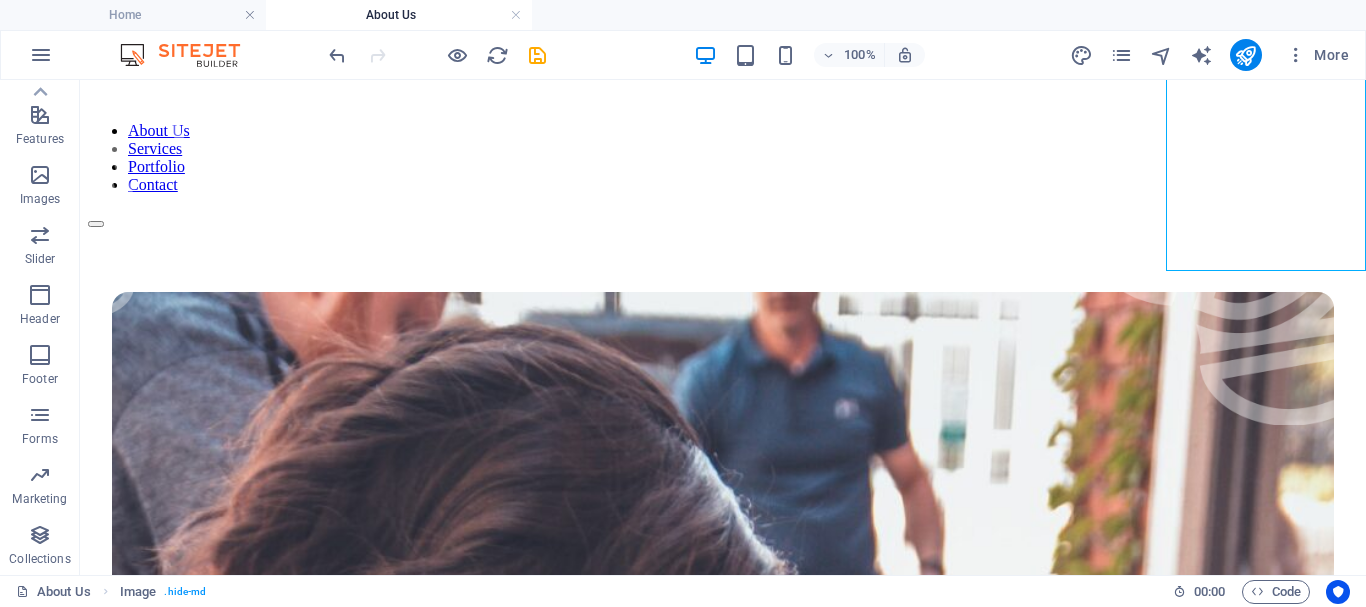 click on "About Us" at bounding box center [399, 15] 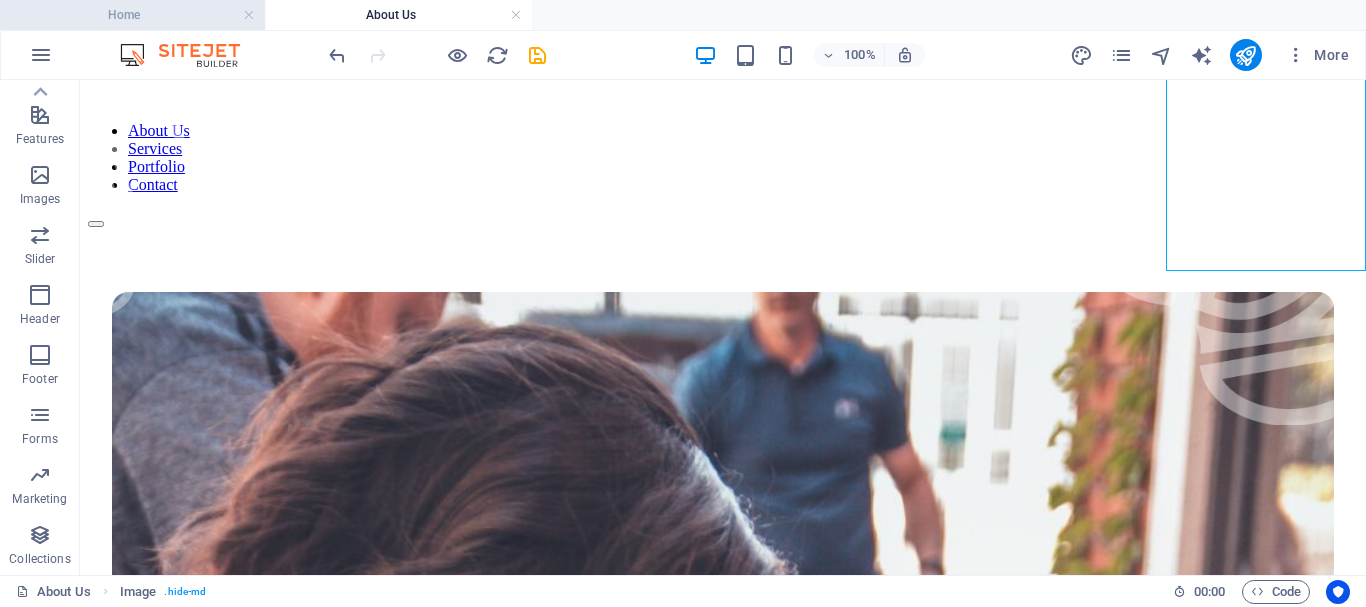 click on "Home" at bounding box center (132, 15) 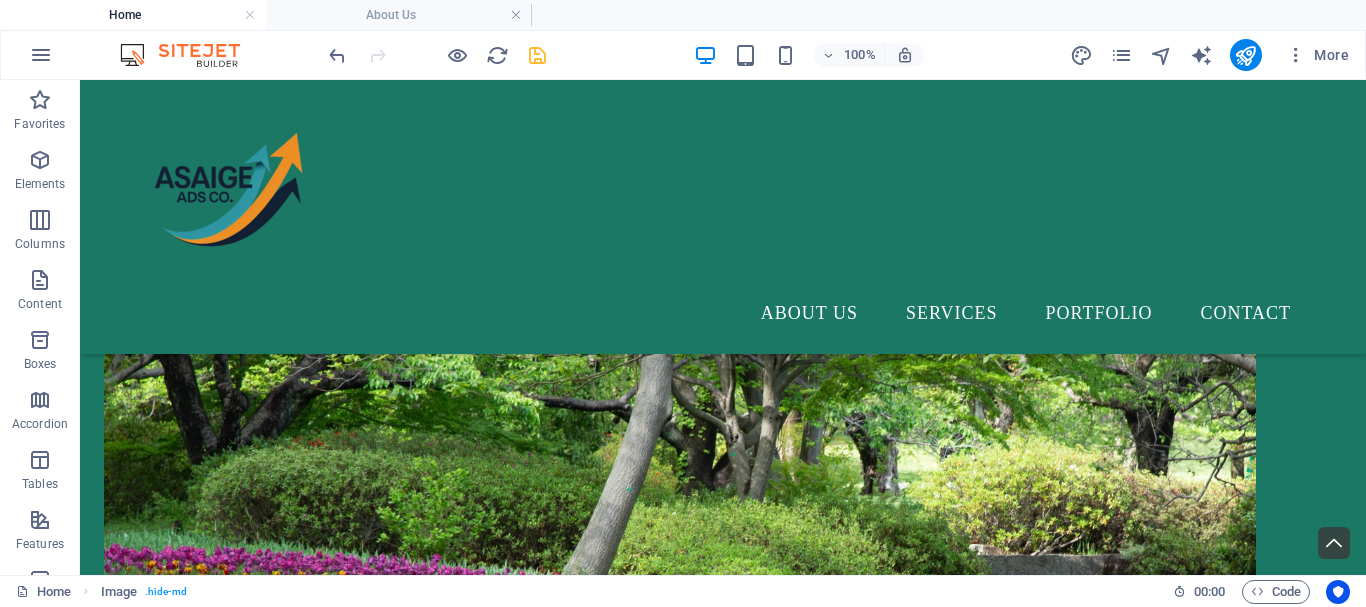scroll, scrollTop: 0, scrollLeft: 0, axis: both 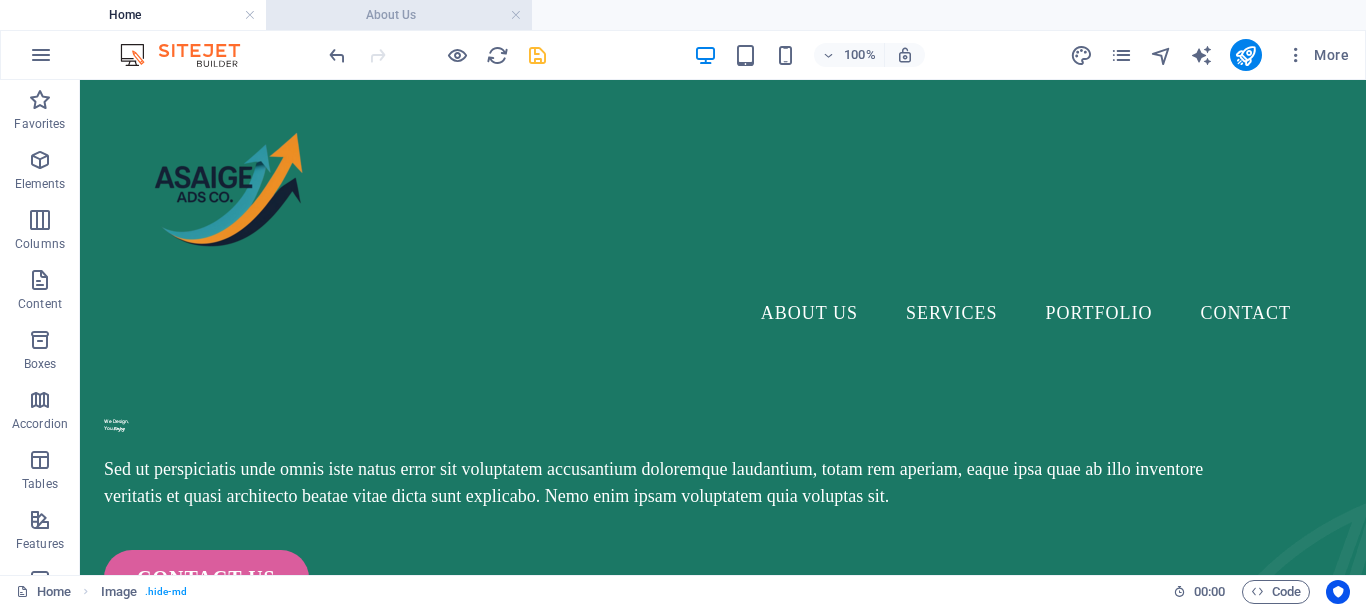click on "About Us" at bounding box center (399, 15) 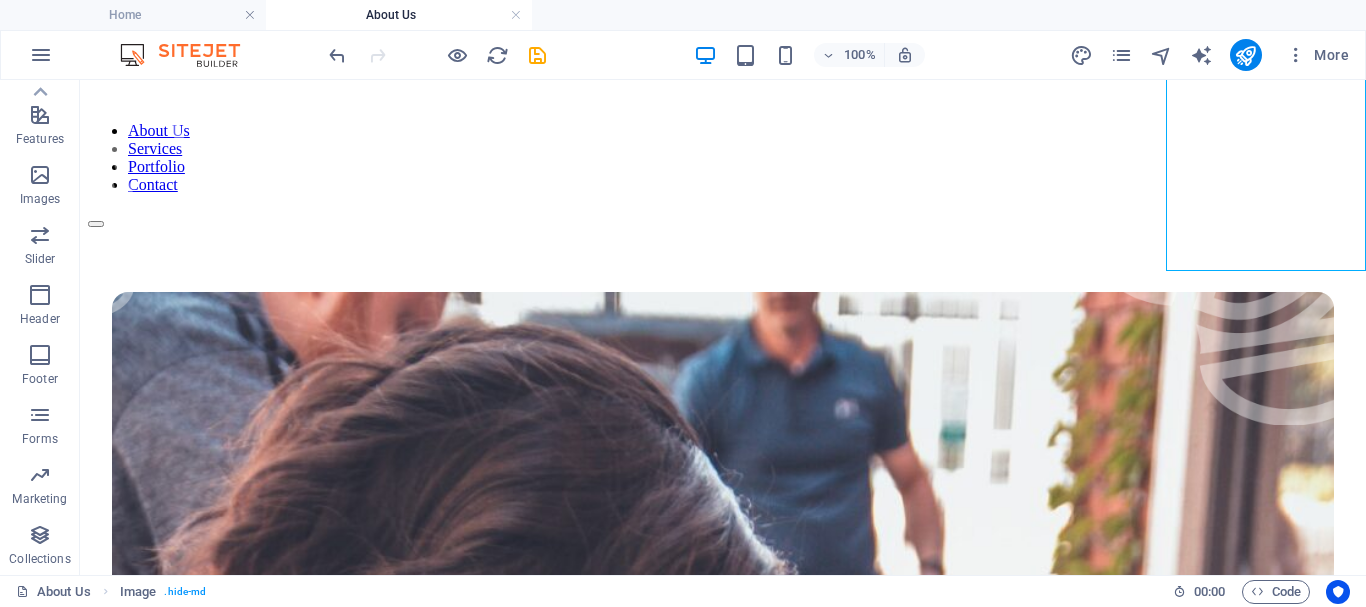 scroll, scrollTop: 405, scrollLeft: 0, axis: vertical 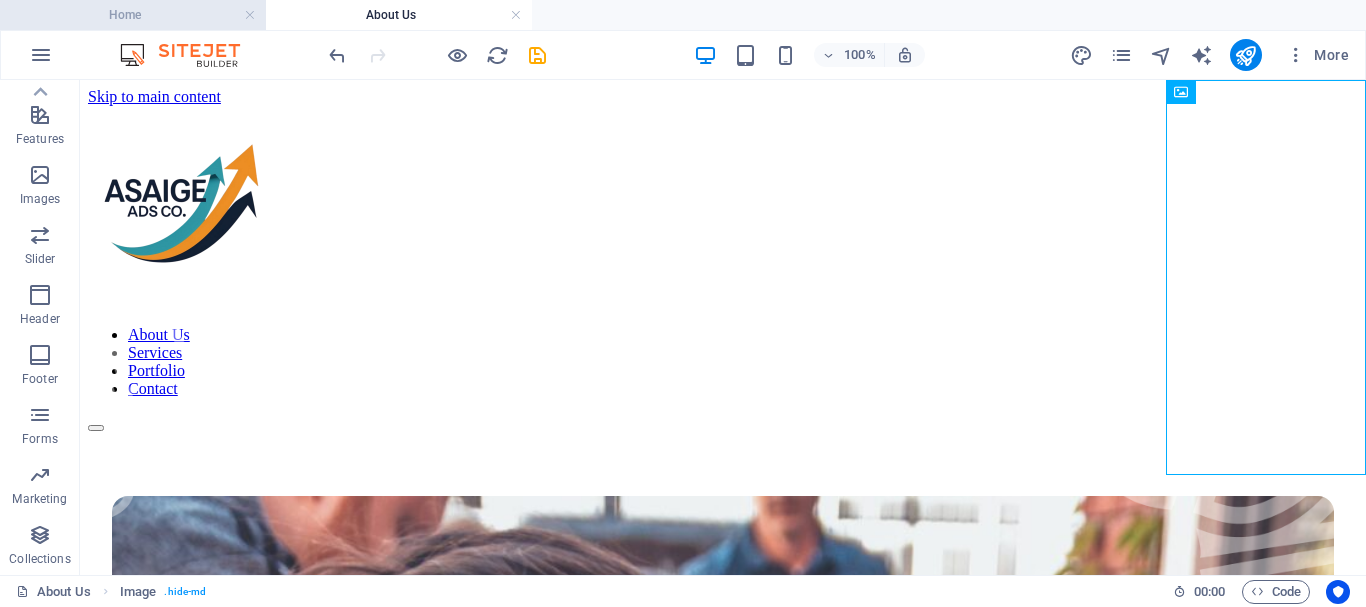 click on "Home" at bounding box center [133, 15] 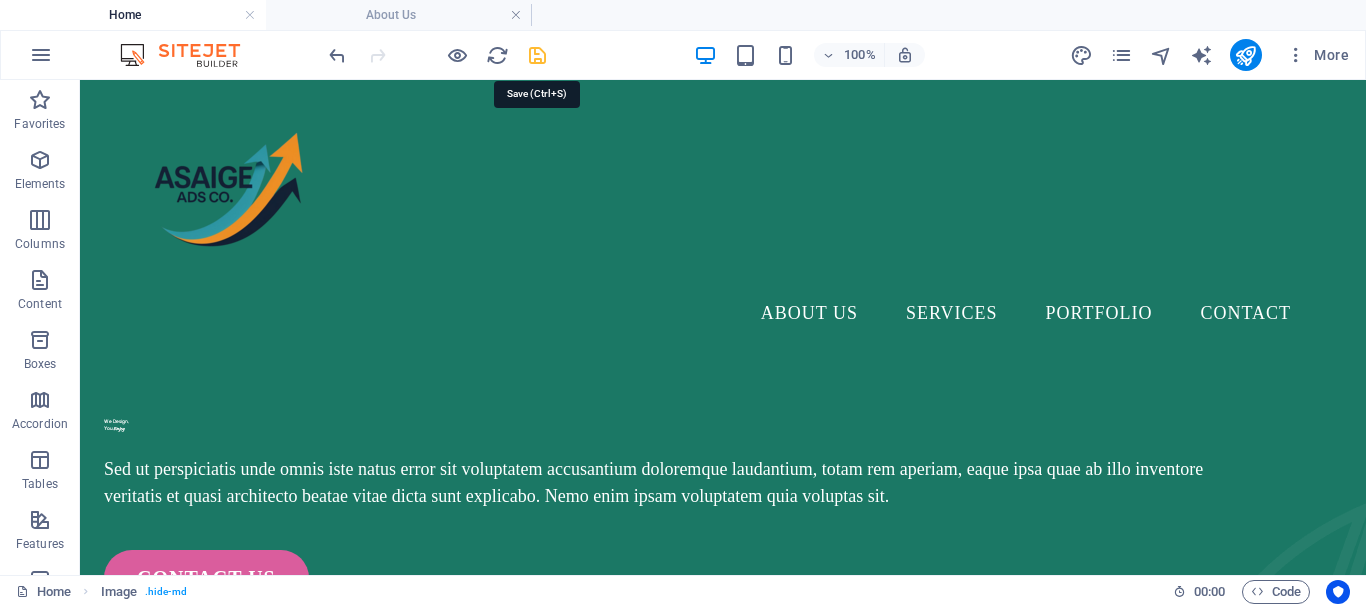 click at bounding box center [537, 55] 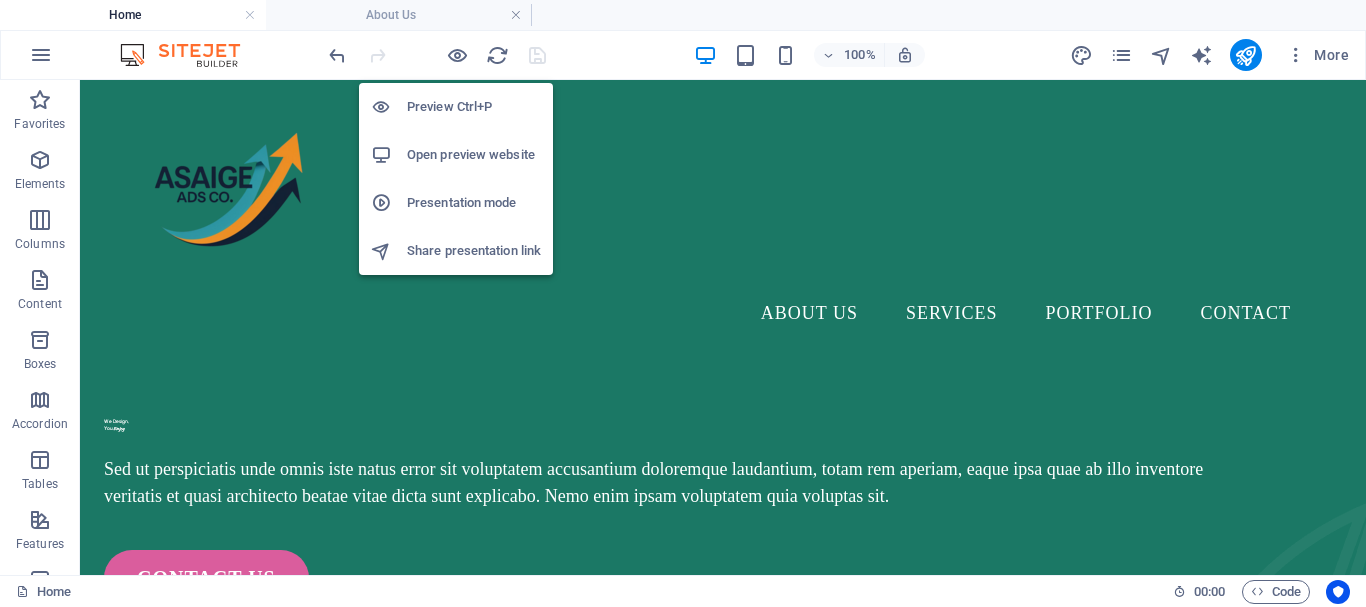 click on "Open preview website" at bounding box center (474, 155) 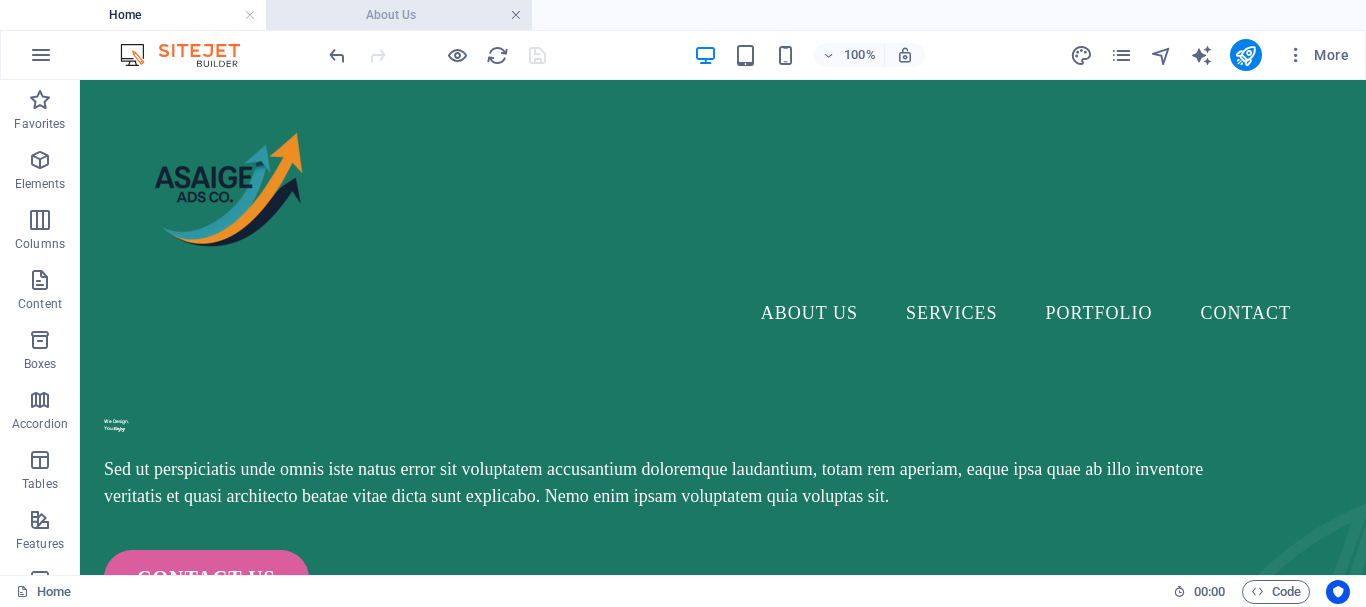 click at bounding box center [516, 15] 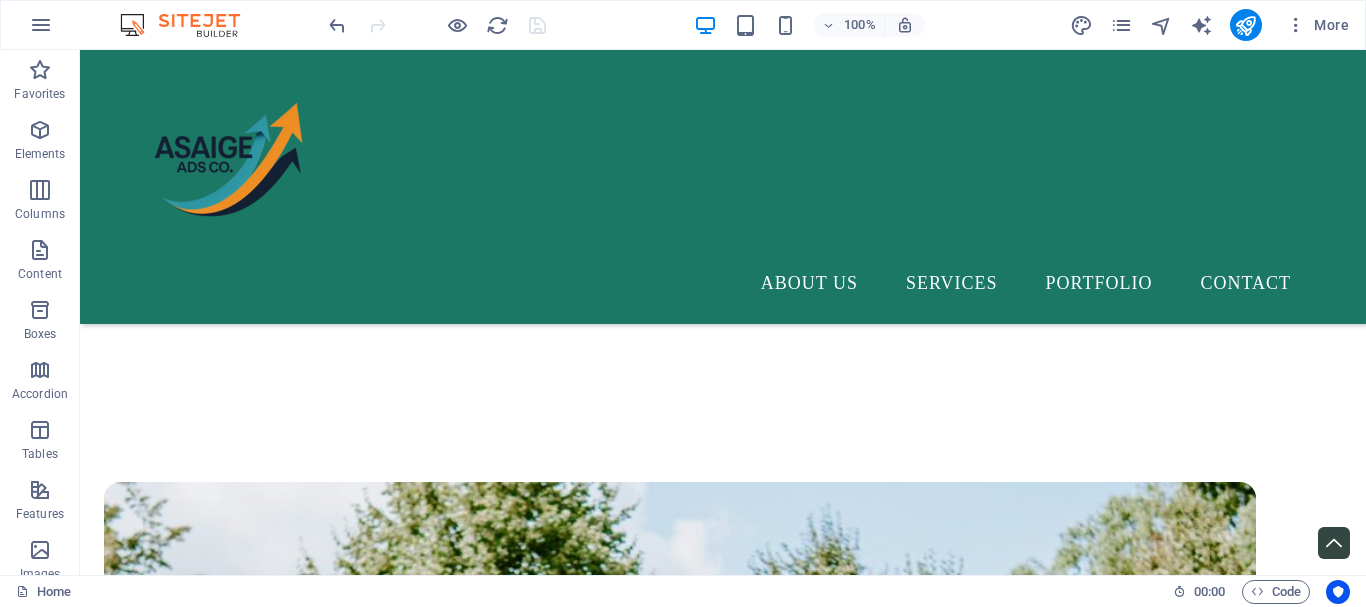 scroll, scrollTop: 2550, scrollLeft: 0, axis: vertical 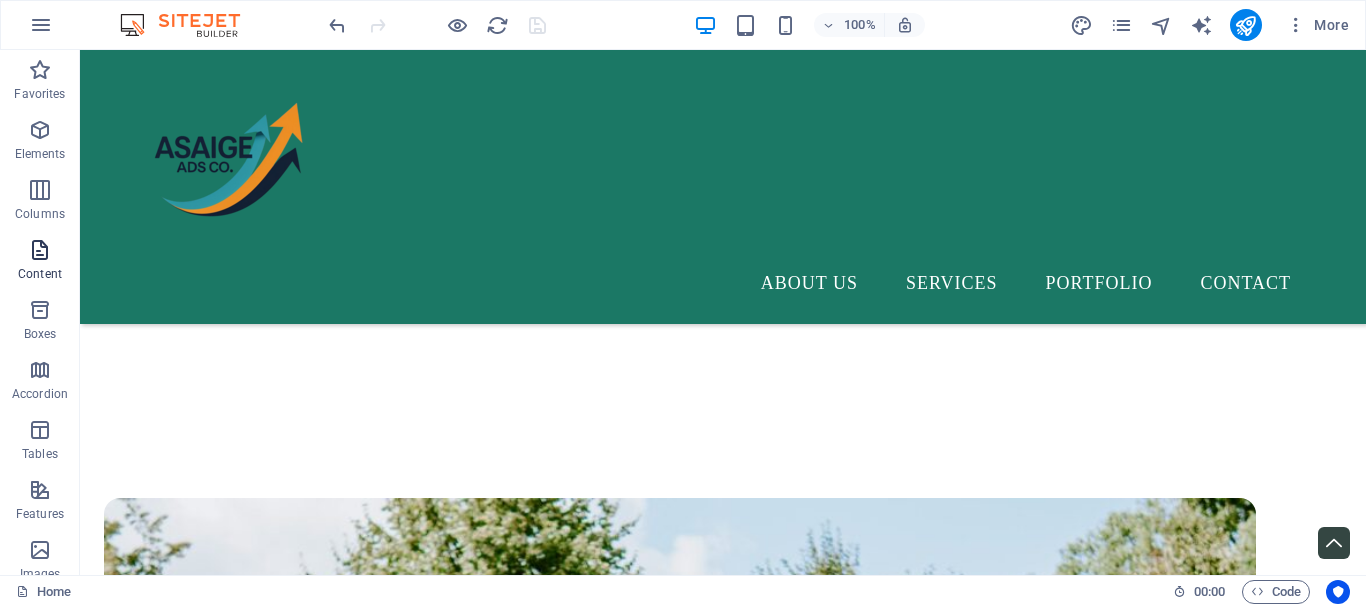 click at bounding box center (40, 250) 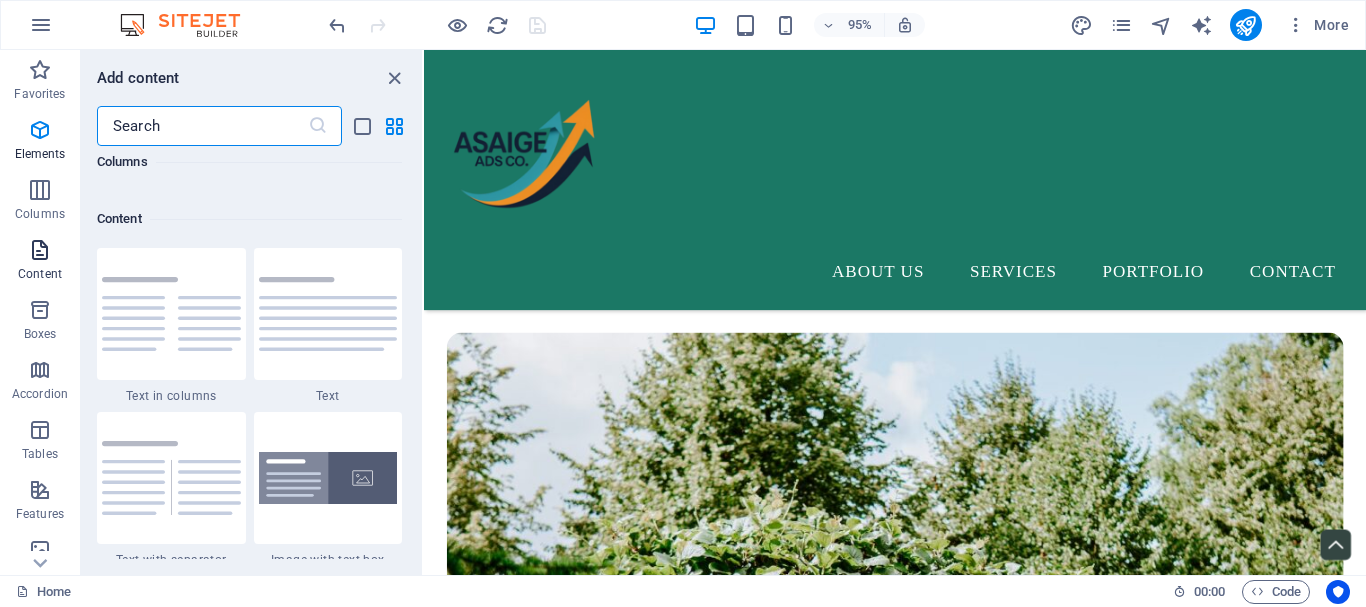 scroll, scrollTop: 3499, scrollLeft: 0, axis: vertical 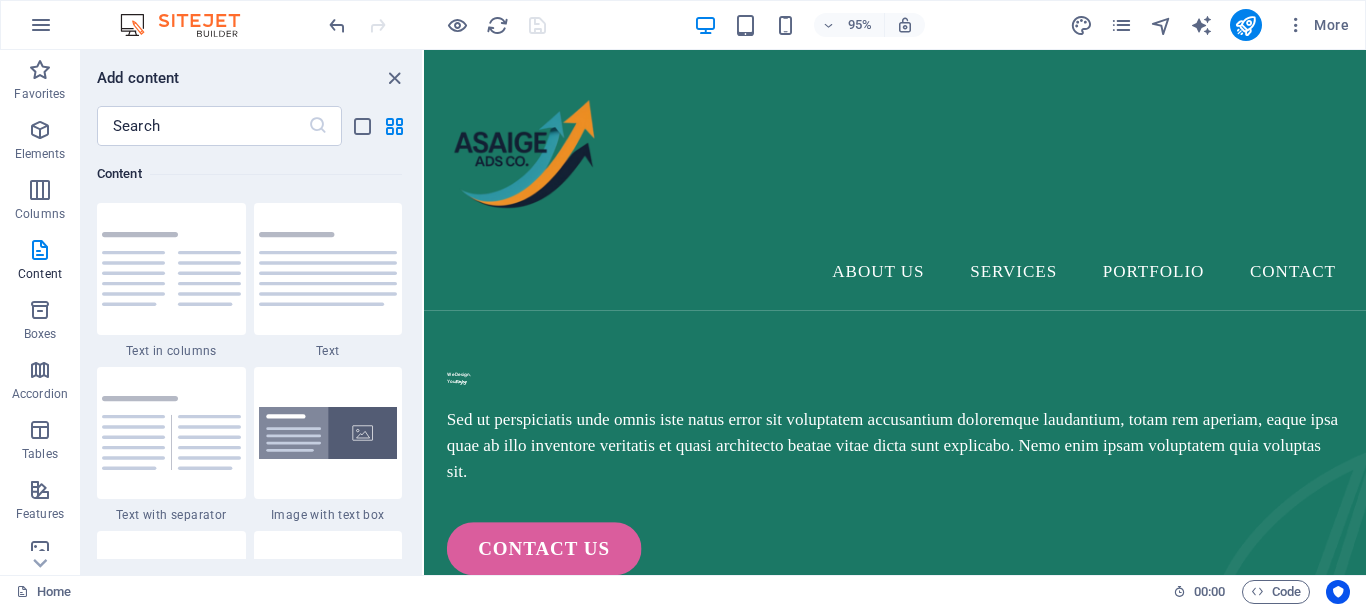 click on "Sed ut perspiciatis unde omnis iste natus error sit voluptatem accusantium doloremque laudantium, totam rem aperiam, eaque ipsa quae ab illo inventore veritatis et quasi architecto beatae vitae dicta sunt explicabo. Nemo enim ipsam voluptatem quia voluptas sit." at bounding box center (917, 466) 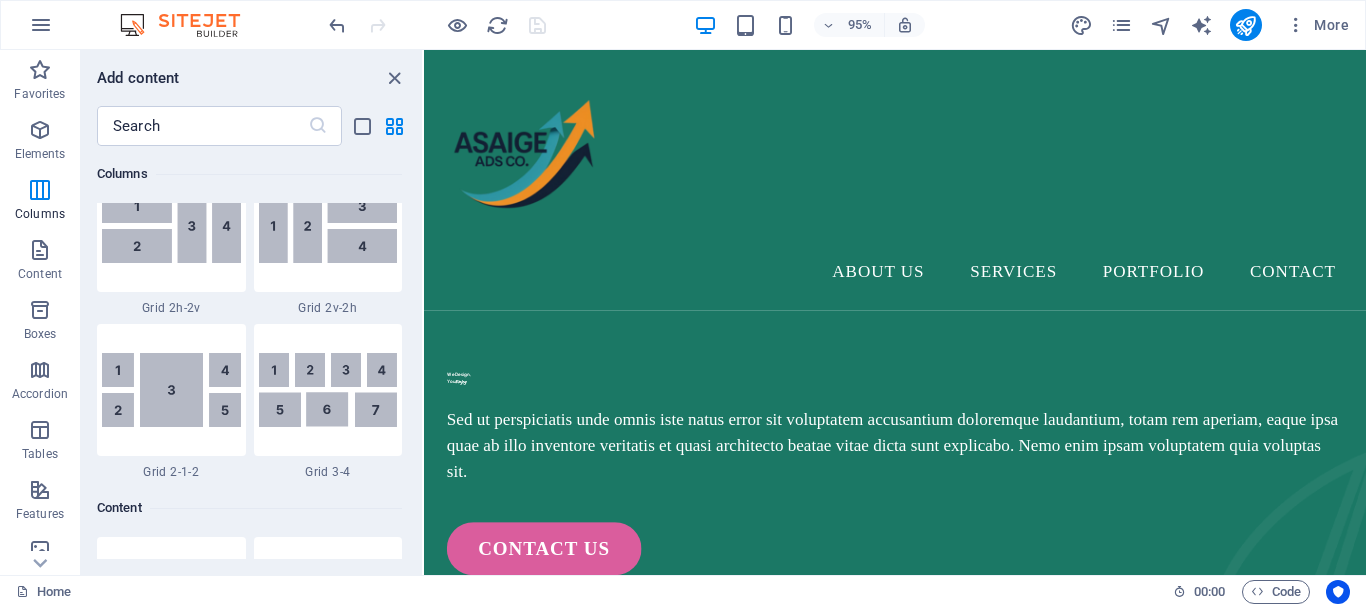 scroll, scrollTop: 3139, scrollLeft: 0, axis: vertical 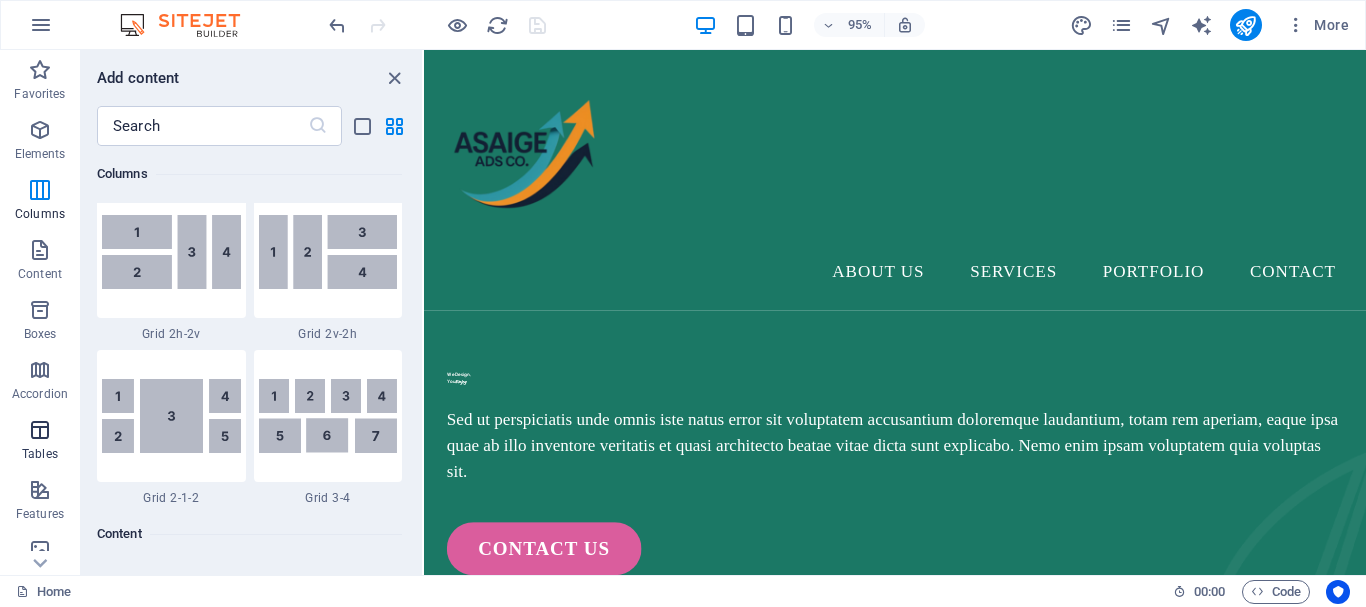 click at bounding box center [40, 430] 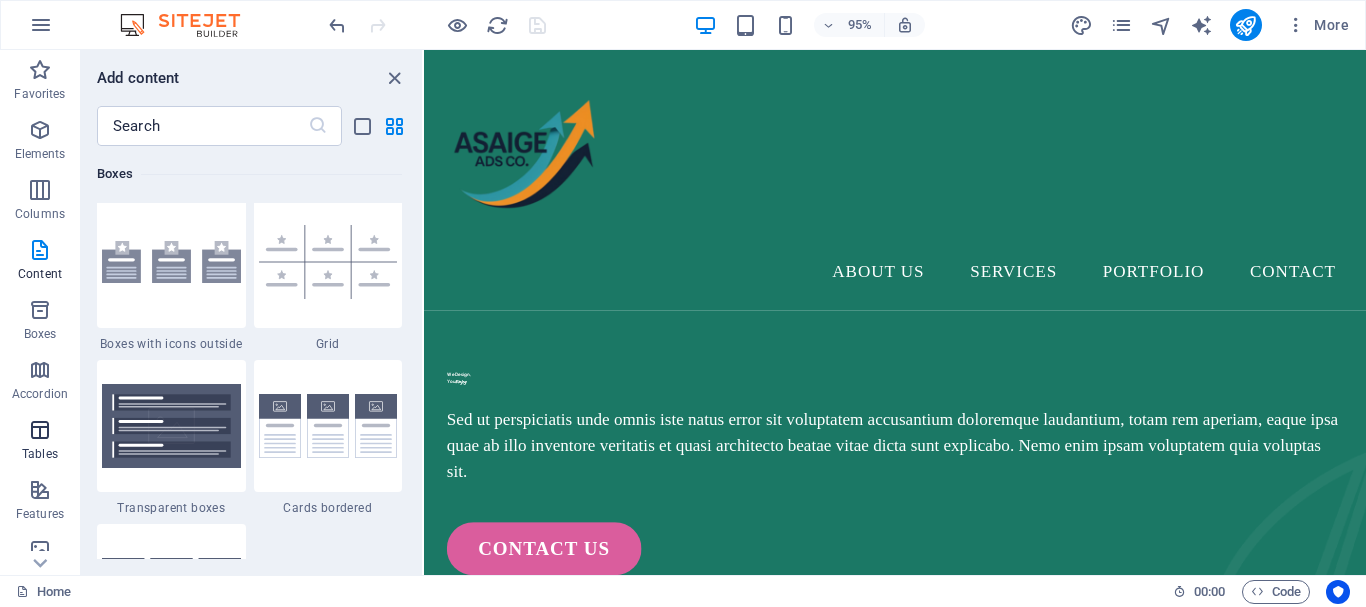 scroll, scrollTop: 6926, scrollLeft: 0, axis: vertical 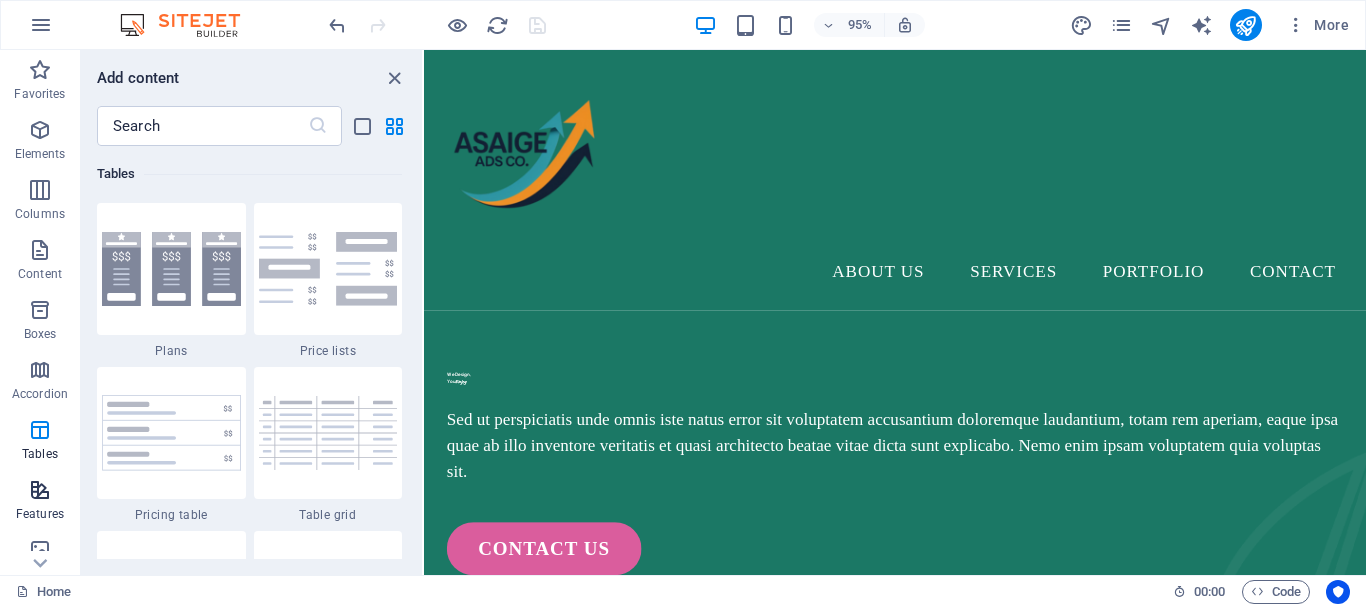 click on "Features" at bounding box center (40, 500) 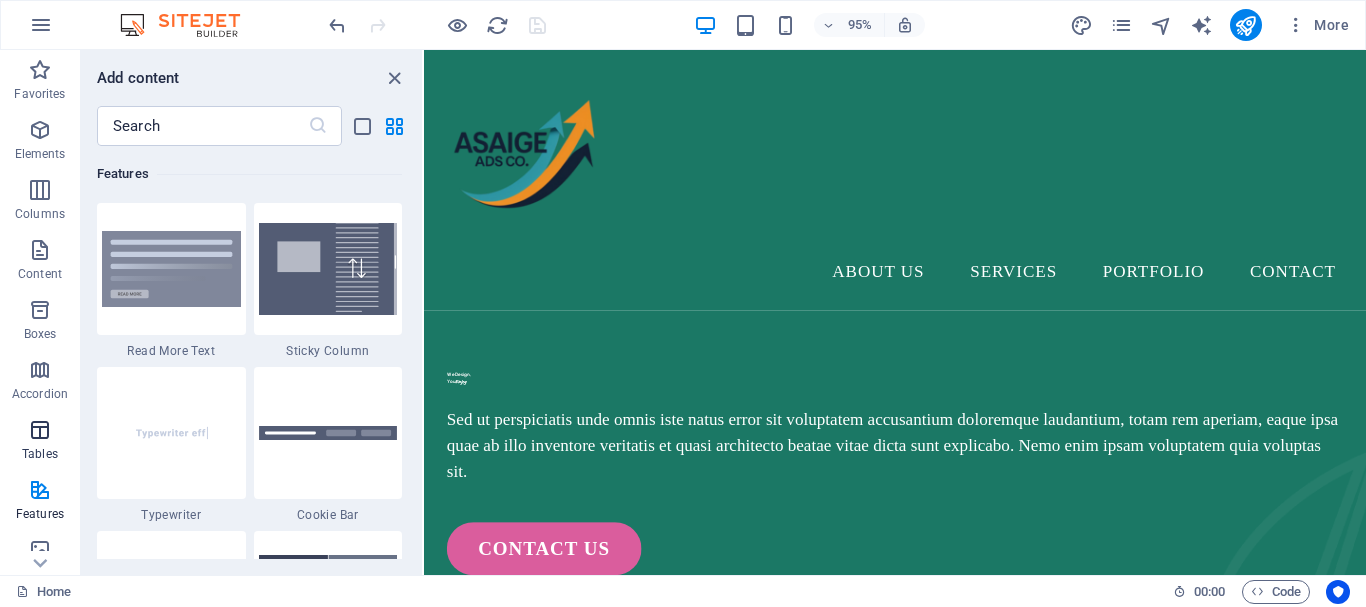 scroll, scrollTop: 7795, scrollLeft: 0, axis: vertical 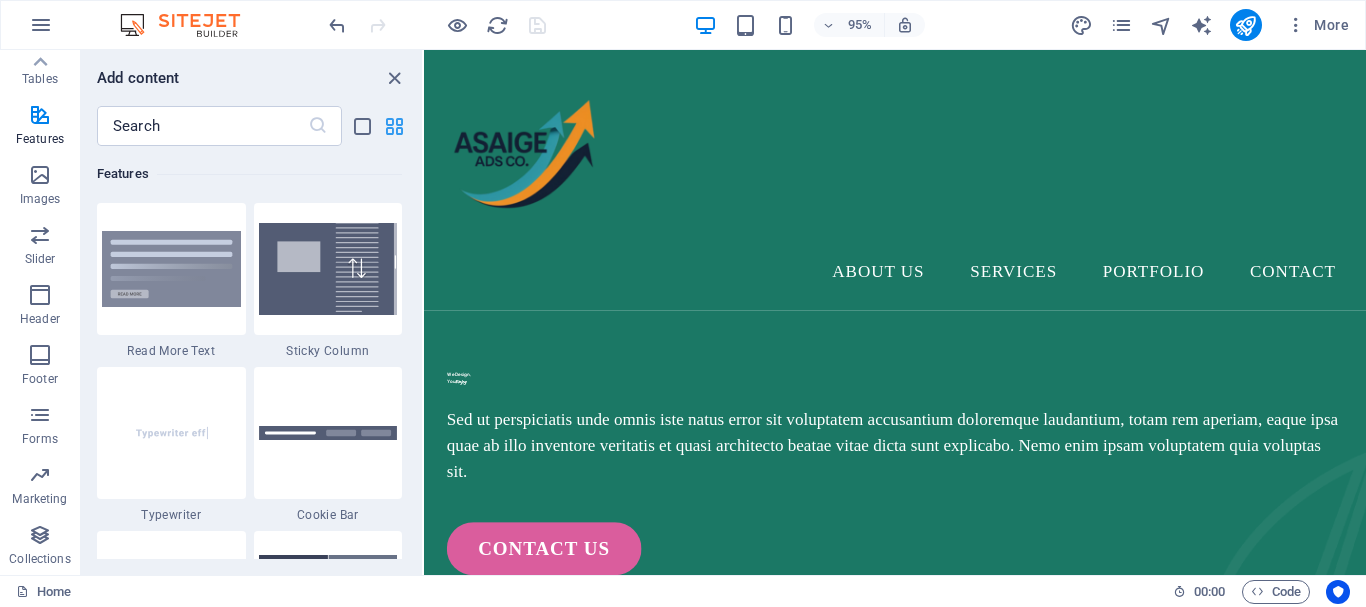 click at bounding box center (394, 126) 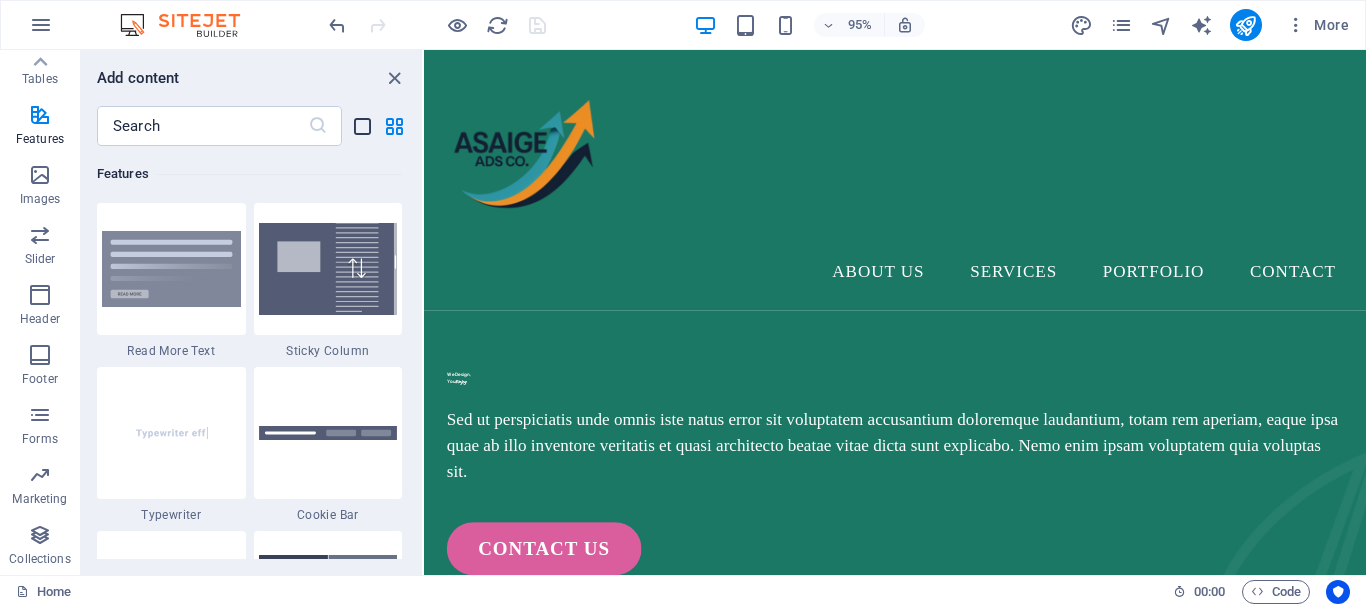 click at bounding box center (362, 126) 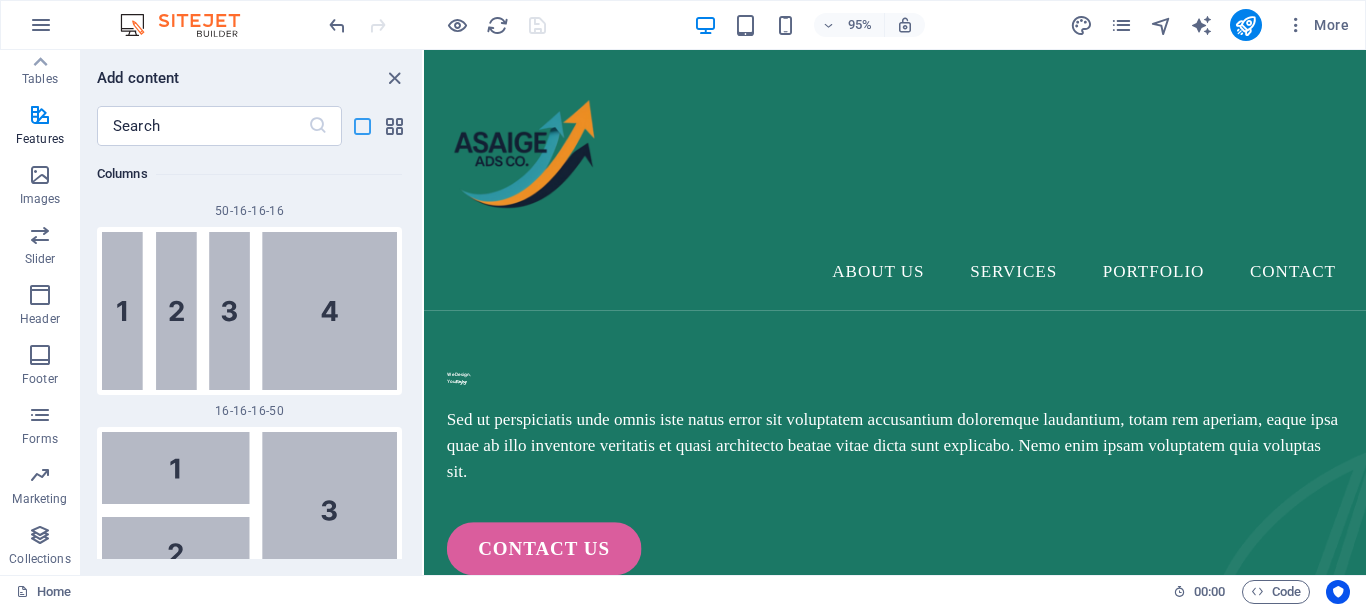 scroll, scrollTop: 19318, scrollLeft: 0, axis: vertical 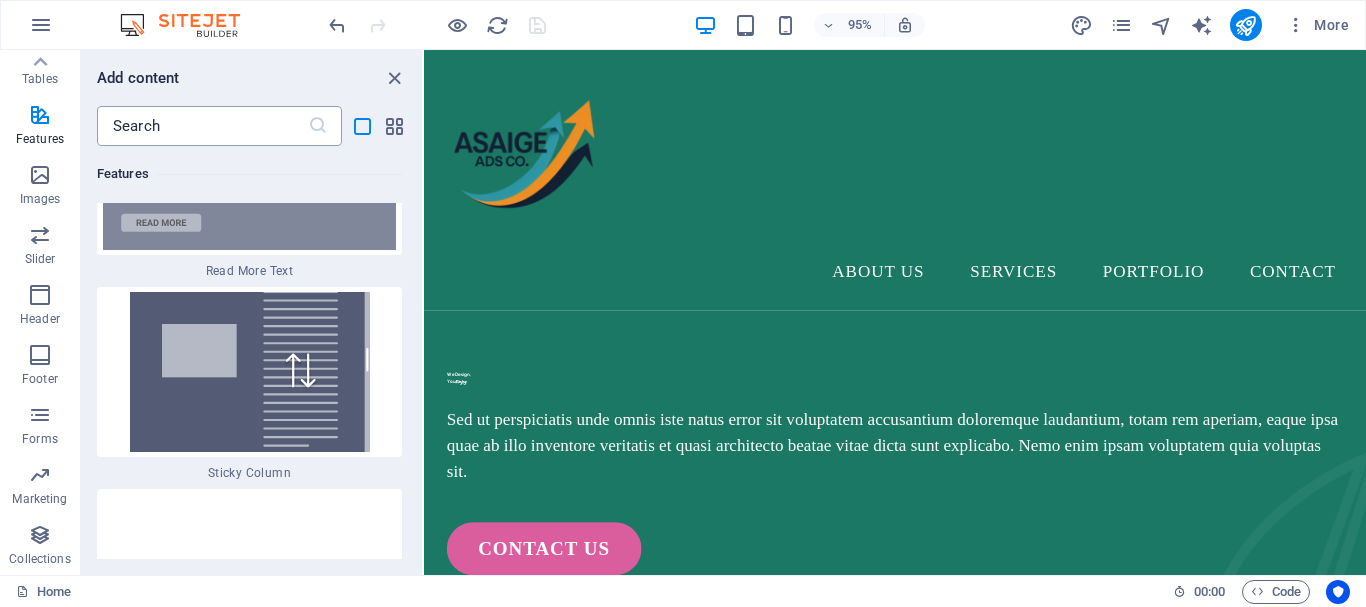 click at bounding box center [202, 126] 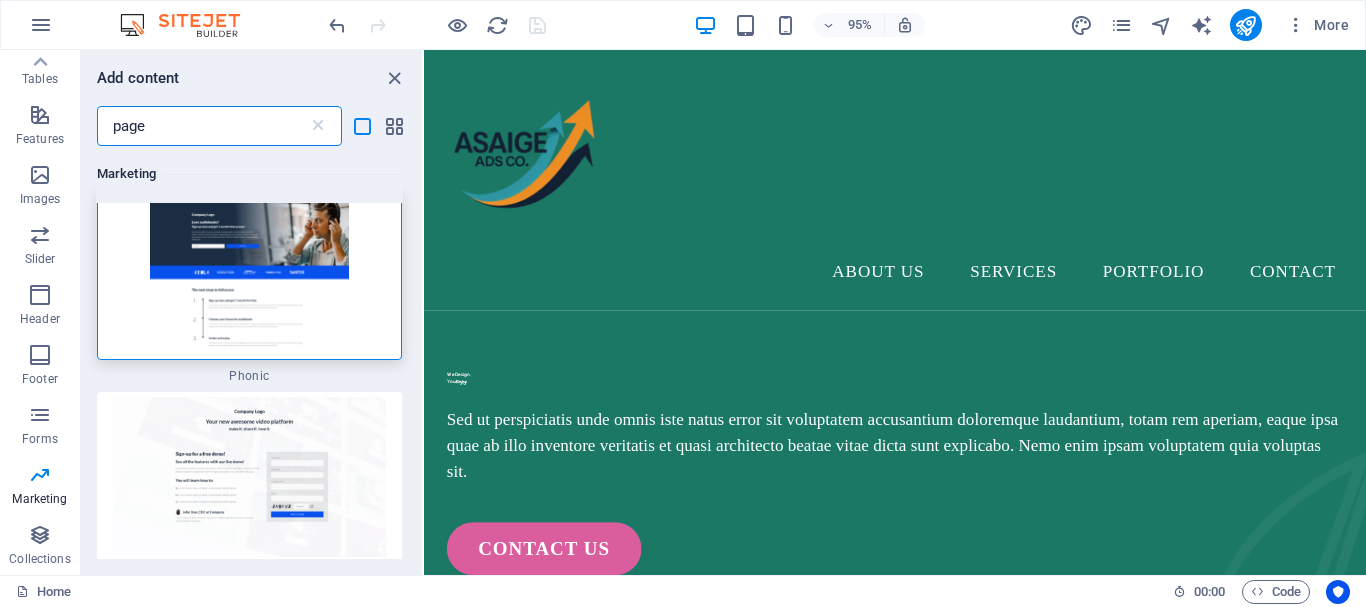 scroll, scrollTop: 0, scrollLeft: 0, axis: both 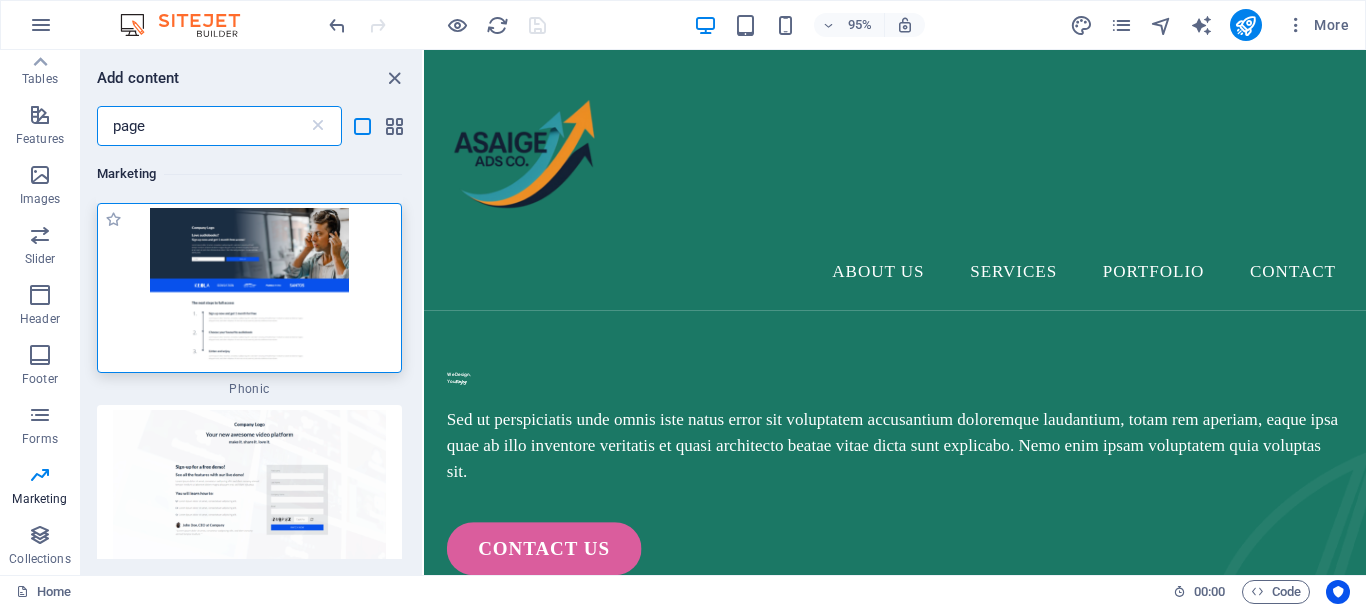 type on "page" 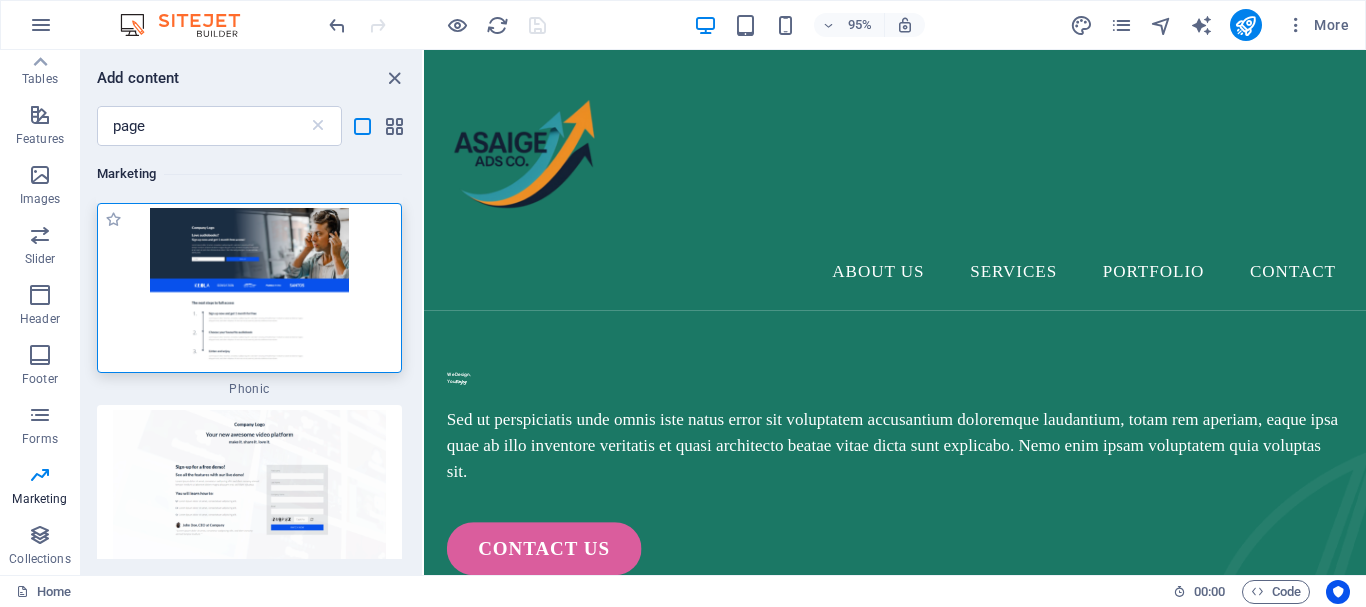 click at bounding box center (249, 288) 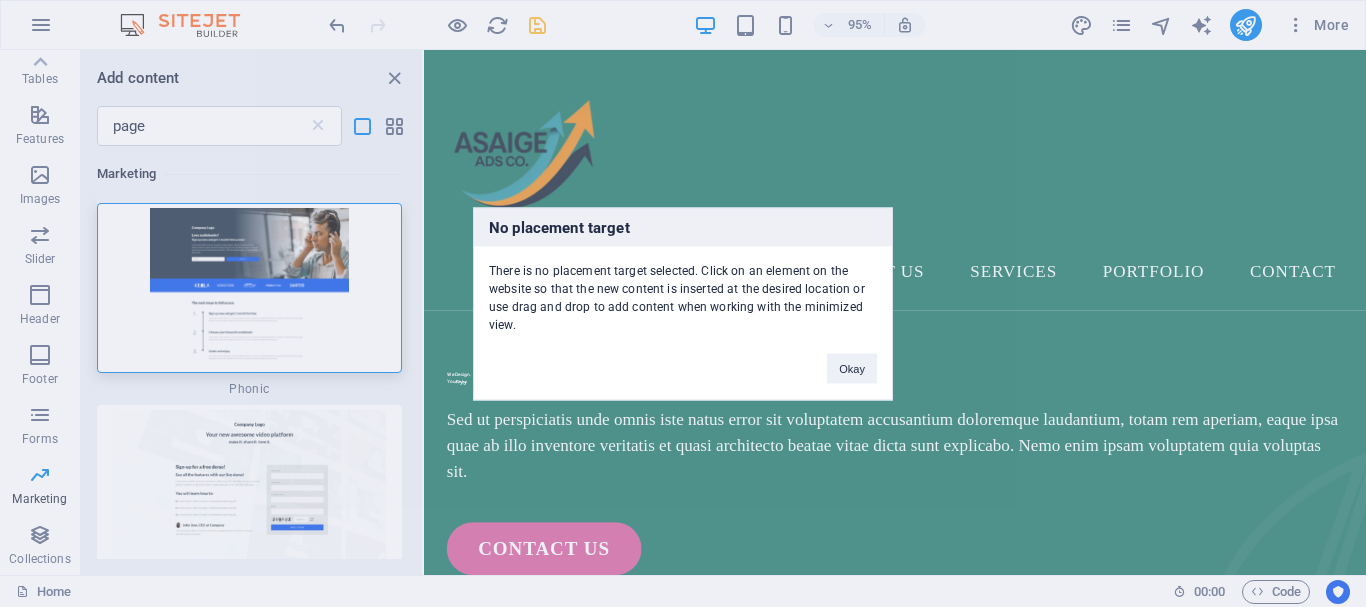 click on "No placement target There is no placement target selected. Click on an element on the website so that the new content is inserted at the desired location or use drag and drop to add content when working with the minimized view. Okay" at bounding box center (683, 303) 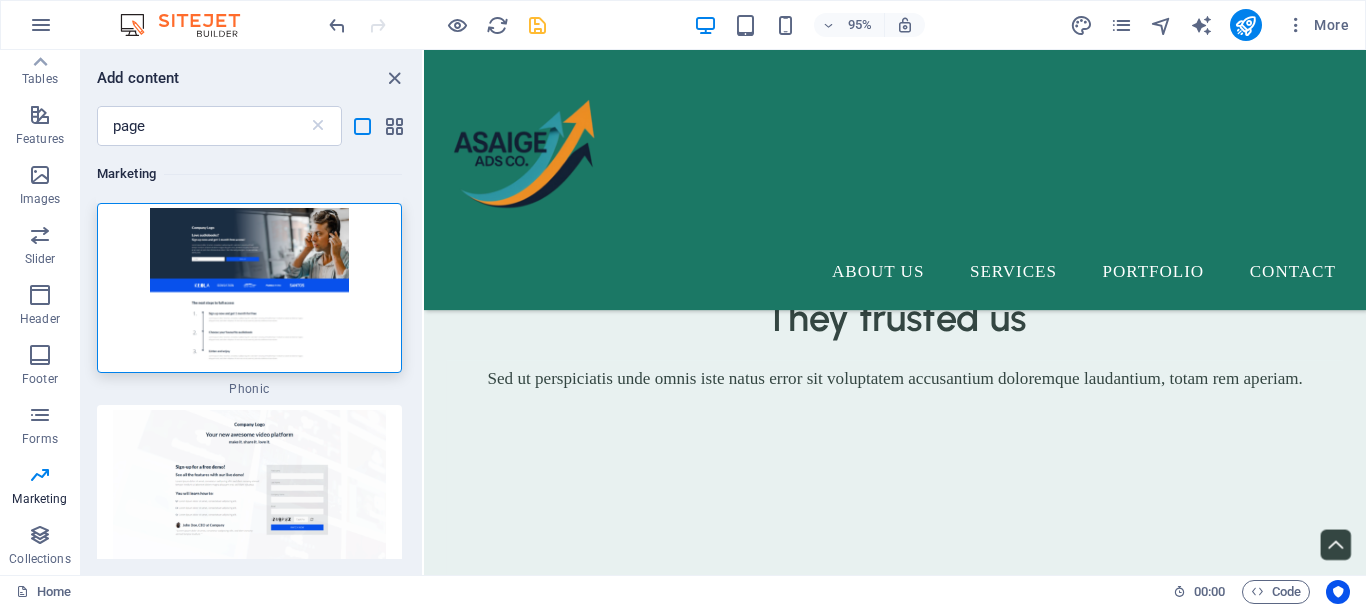 scroll, scrollTop: 4182, scrollLeft: 0, axis: vertical 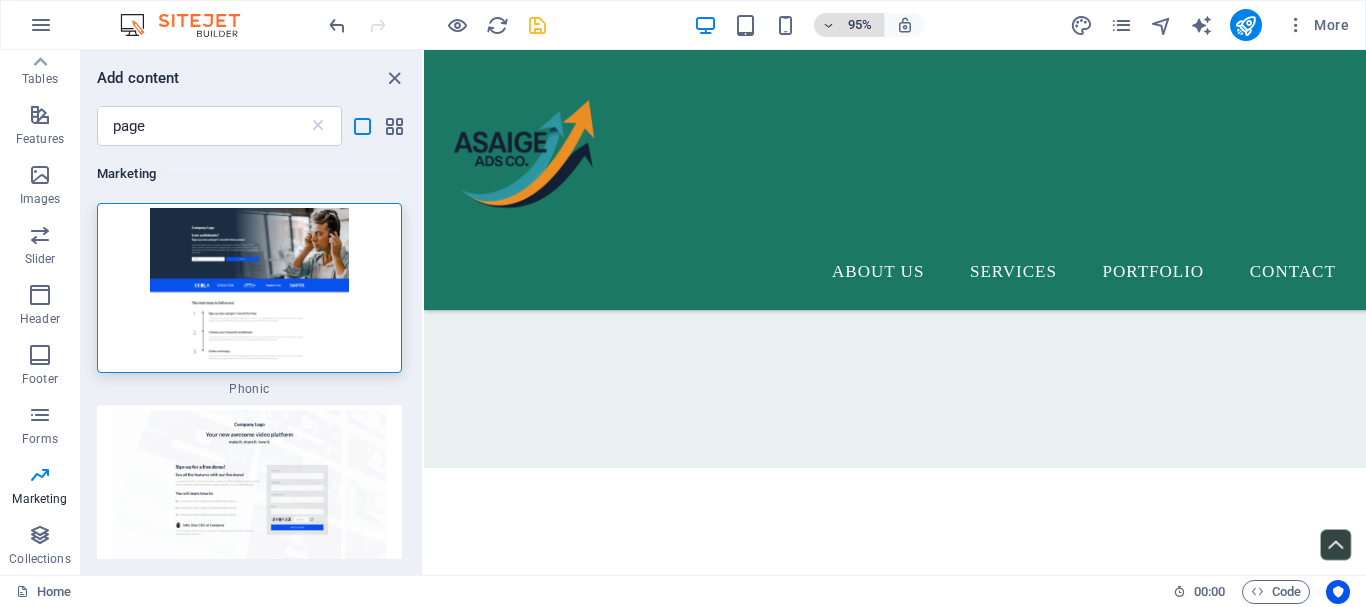 click at bounding box center (829, 25) 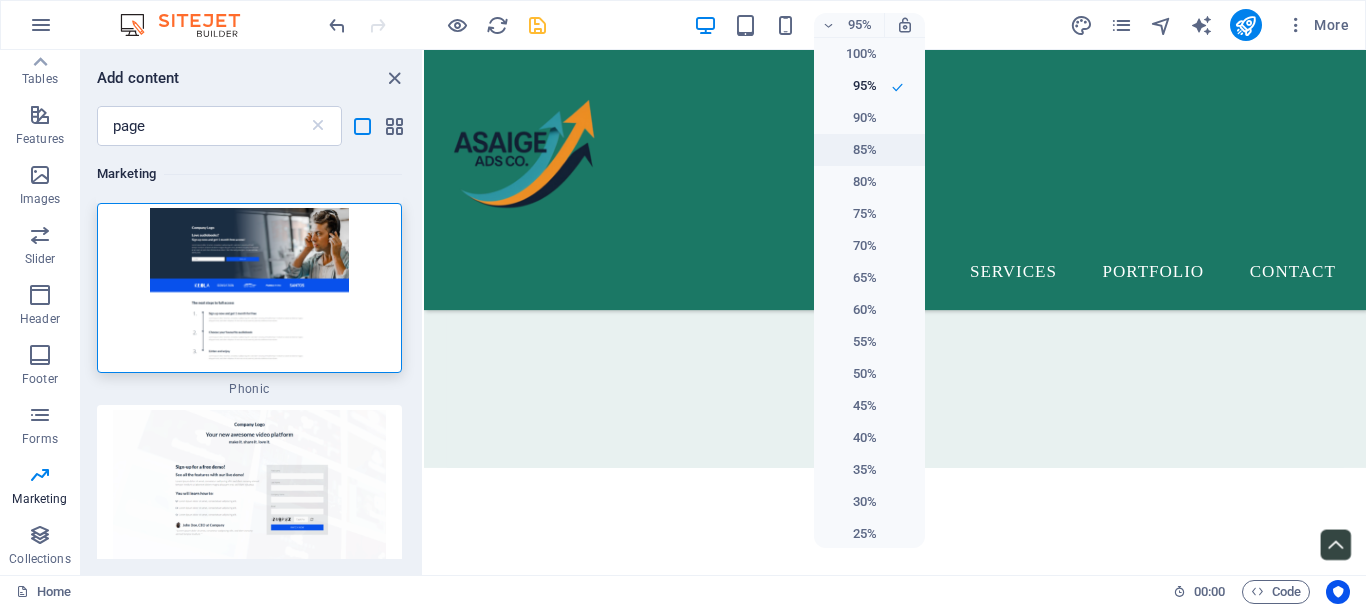 click on "85%" at bounding box center [851, 150] 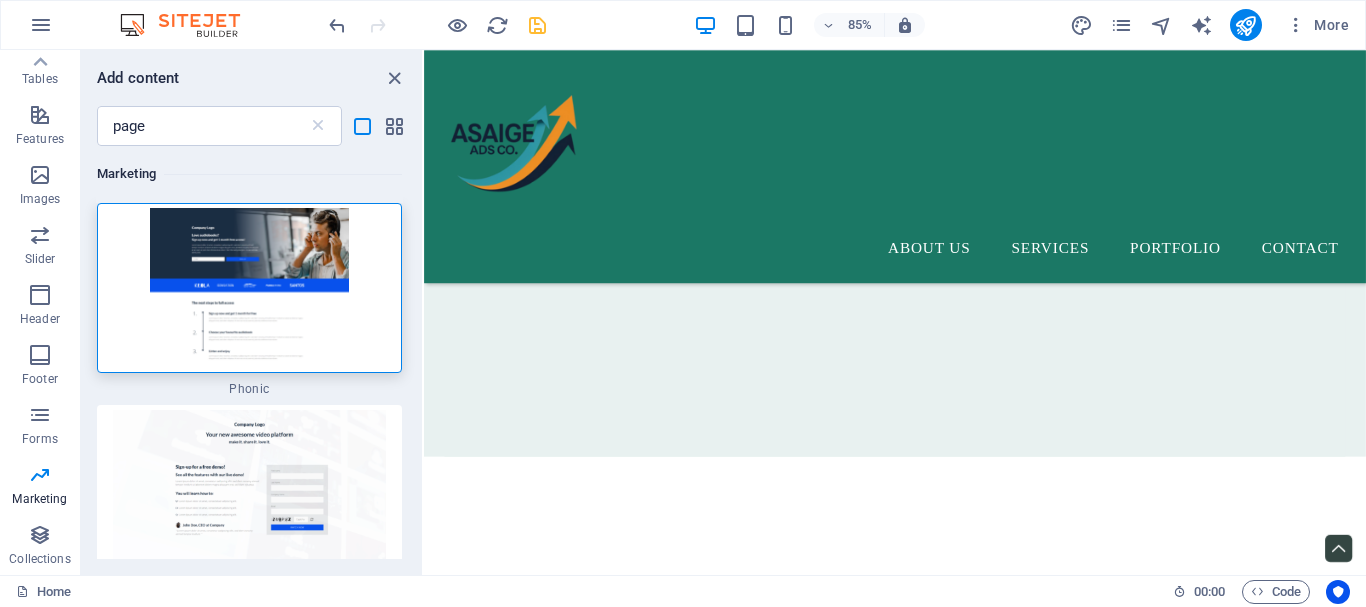scroll, scrollTop: 4264, scrollLeft: 0, axis: vertical 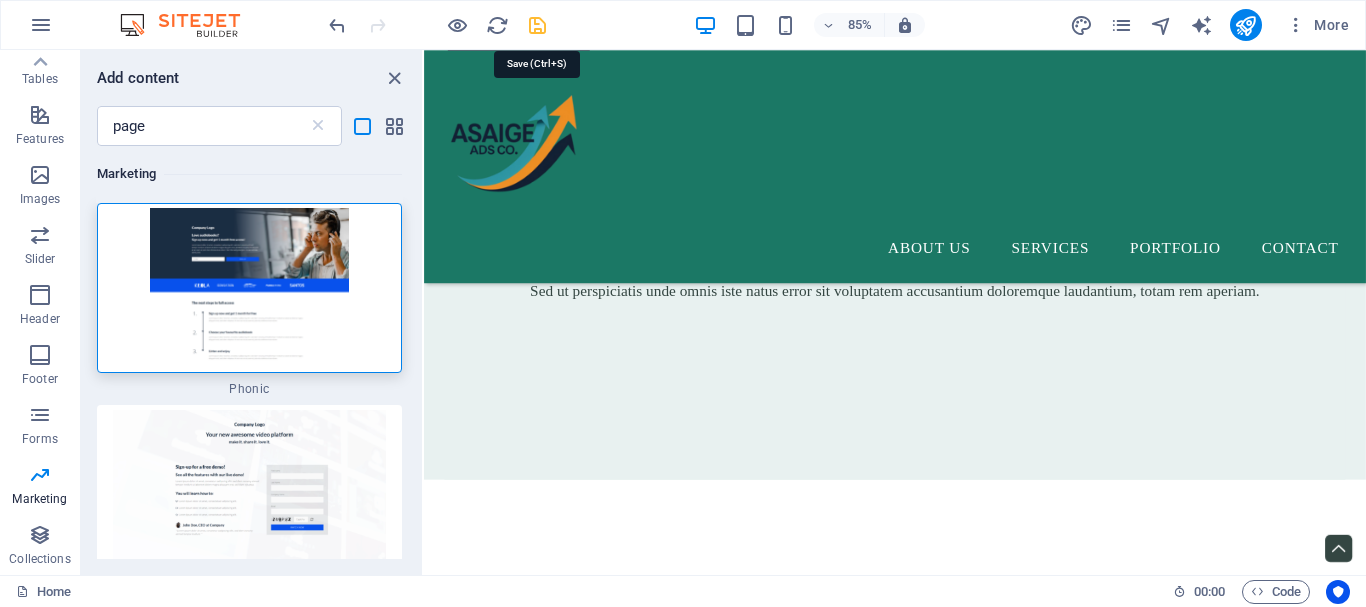 click at bounding box center (537, 25) 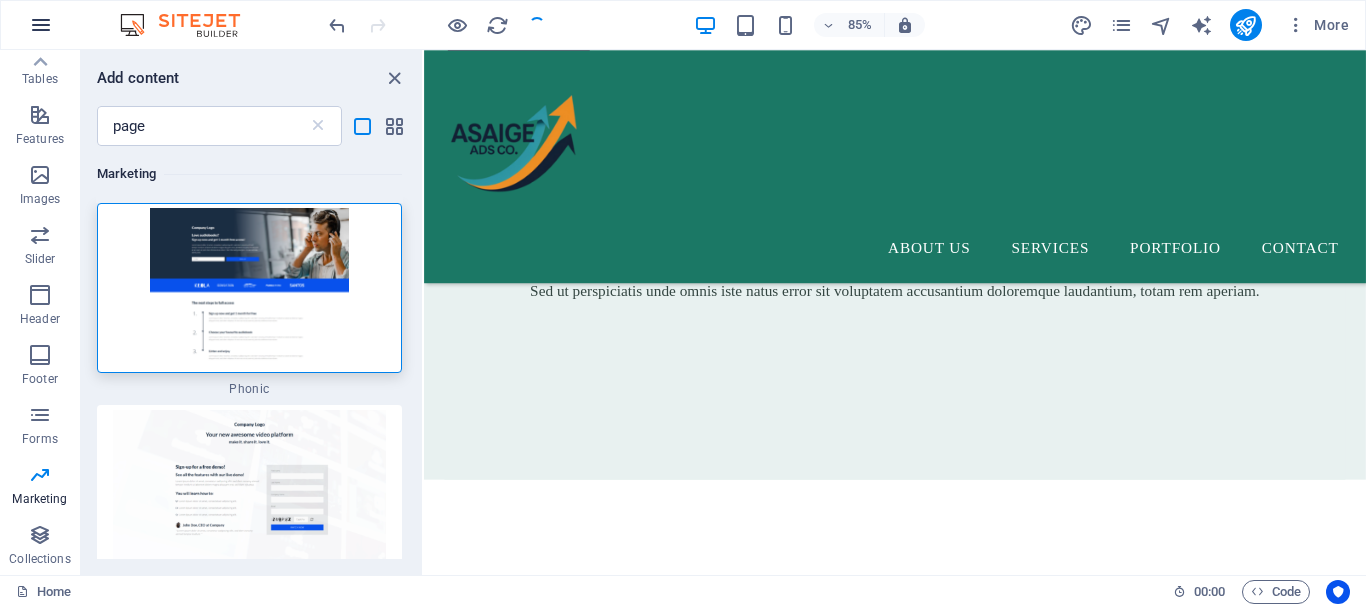 click at bounding box center (41, 25) 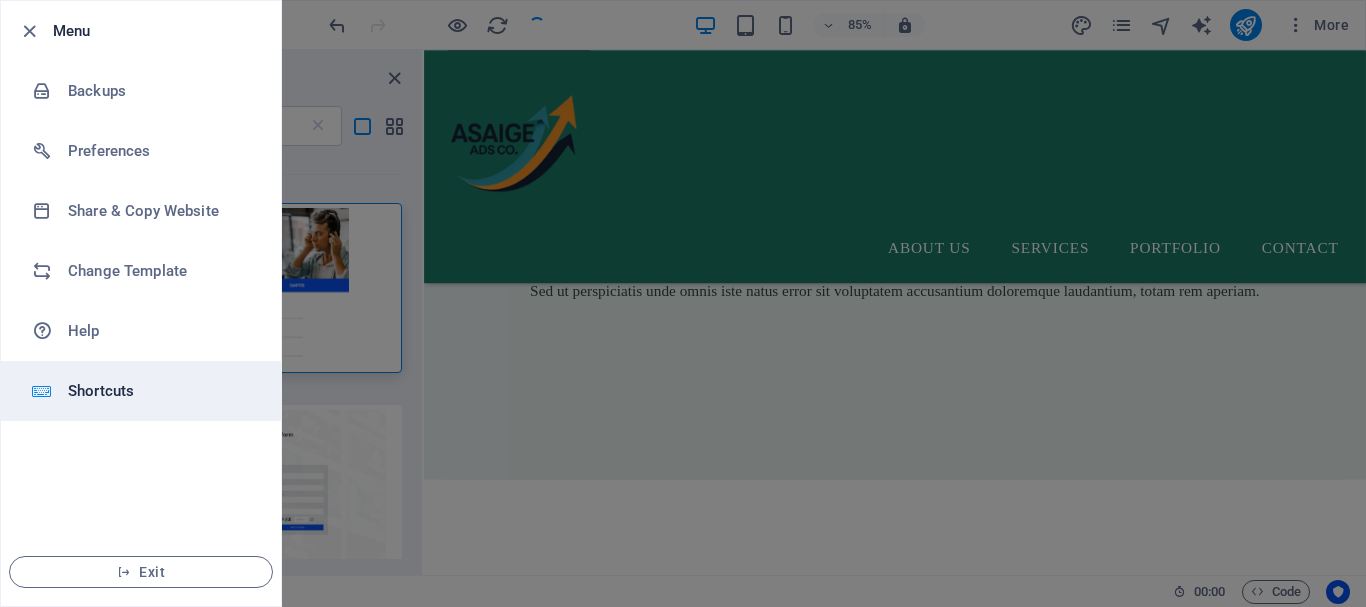 click on "Shortcuts" at bounding box center [141, 391] 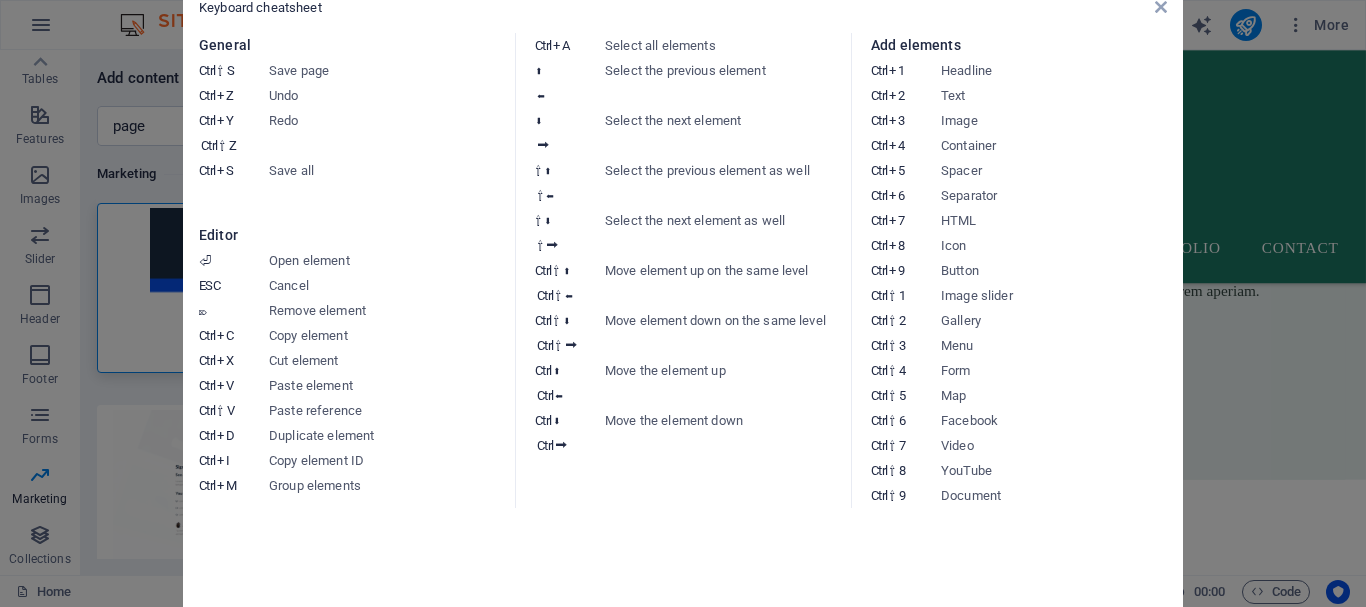 click on "Form" at bounding box center [1059, 370] 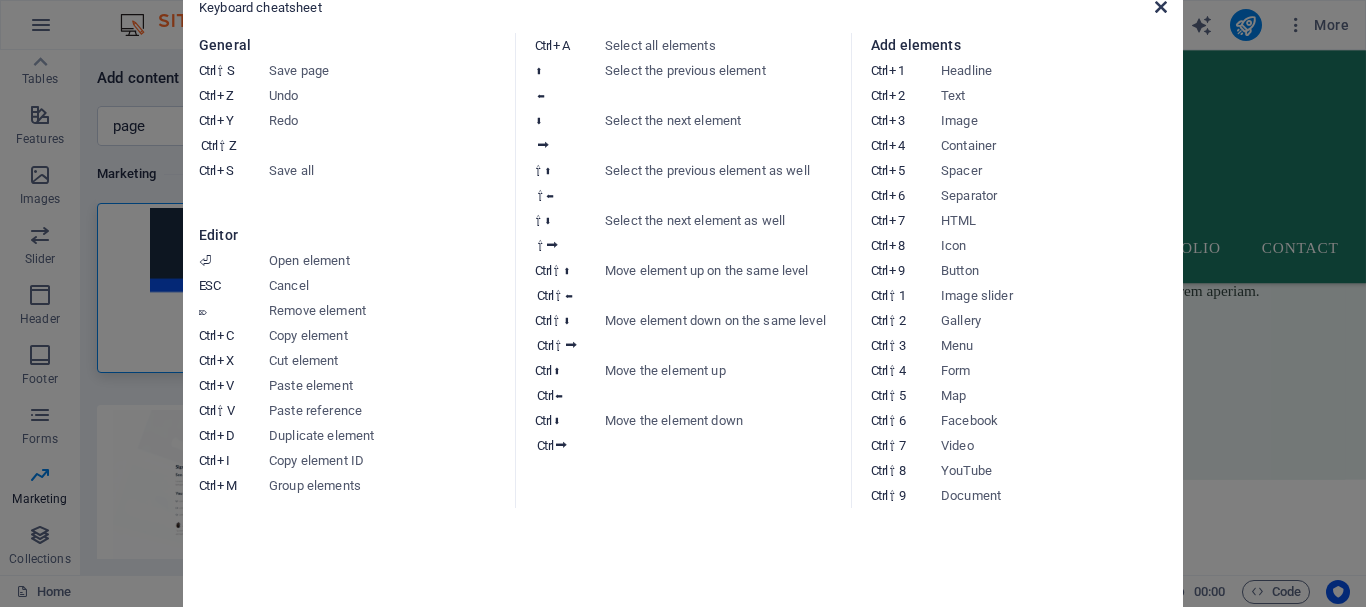 click at bounding box center (1161, 7) 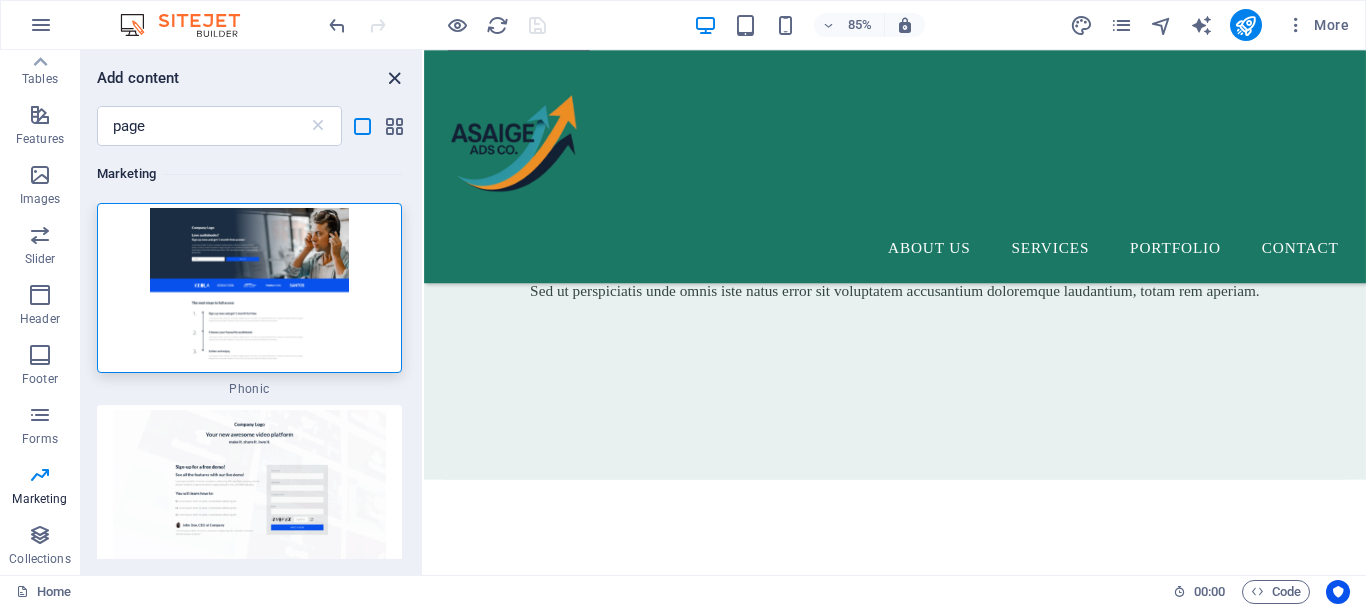 click at bounding box center [394, 78] 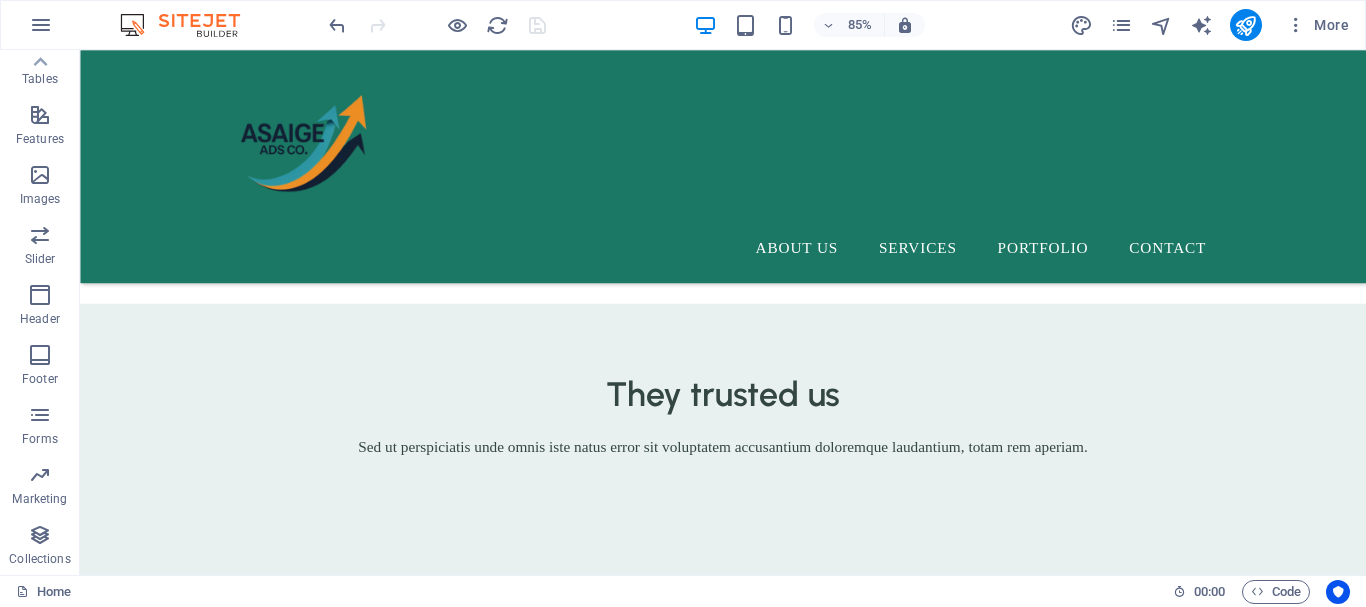 scroll, scrollTop: 375, scrollLeft: 0, axis: vertical 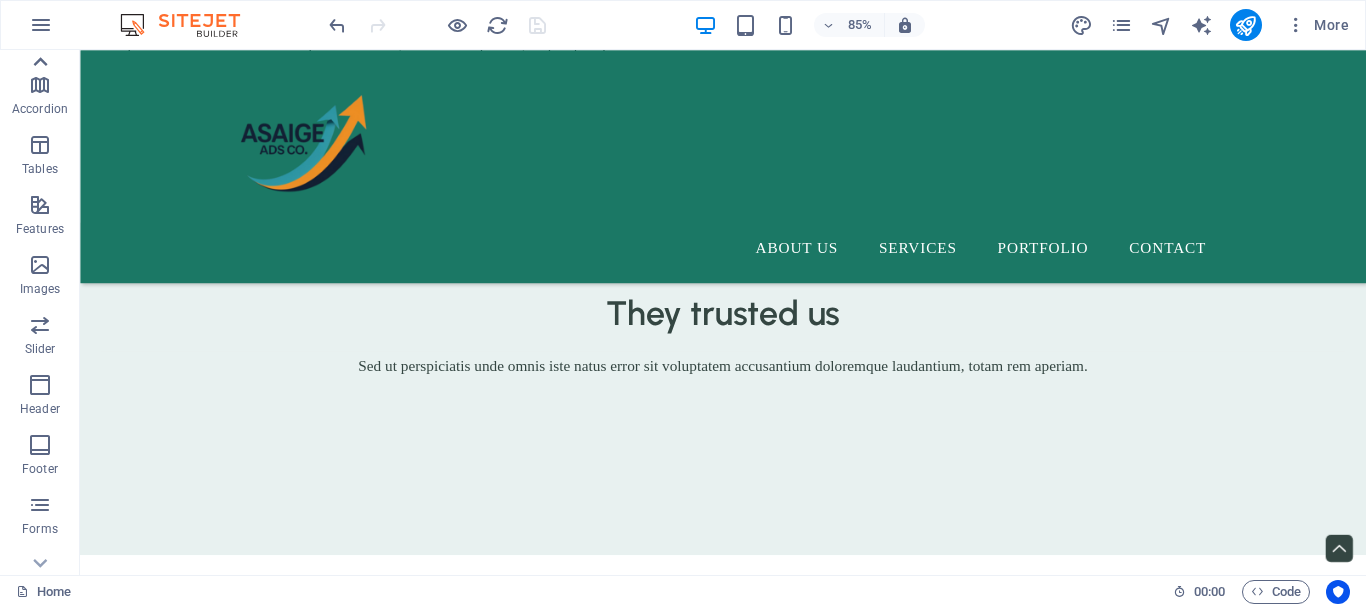 click 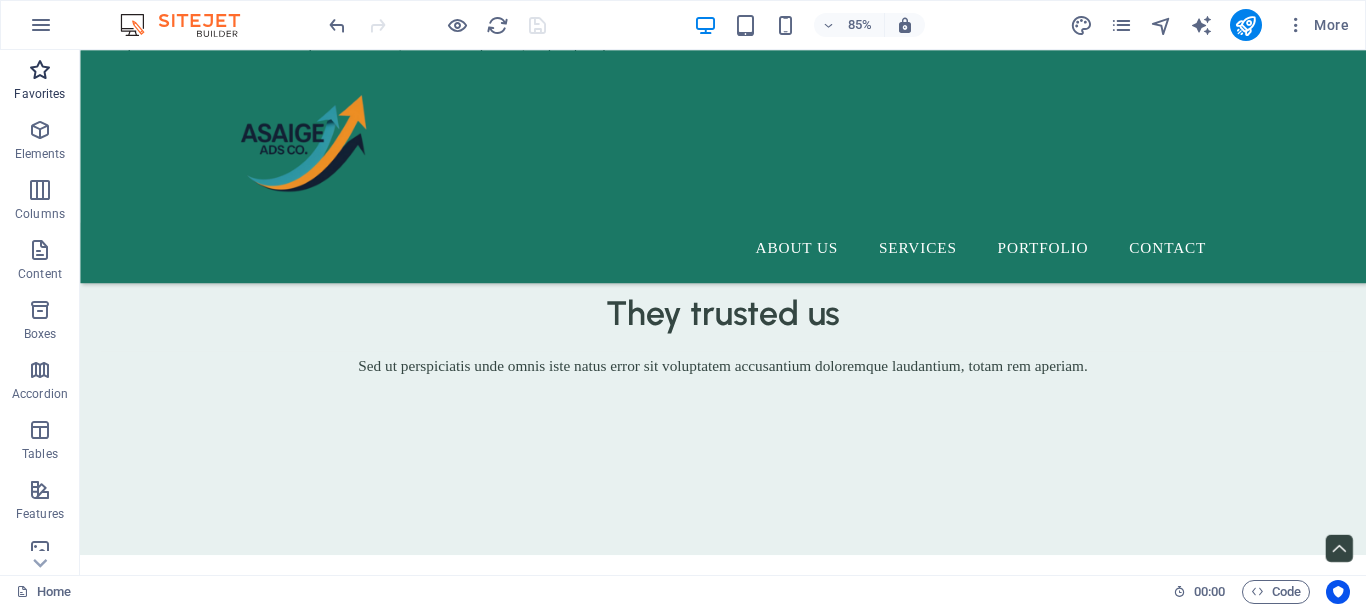 click on "Favorites" at bounding box center (39, 94) 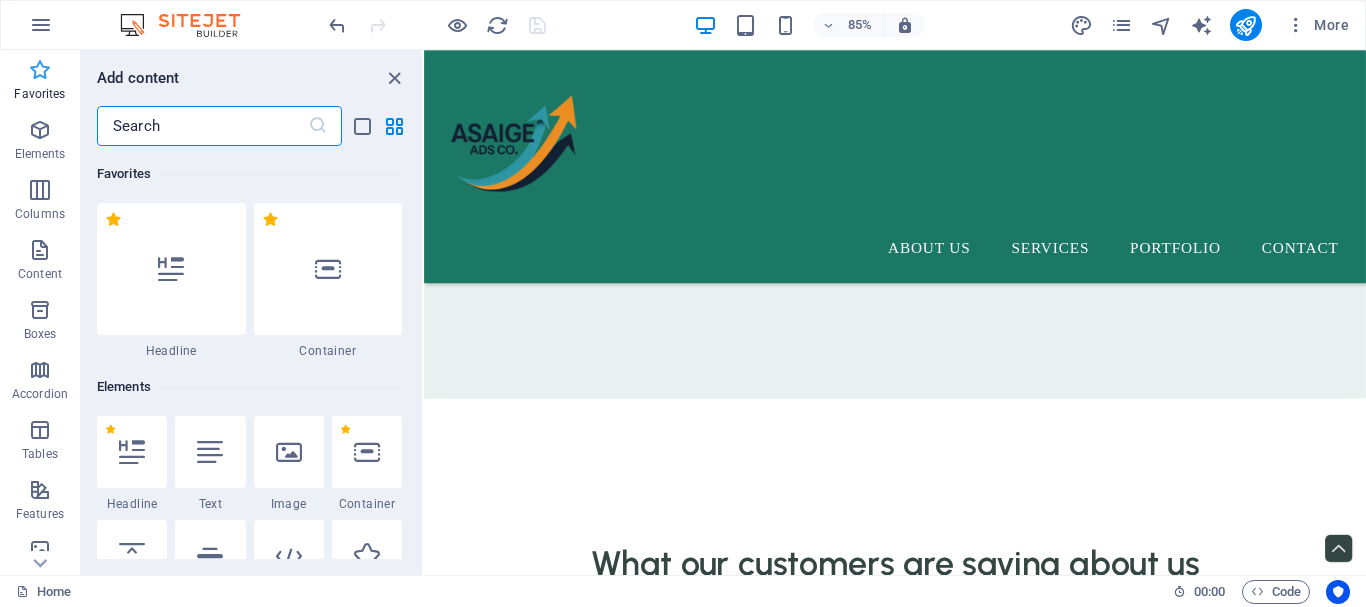scroll, scrollTop: 4264, scrollLeft: 0, axis: vertical 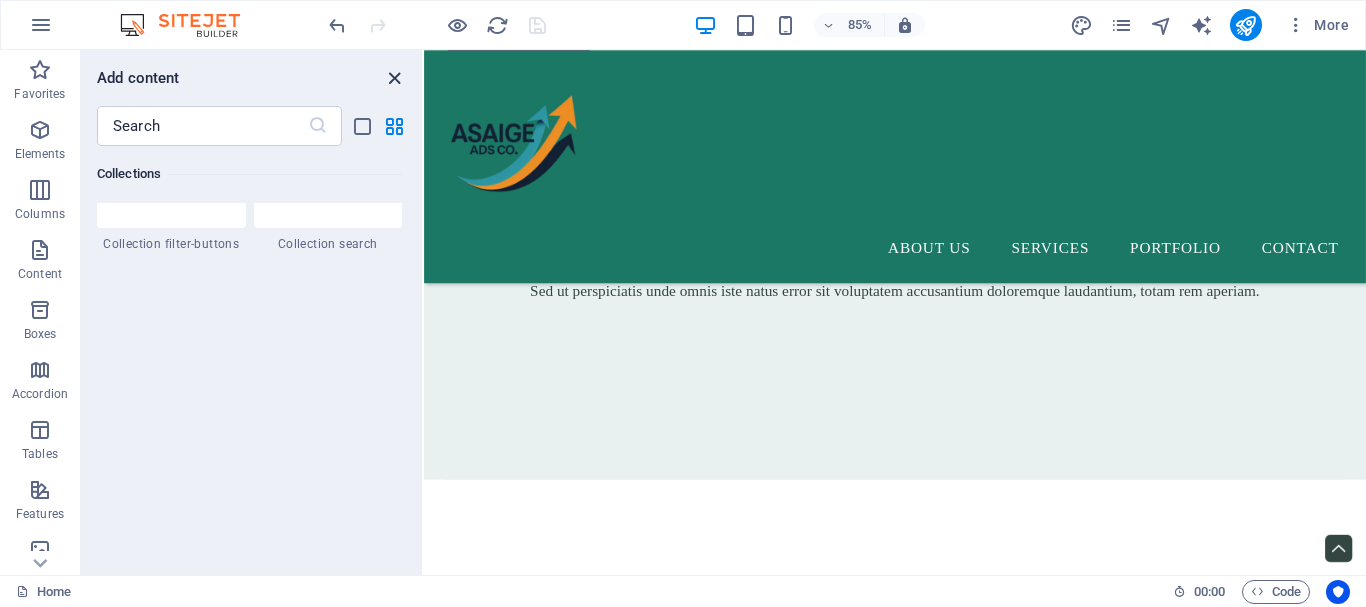 click at bounding box center [394, 78] 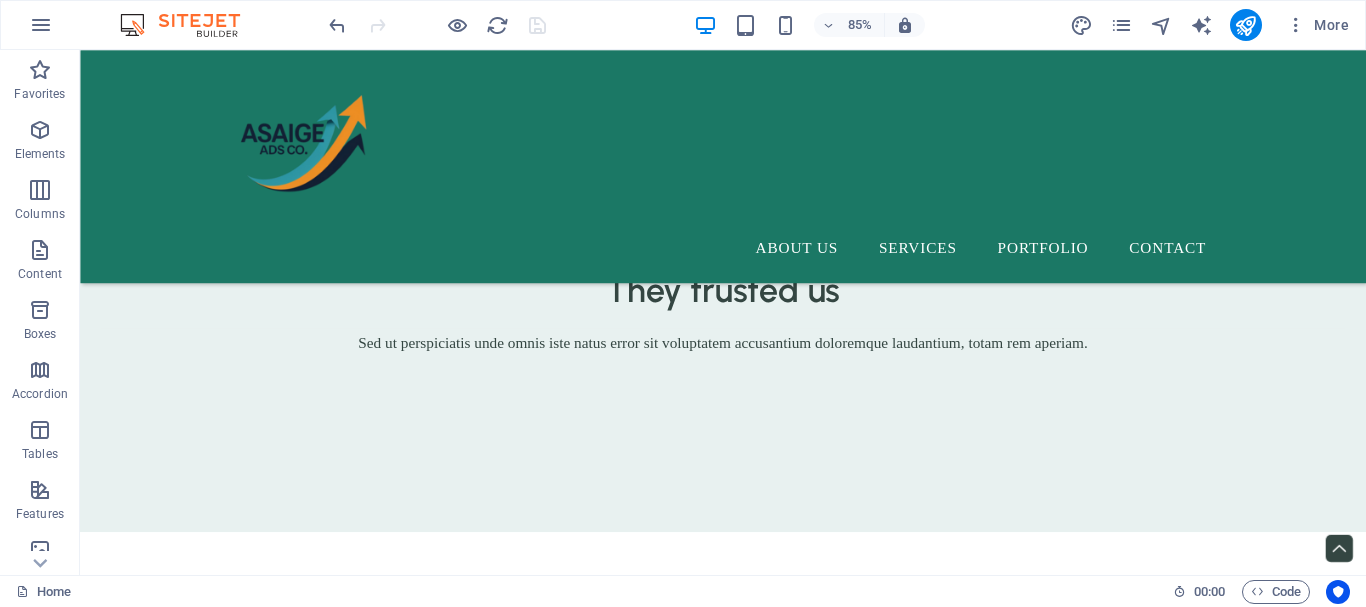 scroll, scrollTop: 4359, scrollLeft: 0, axis: vertical 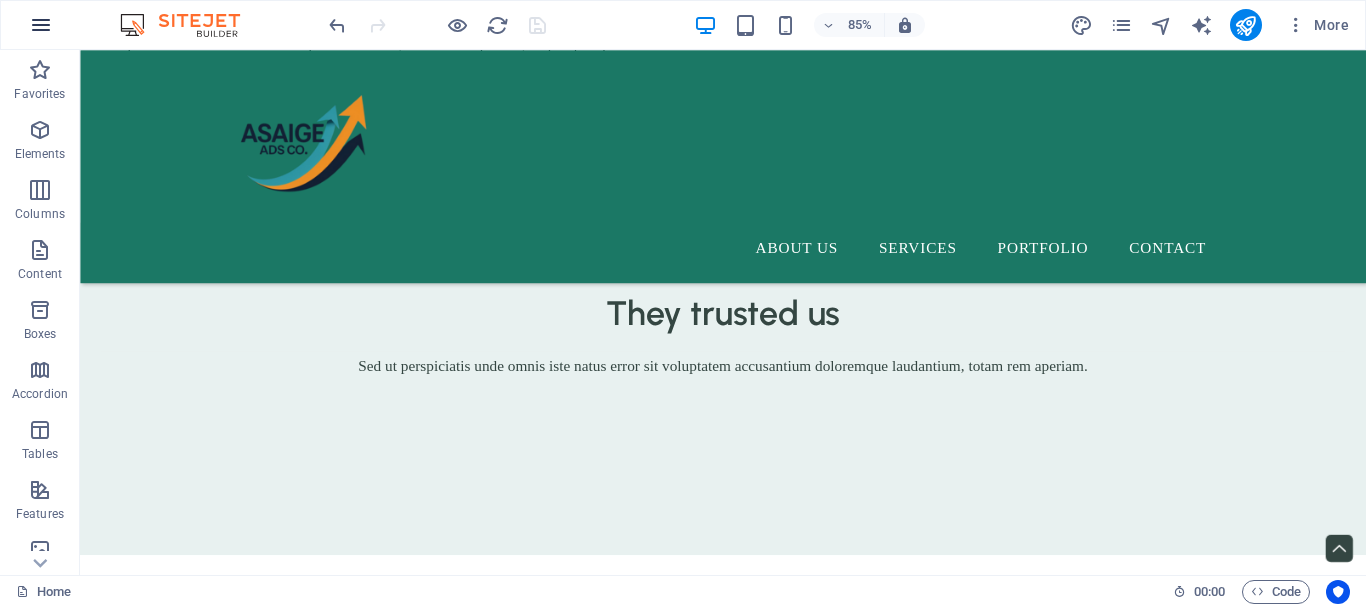 click at bounding box center (41, 25) 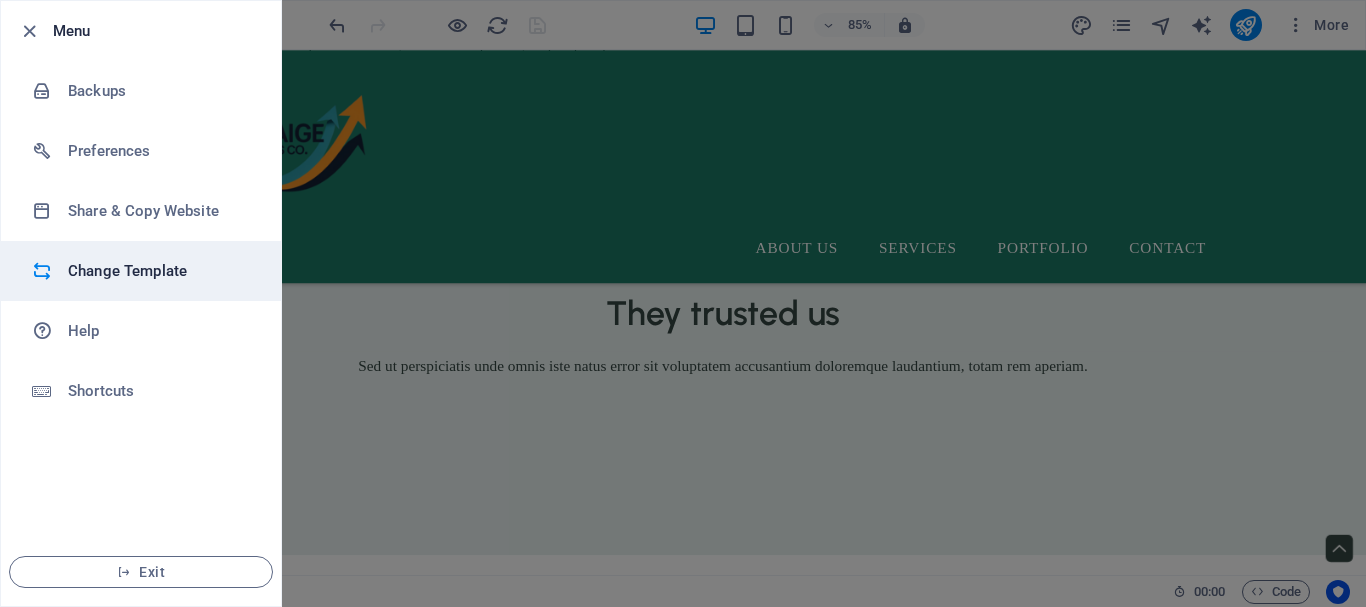 click on "Change Template" at bounding box center (160, 271) 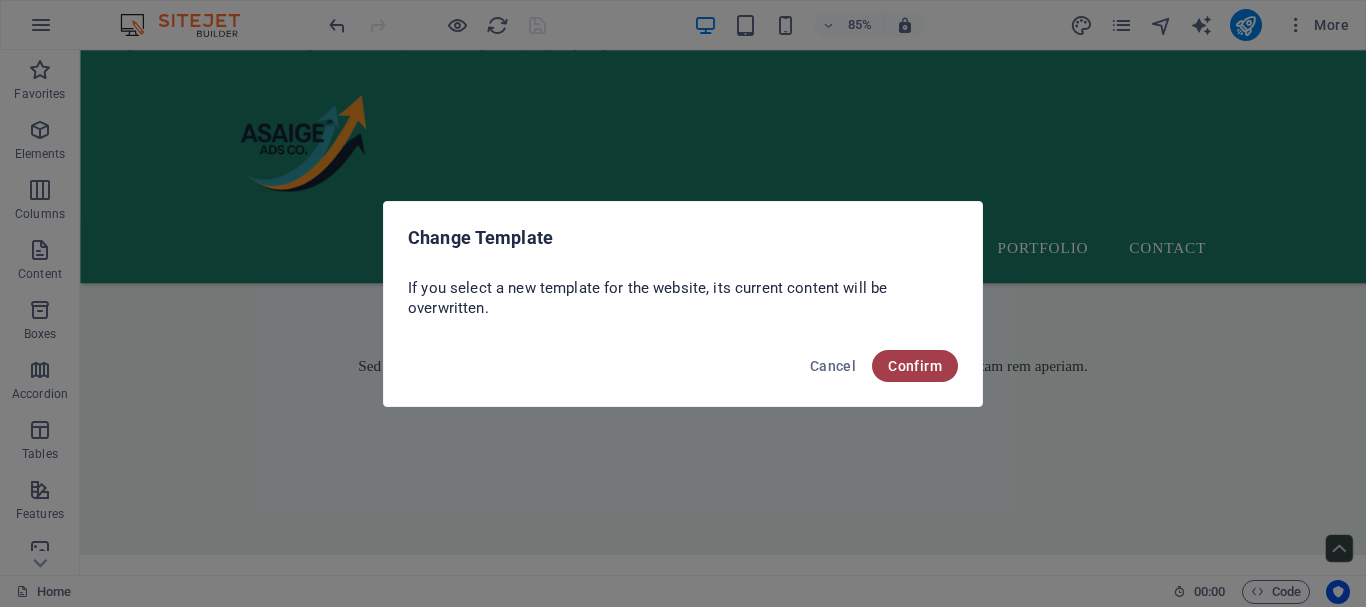 click on "Confirm" at bounding box center [915, 366] 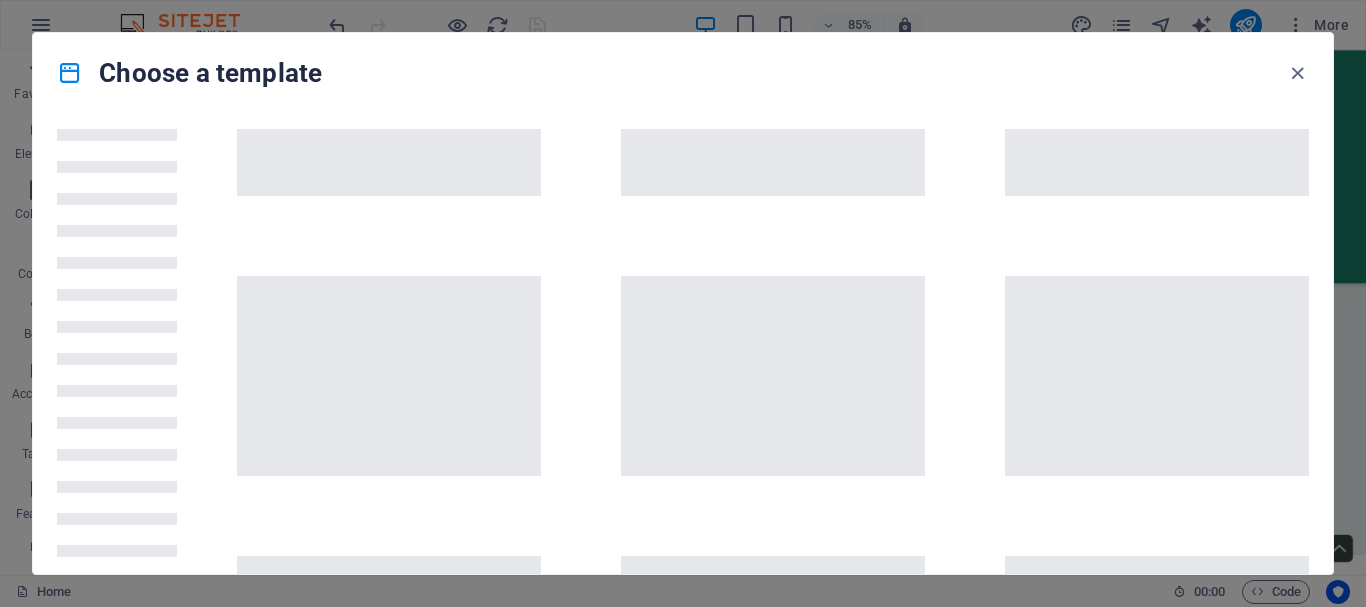 scroll, scrollTop: 0, scrollLeft: 0, axis: both 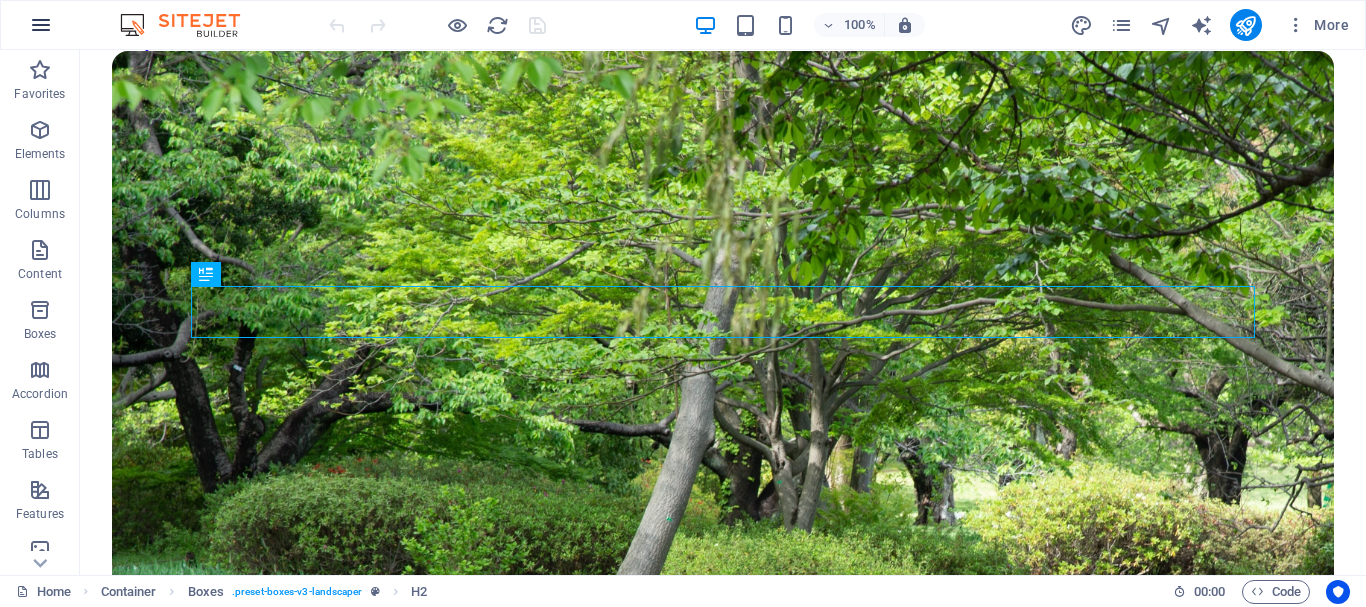 click at bounding box center (41, 25) 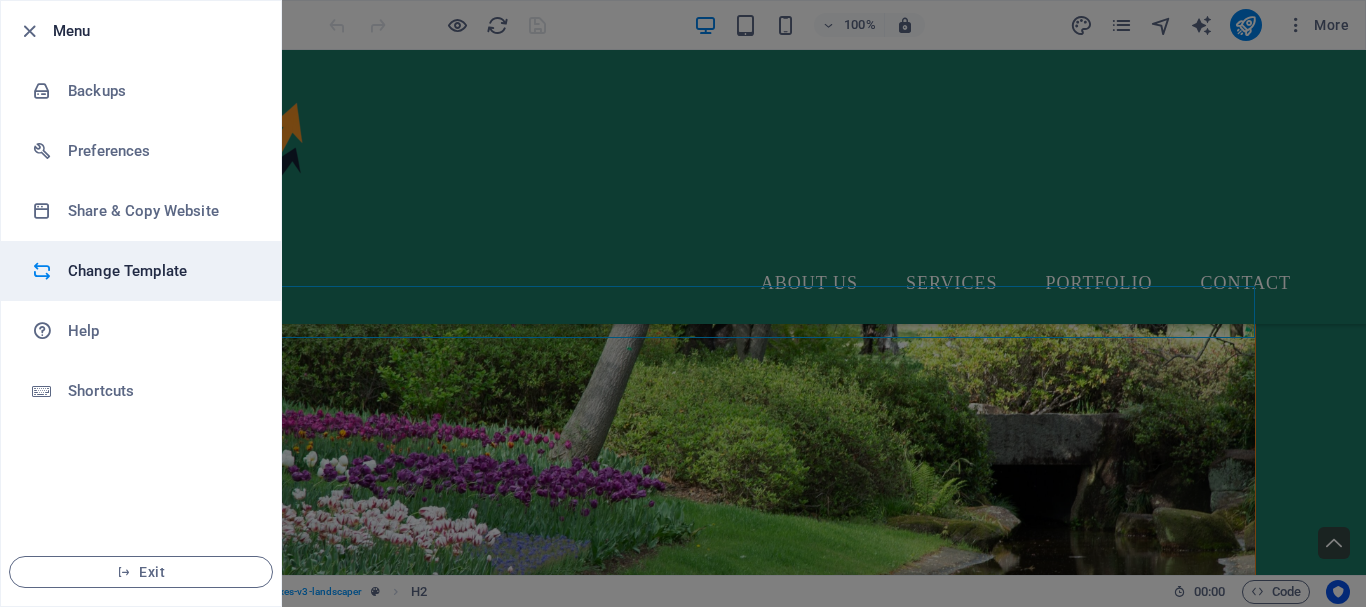 click on "Change Template" at bounding box center [160, 271] 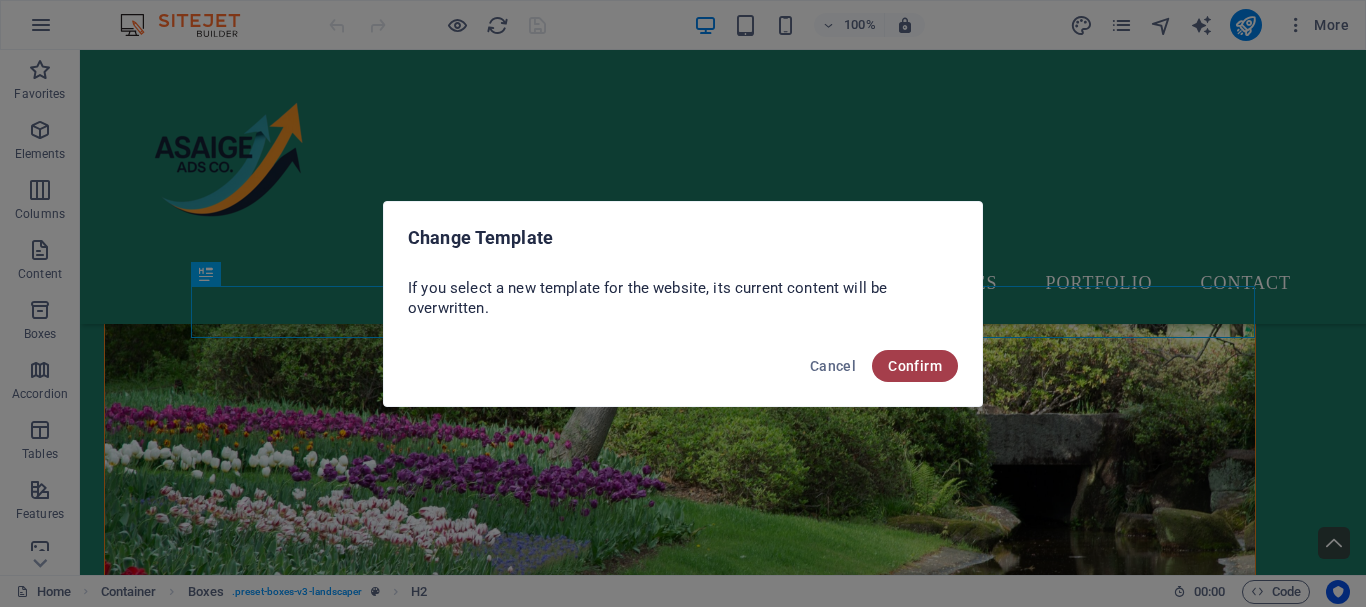 click on "Confirm" at bounding box center (915, 366) 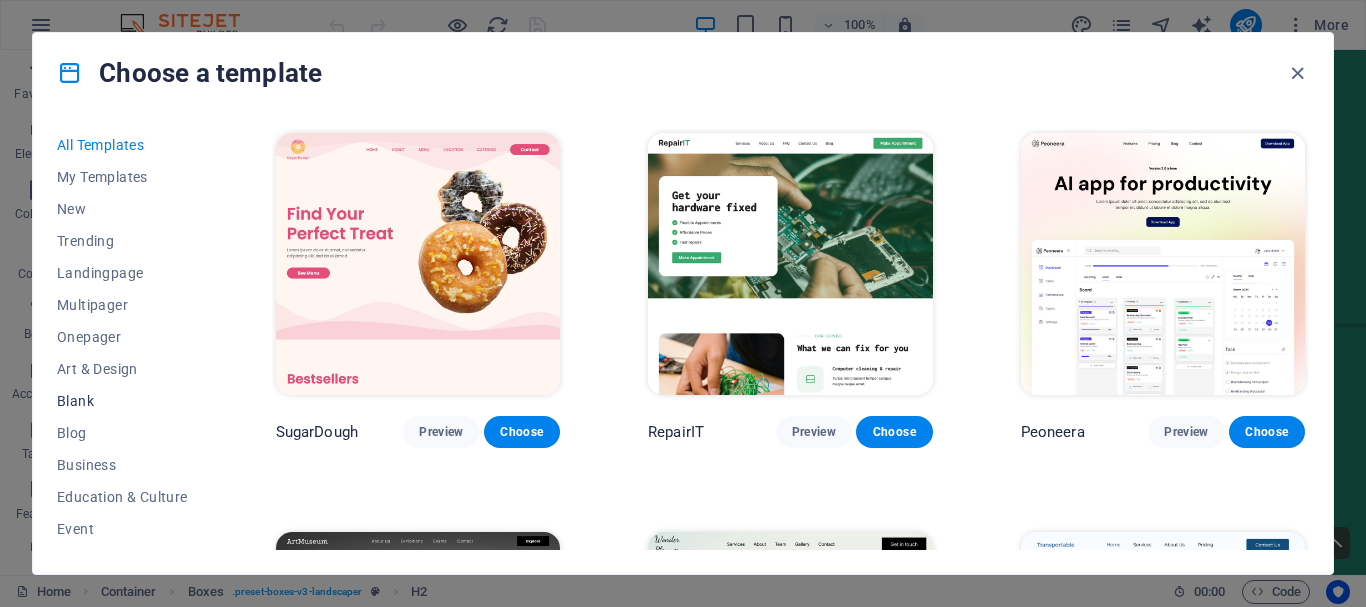 click on "Blank" at bounding box center [122, 401] 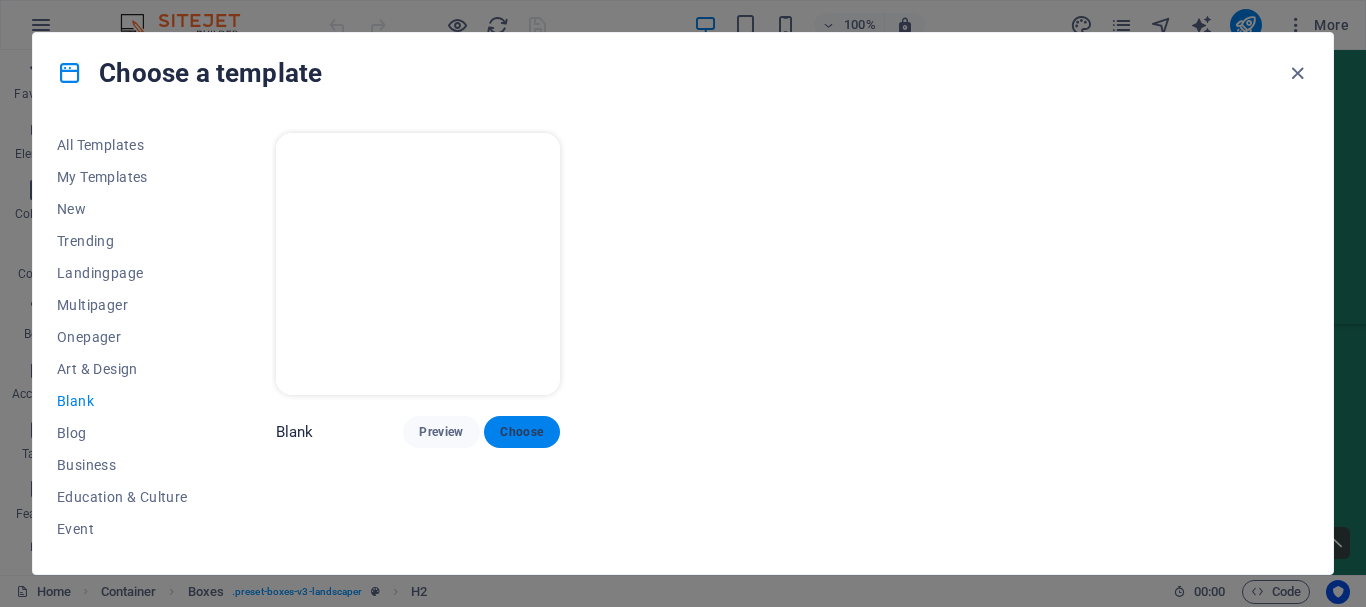 click on "Choose" at bounding box center [522, 432] 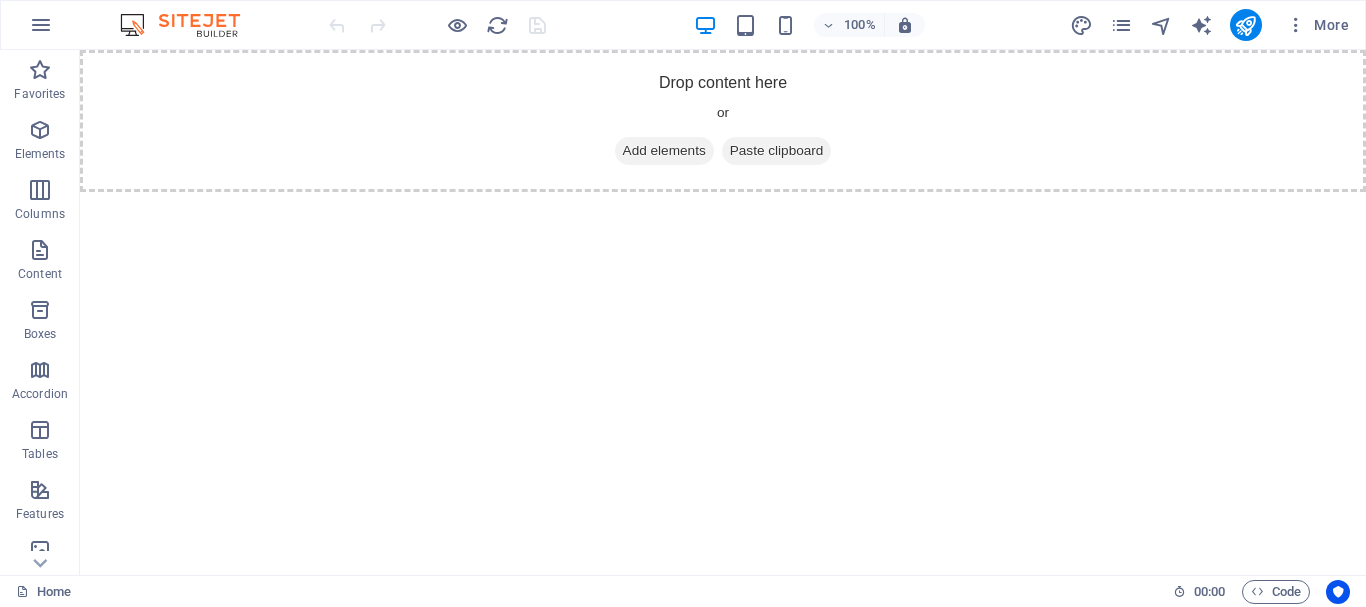 scroll, scrollTop: 0, scrollLeft: 0, axis: both 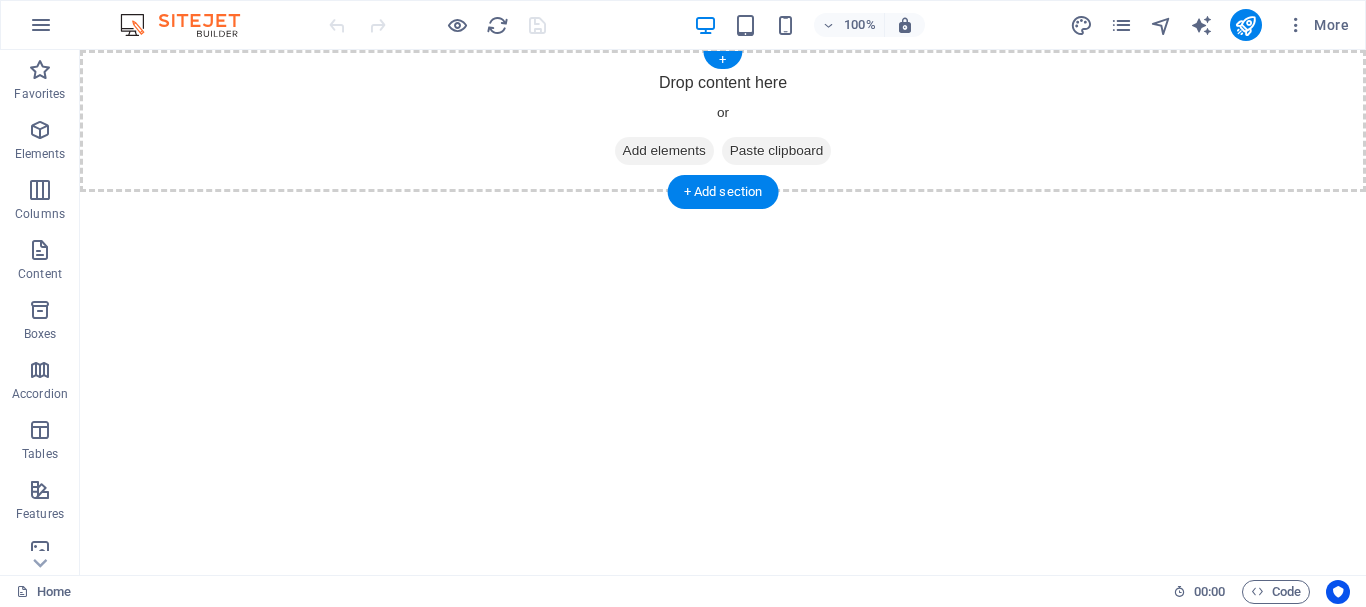 click on "Add elements" at bounding box center [664, 151] 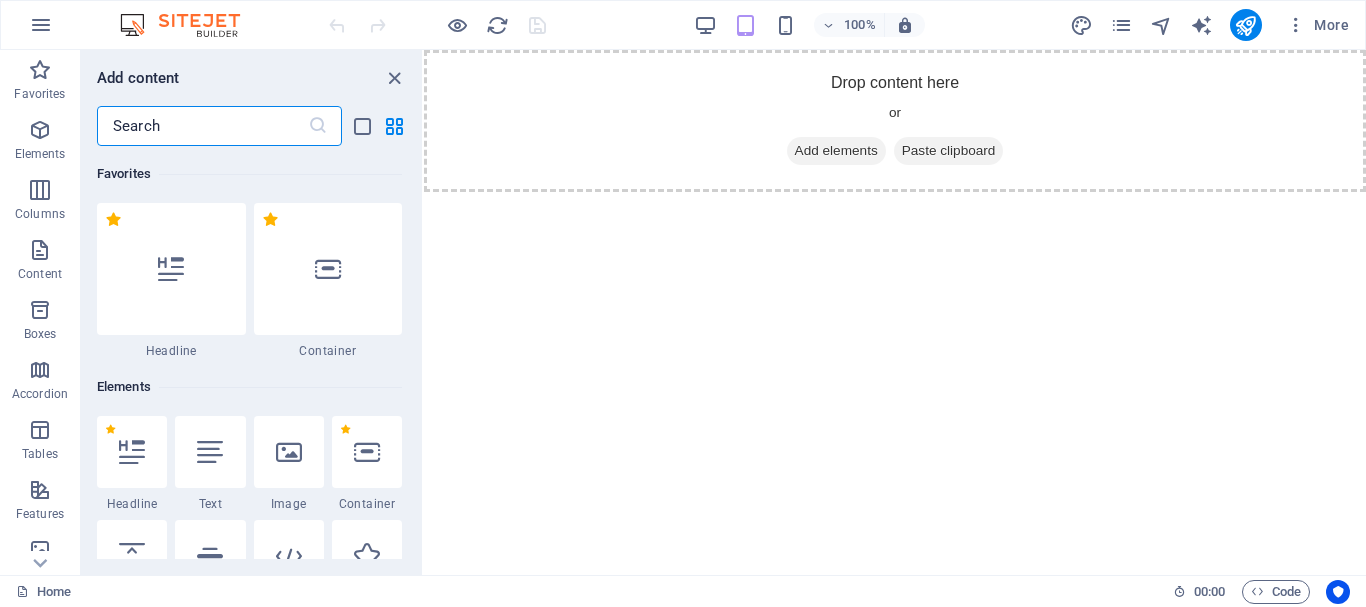 click at bounding box center [202, 126] 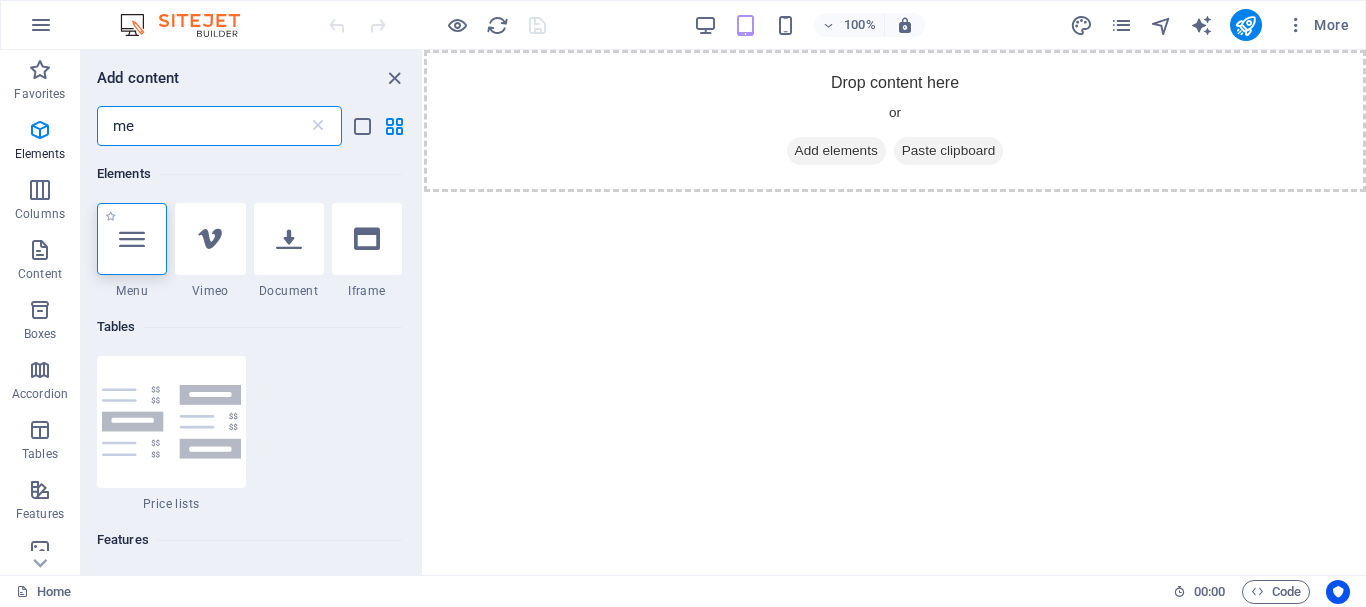 type on "me" 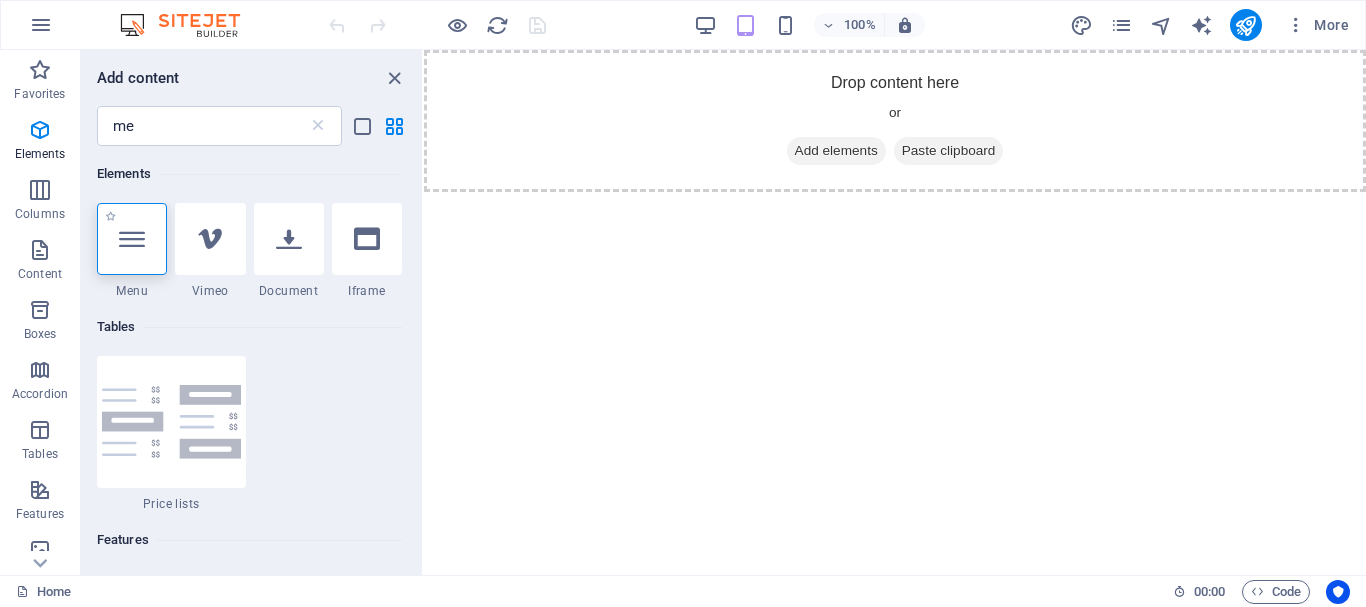 click at bounding box center (132, 239) 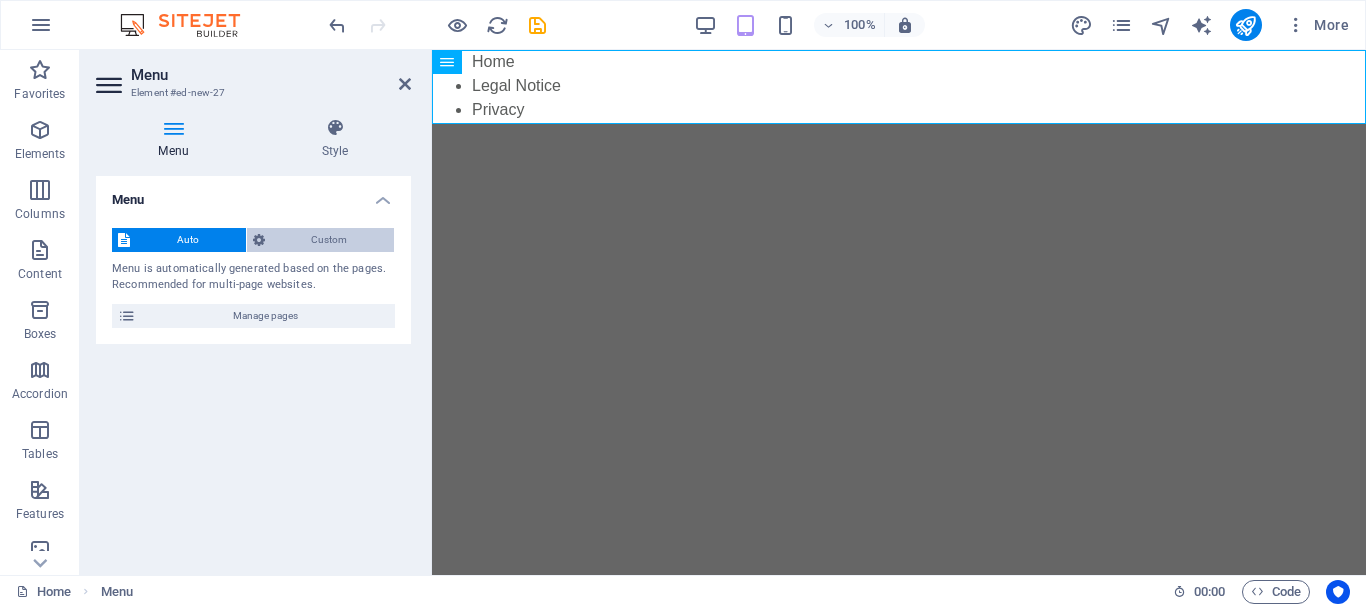 click on "Custom" at bounding box center [330, 240] 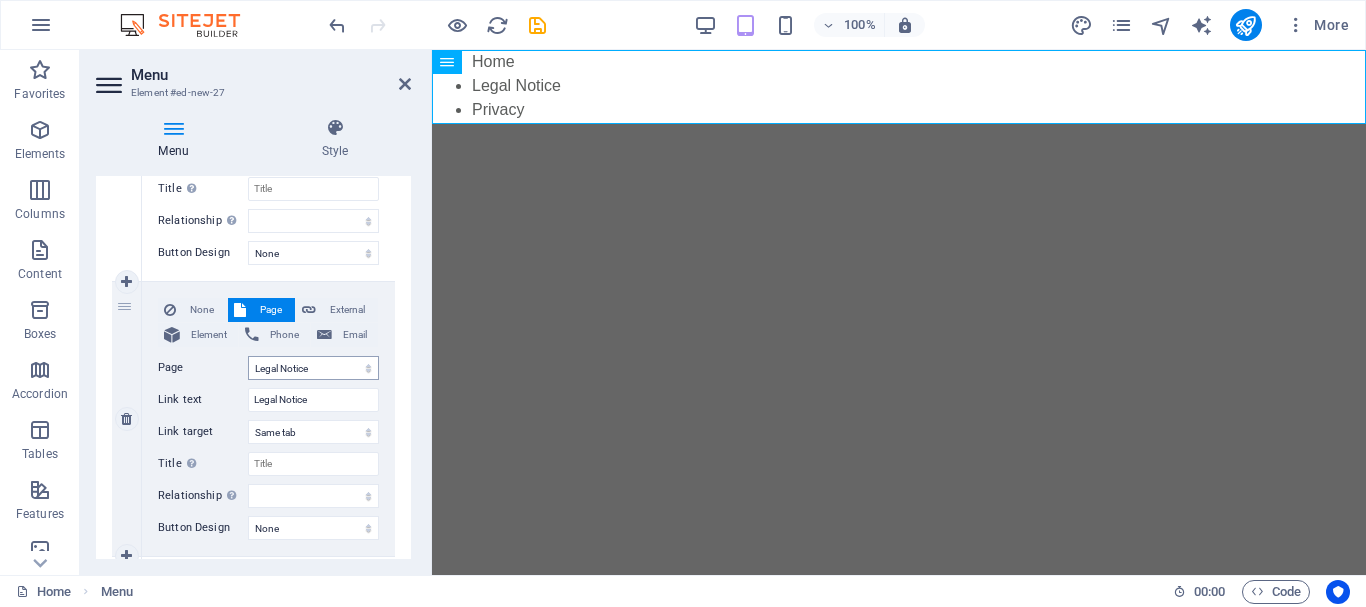 scroll, scrollTop: 360, scrollLeft: 0, axis: vertical 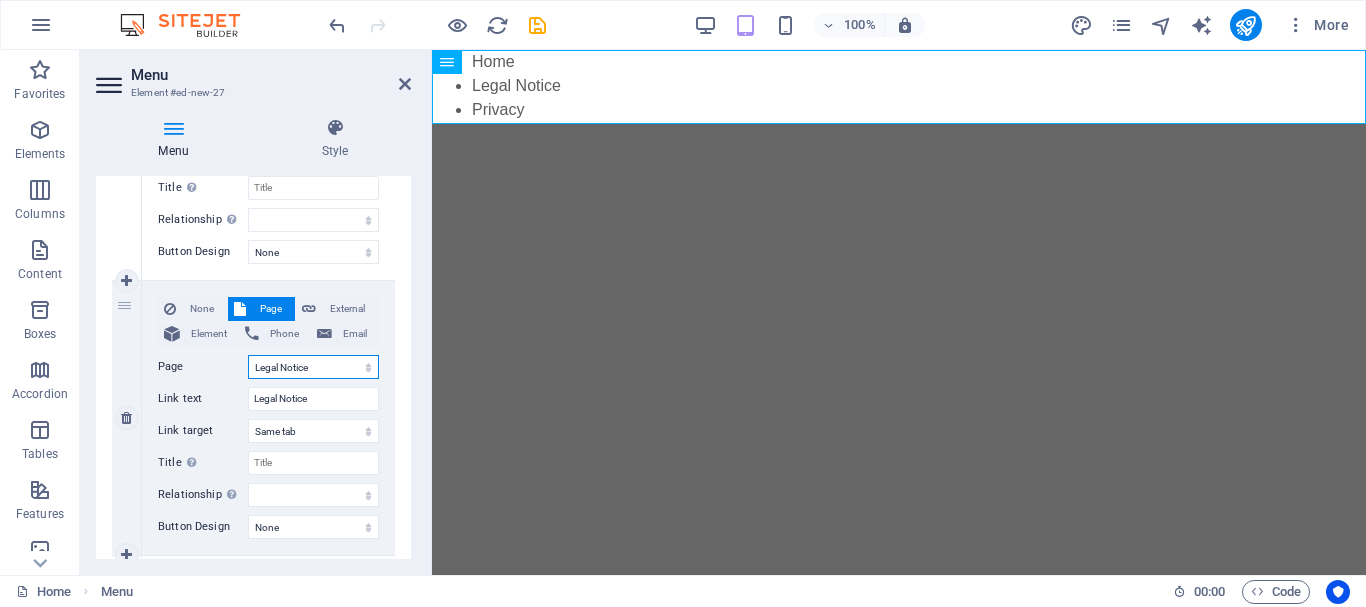 click on "Home Legal Notice Privacy" at bounding box center (313, 367) 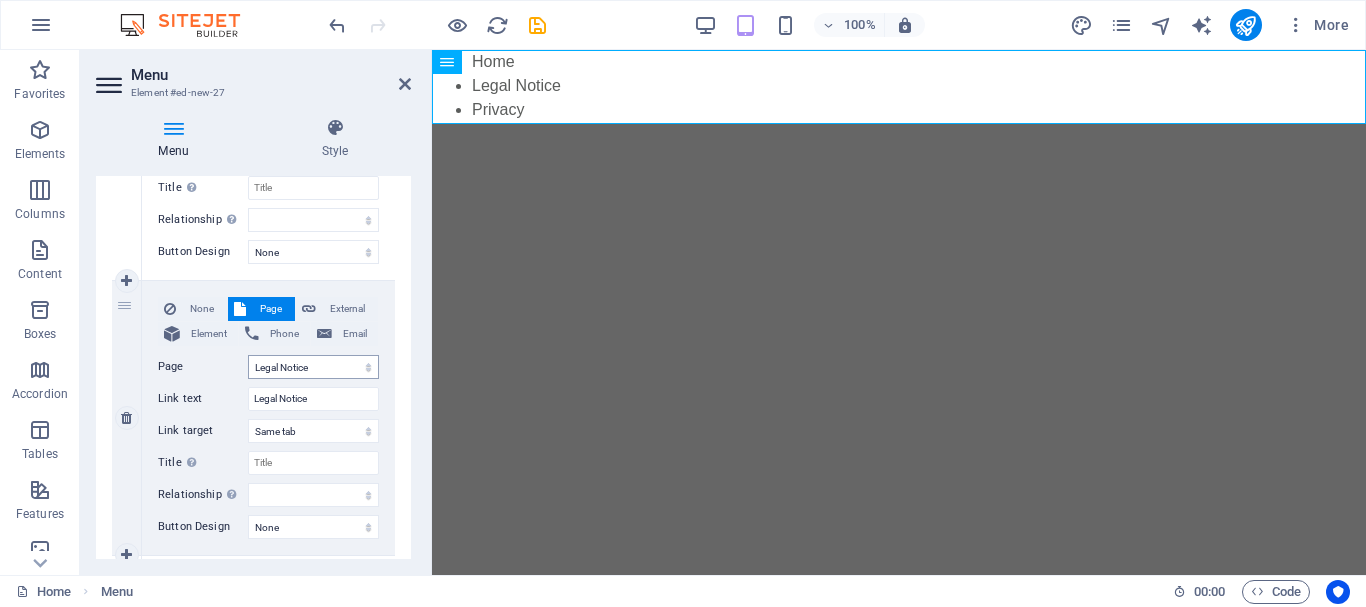 click on "Menu Style Menu Auto Custom Create custom menu items for this menu. Recommended for one-page websites. Manage pages Menu items 1 None Page External Element Phone Email Page Home Legal Notice Privacy Element
URL / Phone Email Link text Home Link target New tab Same tab Overlay Title Additional link description, should not be the same as the link text. The title is most often shown as a tooltip text when the mouse moves over the element. Leave empty if uncertain. Relationship Sets the  relationship of this link to the link target . For example, the value "nofollow" instructs search engines not to follow the link. Can be left empty. alternate author bookmark external help license next nofollow noreferrer noopener prev search tag Button Design None Default Primary Secondary 2 None Page External Element Phone Email Page Home Legal Notice Privacy Element
URL /legal-notice Phone Email Link text Legal Notice Link target New tab Same tab Overlay Title Relationship author" at bounding box center [253, 338] 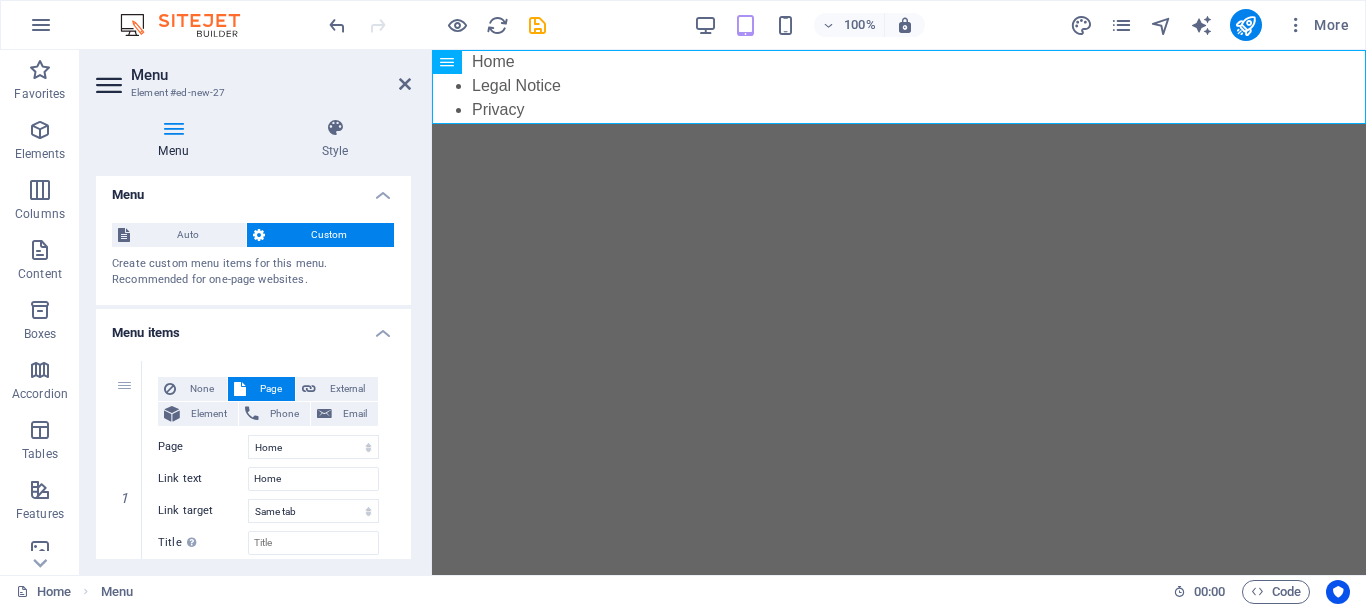 scroll, scrollTop: 0, scrollLeft: 0, axis: both 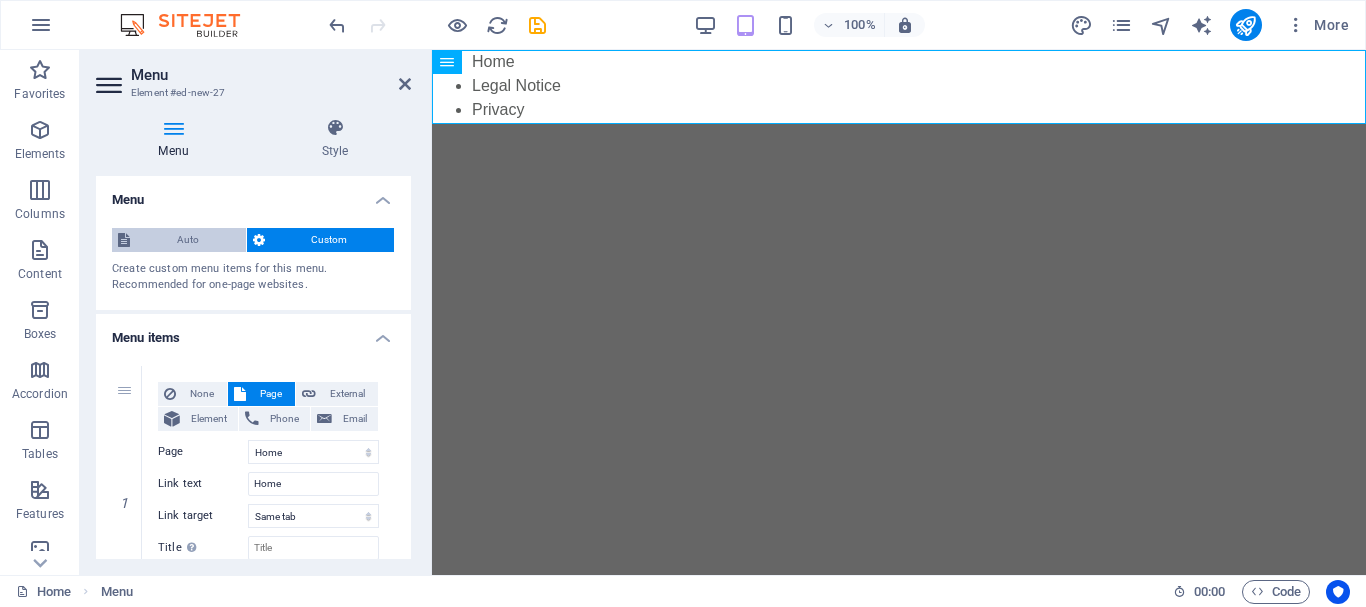 click on "Auto" at bounding box center [188, 240] 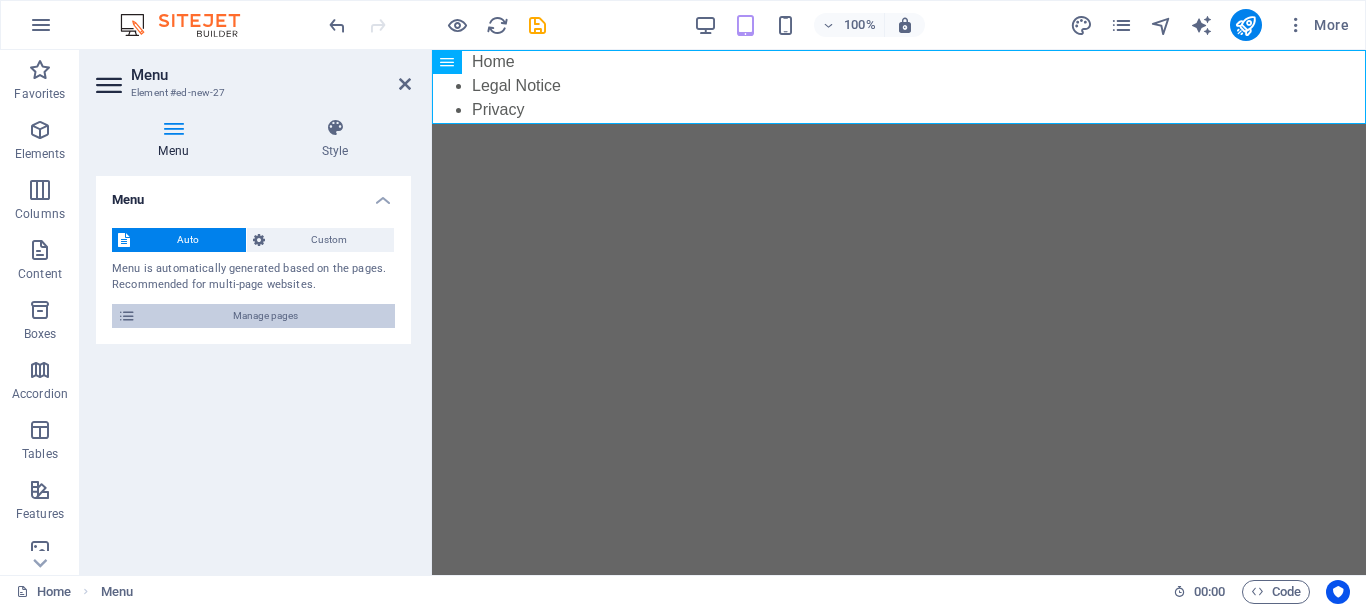 click on "Manage pages" at bounding box center (265, 316) 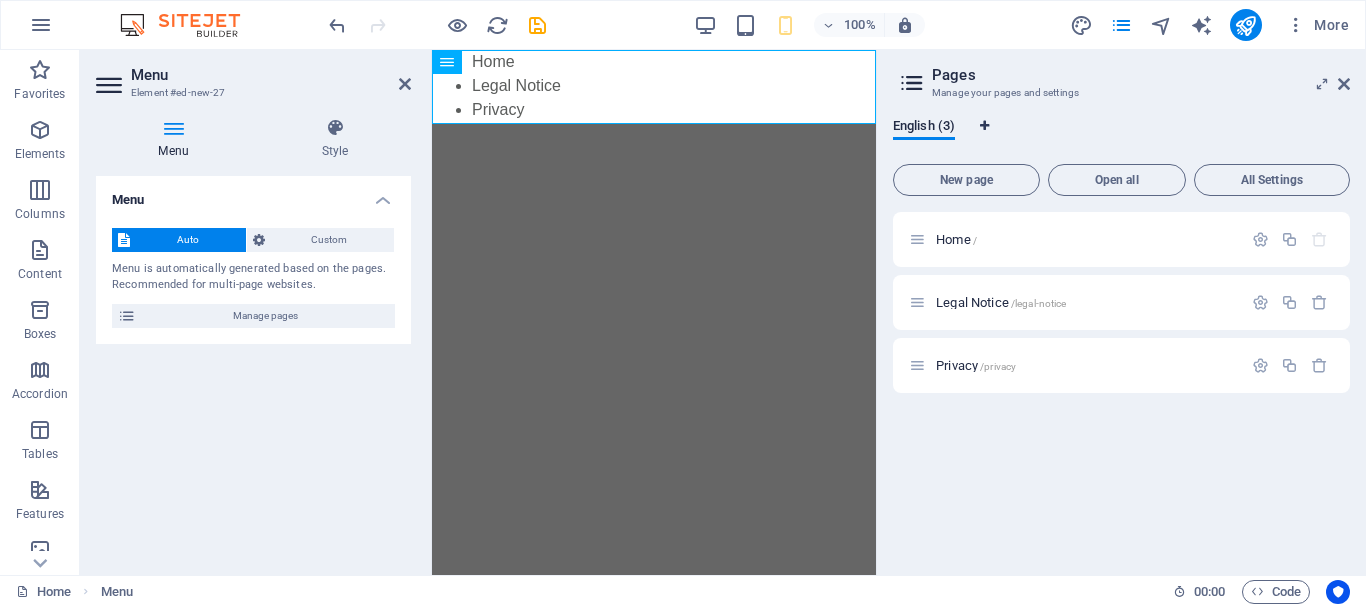 click at bounding box center (984, 126) 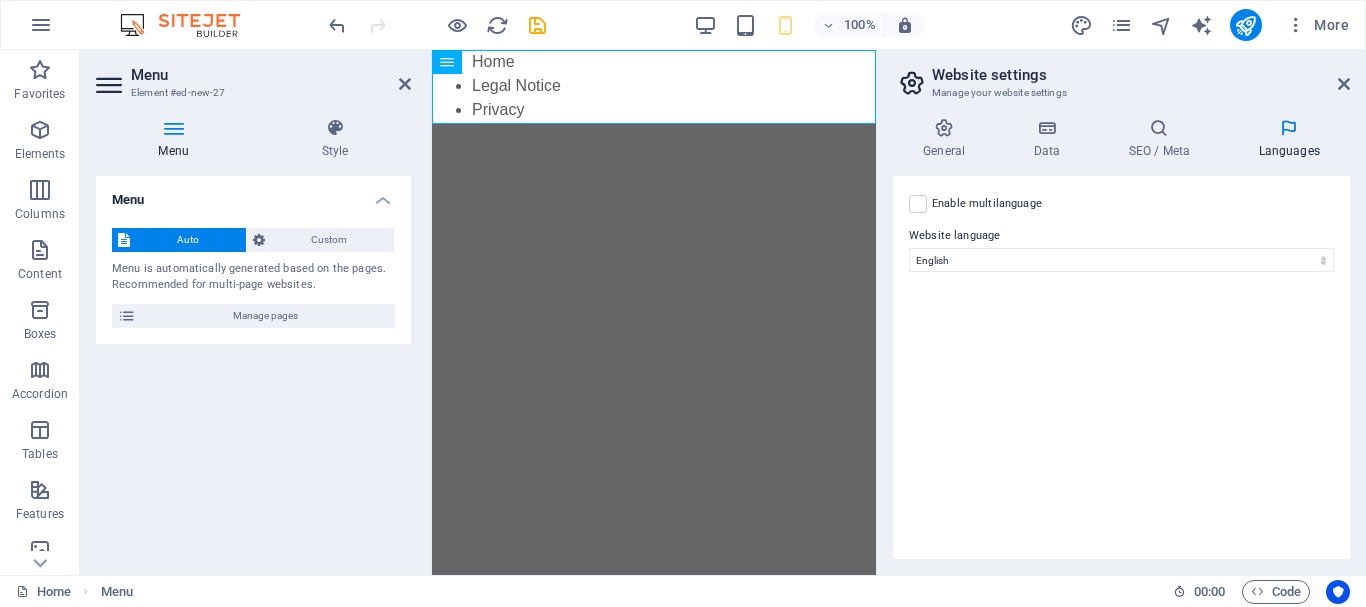 click on "Manage your website settings" at bounding box center (1121, 93) 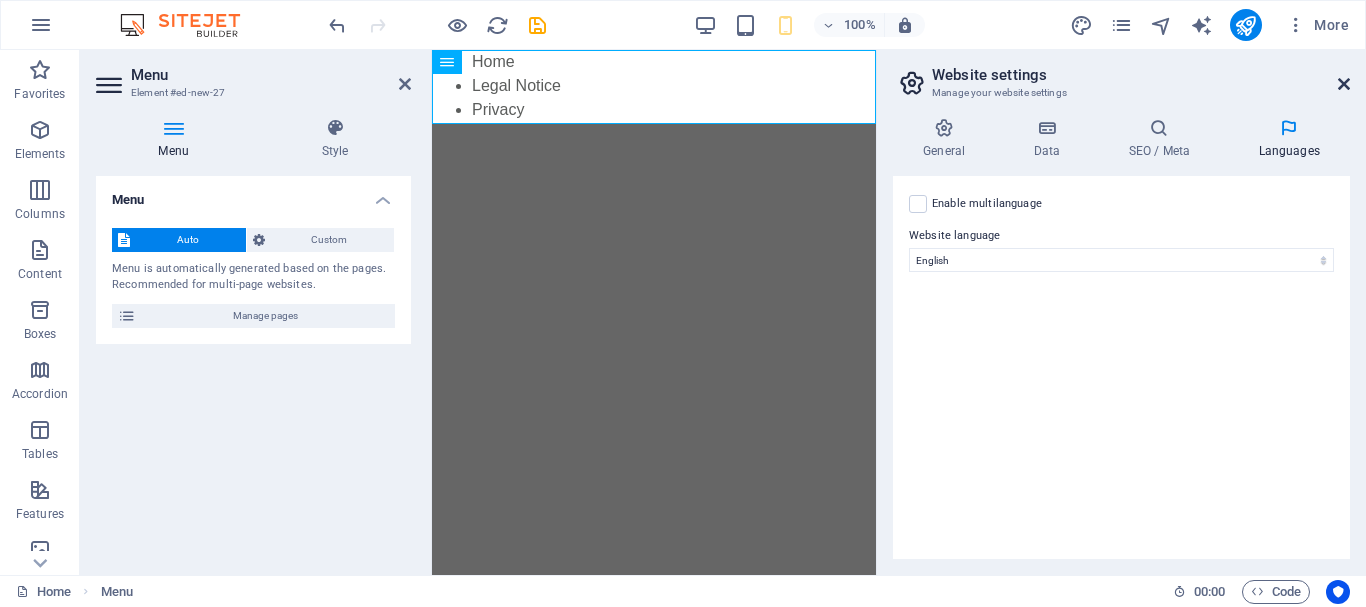 click at bounding box center (1344, 84) 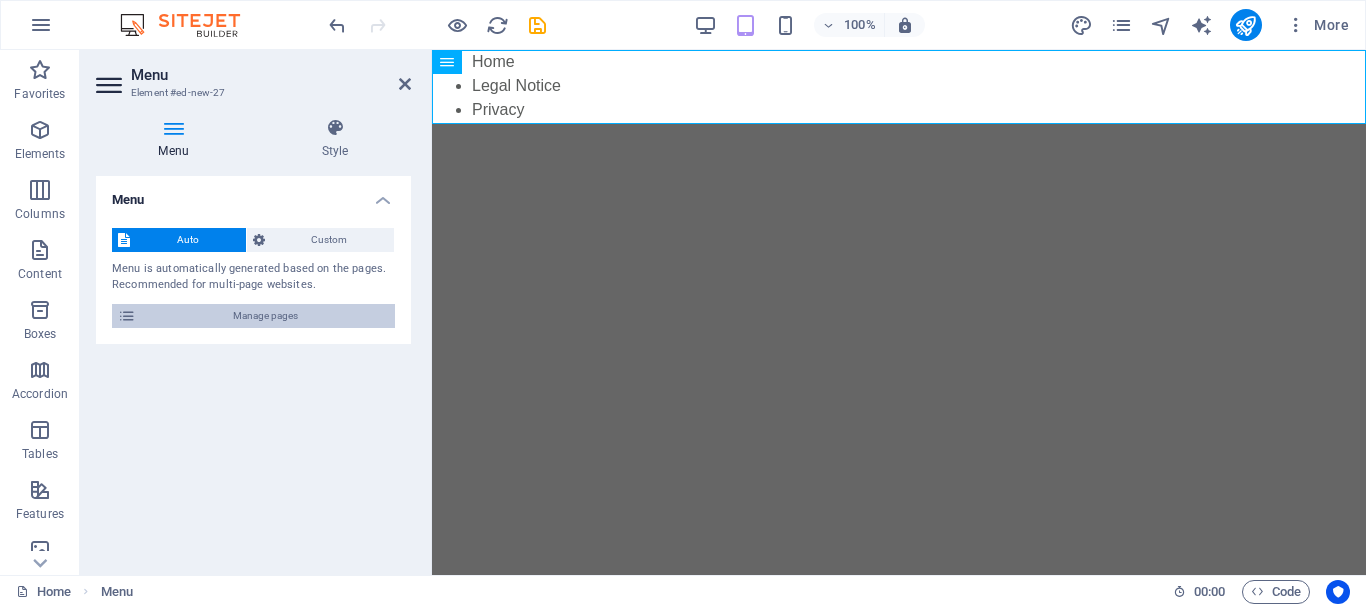 click at bounding box center [127, 316] 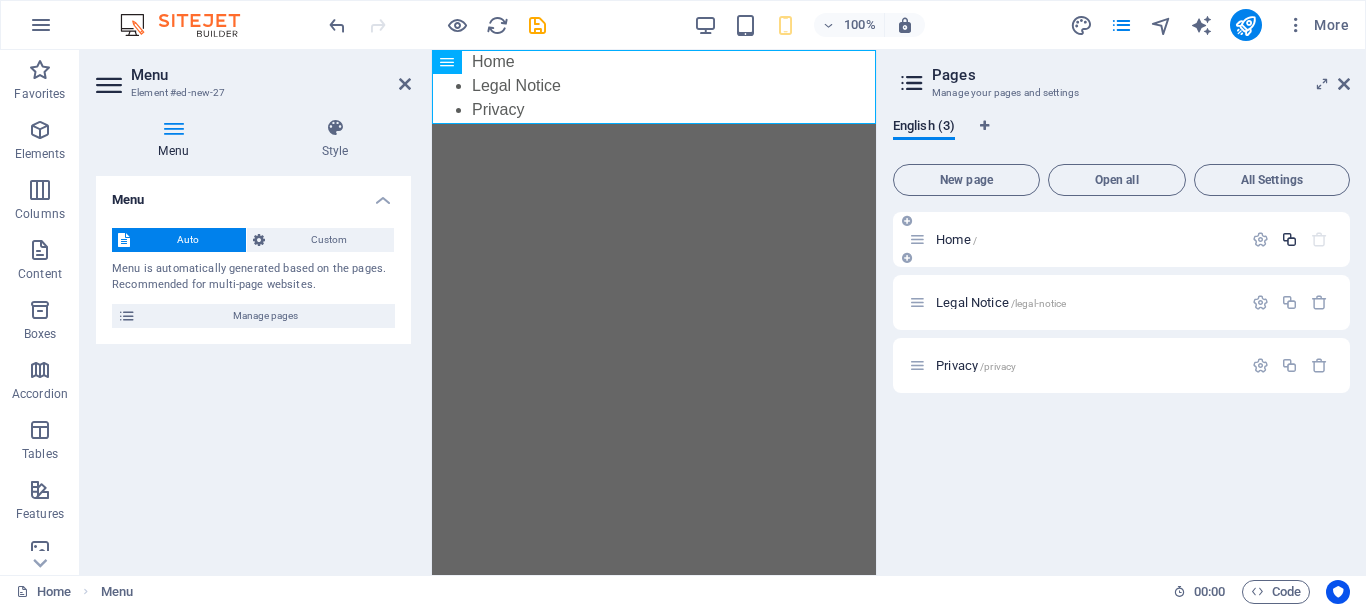click at bounding box center (1289, 239) 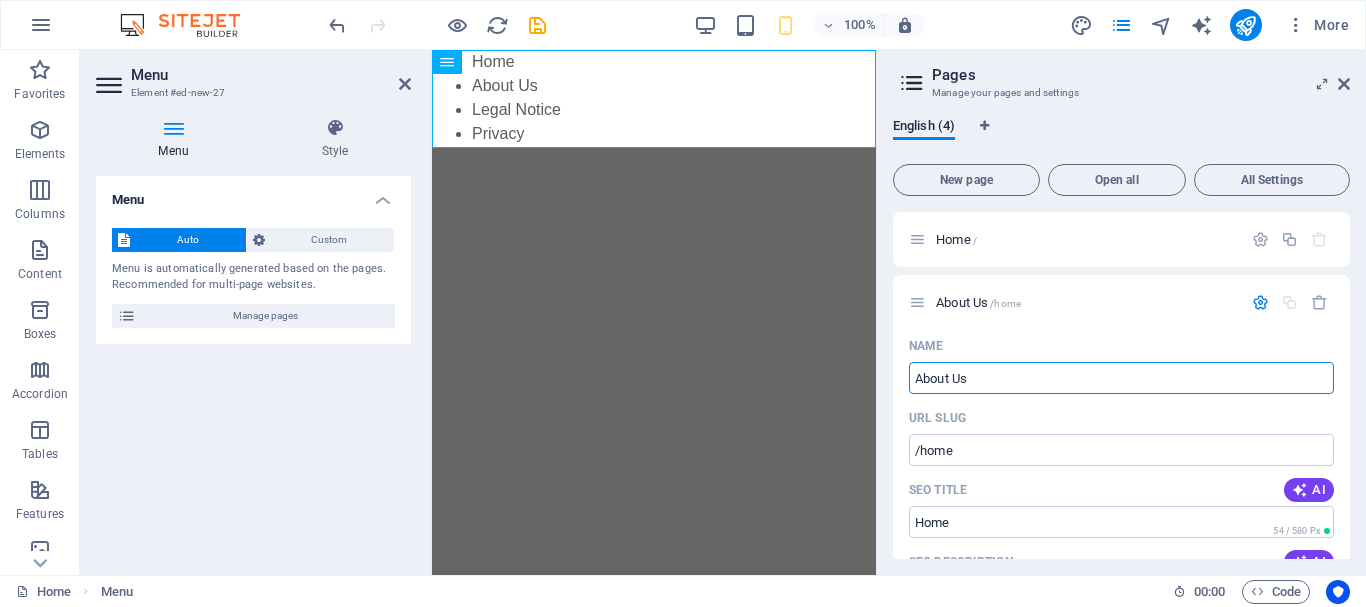 drag, startPoint x: 980, startPoint y: 380, endPoint x: 888, endPoint y: 378, distance: 92.021736 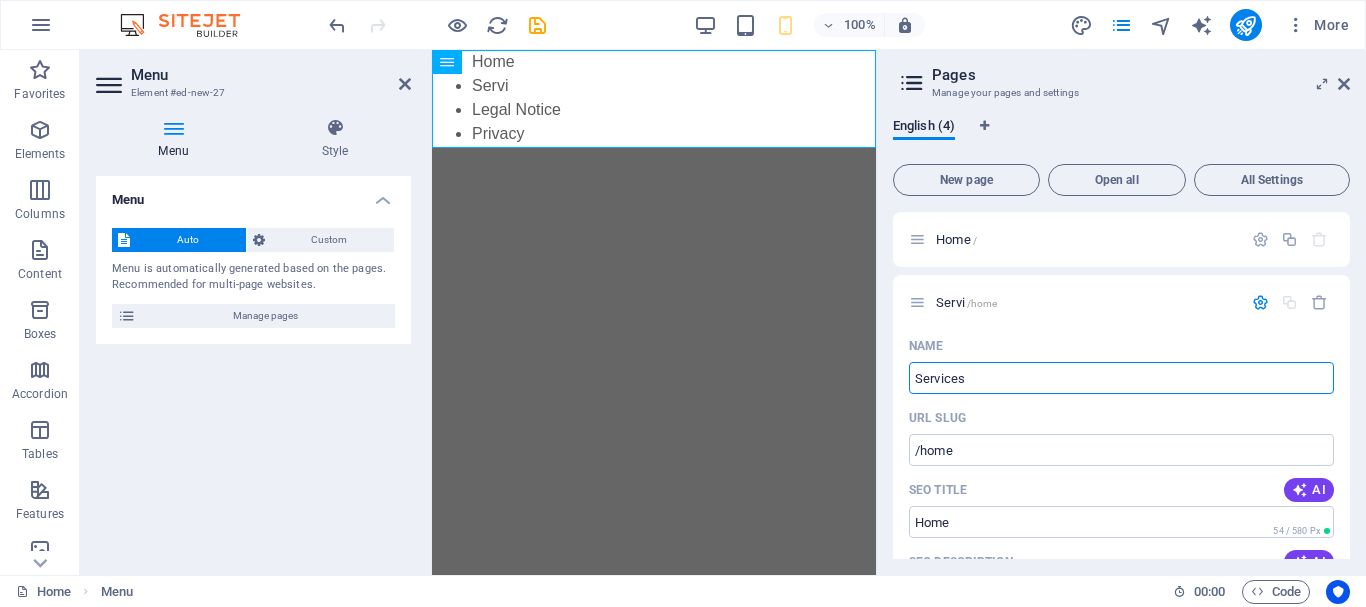 type on "Services" 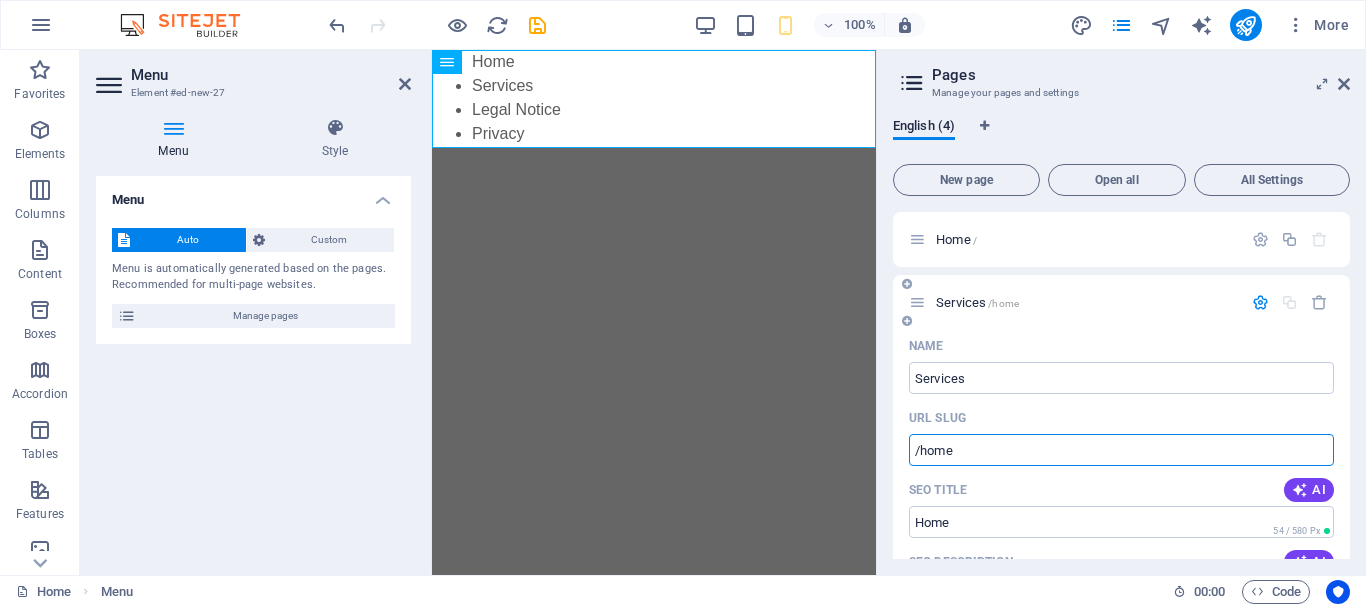 drag, startPoint x: 922, startPoint y: 455, endPoint x: 958, endPoint y: 453, distance: 36.05551 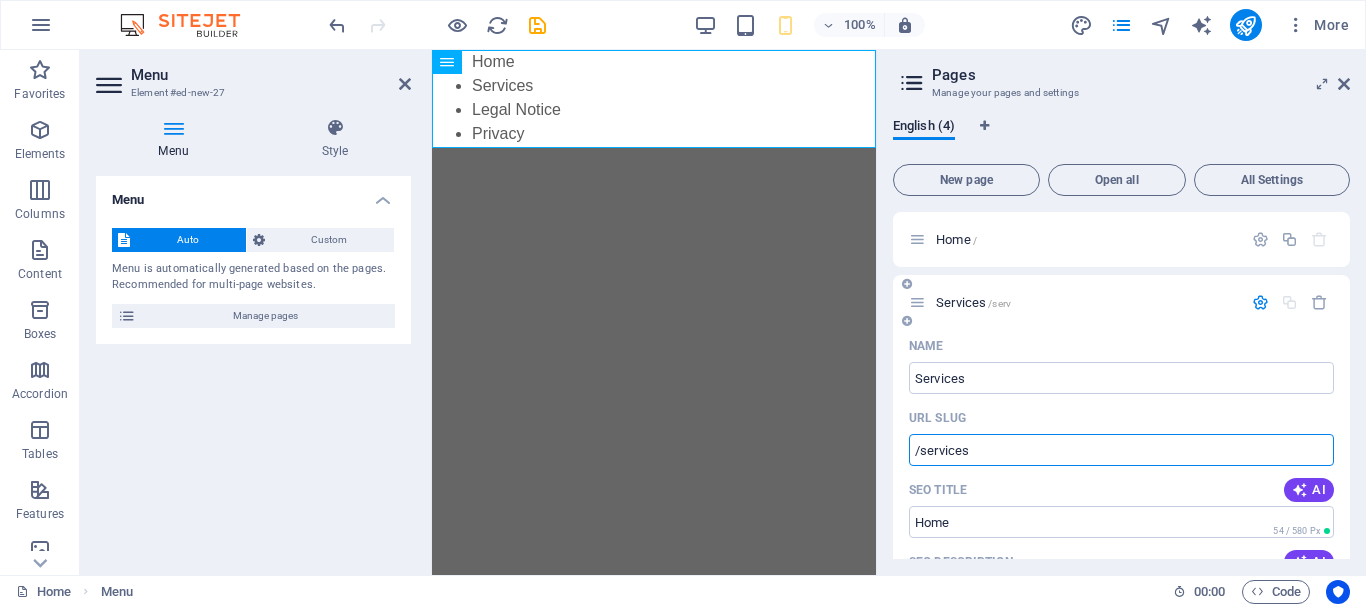 type on "/services" 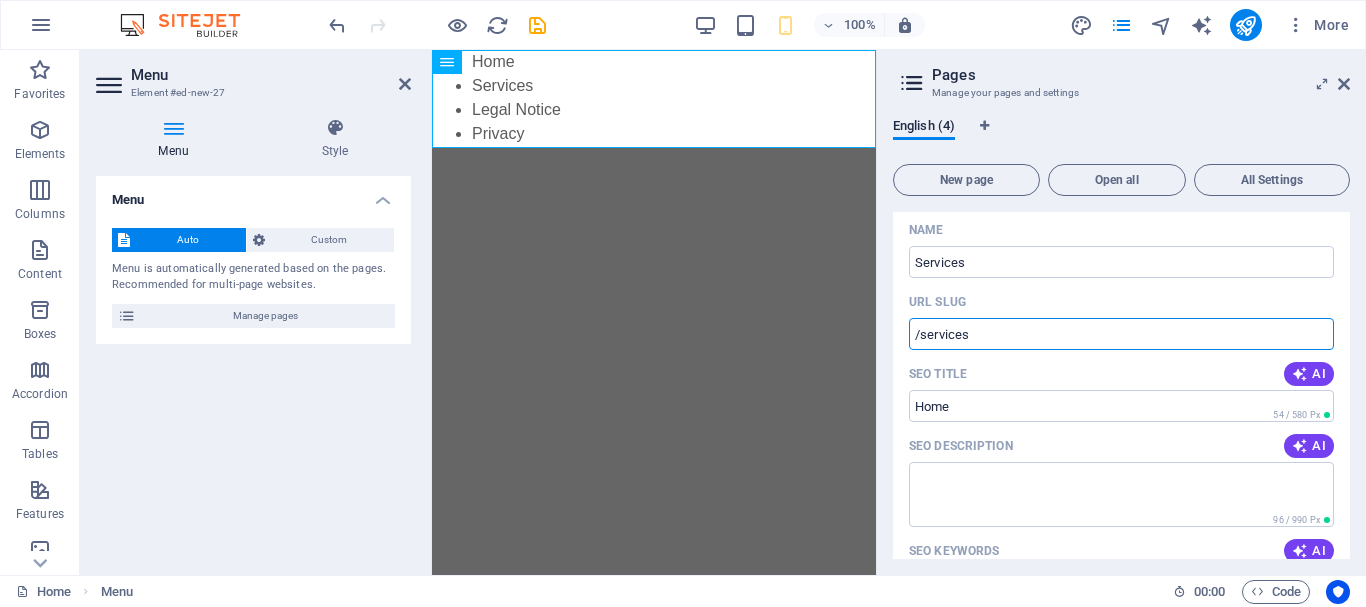 scroll, scrollTop: 90, scrollLeft: 0, axis: vertical 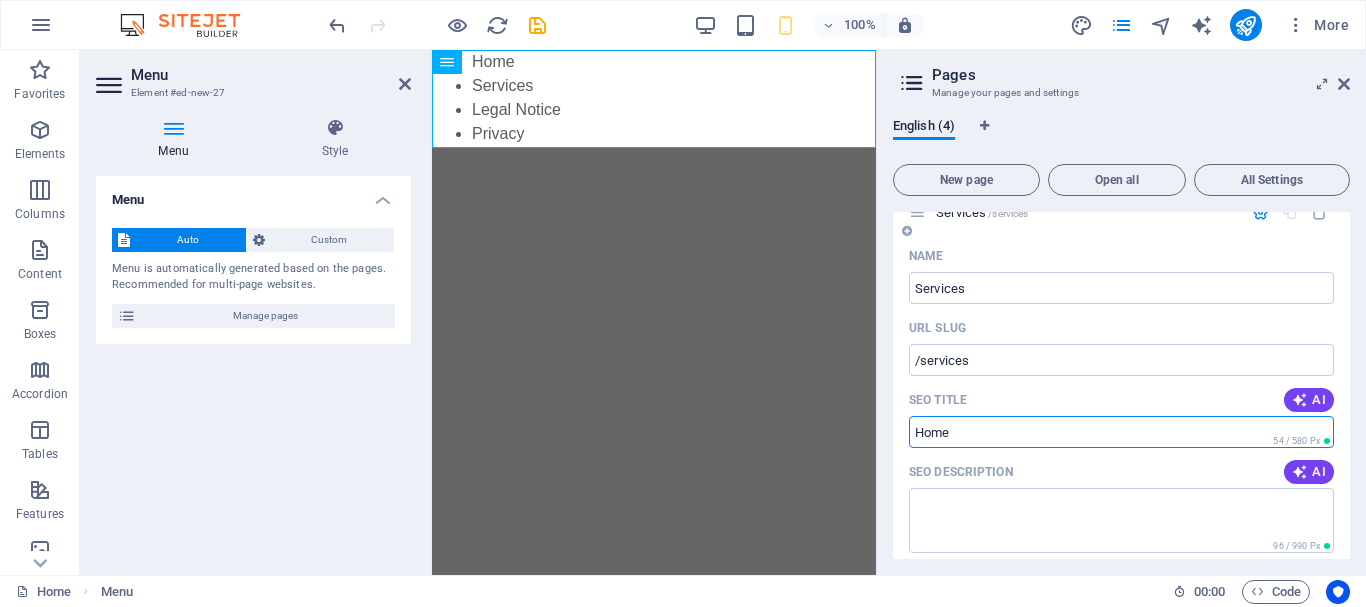 drag, startPoint x: 980, startPoint y: 432, endPoint x: 886, endPoint y: 431, distance: 94.00532 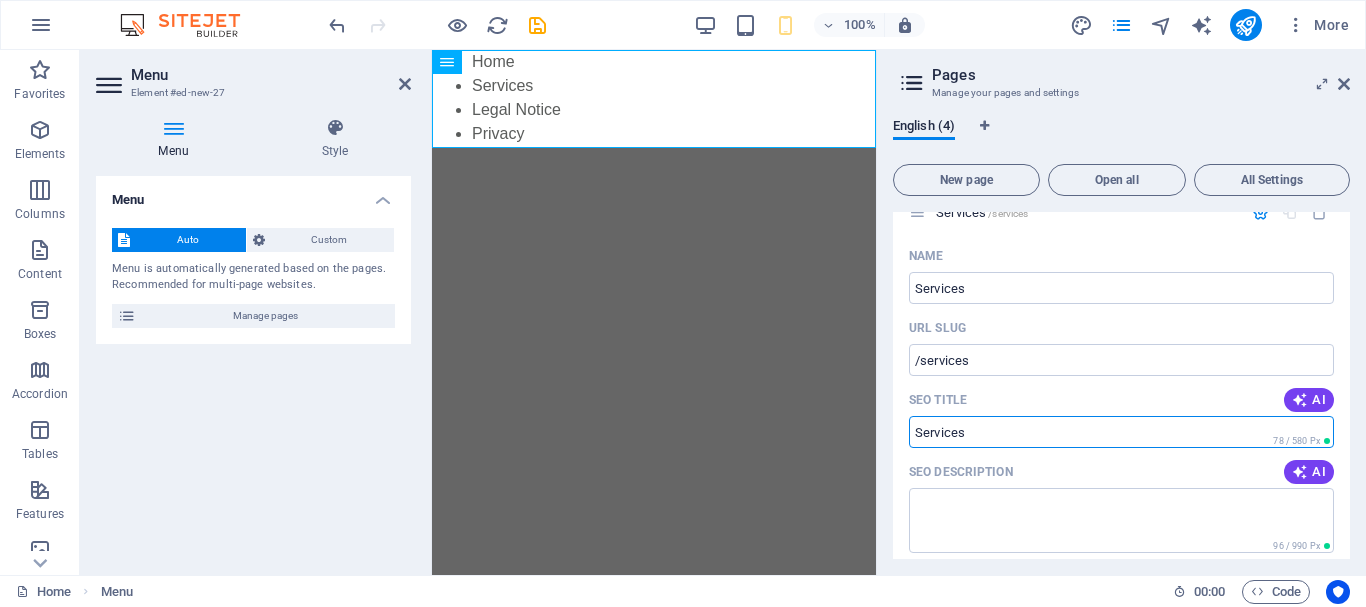 type on "Services" 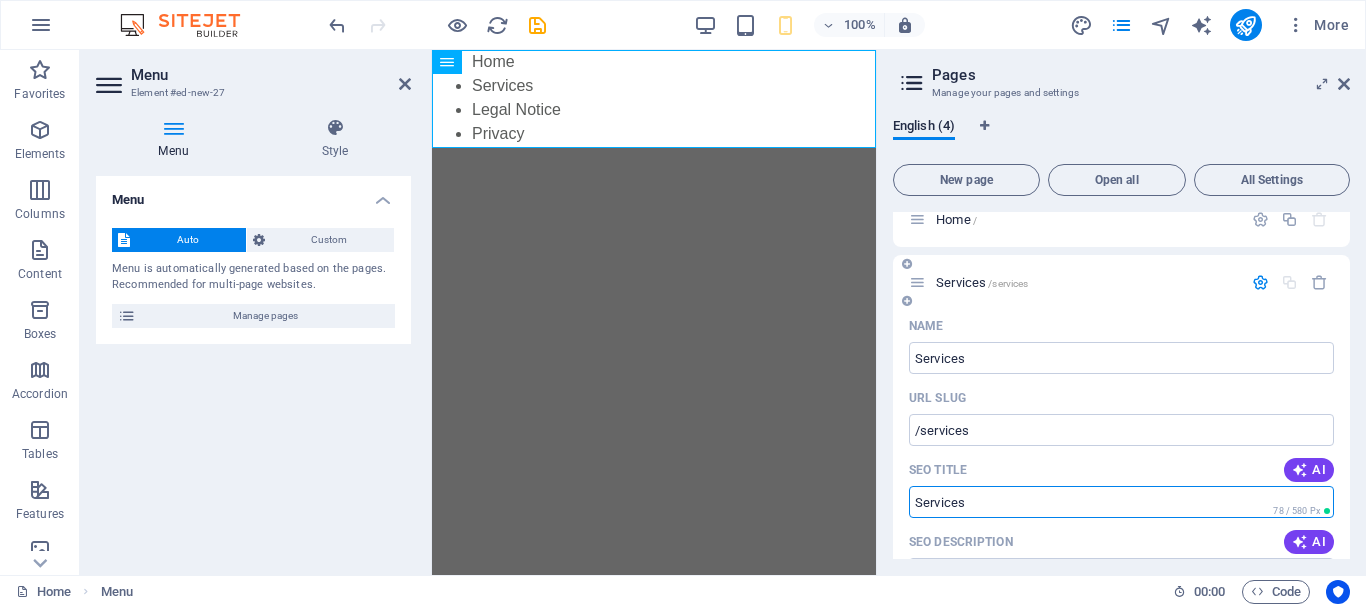 scroll, scrollTop: 0, scrollLeft: 0, axis: both 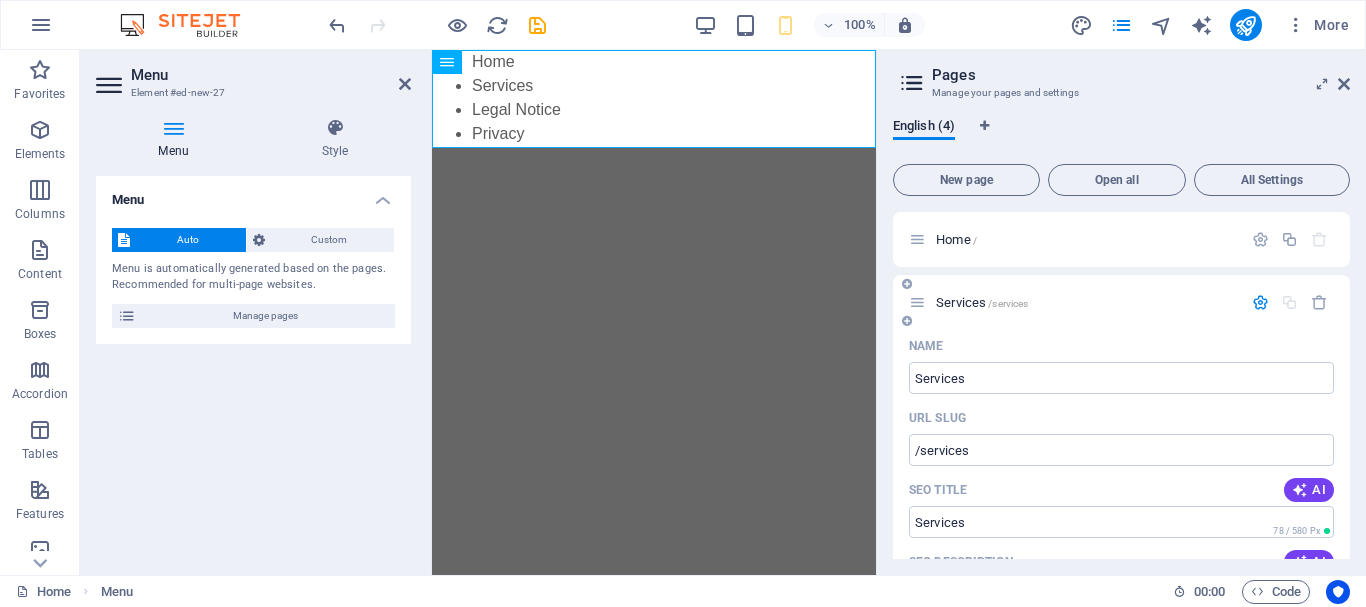click on "Services /services" at bounding box center [1075, 302] 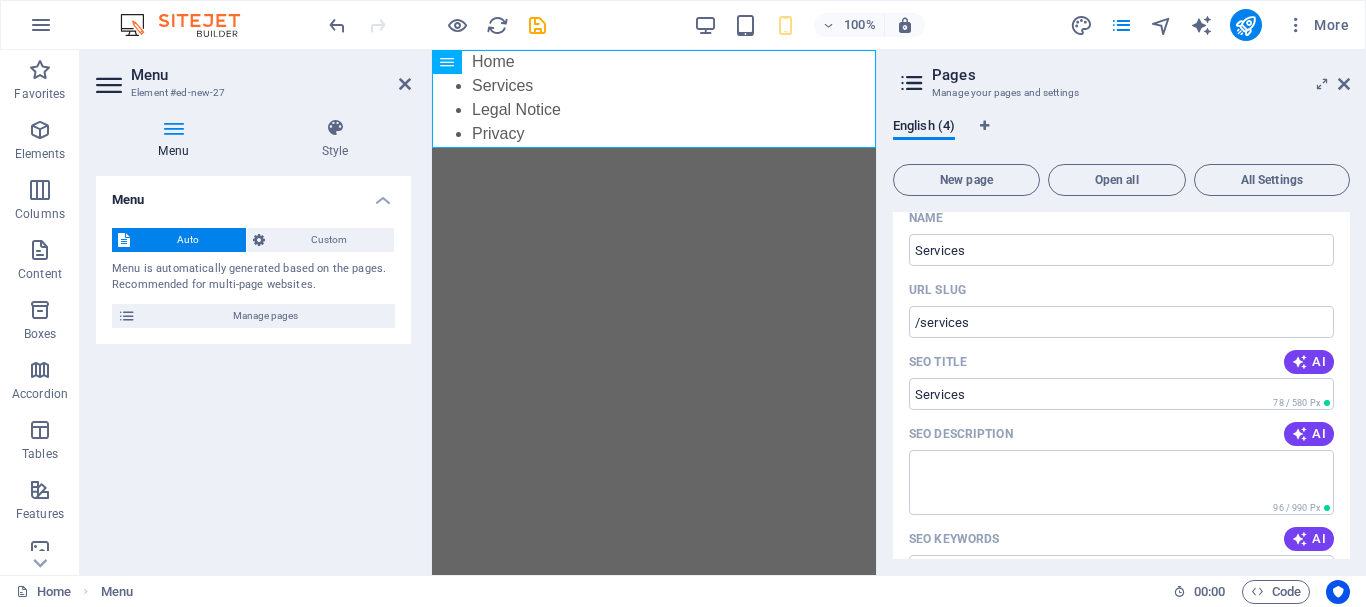 scroll, scrollTop: 0, scrollLeft: 0, axis: both 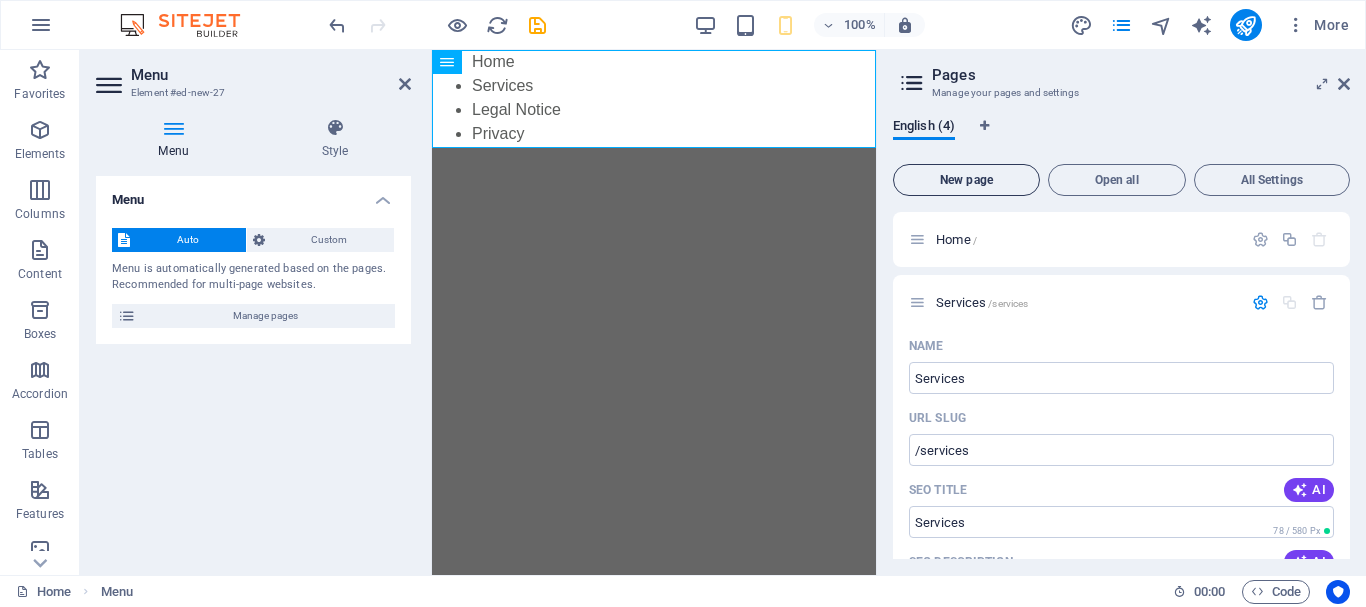 click on "New page" at bounding box center [966, 180] 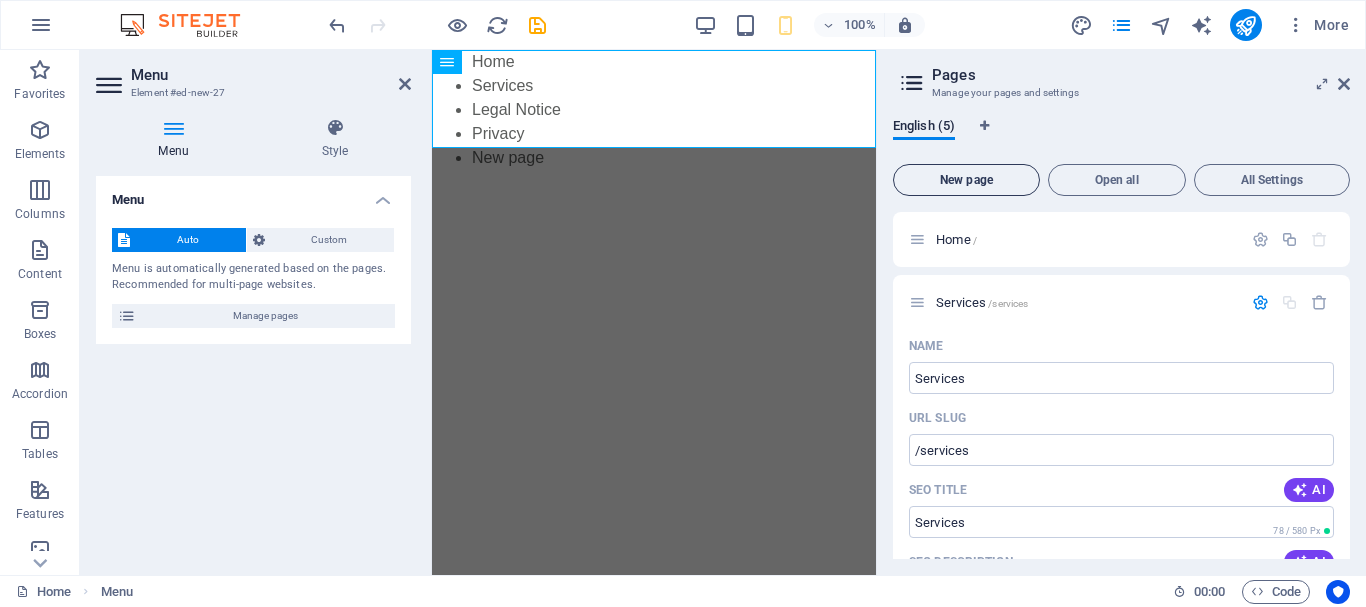 scroll, scrollTop: 927, scrollLeft: 0, axis: vertical 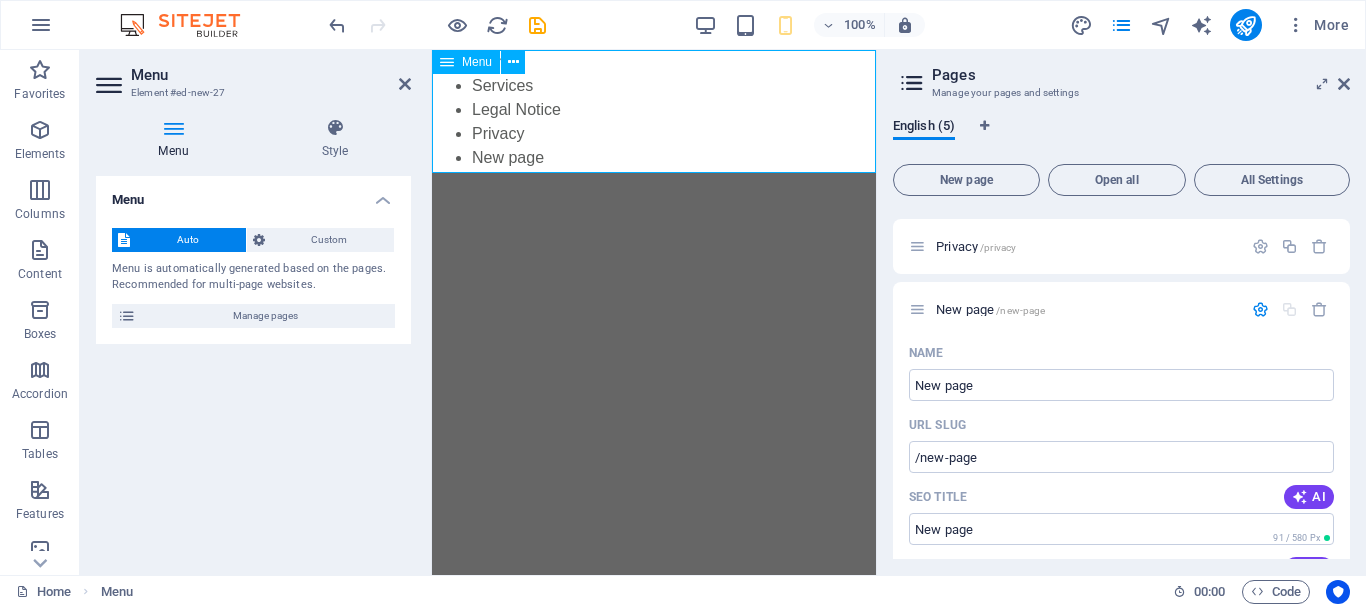 click on "Home Services Legal Notice Privacy New page" at bounding box center (654, 110) 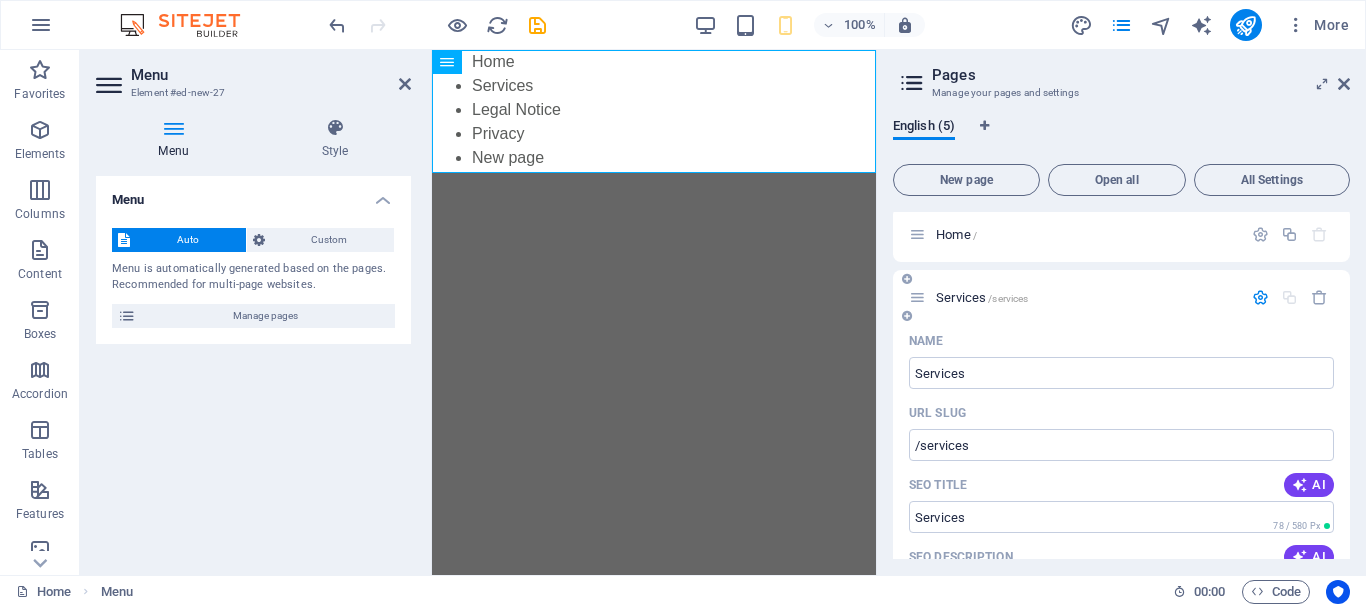 scroll, scrollTop: 0, scrollLeft: 0, axis: both 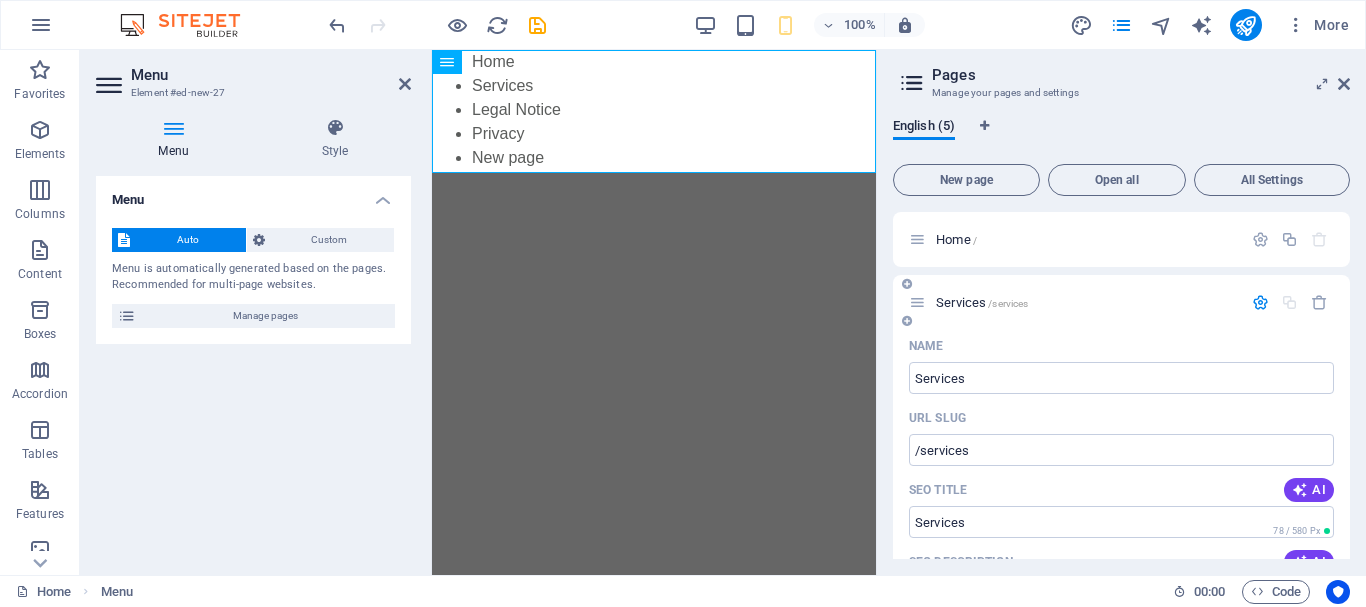 click at bounding box center (917, 302) 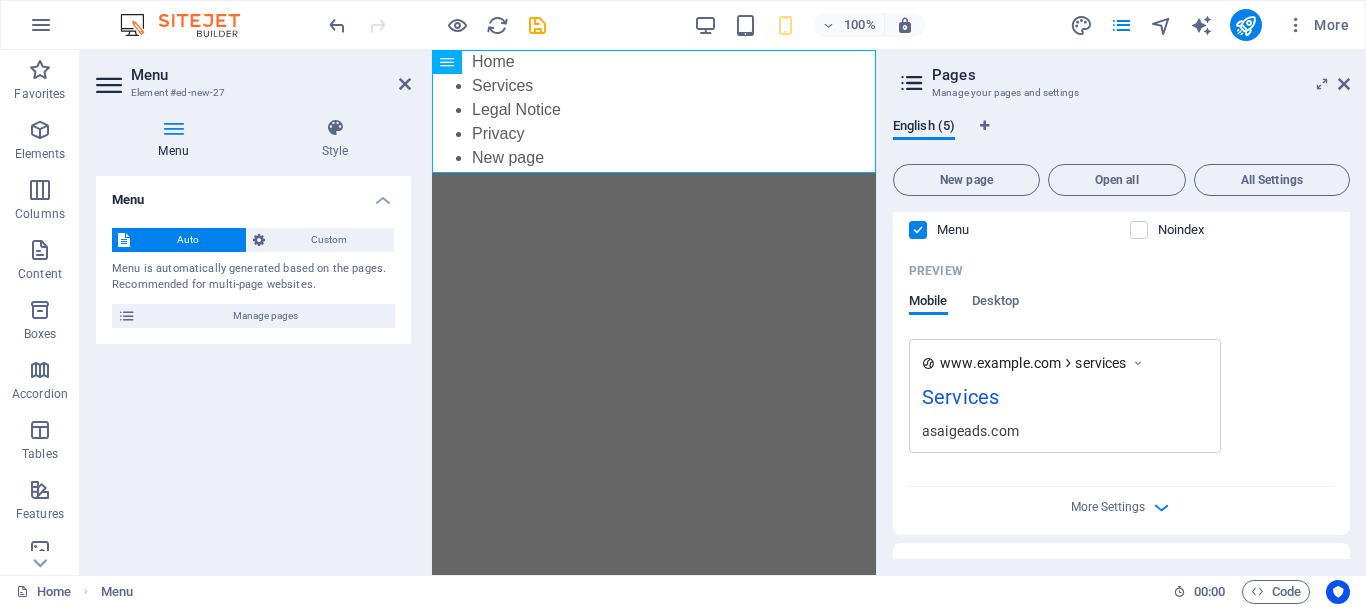 scroll, scrollTop: 720, scrollLeft: 0, axis: vertical 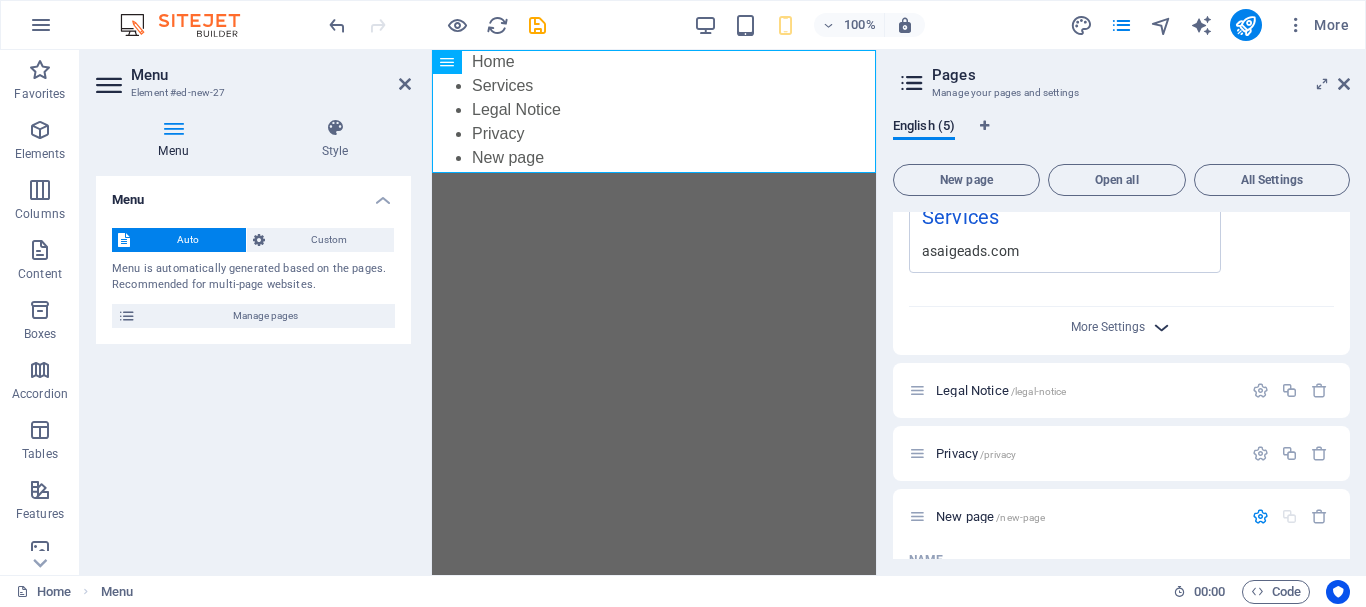 click at bounding box center [1161, 327] 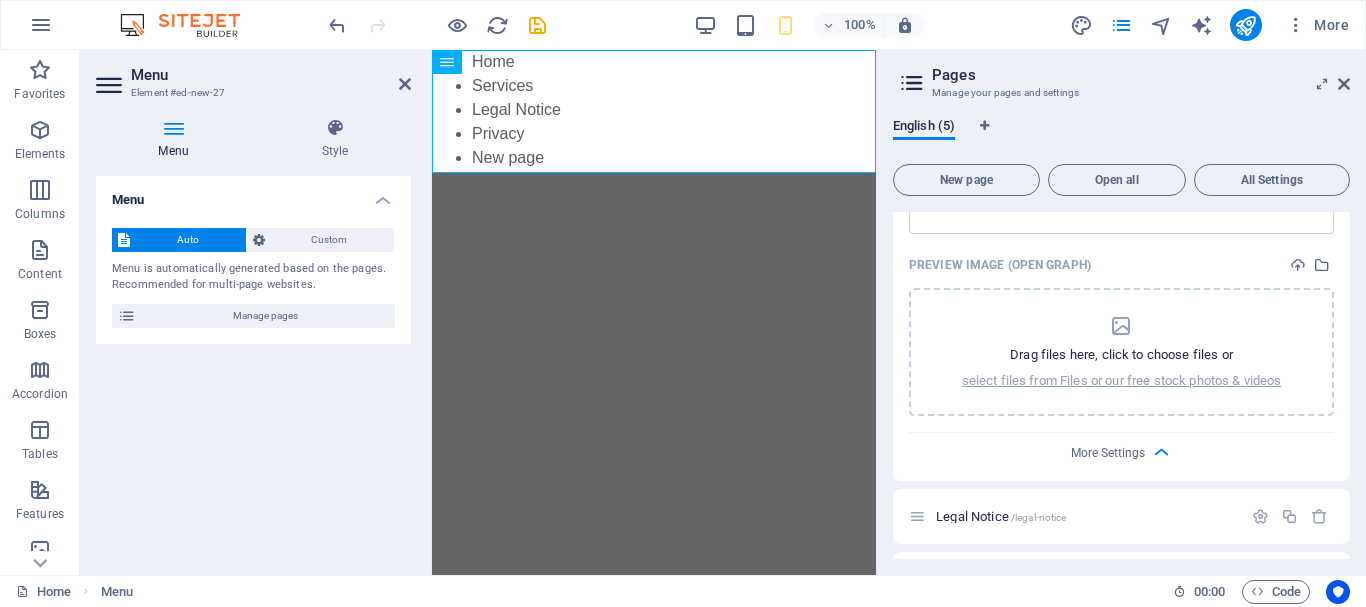 scroll, scrollTop: 900, scrollLeft: 0, axis: vertical 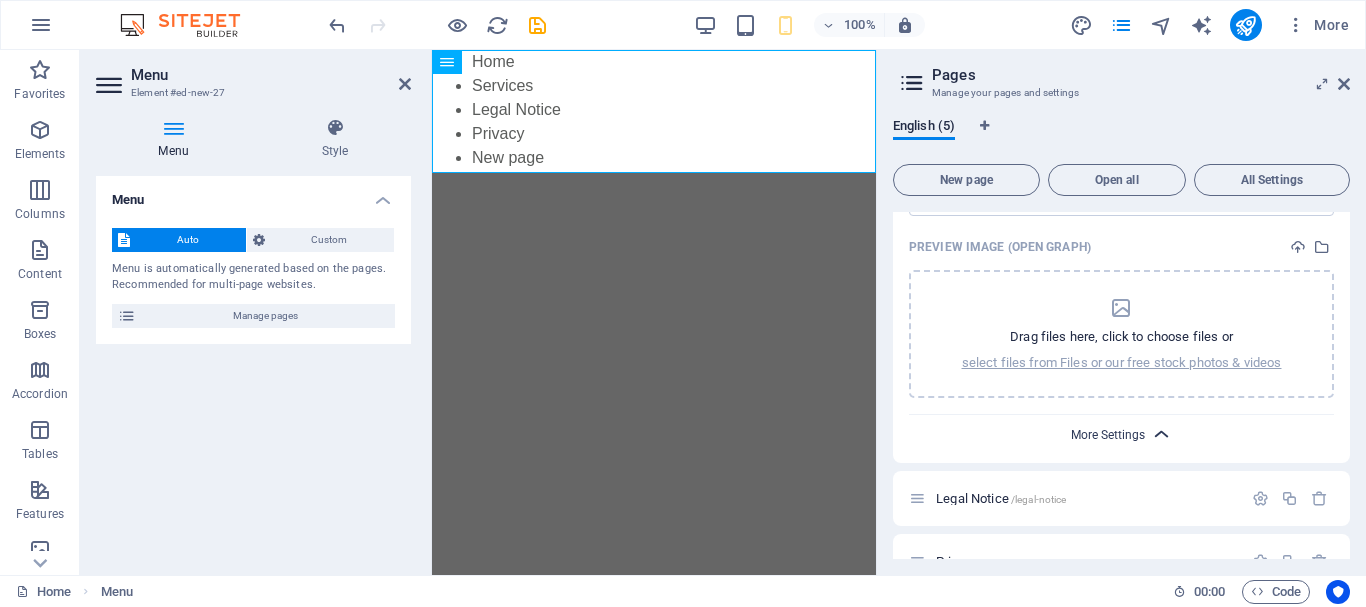 click on "More Settings" at bounding box center [1108, 435] 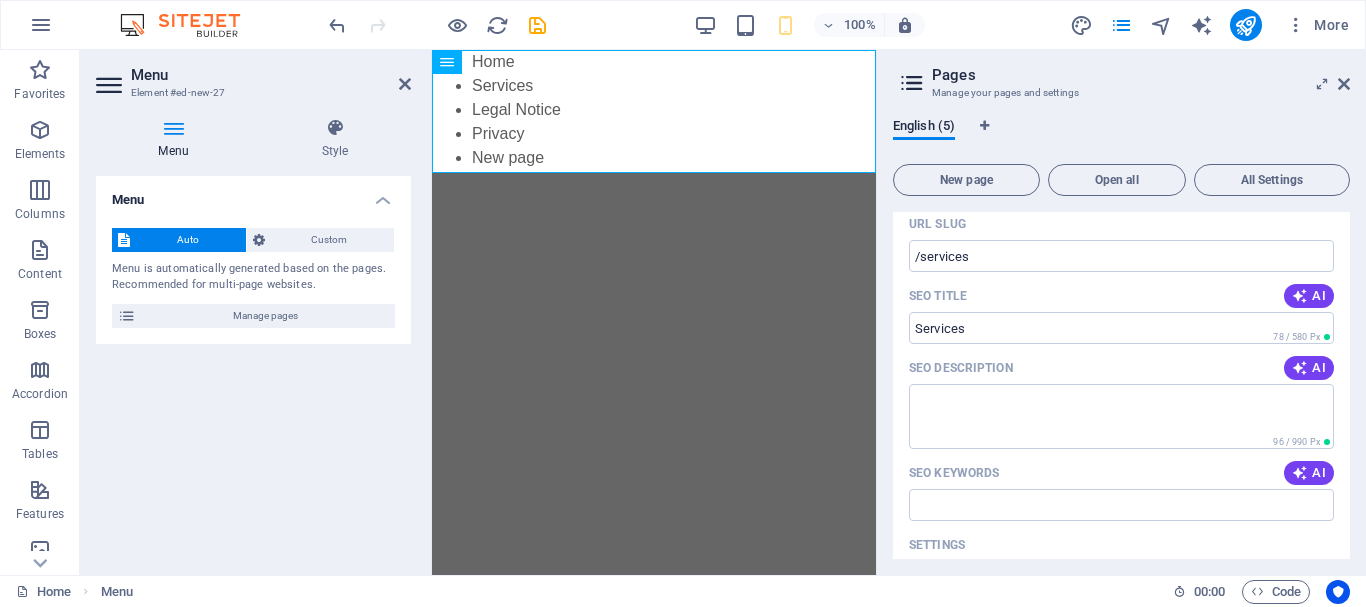 scroll, scrollTop: 0, scrollLeft: 0, axis: both 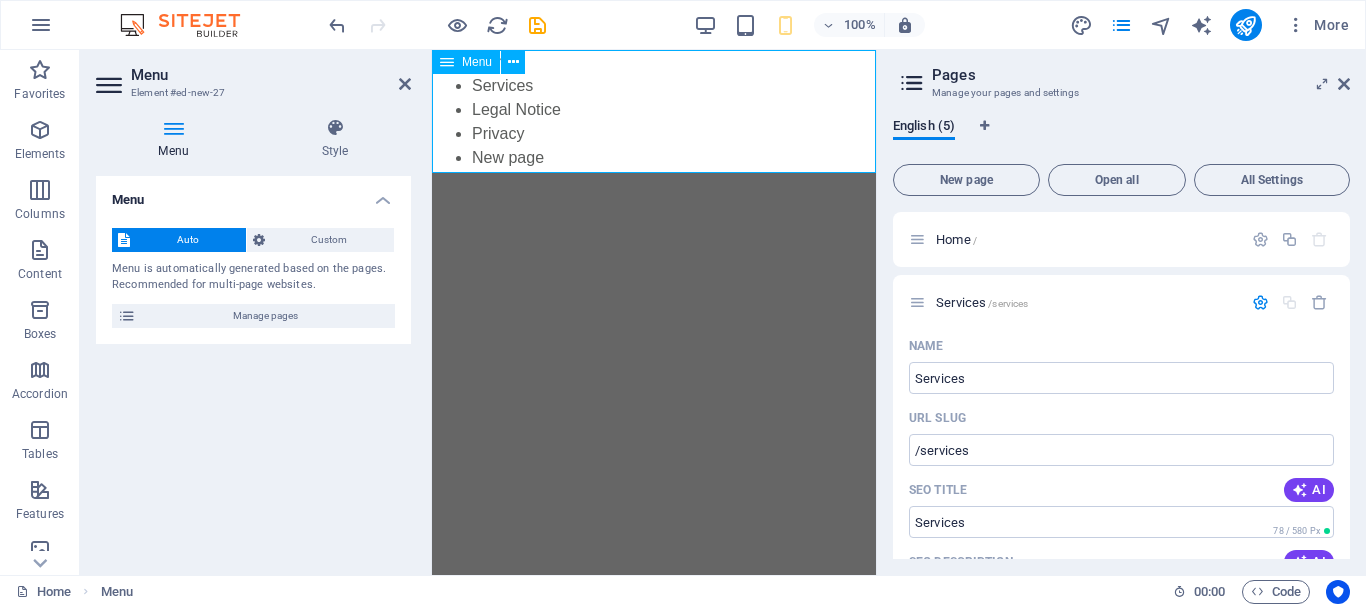 click on "Home Services Legal Notice Privacy New page" at bounding box center [654, 110] 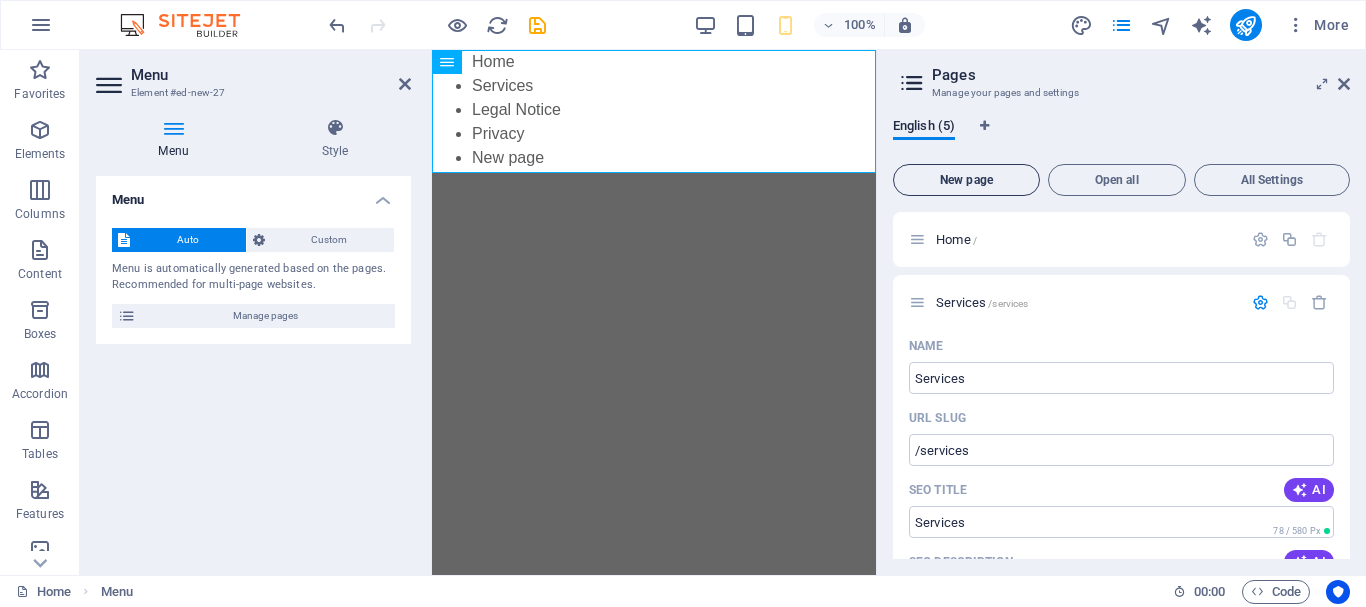 click on "New page" at bounding box center [966, 180] 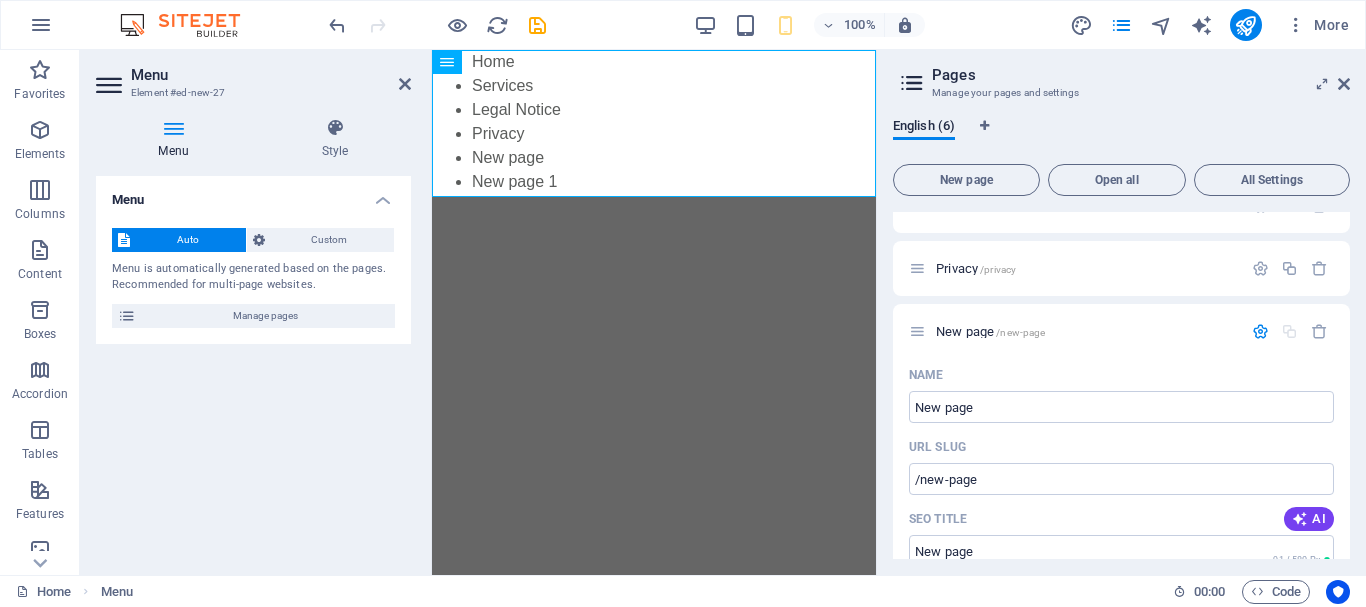 scroll, scrollTop: 900, scrollLeft: 0, axis: vertical 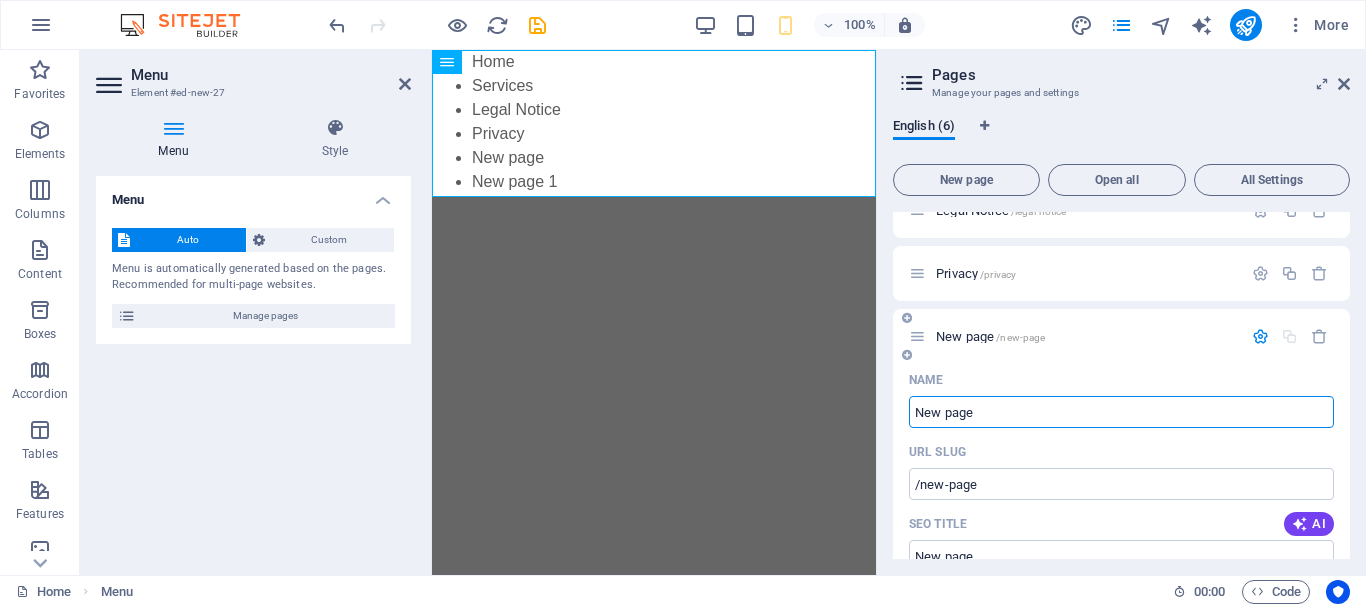 drag, startPoint x: 993, startPoint y: 408, endPoint x: 1029, endPoint y: 410, distance: 36.05551 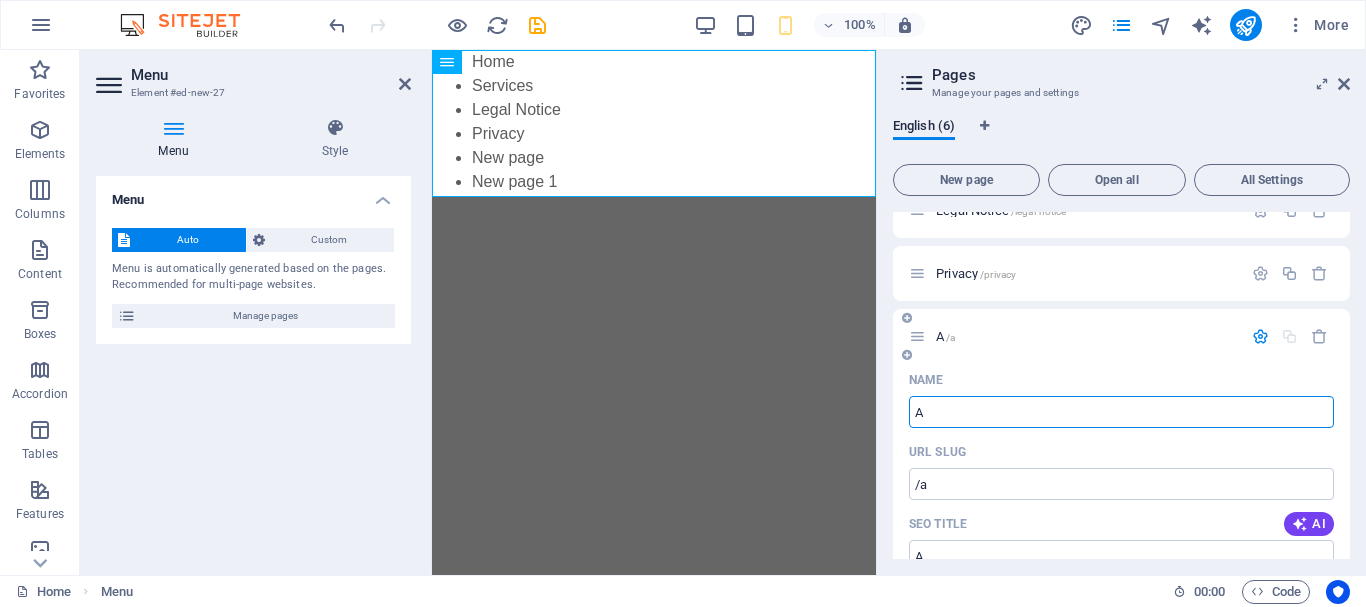 type on "A" 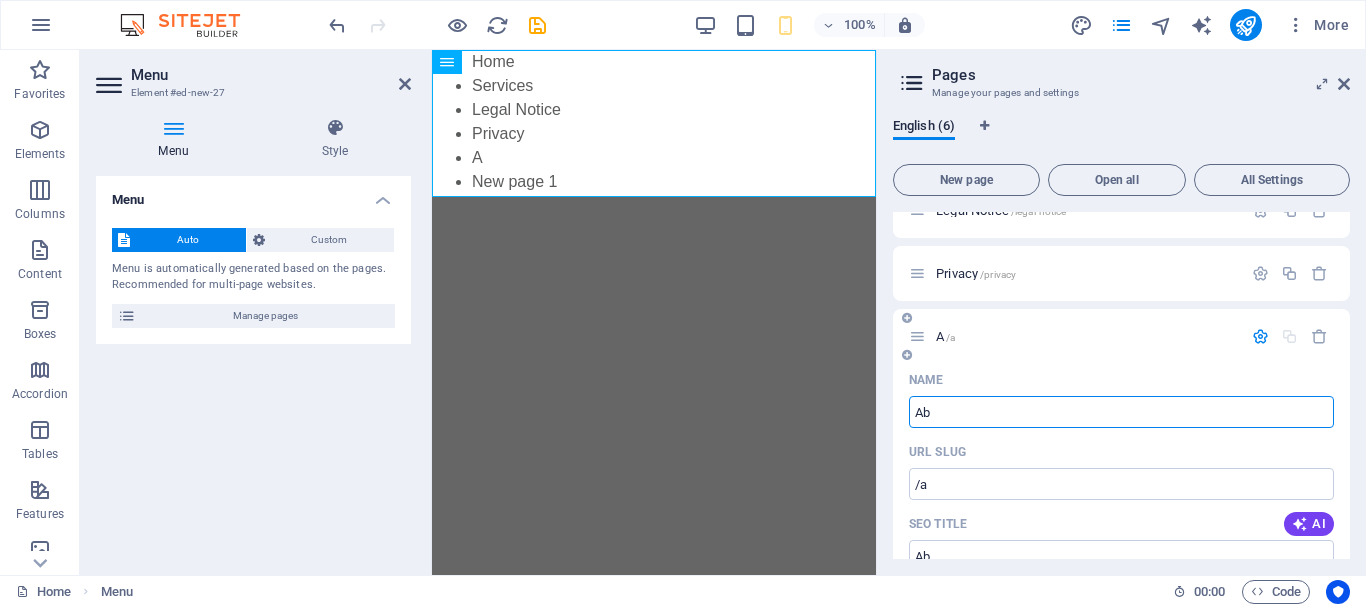 type on "Abo" 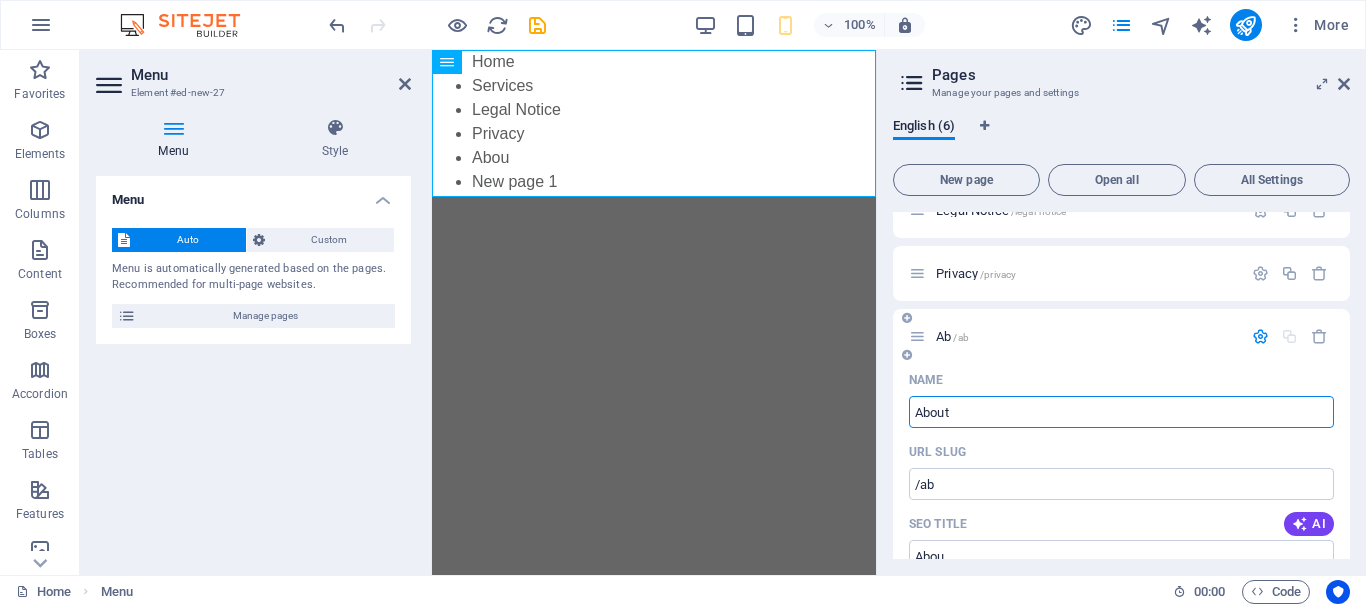 type on "About" 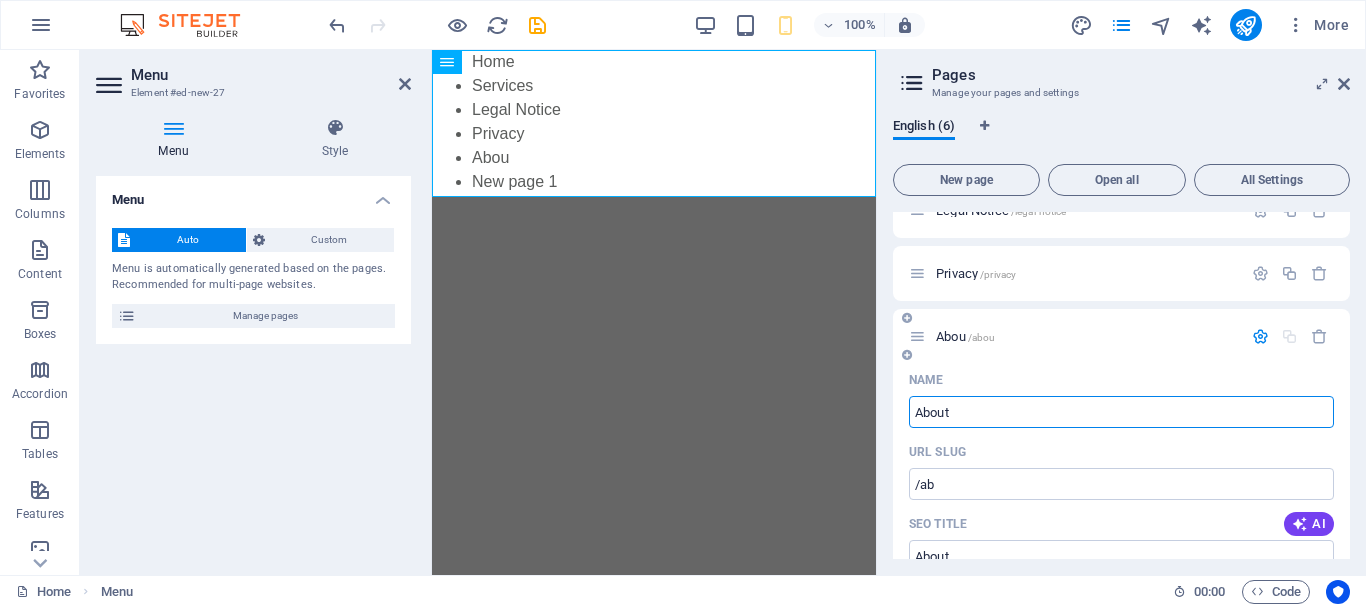 type on "/abou" 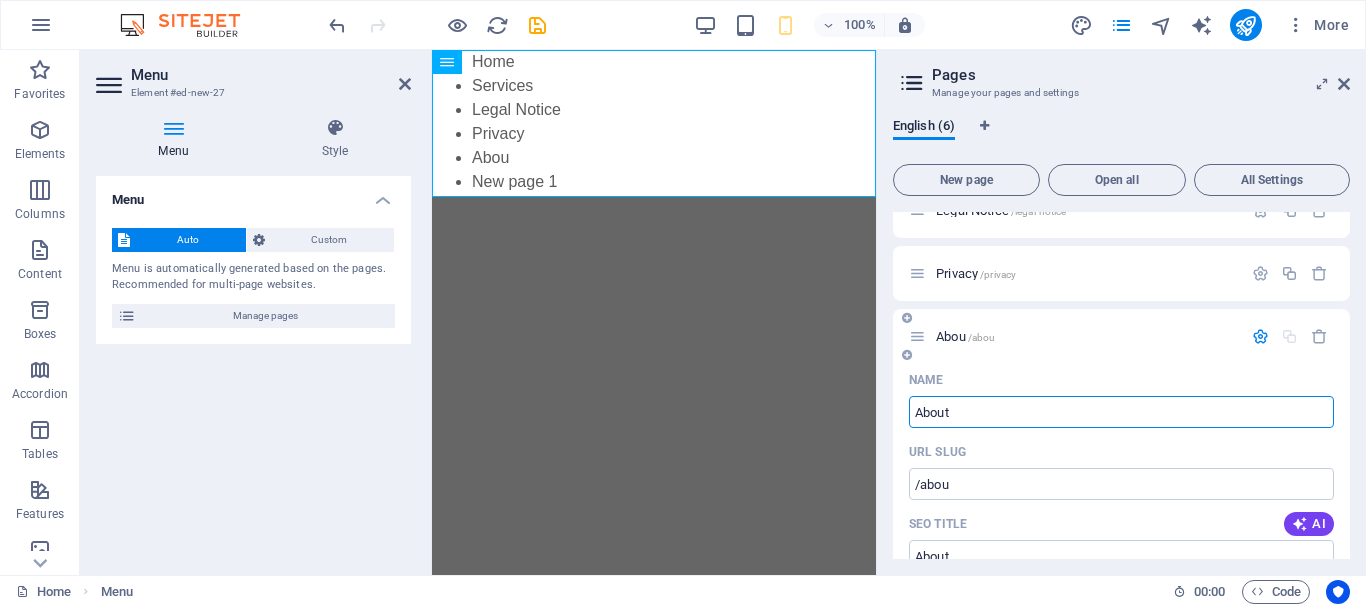 type on "About" 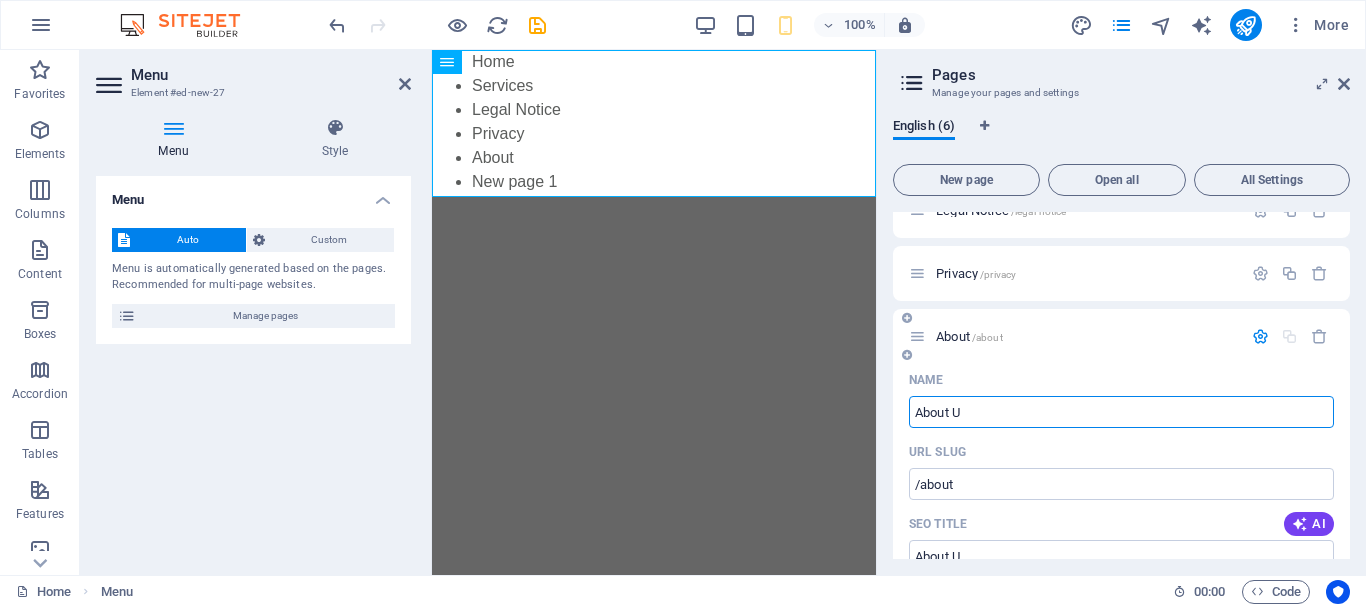 type on "About Us" 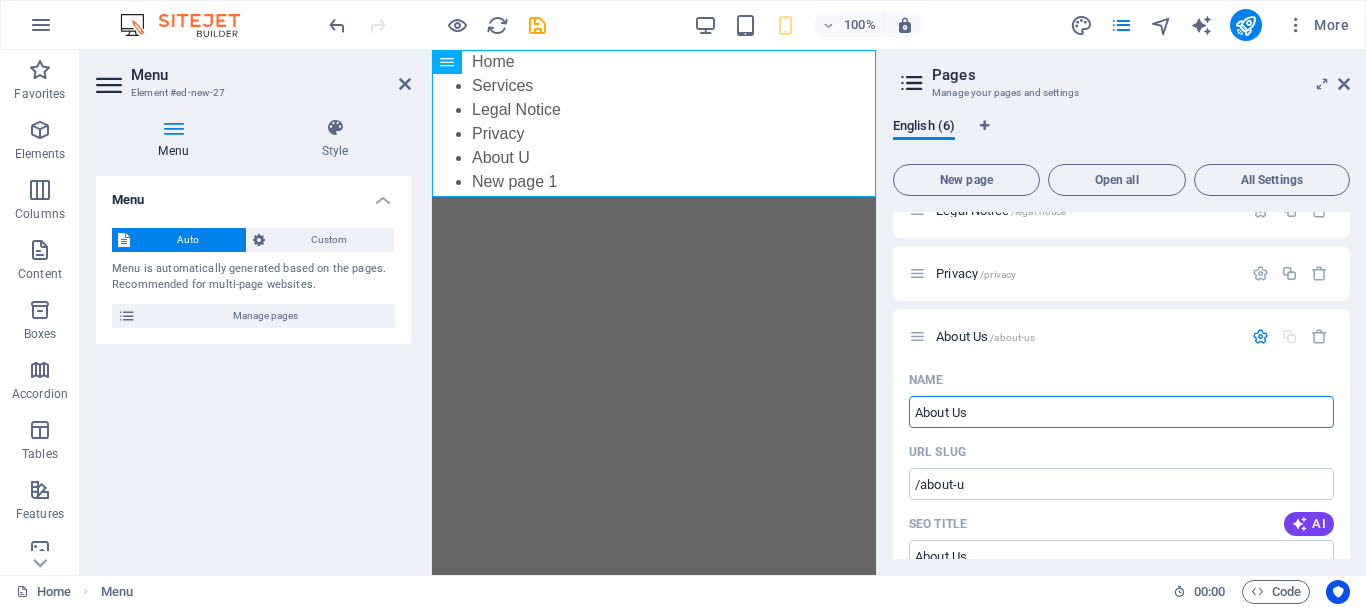 type on "About Us" 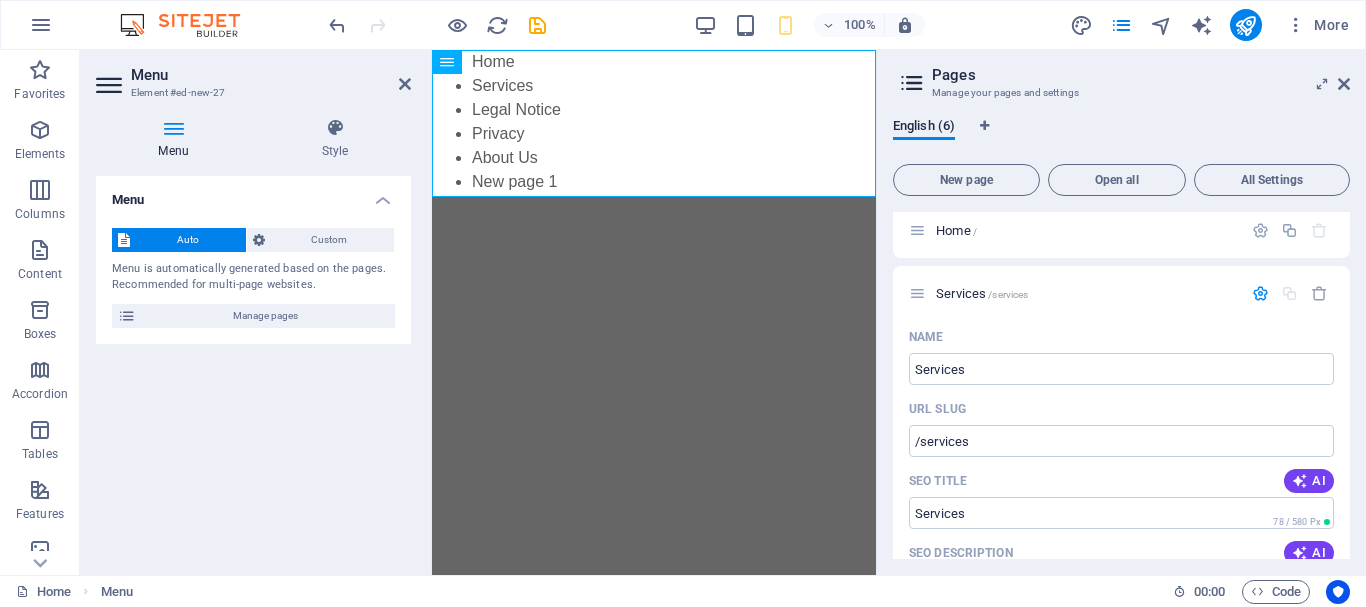scroll, scrollTop: 0, scrollLeft: 0, axis: both 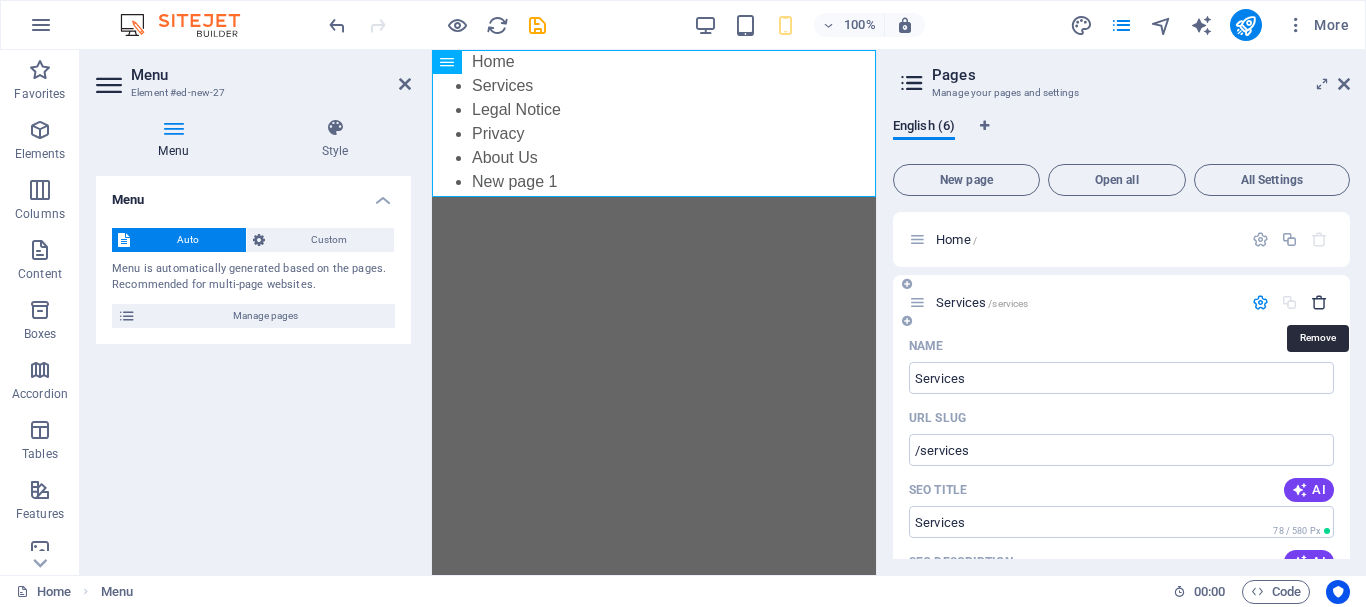 click at bounding box center (1319, 302) 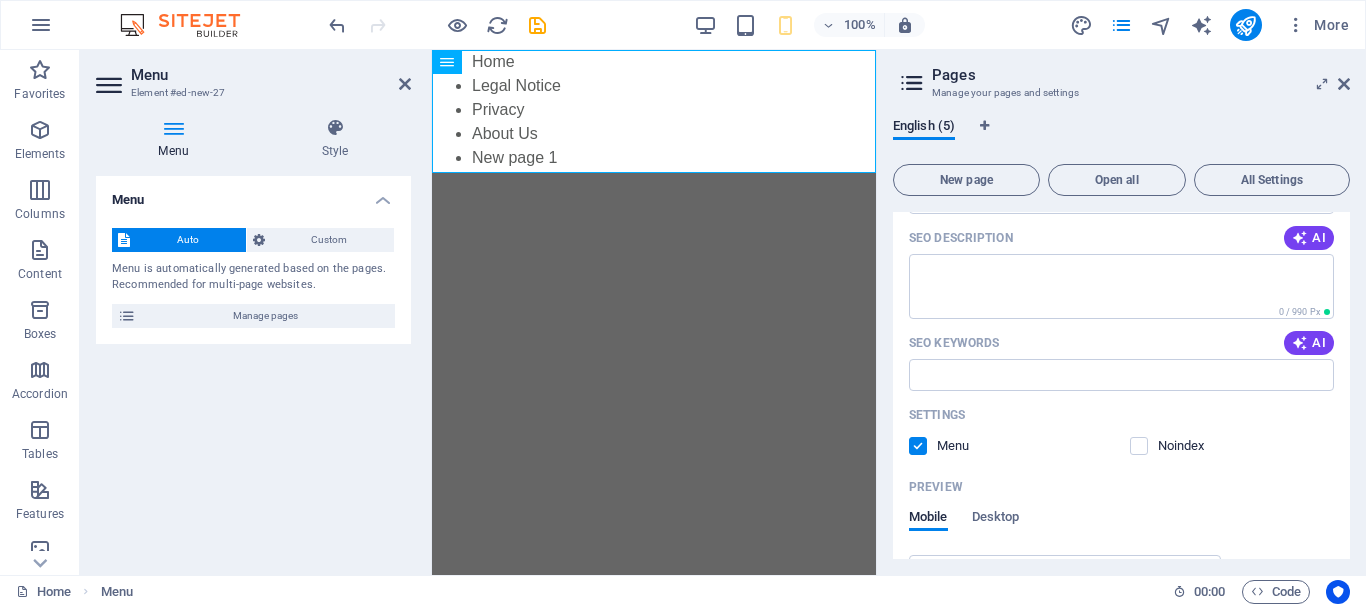scroll, scrollTop: 540, scrollLeft: 0, axis: vertical 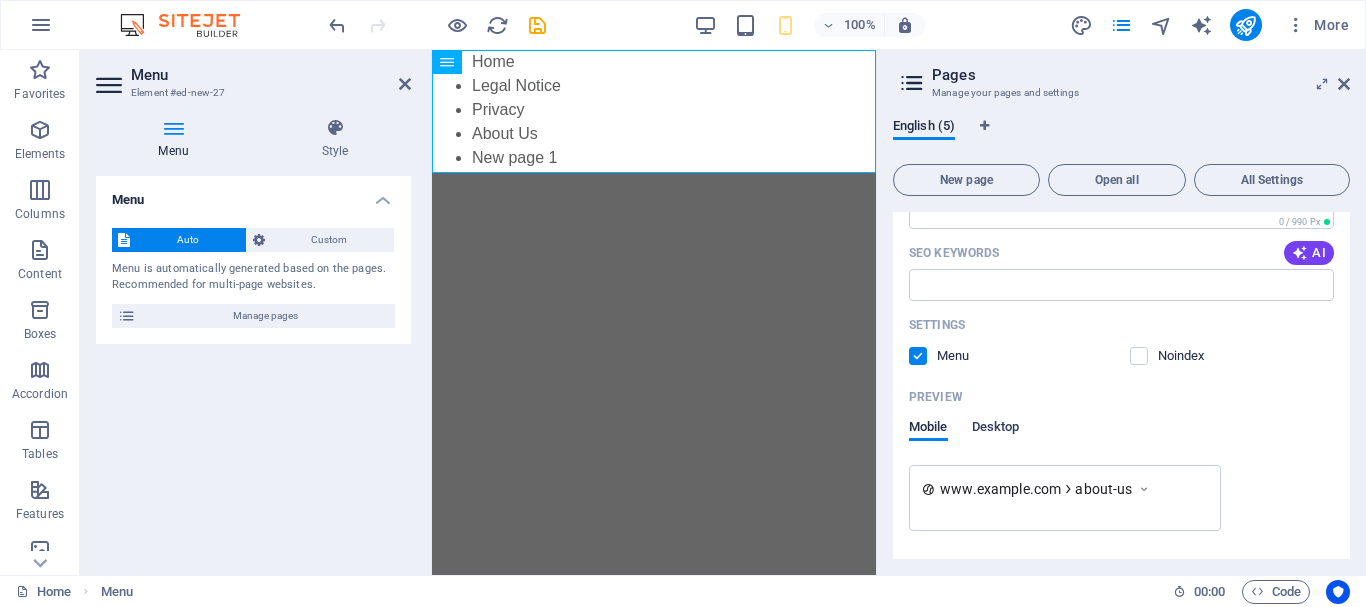 click on "Desktop" at bounding box center (996, 429) 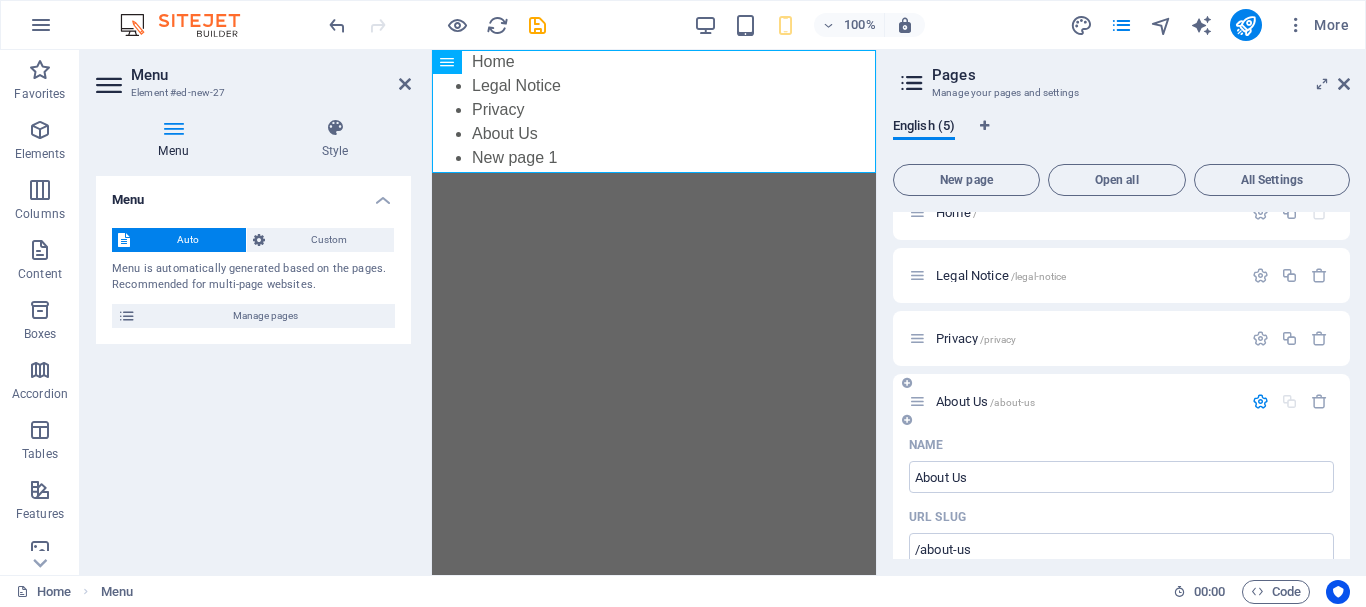scroll, scrollTop: 0, scrollLeft: 0, axis: both 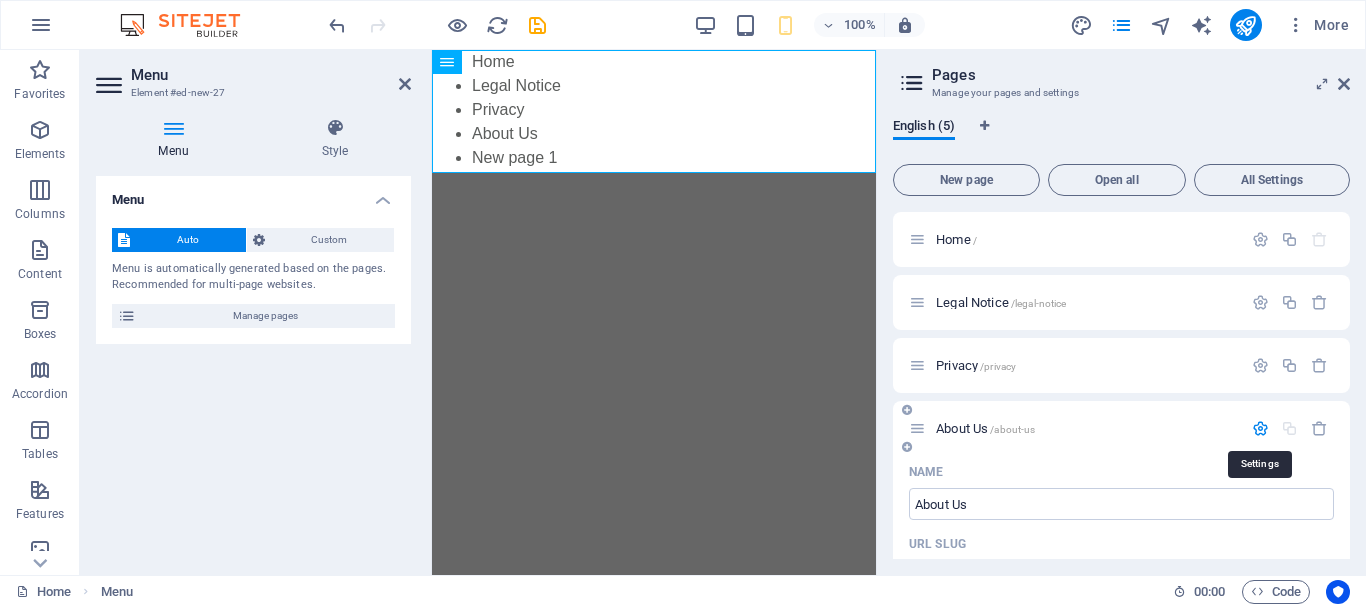 click at bounding box center [1260, 428] 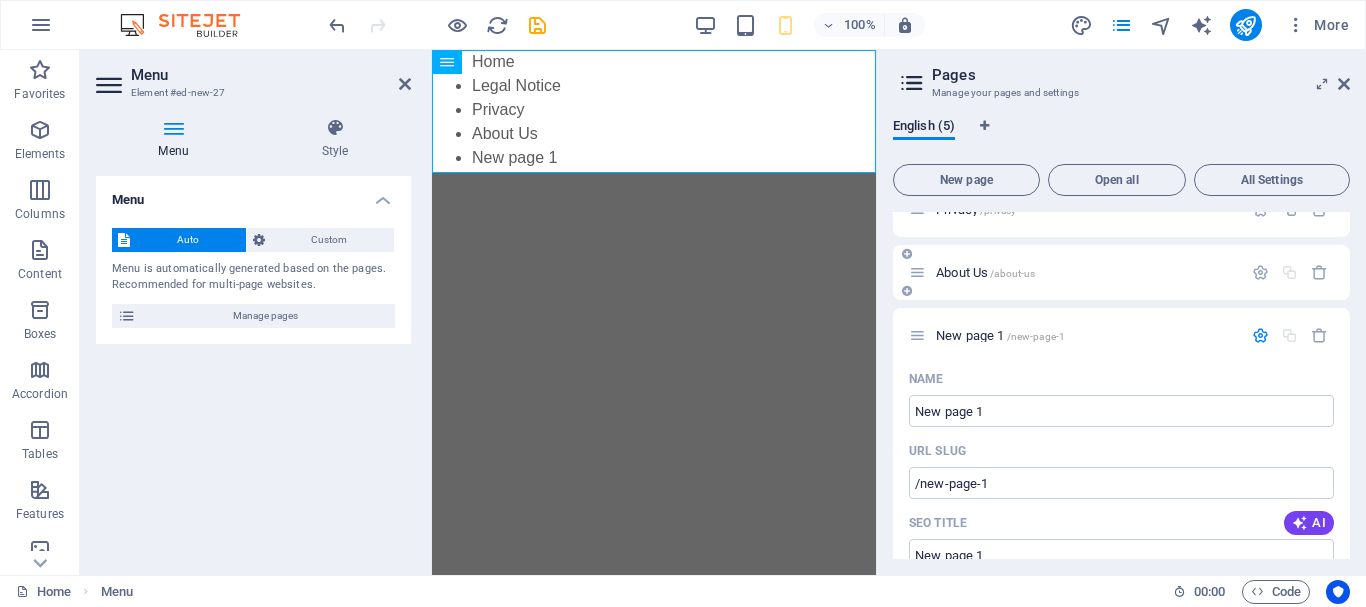 scroll, scrollTop: 180, scrollLeft: 0, axis: vertical 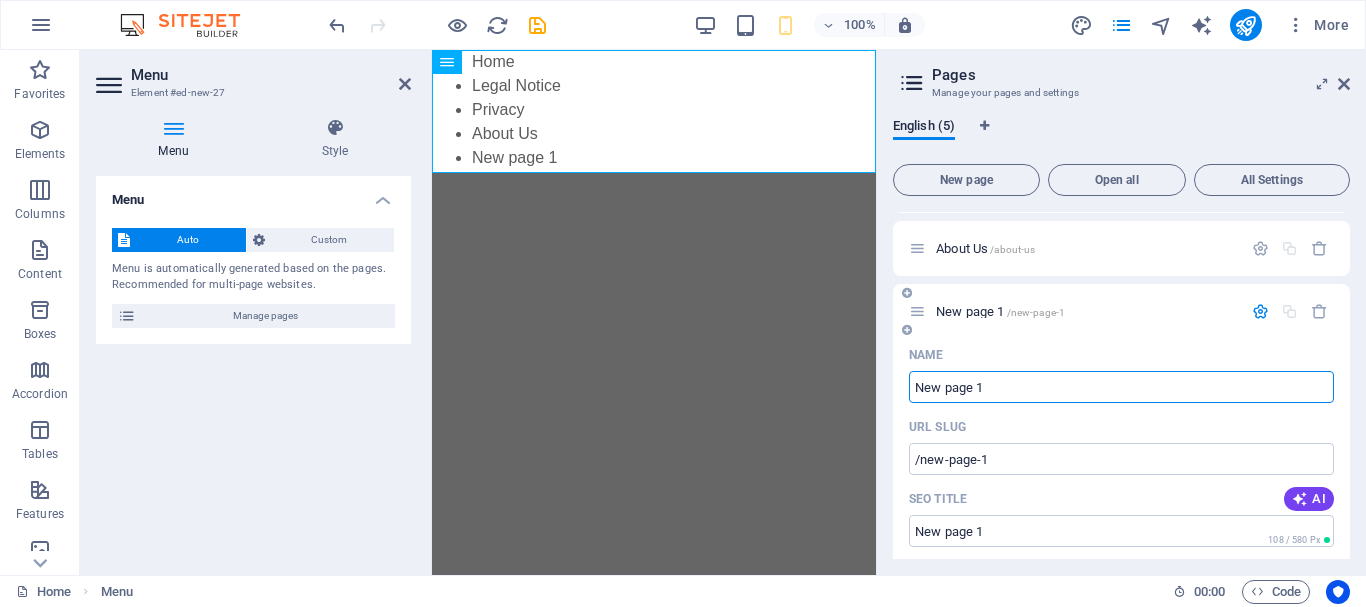 drag, startPoint x: 1049, startPoint y: 381, endPoint x: 1075, endPoint y: 381, distance: 26 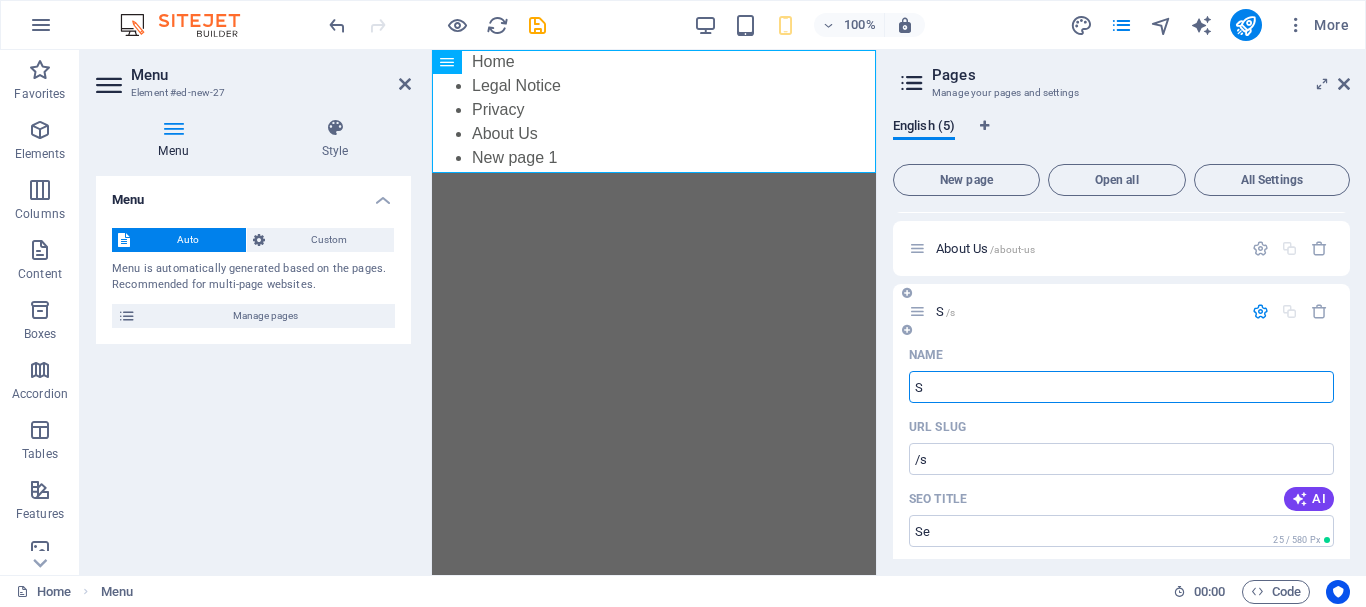 type on "Se" 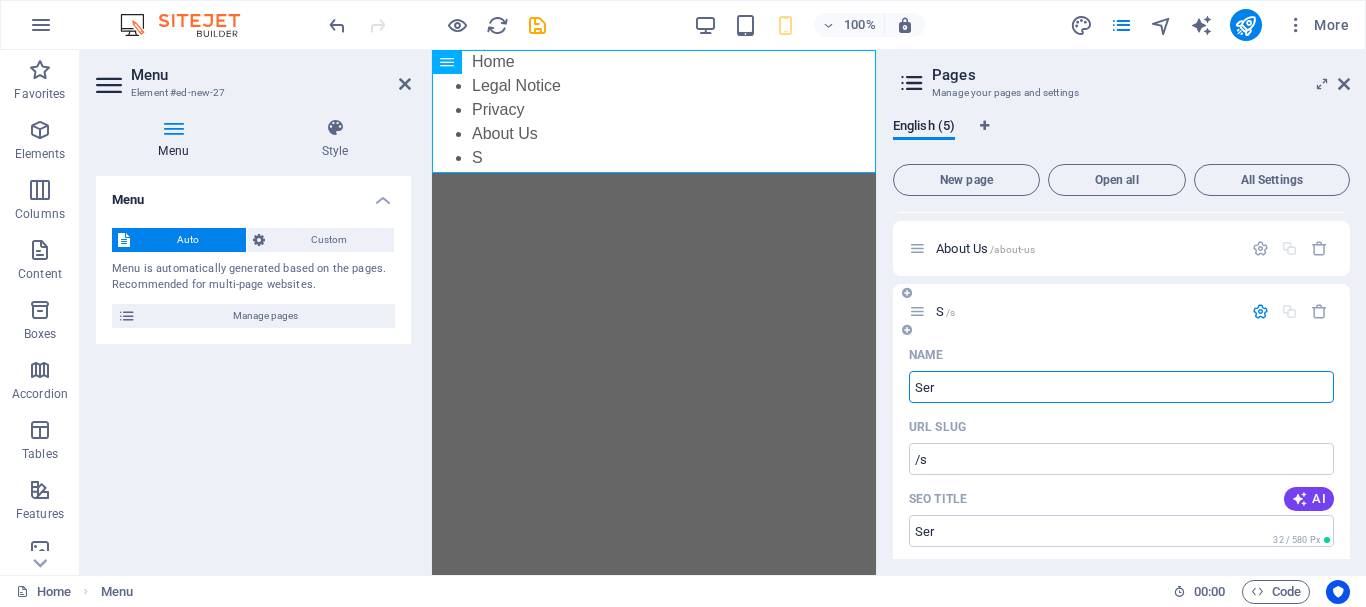 type on "Serv" 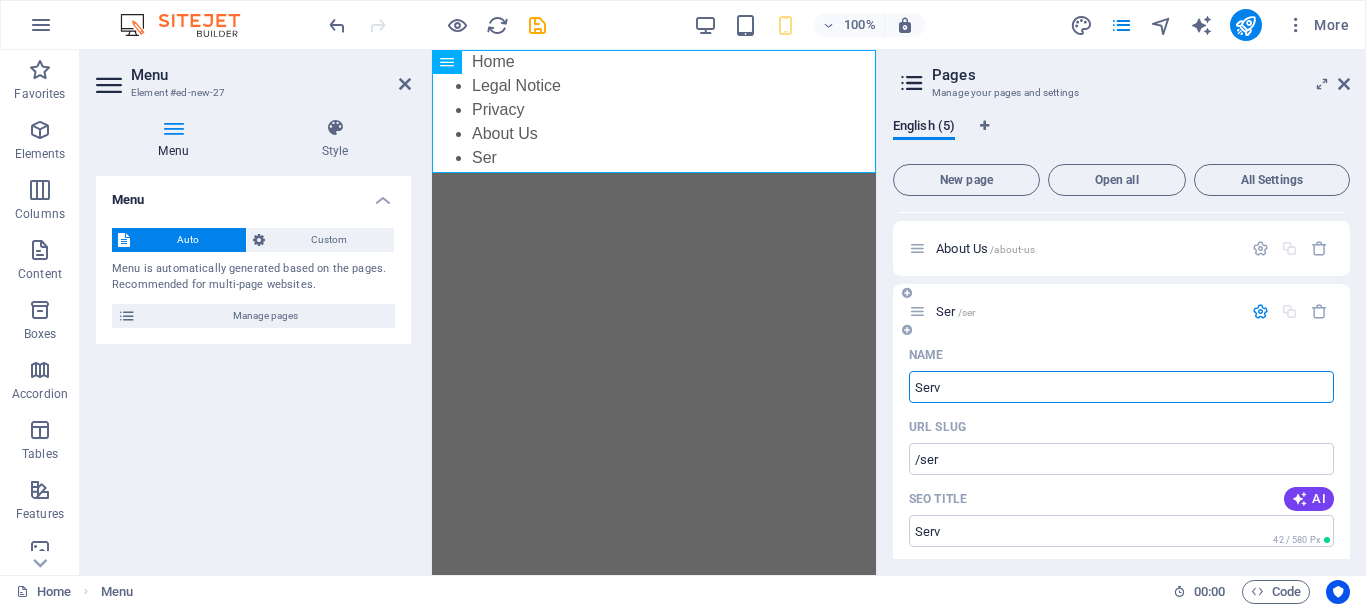 type on "Servi" 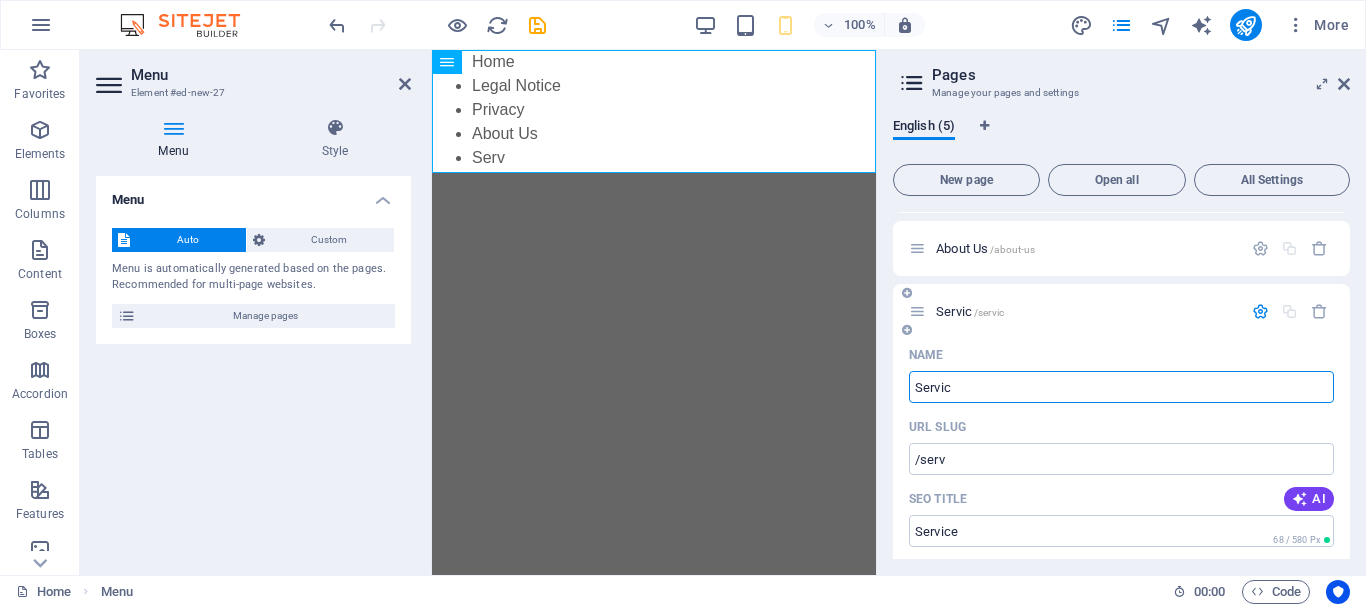 type on "Service" 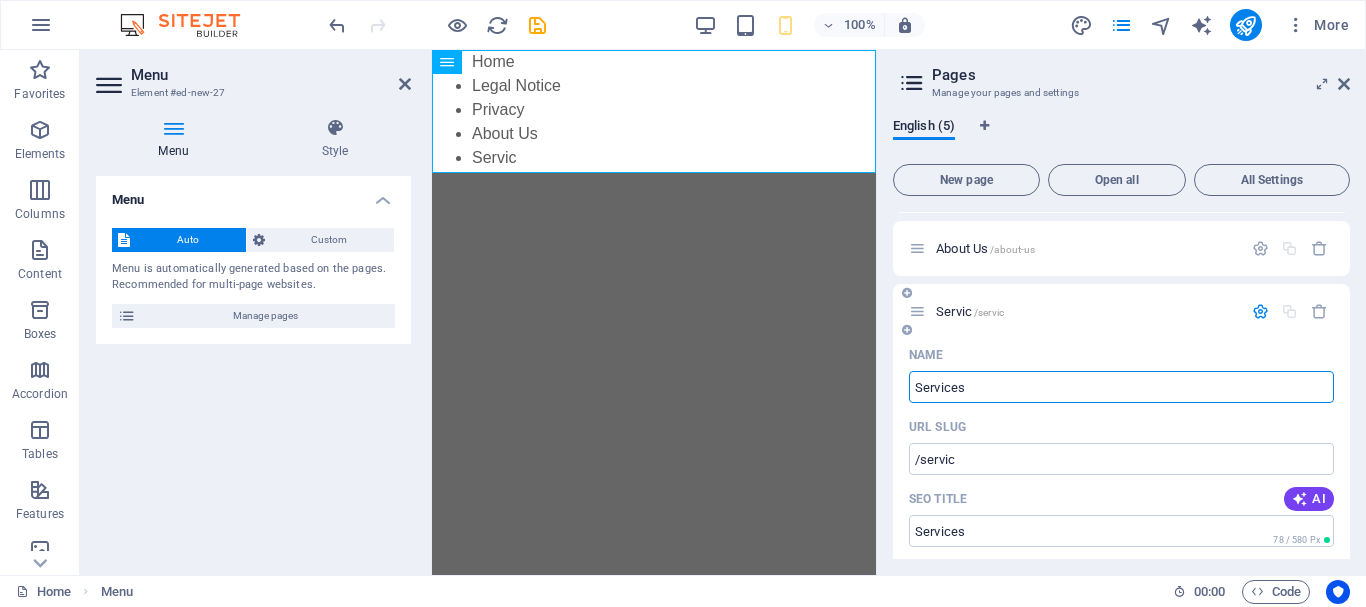 type on "Services" 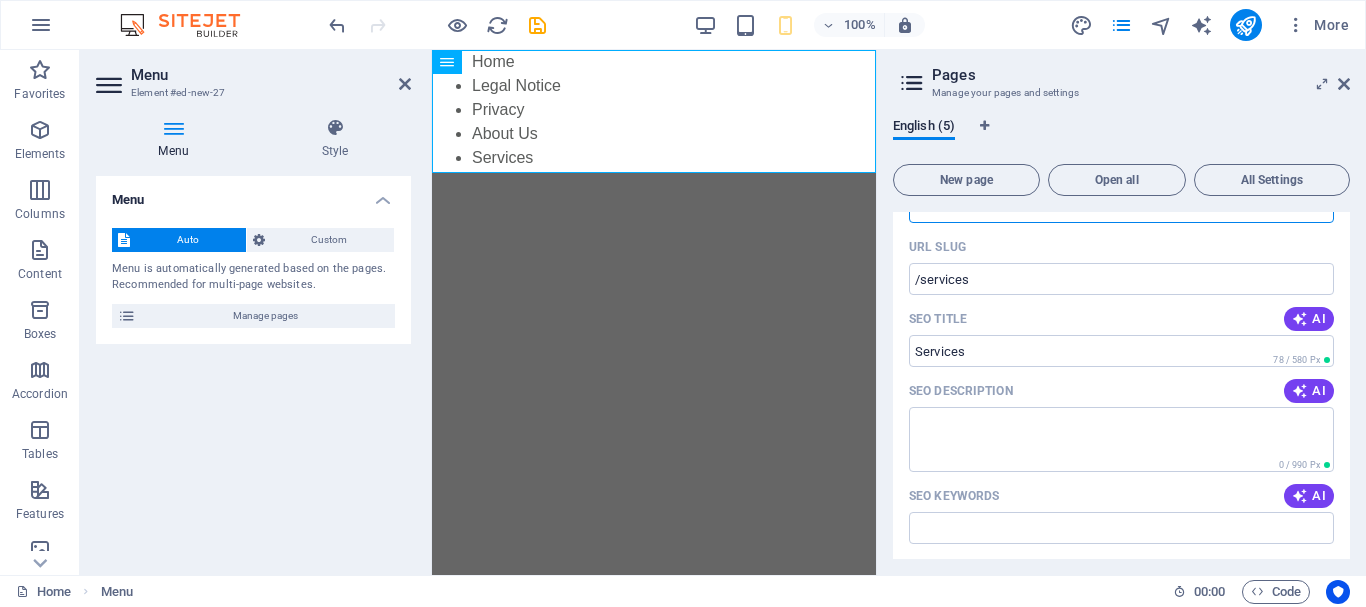 scroll, scrollTop: 270, scrollLeft: 0, axis: vertical 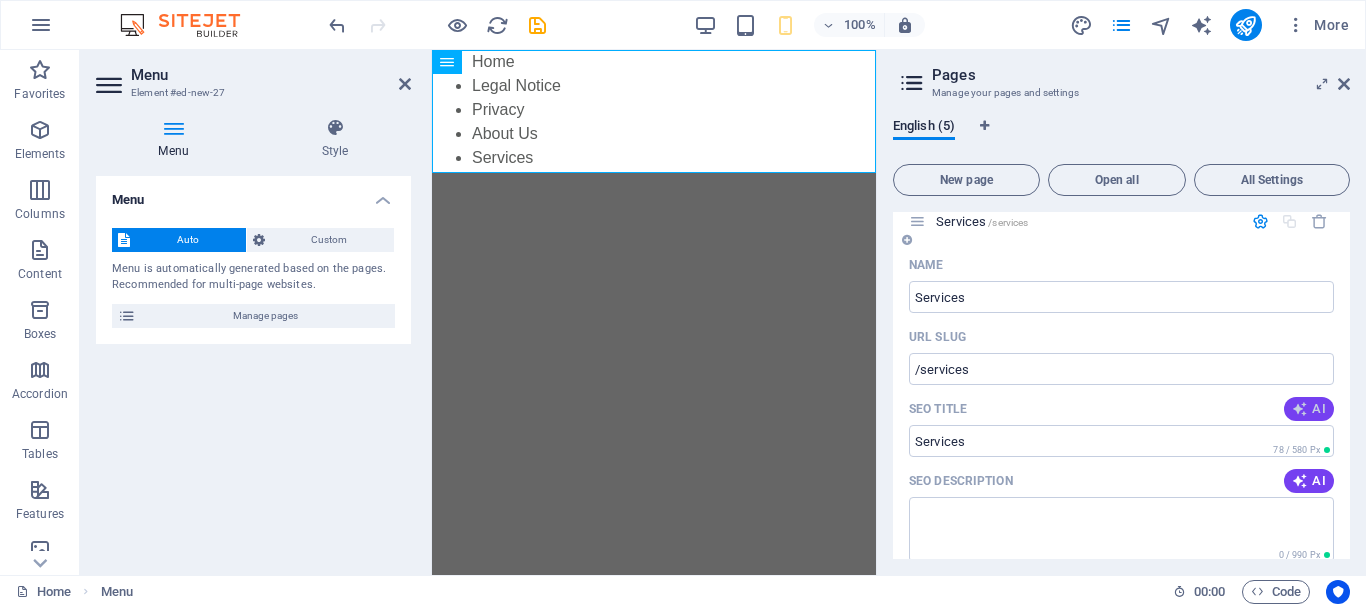 click on "AI" at bounding box center [1309, 409] 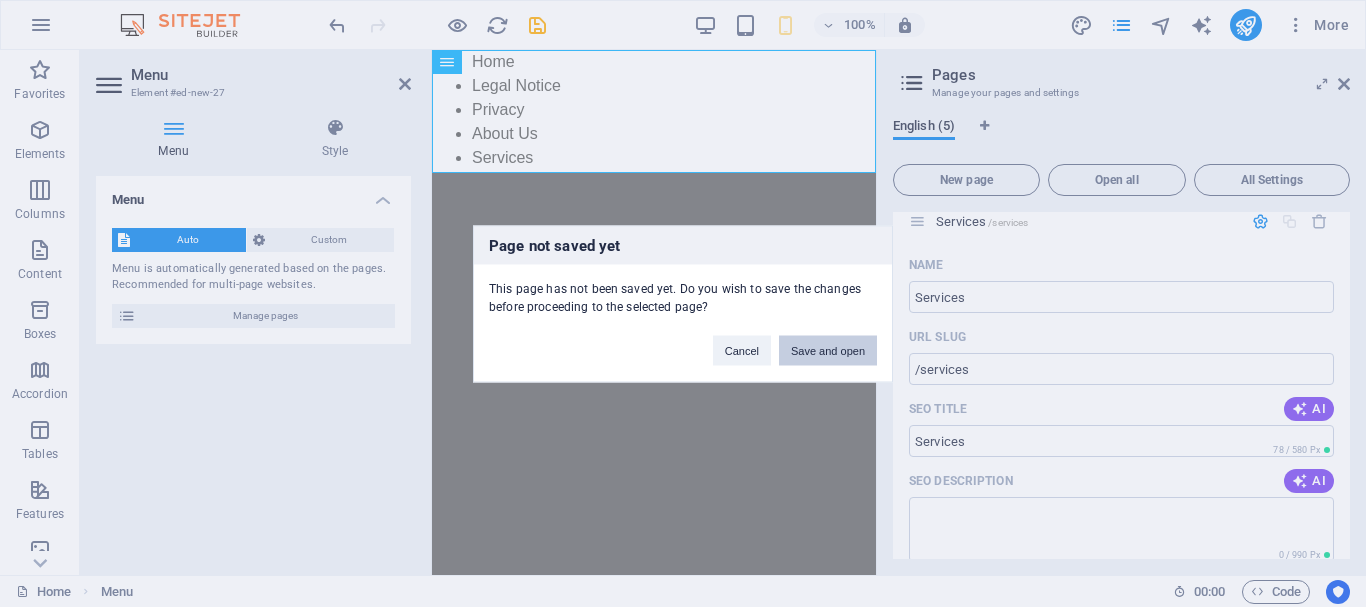 click on "Save and open" at bounding box center (828, 350) 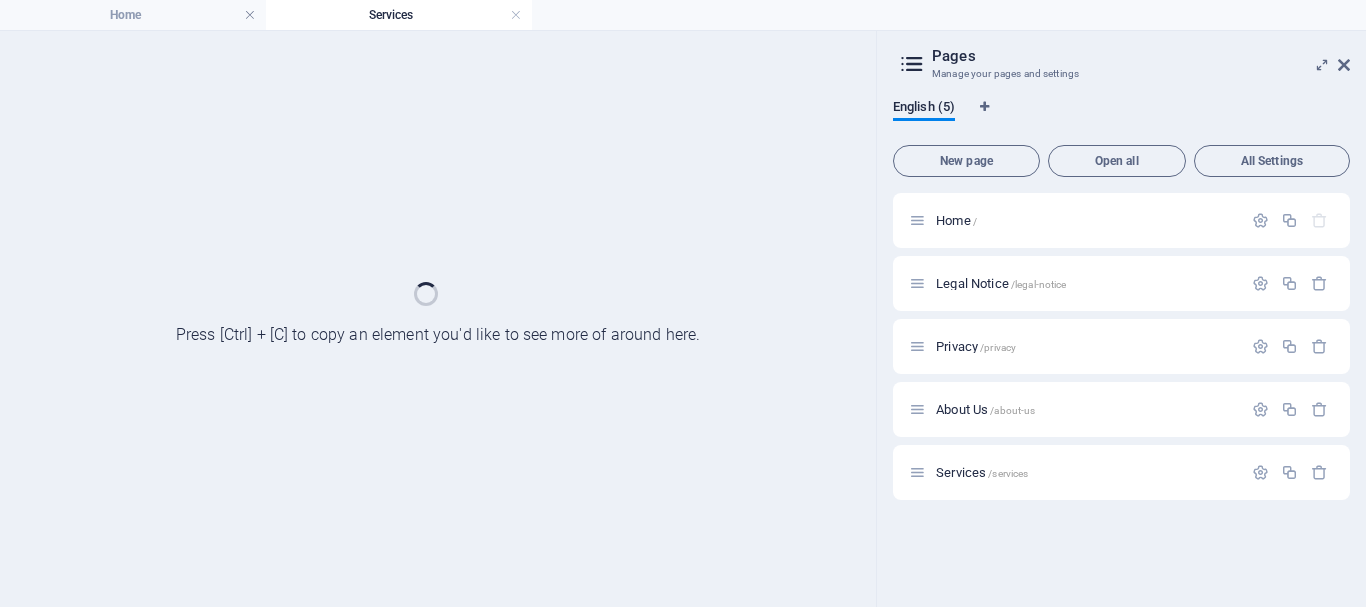 scroll, scrollTop: 0, scrollLeft: 0, axis: both 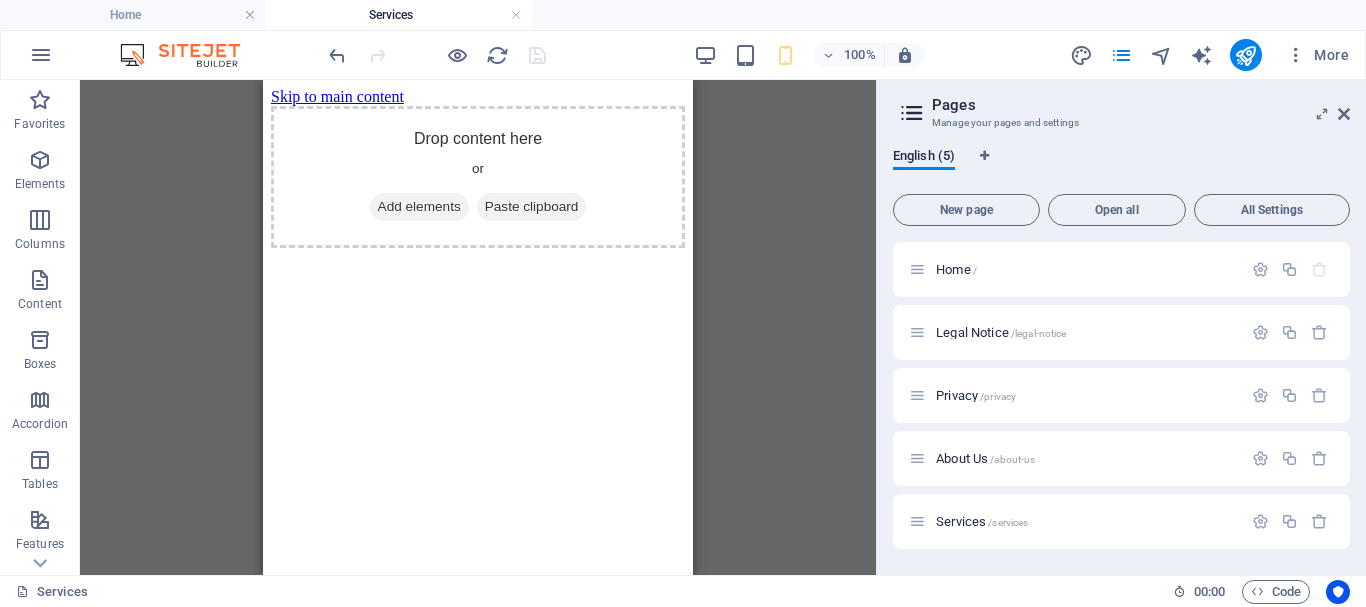 click on "Services" at bounding box center [399, 15] 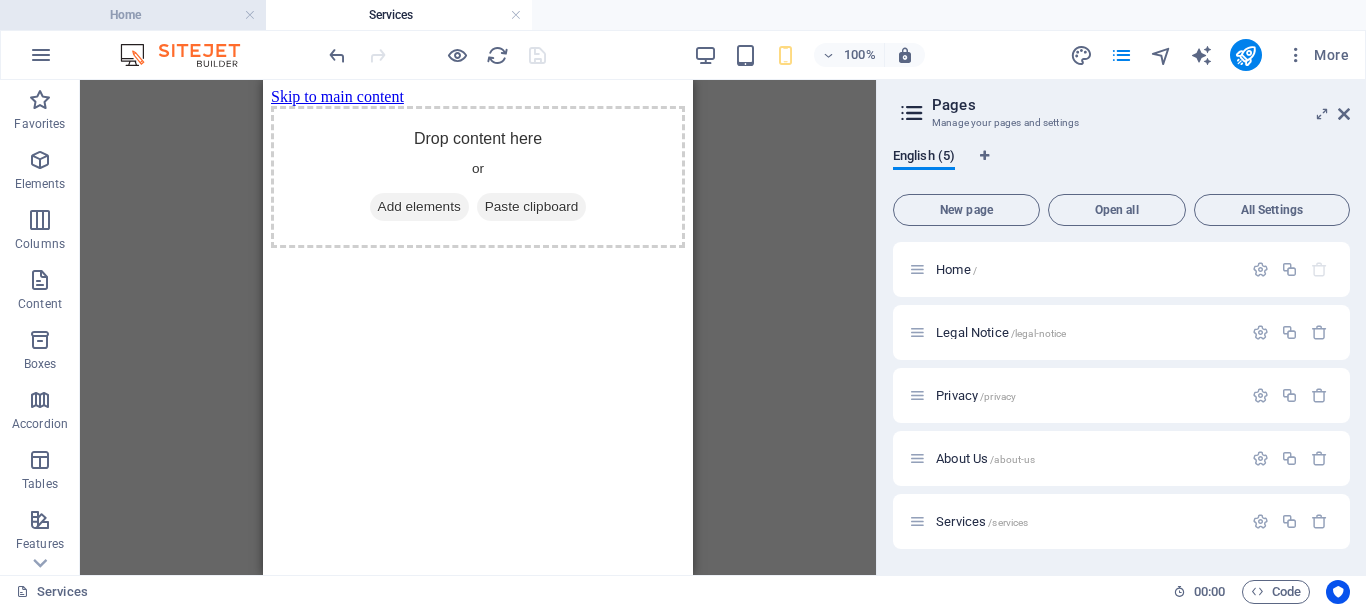 click on "Home" at bounding box center (133, 15) 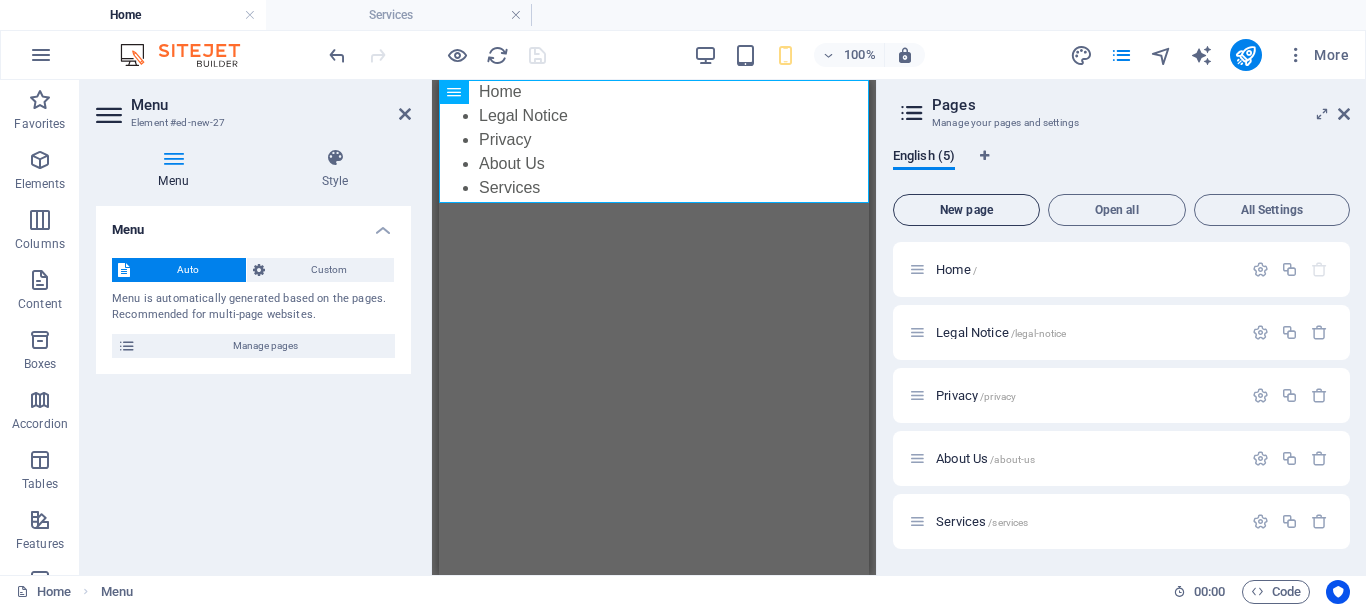 click on "New page" at bounding box center [966, 210] 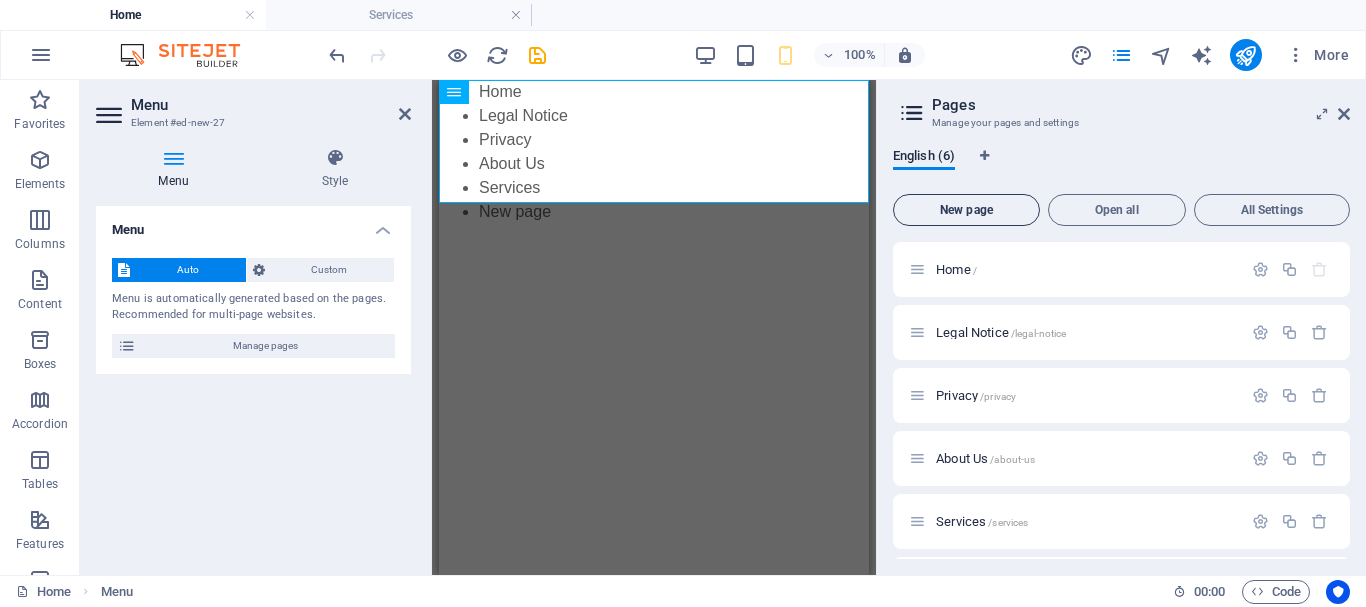 scroll, scrollTop: 260, scrollLeft: 0, axis: vertical 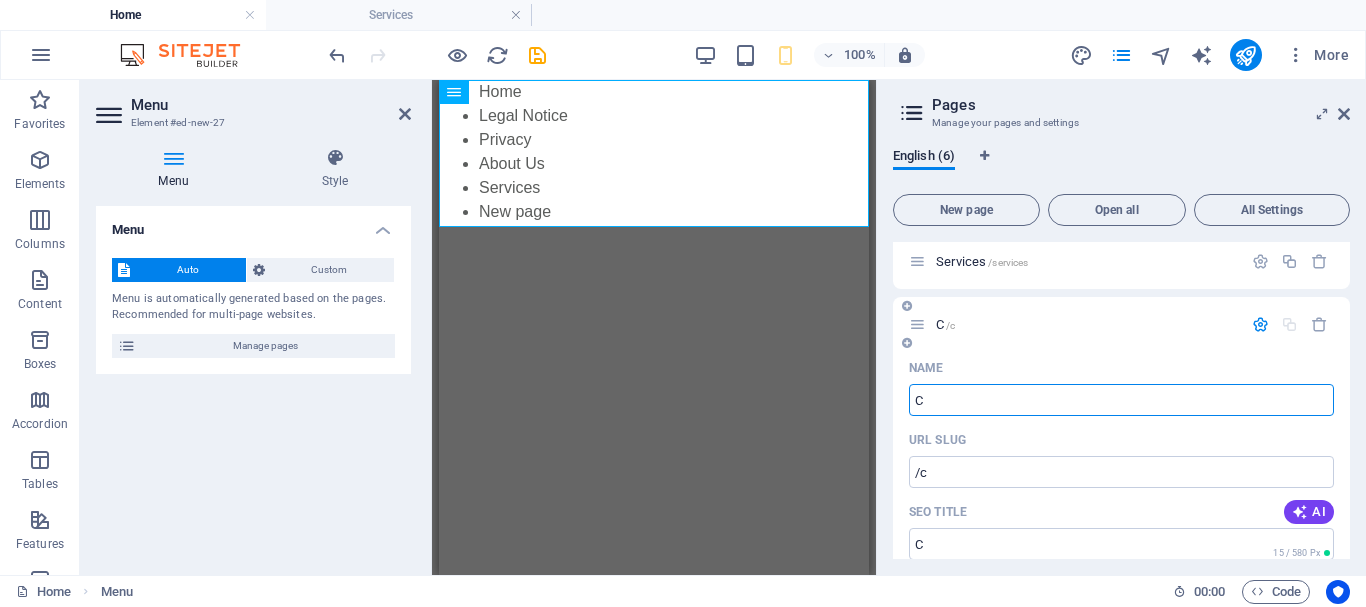 type on "C" 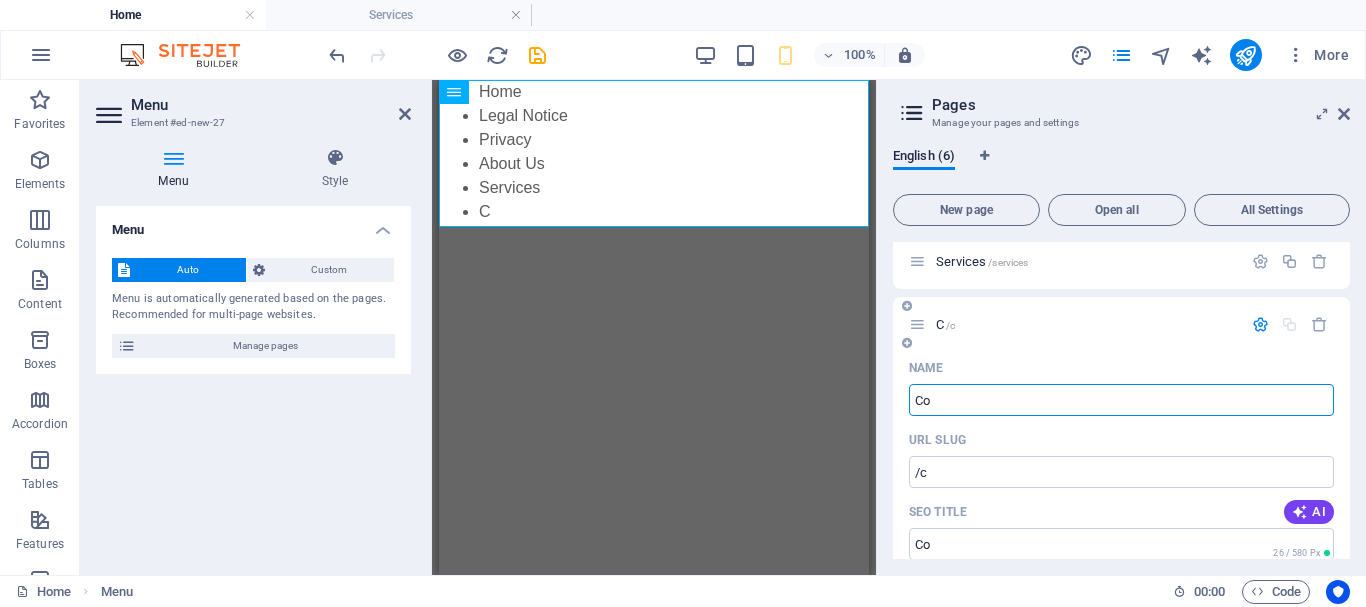 type on "Con" 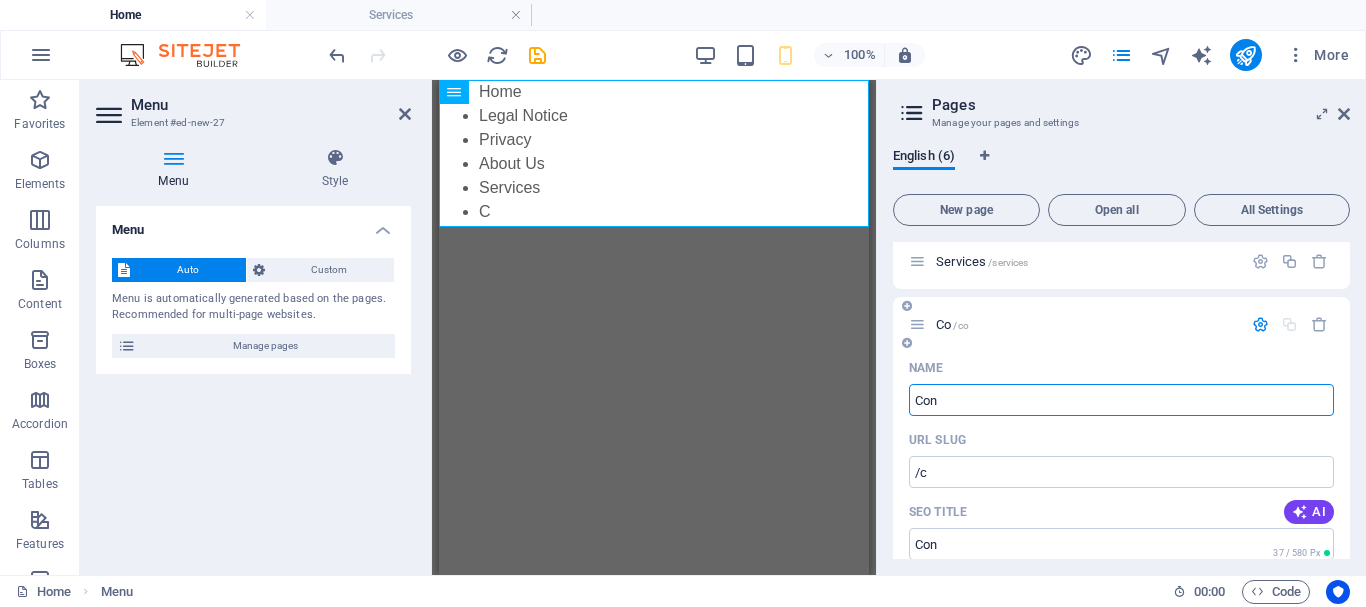 type on "/co" 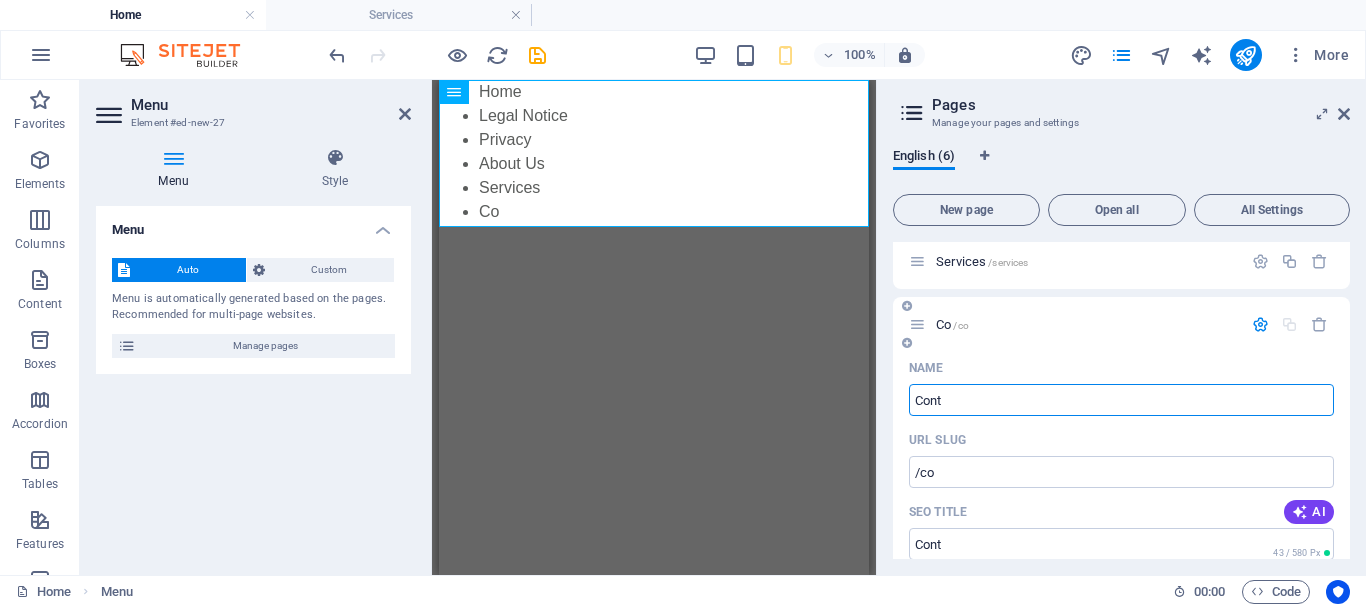 type on "Conta" 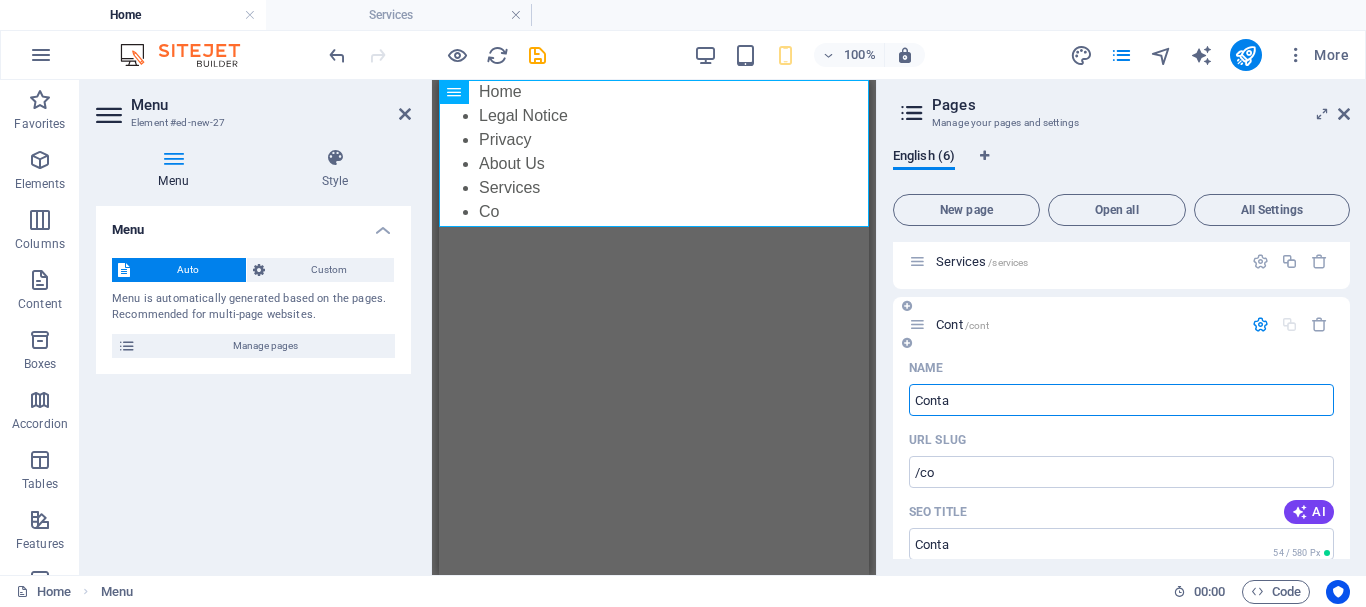 type on "/cont" 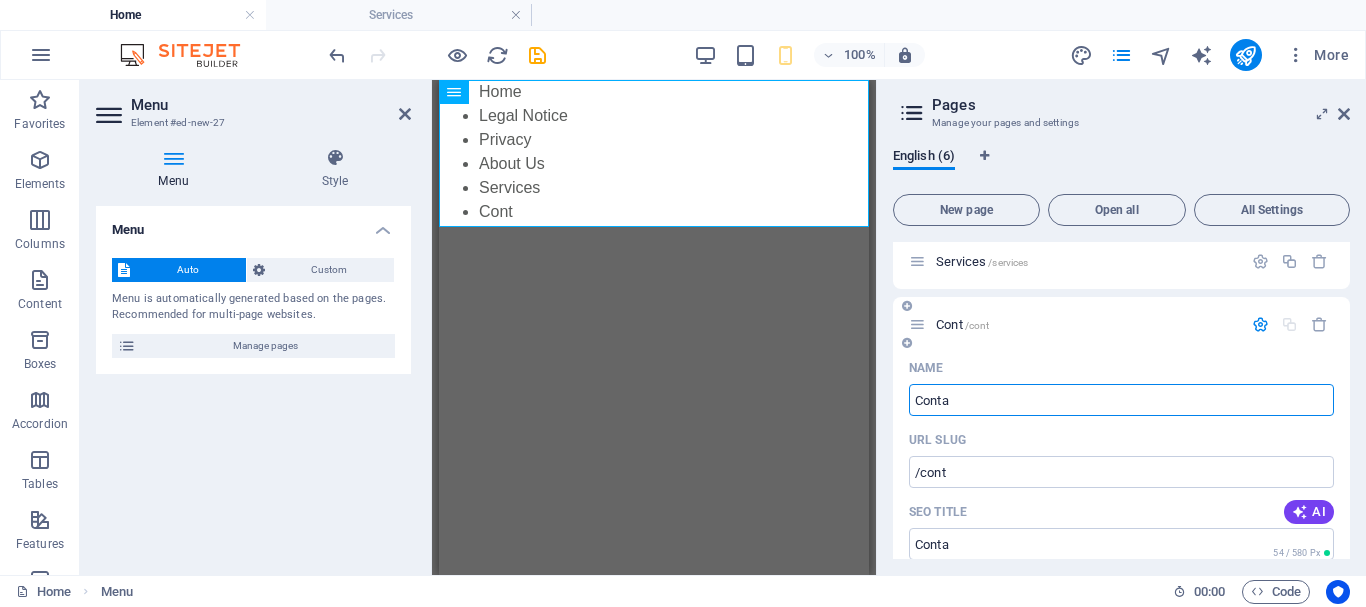 type on "Conta" 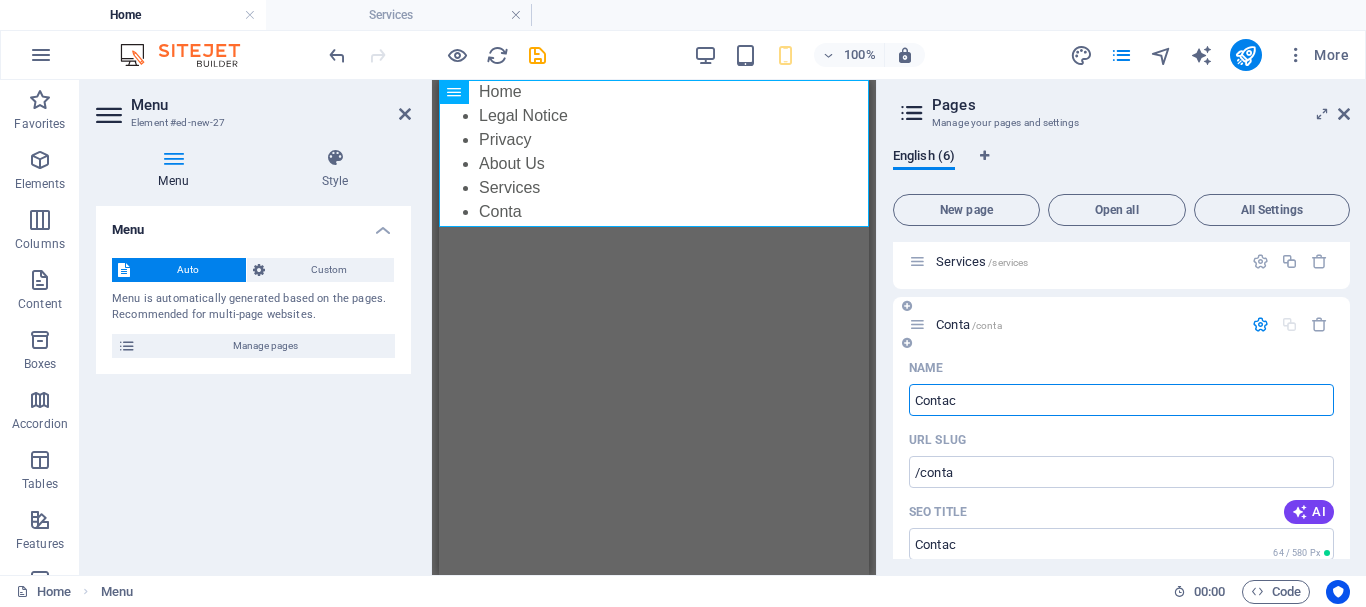 type on "Contact" 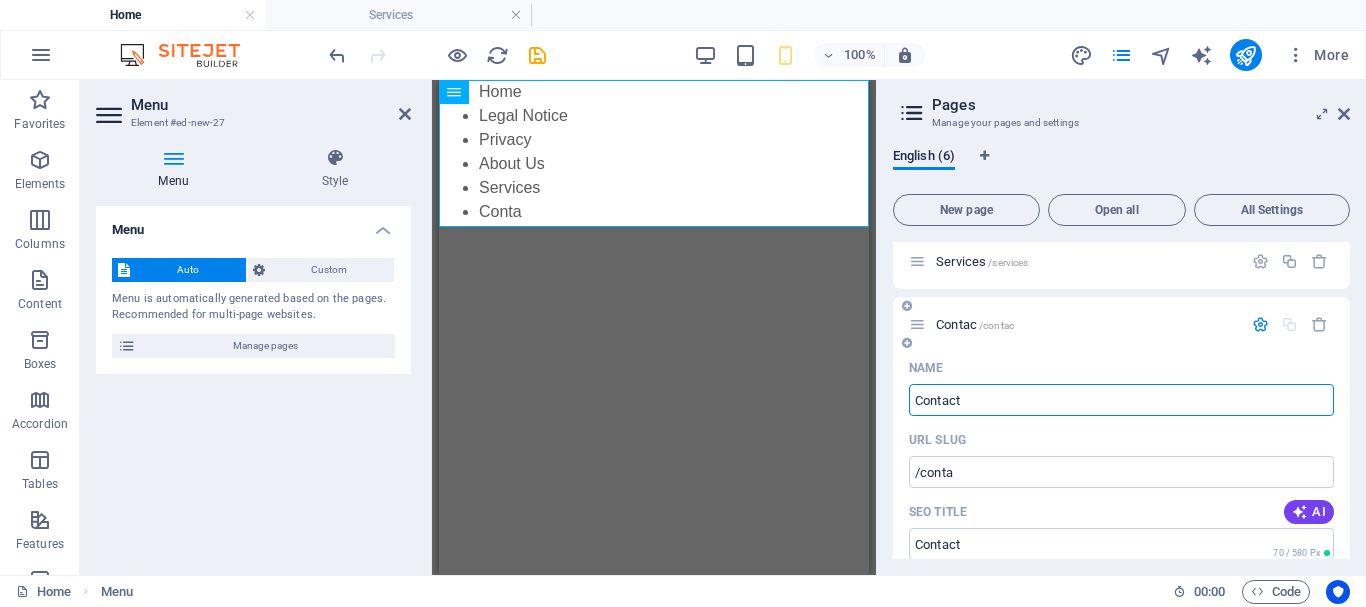type on "/contac" 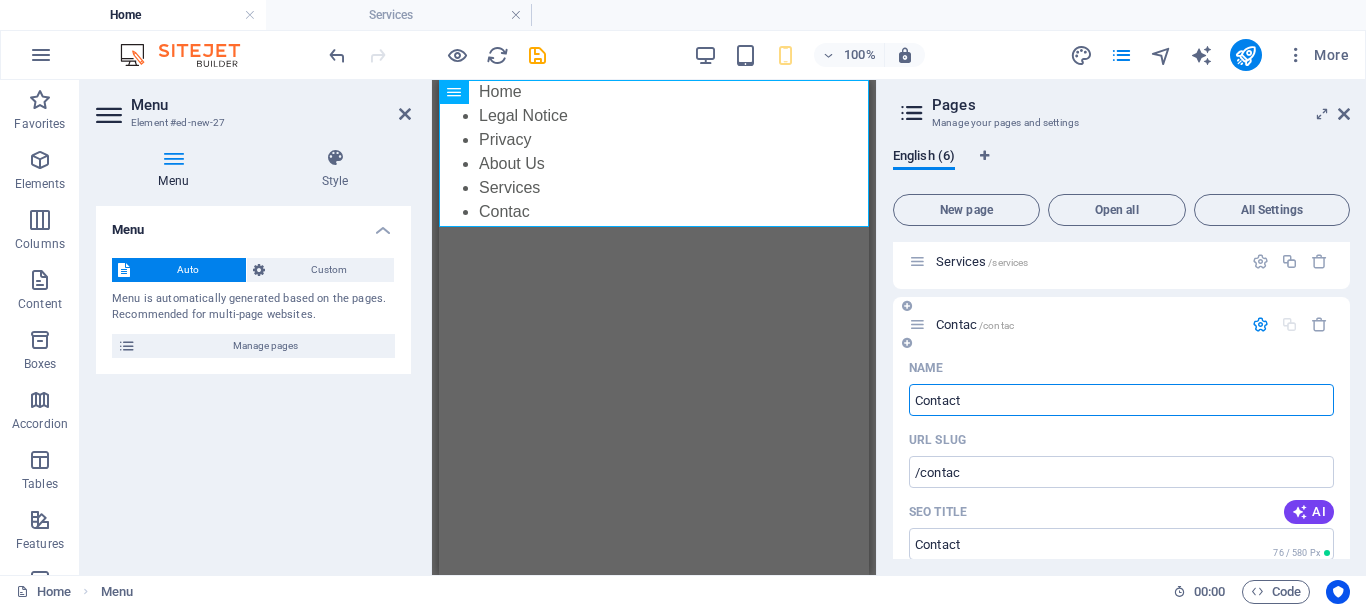 type on "Contact" 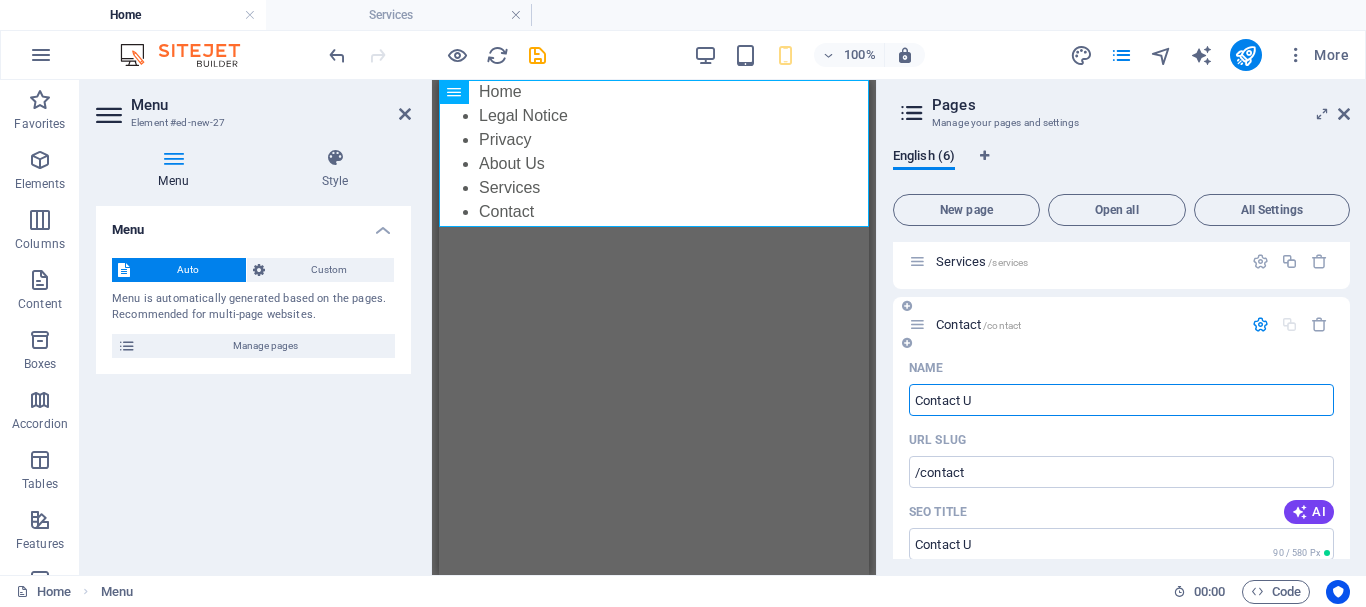 type on "Contact Us" 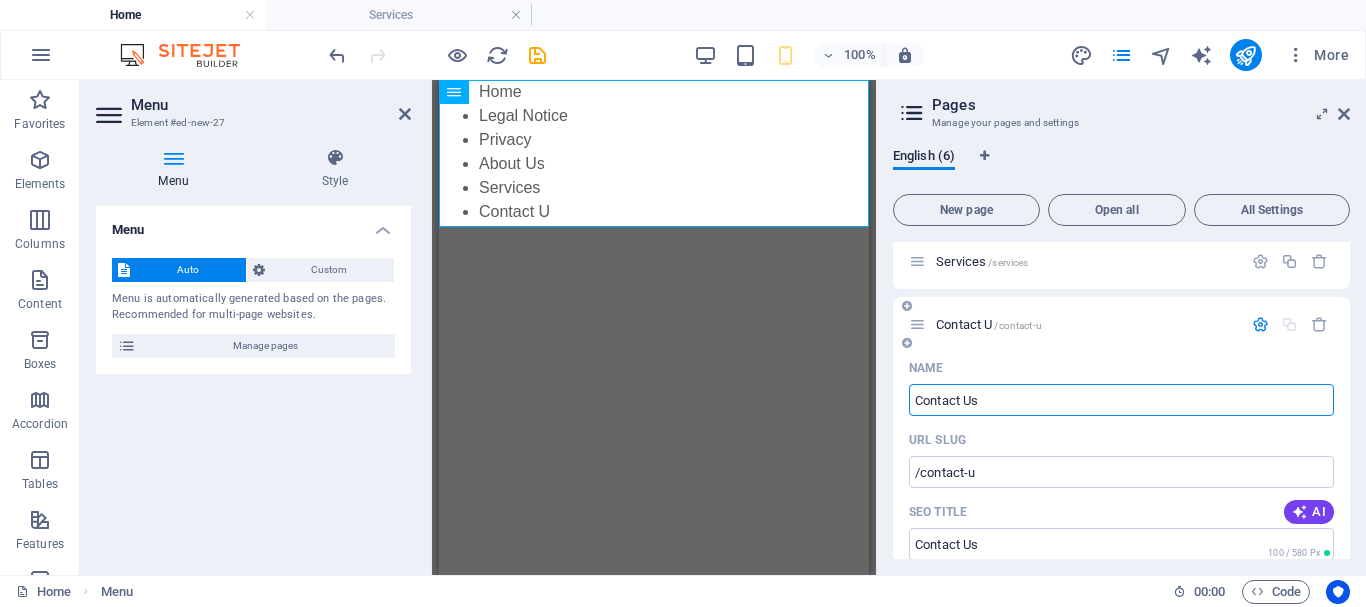 type on "Contact Us" 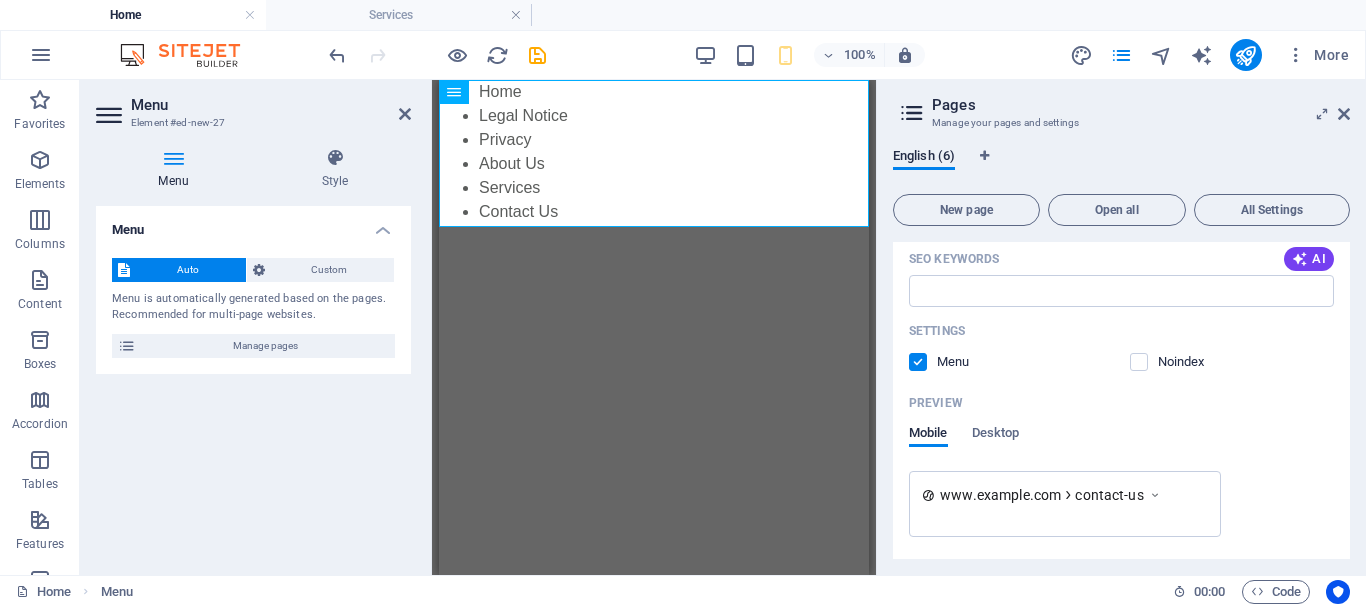 scroll, scrollTop: 710, scrollLeft: 0, axis: vertical 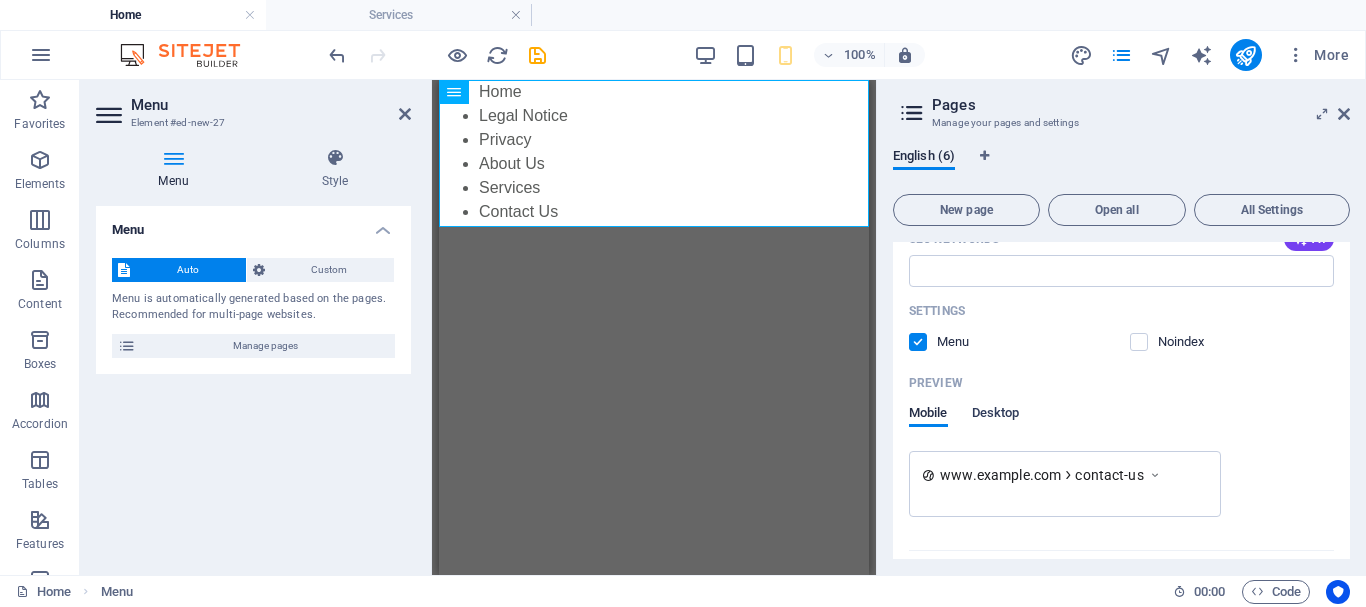 click on "Desktop" at bounding box center [996, 415] 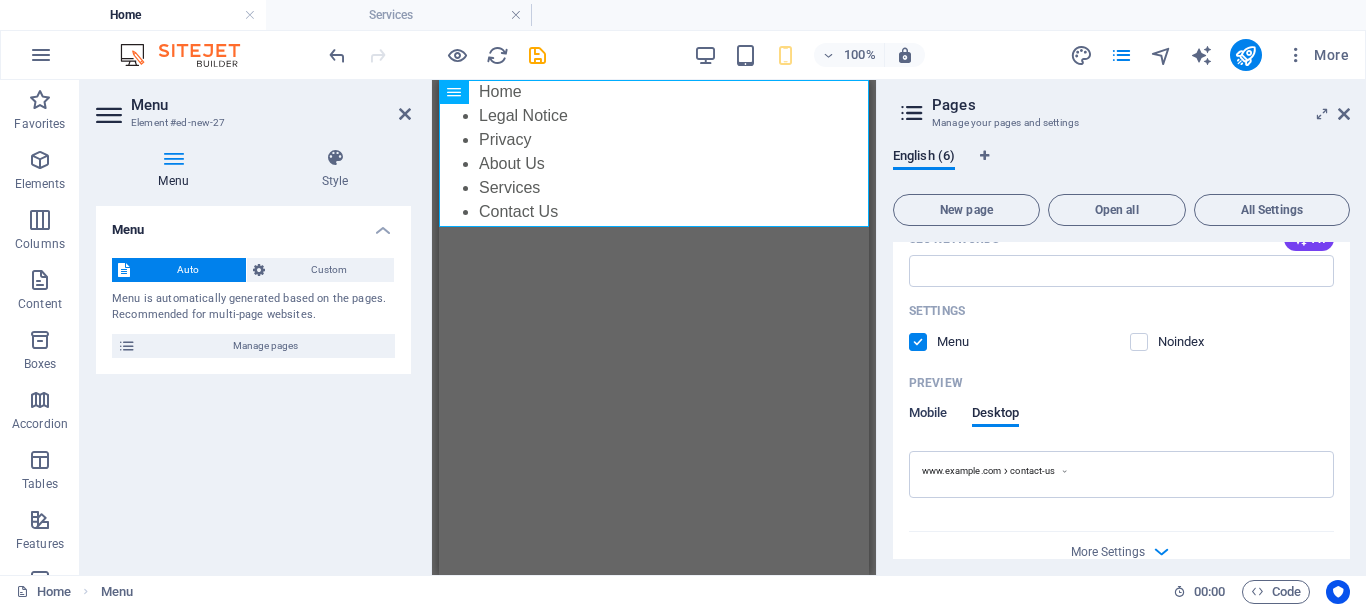 click on "Mobile" at bounding box center [928, 415] 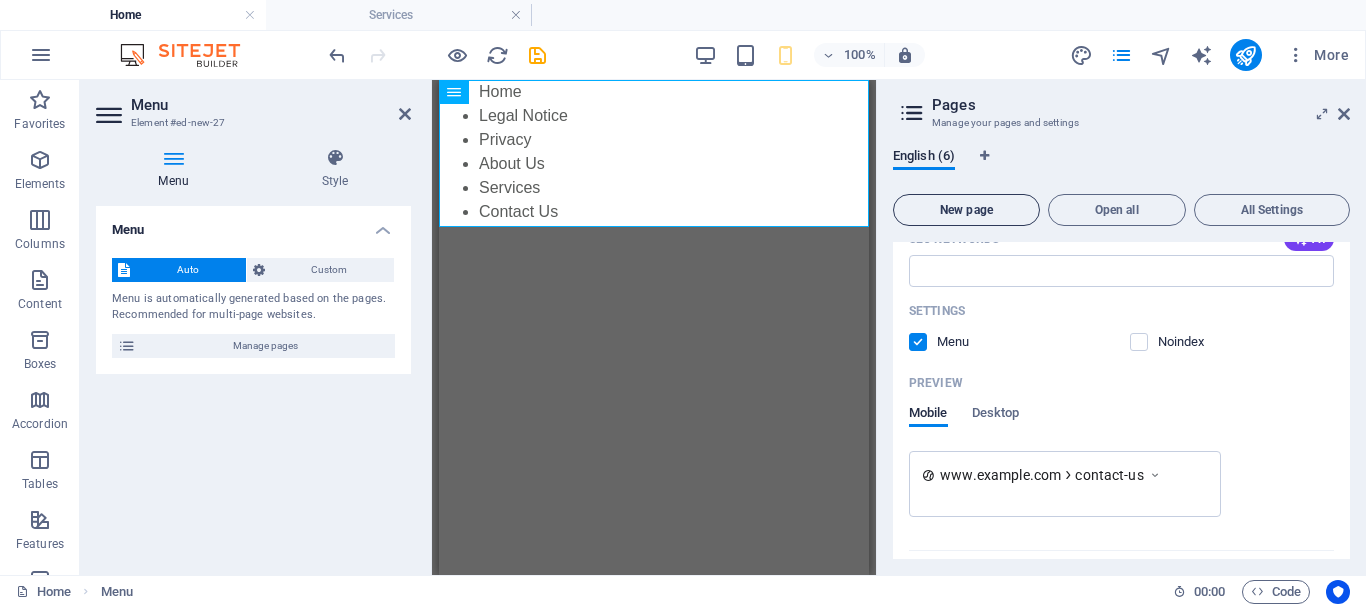 click on "New page" at bounding box center (966, 210) 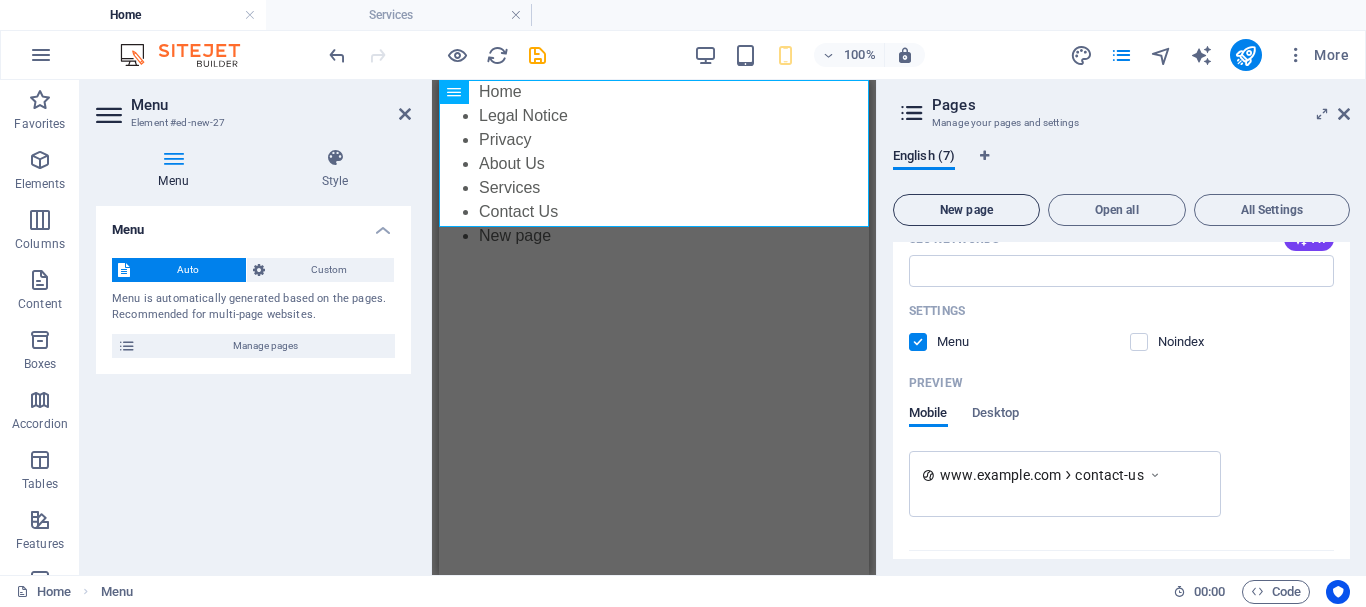 scroll, scrollTop: 1020, scrollLeft: 0, axis: vertical 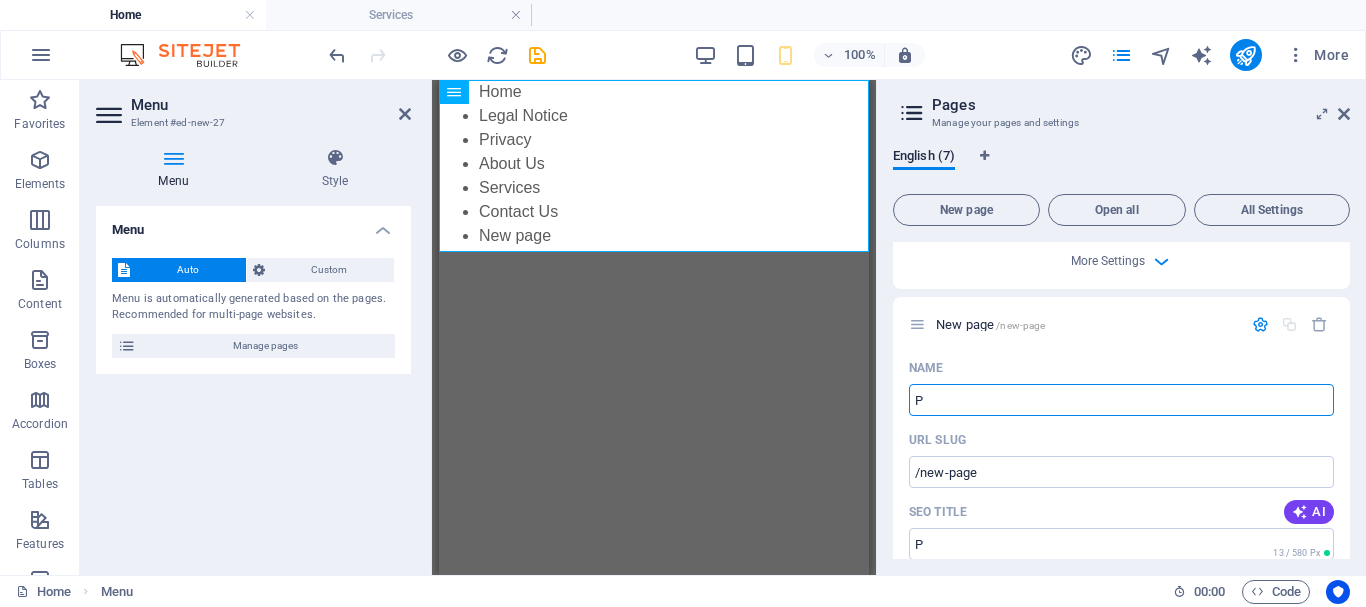 type on "Po" 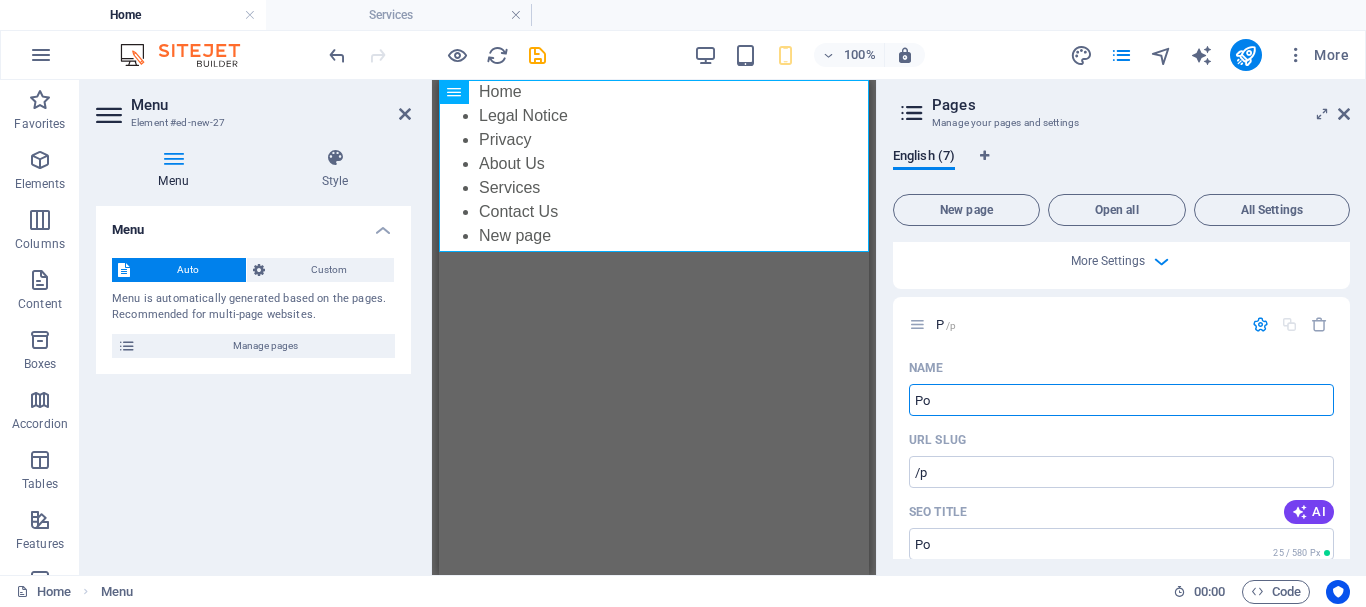 type on "/p" 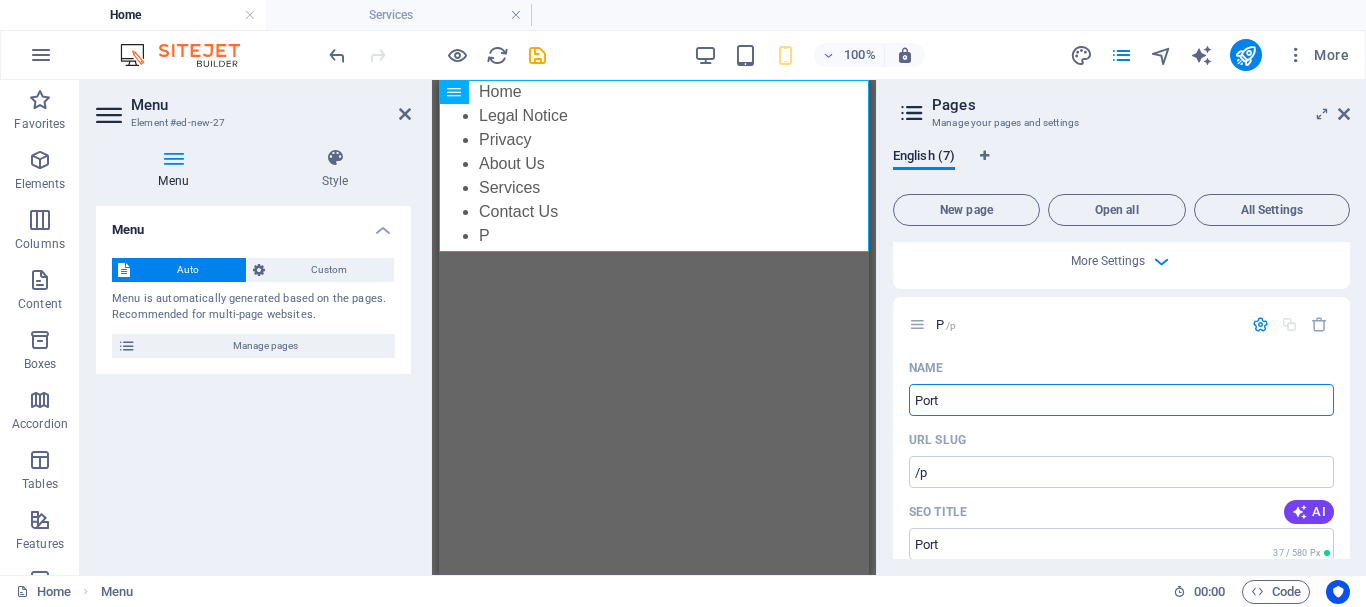 type on "Port" 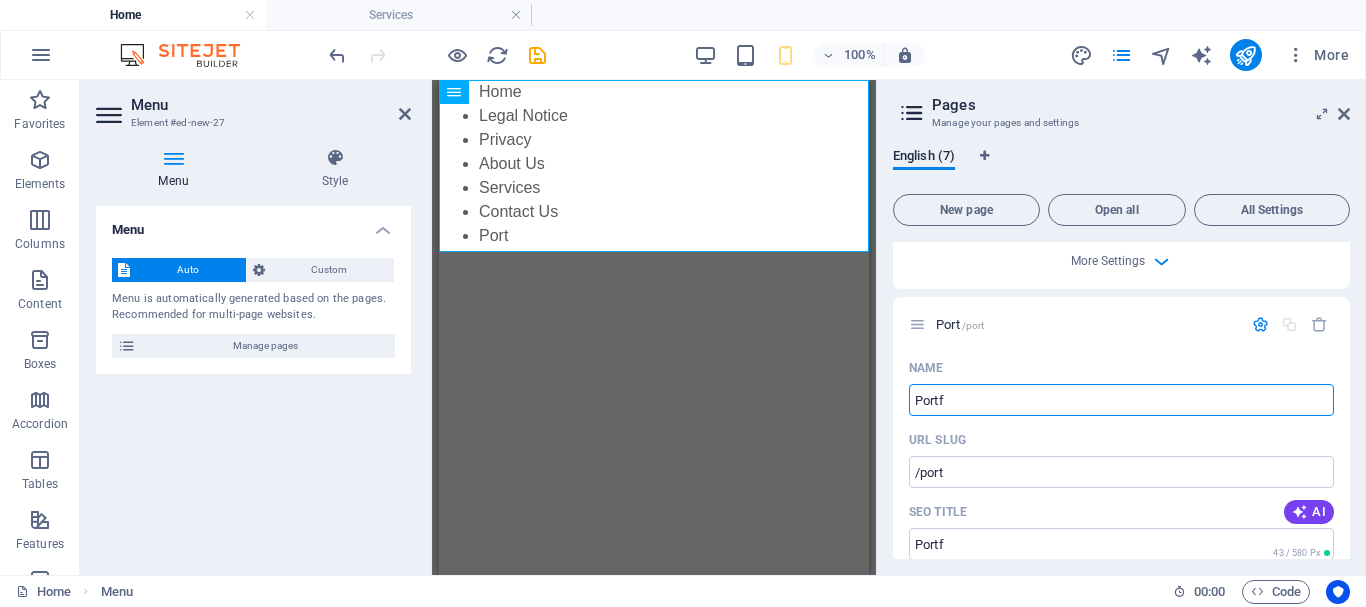 type on "Portf" 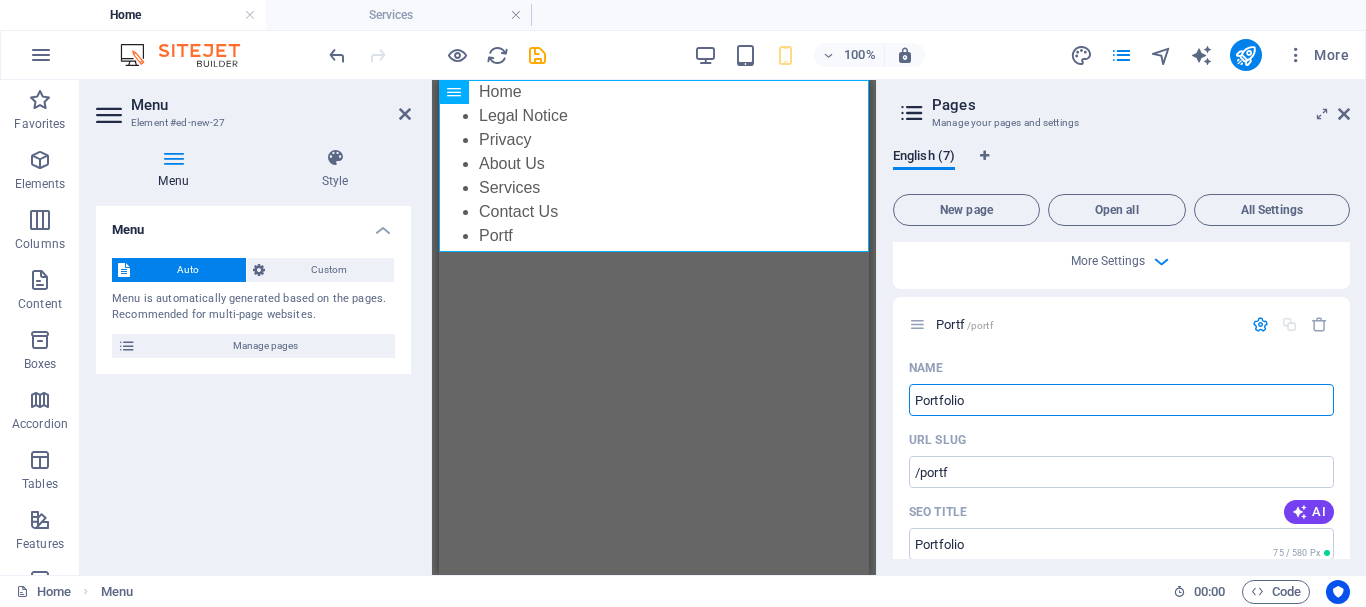 type on "Portfolio" 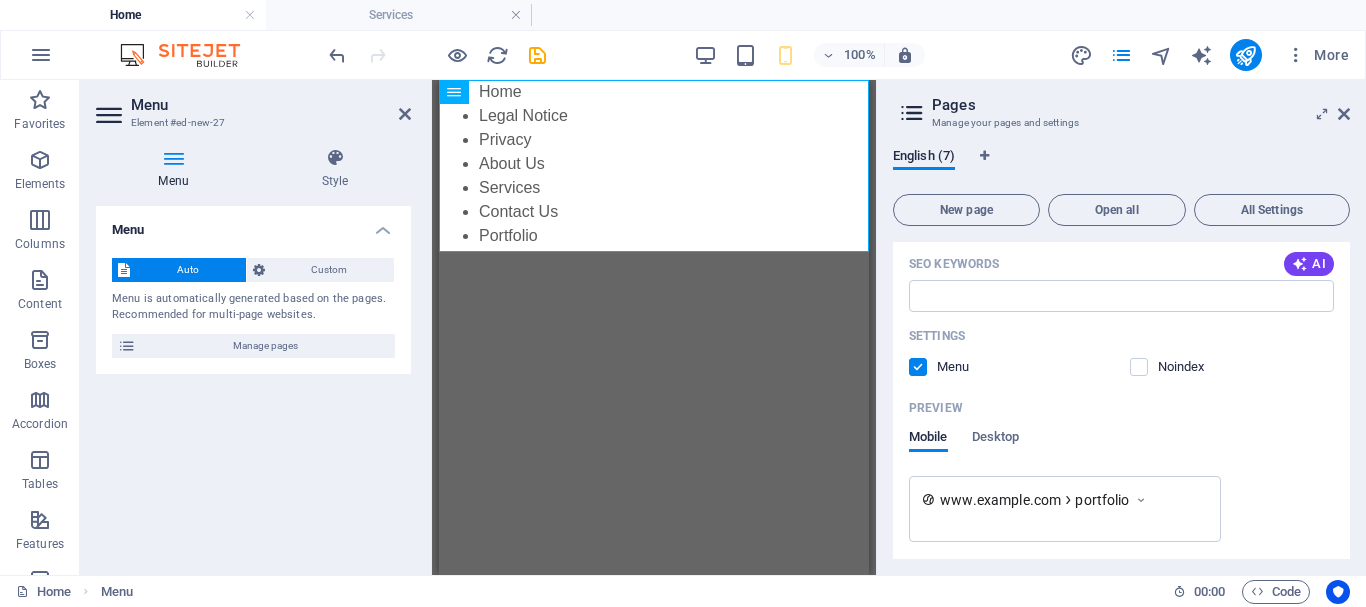scroll, scrollTop: 1519, scrollLeft: 0, axis: vertical 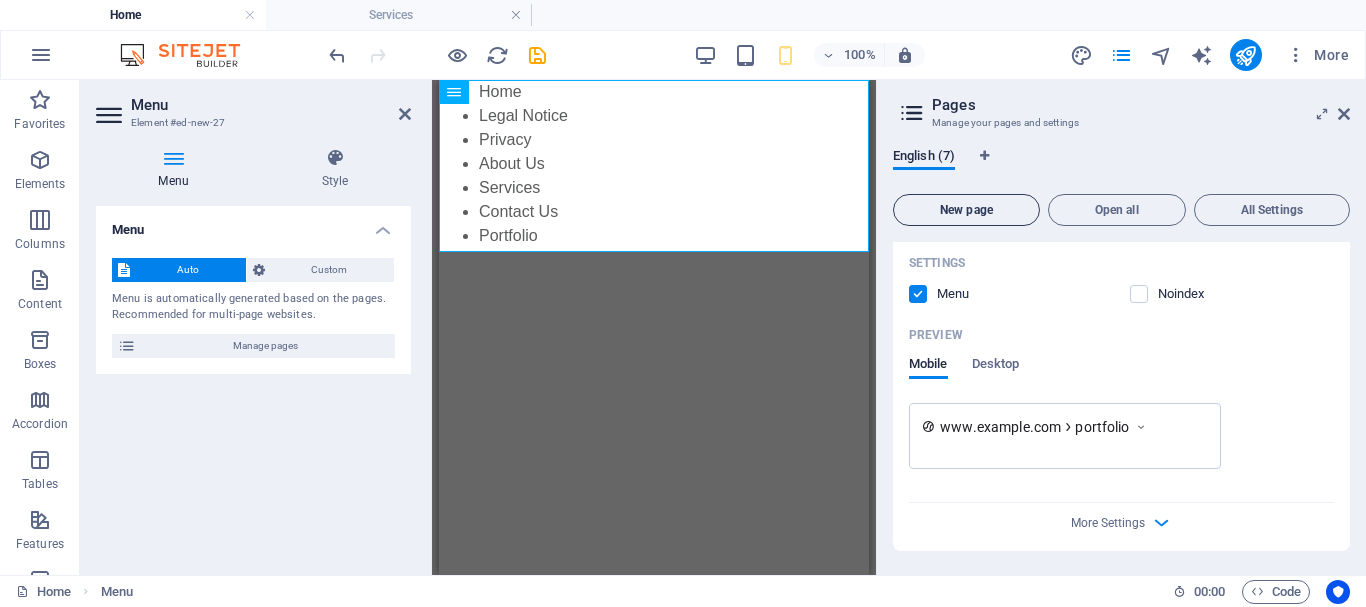 click on "New page" at bounding box center [966, 210] 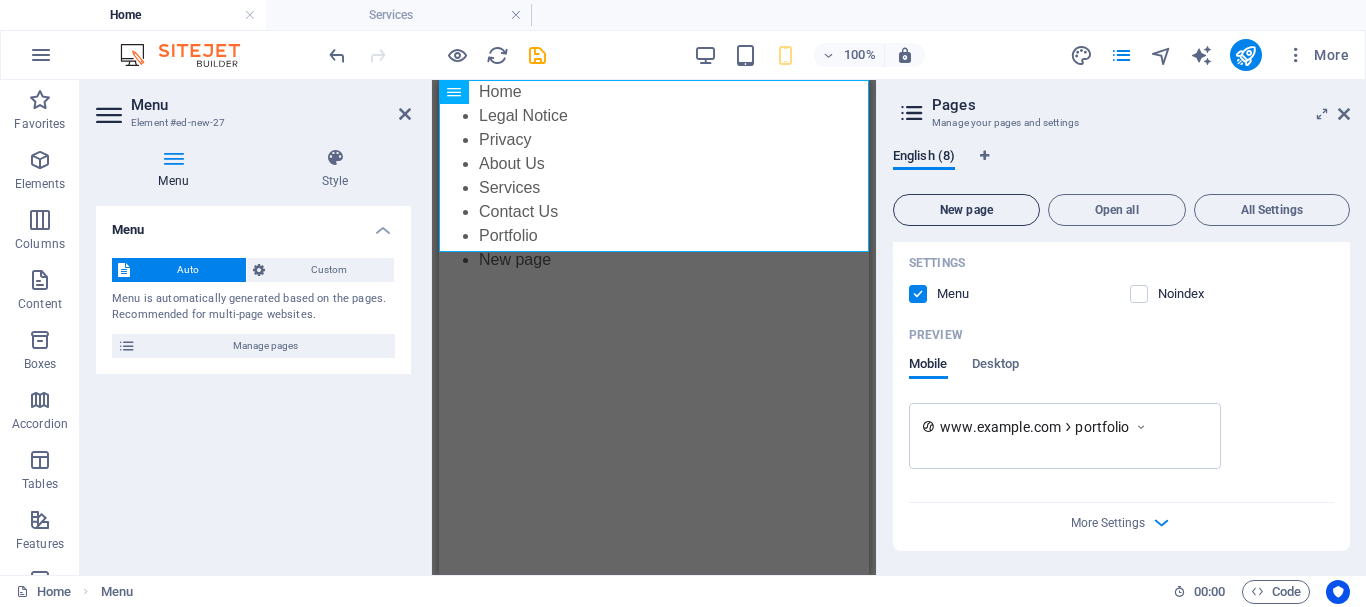 scroll, scrollTop: 1780, scrollLeft: 0, axis: vertical 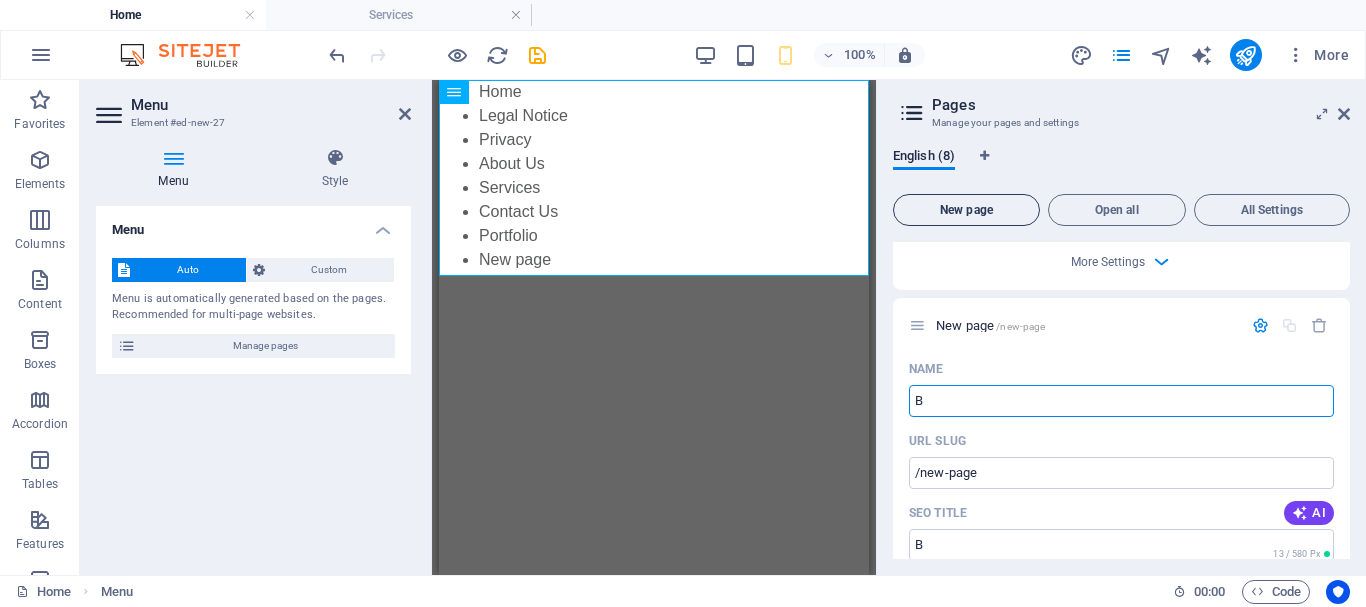 type on "B" 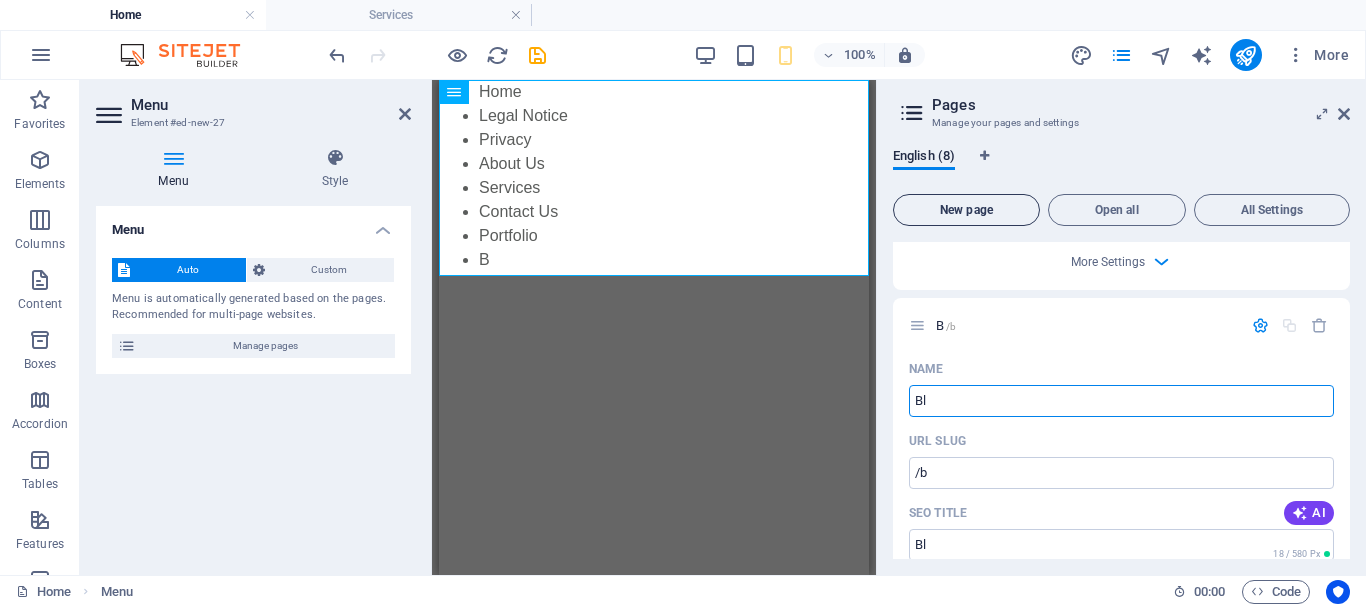 type on "Blo" 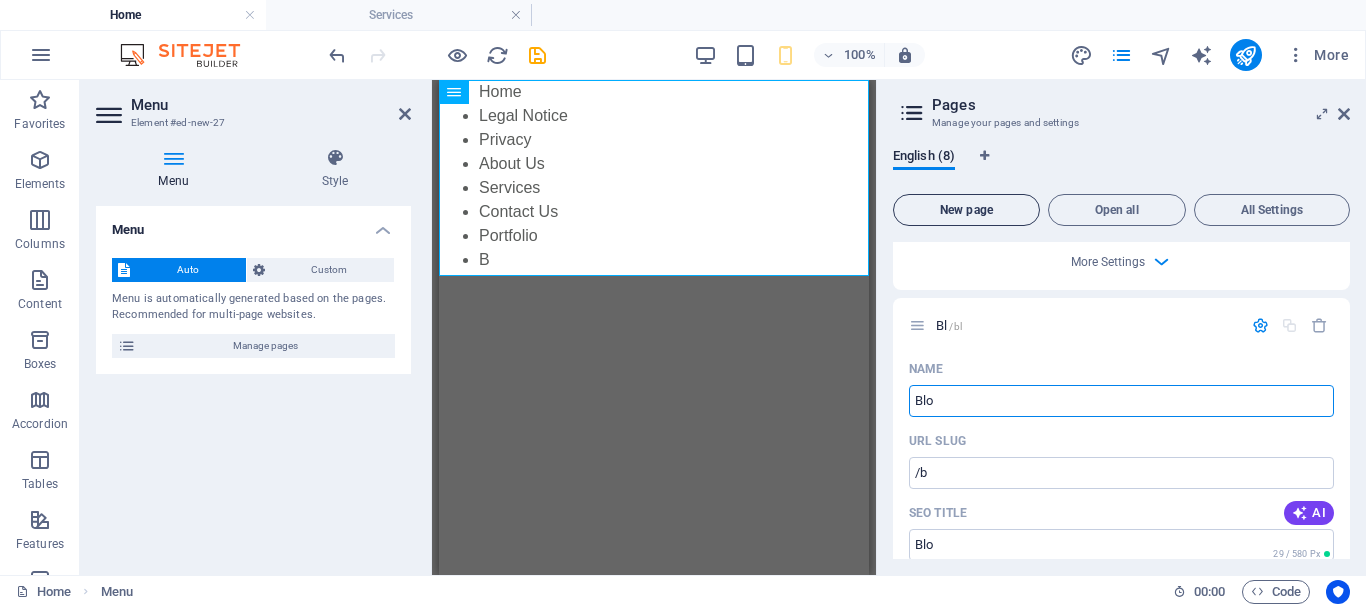 type on "/bl" 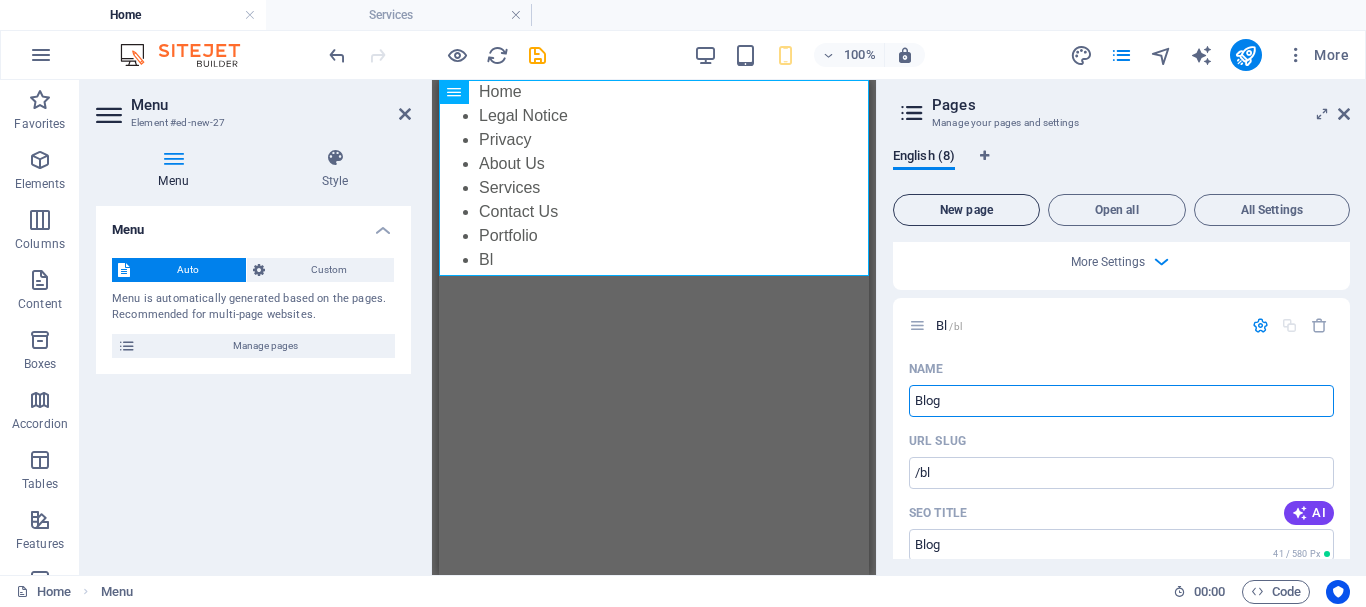 type on "Blog" 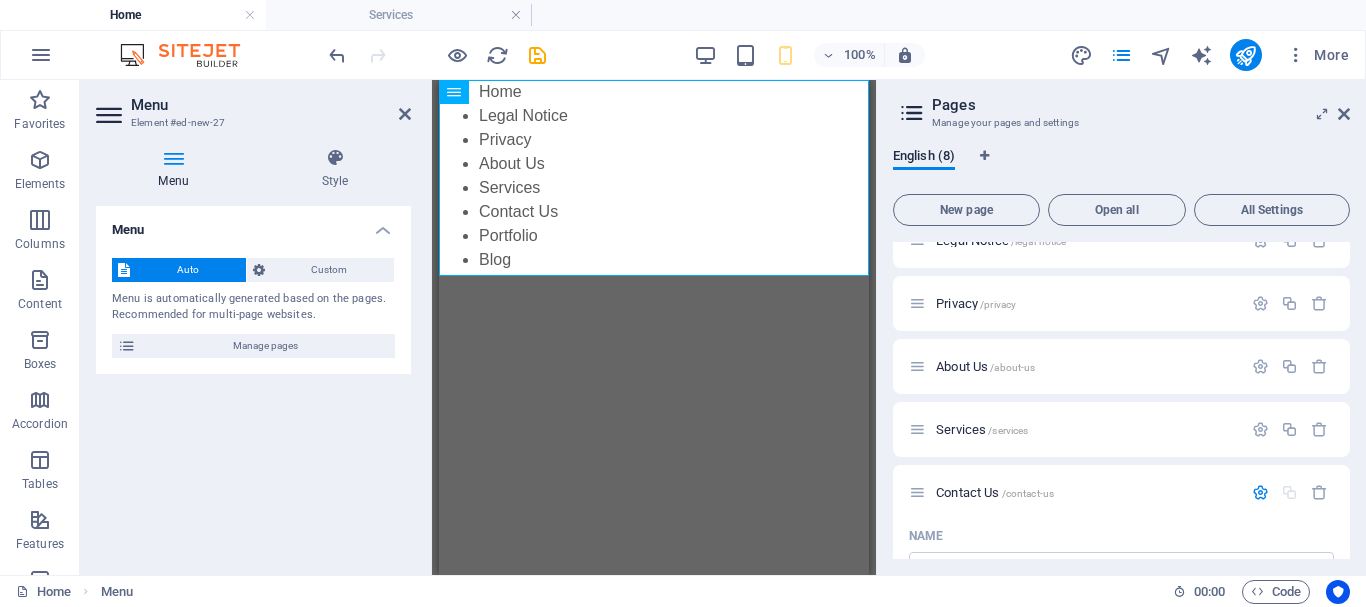 scroll, scrollTop: 0, scrollLeft: 0, axis: both 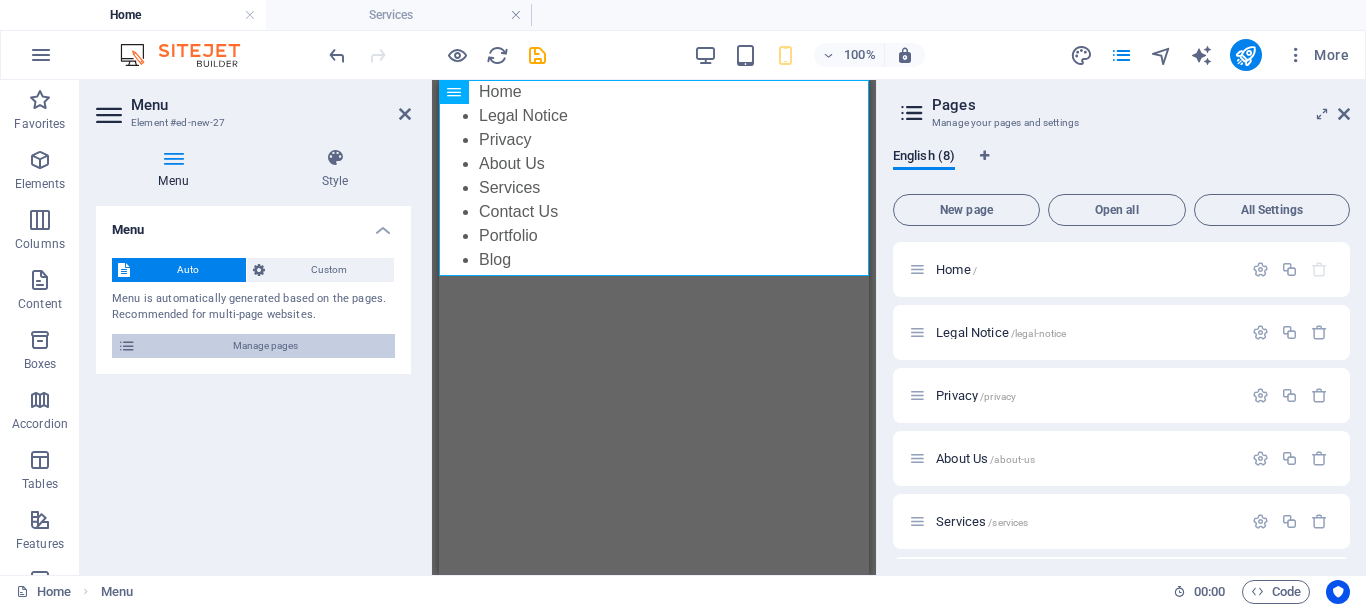 click on "Manage pages" at bounding box center [265, 346] 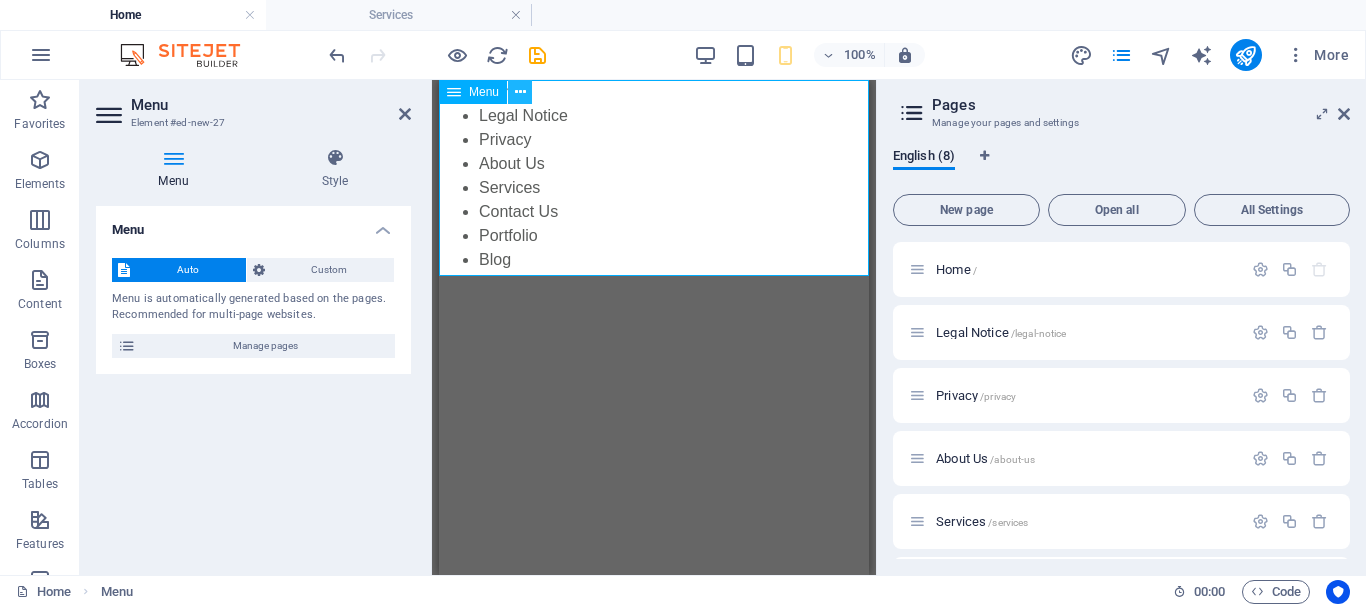 click at bounding box center (520, 92) 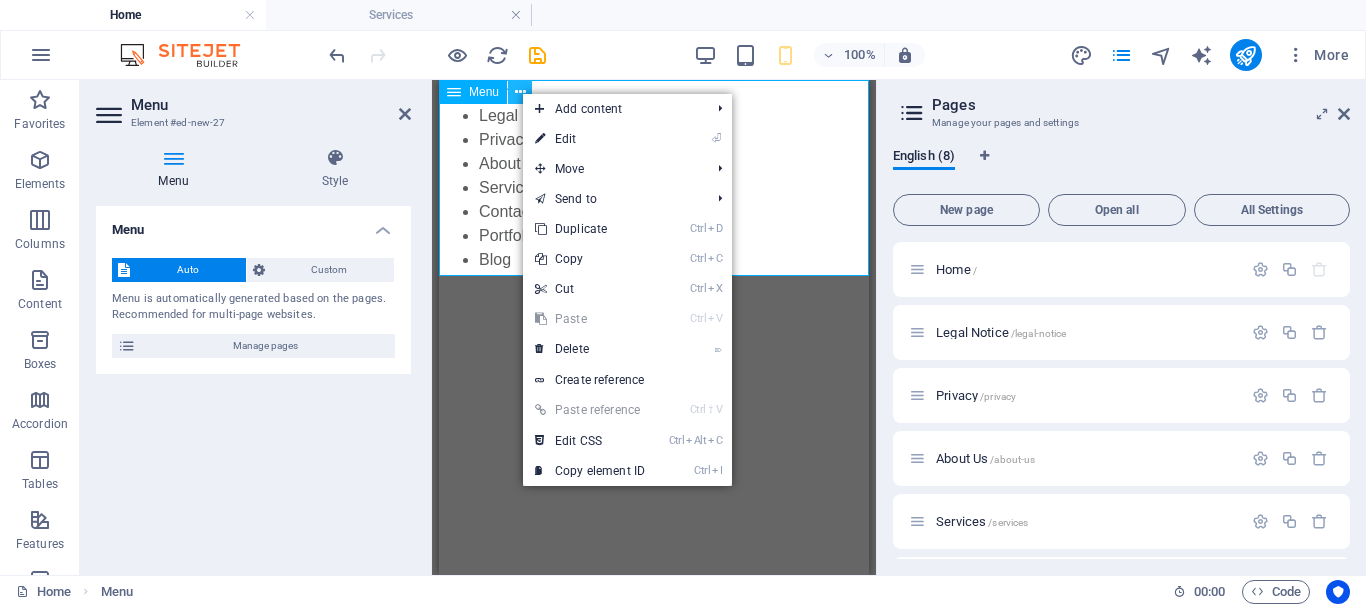 click at bounding box center [520, 92] 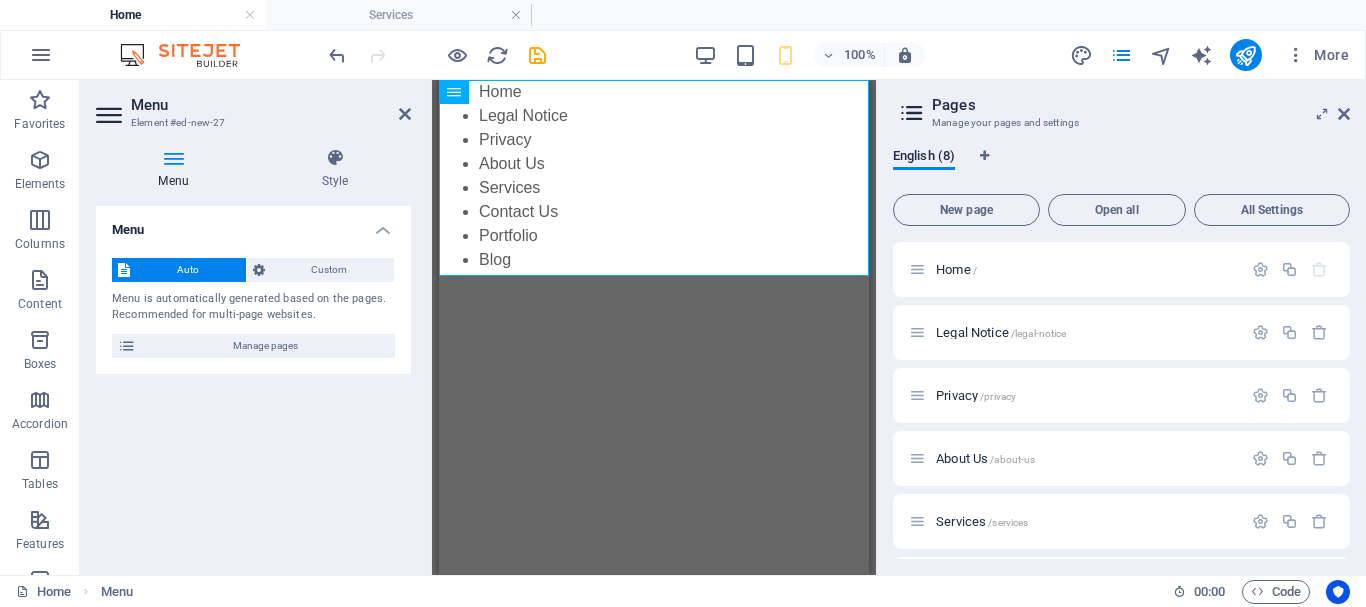 click on "Manage your pages and settings" at bounding box center (1121, 123) 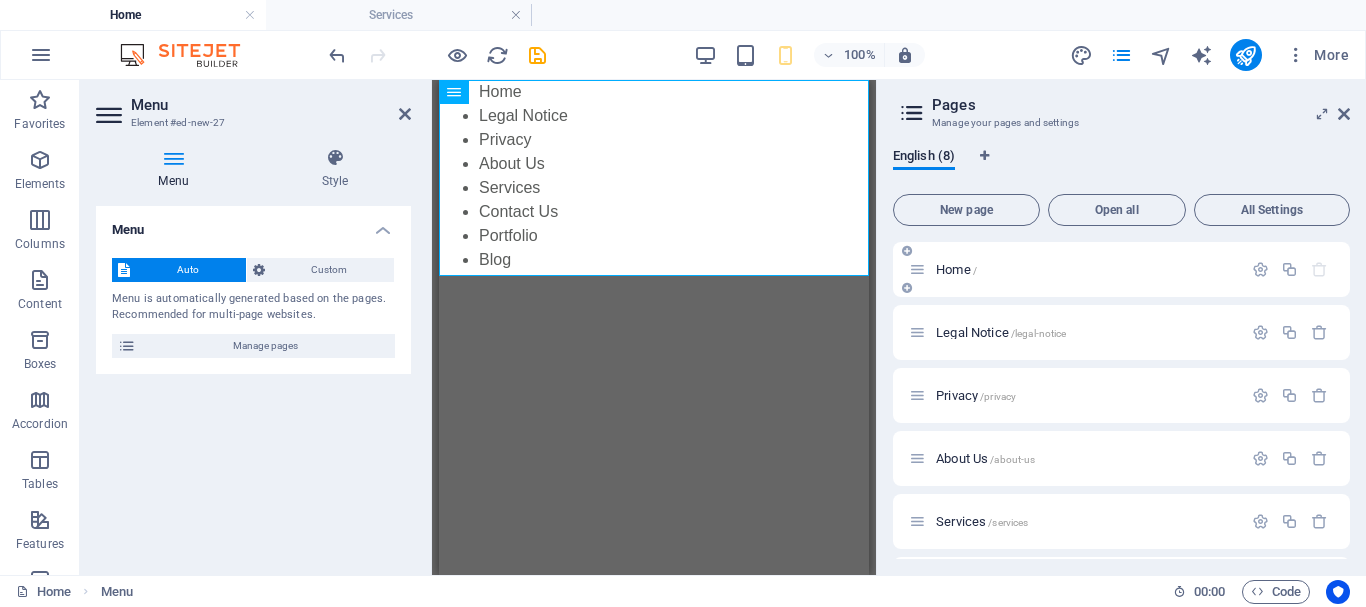 click on "Home /" at bounding box center (1075, 269) 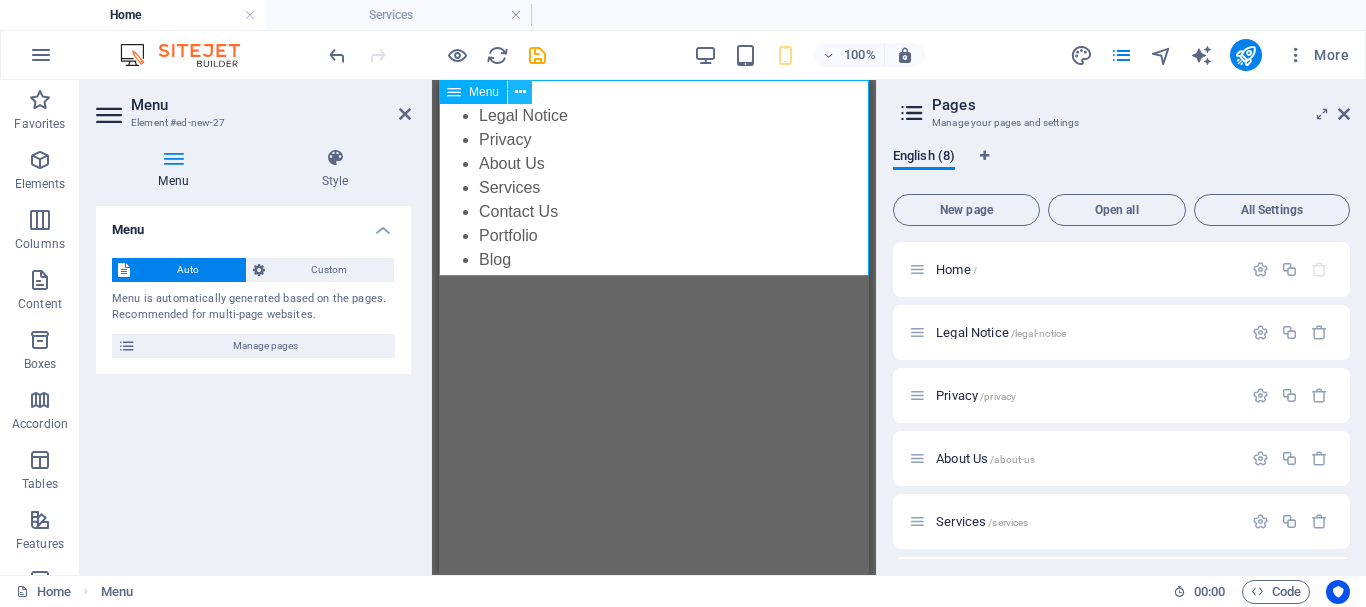 click at bounding box center (520, 92) 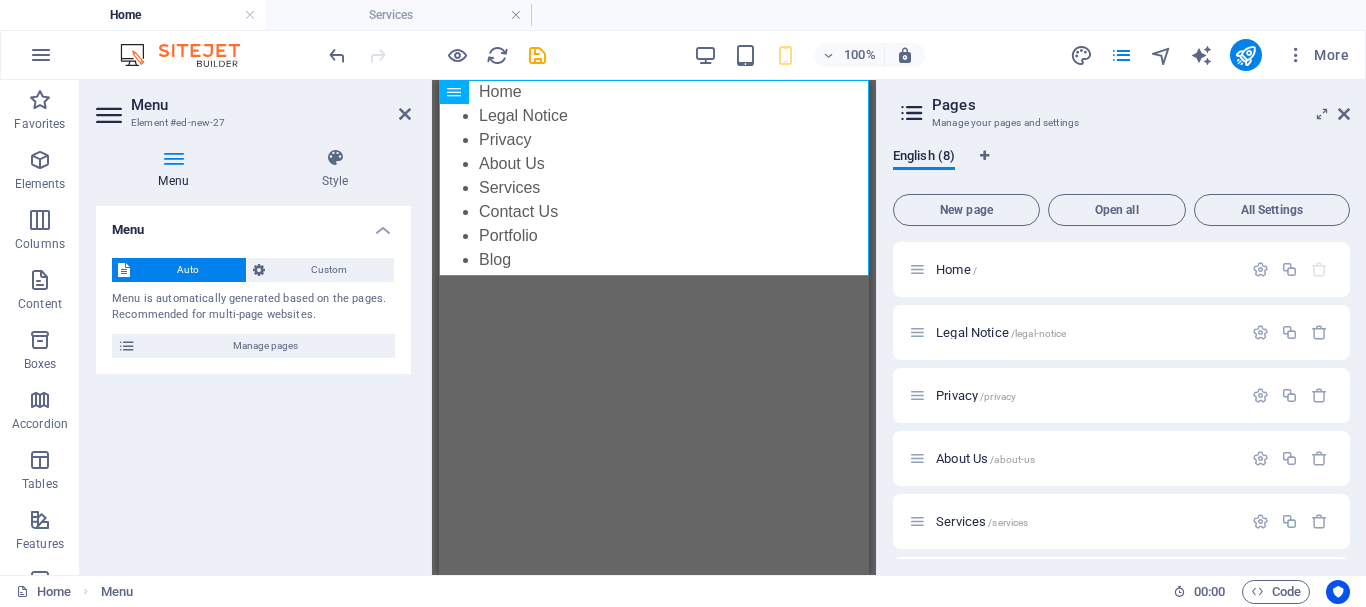click on "Skip to main content
Home Legal Notice Privacy About Us Services Contact Us Portfolio Blog" at bounding box center (654, 176) 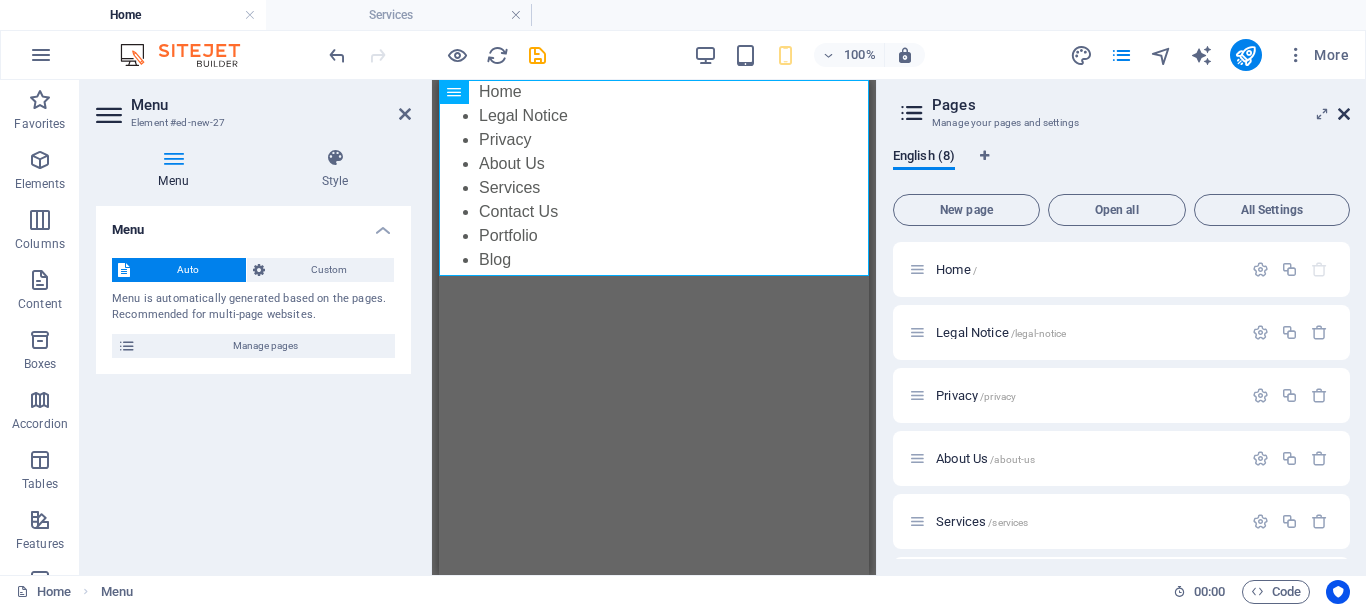 click at bounding box center (1344, 114) 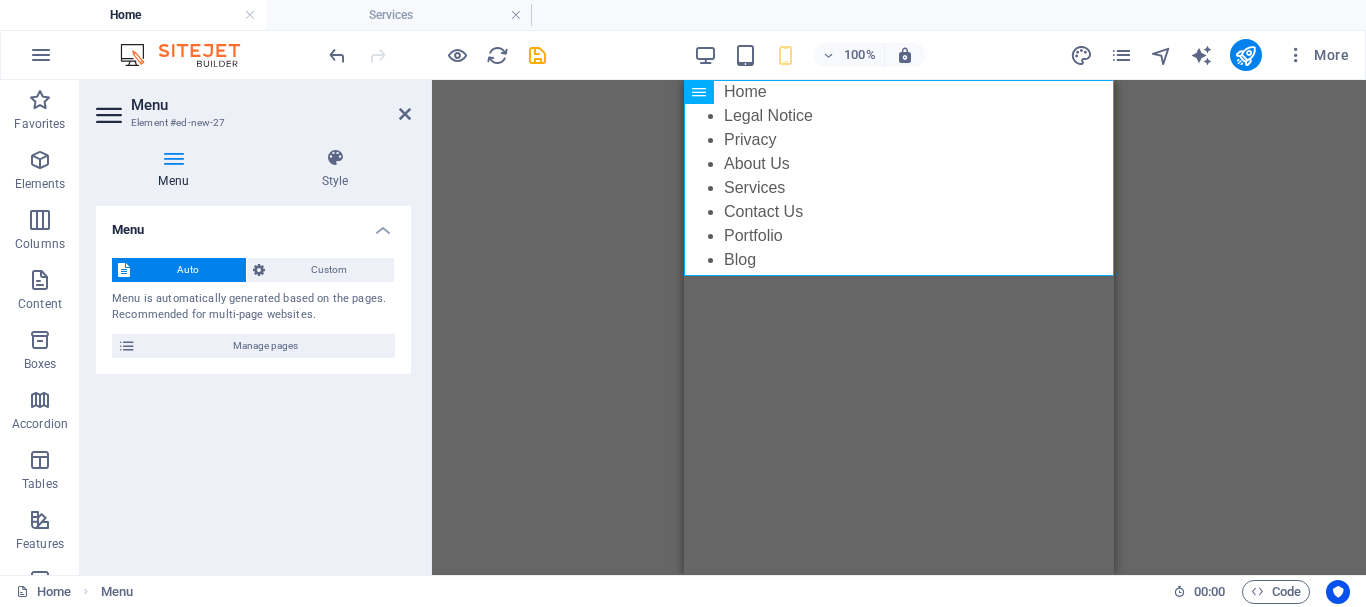 click on "Skip to main content
Home Legal Notice Privacy About Us Services Contact Us Portfolio Blog" at bounding box center (899, 176) 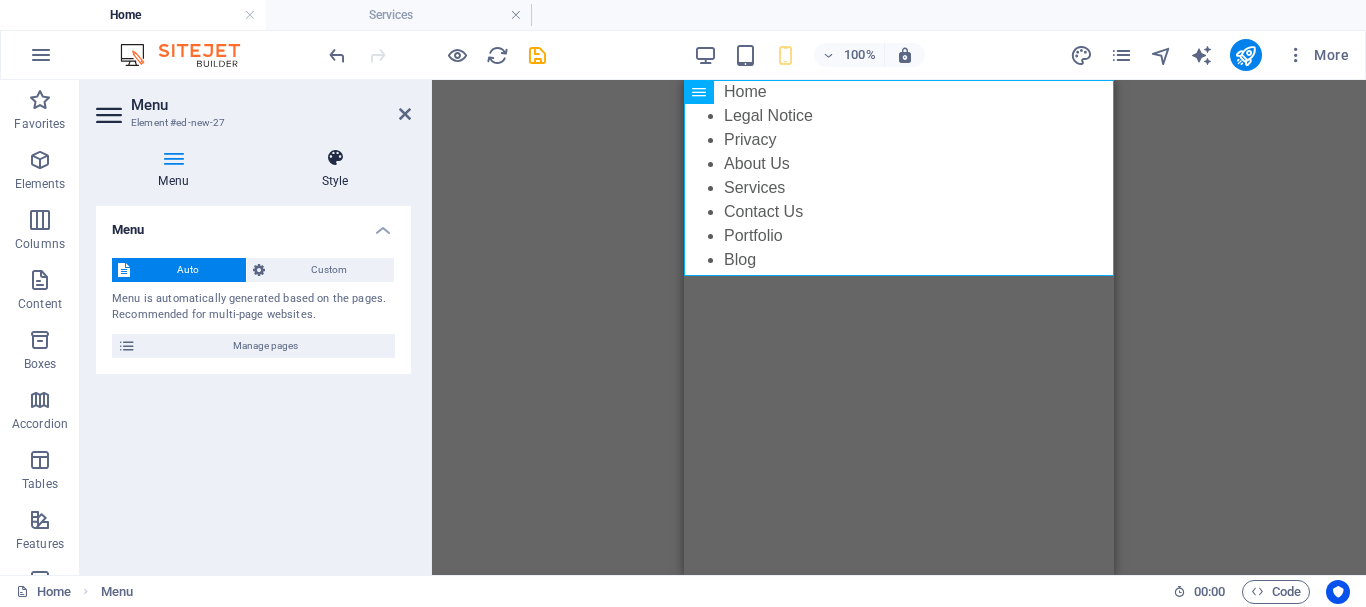 click at bounding box center (335, 158) 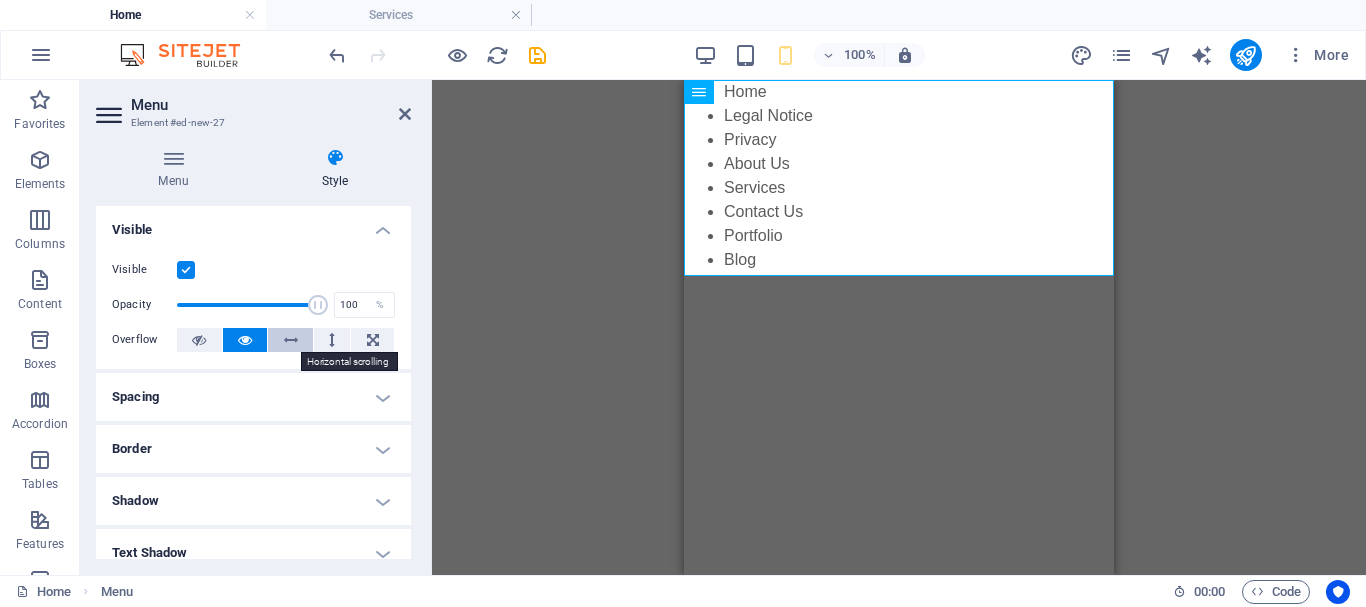 click at bounding box center (291, 340) 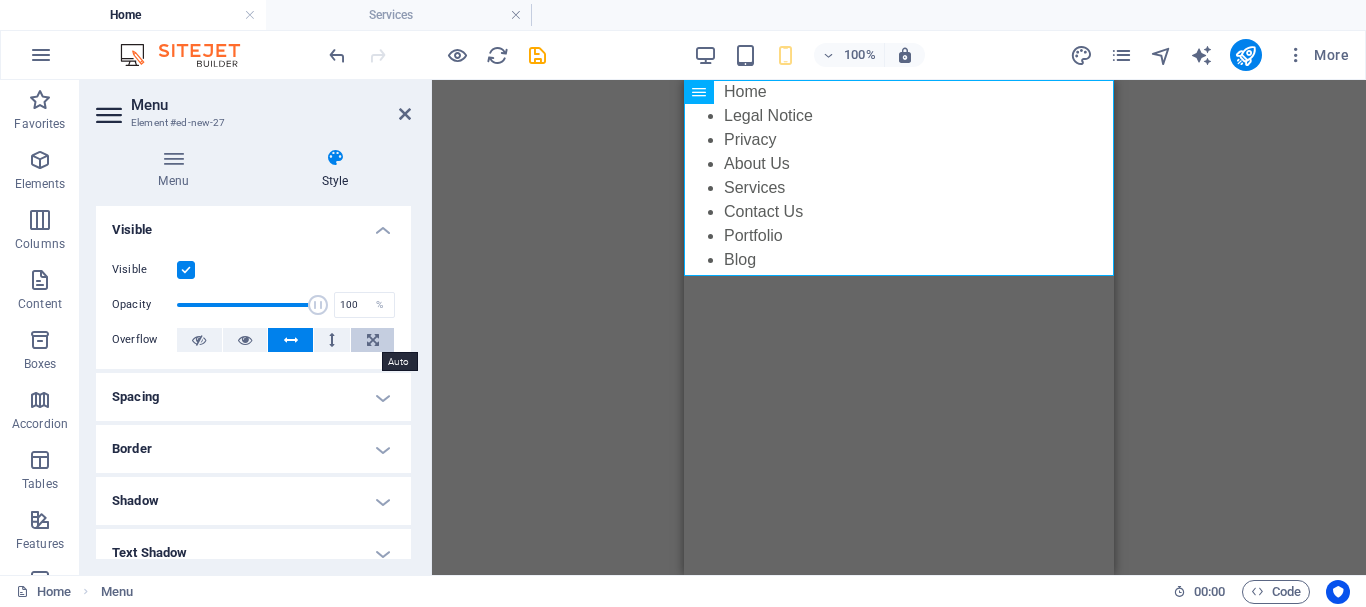 click at bounding box center (373, 340) 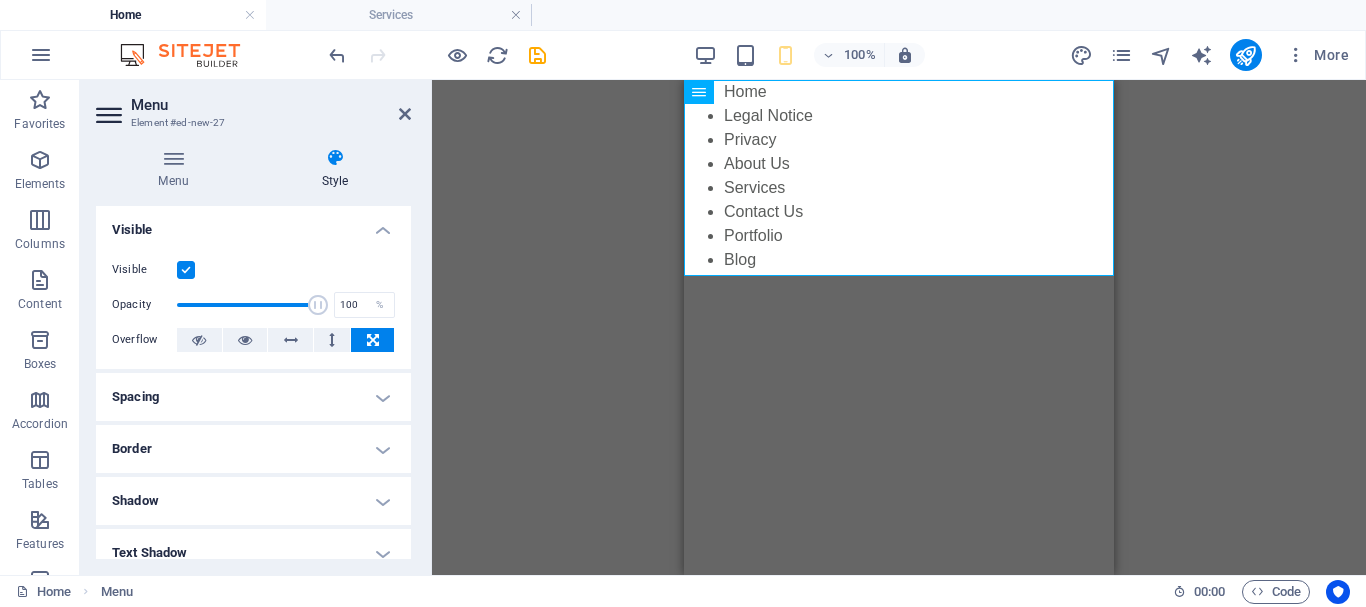 click on "Spacing" at bounding box center (253, 397) 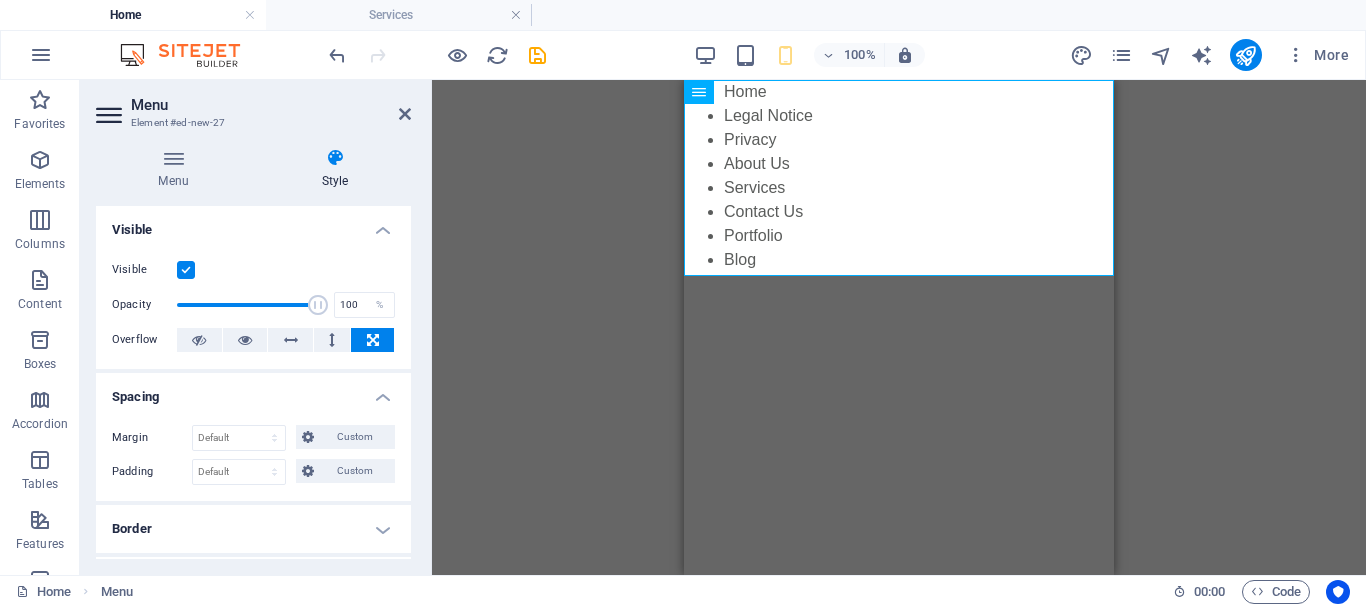 click on "Spacing" at bounding box center [253, 391] 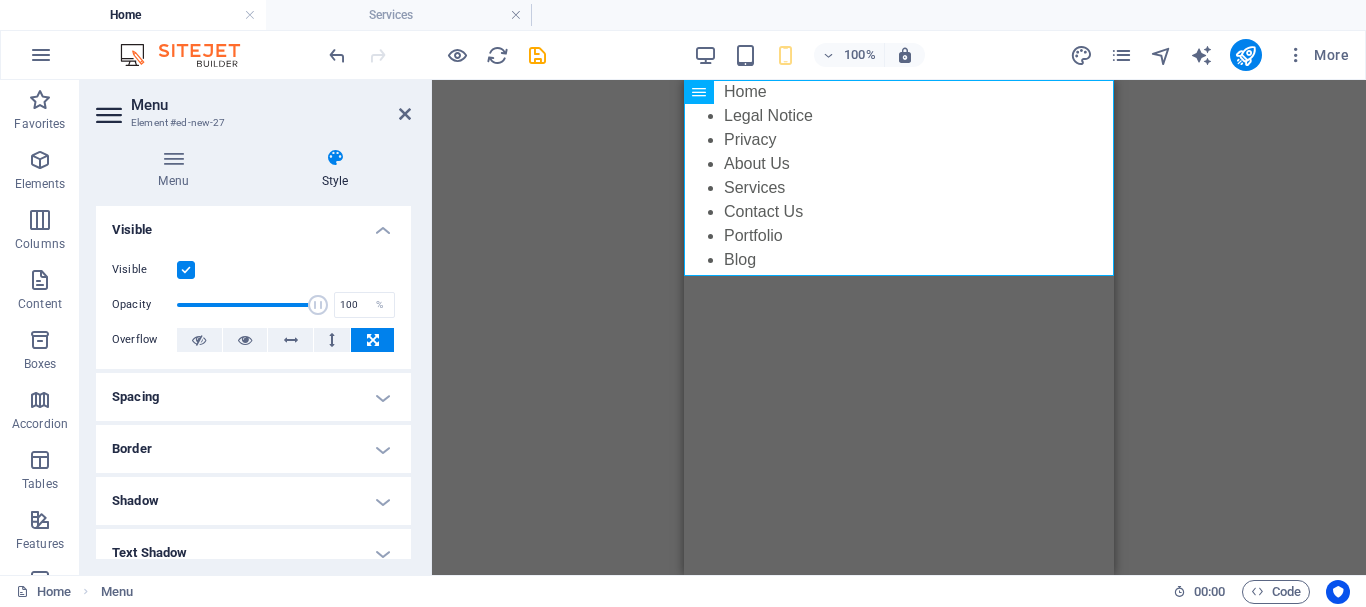 click on "Border" at bounding box center (253, 449) 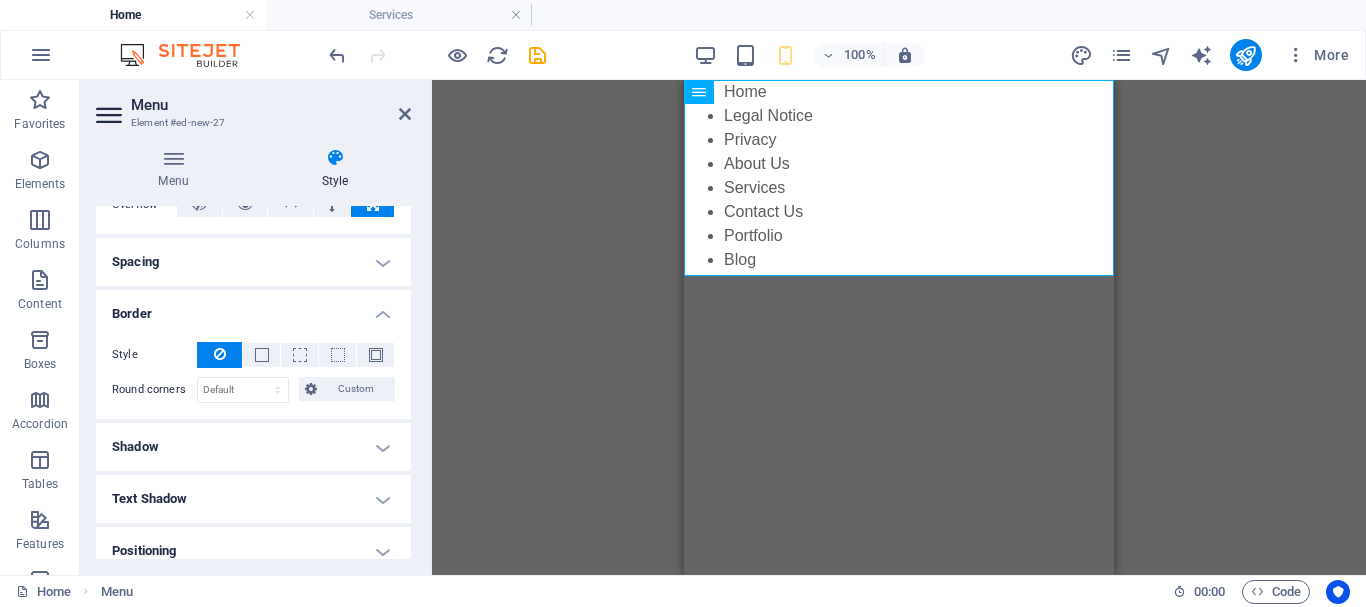 scroll, scrollTop: 180, scrollLeft: 0, axis: vertical 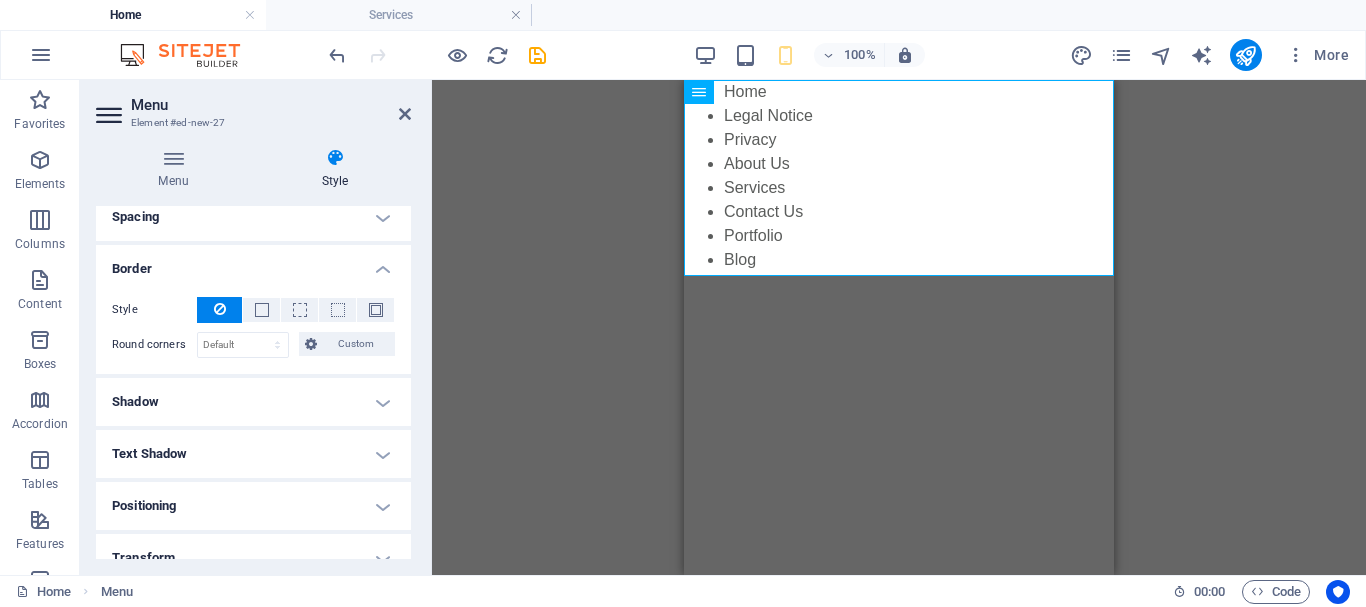 click on "Border" at bounding box center (253, 263) 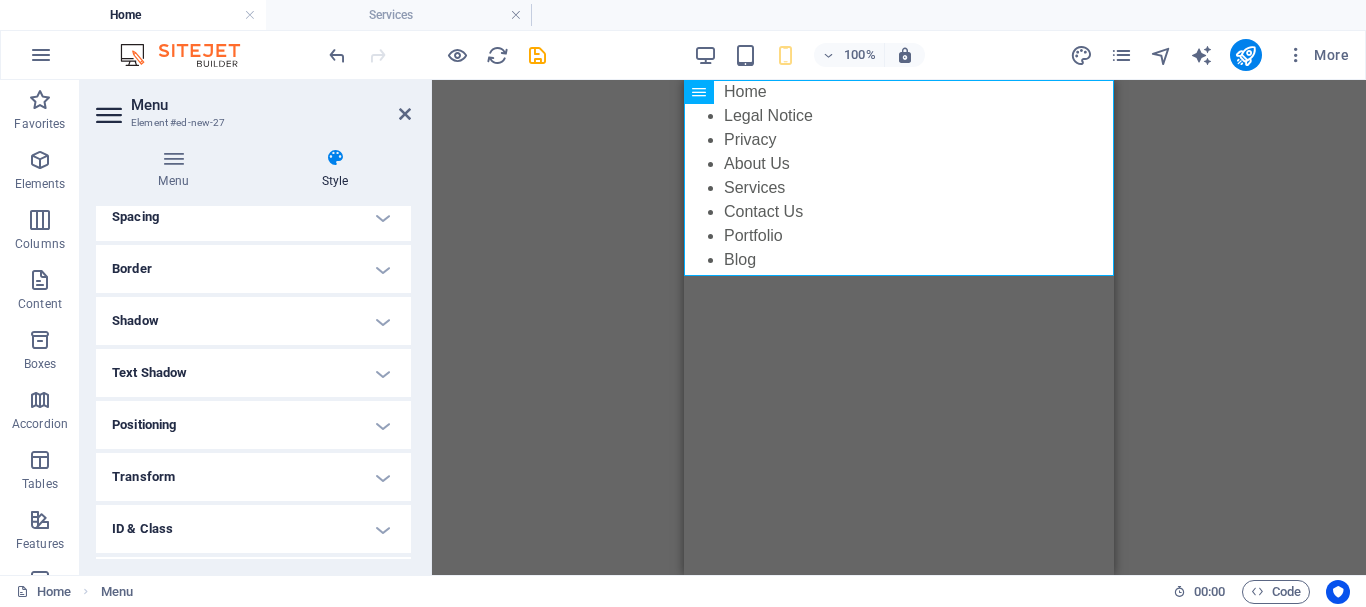 click on "Positioning" at bounding box center [253, 425] 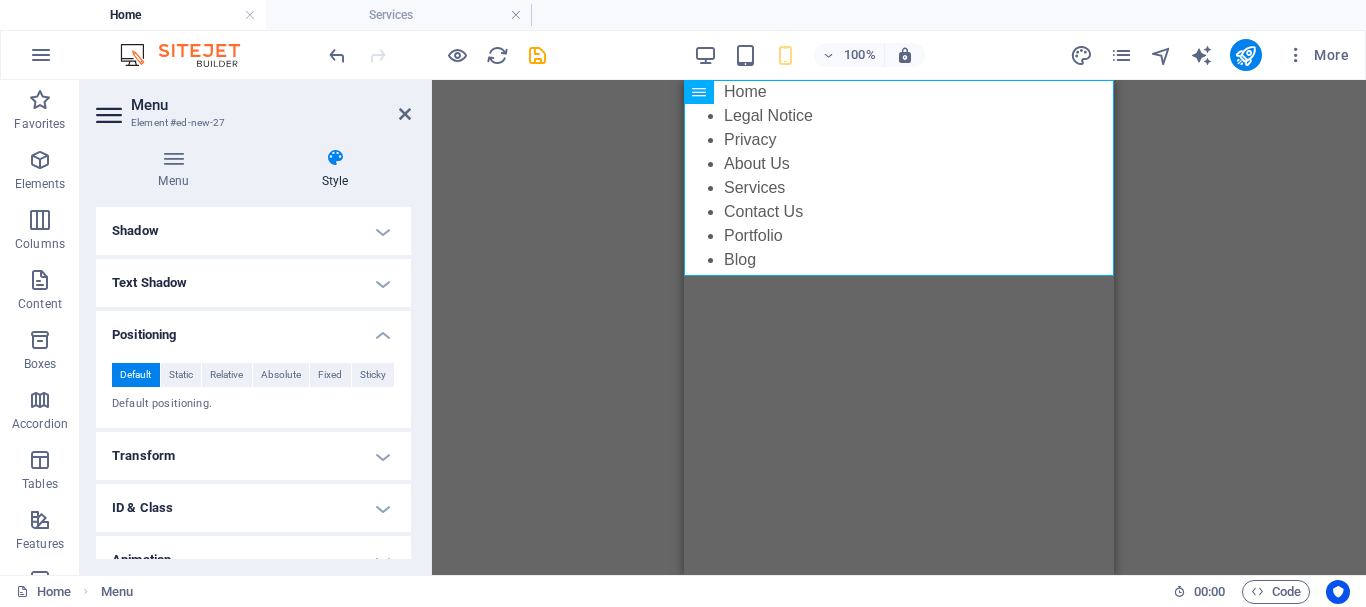 scroll, scrollTop: 347, scrollLeft: 0, axis: vertical 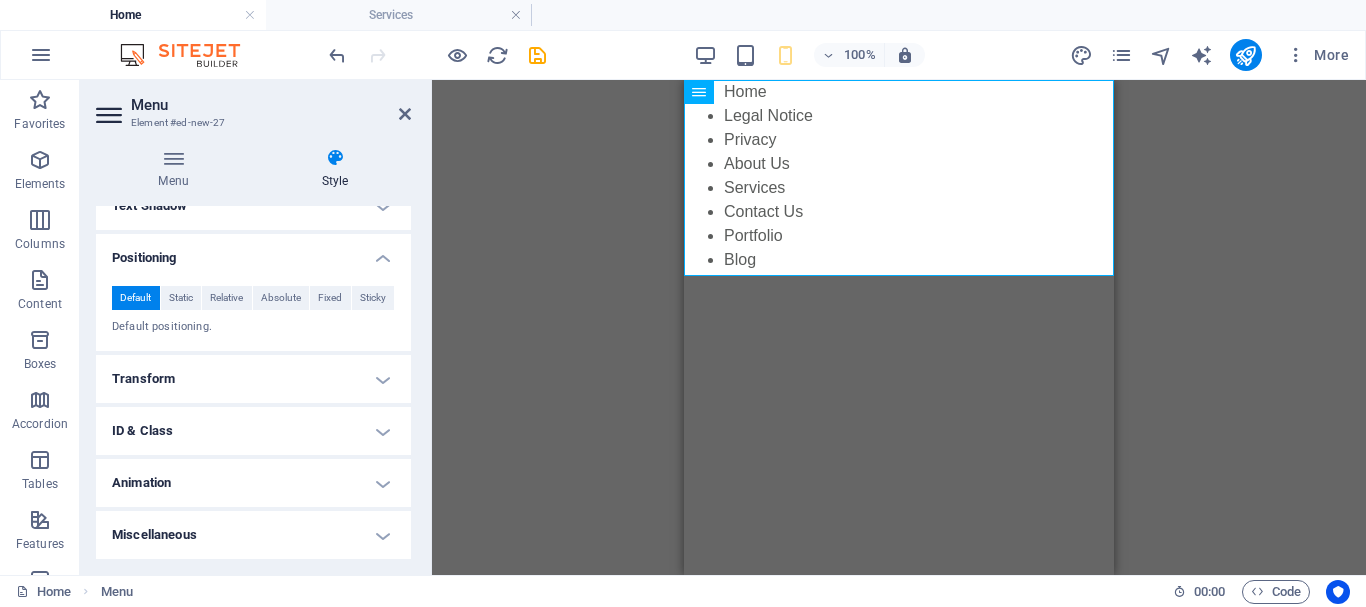 click on "Miscellaneous" at bounding box center (253, 535) 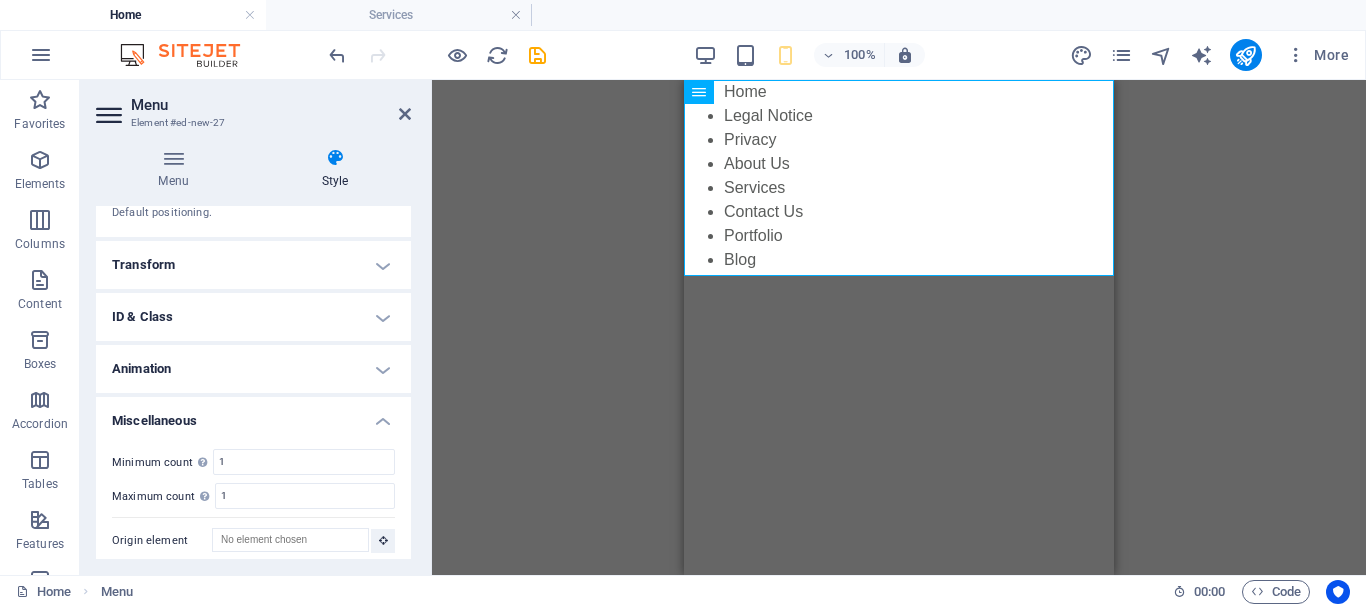 scroll, scrollTop: 471, scrollLeft: 0, axis: vertical 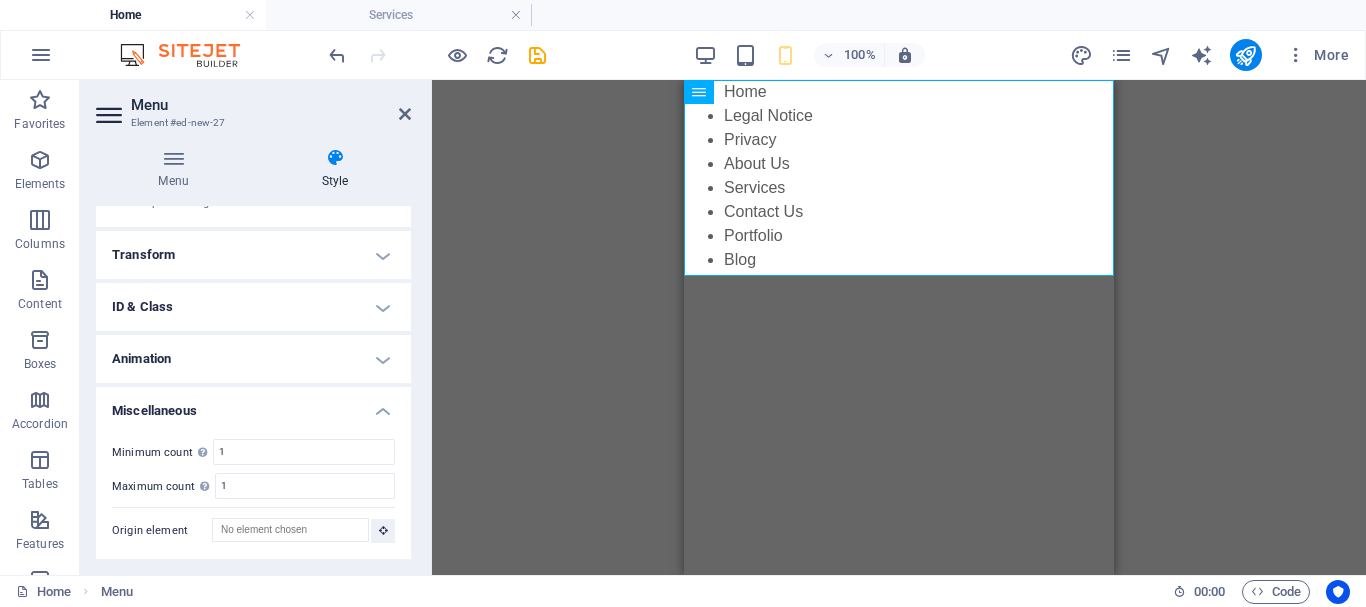 click on "Miscellaneous" at bounding box center [253, 405] 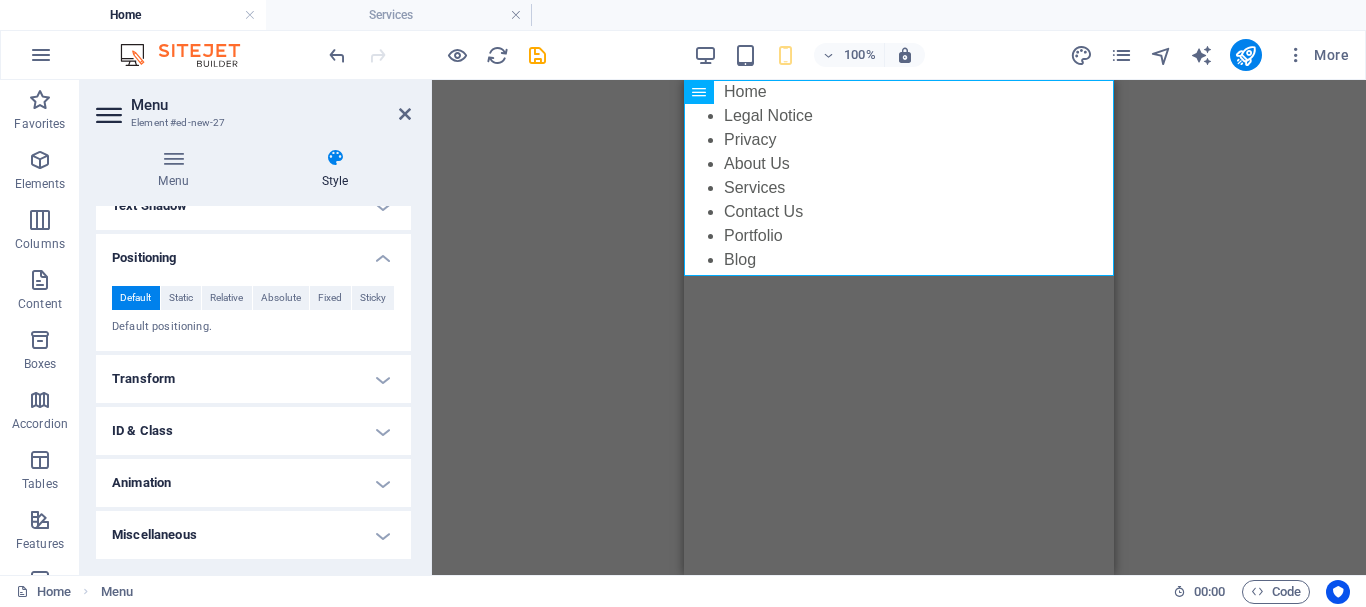 click on "Drag here to replace the existing content. Press “Ctrl” if you want to create a new element.
Placeholder   Menu" at bounding box center [899, 327] 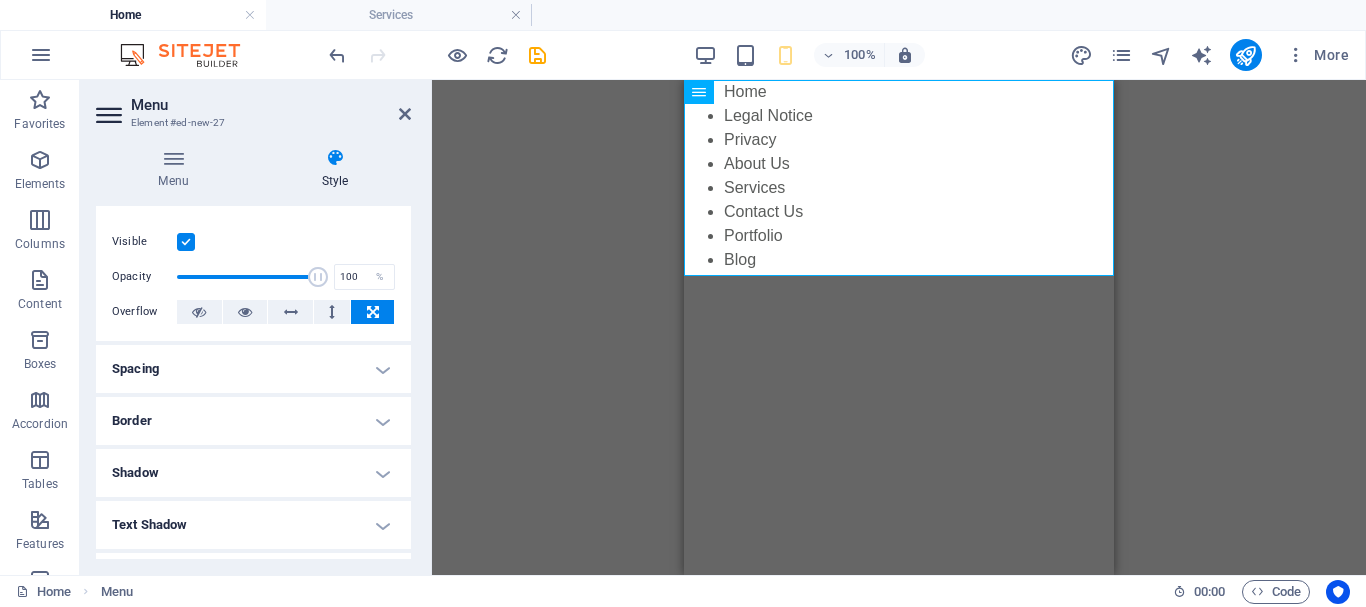 scroll, scrollTop: 0, scrollLeft: 0, axis: both 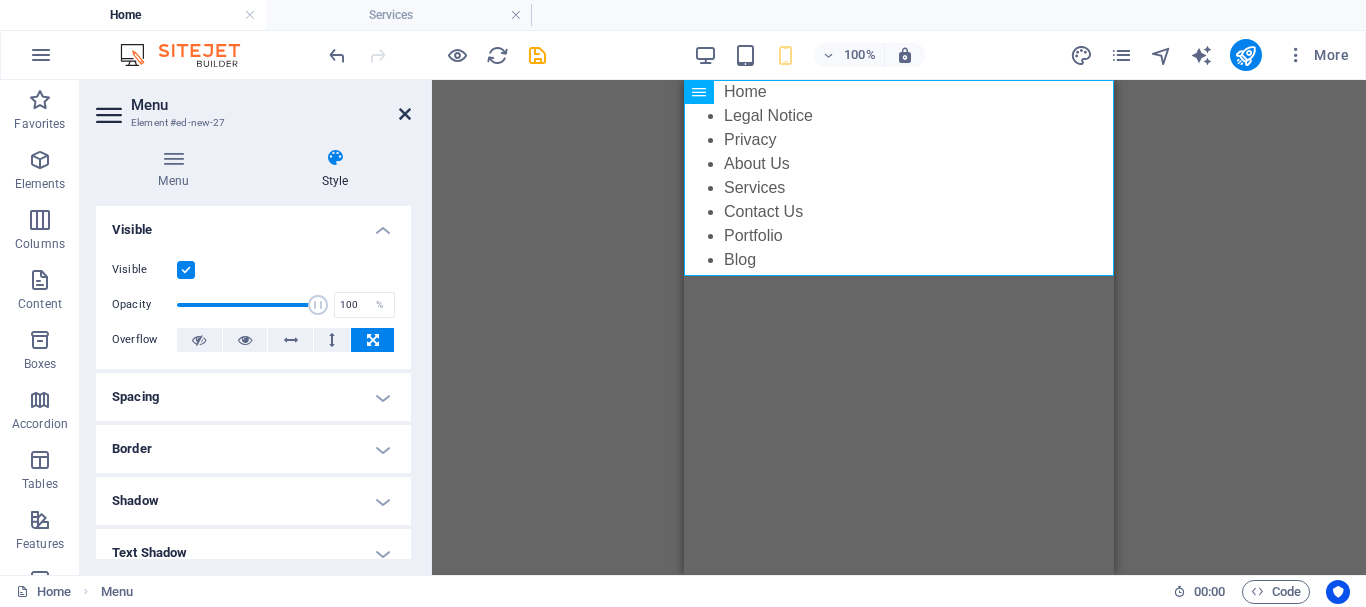 click at bounding box center [405, 114] 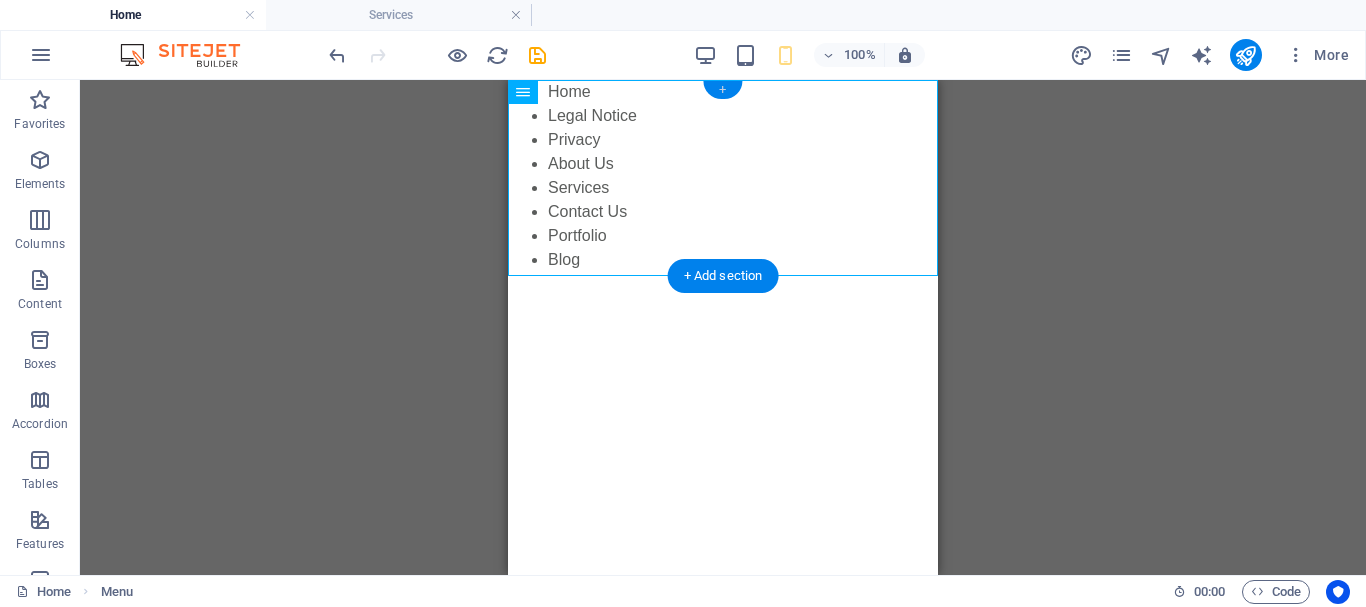 click on "+" at bounding box center [722, 90] 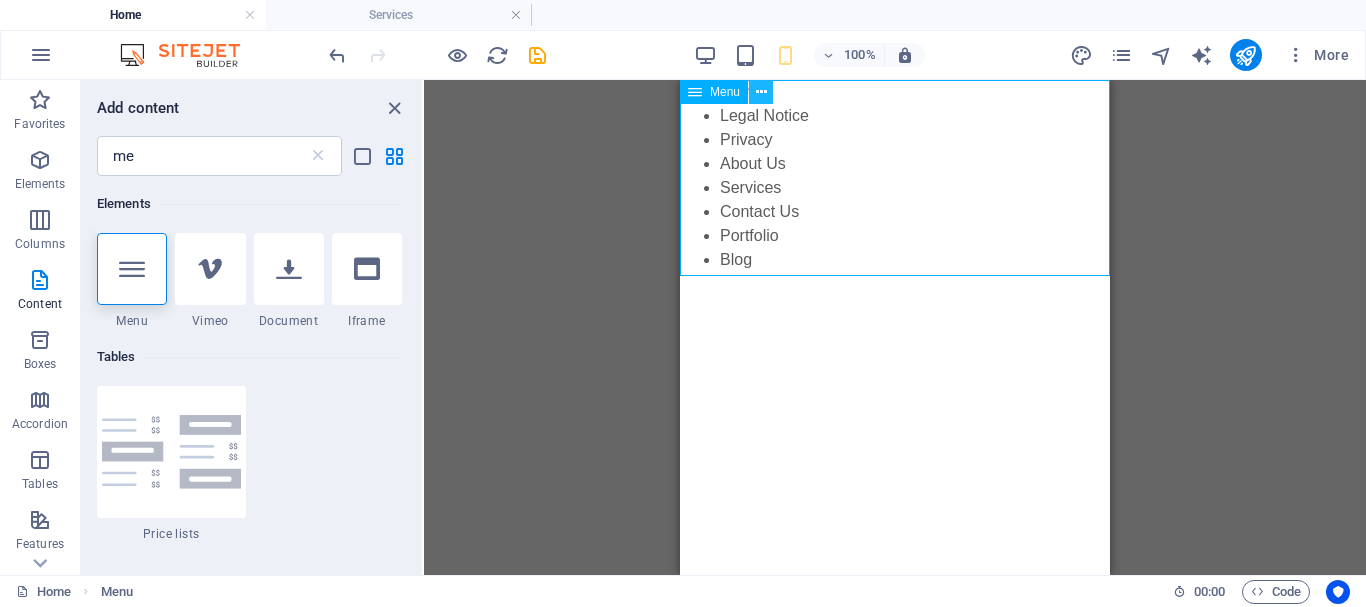click at bounding box center (761, 92) 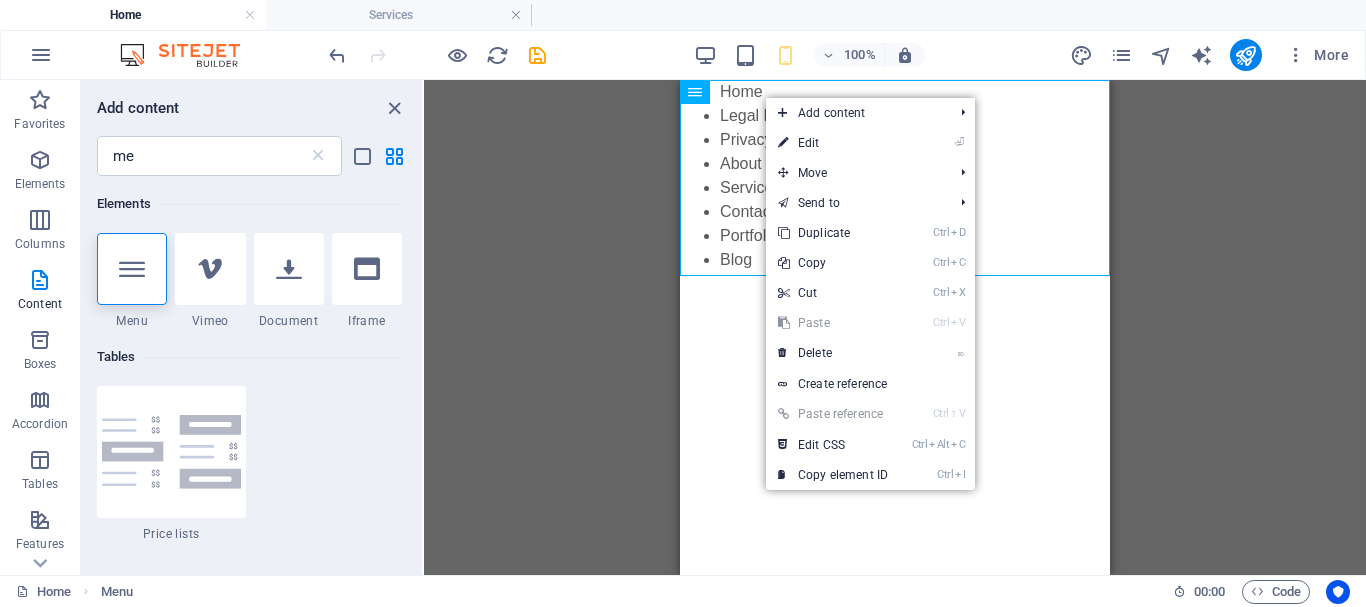 click on "Drag here to replace the existing content. Press “Ctrl” if you want to create a new element.
Placeholder   Menu" at bounding box center [895, 327] 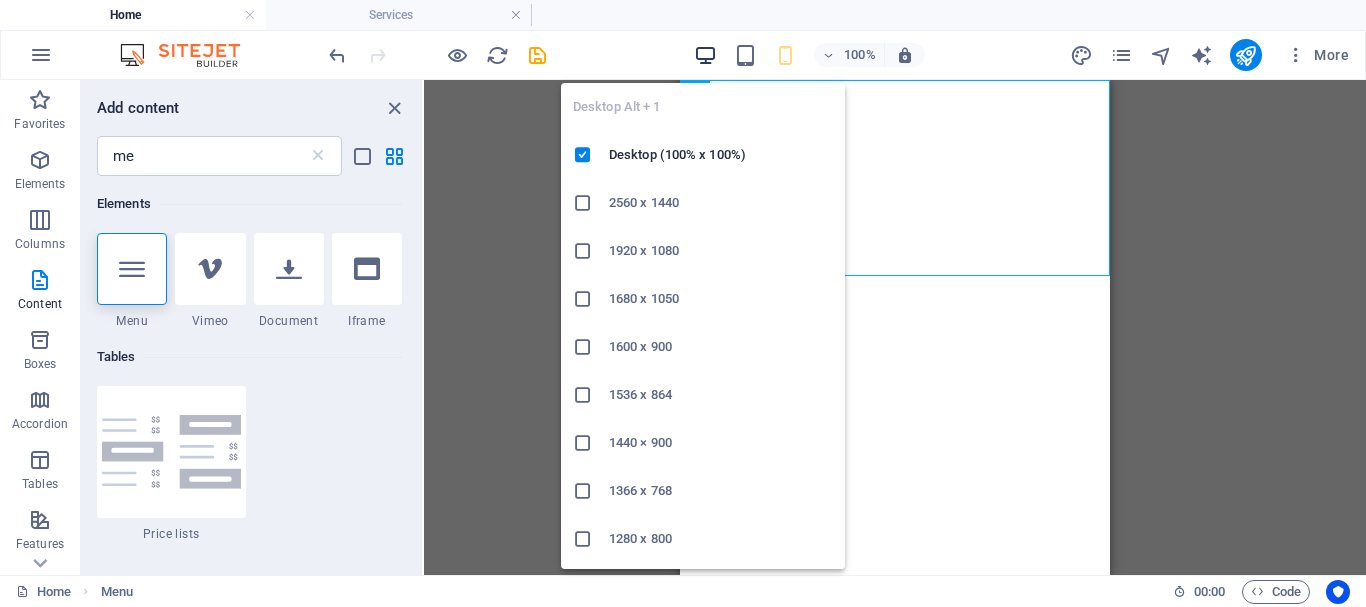 click at bounding box center [705, 55] 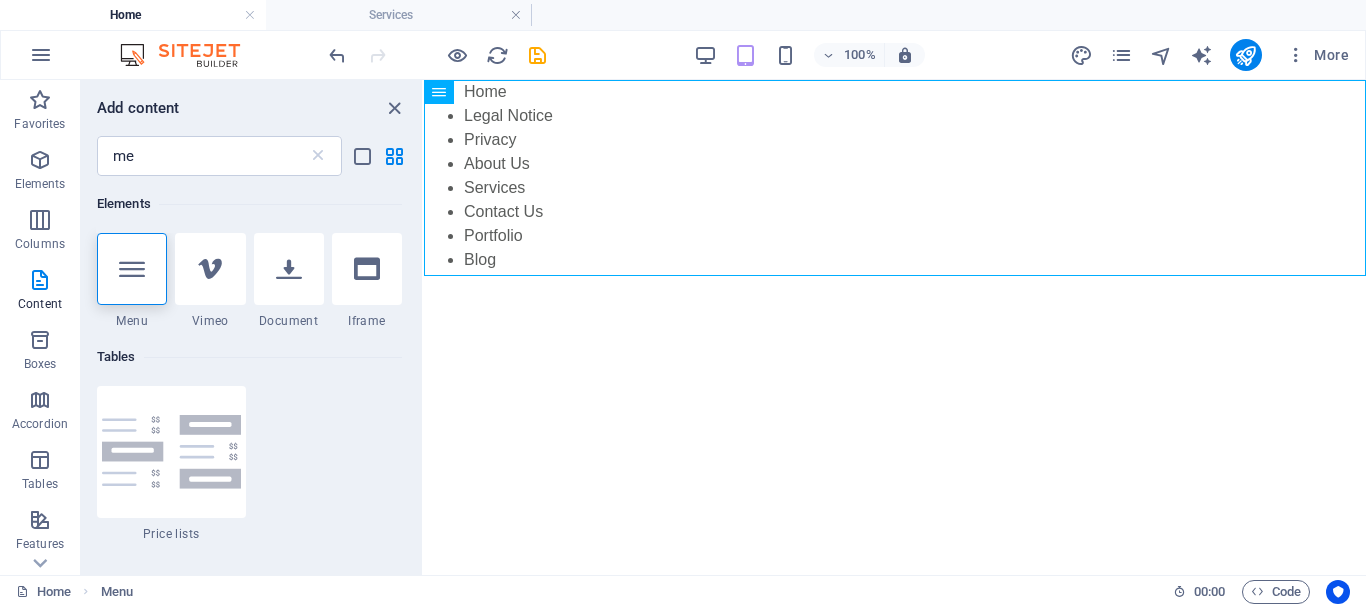 click on "Skip to main content
Home Legal Notice Privacy About Us Services Contact Us Portfolio Blog" at bounding box center (895, 176) 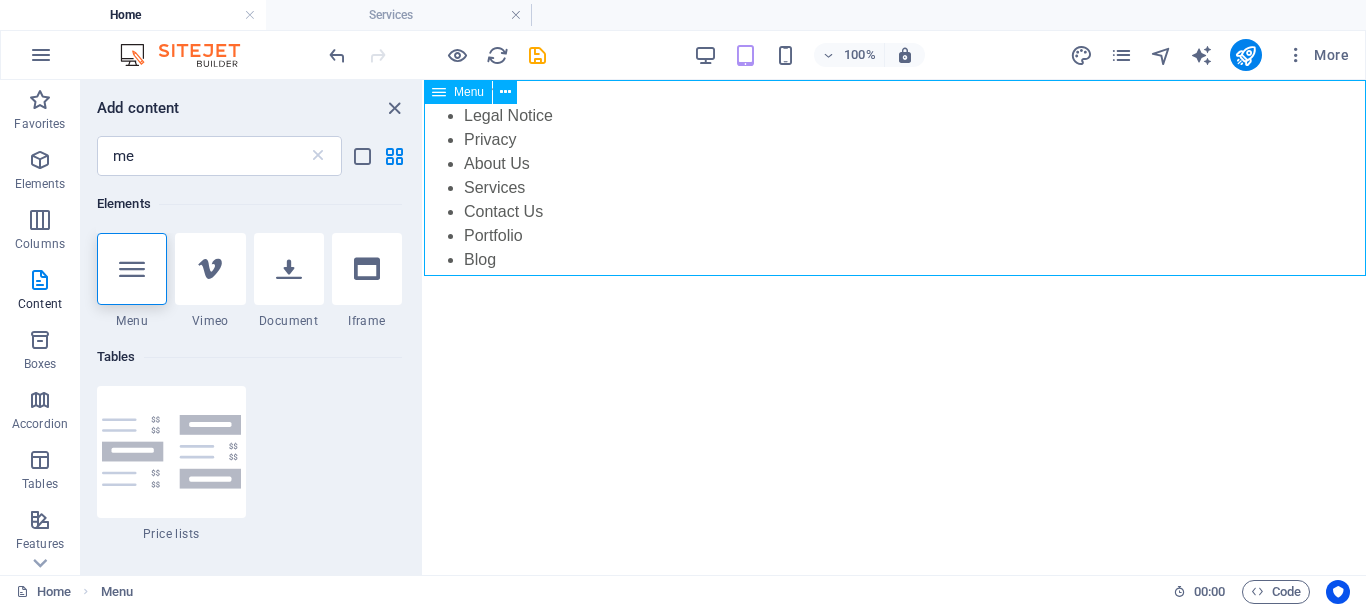click at bounding box center (439, 92) 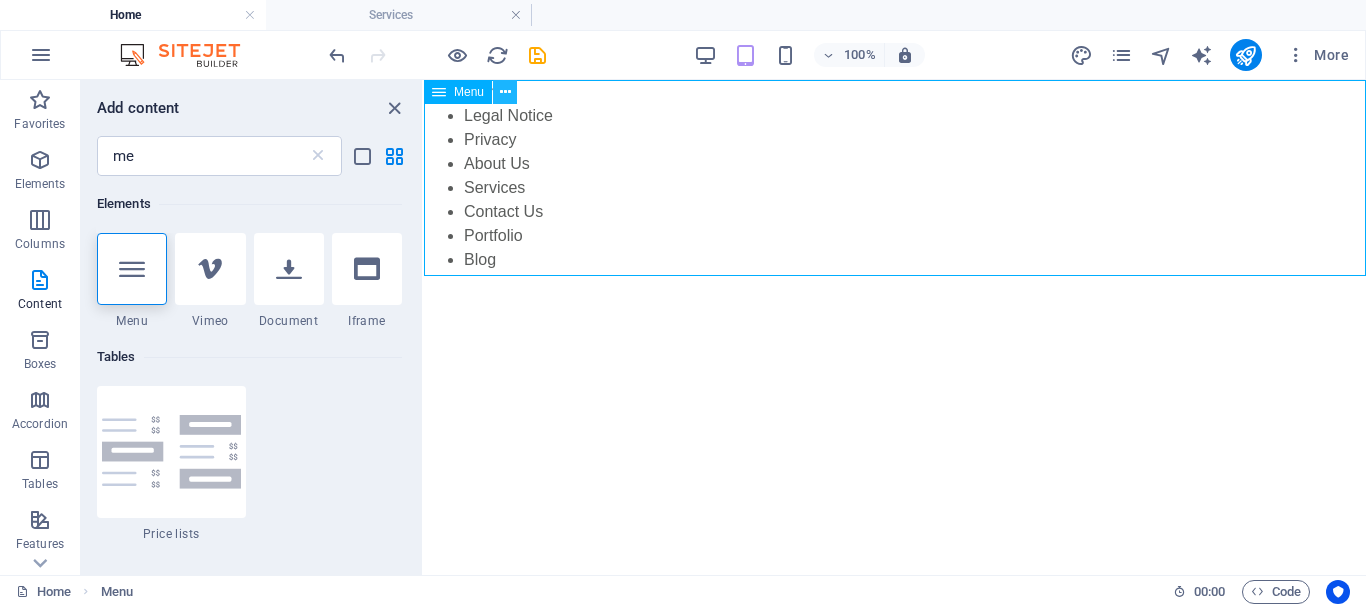 click at bounding box center (505, 92) 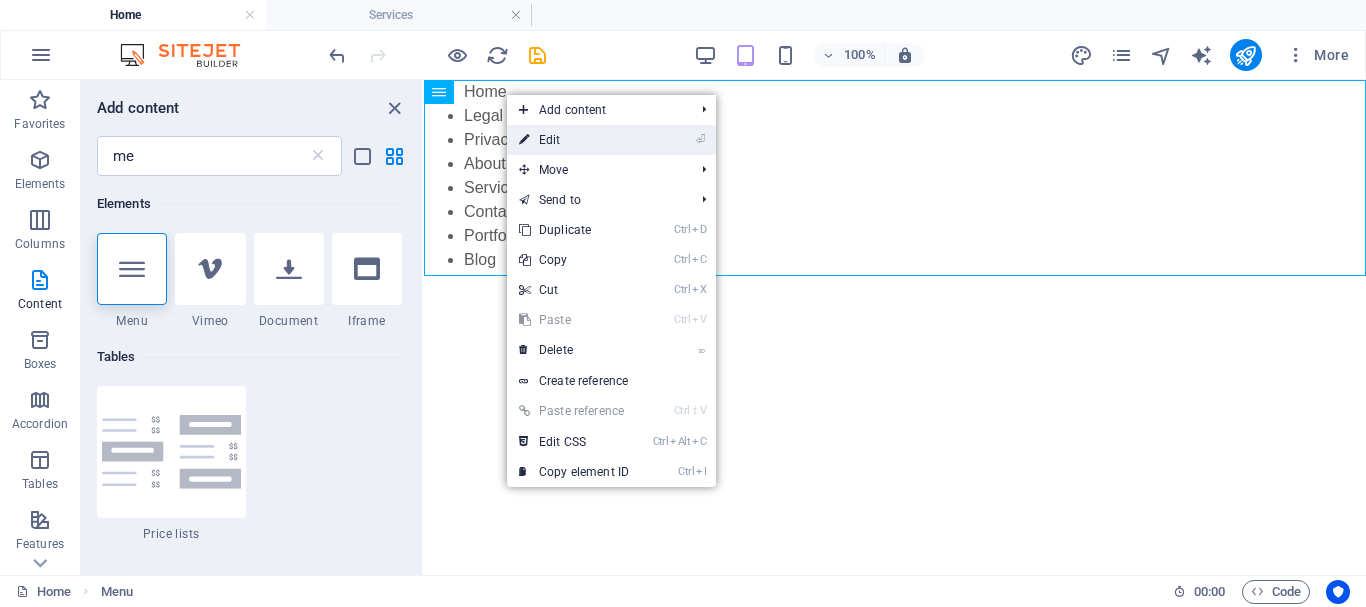 click on "⏎  Edit" at bounding box center [574, 140] 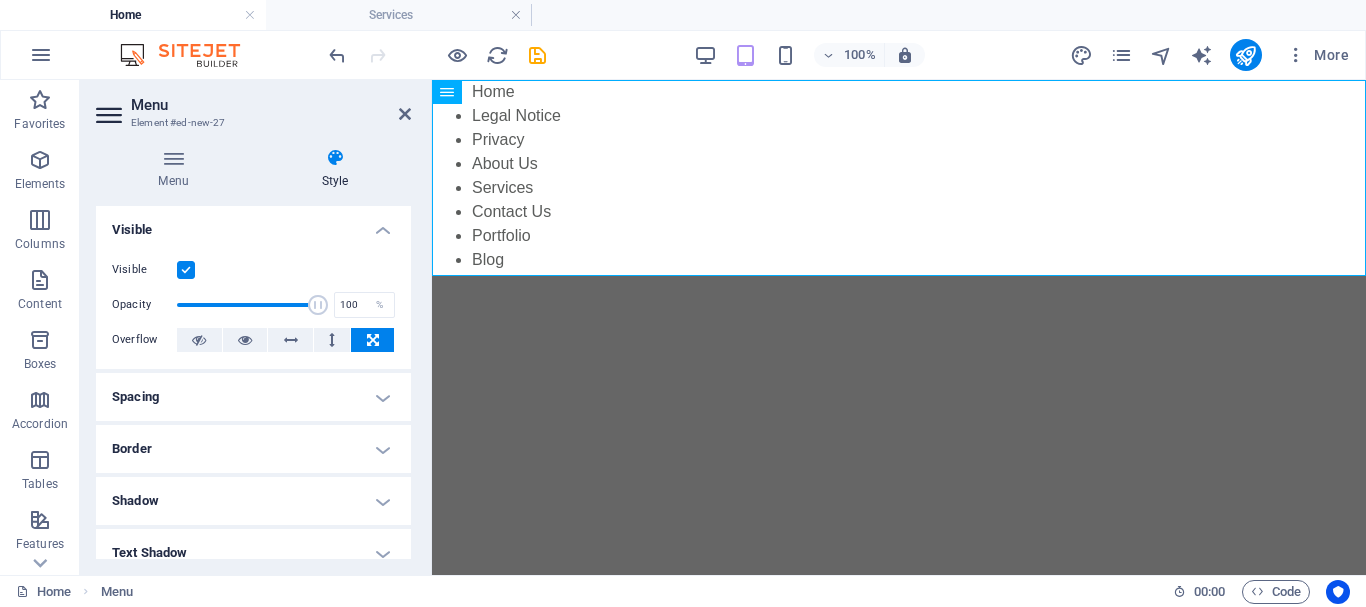 click on "Visible" at bounding box center [253, 224] 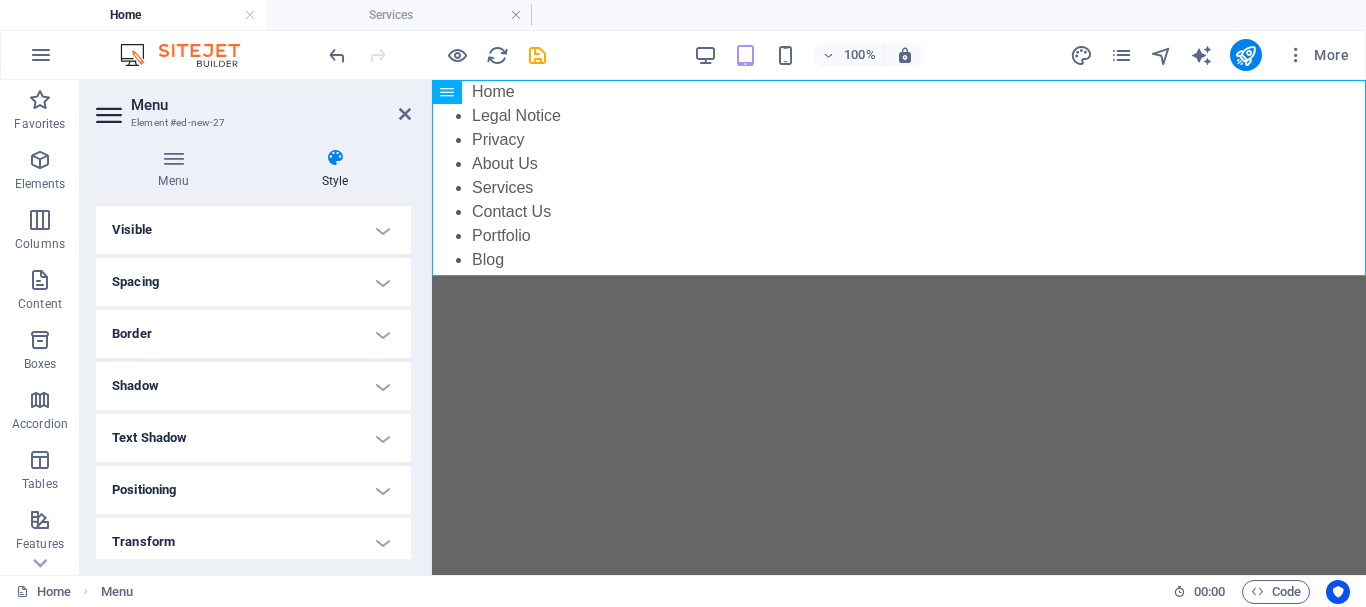 click on "Positioning" at bounding box center [253, 490] 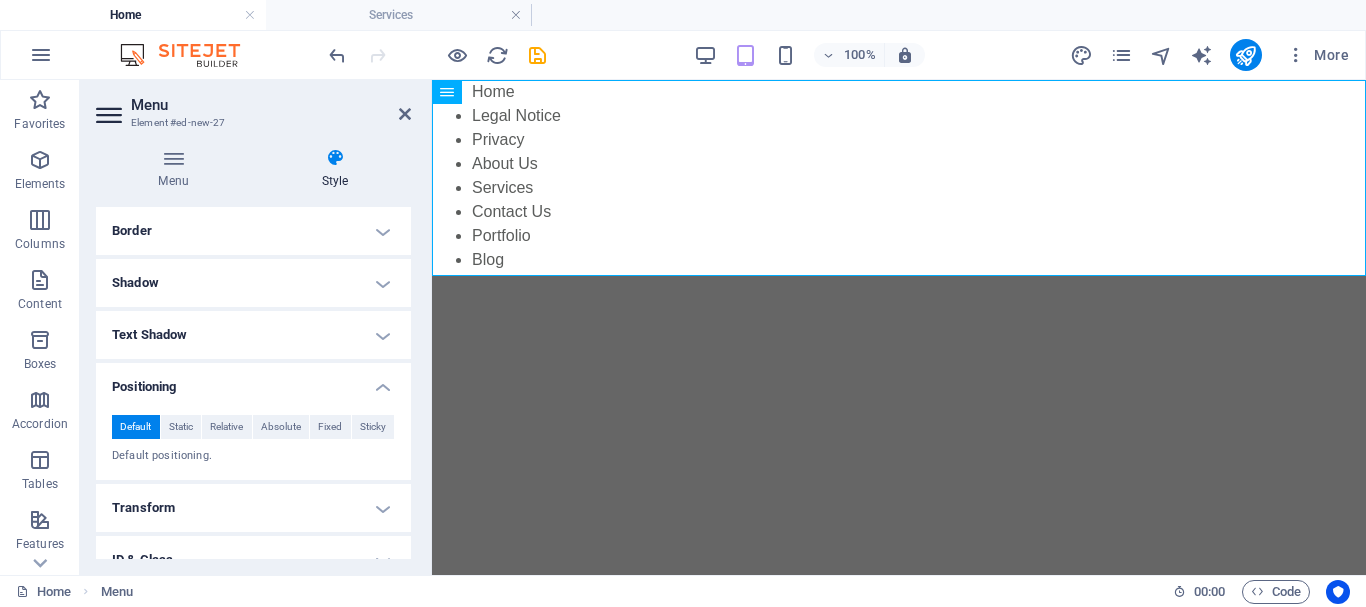 scroll, scrollTop: 180, scrollLeft: 0, axis: vertical 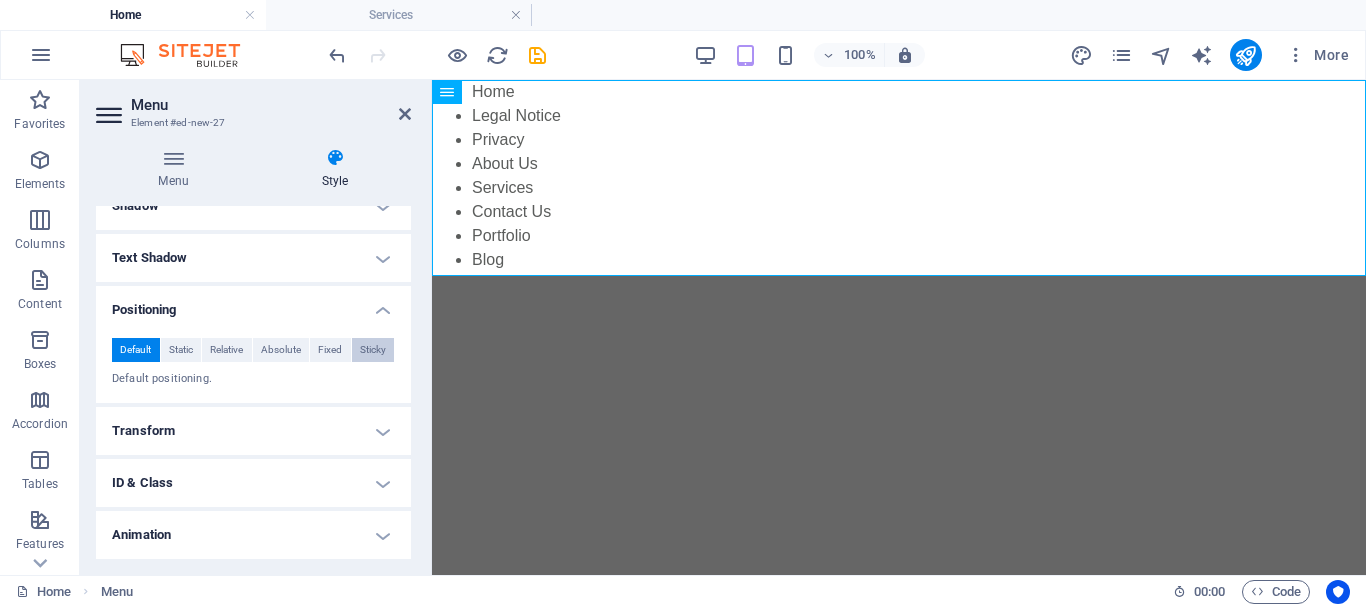 click on "Sticky" at bounding box center [373, 350] 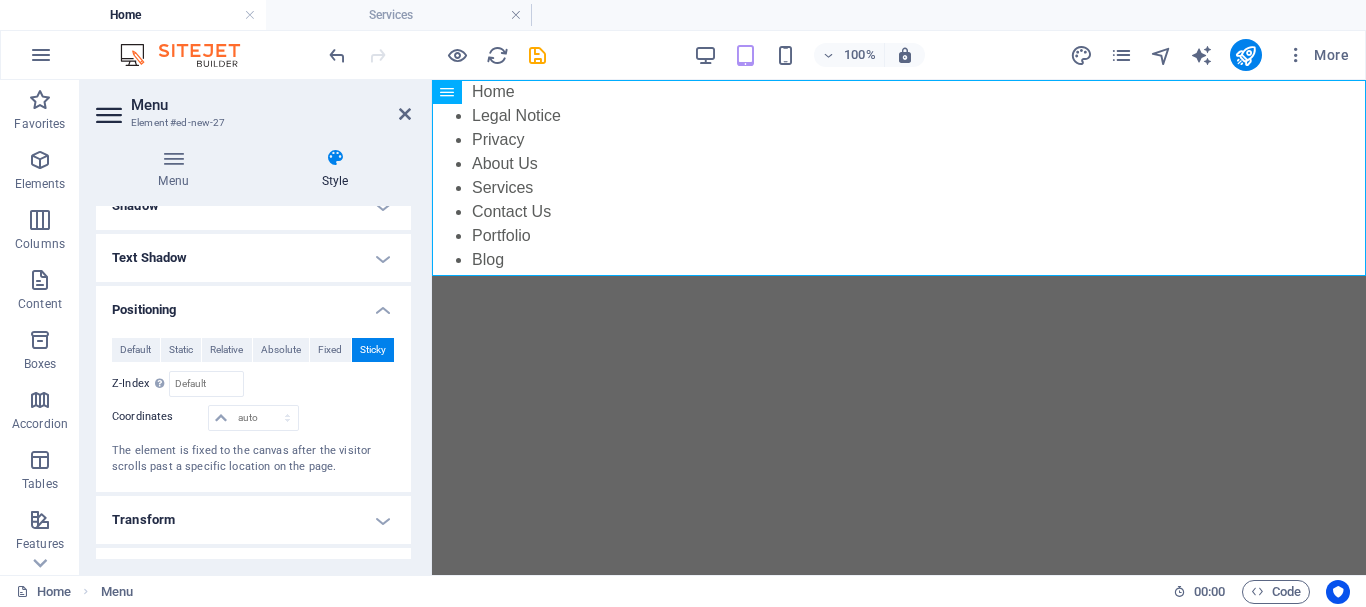click on "Sticky" at bounding box center (373, 350) 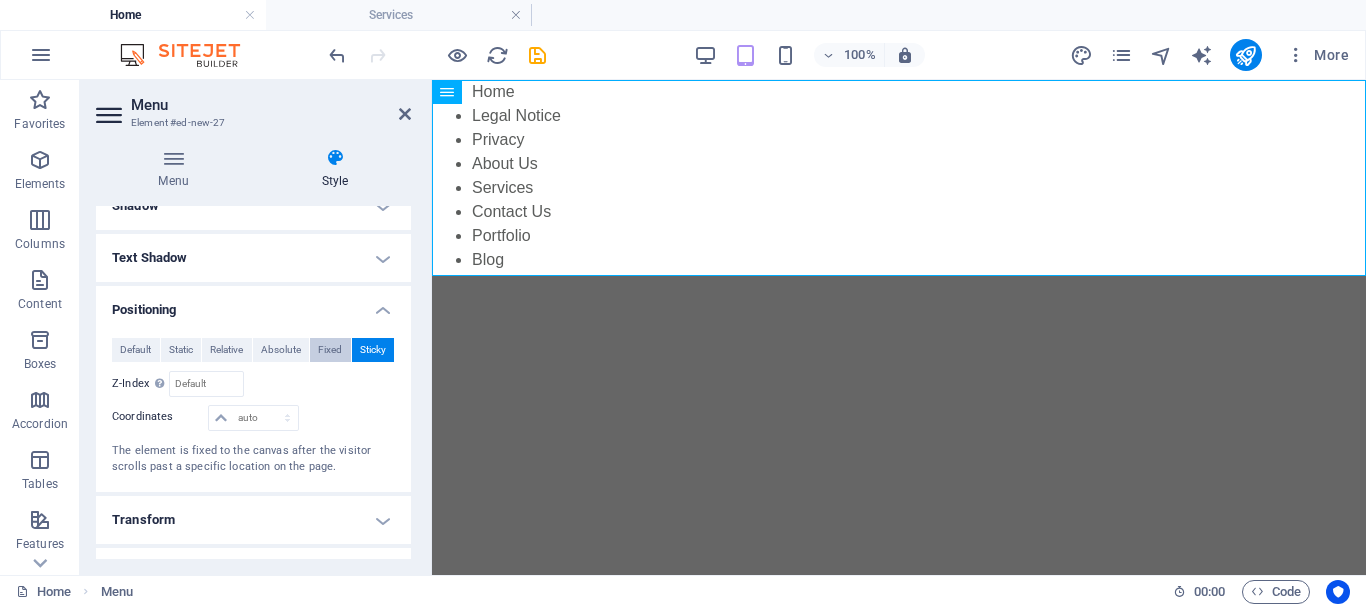 click on "Fixed" at bounding box center [330, 350] 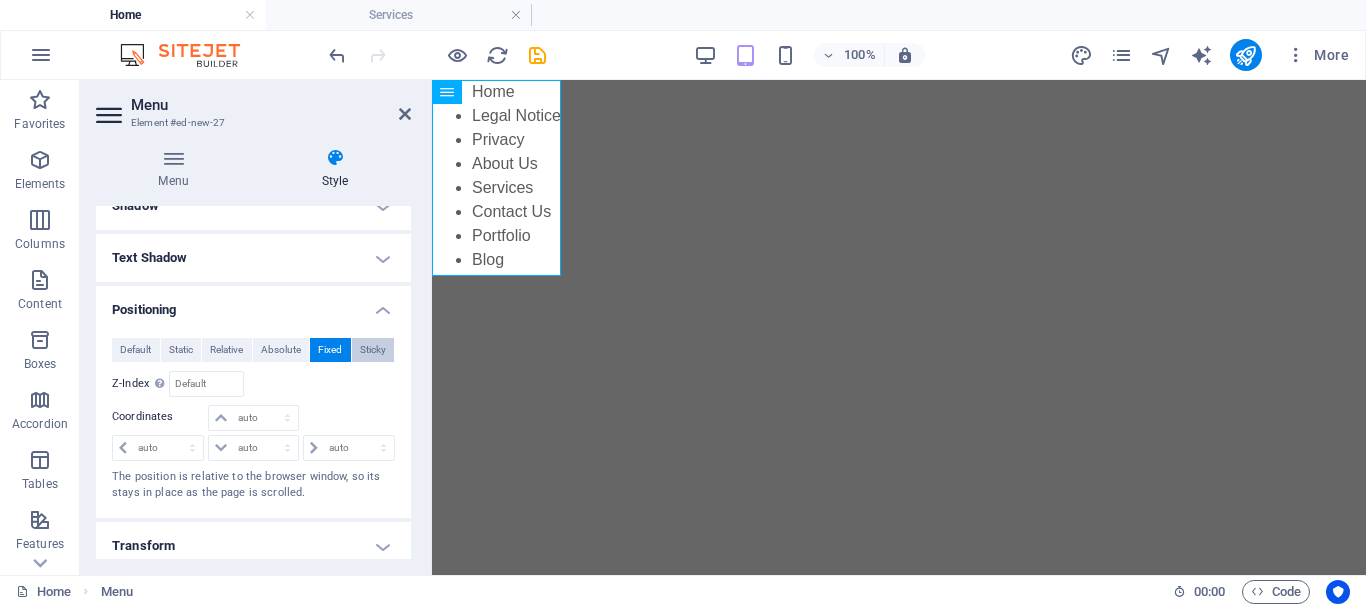 click on "Sticky" at bounding box center (373, 350) 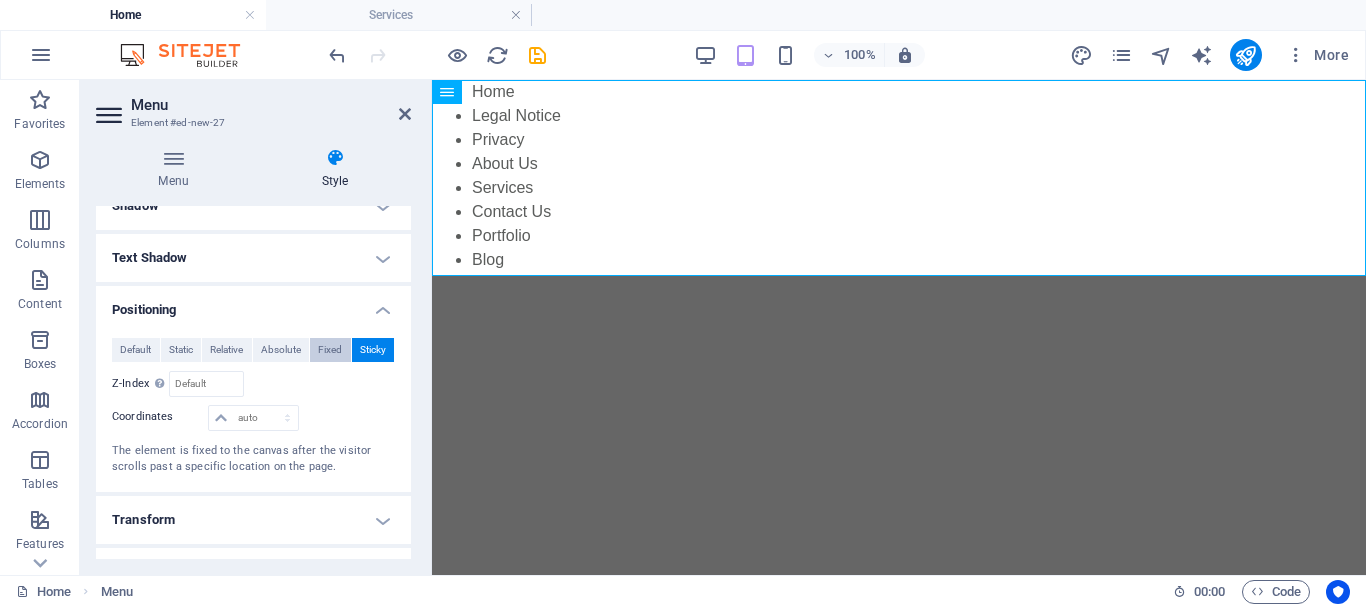 click on "Fixed" at bounding box center [330, 350] 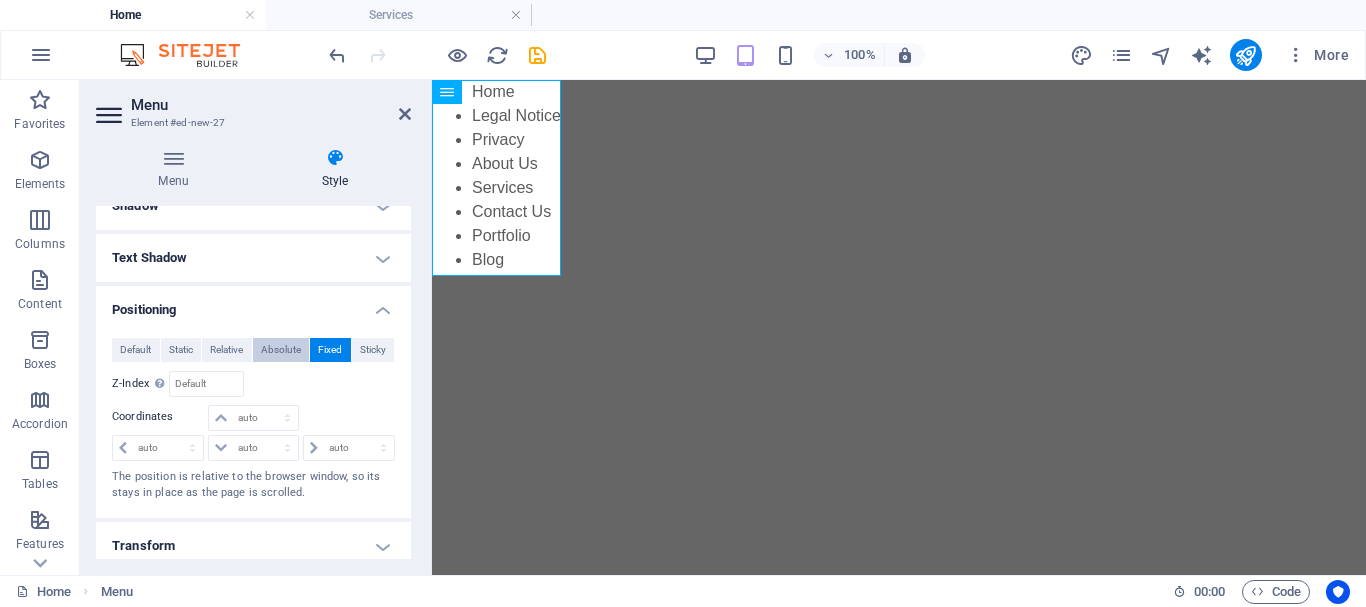 click on "Absolute" at bounding box center [281, 350] 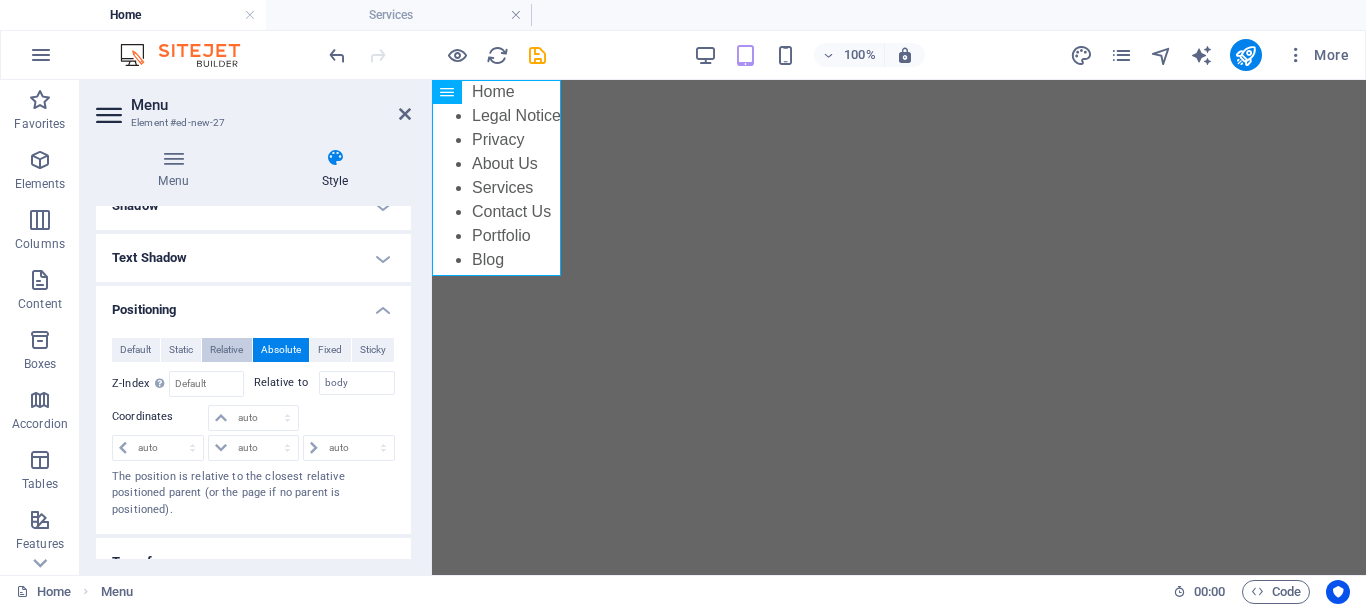click on "Relative" at bounding box center (226, 350) 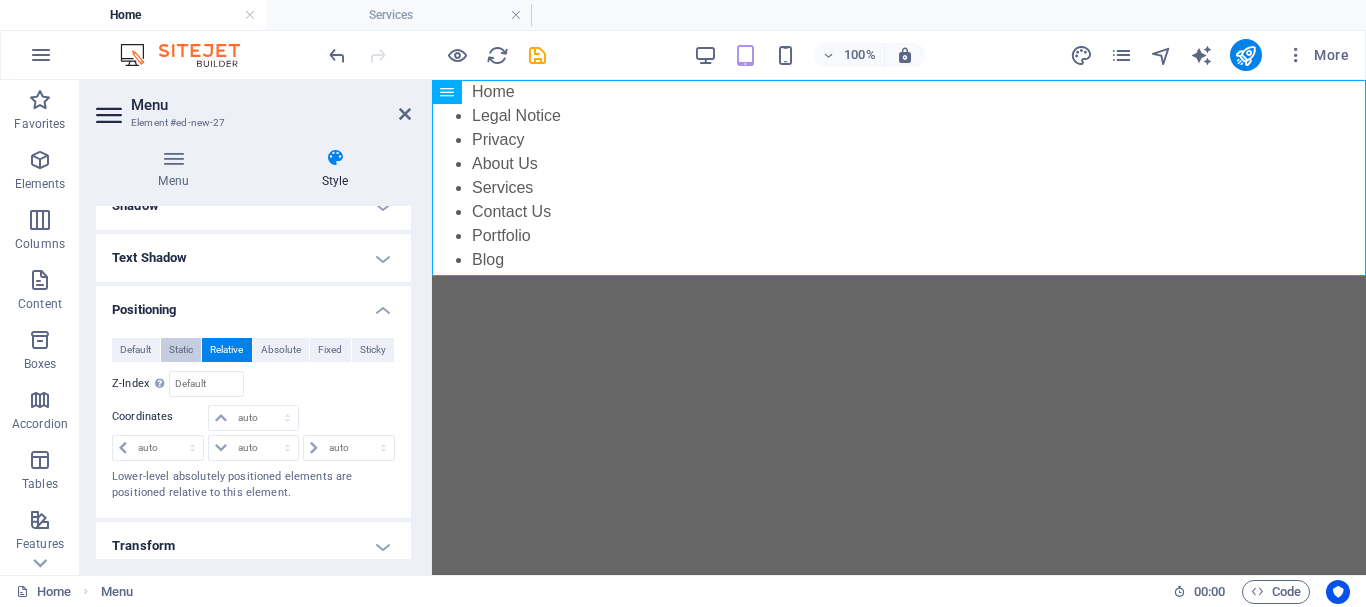 click on "Static" at bounding box center (181, 350) 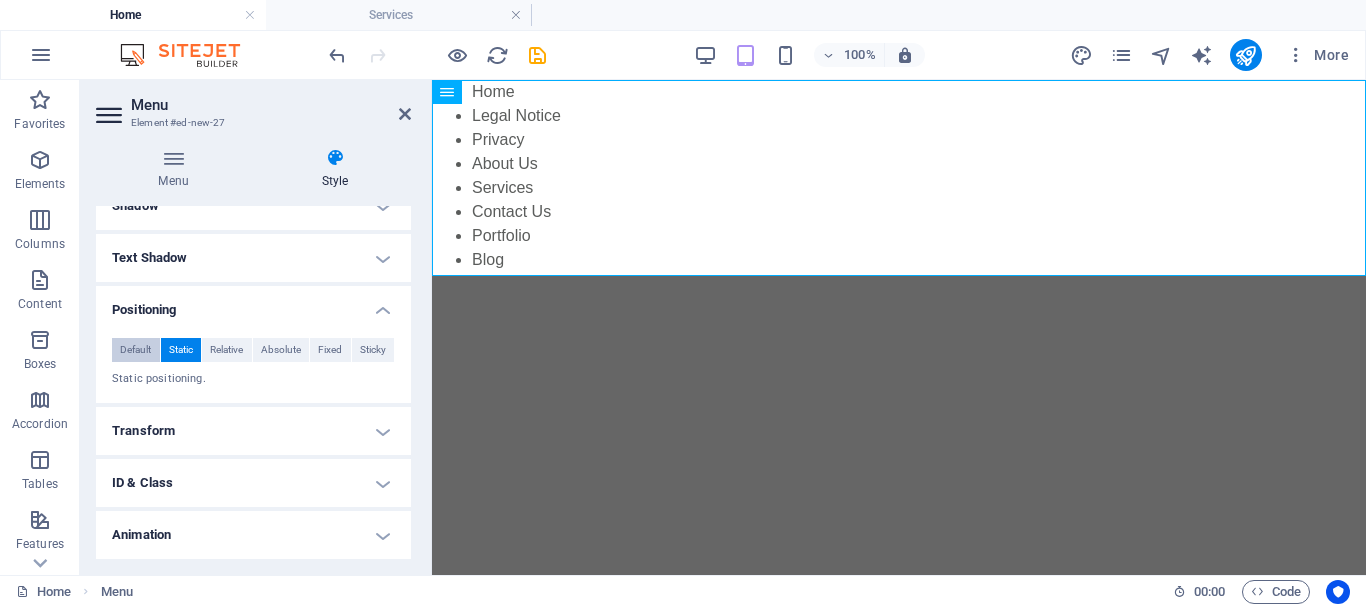click on "Default" at bounding box center (135, 350) 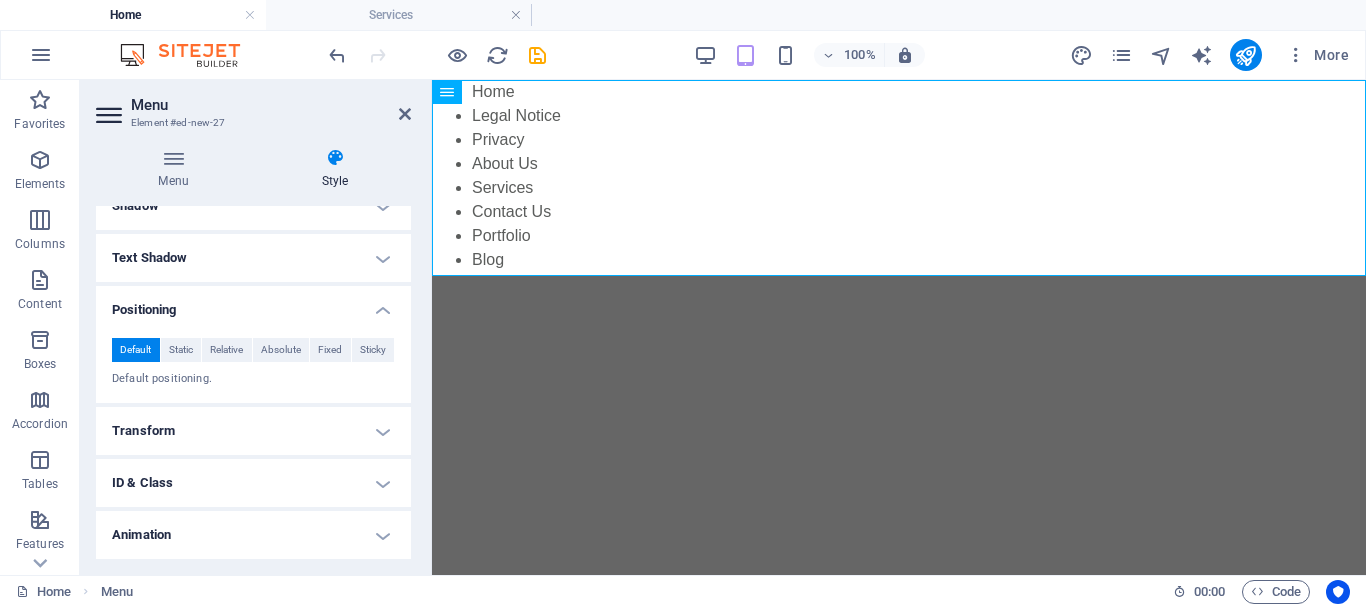 click on "Skip to main content
Home Legal Notice Privacy About Us Services Contact Us Portfolio Blog" at bounding box center [899, 176] 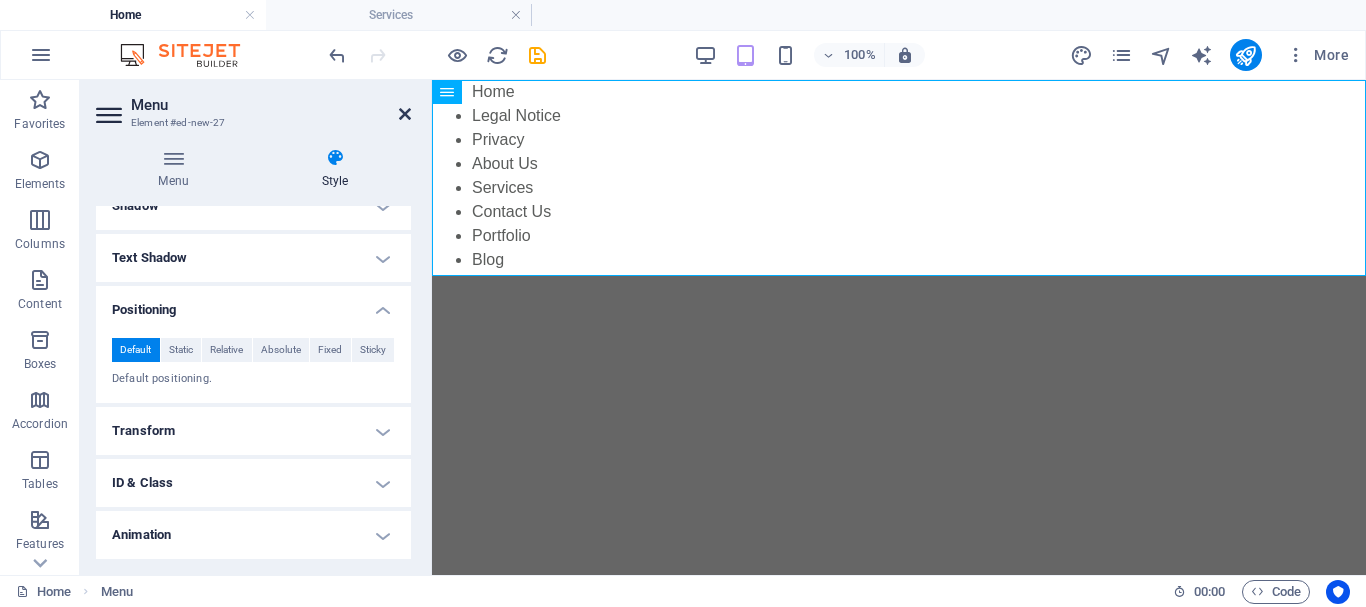 click at bounding box center (405, 114) 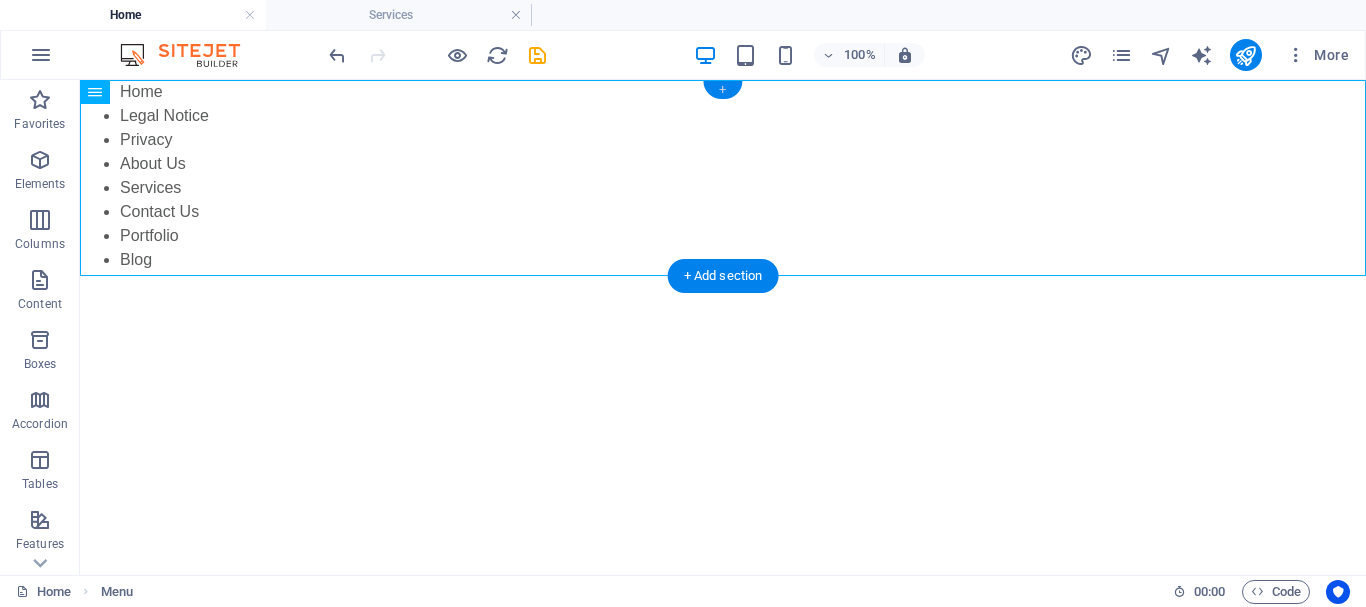 click on "+" at bounding box center (722, 90) 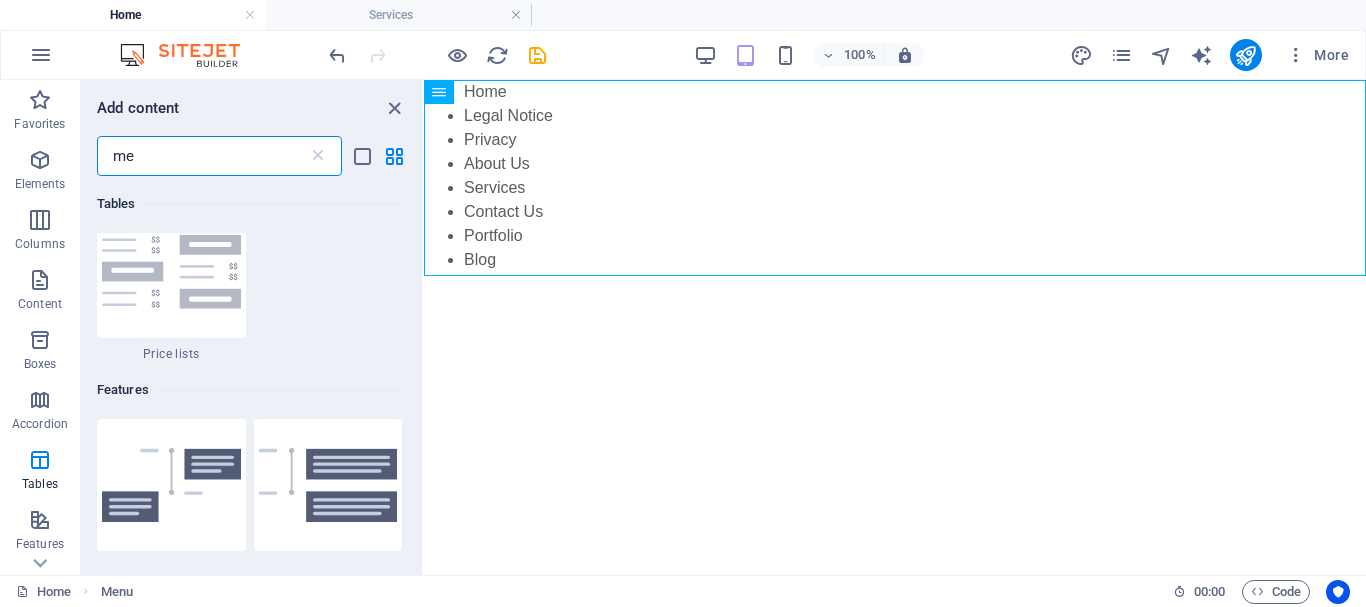 scroll, scrollTop: 360, scrollLeft: 0, axis: vertical 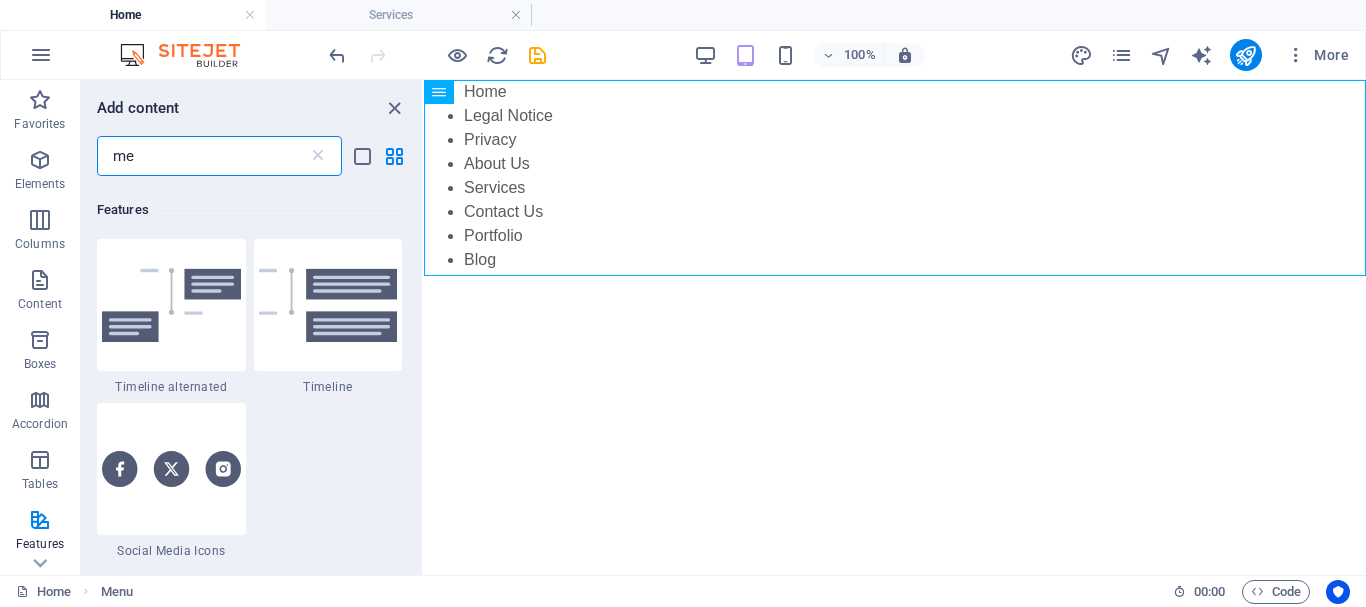 click on "me" at bounding box center [202, 156] 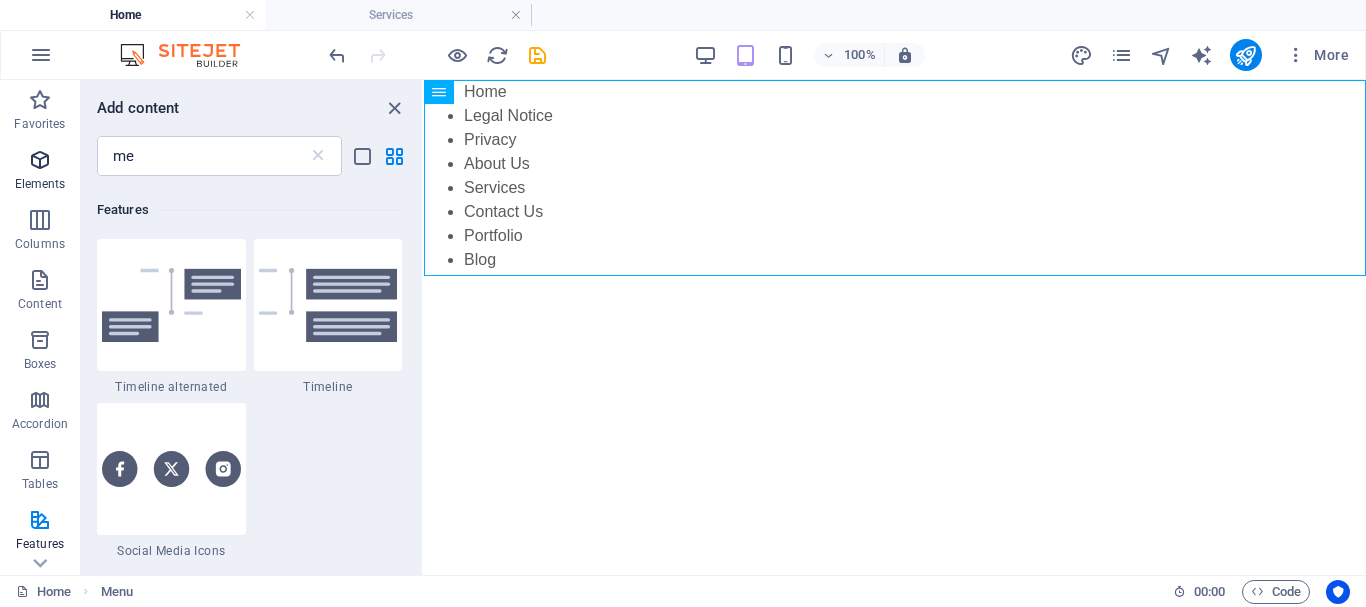 click on "Elements" at bounding box center (40, 170) 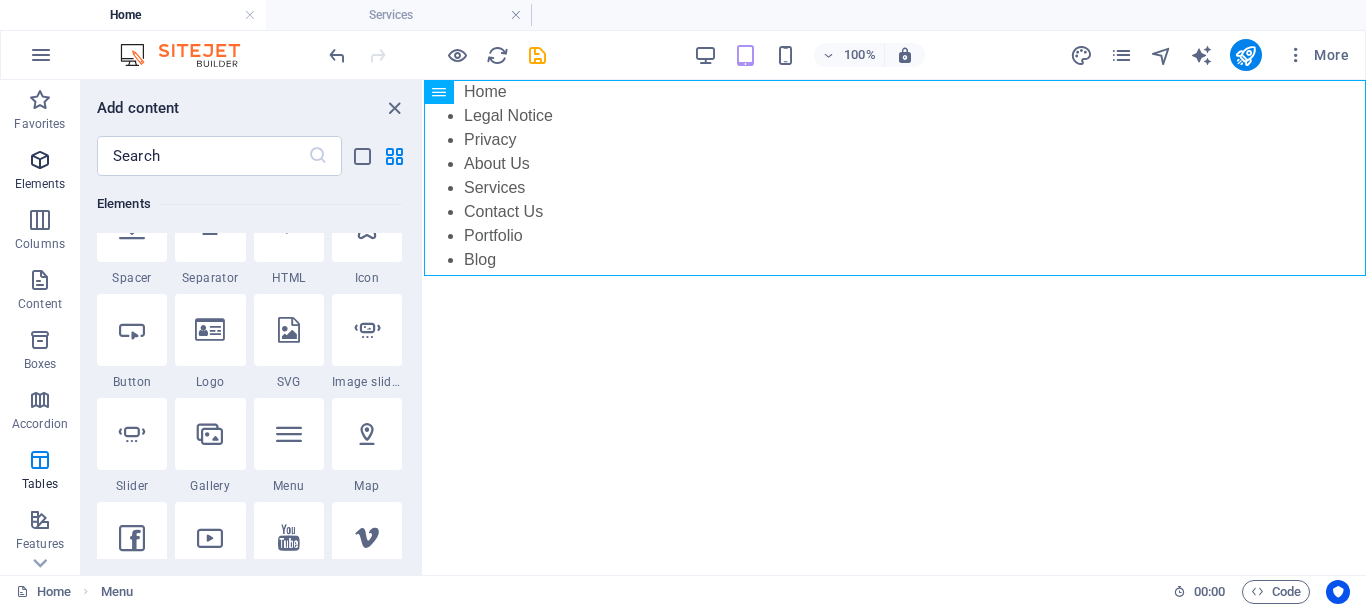scroll, scrollTop: 7091, scrollLeft: 0, axis: vertical 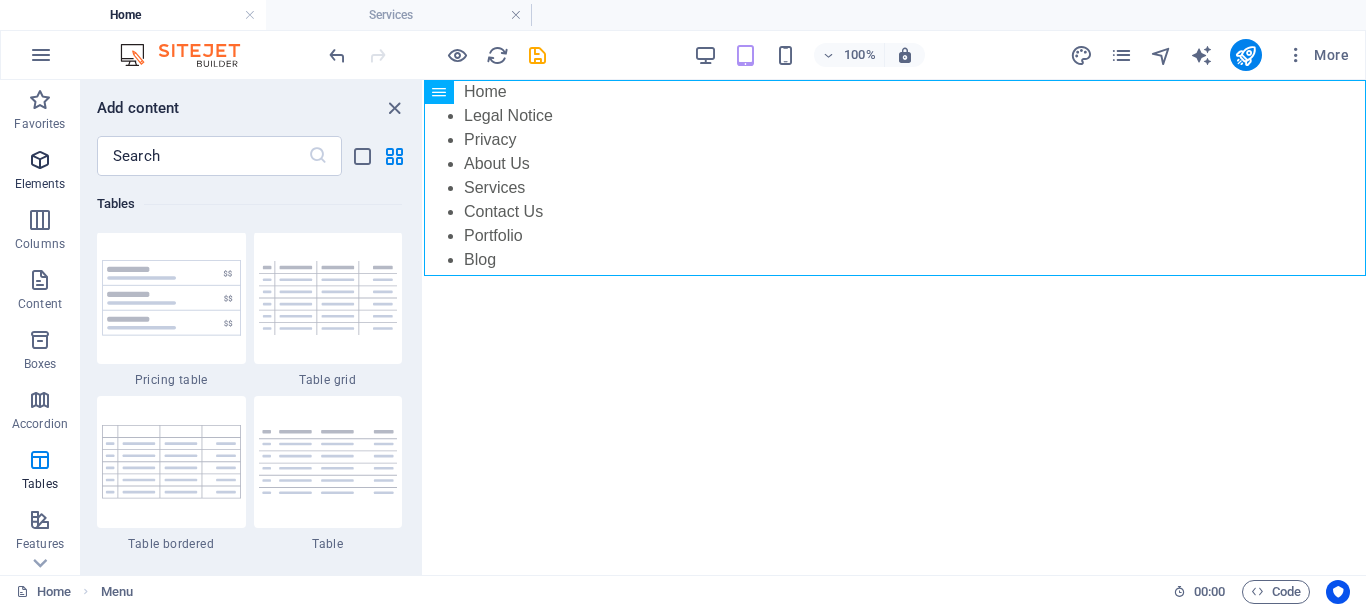 click on "Elements" at bounding box center [40, 170] 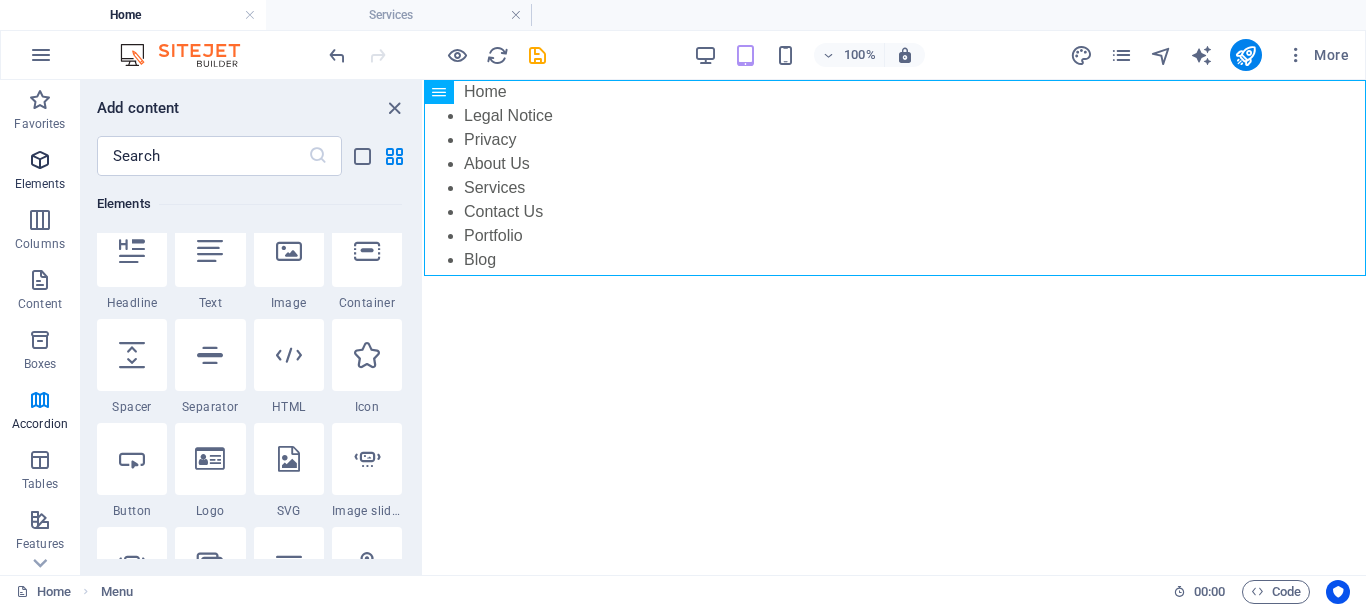 scroll, scrollTop: 213, scrollLeft: 0, axis: vertical 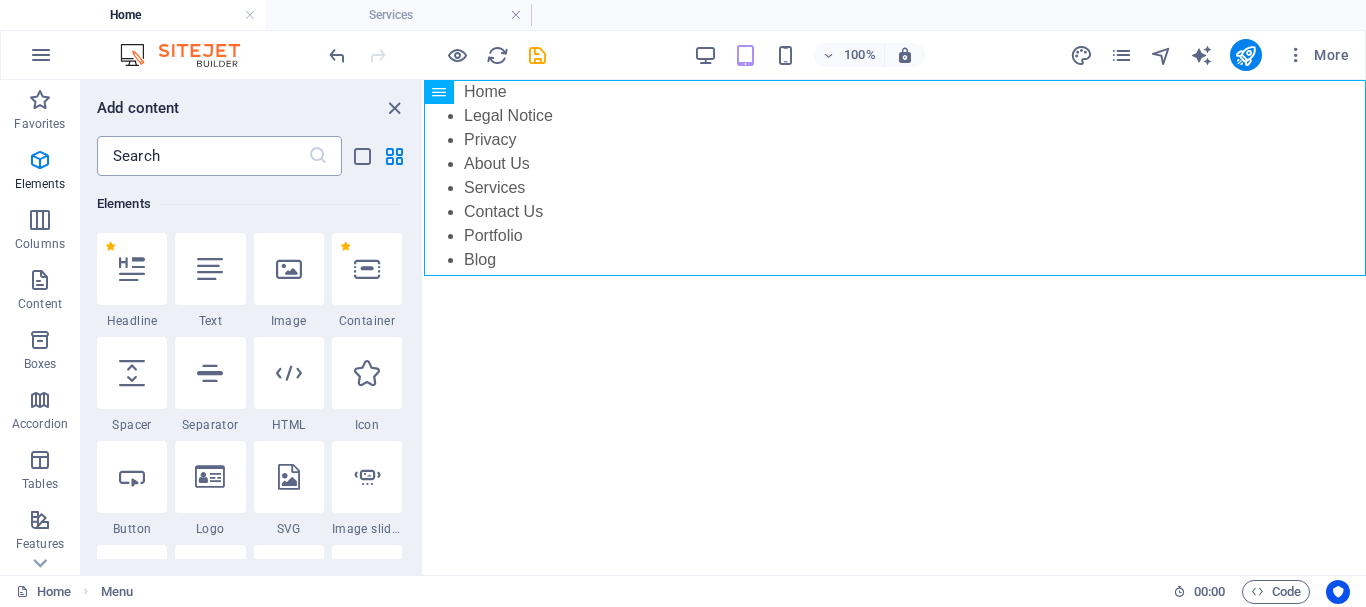click at bounding box center (202, 156) 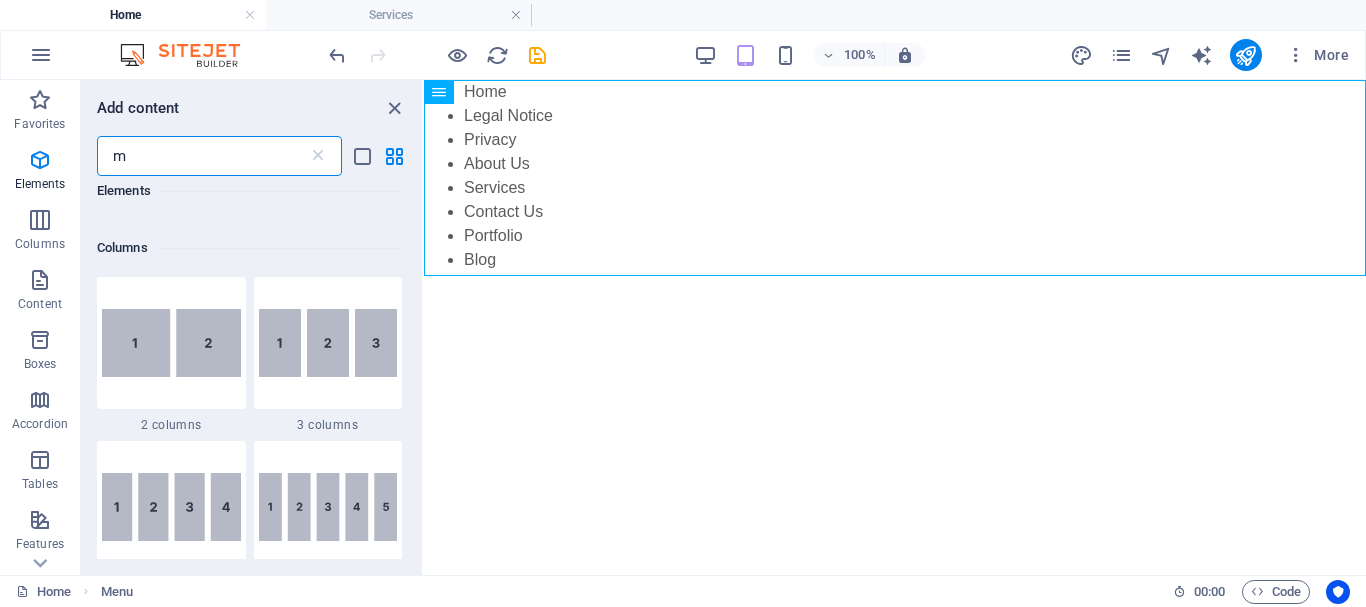 scroll, scrollTop: 0, scrollLeft: 0, axis: both 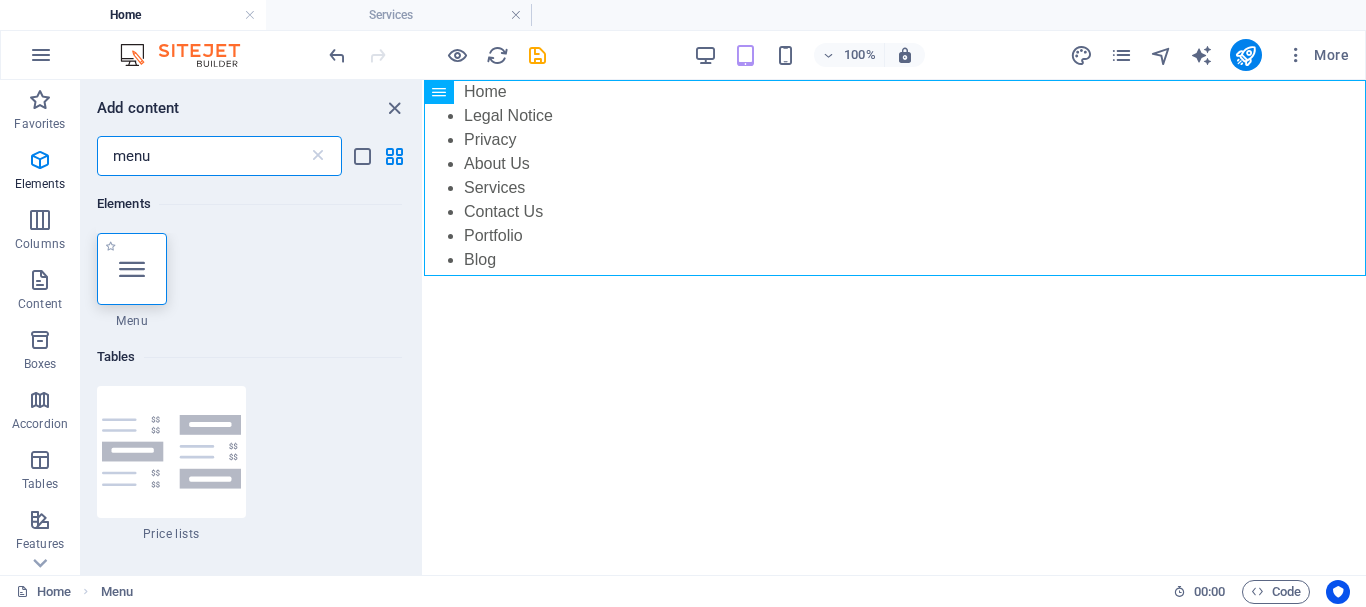 type on "menu" 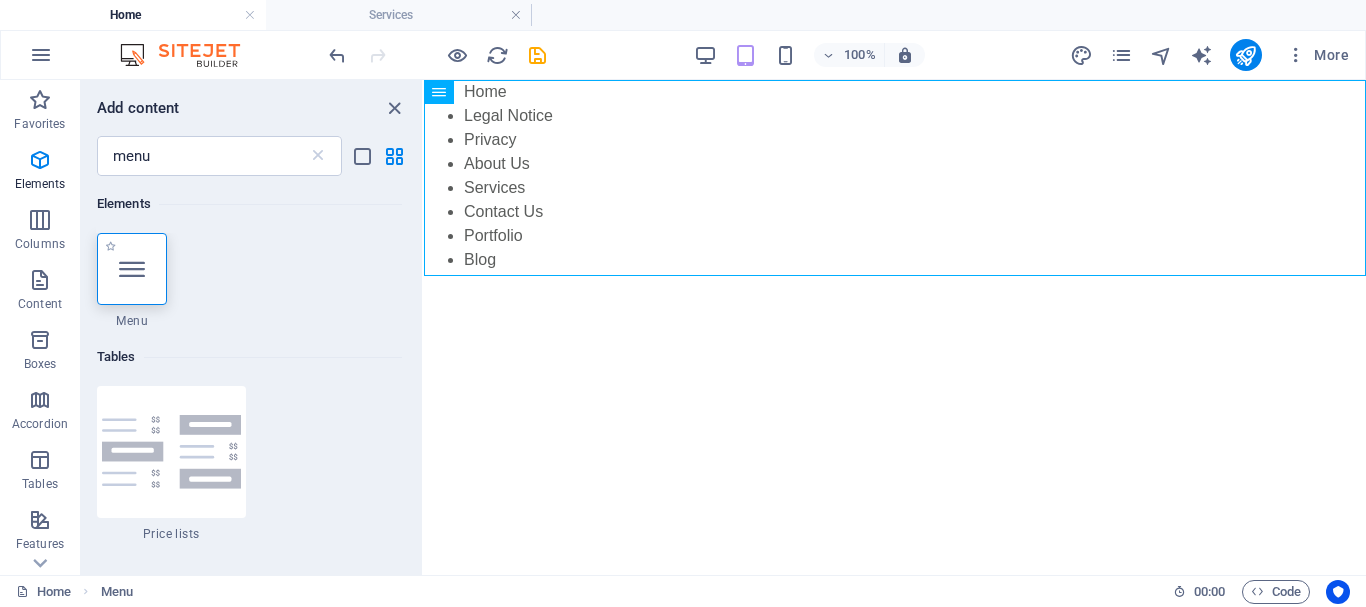 click at bounding box center [132, 269] 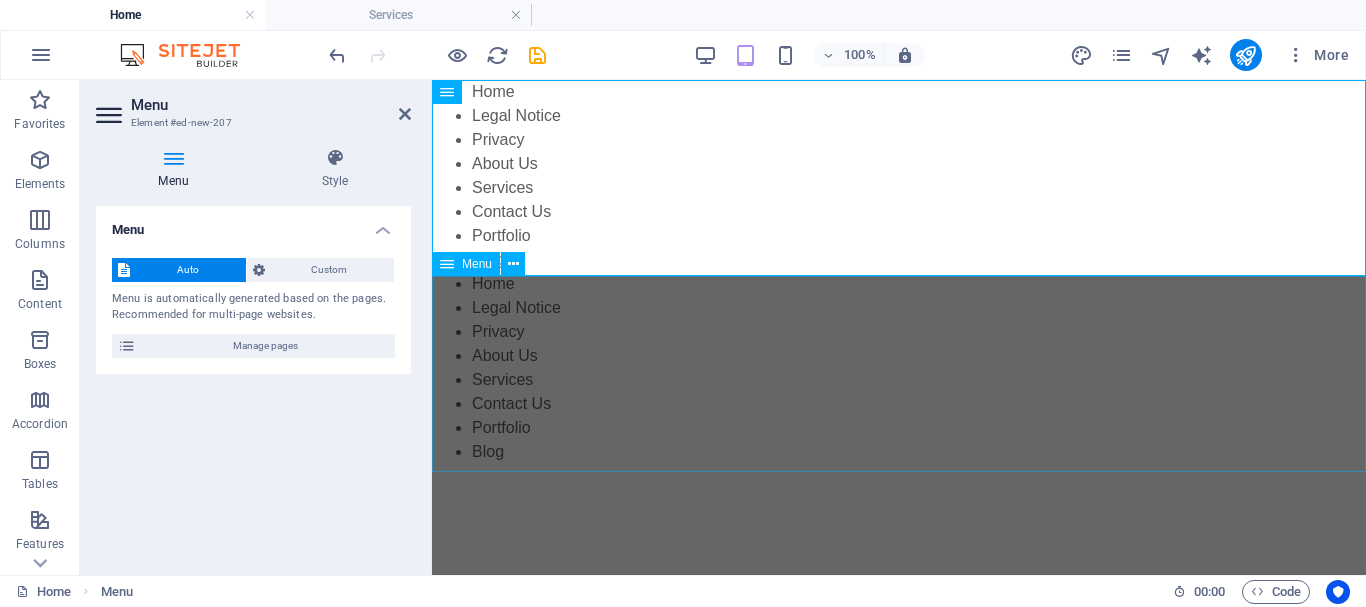 click on "Home Legal Notice Privacy About Us Services Contact Us Portfolio Blog" at bounding box center (899, 368) 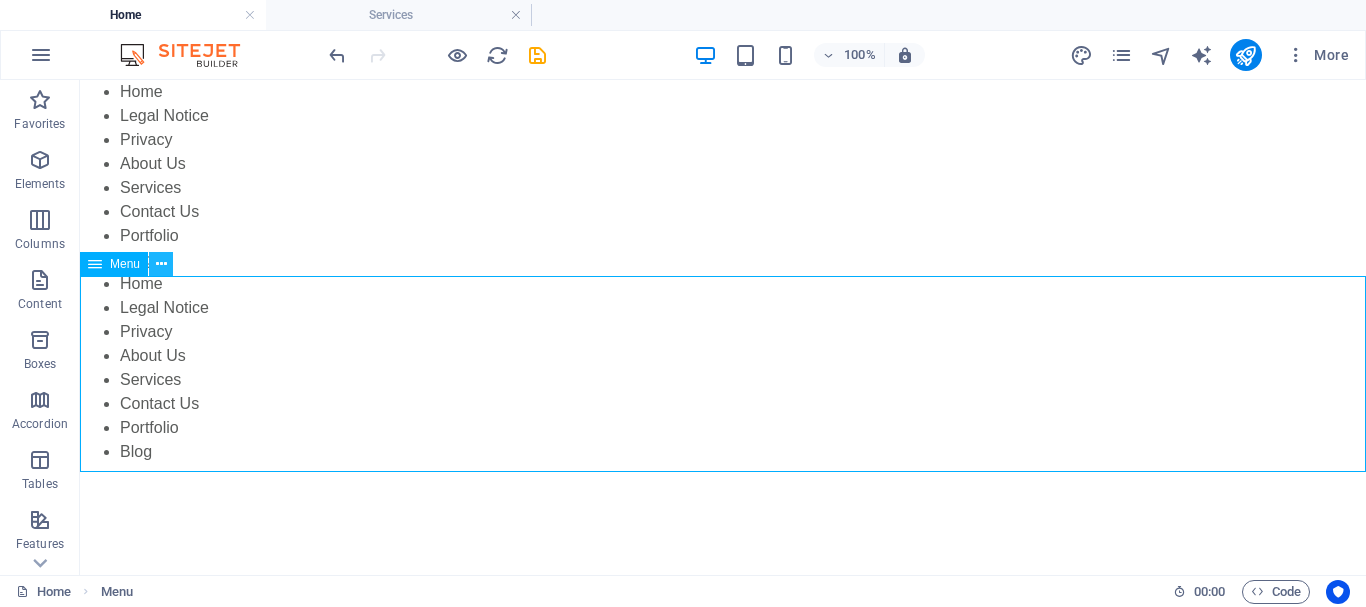 click at bounding box center [161, 264] 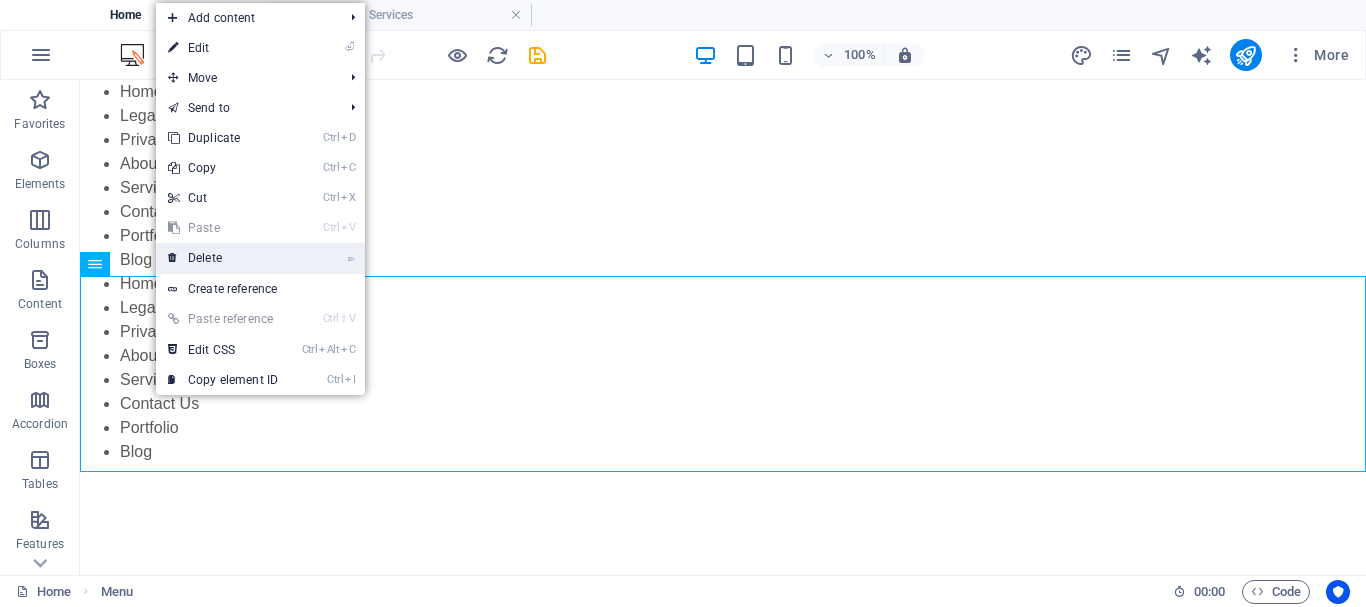 click on "⌦  Delete" at bounding box center [223, 258] 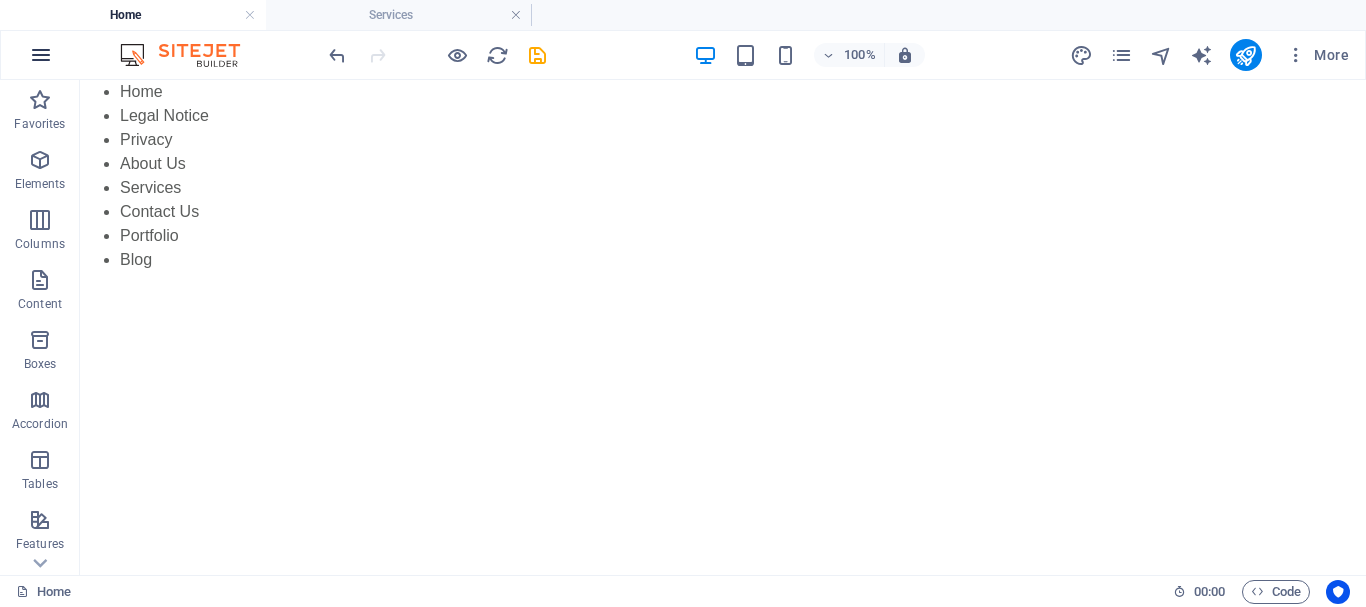 click at bounding box center (41, 55) 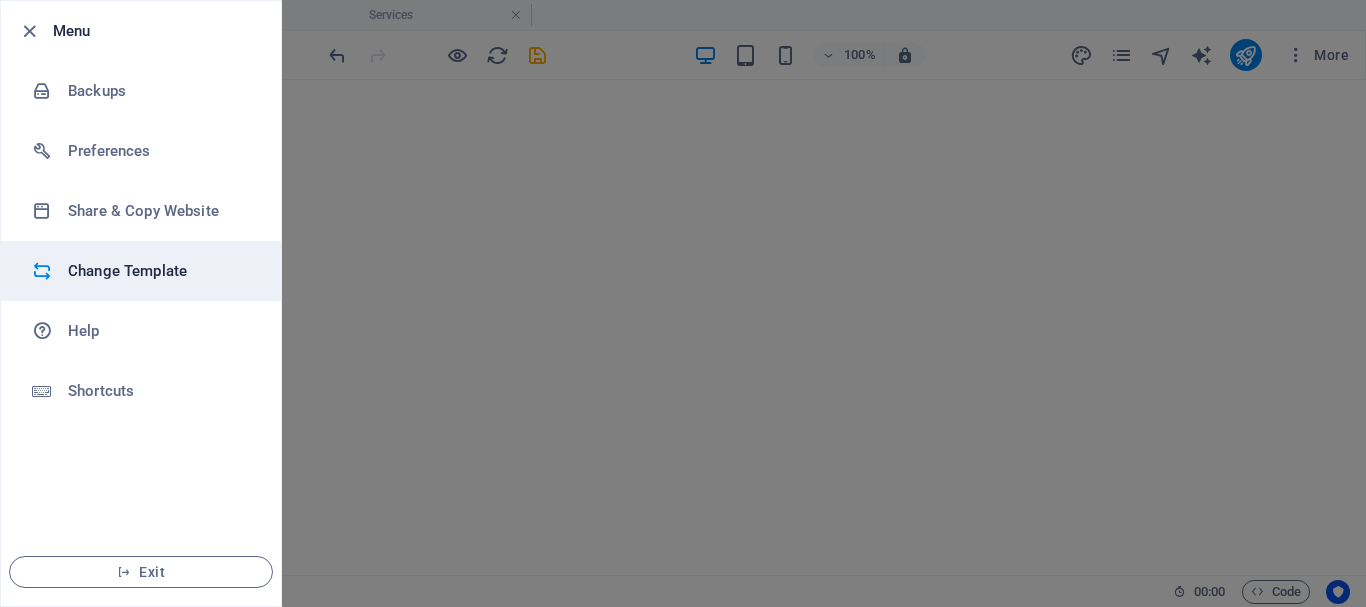 click on "Change Template" at bounding box center (160, 271) 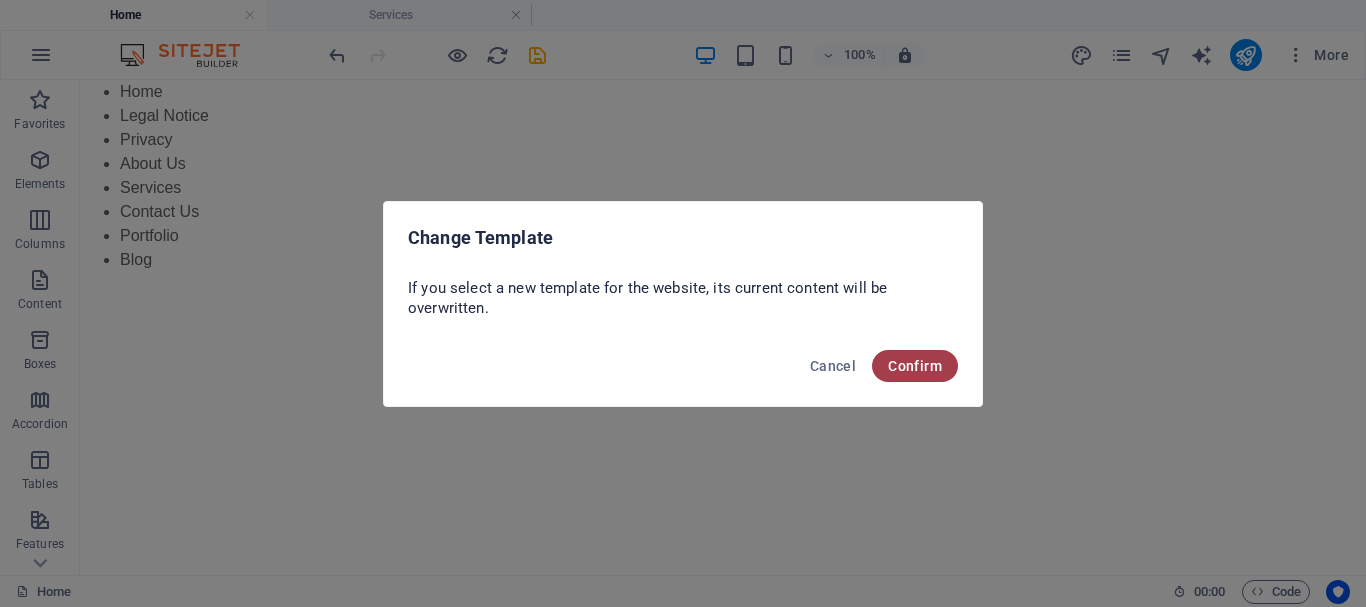 click on "Confirm" at bounding box center (915, 366) 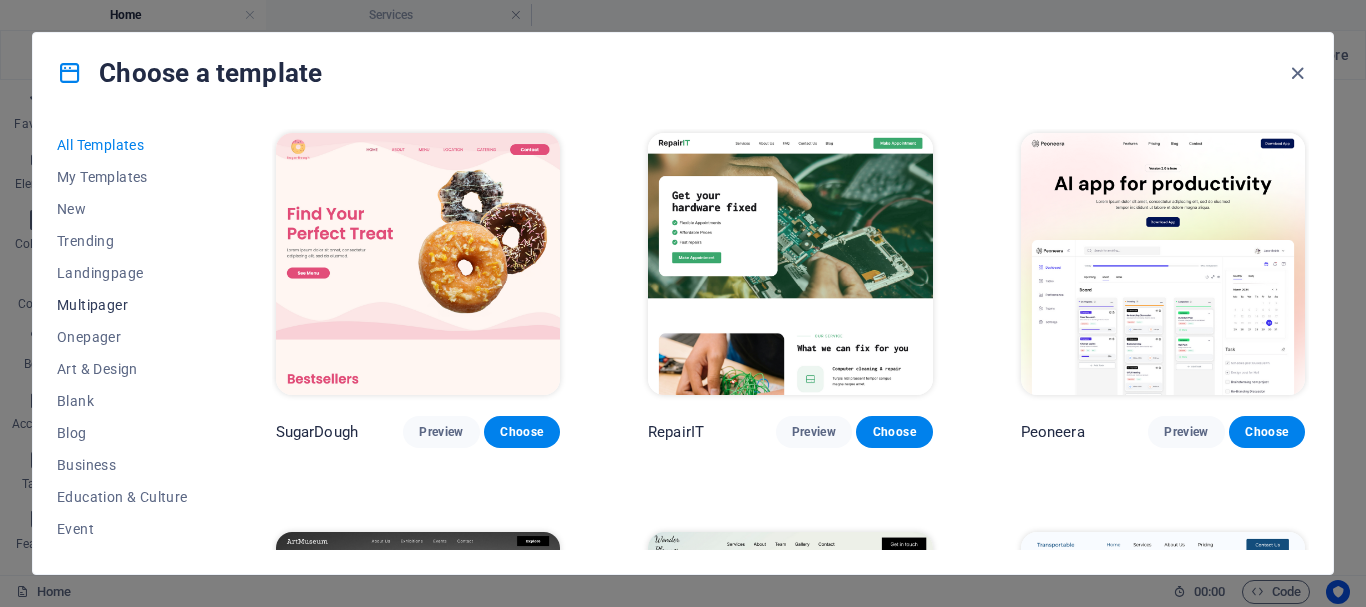 click on "Multipager" at bounding box center (122, 305) 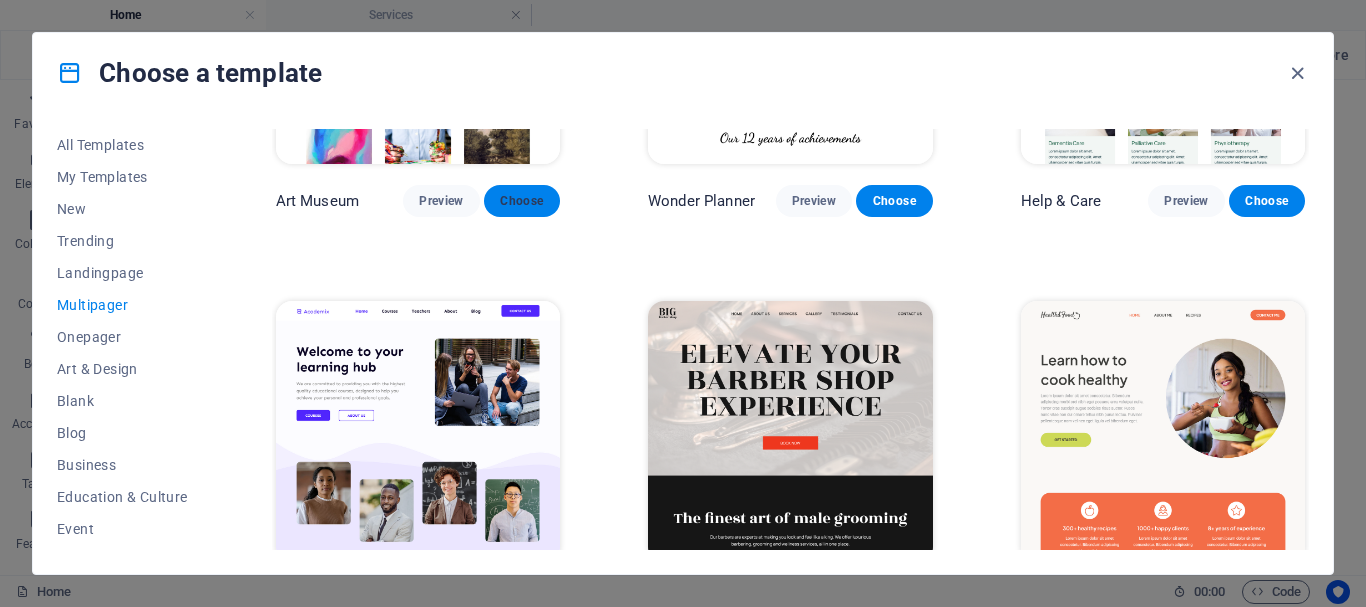 scroll, scrollTop: 720, scrollLeft: 0, axis: vertical 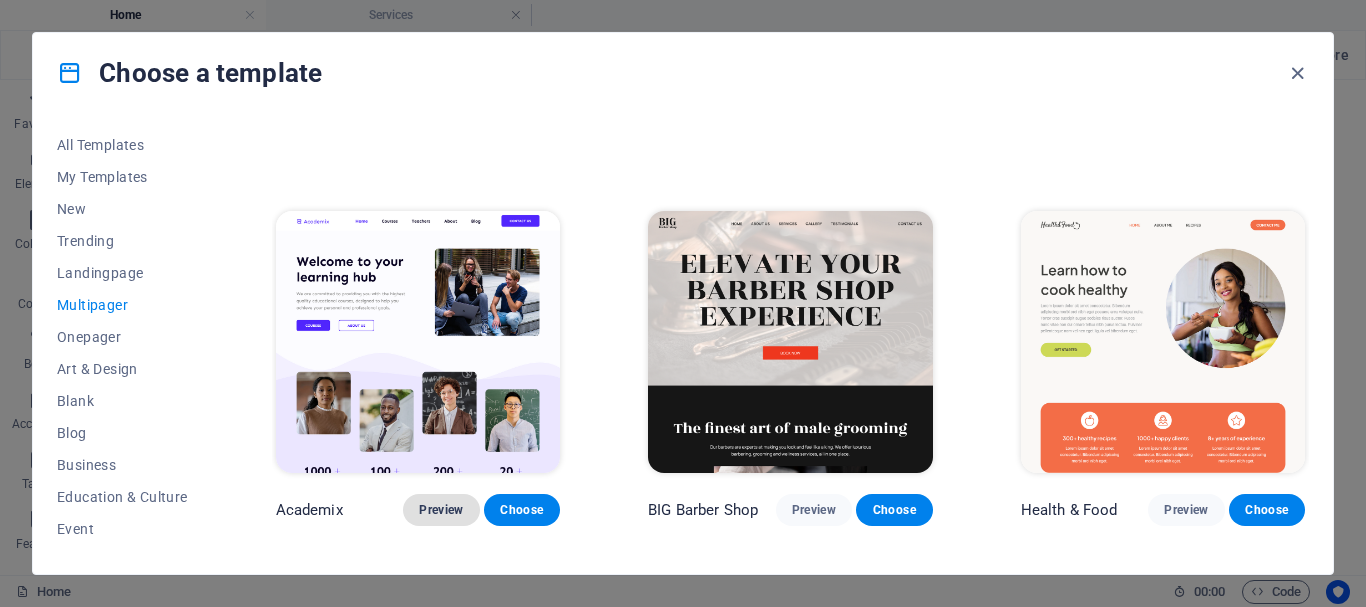 click on "Preview" at bounding box center (441, 510) 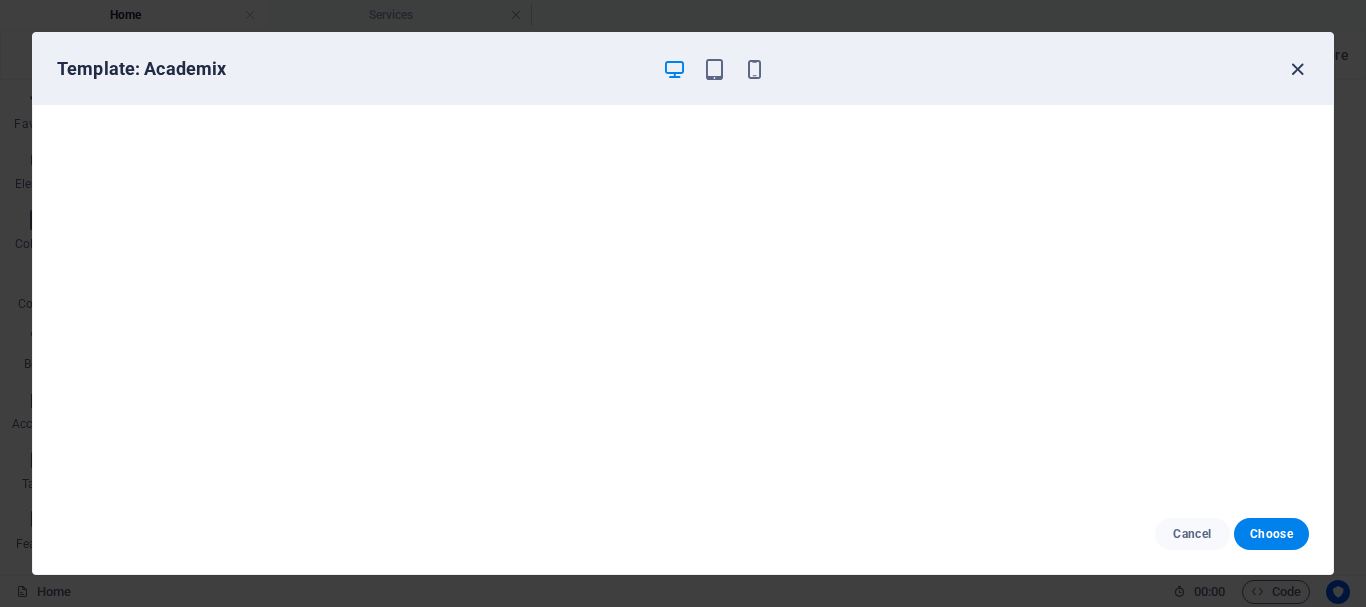 click at bounding box center (1297, 69) 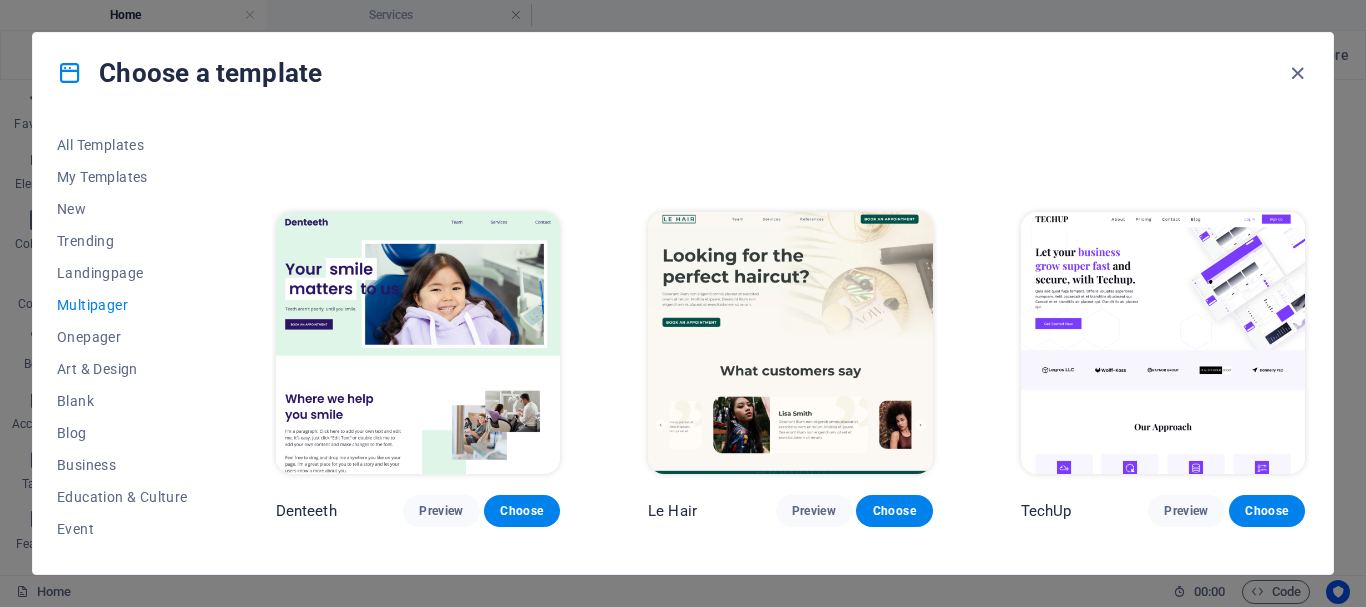 scroll, scrollTop: 3150, scrollLeft: 0, axis: vertical 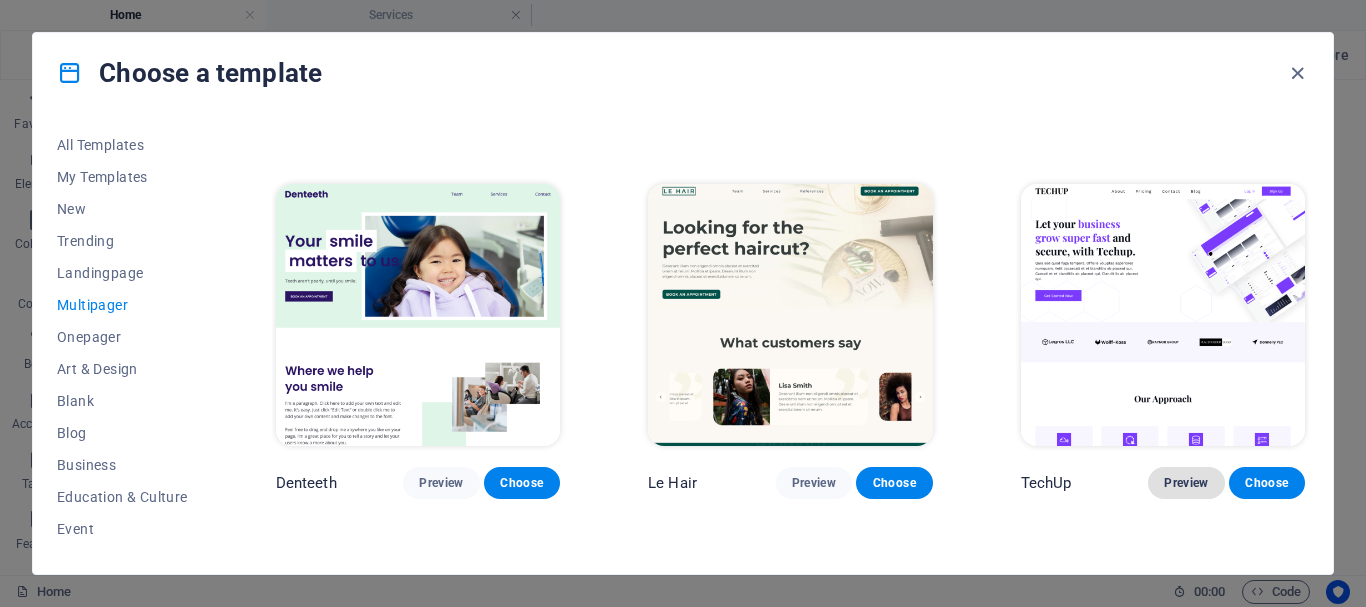 click on "Preview" at bounding box center [1186, 483] 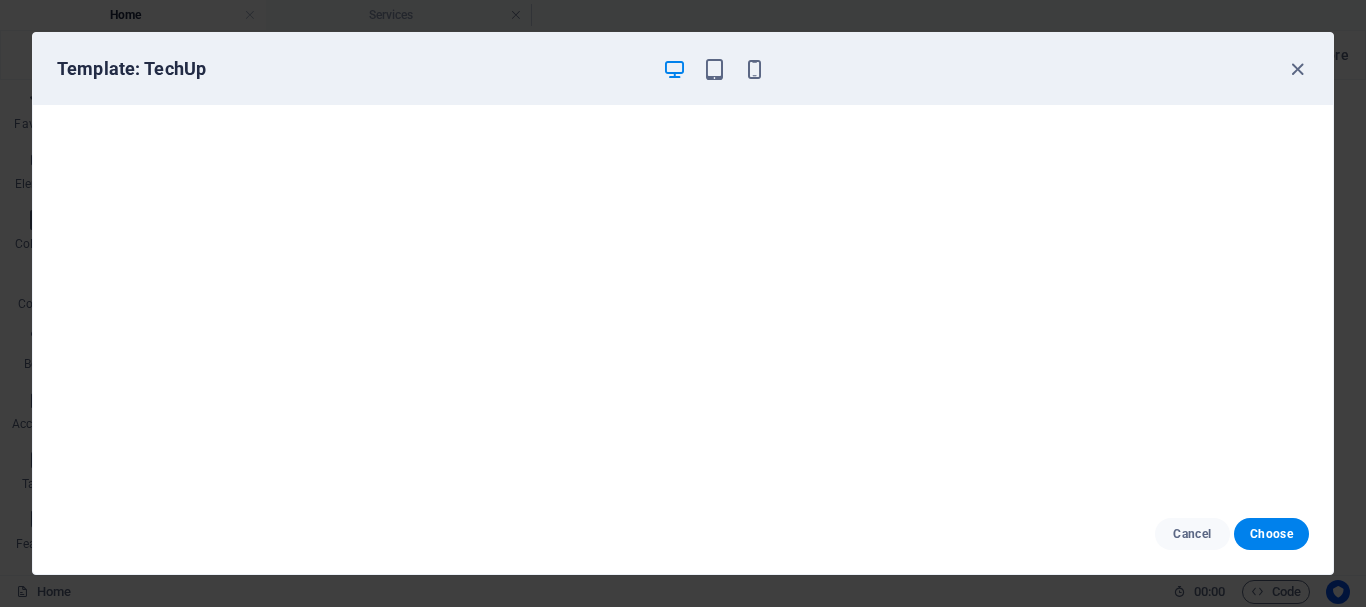 click on "Template: TechUp" at bounding box center (683, 69) 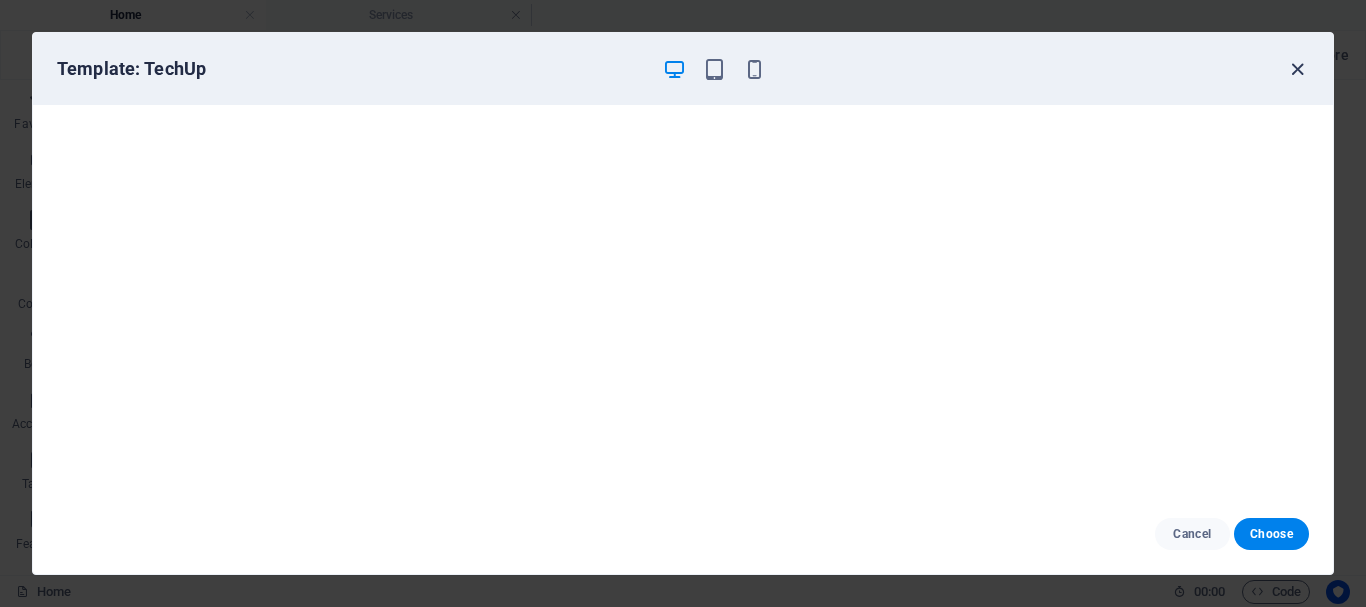 click at bounding box center [1297, 69] 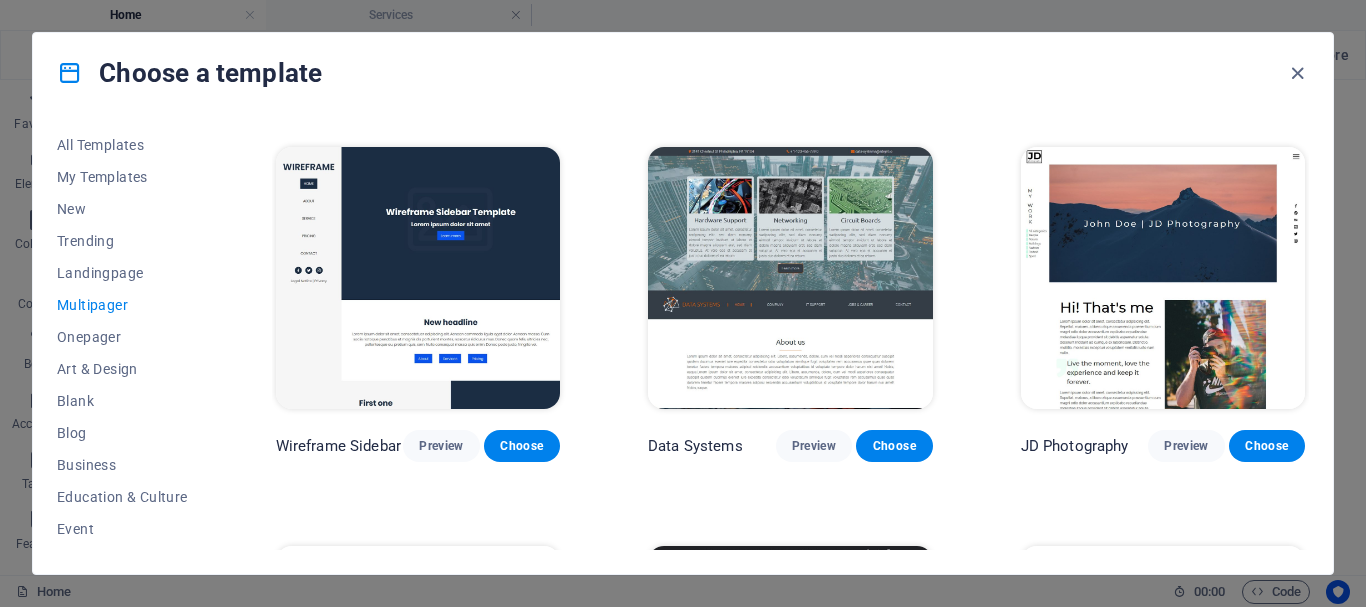 scroll, scrollTop: 3960, scrollLeft: 0, axis: vertical 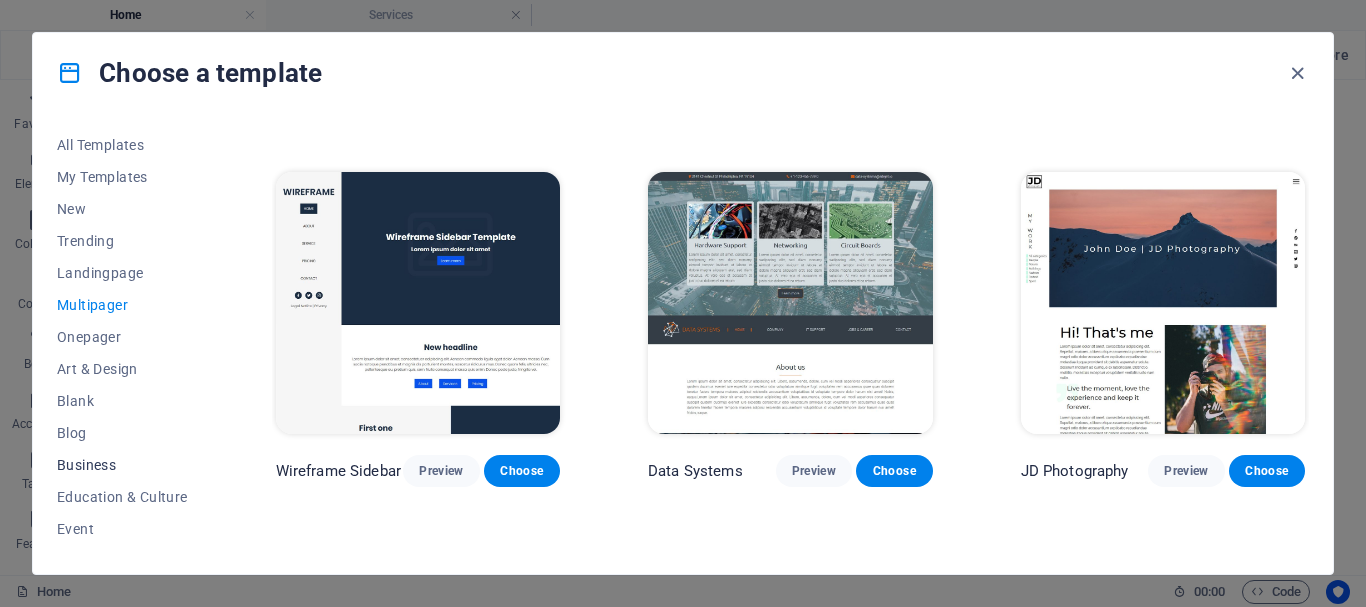 click on "Business" at bounding box center [122, 465] 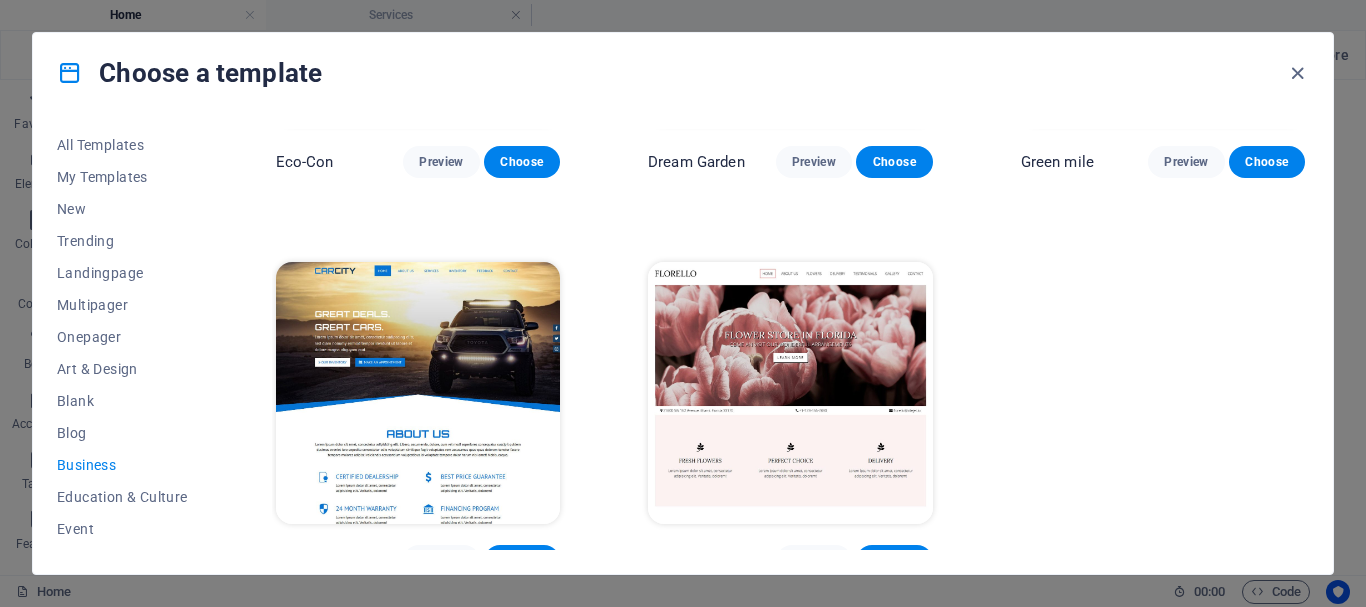 scroll, scrollTop: 297, scrollLeft: 0, axis: vertical 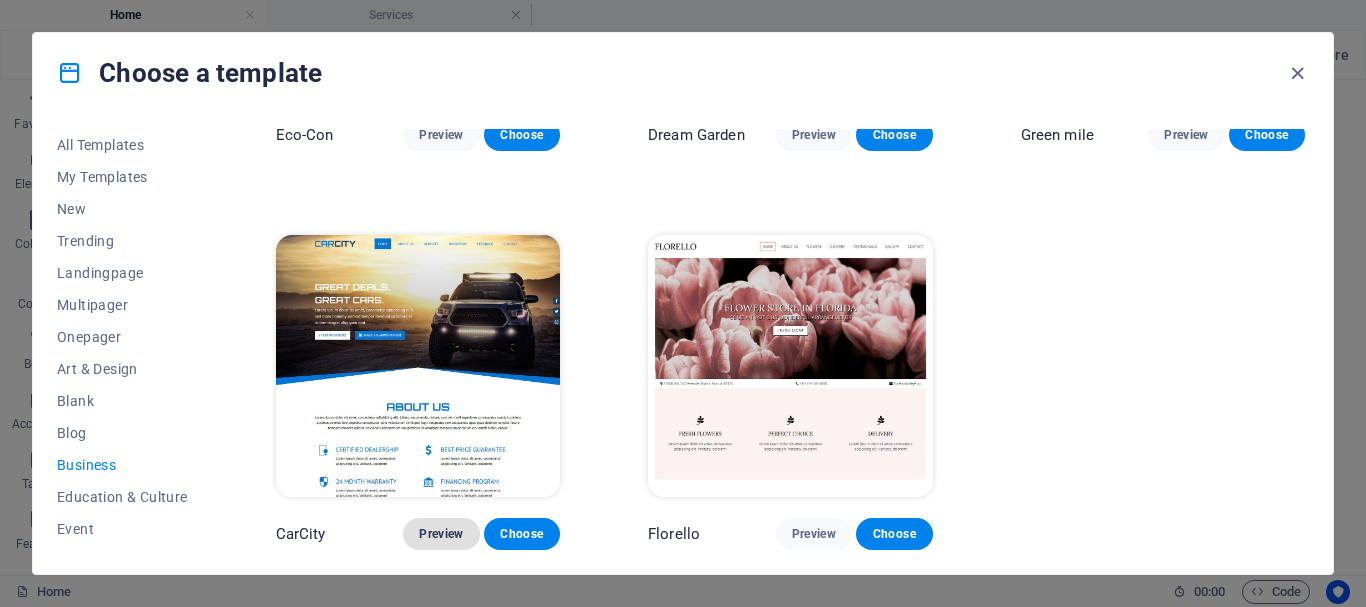 click on "Preview" at bounding box center (441, 534) 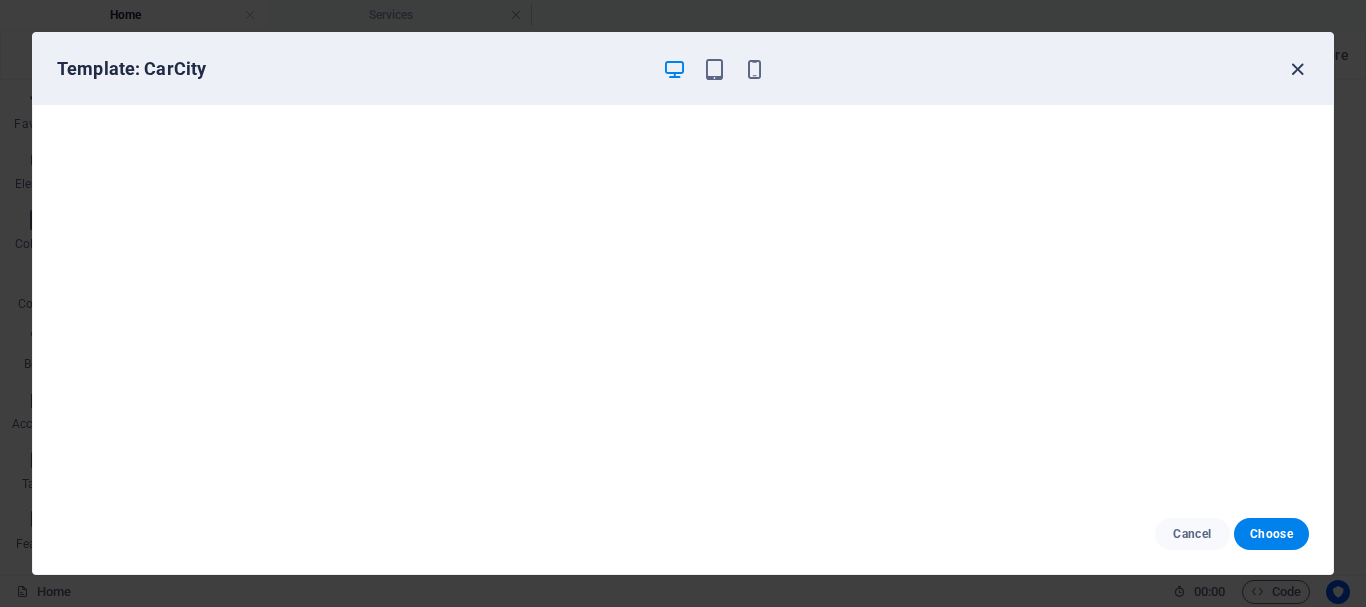 click at bounding box center [1297, 69] 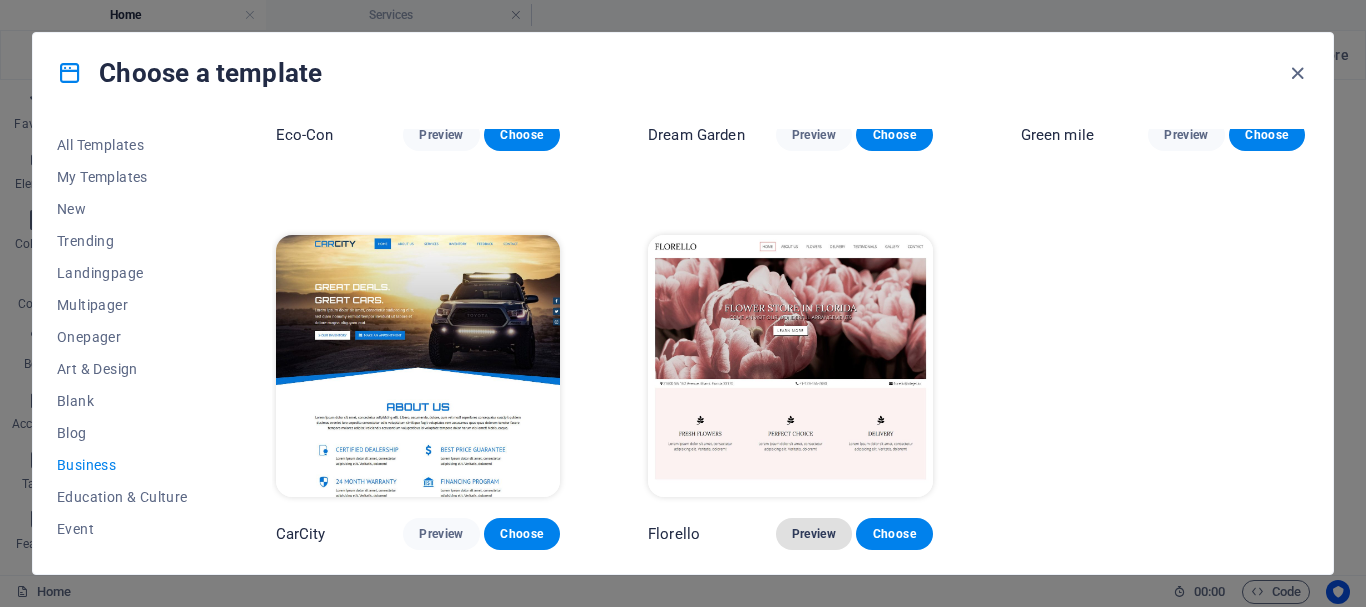 click on "Preview" at bounding box center [814, 534] 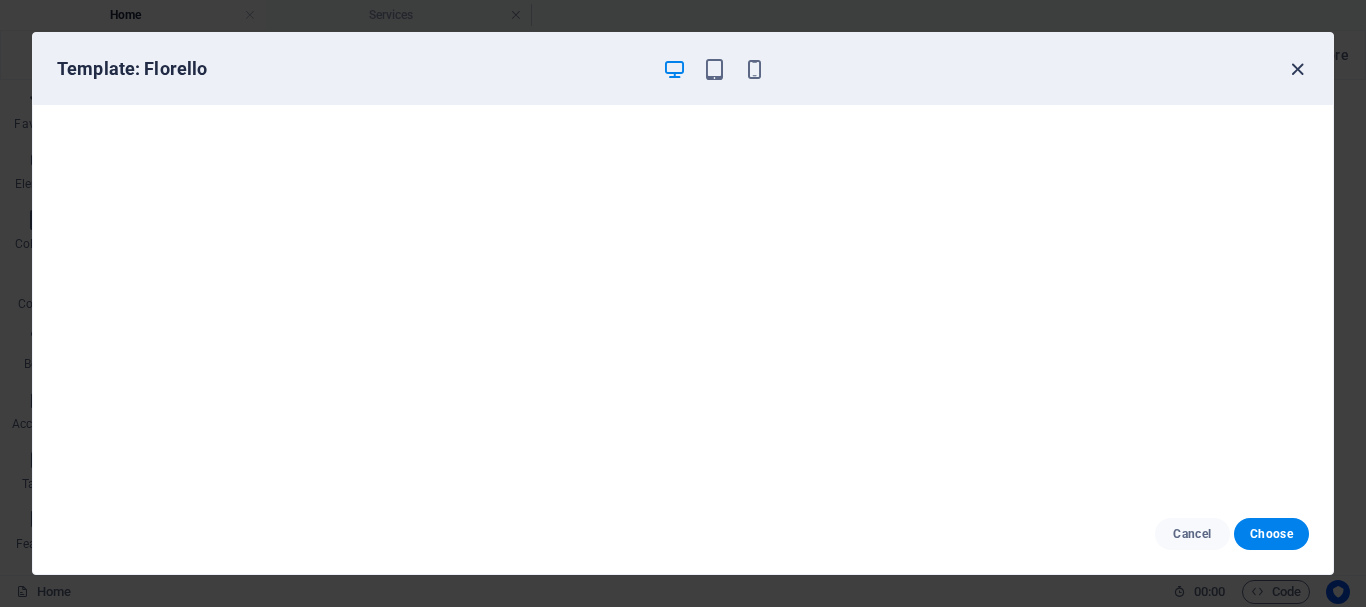click at bounding box center (1297, 69) 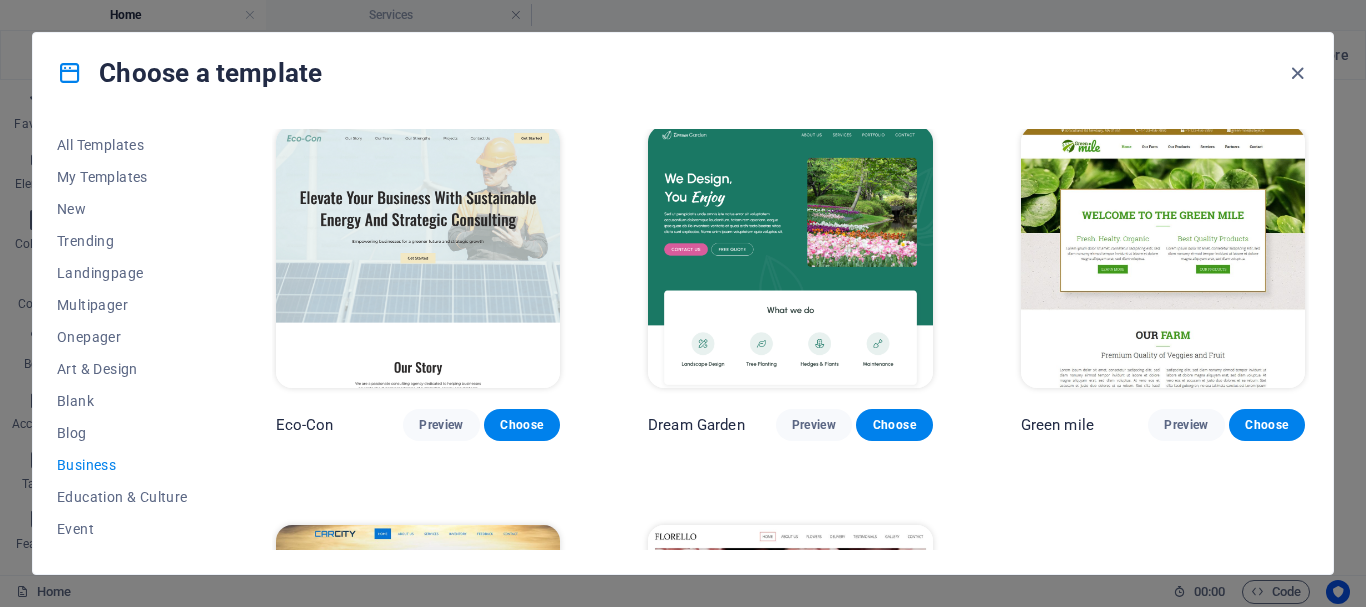 scroll, scrollTop: 0, scrollLeft: 0, axis: both 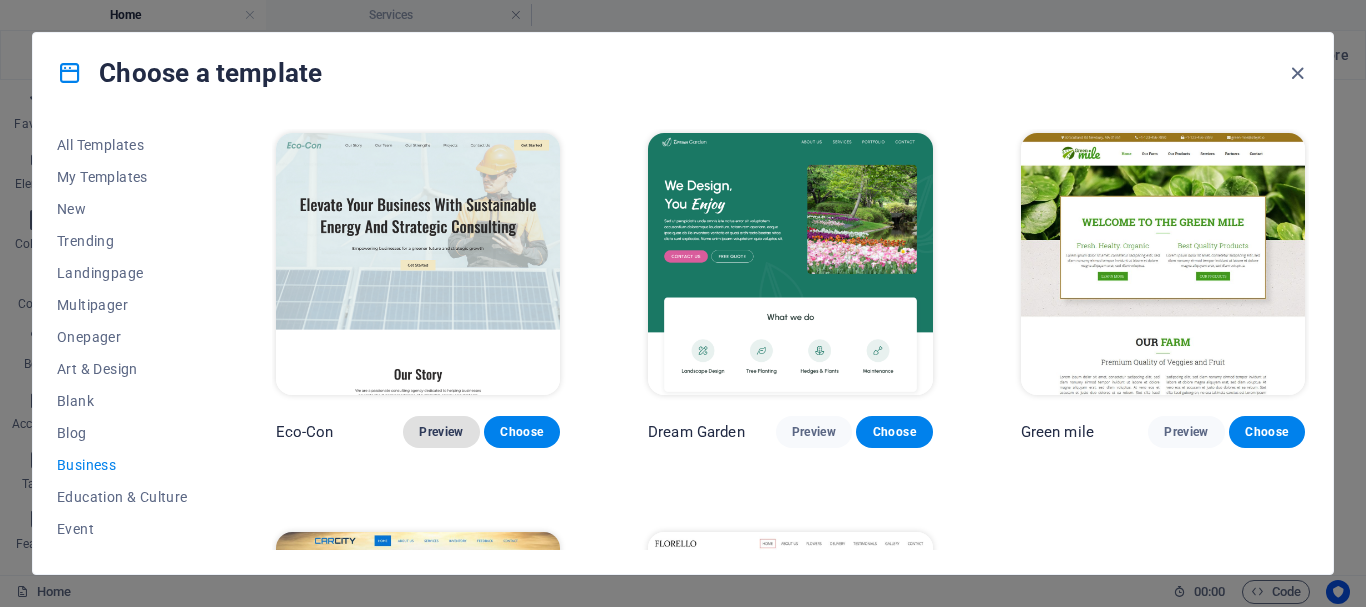 click on "Preview" at bounding box center (441, 432) 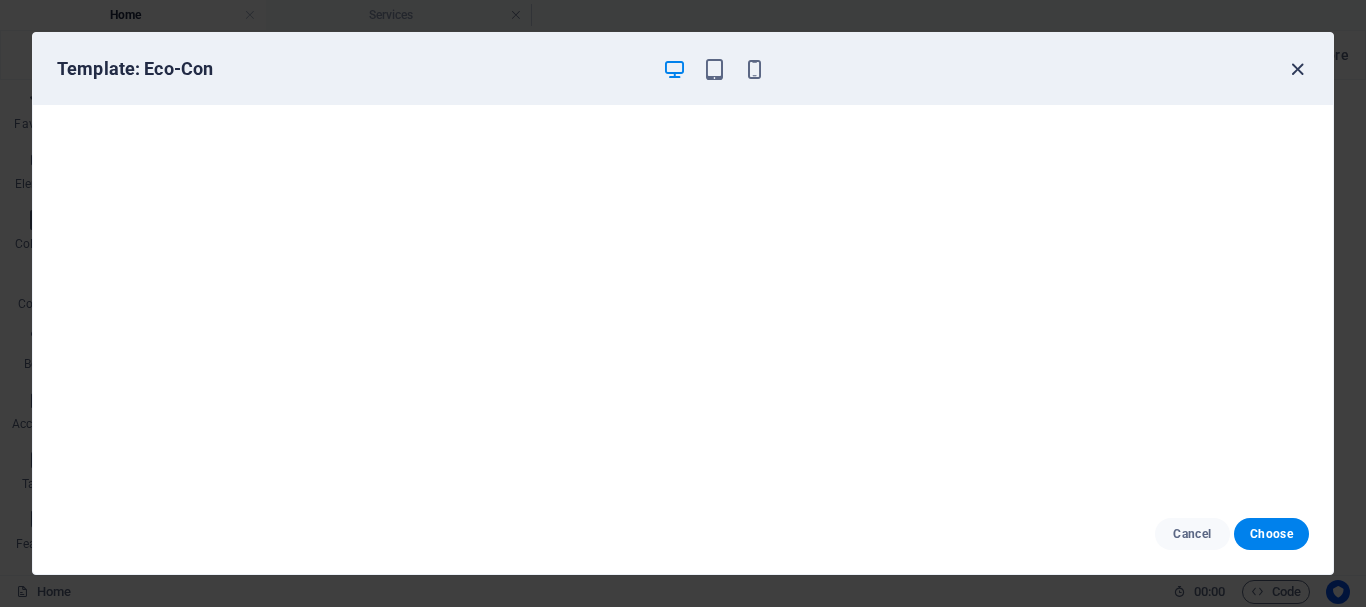 click at bounding box center (1297, 69) 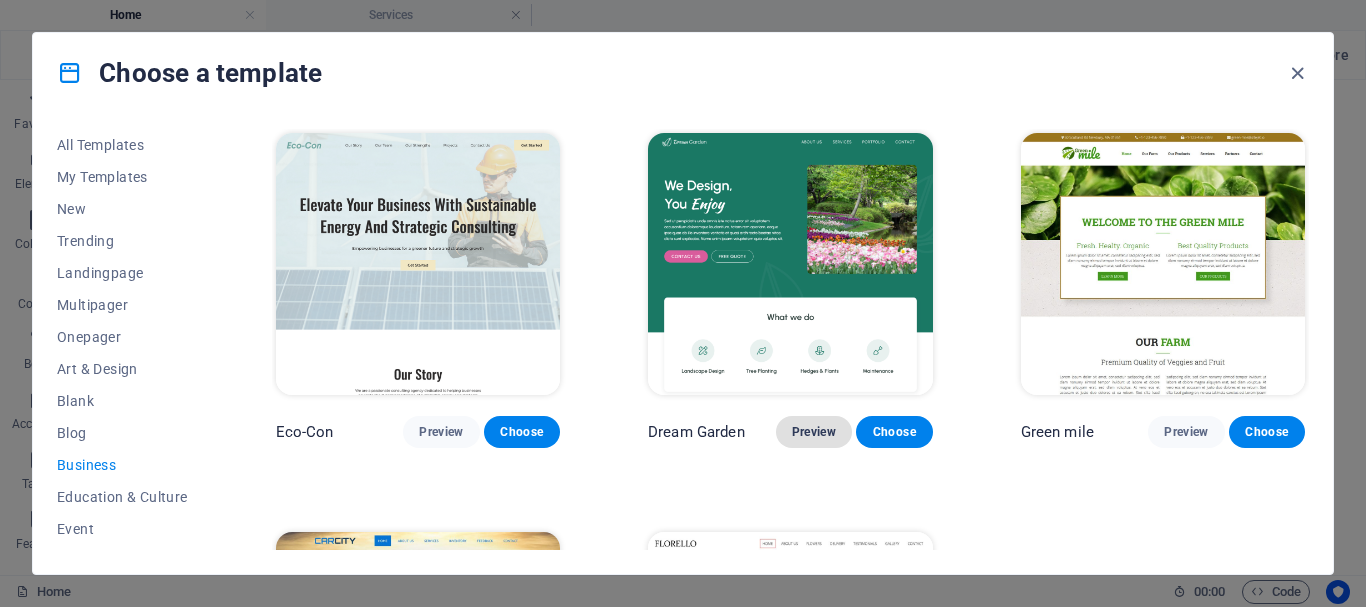 click on "Preview" at bounding box center [814, 432] 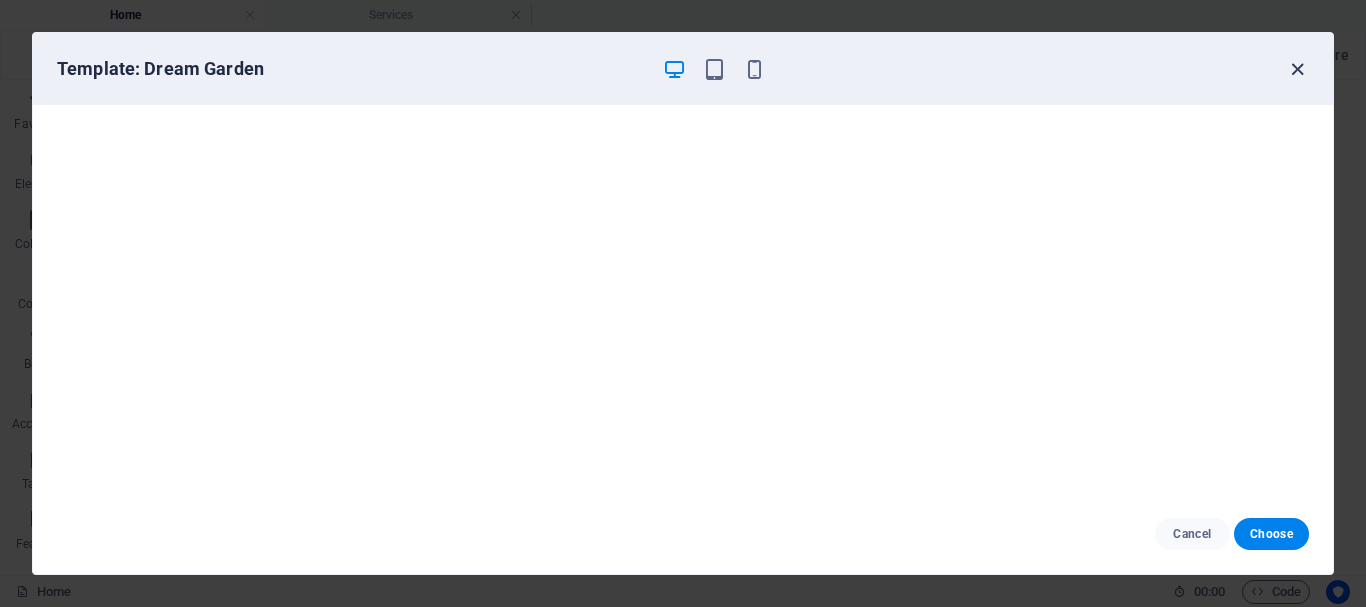 click at bounding box center [1297, 69] 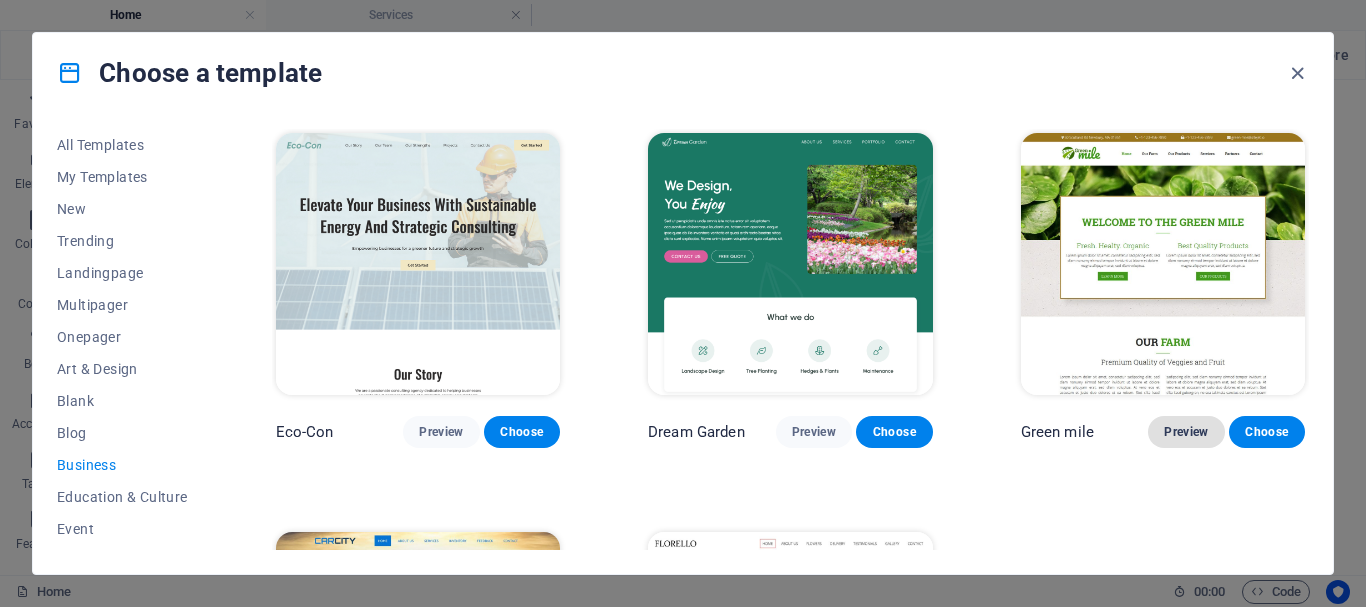 click on "Preview" at bounding box center [1186, 432] 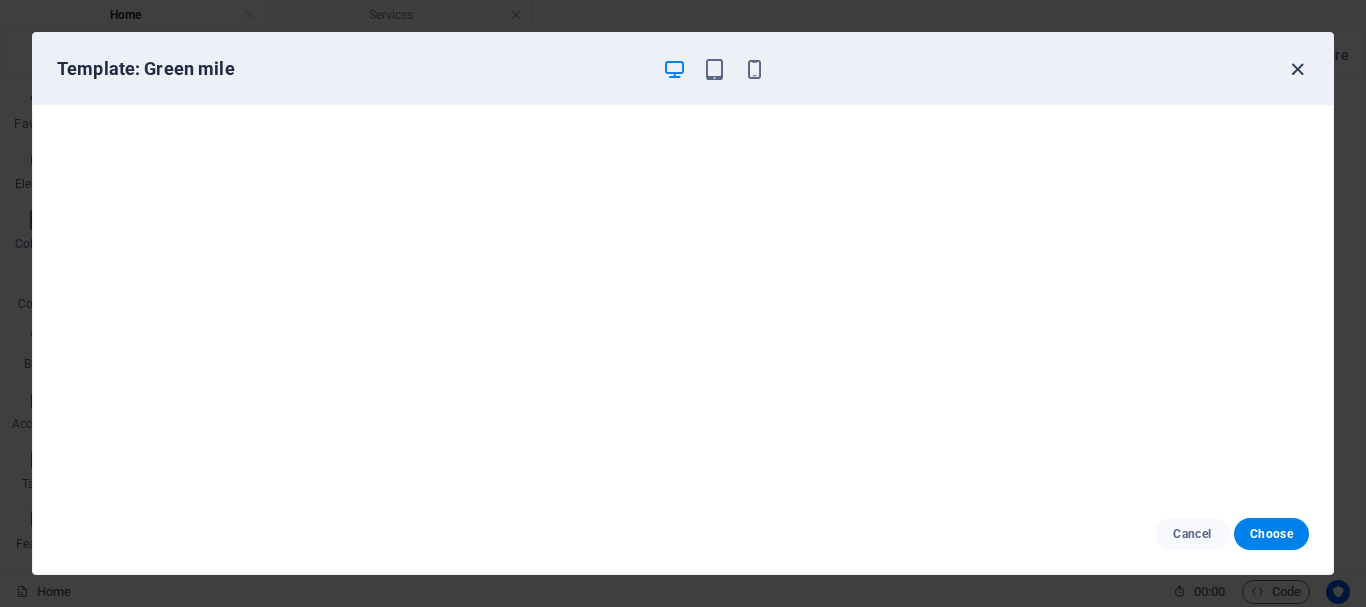 click at bounding box center [1297, 69] 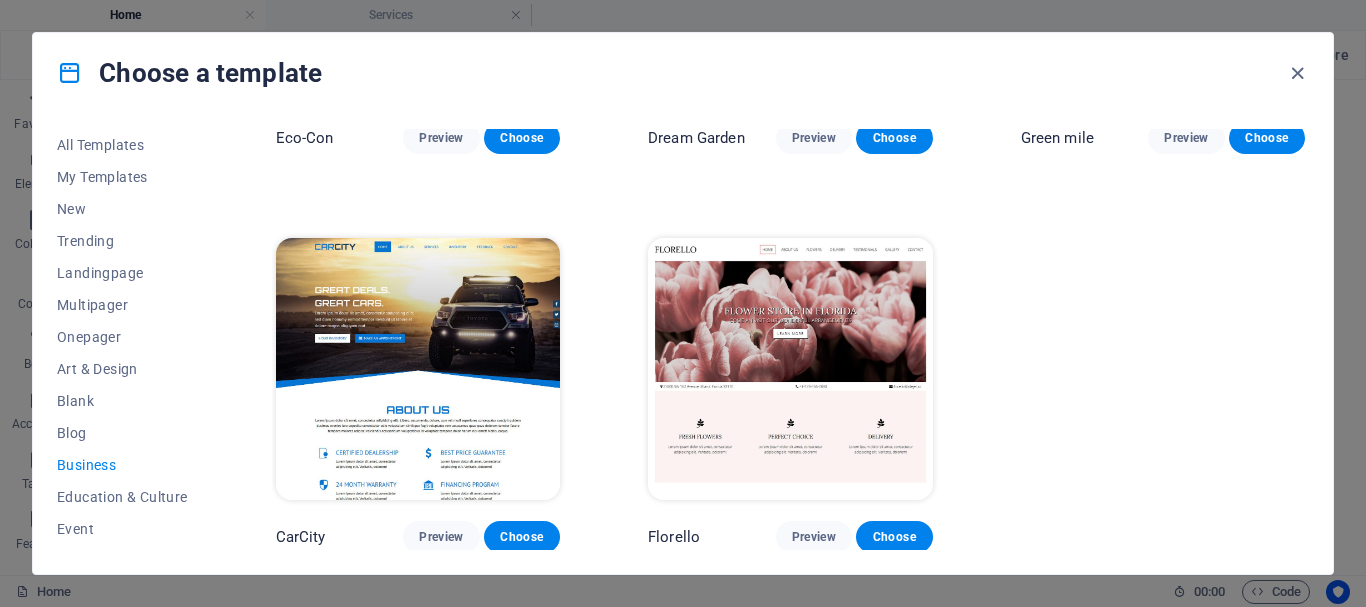 scroll, scrollTop: 297, scrollLeft: 0, axis: vertical 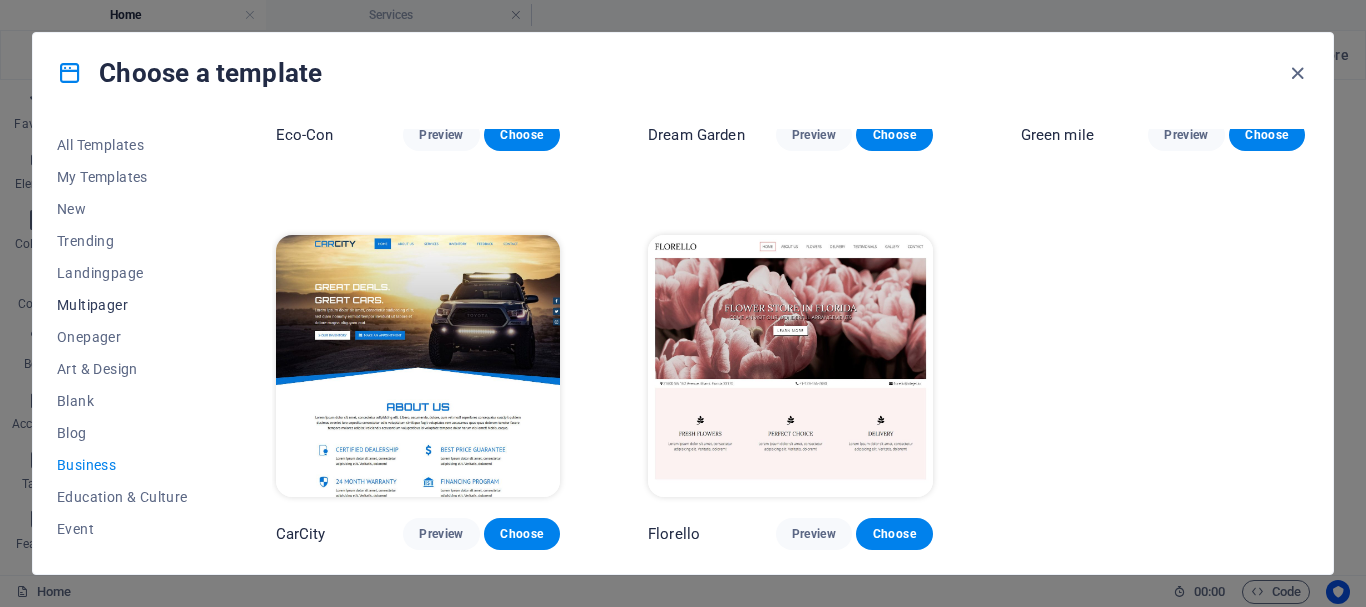click on "Multipager" at bounding box center (122, 305) 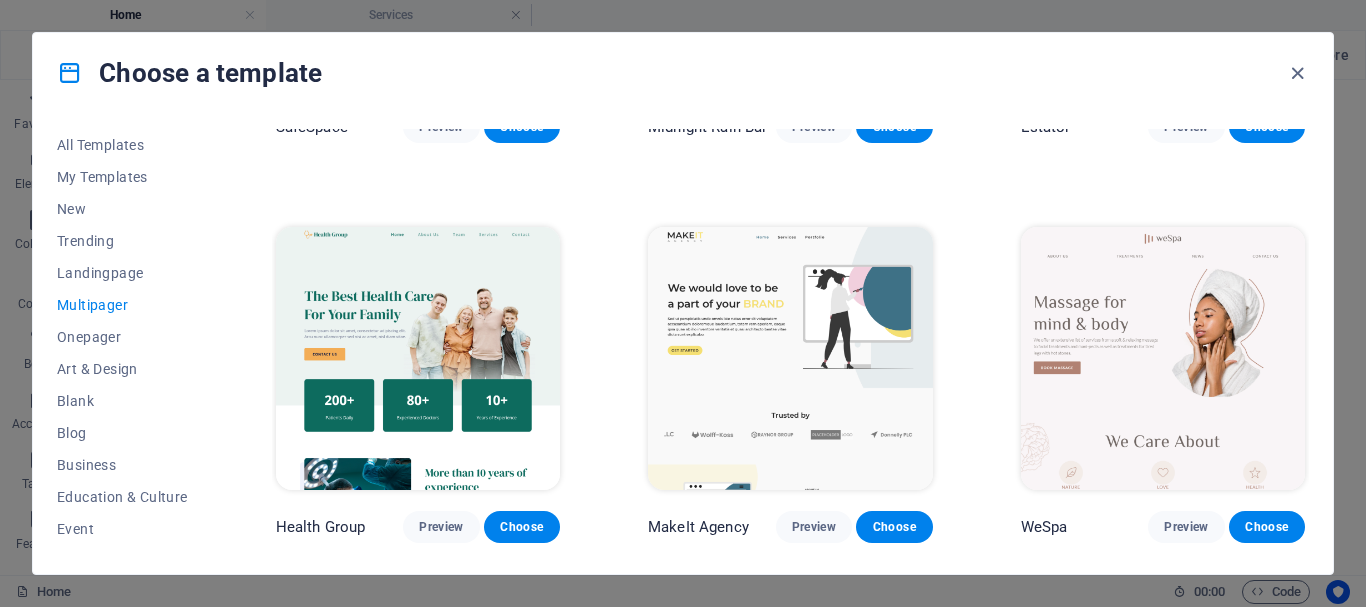 scroll, scrollTop: 2352, scrollLeft: 0, axis: vertical 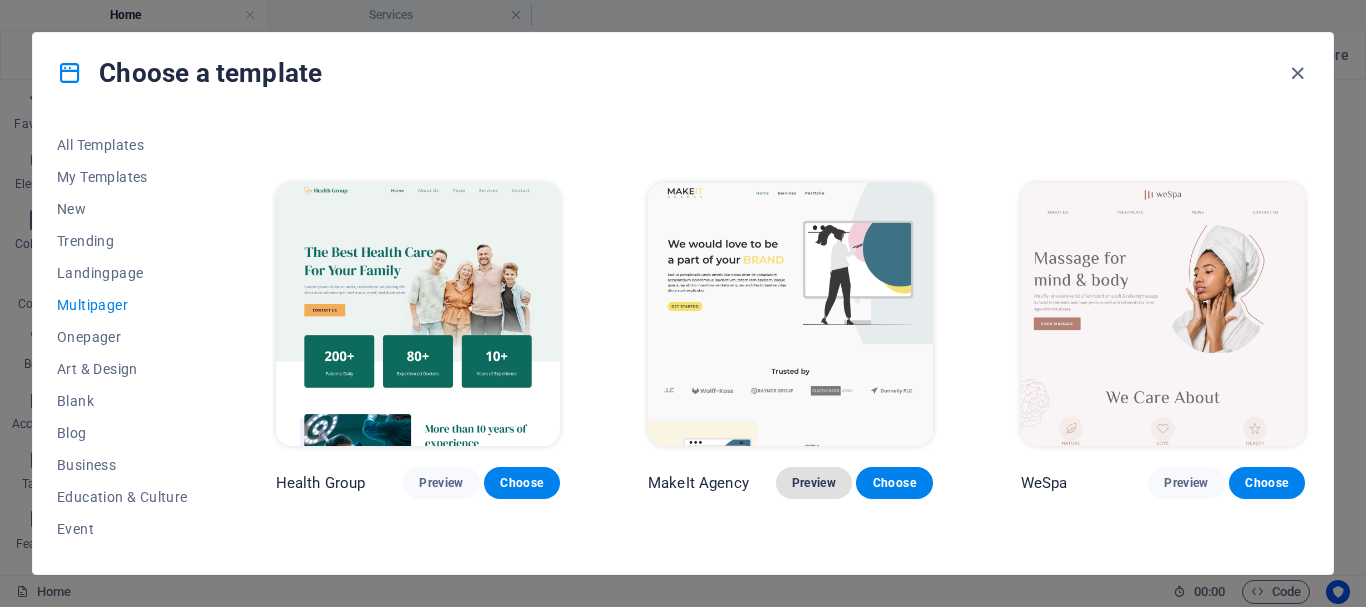 click on "Preview" at bounding box center (814, 483) 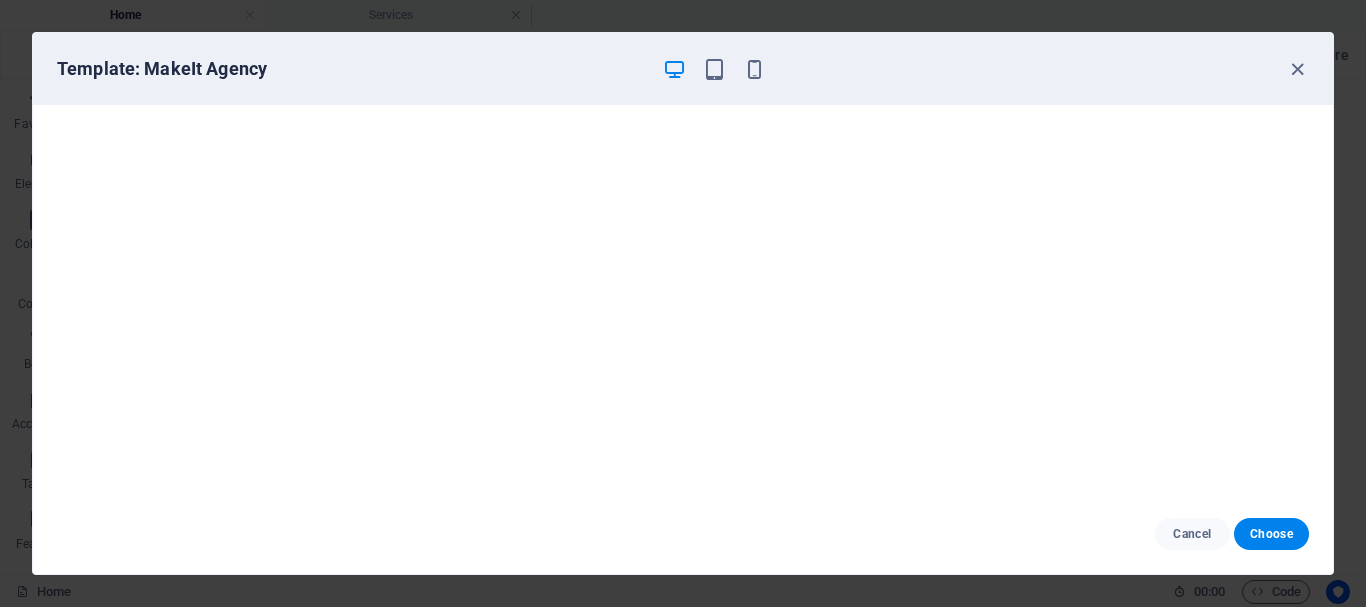 scroll, scrollTop: 5, scrollLeft: 0, axis: vertical 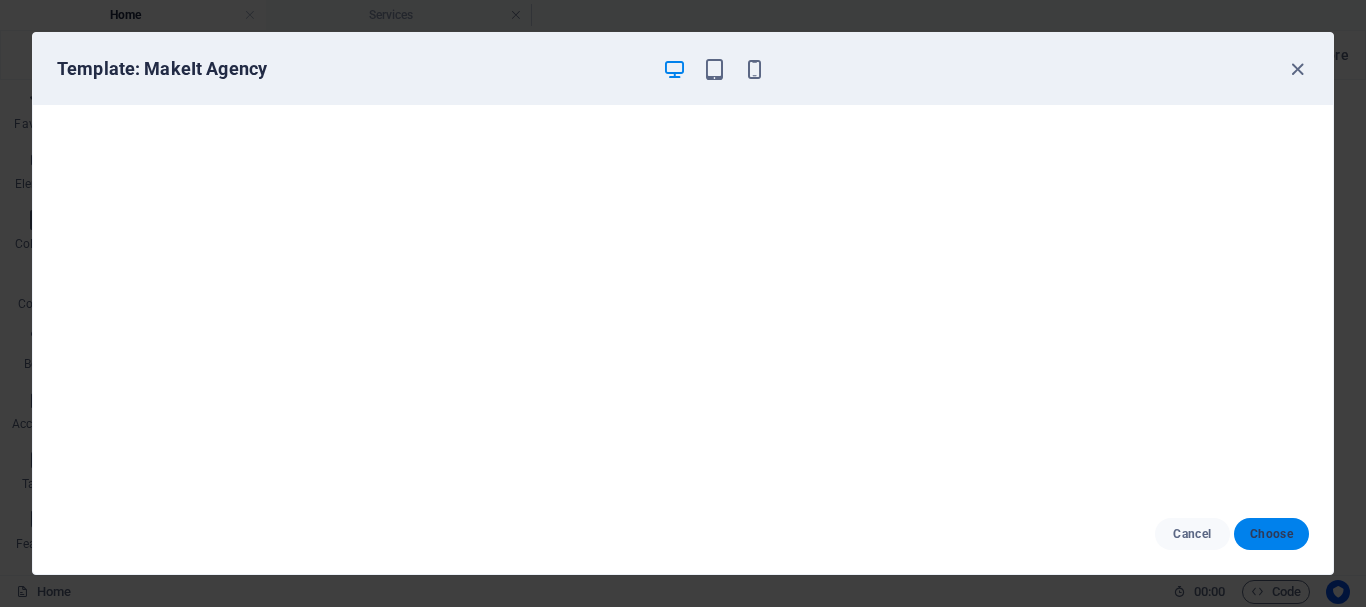 click on "Choose" at bounding box center (1271, 534) 